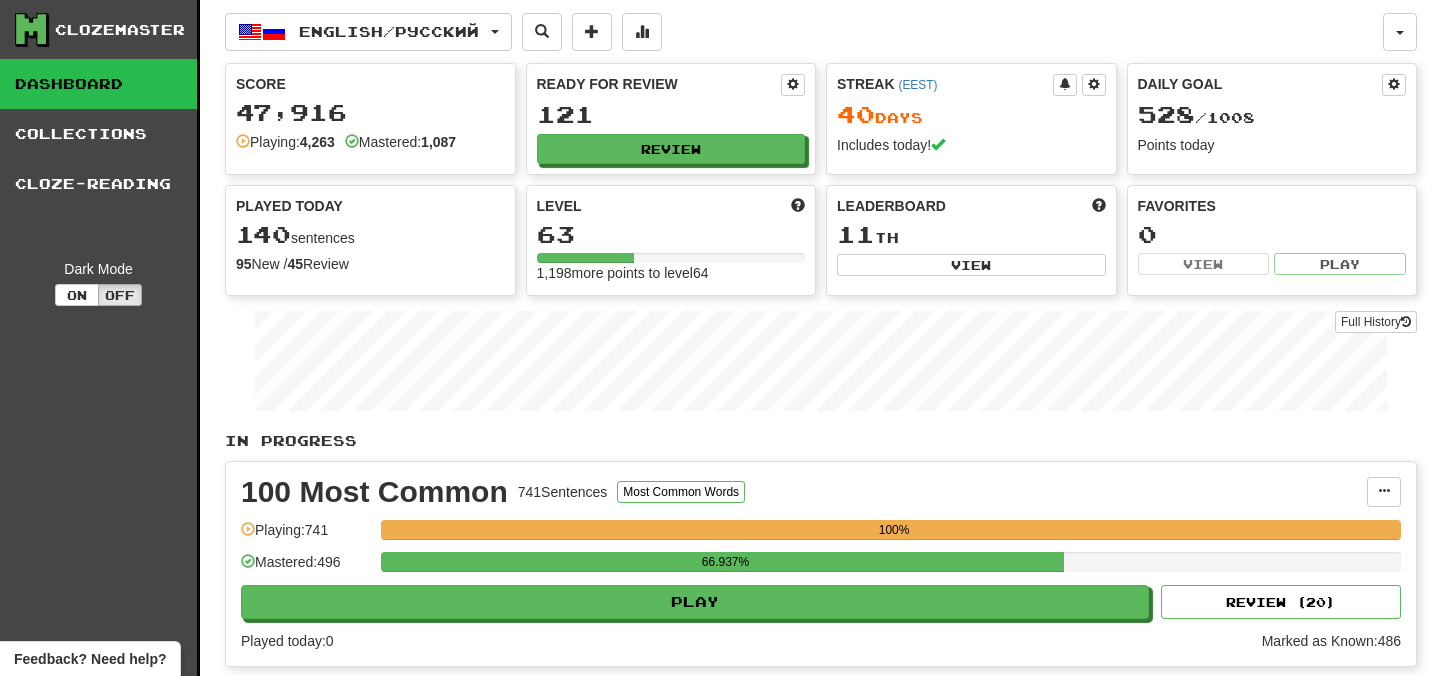 scroll, scrollTop: 0, scrollLeft: 0, axis: both 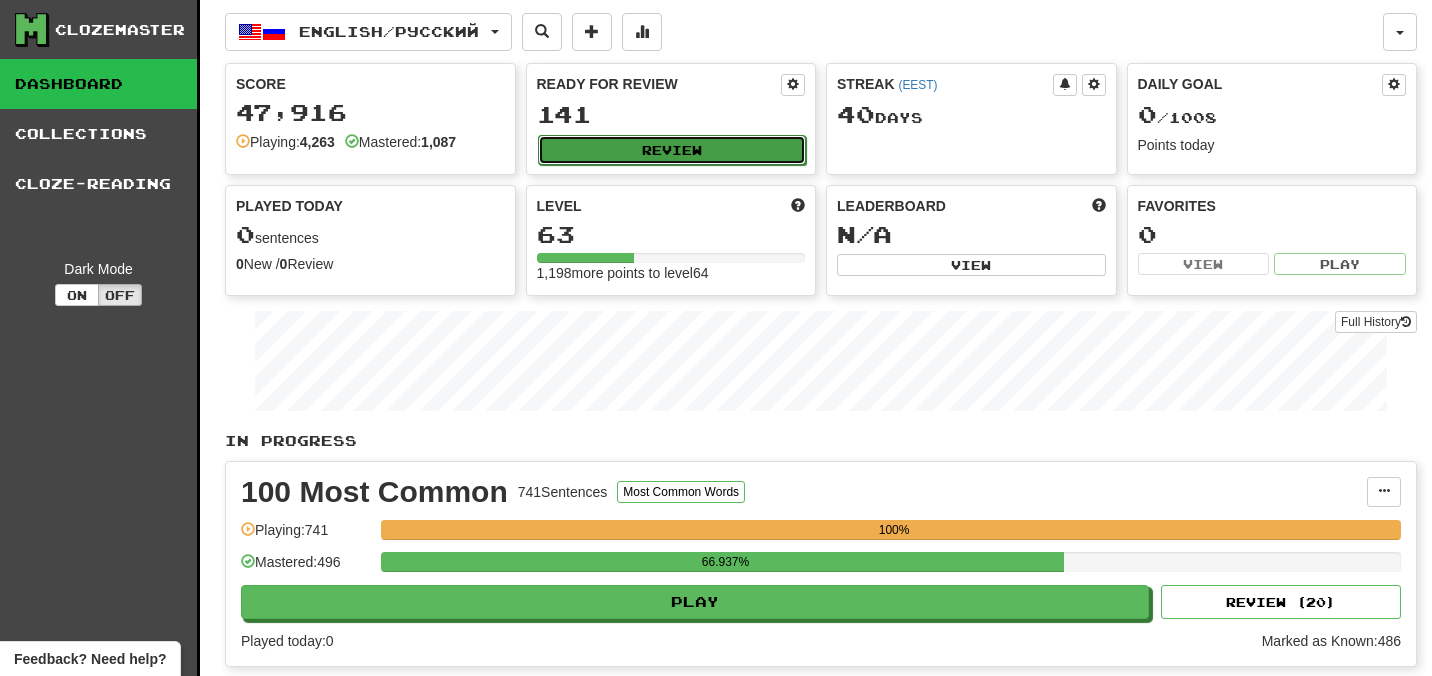 click on "Review" at bounding box center (672, 150) 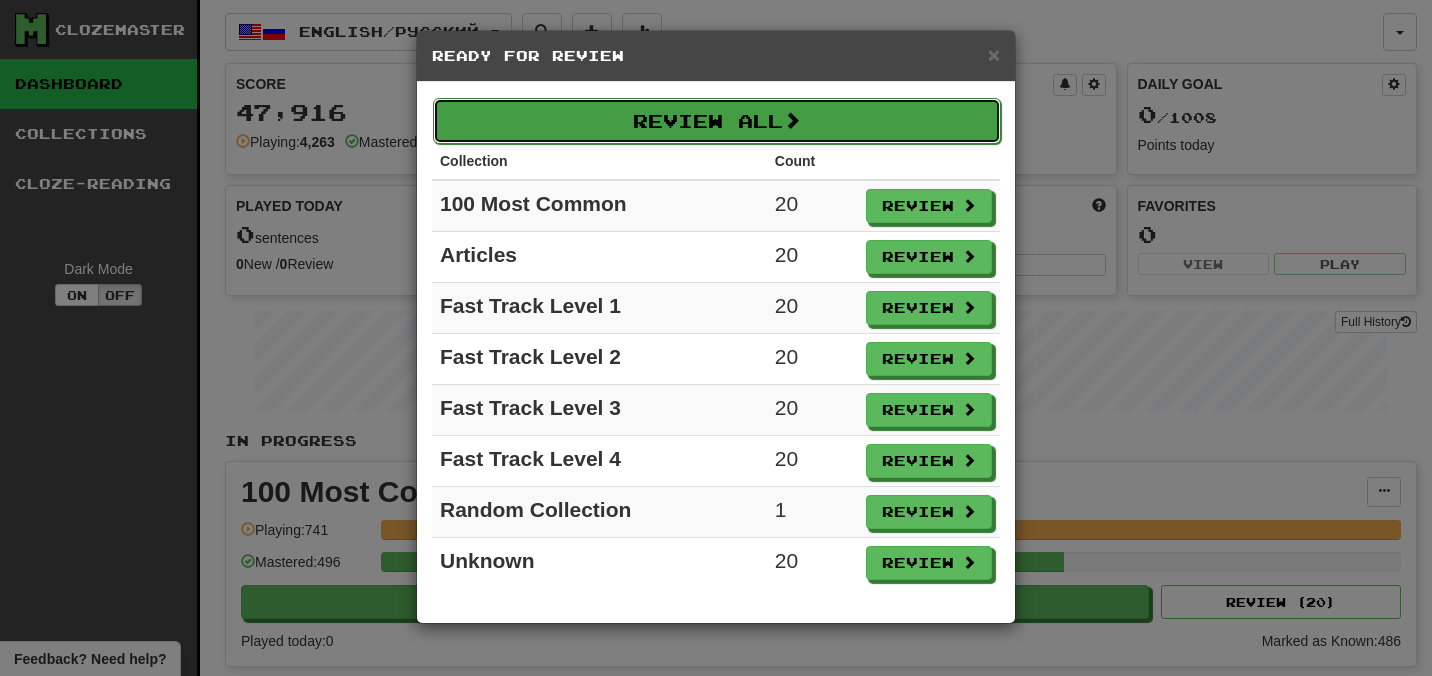 click on "Review All" at bounding box center [717, 121] 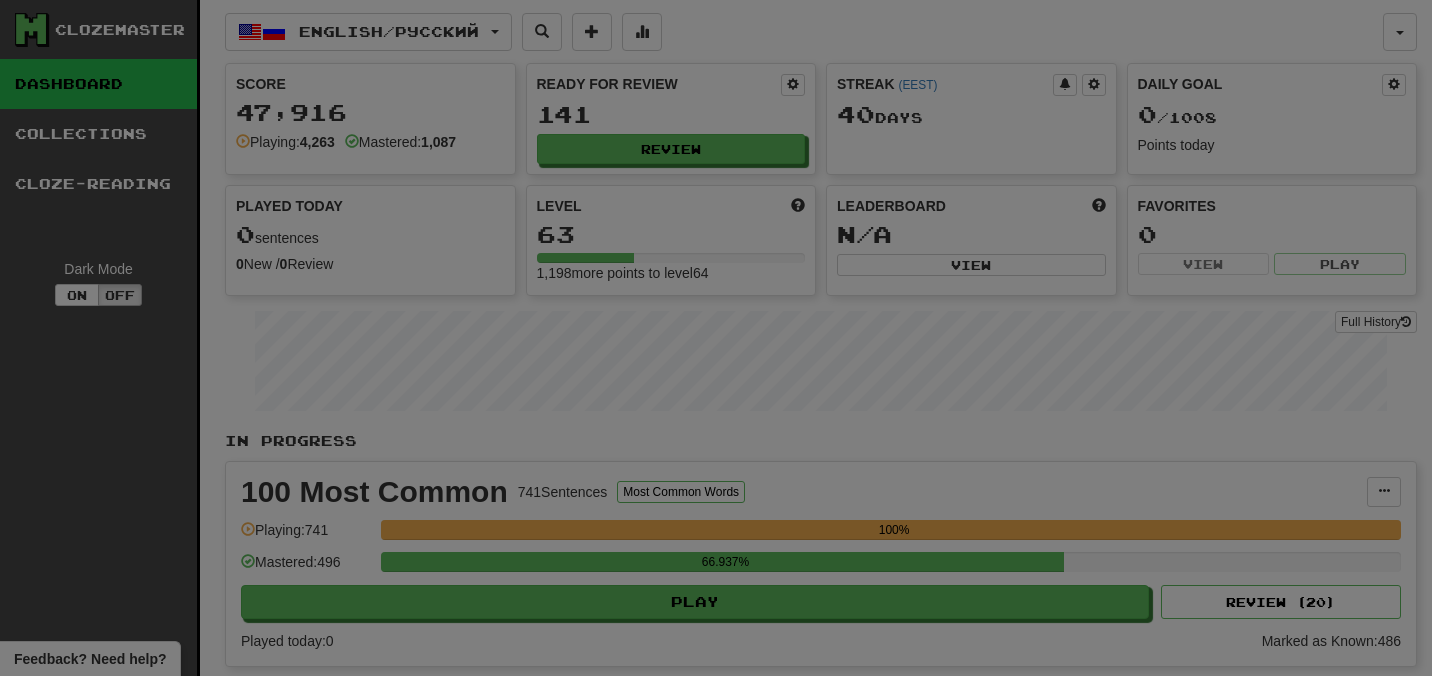 select on "***" 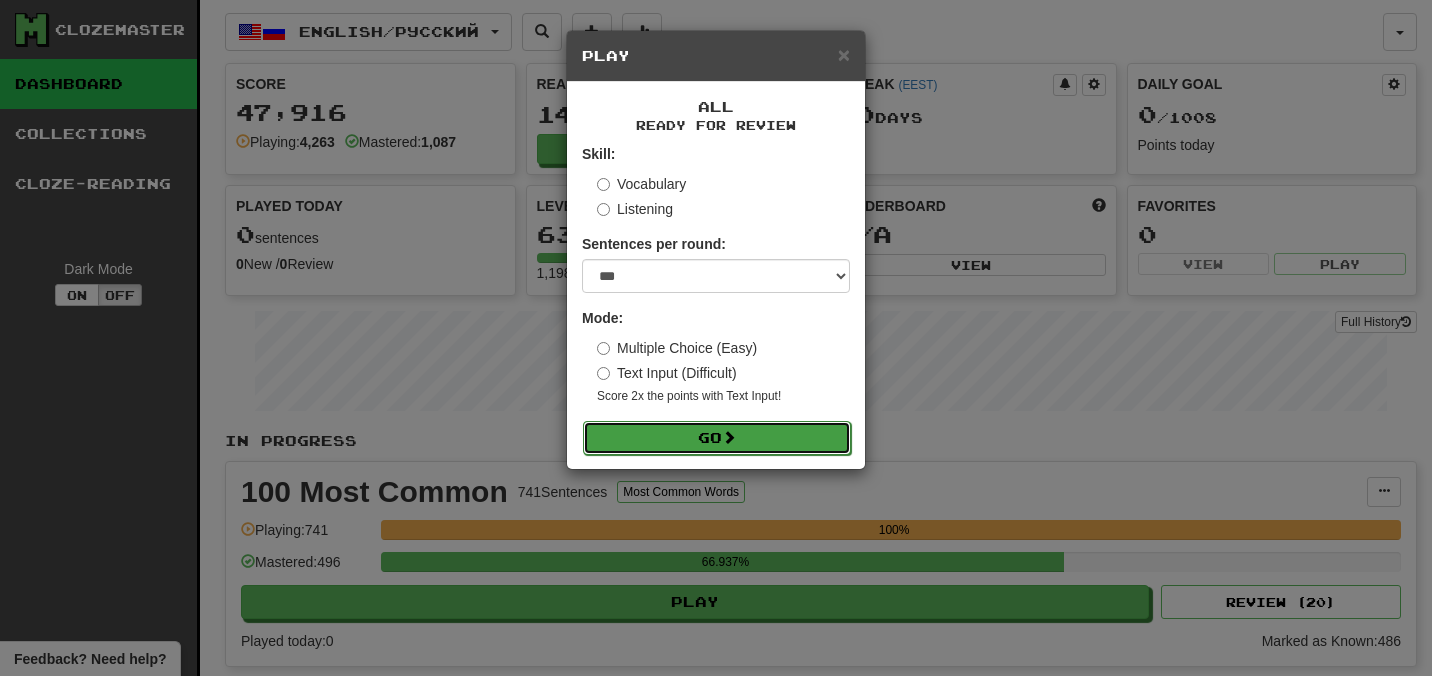click on "Go" at bounding box center (717, 438) 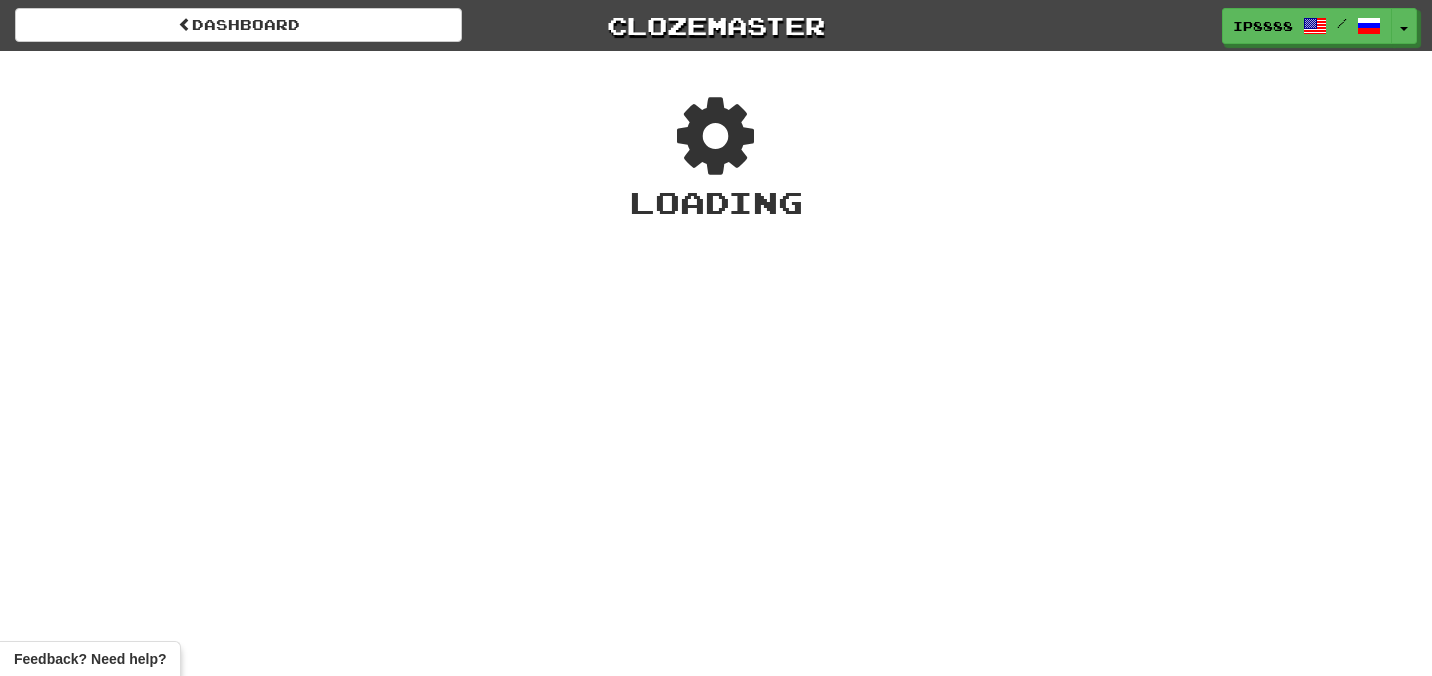 scroll, scrollTop: 0, scrollLeft: 0, axis: both 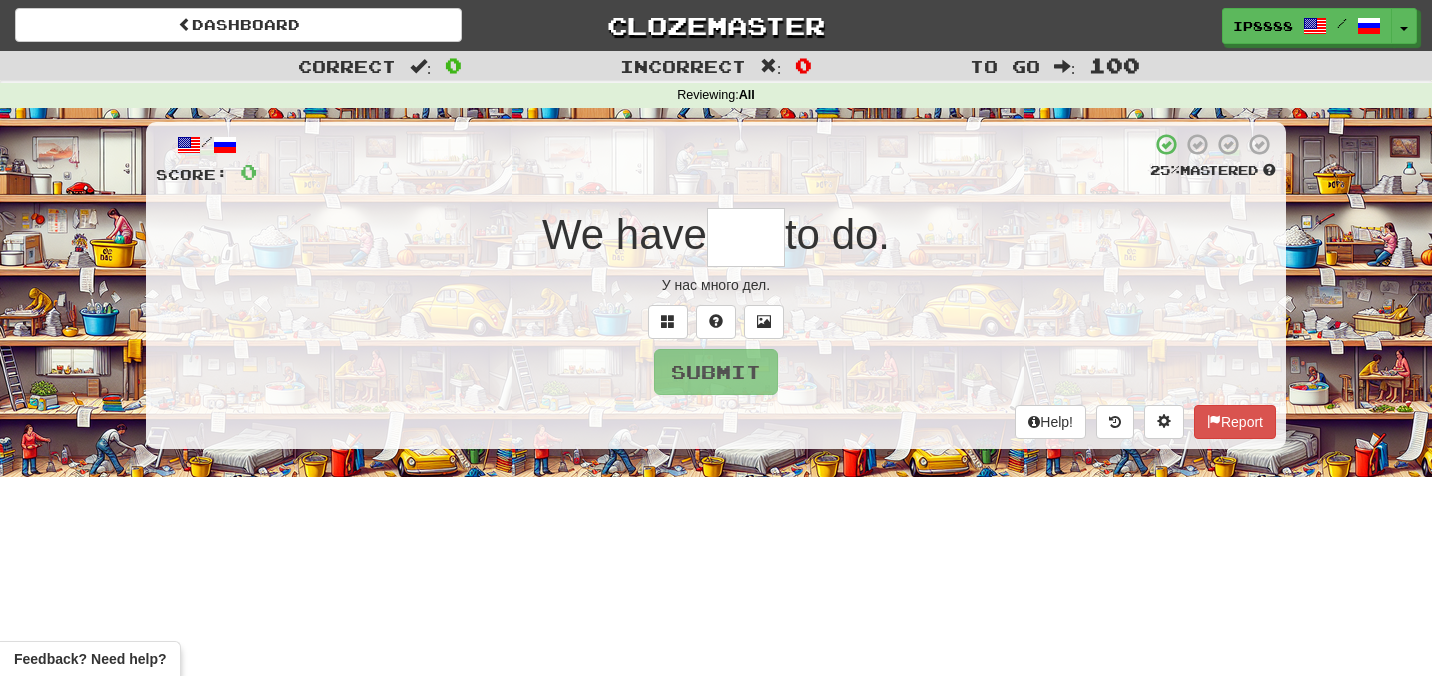click at bounding box center (746, 237) 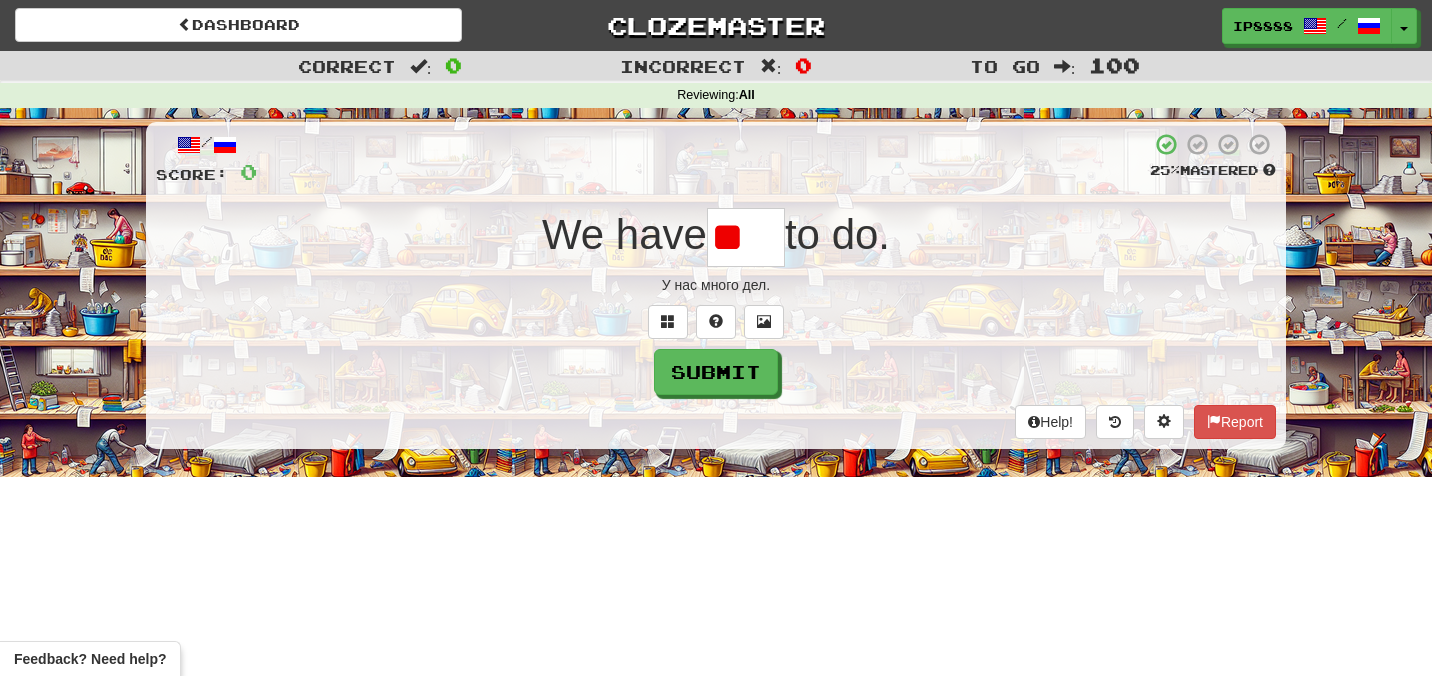 type on "*" 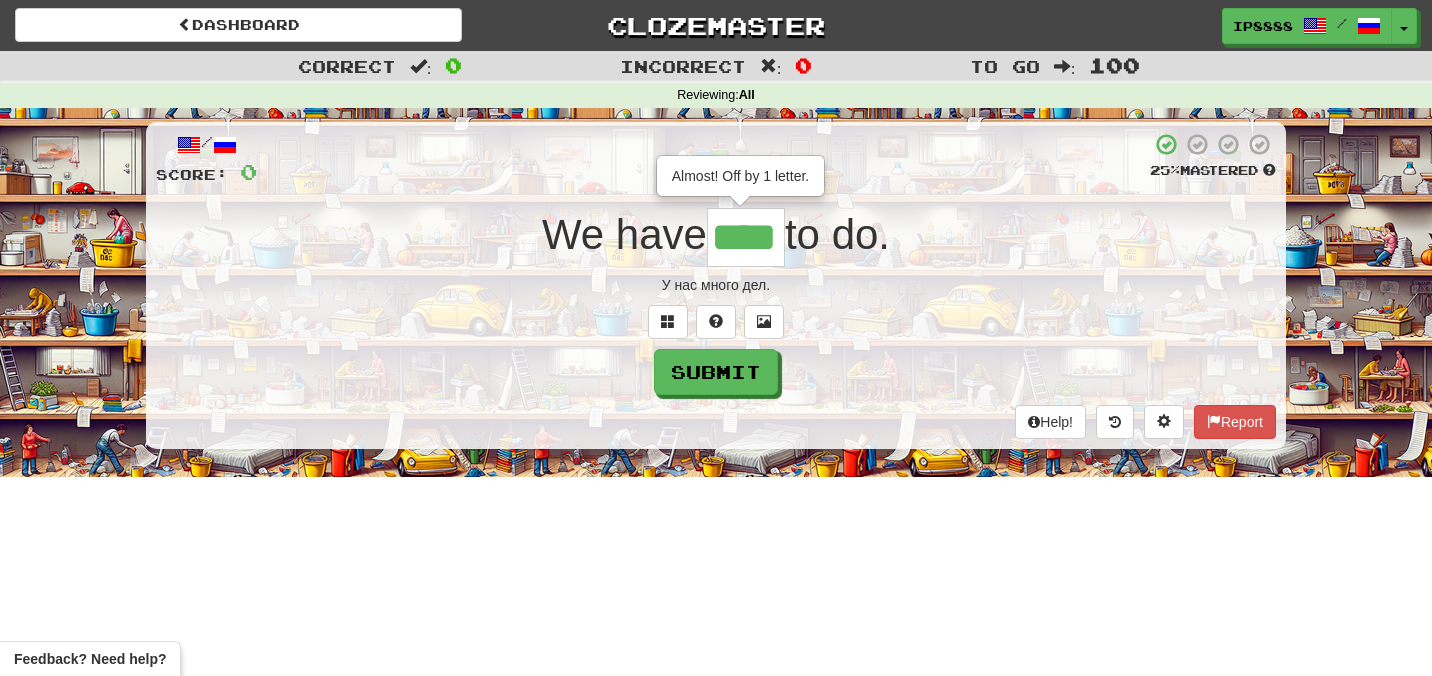 type on "****" 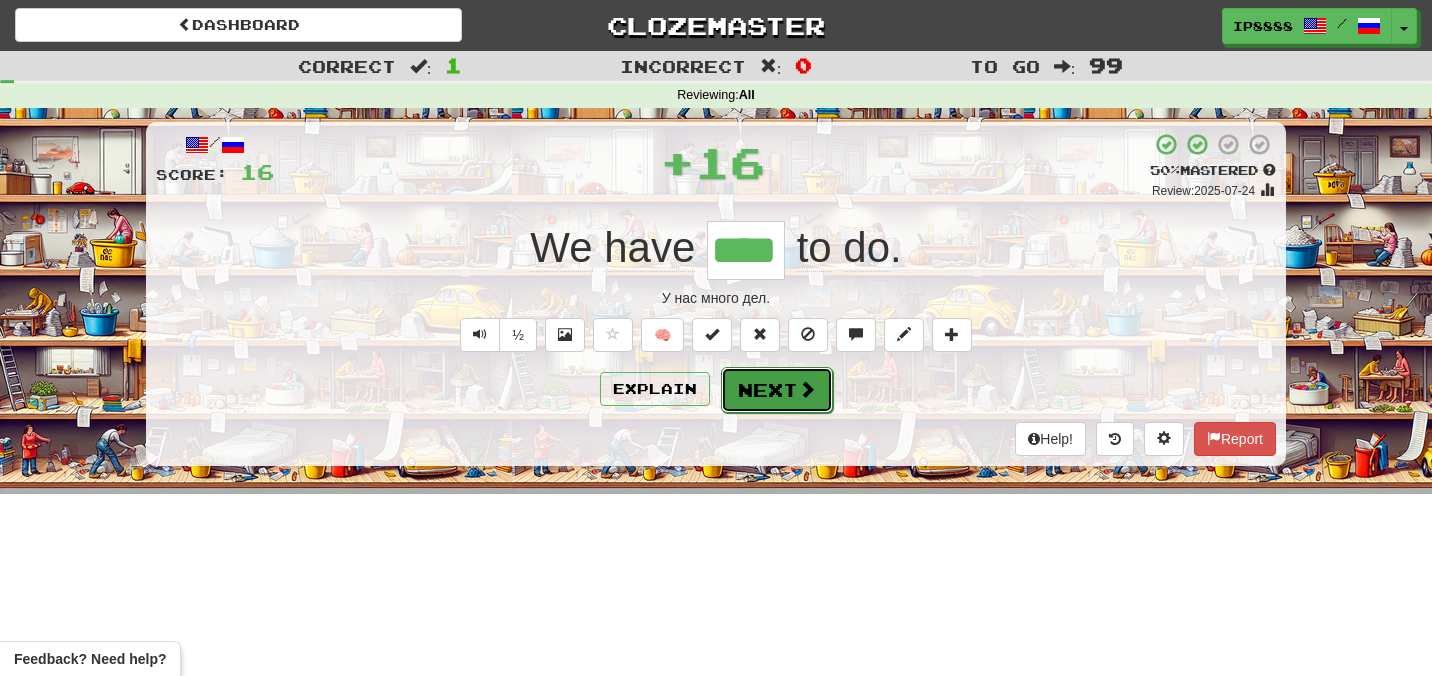 click on "Next" at bounding box center [777, 390] 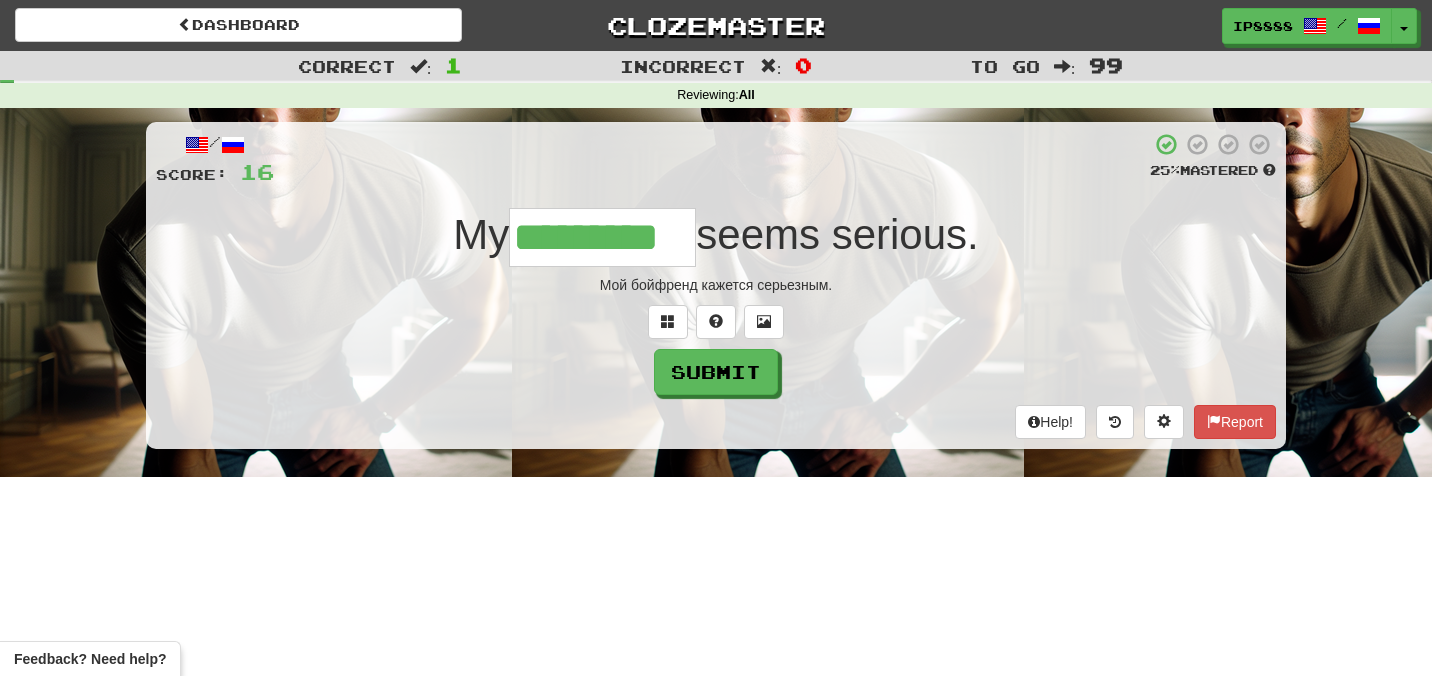 type on "*********" 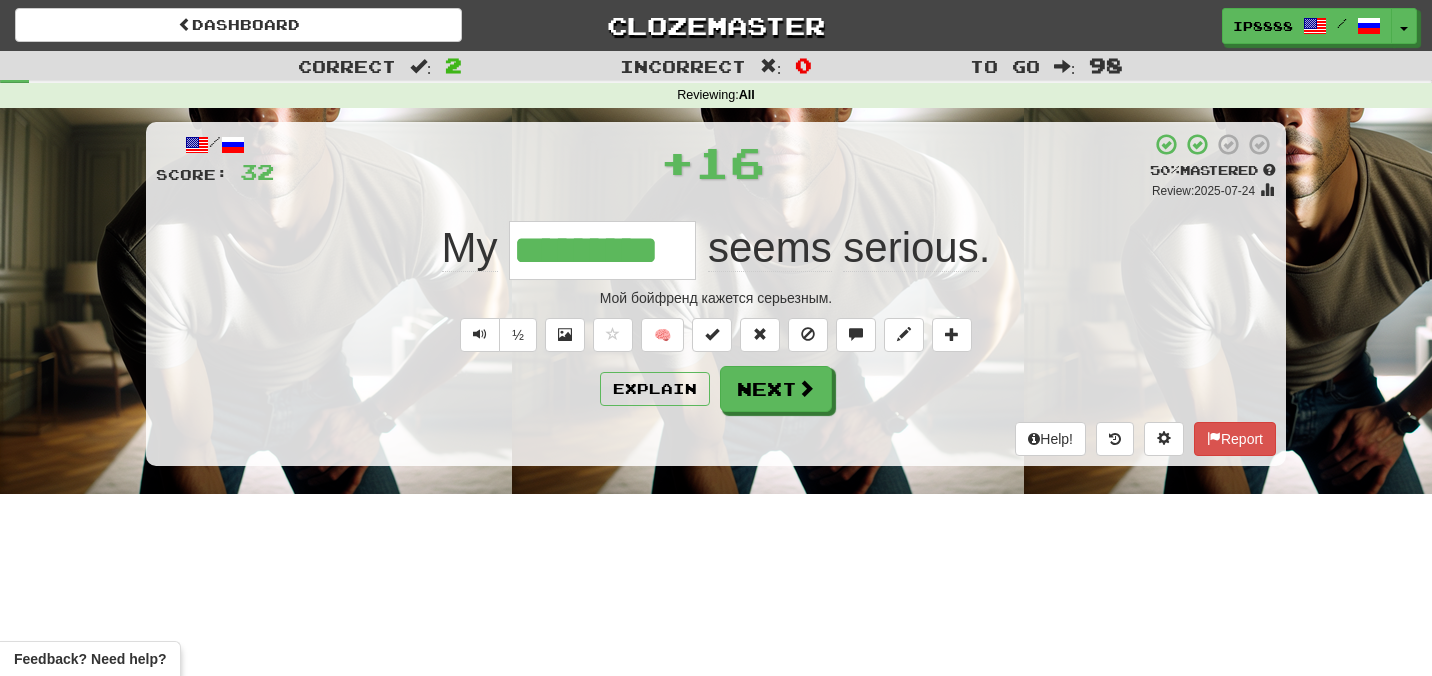 click on "/  Score:   32 + 16 50 %  Mastered Review:  2025-07-24 My   *********   seems   serious . Мой бойфренд кажется серьезным. ½ 🧠 Explain Next  Help!  Report" at bounding box center (716, 294) 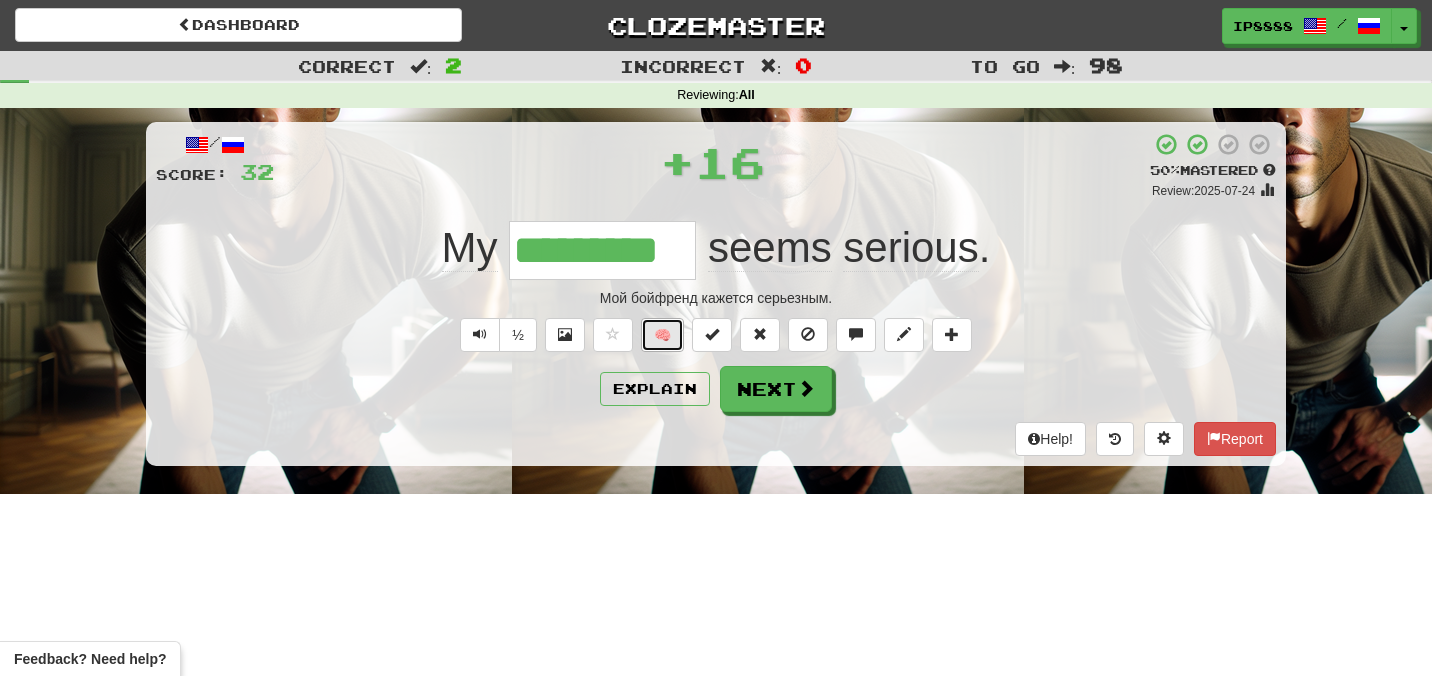 click on "🧠" at bounding box center (662, 335) 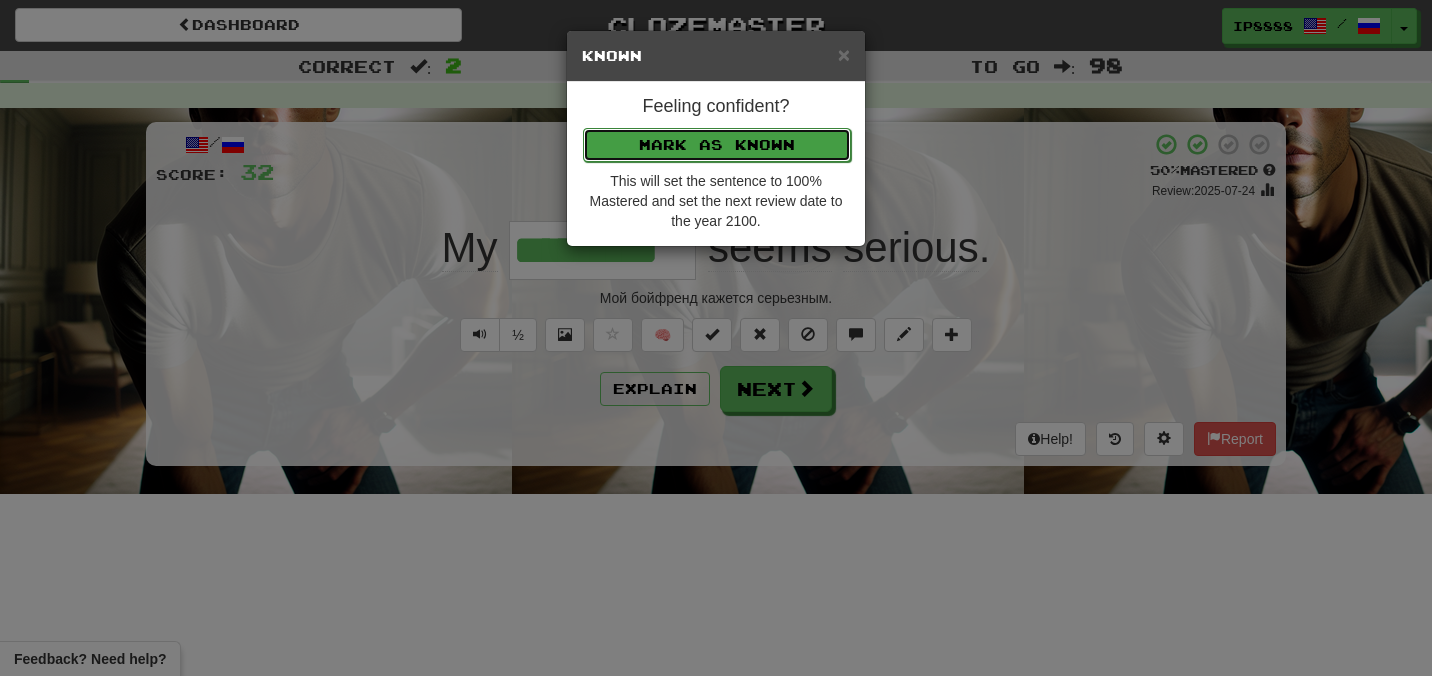 click on "Mark as Known" at bounding box center [717, 145] 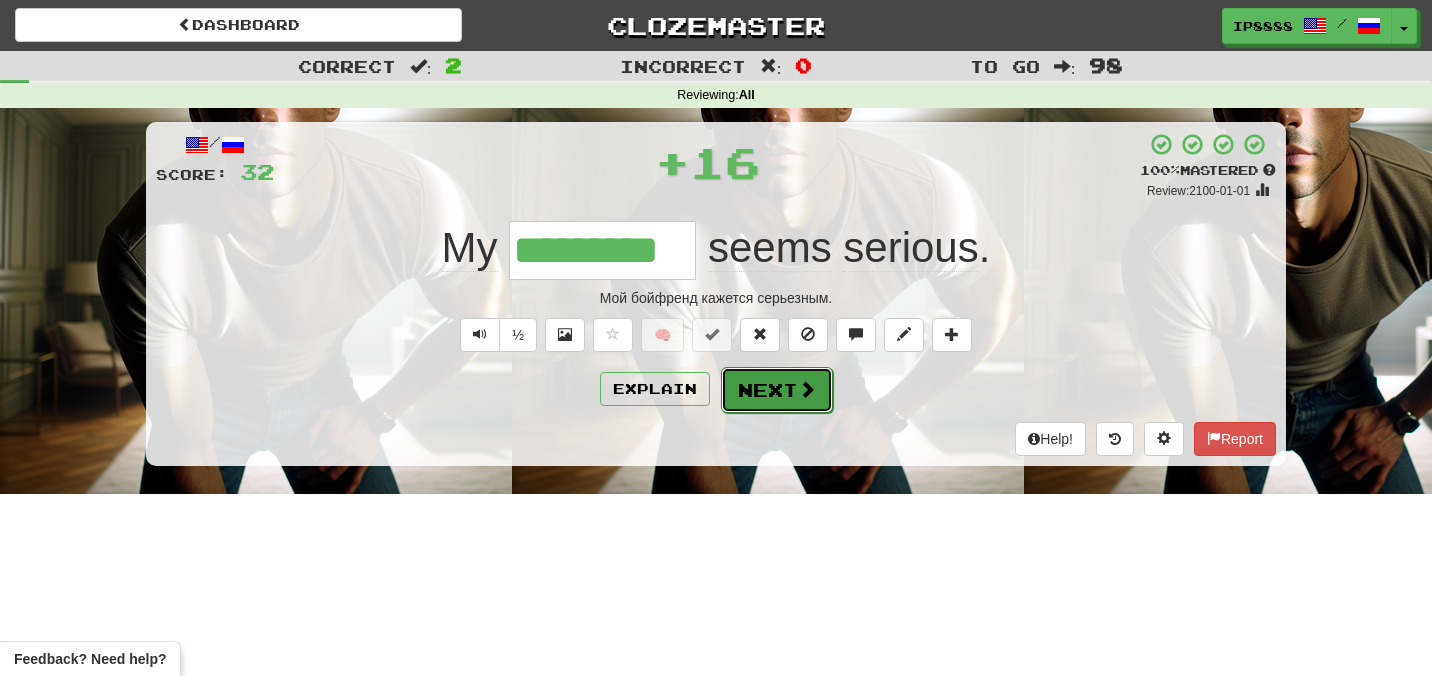 click on "Next" at bounding box center [777, 390] 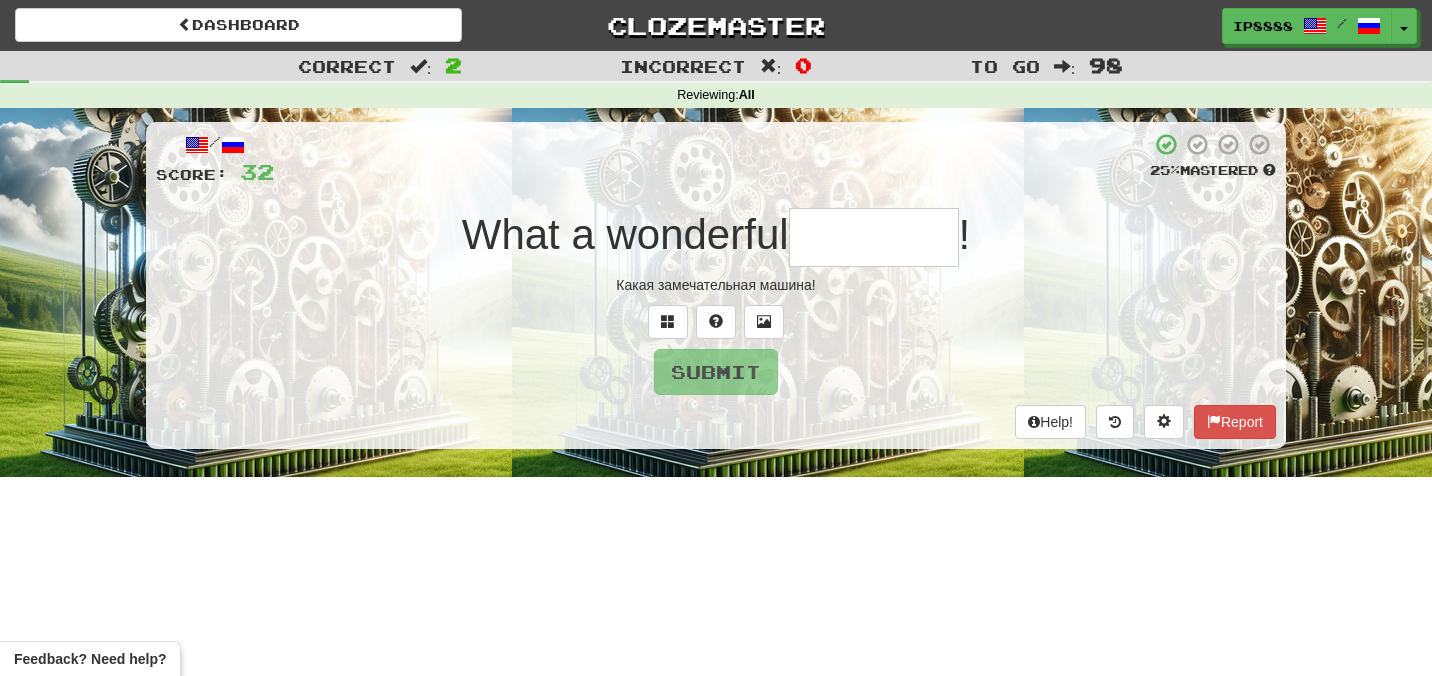 click at bounding box center [874, 237] 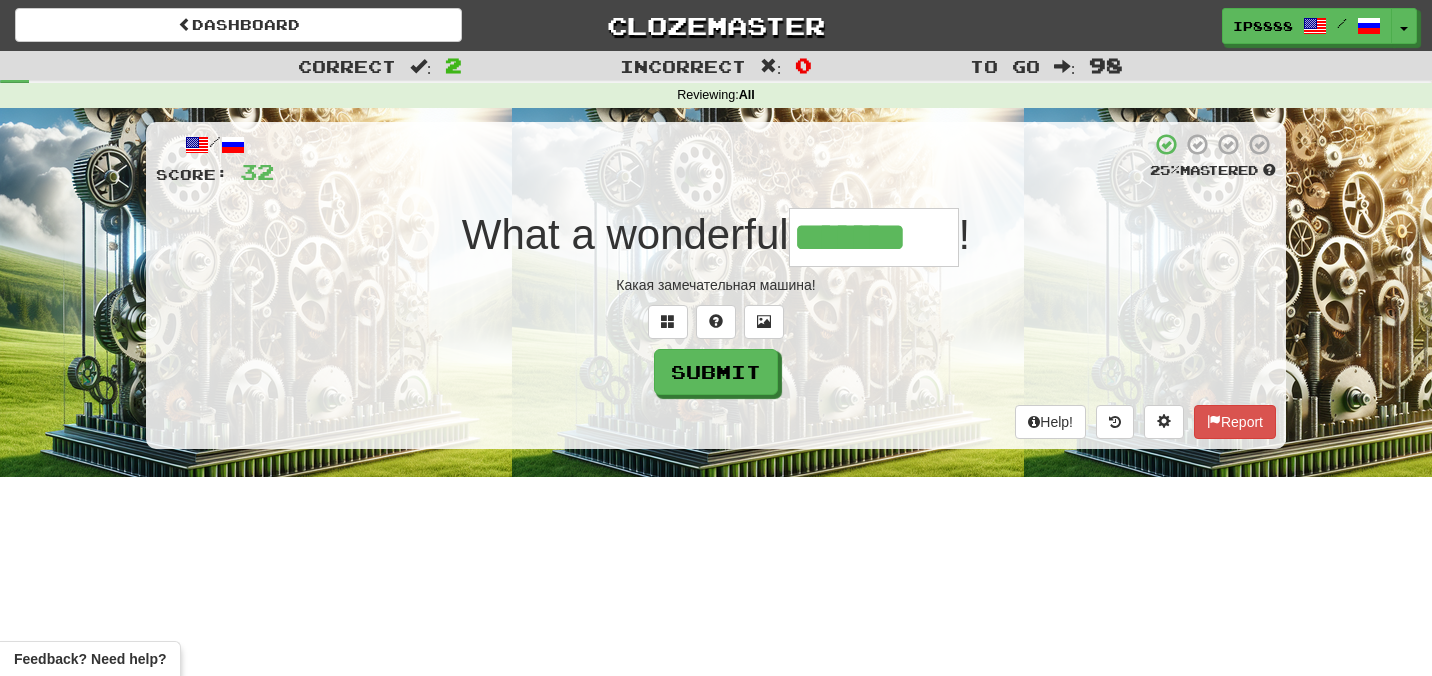 type on "*******" 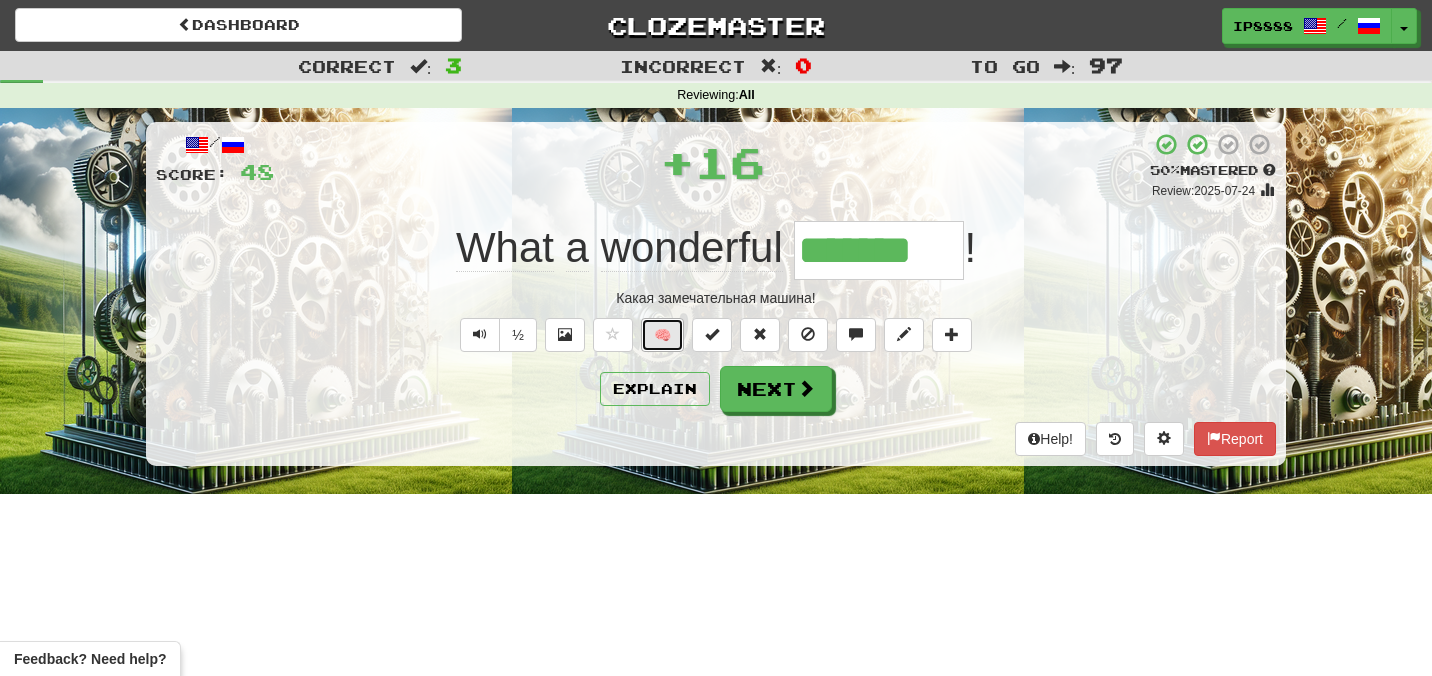 click on "🧠" at bounding box center [662, 335] 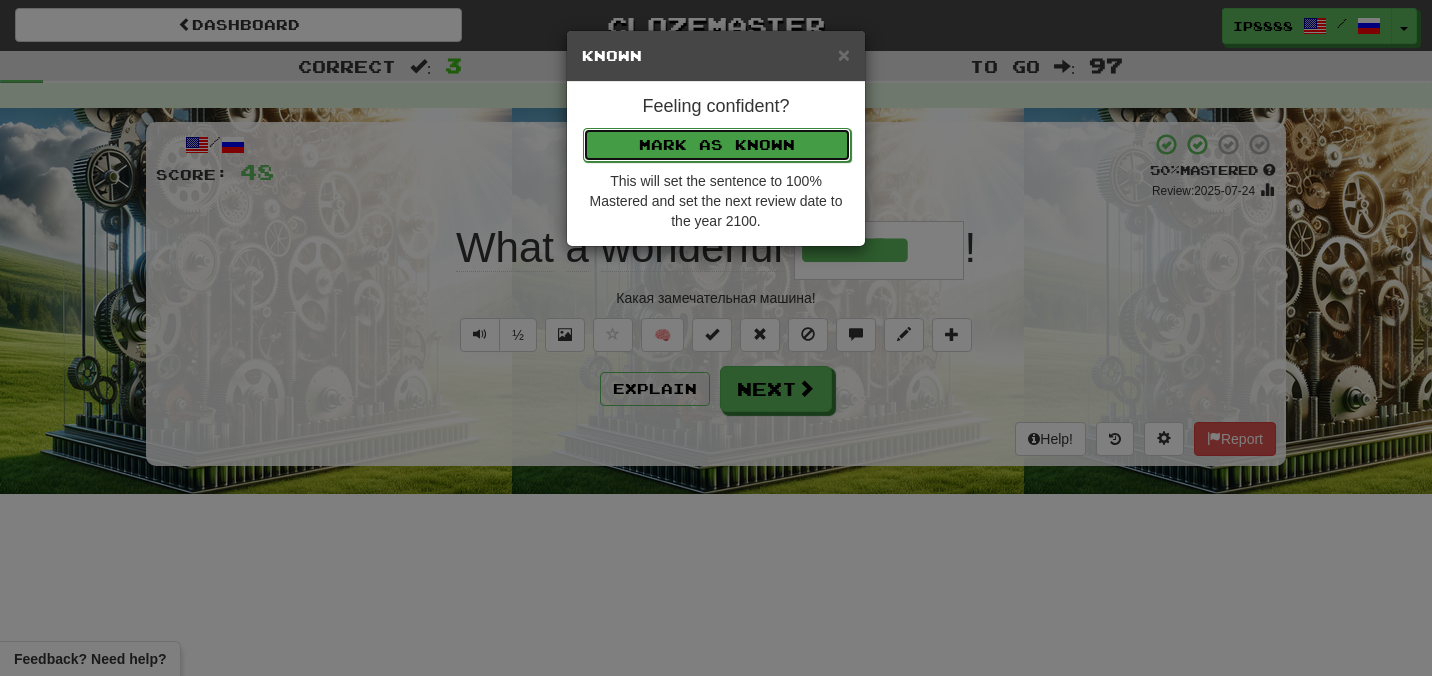 click on "Mark as Known" at bounding box center [717, 145] 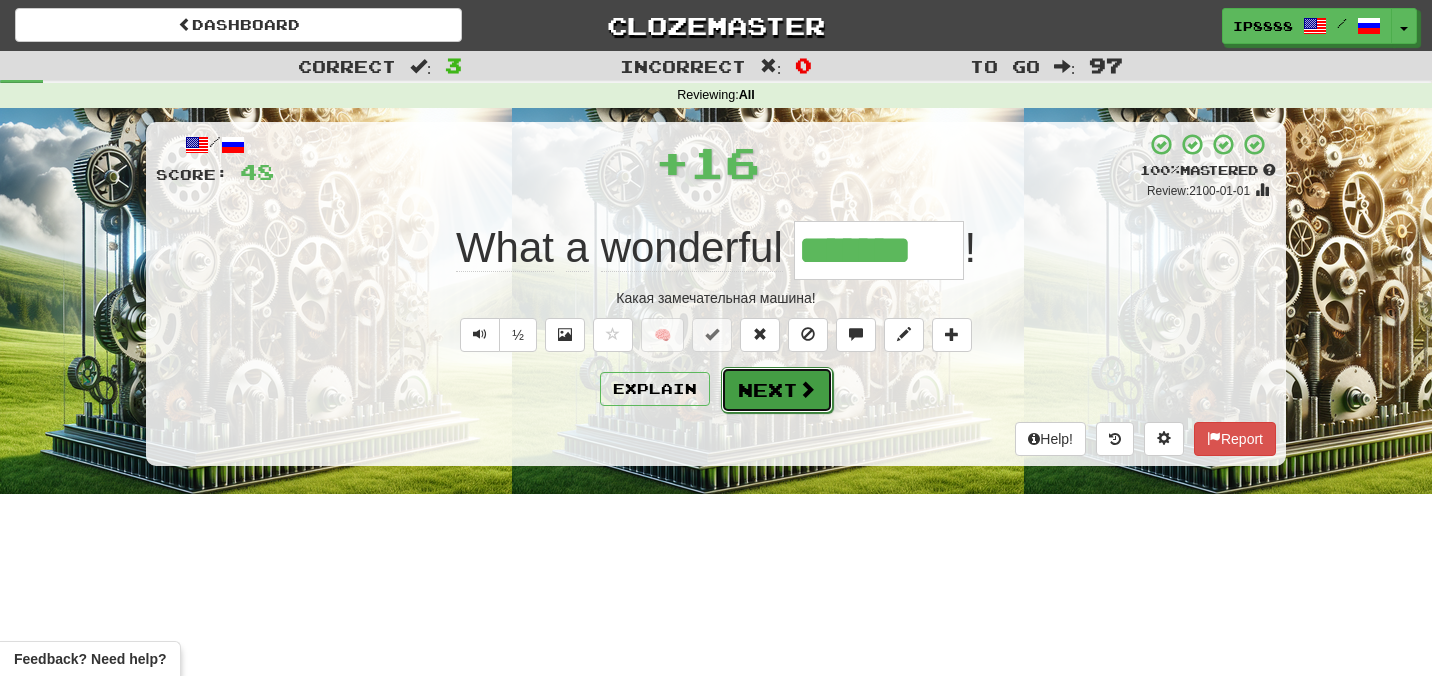 click on "Next" at bounding box center (777, 390) 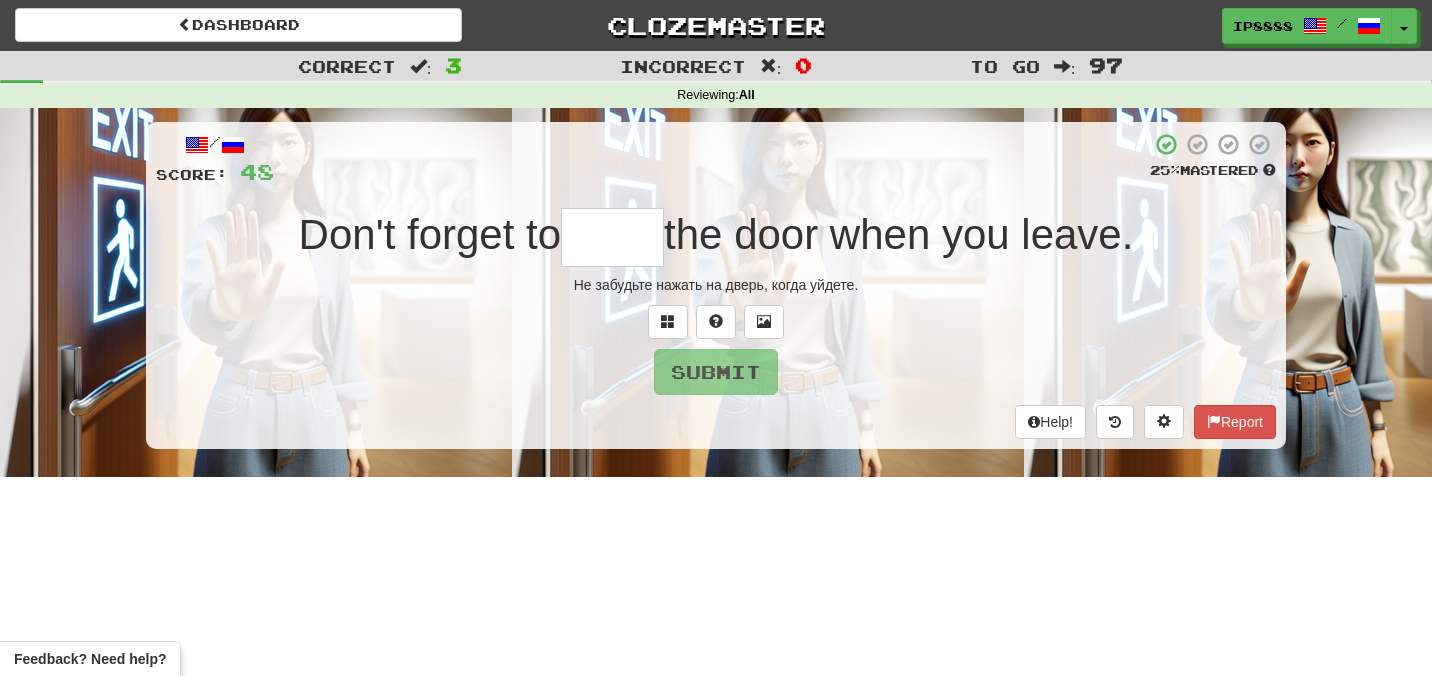 click at bounding box center [612, 237] 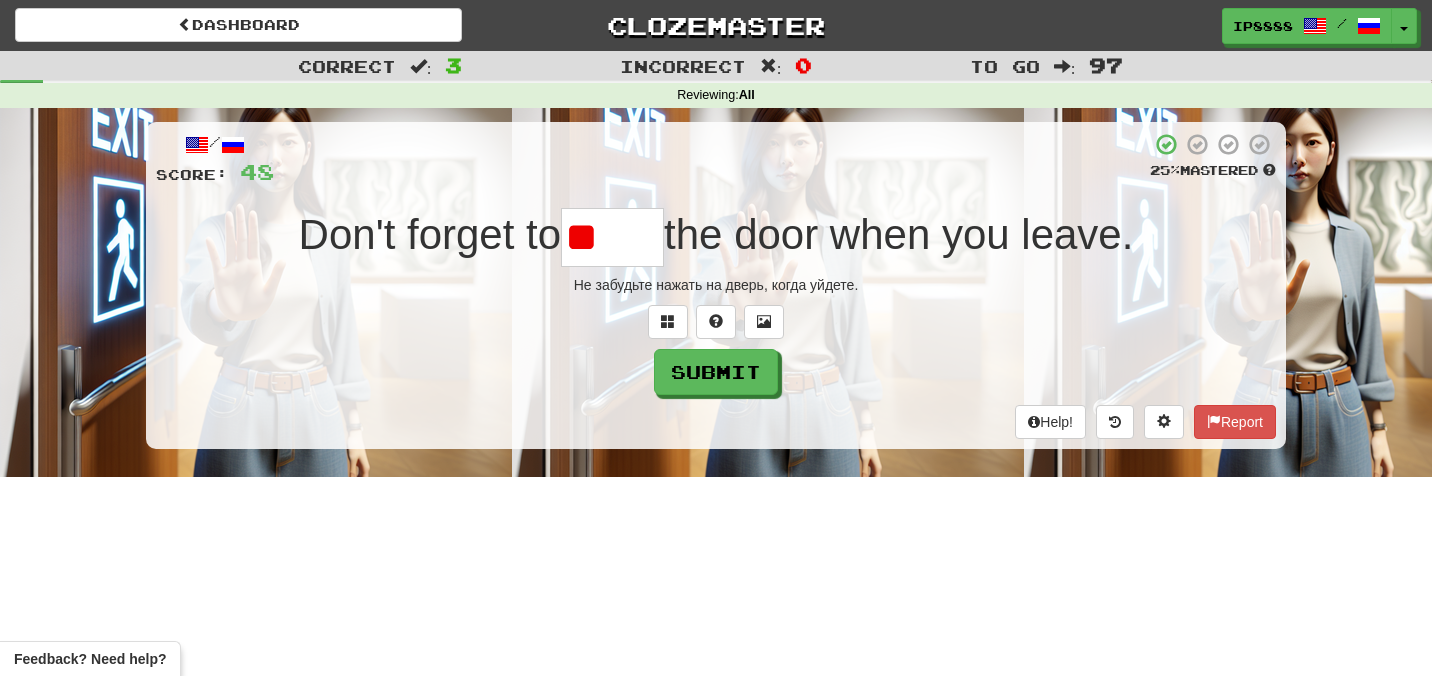 type on "*" 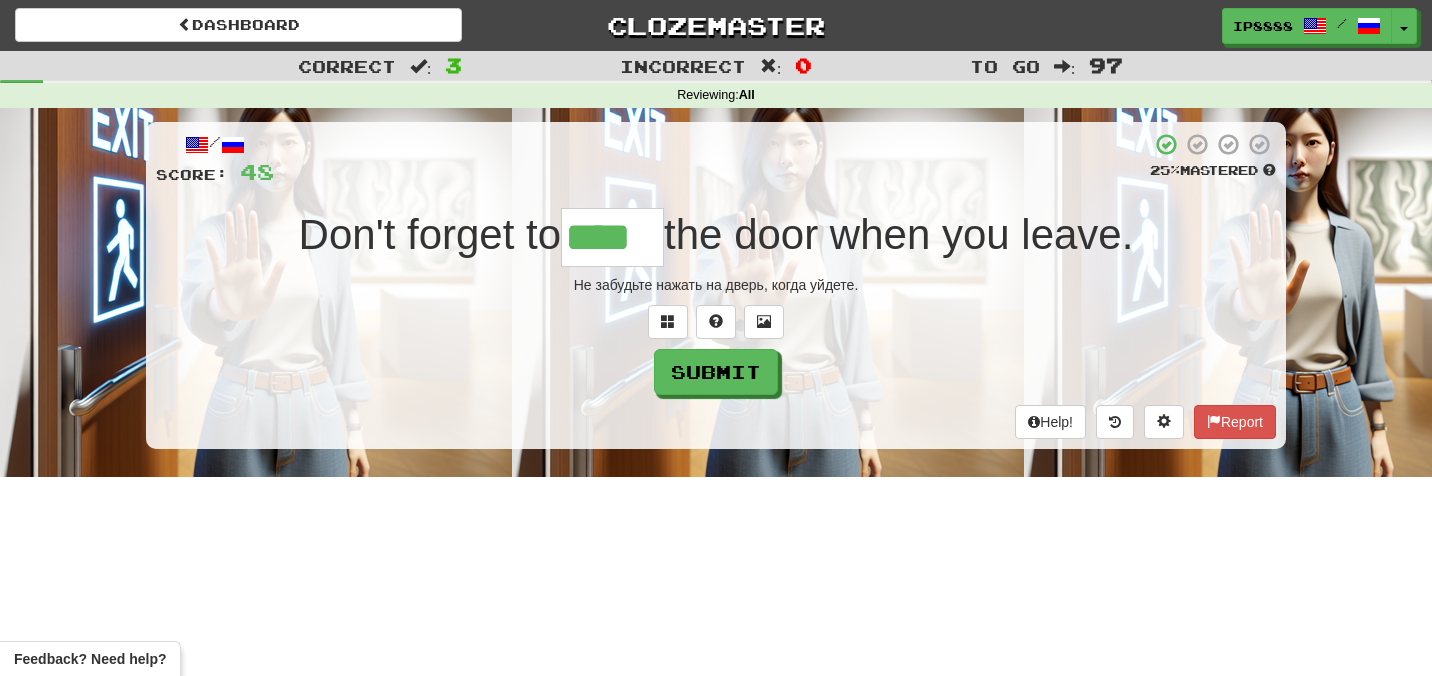 type on "****" 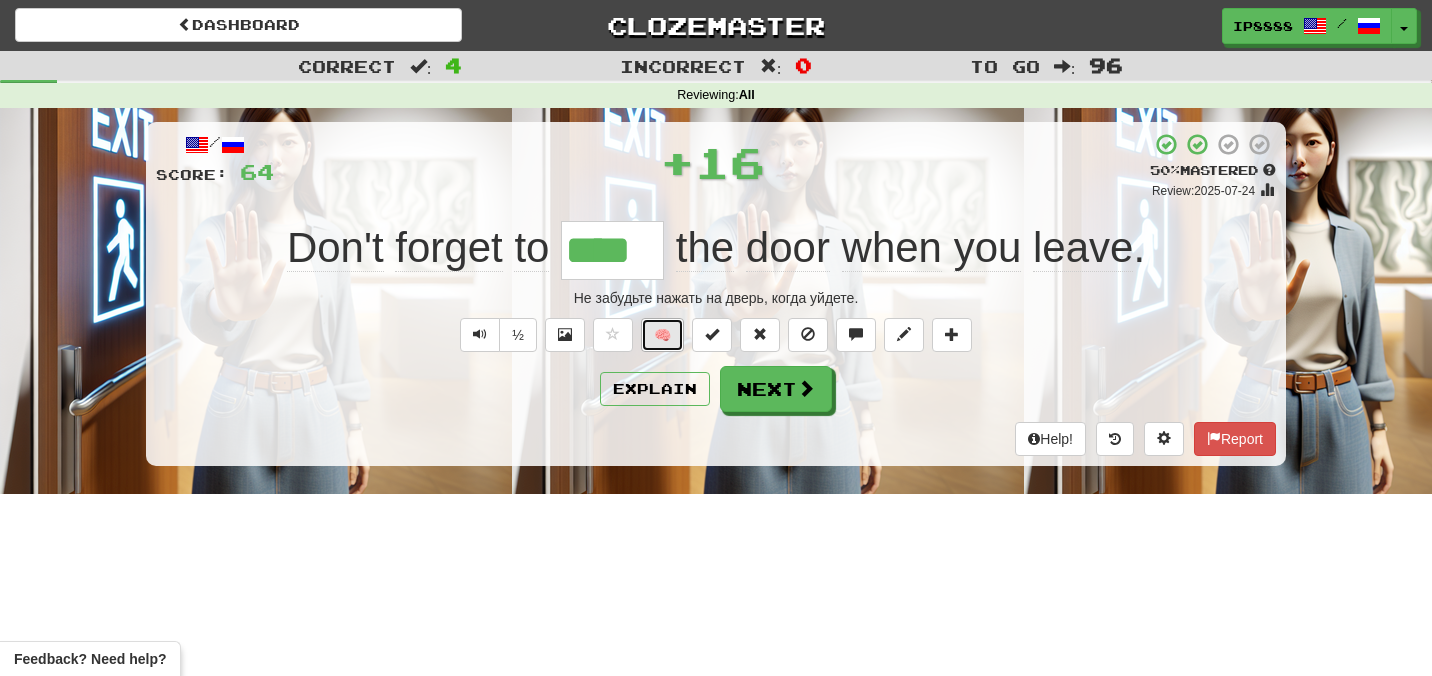 click on "🧠" at bounding box center (662, 335) 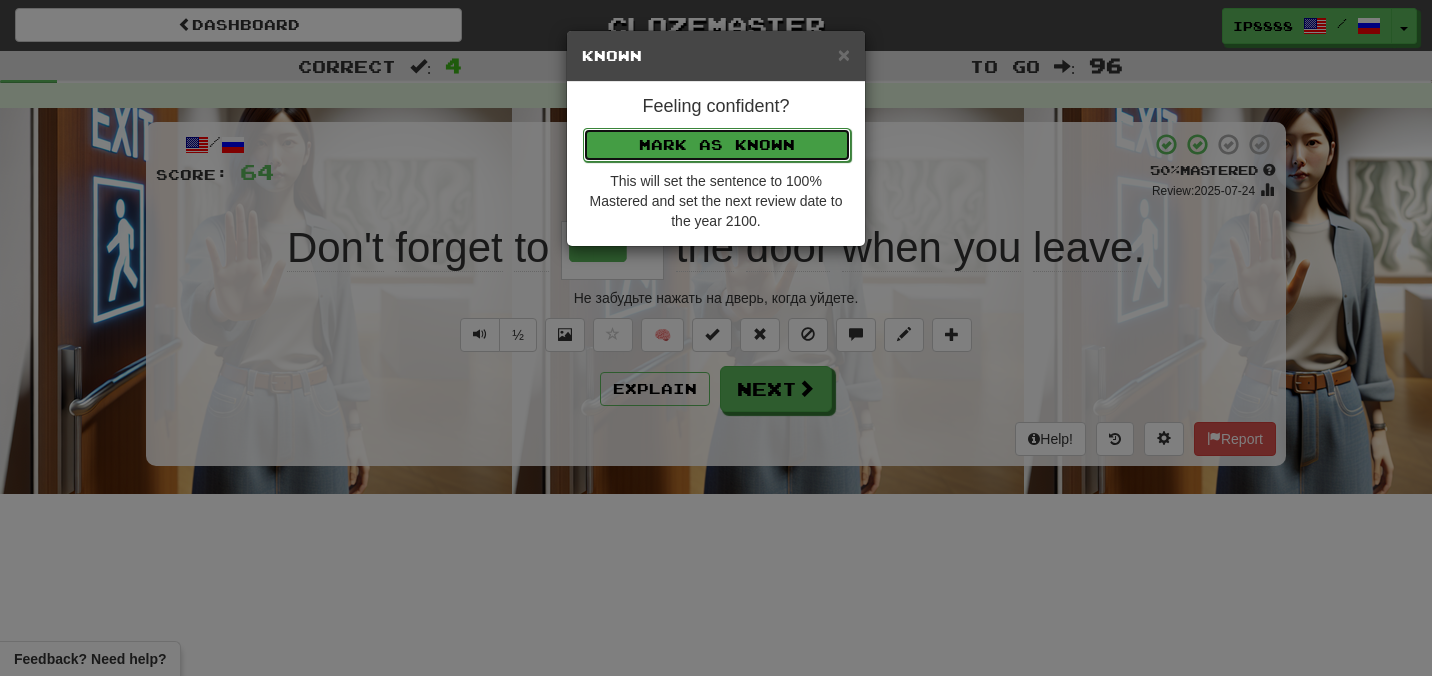 click on "Mark as Known" at bounding box center (717, 145) 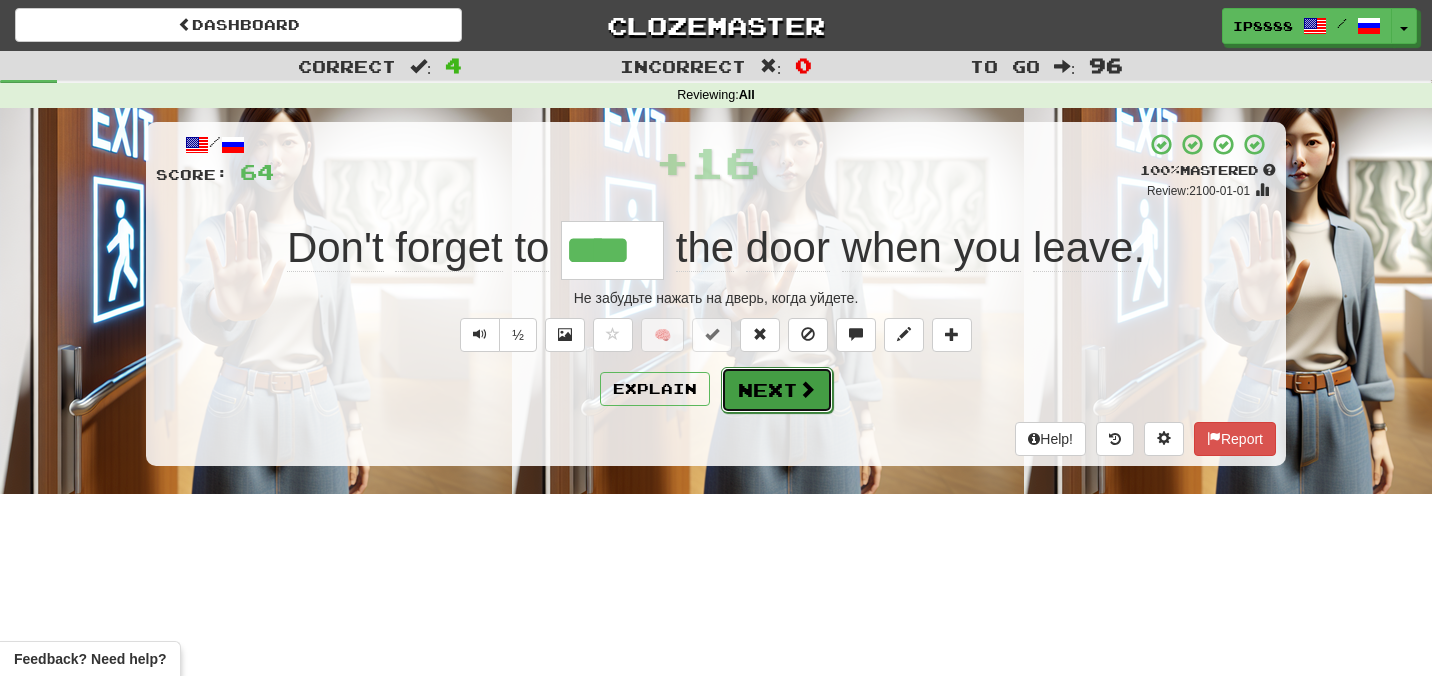 click at bounding box center [807, 389] 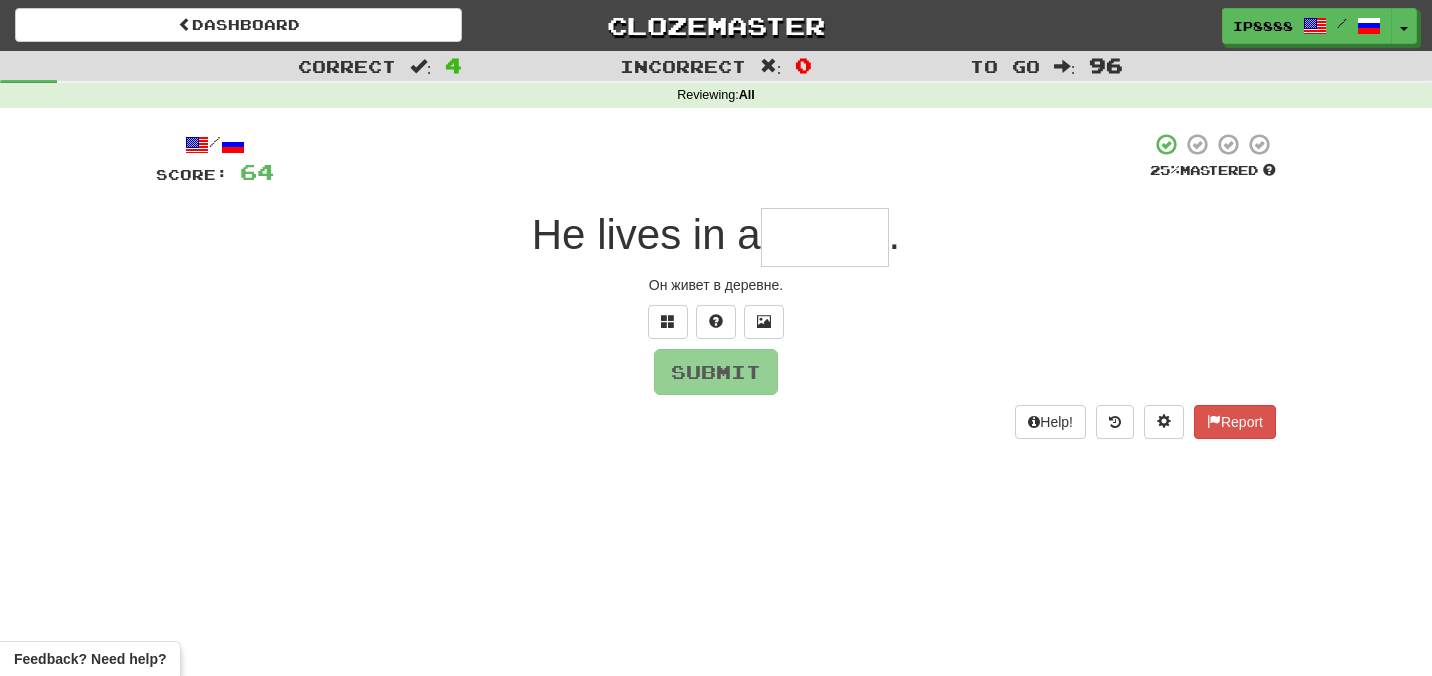 click at bounding box center [825, 237] 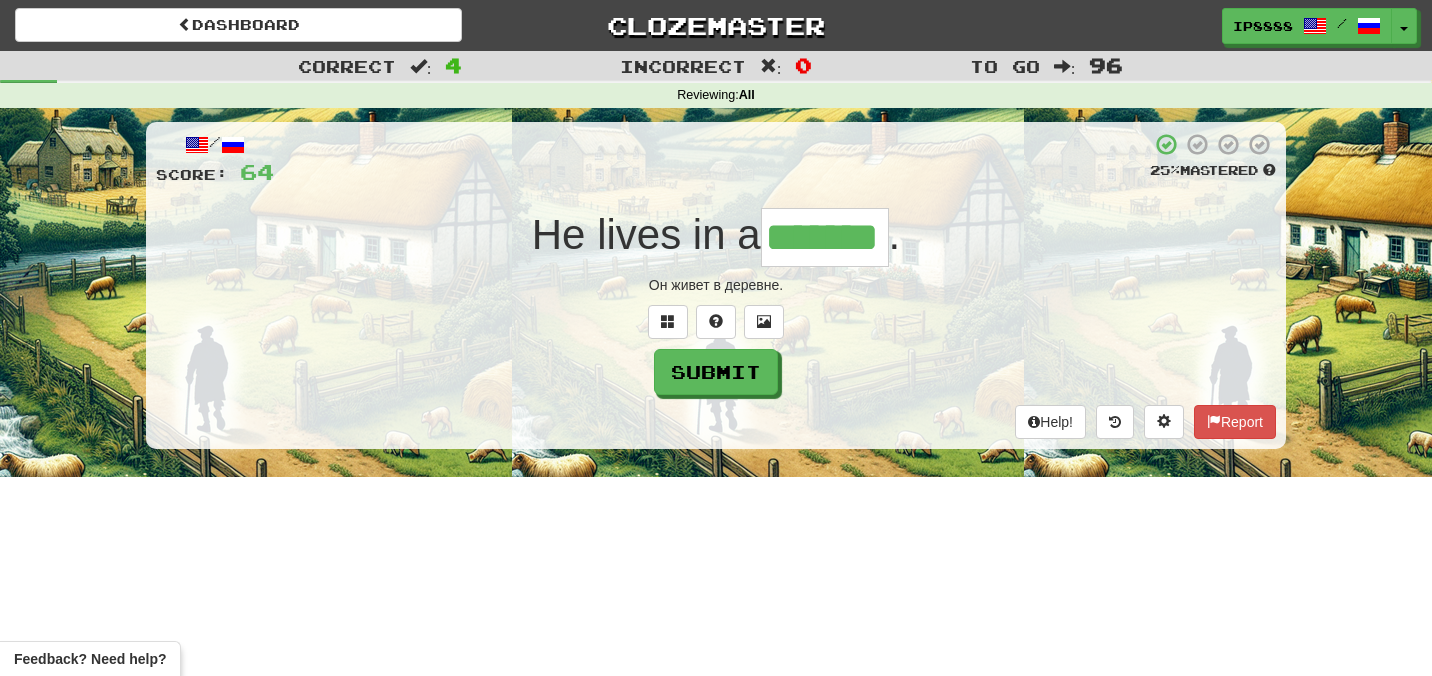 type on "*******" 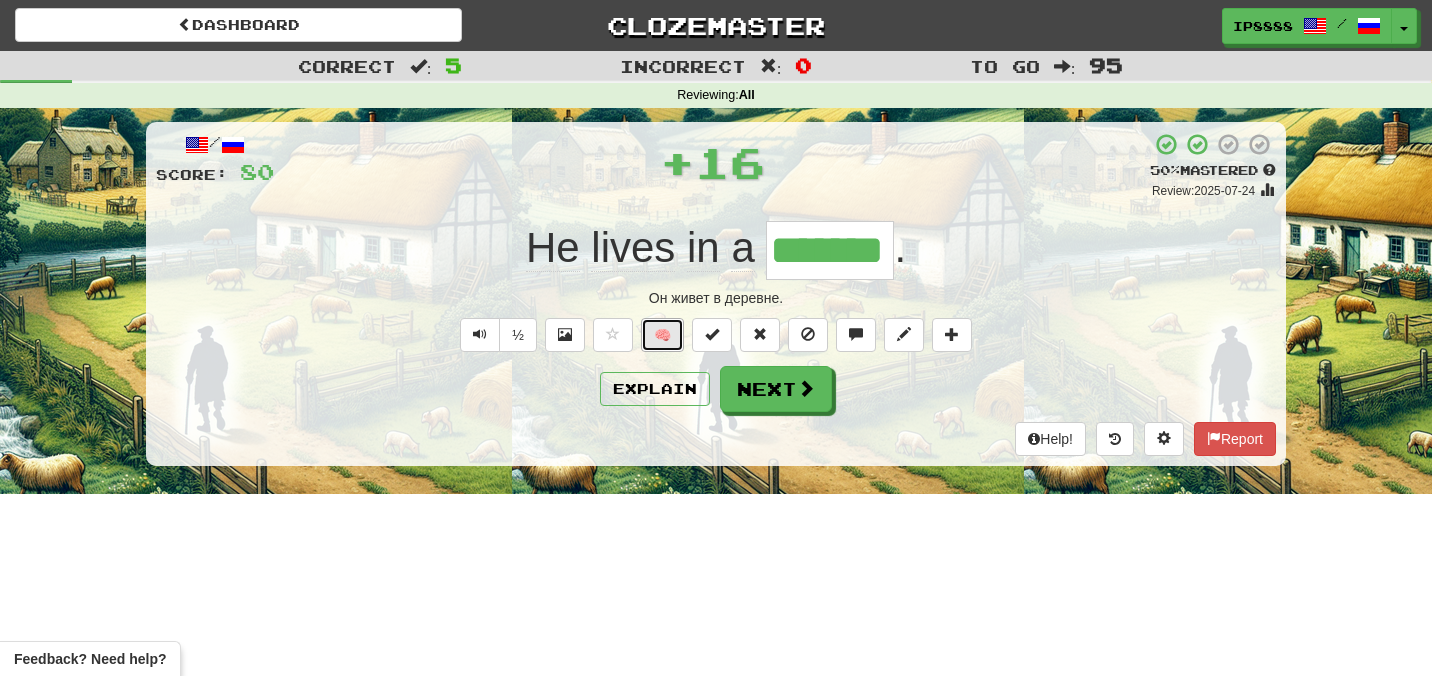 click on "🧠" at bounding box center [662, 335] 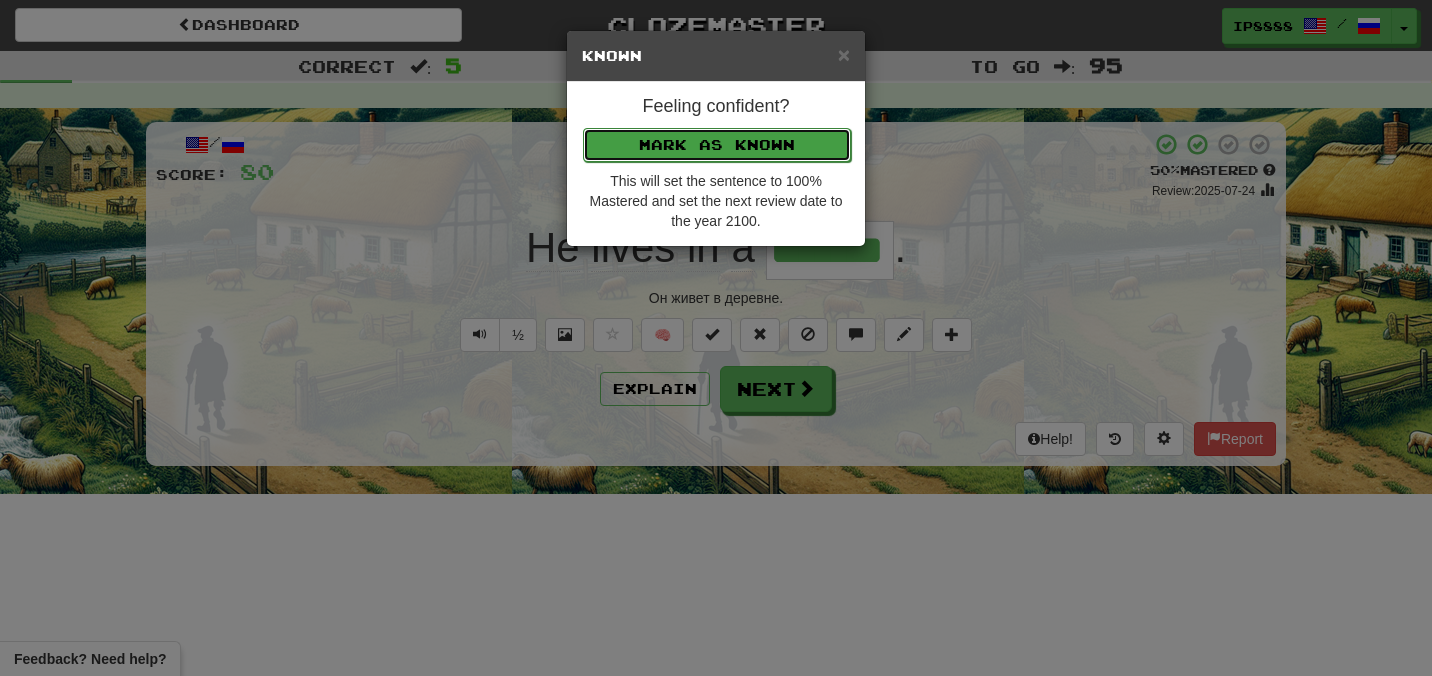 click on "Mark as Known" at bounding box center (717, 145) 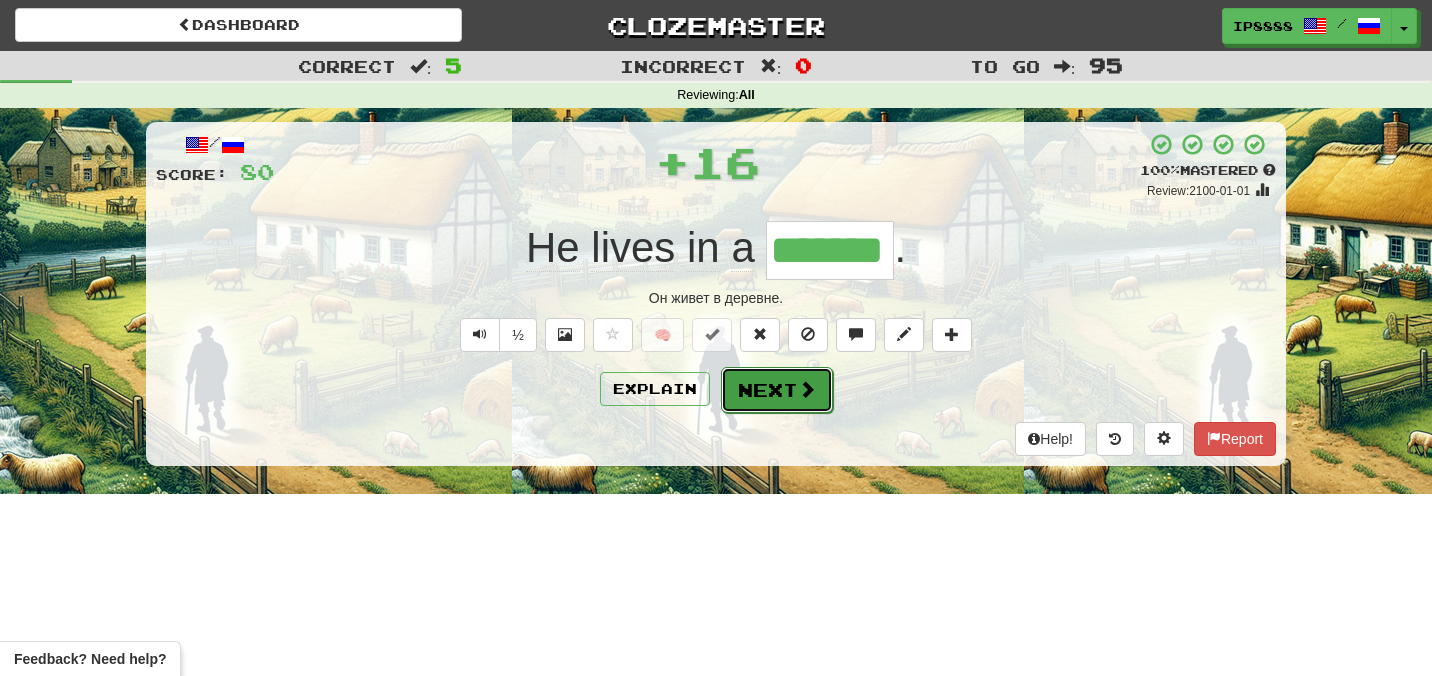 click on "Next" at bounding box center (777, 390) 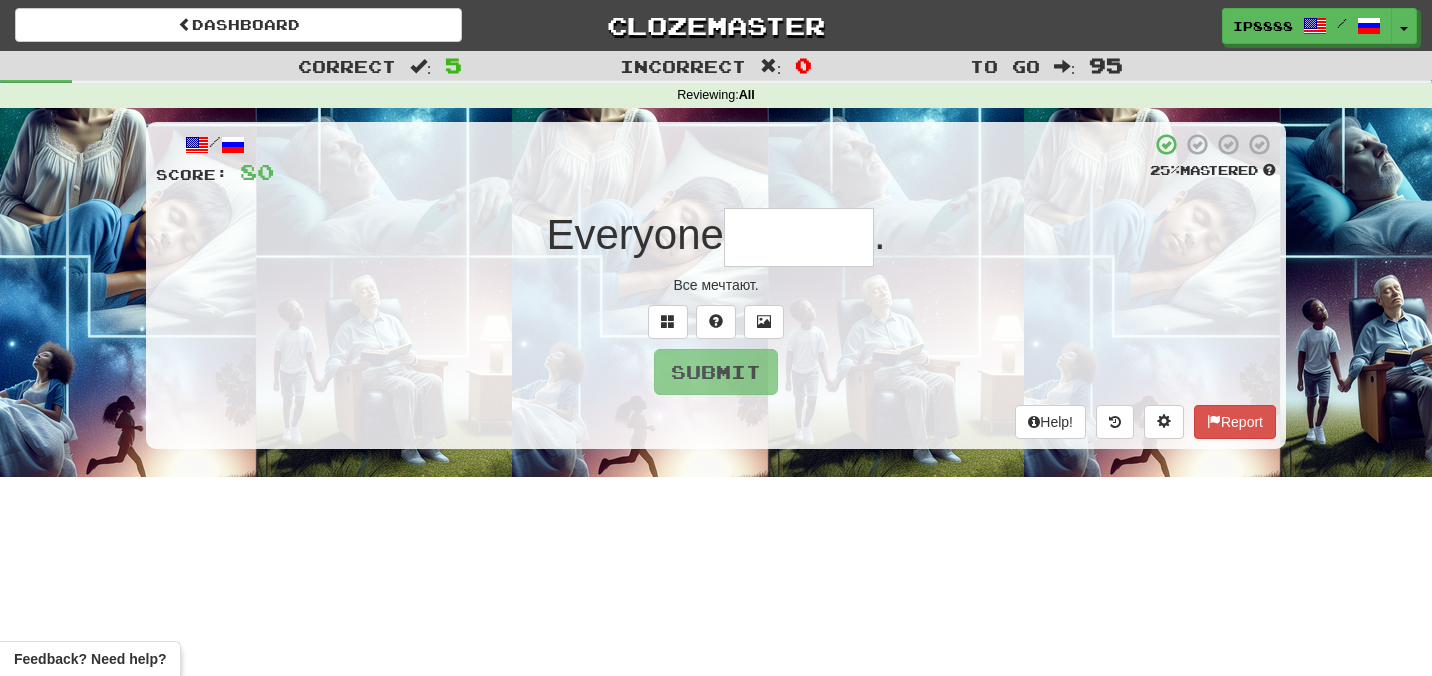 click at bounding box center [799, 237] 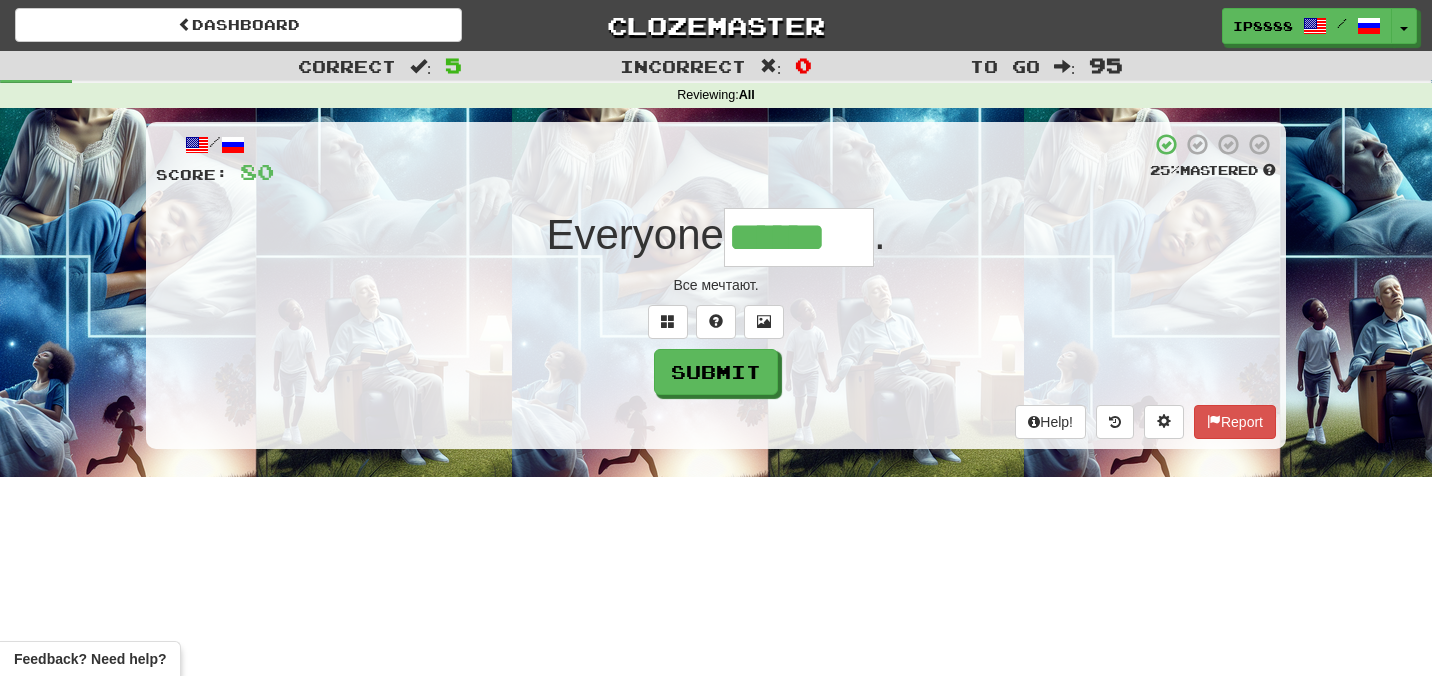 type on "******" 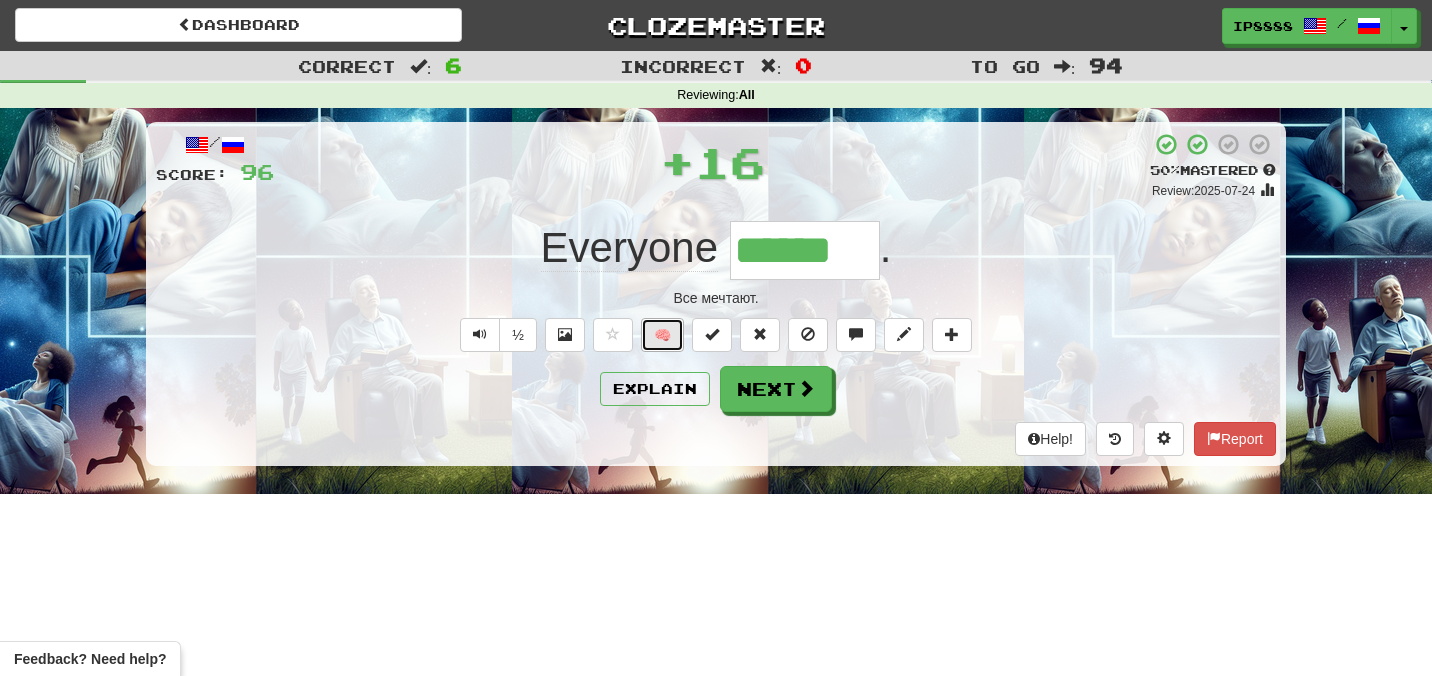click on "🧠" at bounding box center [662, 335] 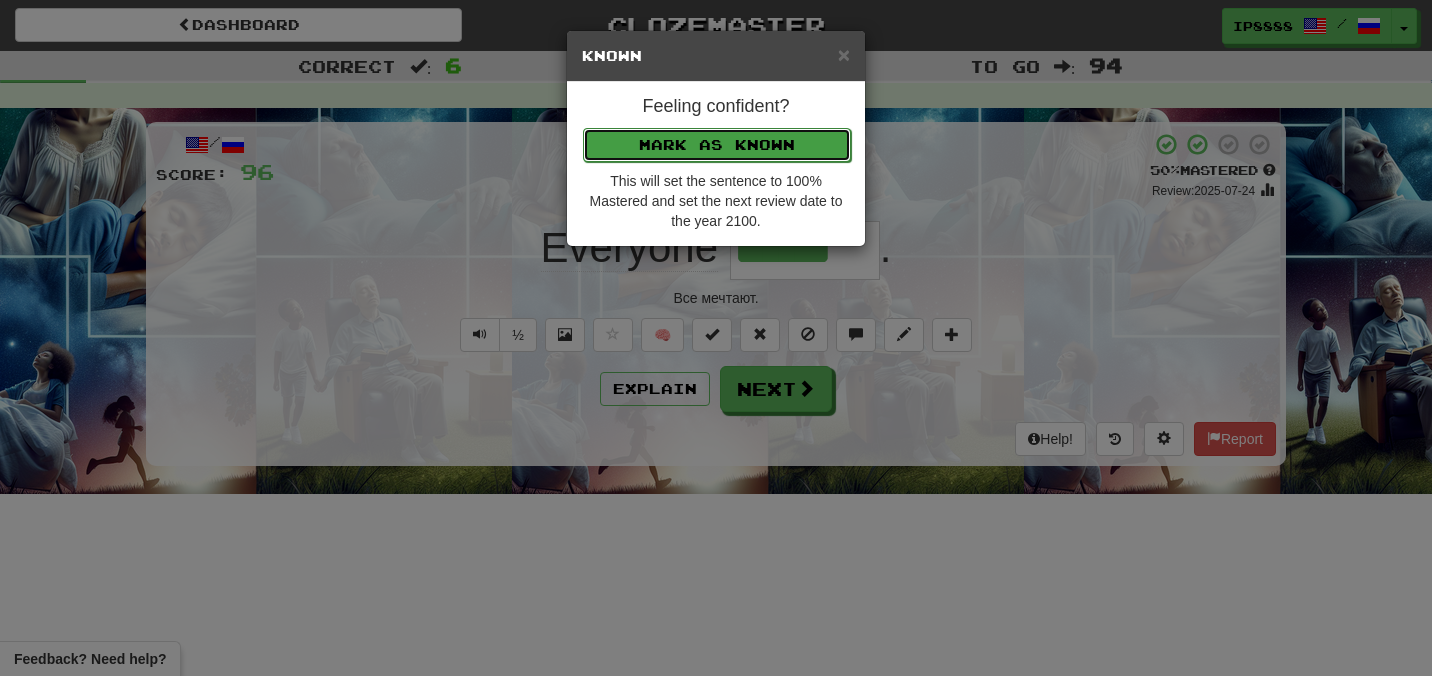 click on "Mark as Known" at bounding box center [717, 145] 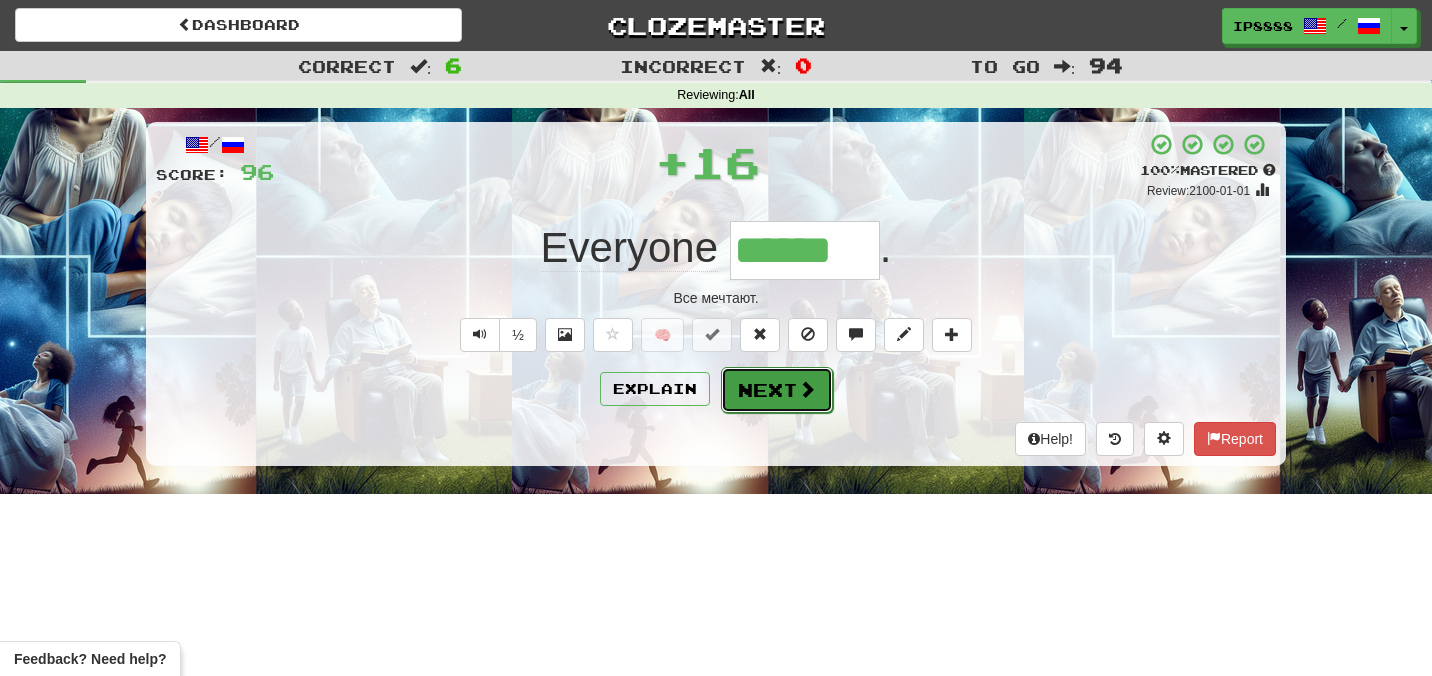 click on "Next" at bounding box center (777, 390) 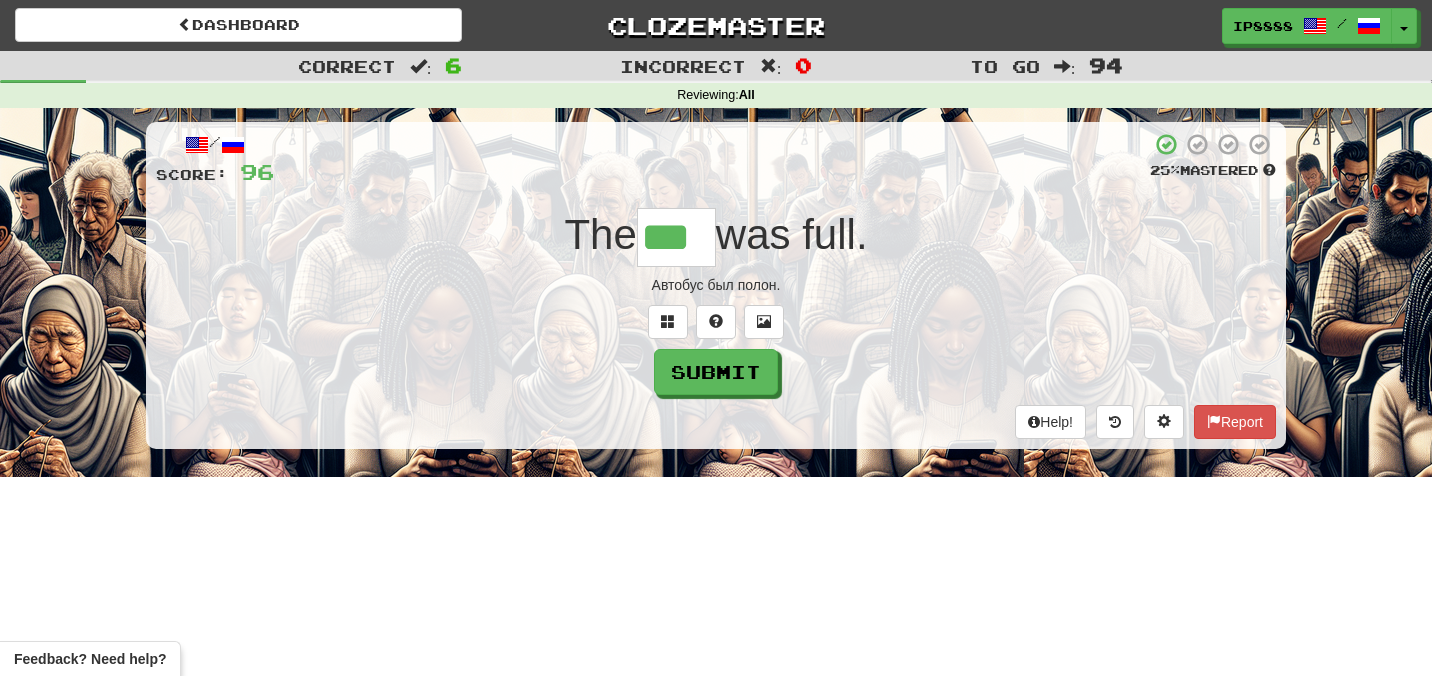 type on "***" 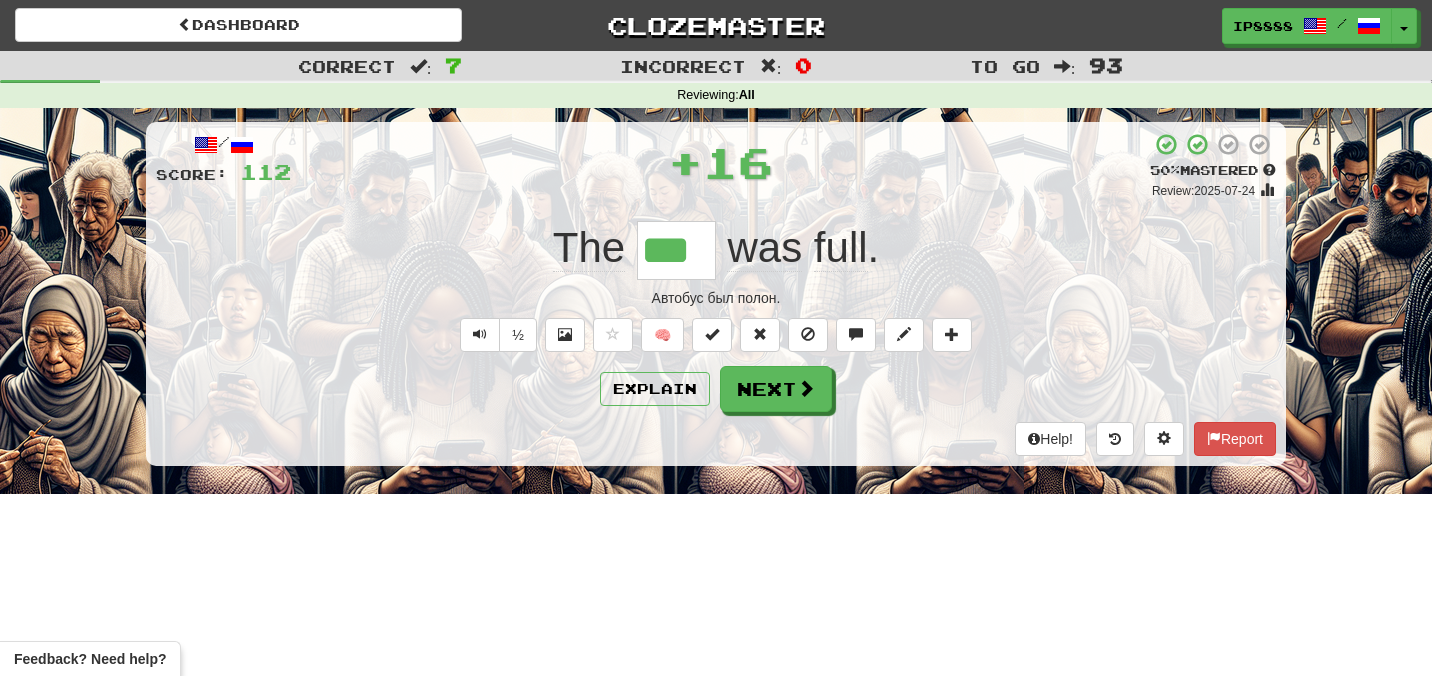 click on "🧠" at bounding box center [782, 334] 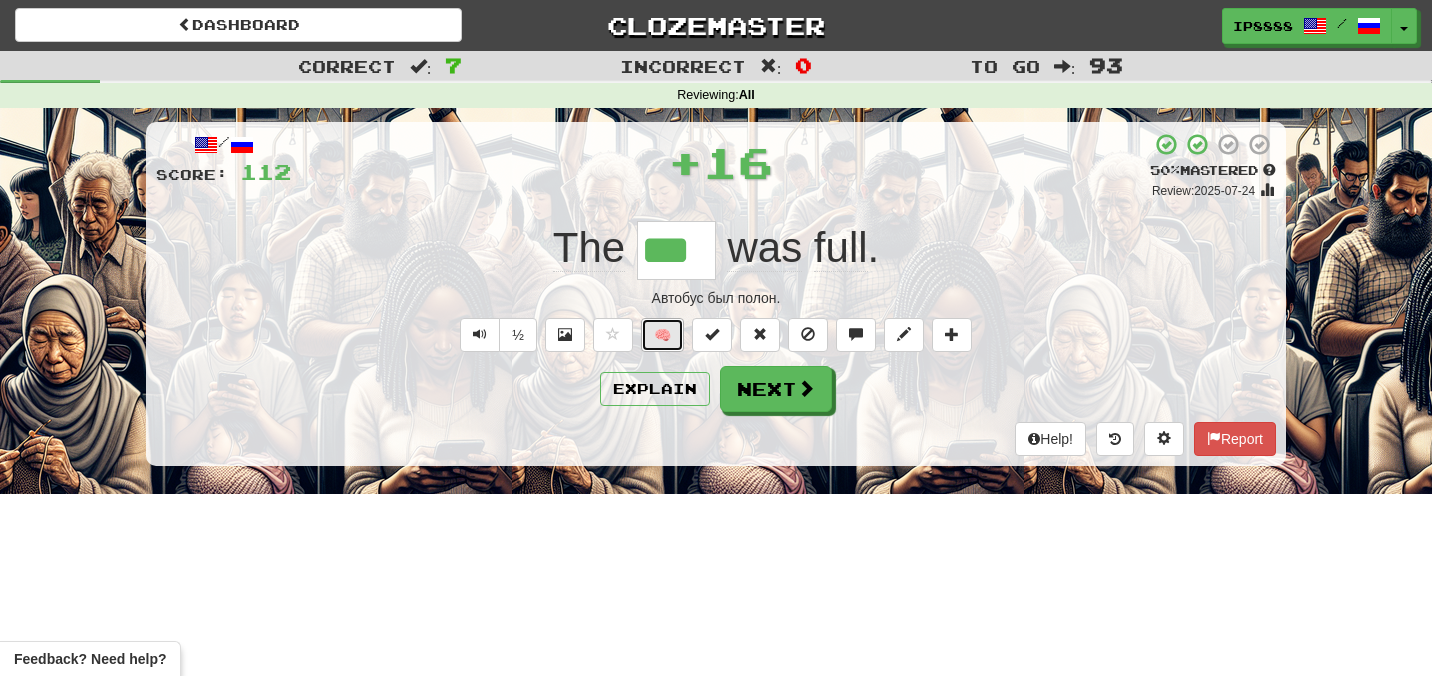 click on "🧠" at bounding box center (662, 335) 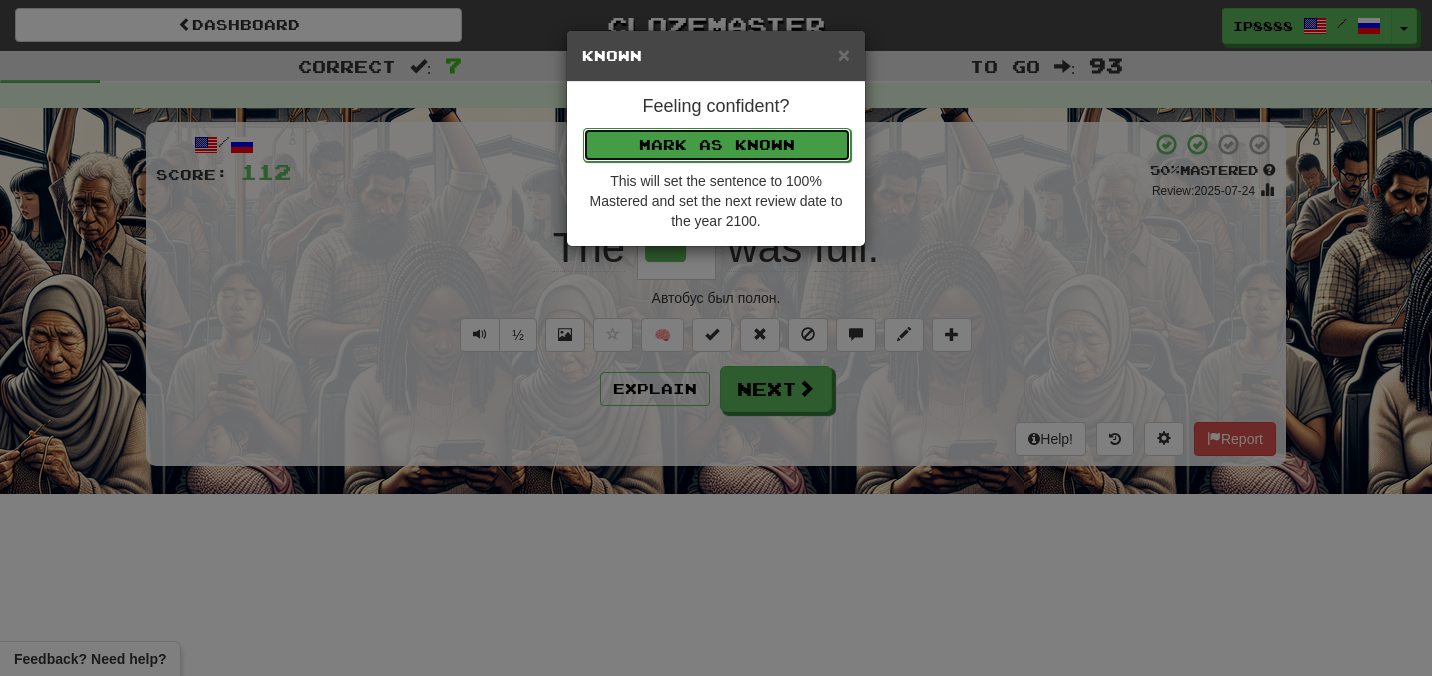 click on "Mark as Known" at bounding box center [717, 145] 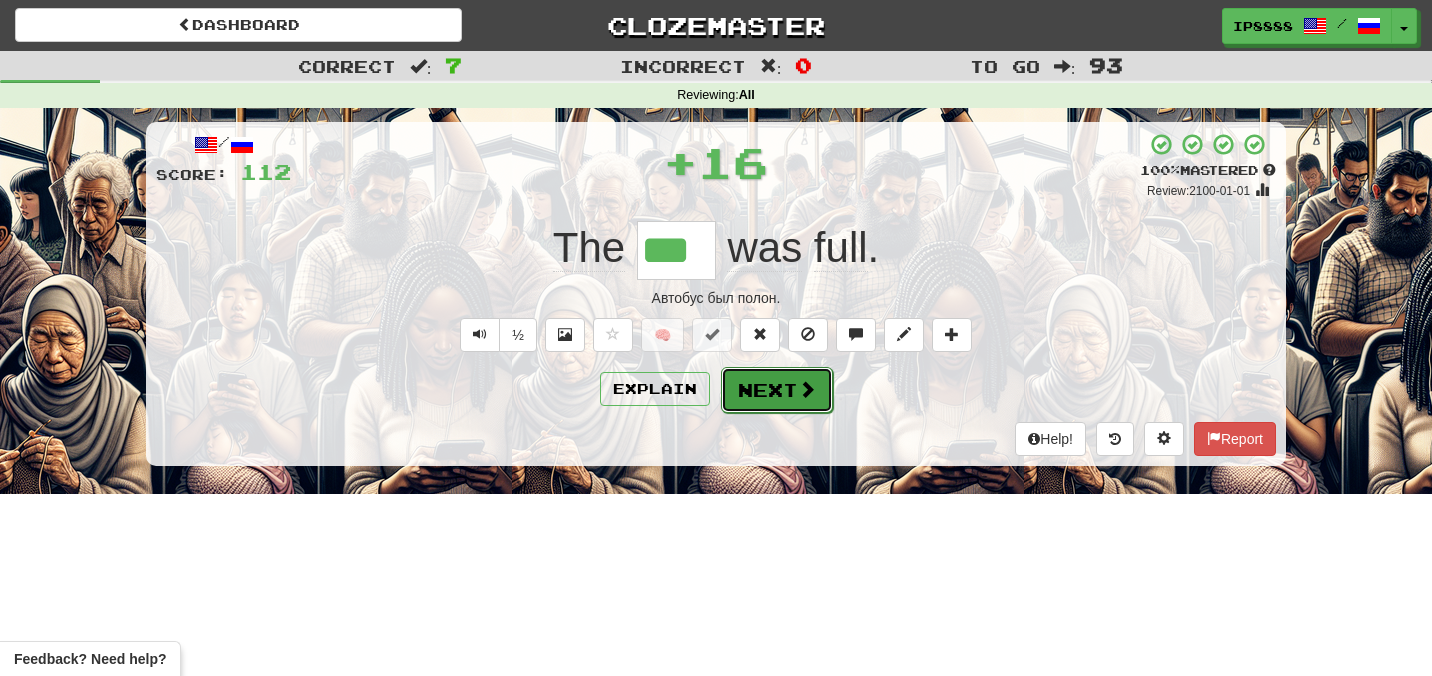click on "Next" at bounding box center (777, 390) 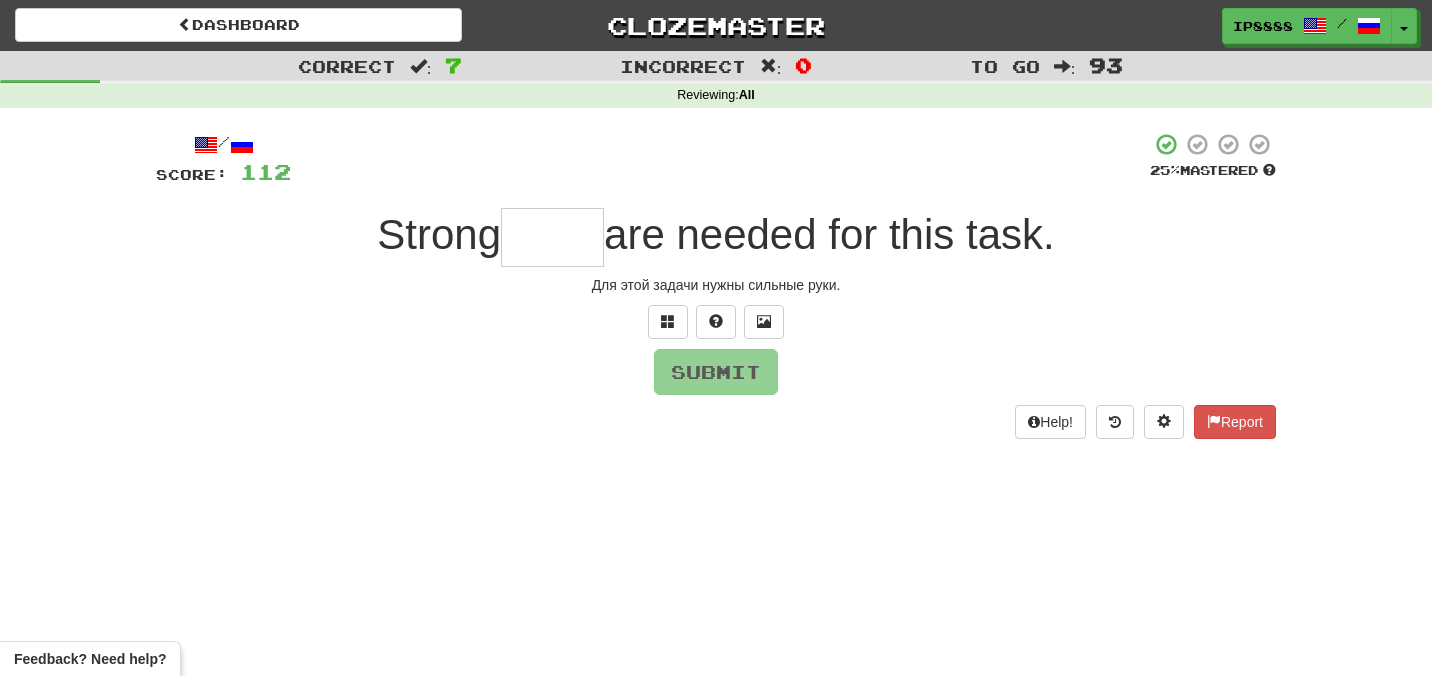 click at bounding box center (552, 237) 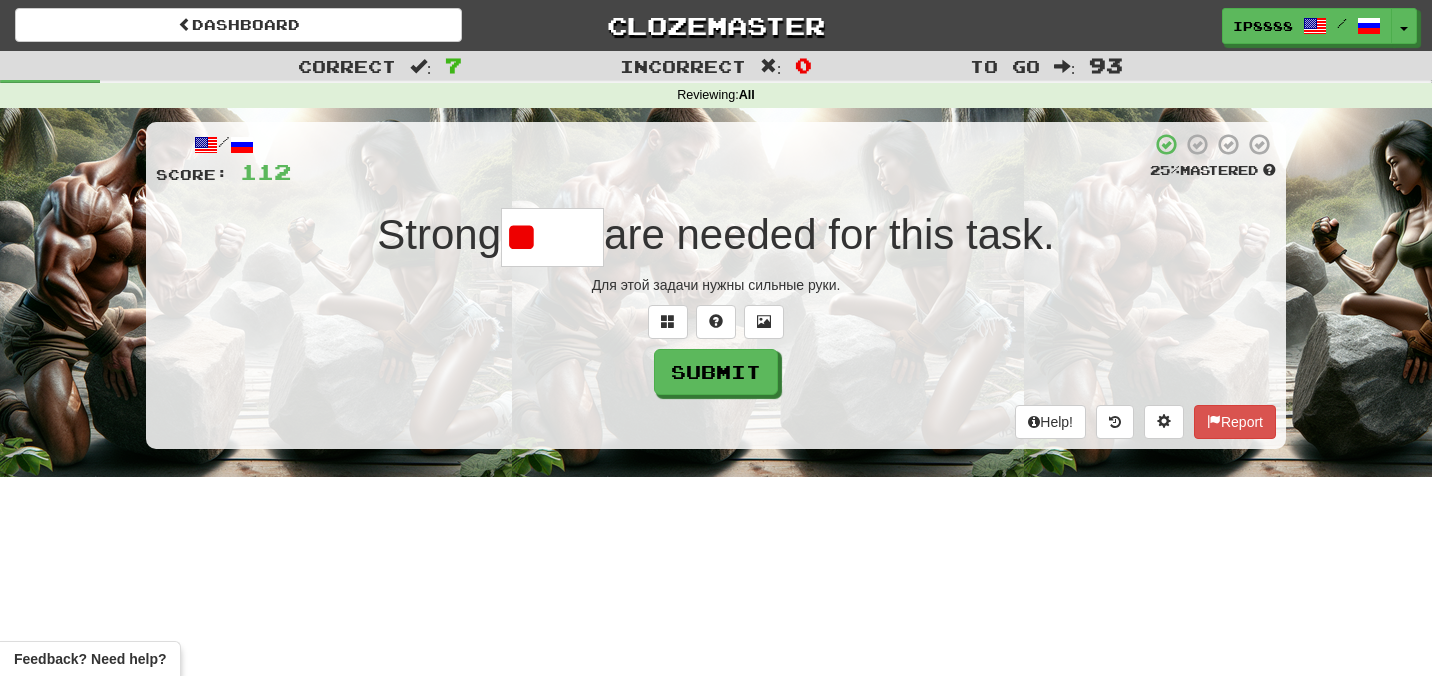 type on "*" 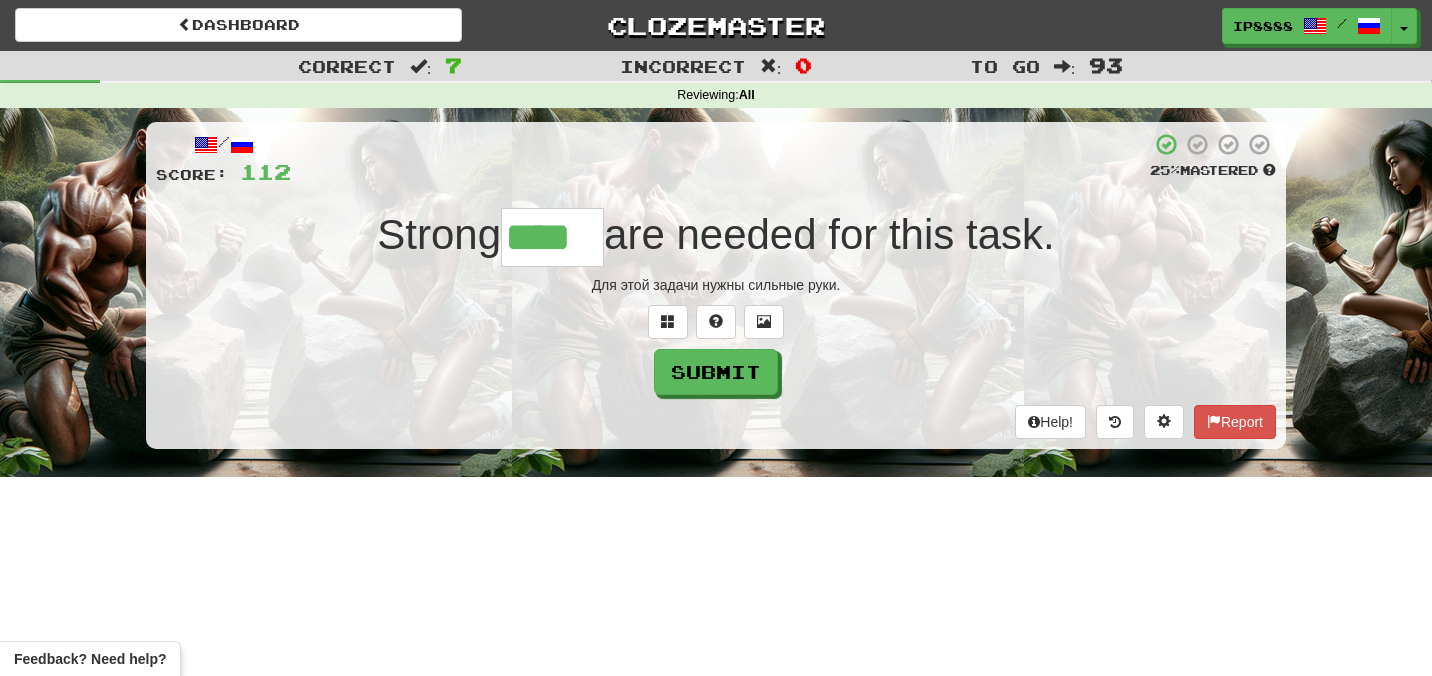 type on "****" 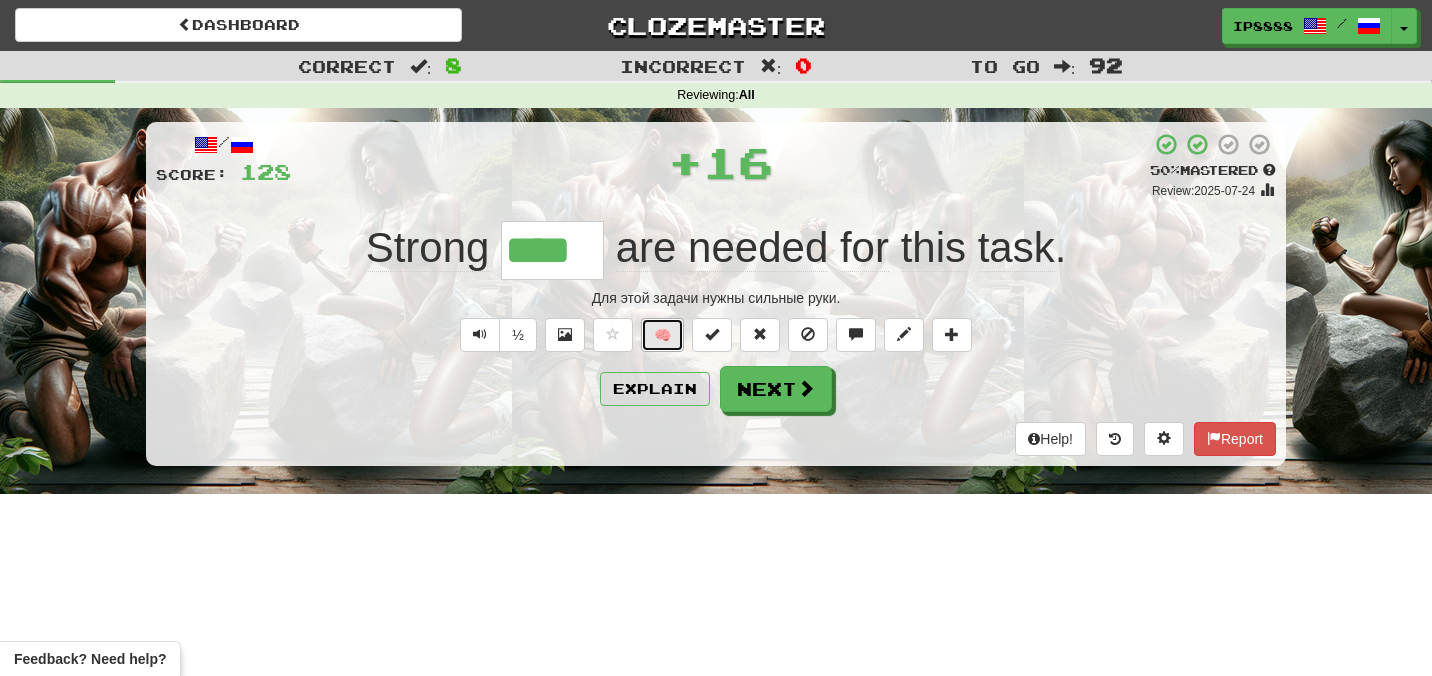 click on "🧠" at bounding box center (662, 335) 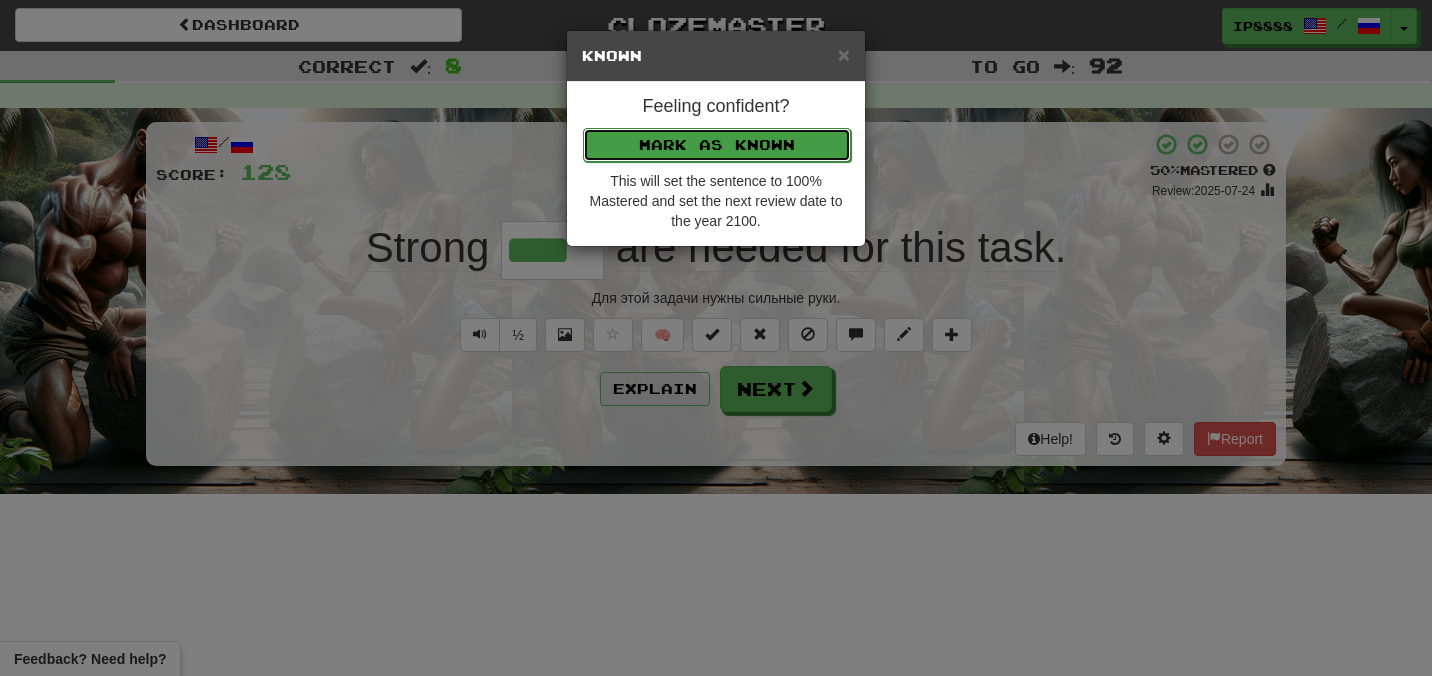 click on "Mark as Known" at bounding box center [717, 145] 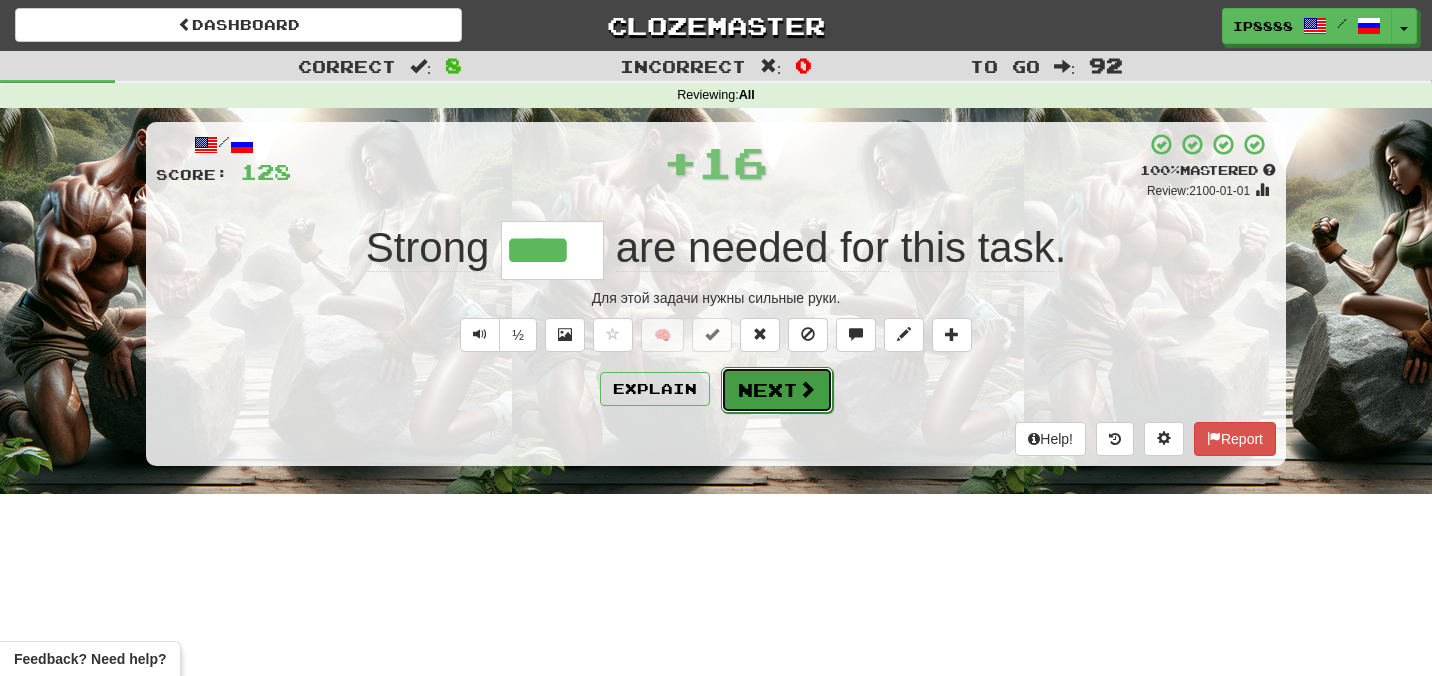 click on "Next" at bounding box center [777, 390] 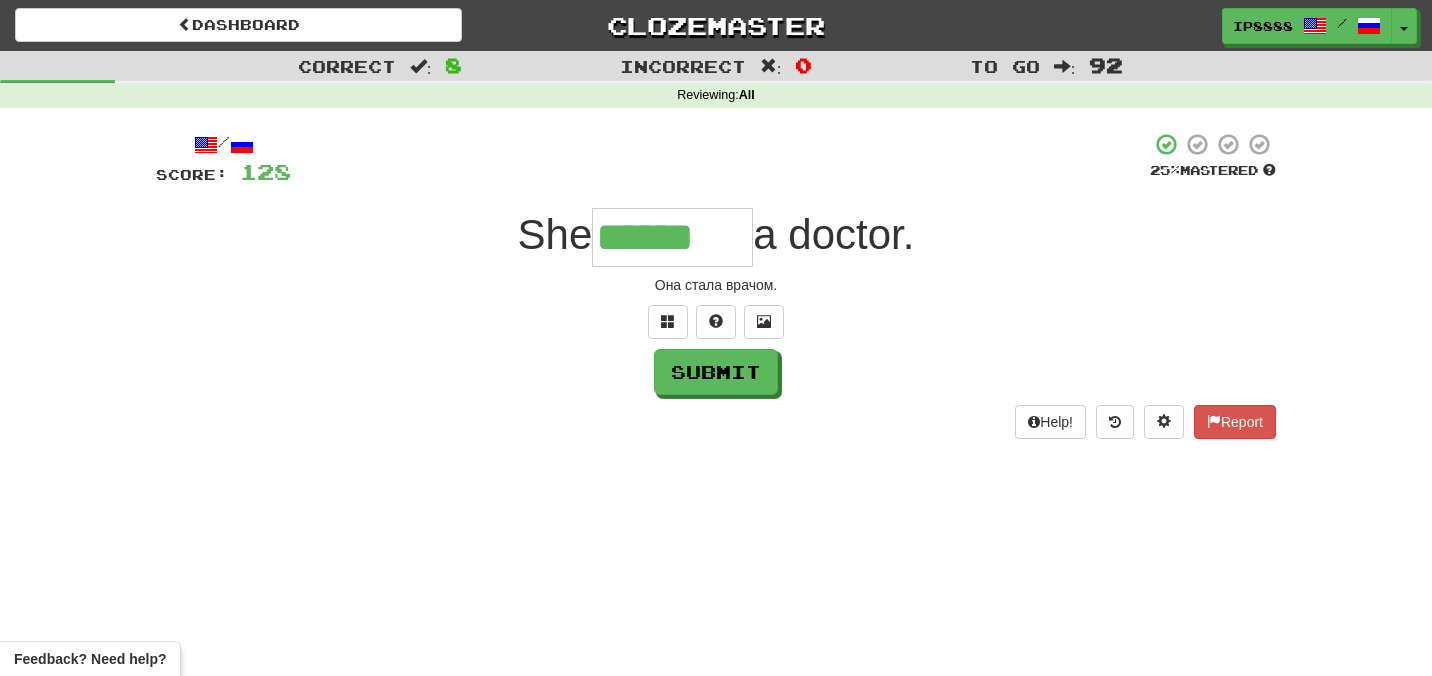 type on "******" 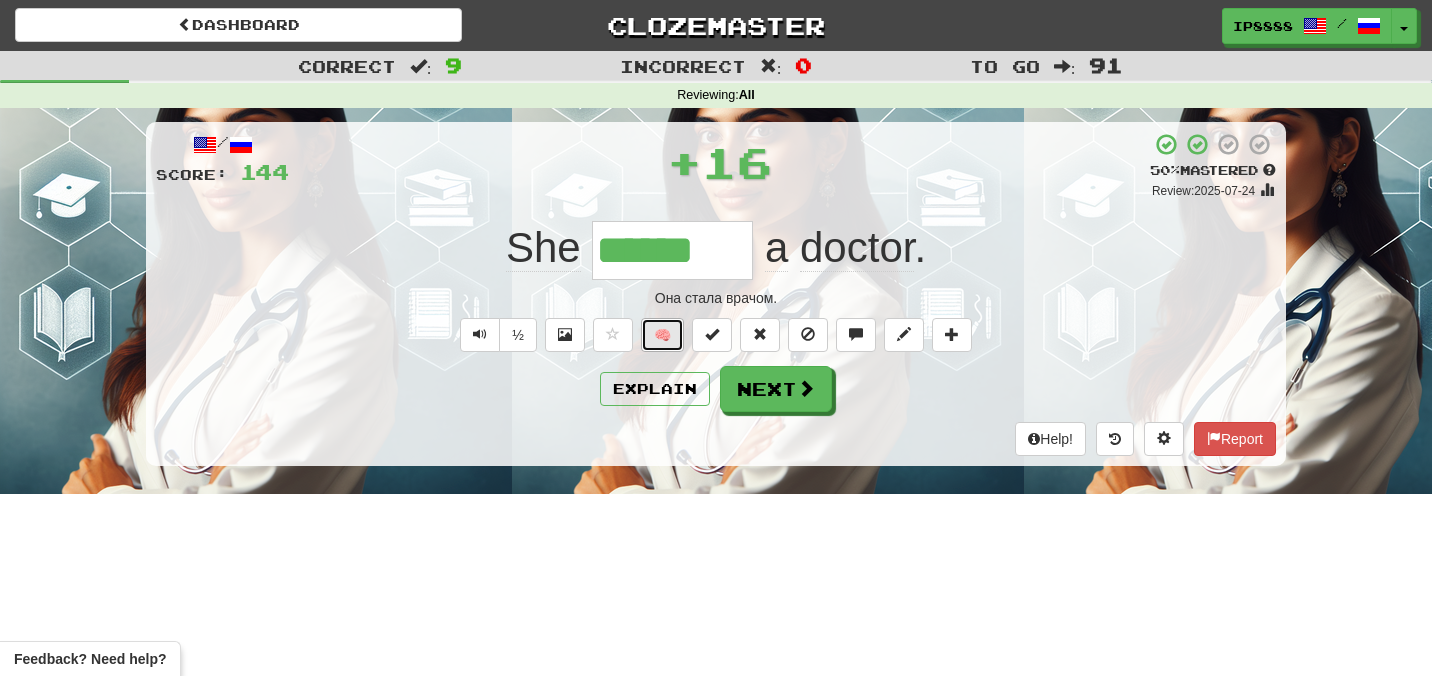 click on "🧠" at bounding box center [662, 335] 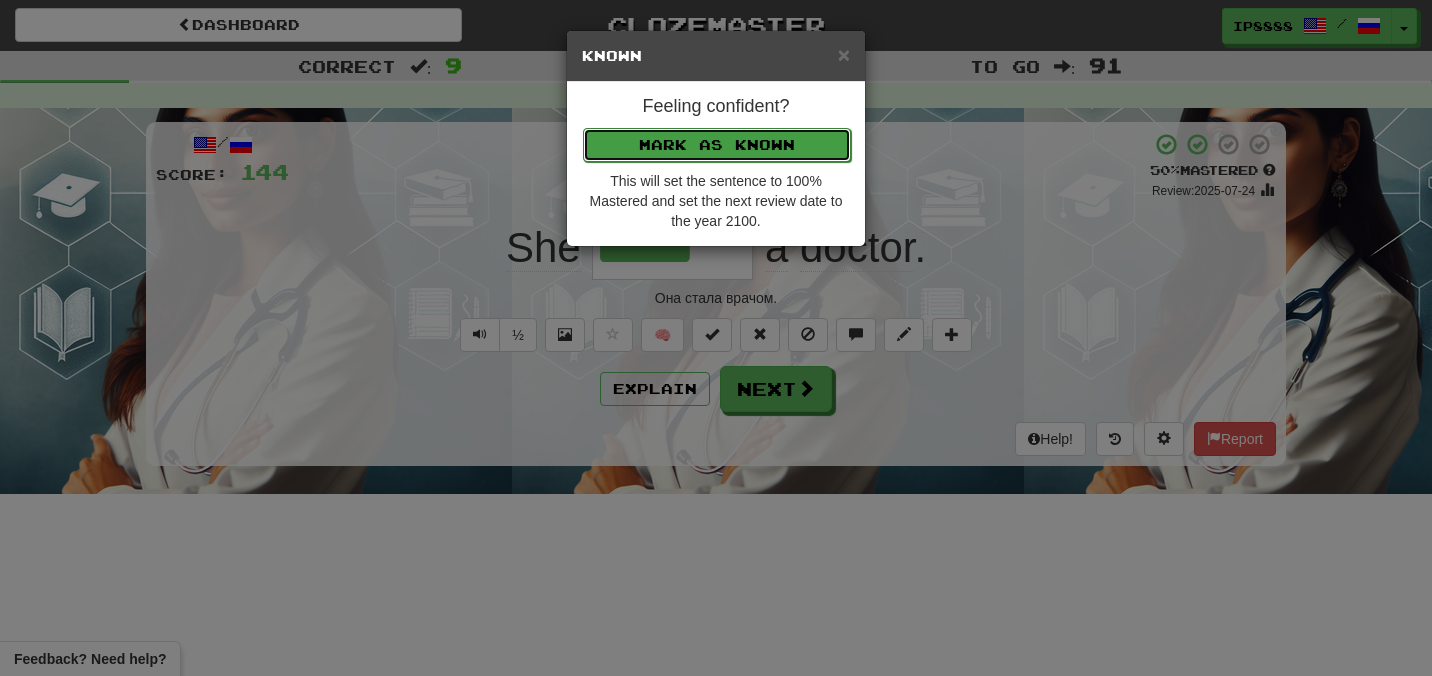 click on "Mark as Known" at bounding box center (717, 145) 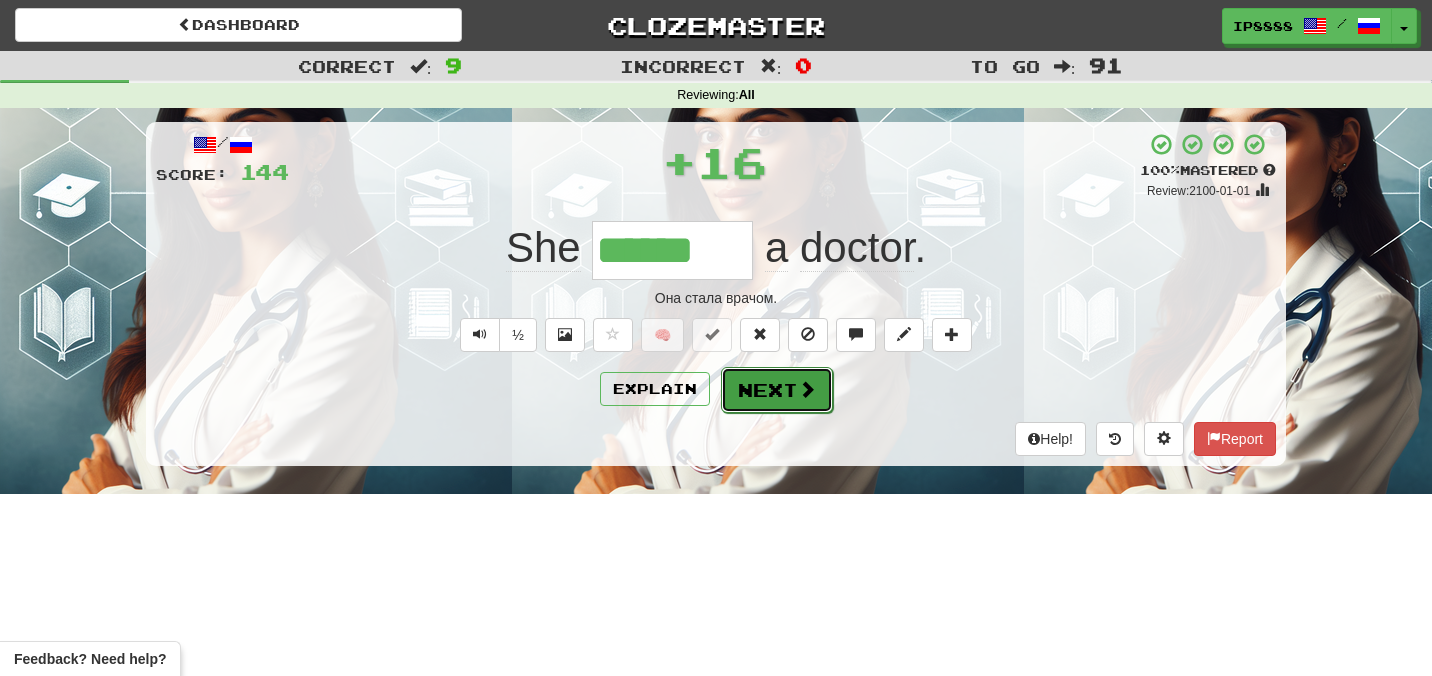 click on "Next" at bounding box center [777, 390] 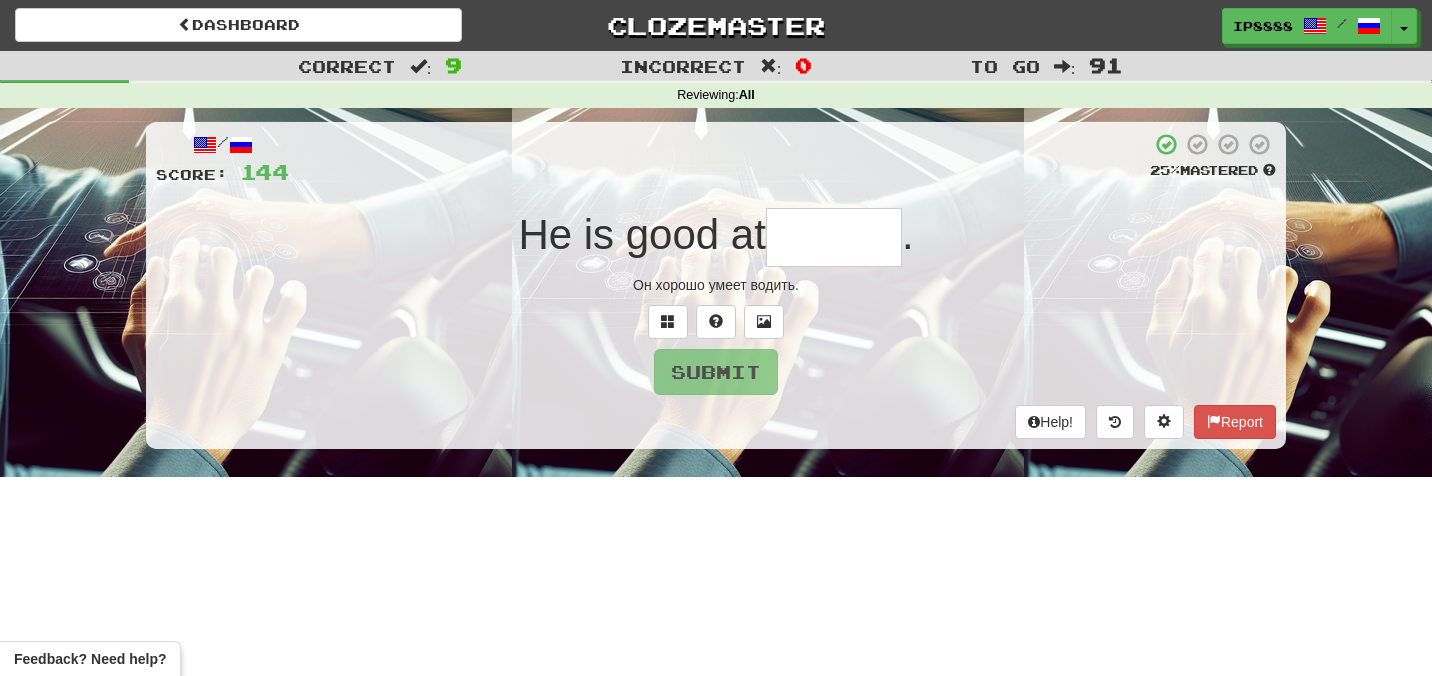 click at bounding box center (834, 237) 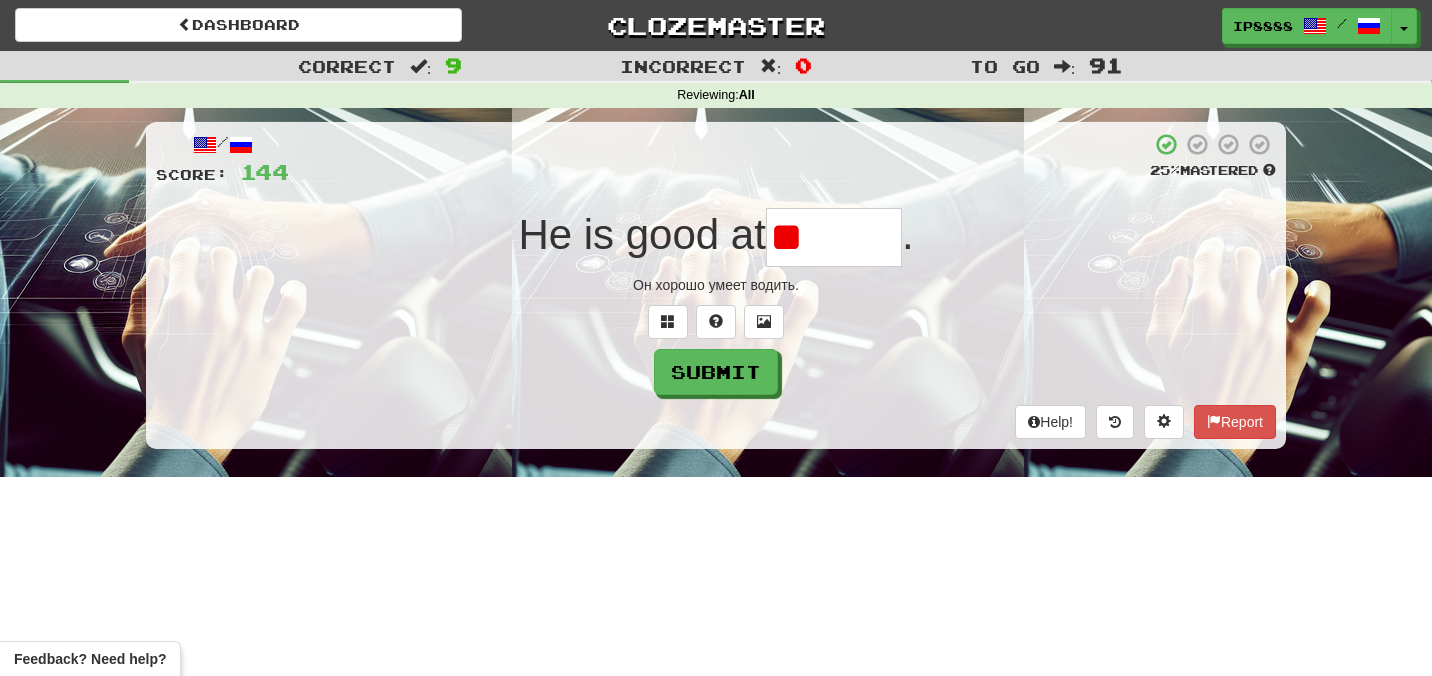 type on "*" 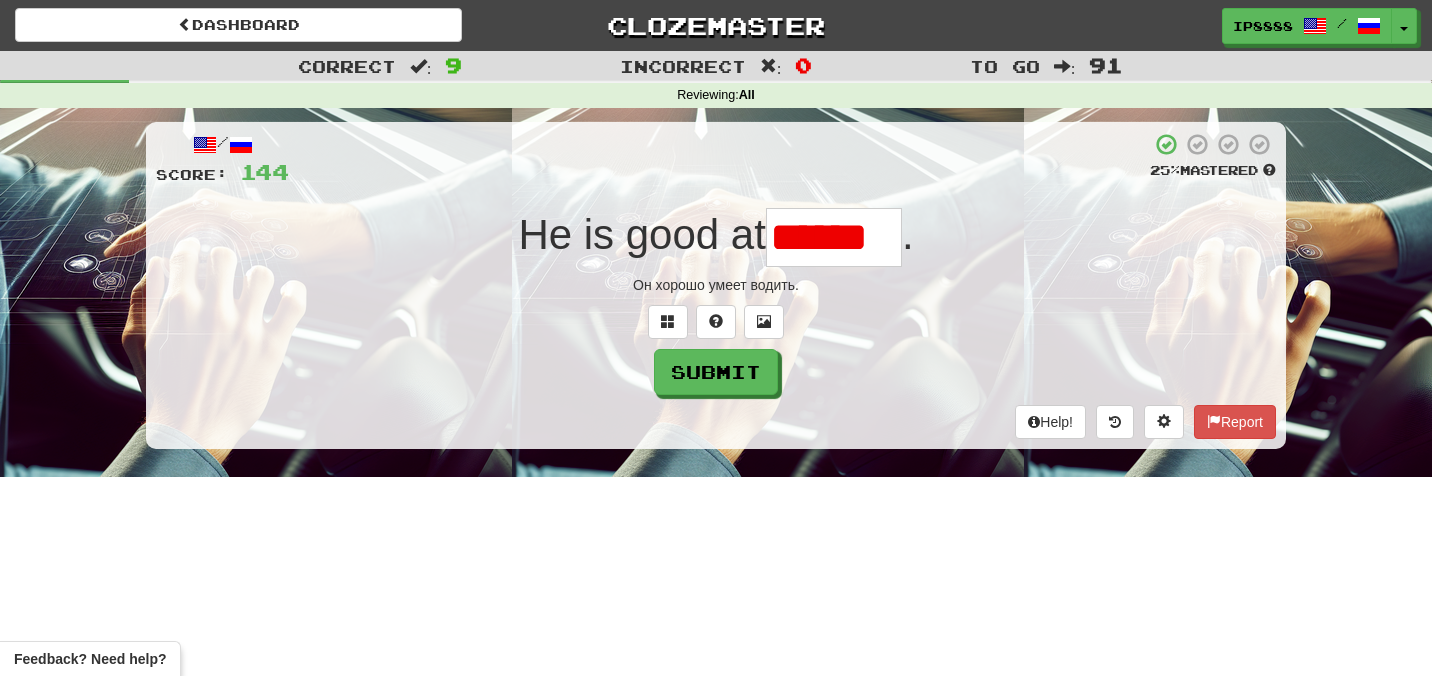 type on "*******" 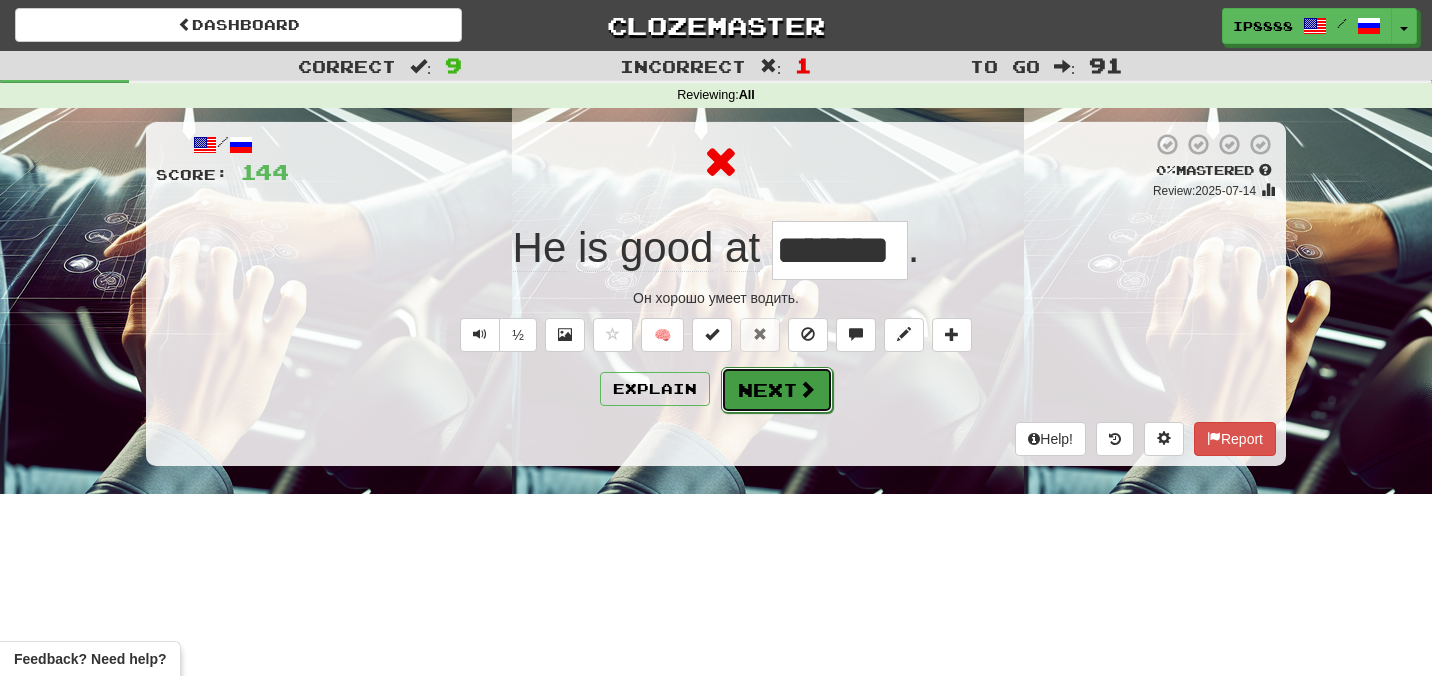 click at bounding box center [807, 389] 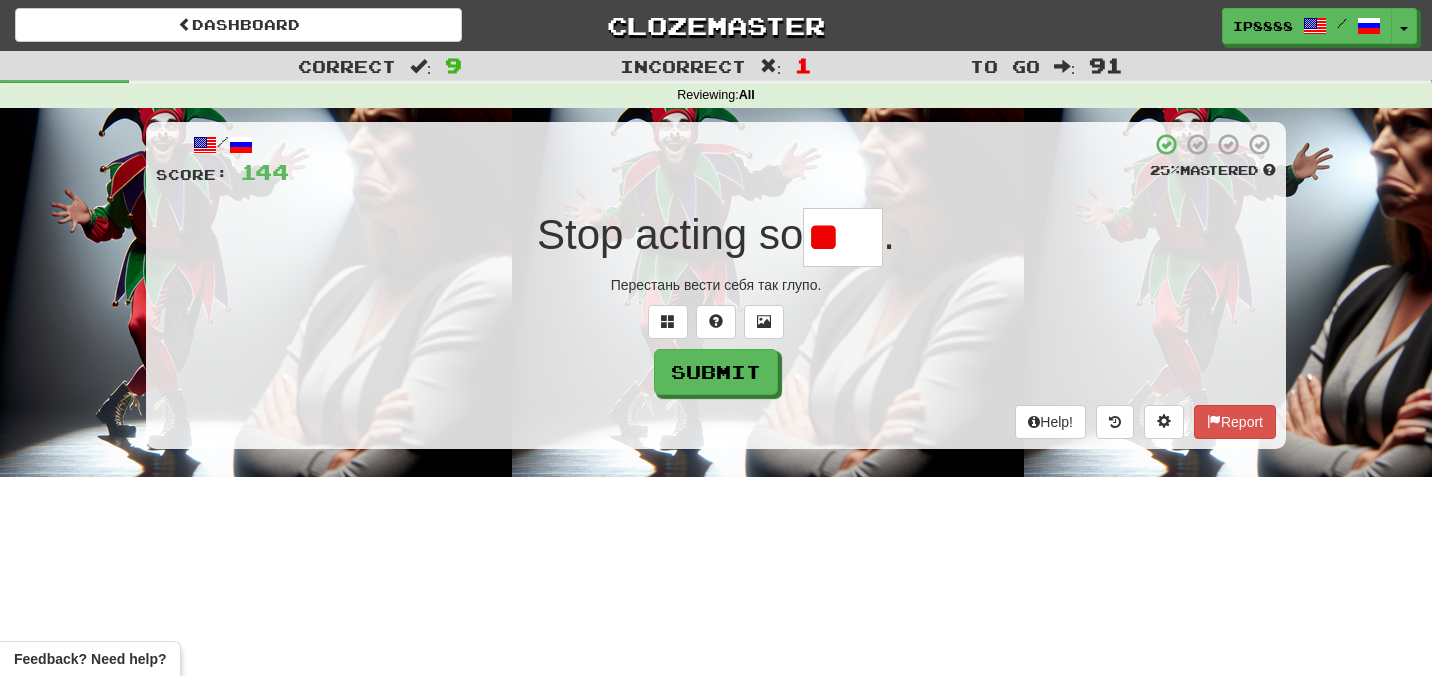 type on "*" 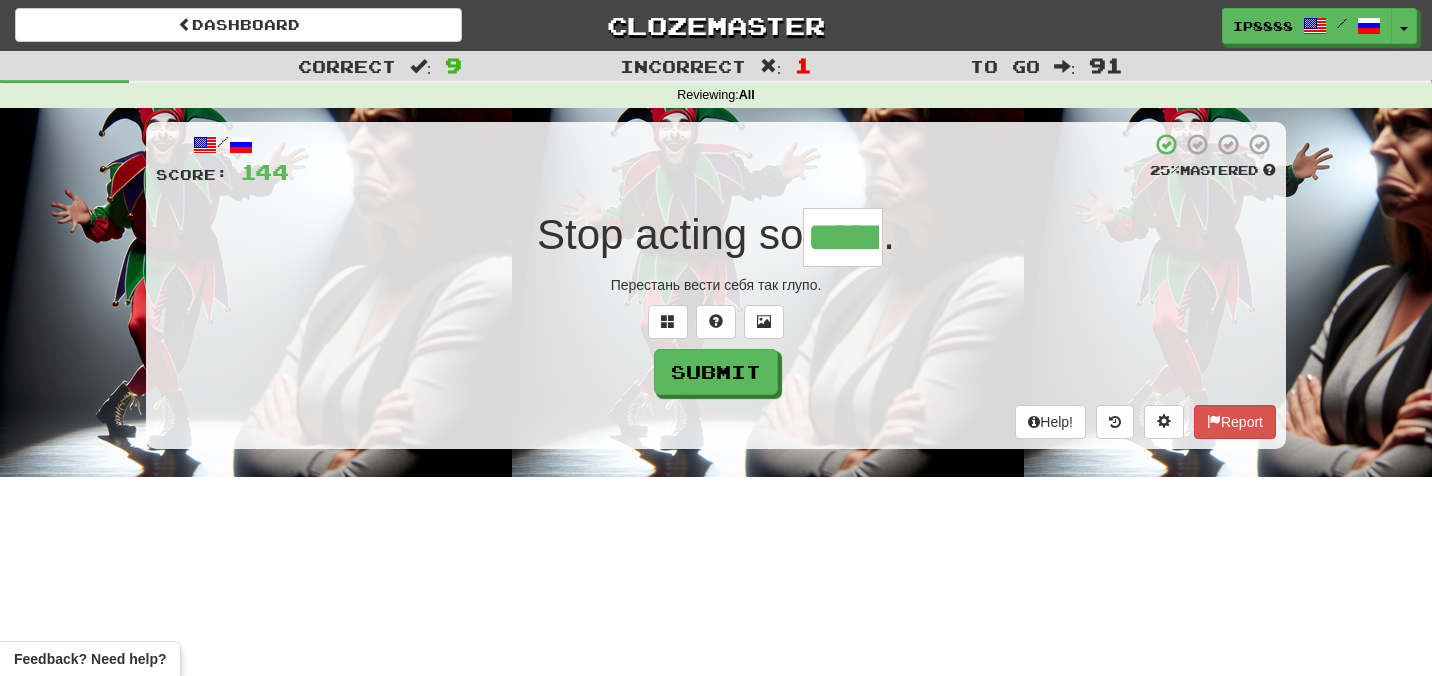 type on "*****" 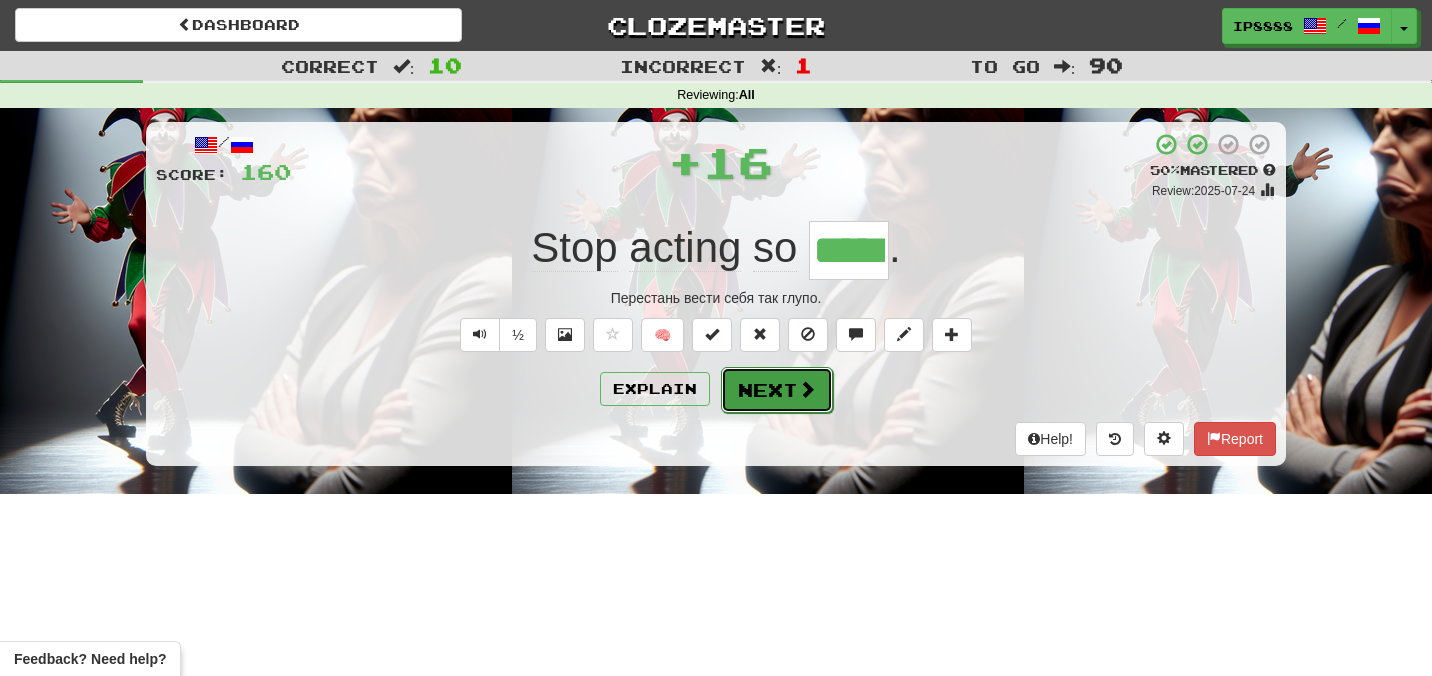 click on "Next" at bounding box center [777, 390] 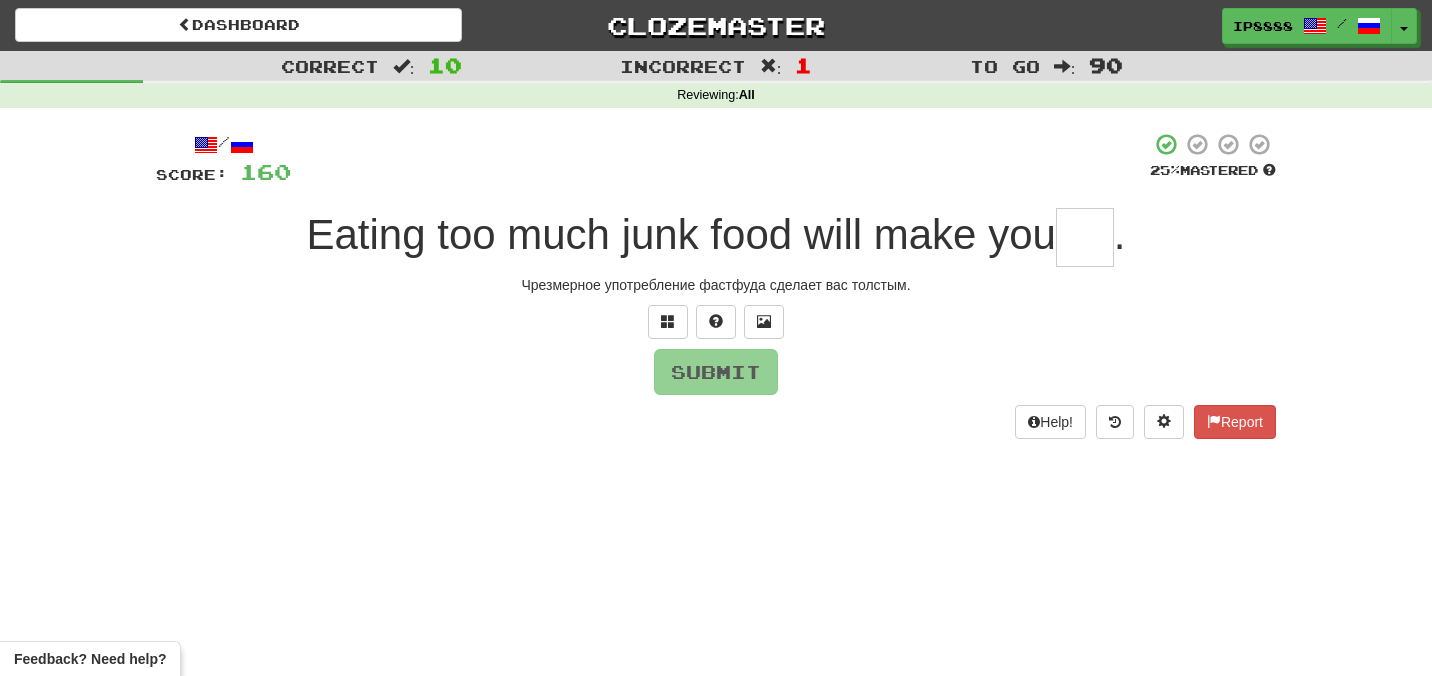 click at bounding box center (1085, 237) 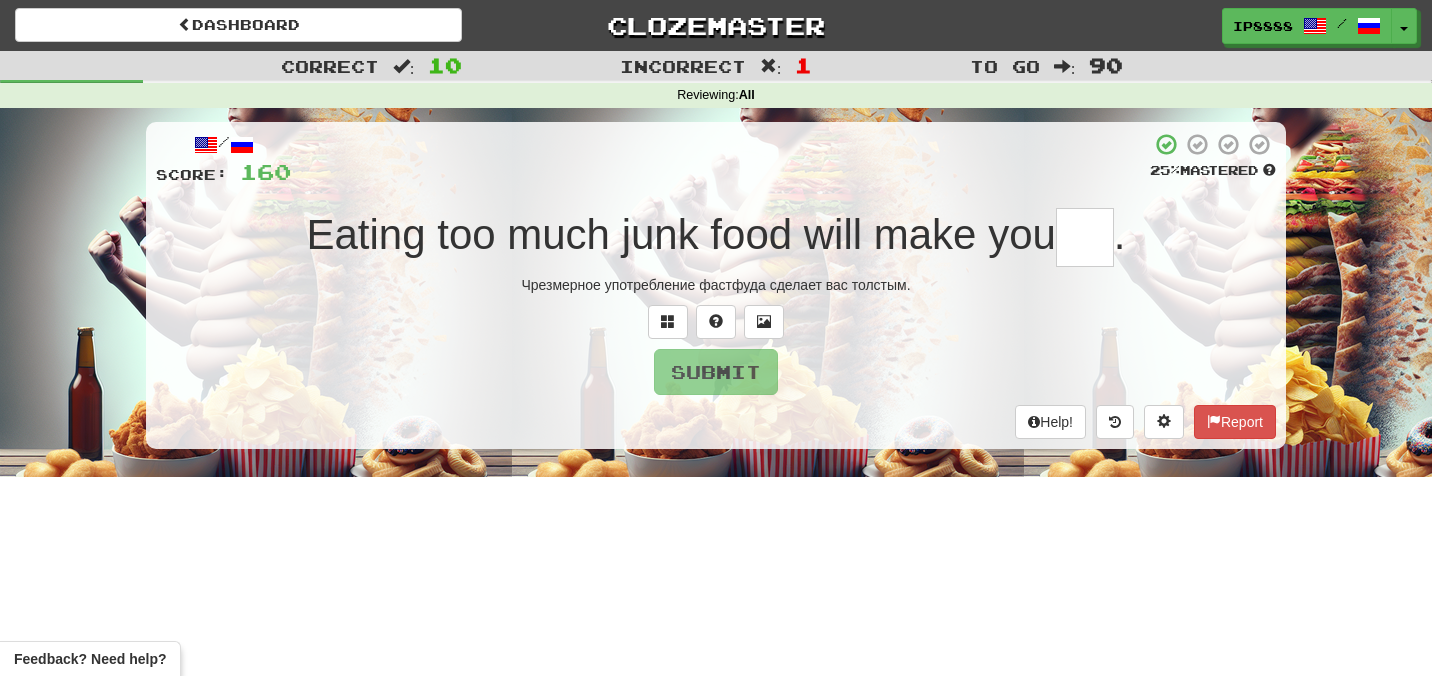 click at bounding box center [1085, 237] 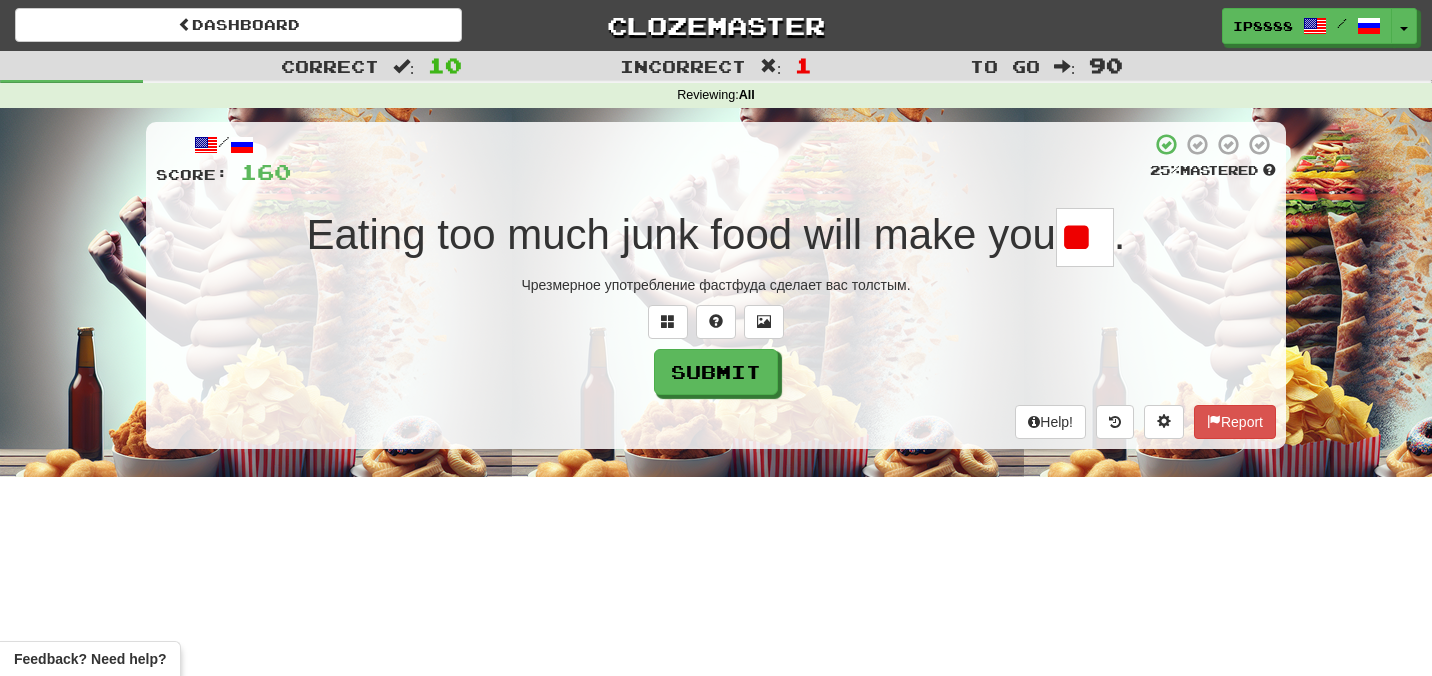 type on "***" 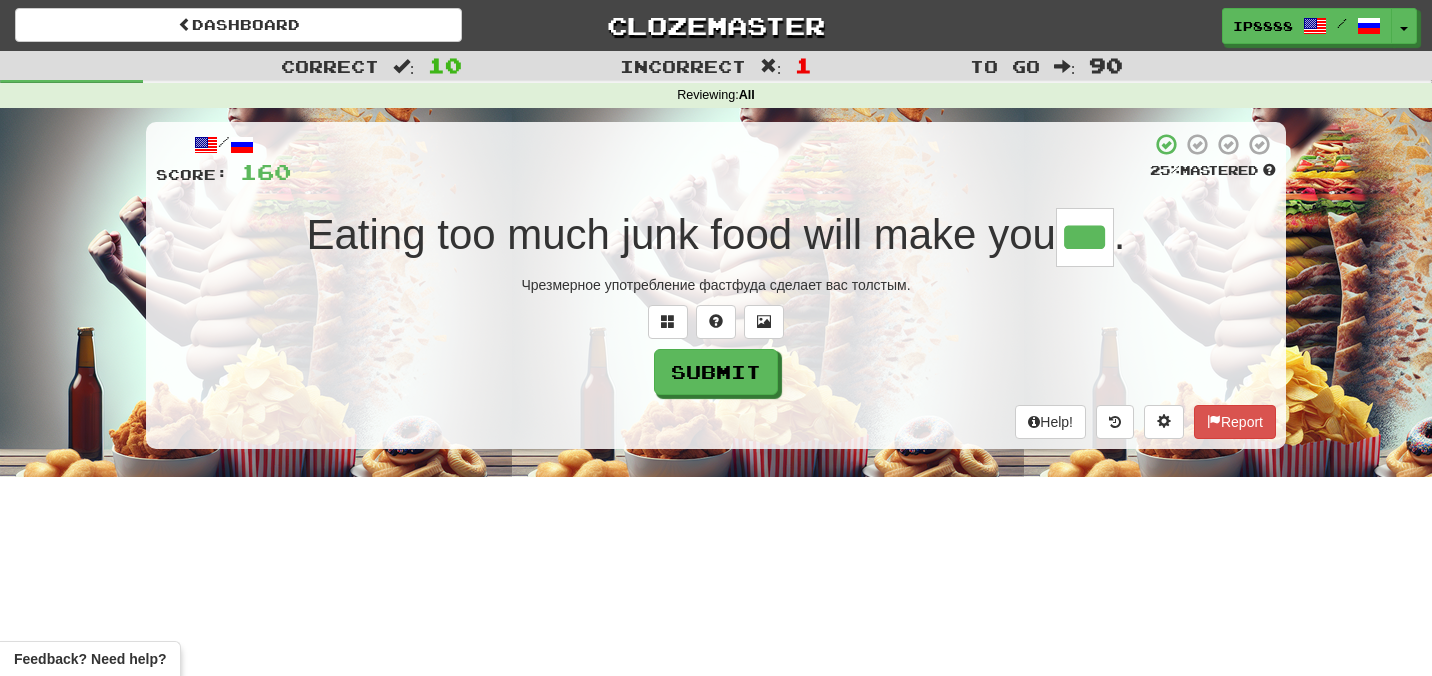 type on "***" 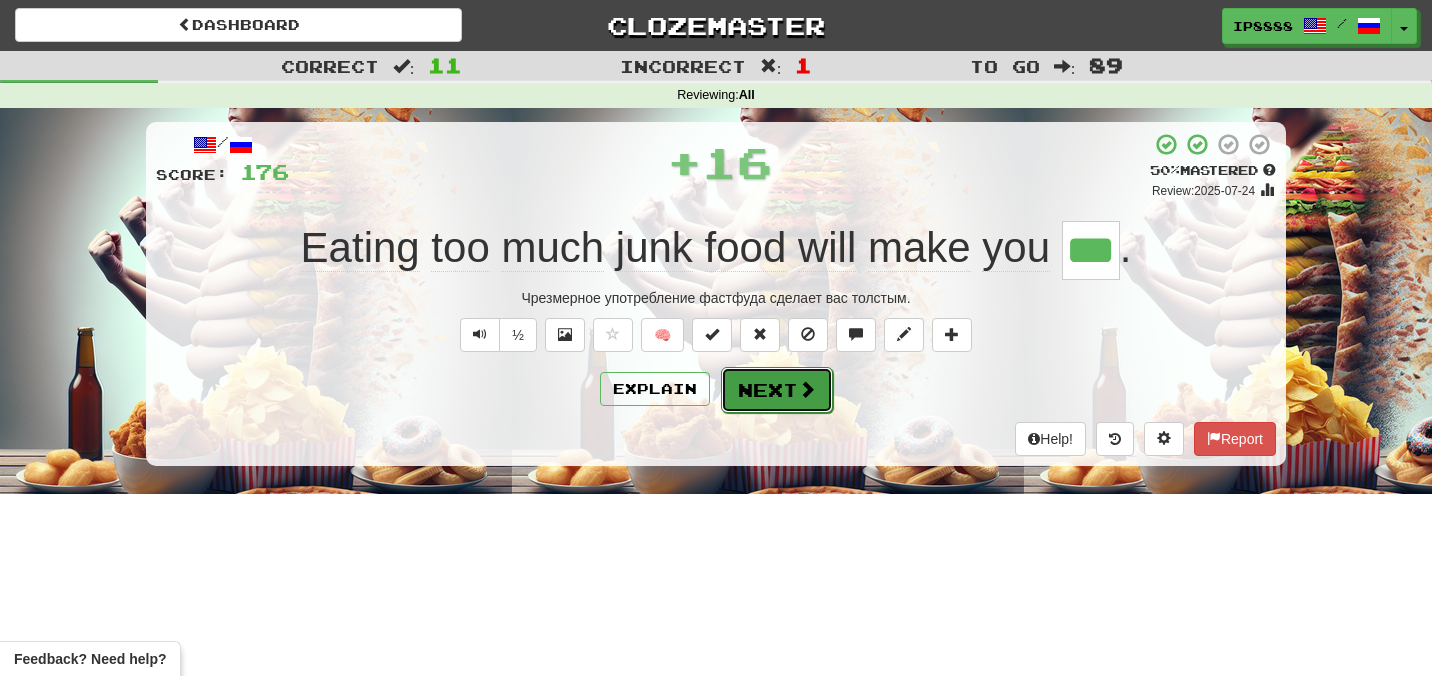 click on "Next" at bounding box center [777, 390] 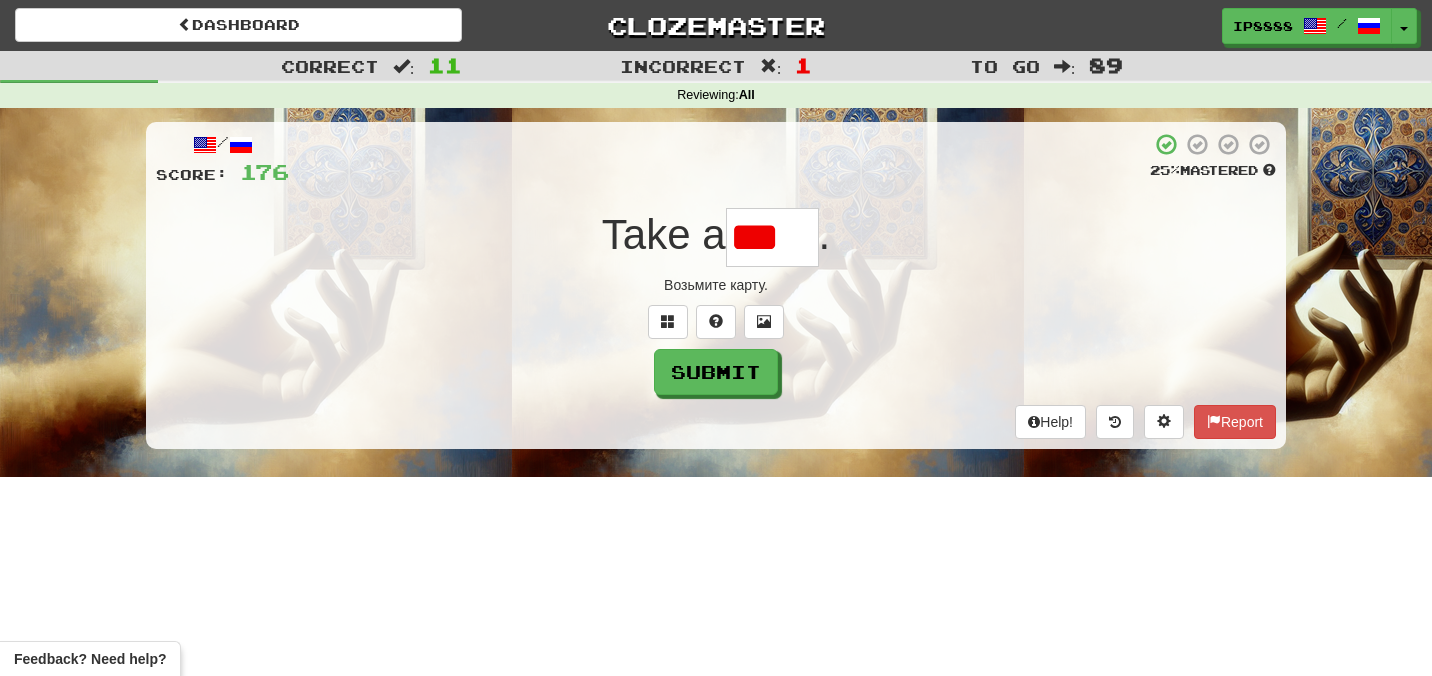 type on "****" 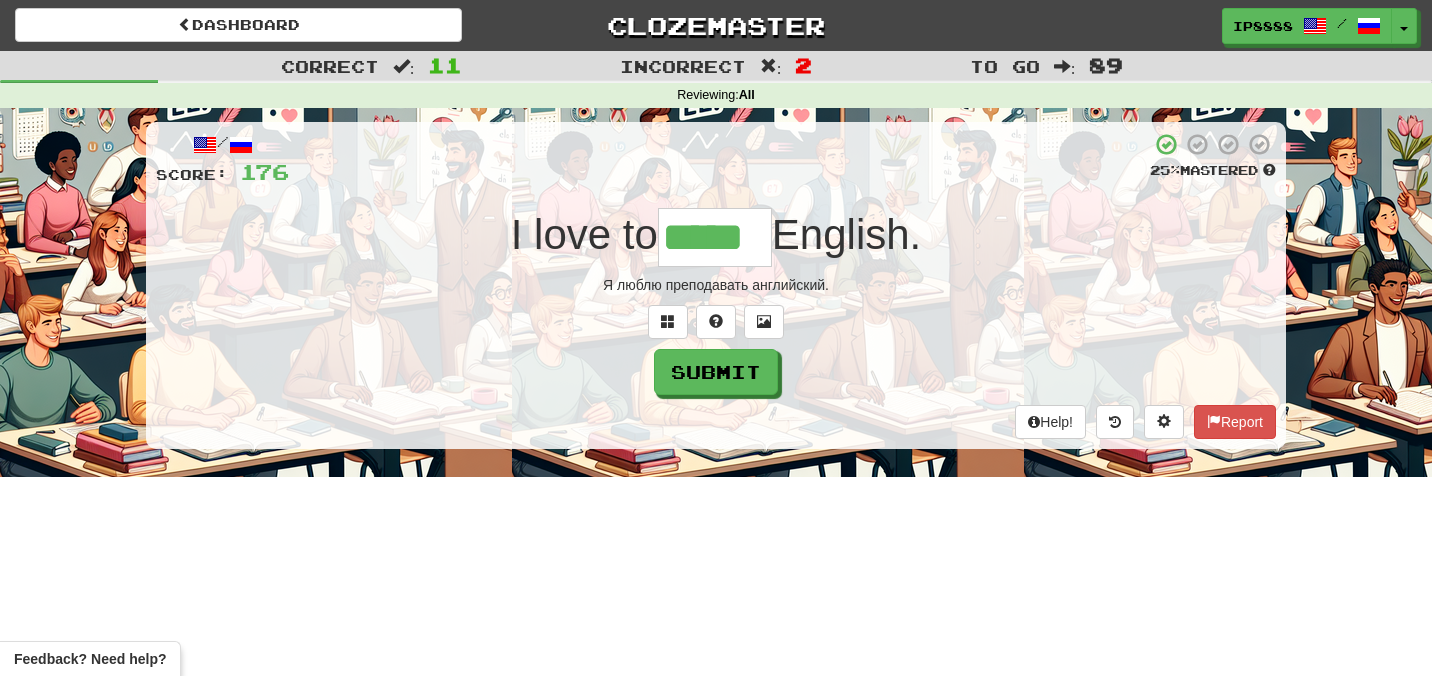 type on "*****" 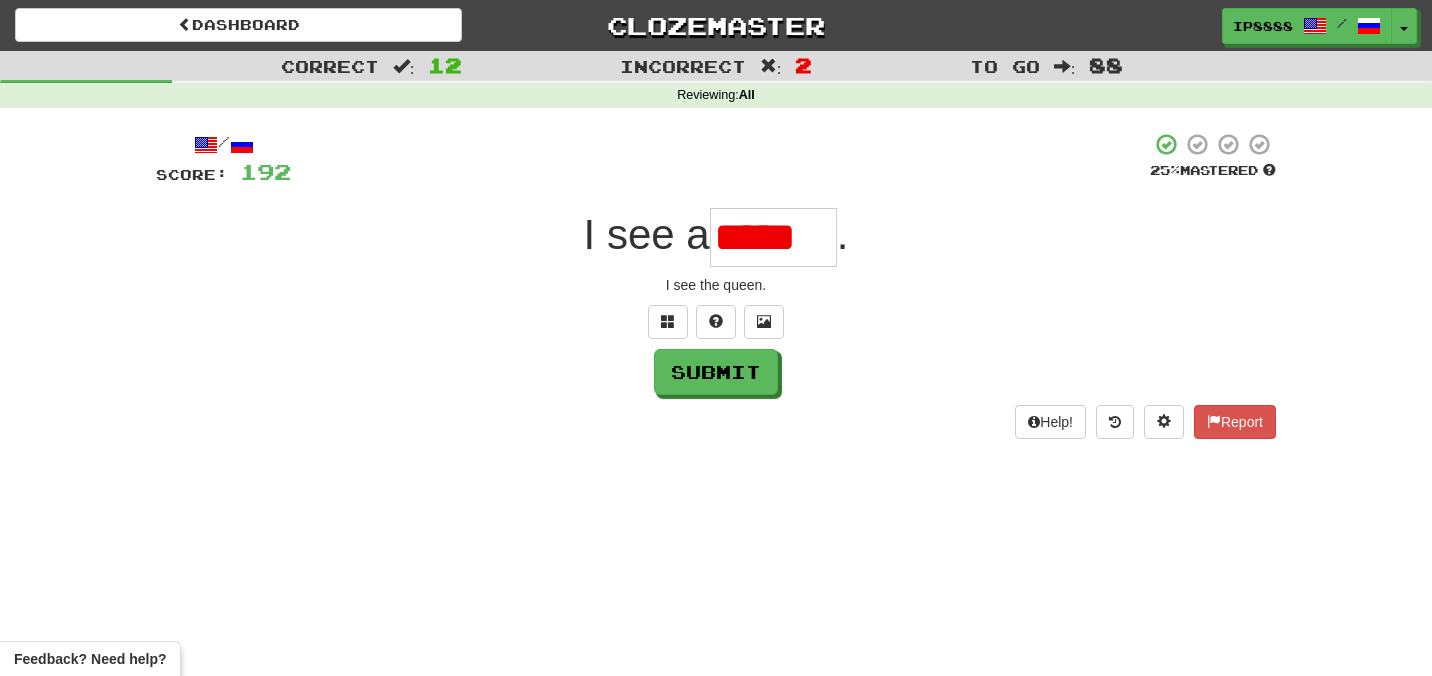 scroll, scrollTop: 0, scrollLeft: 0, axis: both 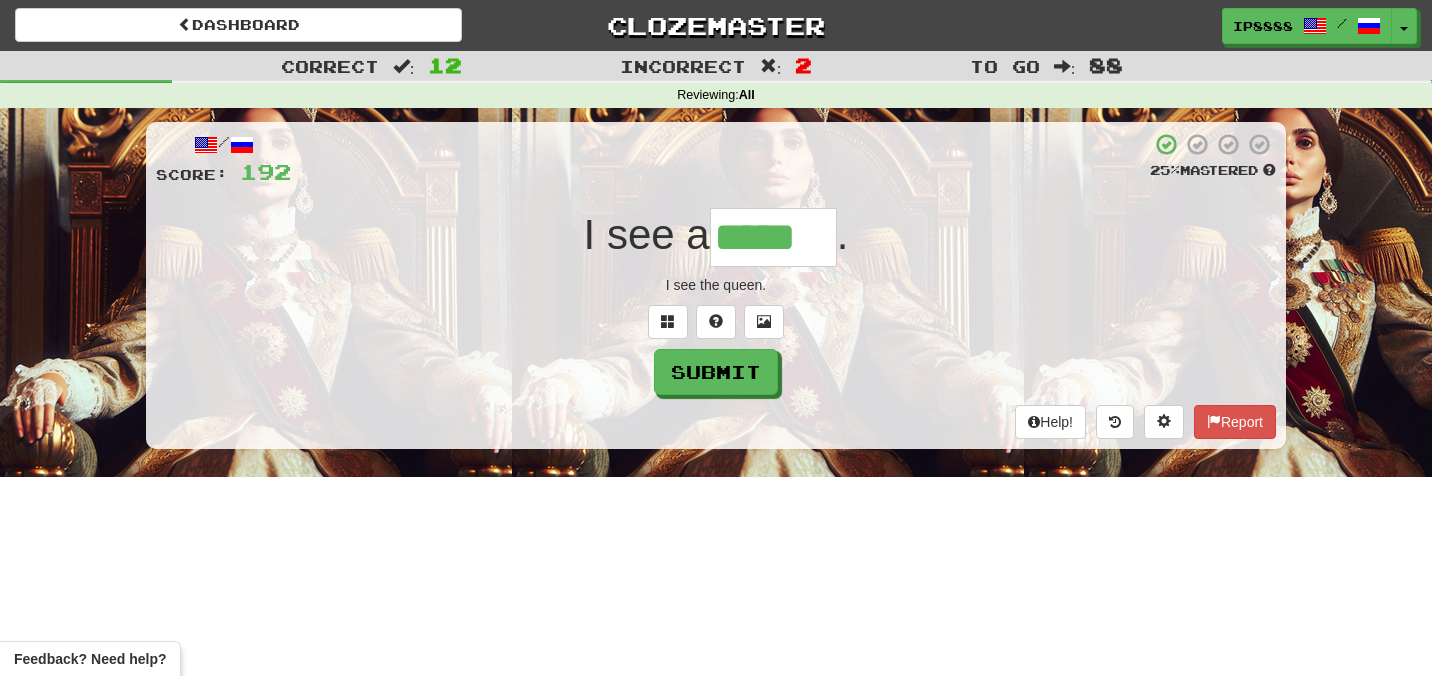 type on "*****" 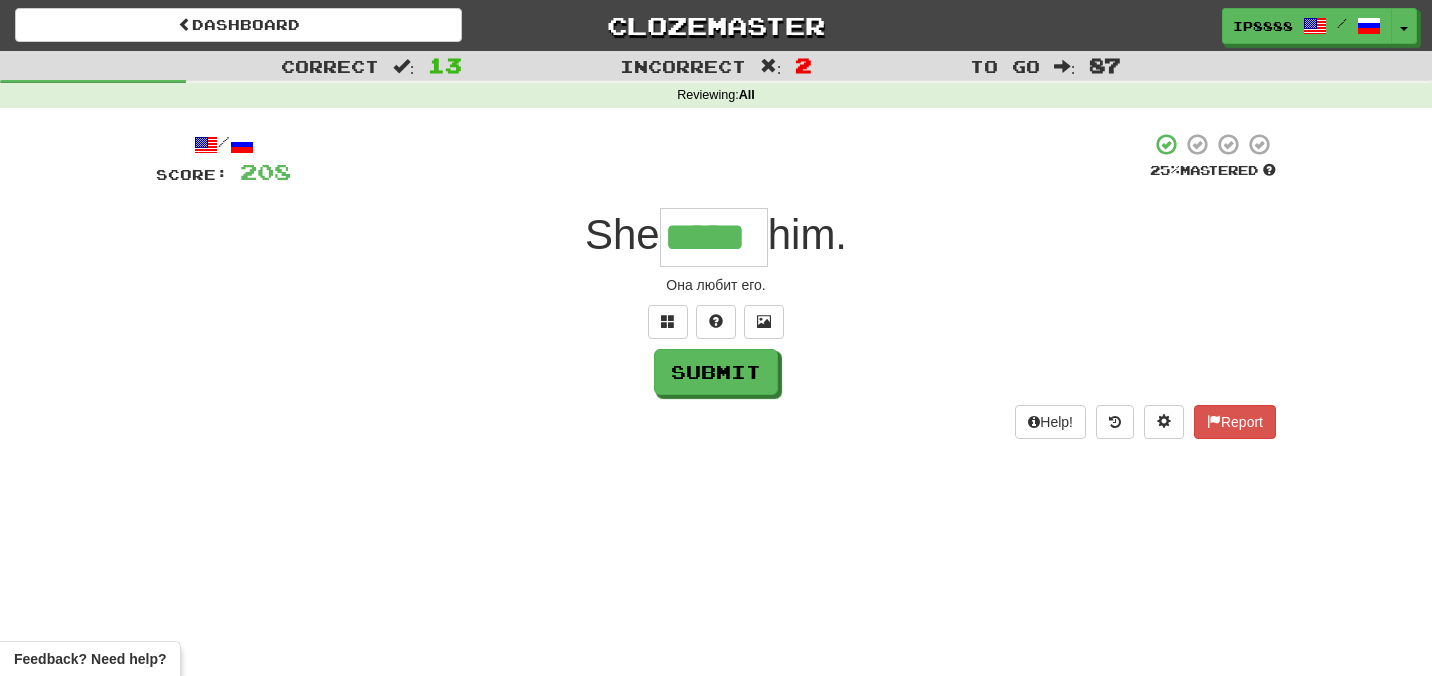 type on "*****" 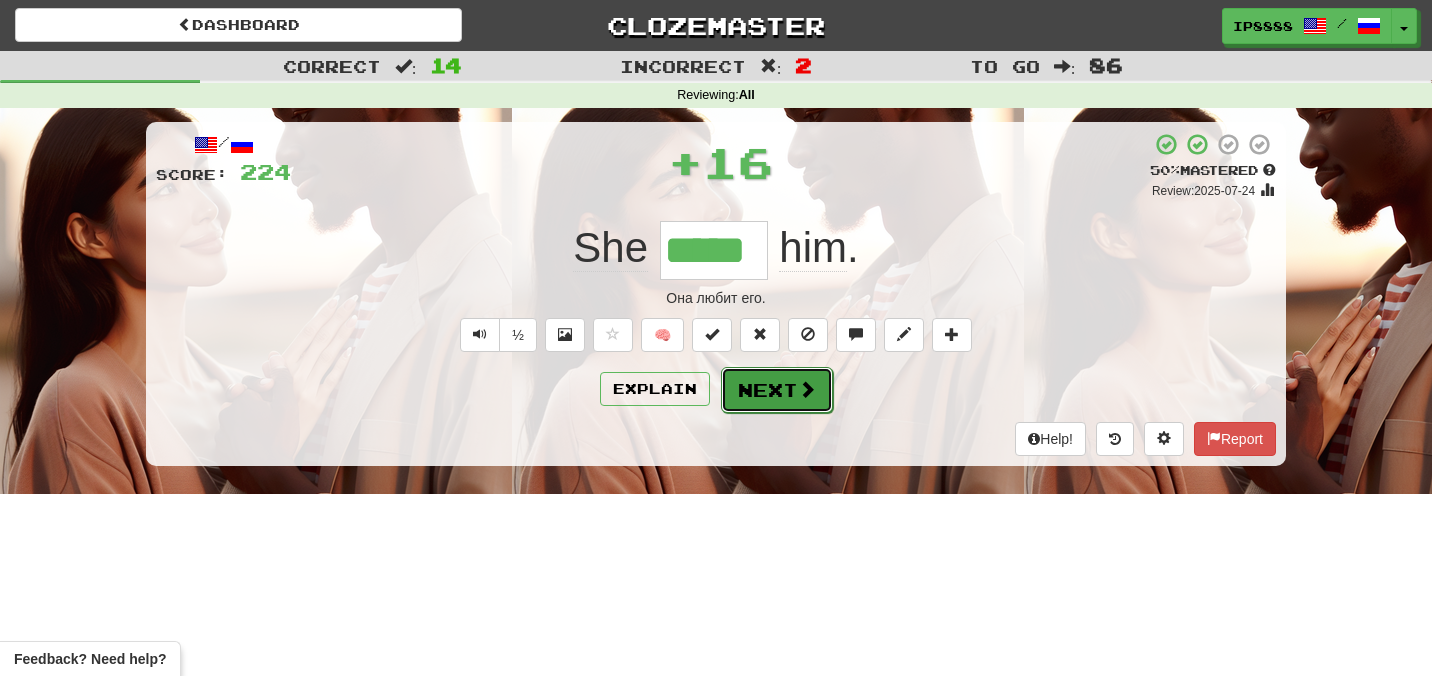 click on "Next" at bounding box center (777, 390) 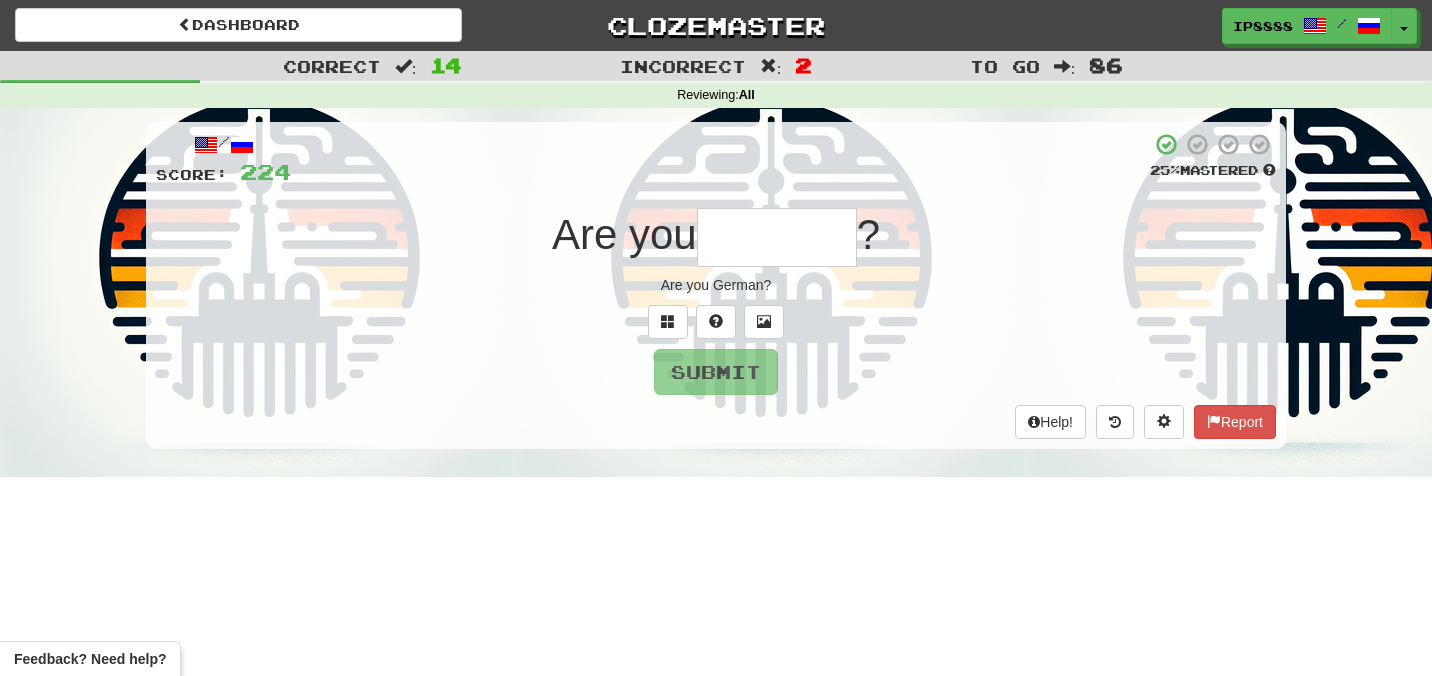 click at bounding box center (777, 237) 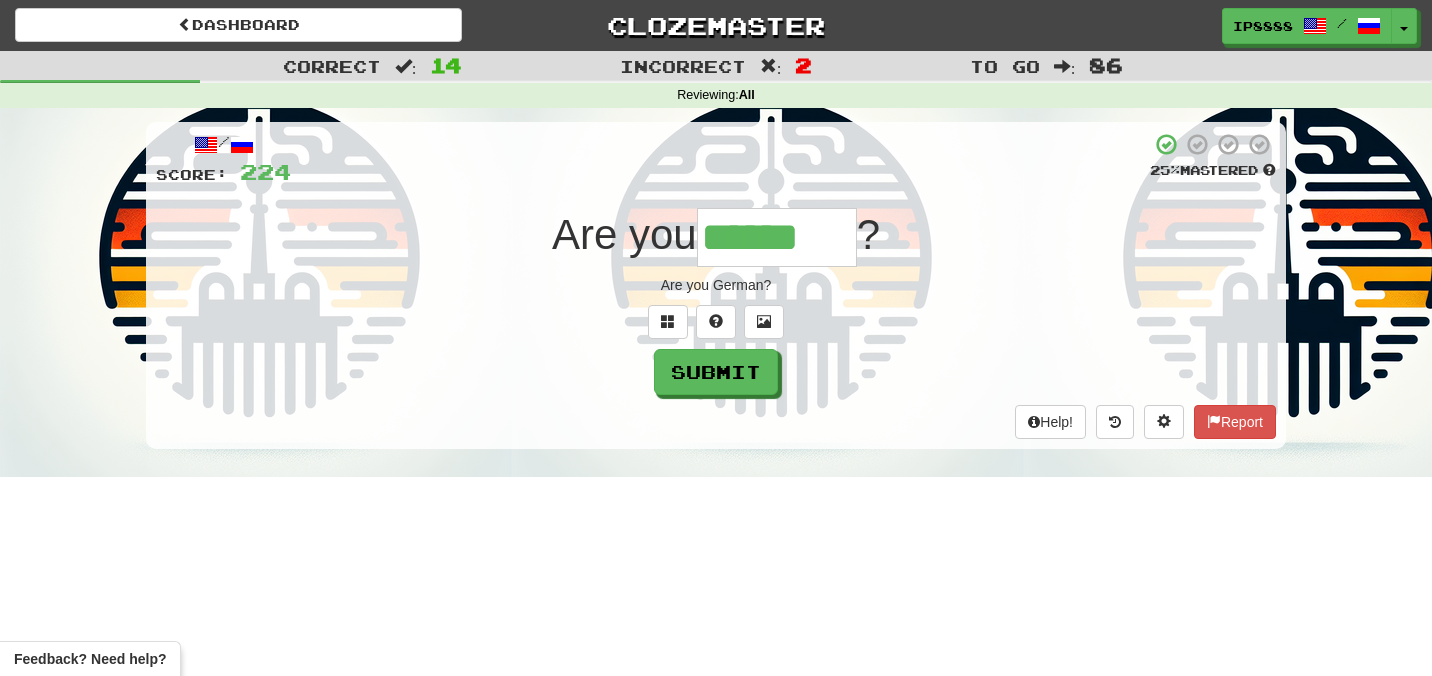 type on "******" 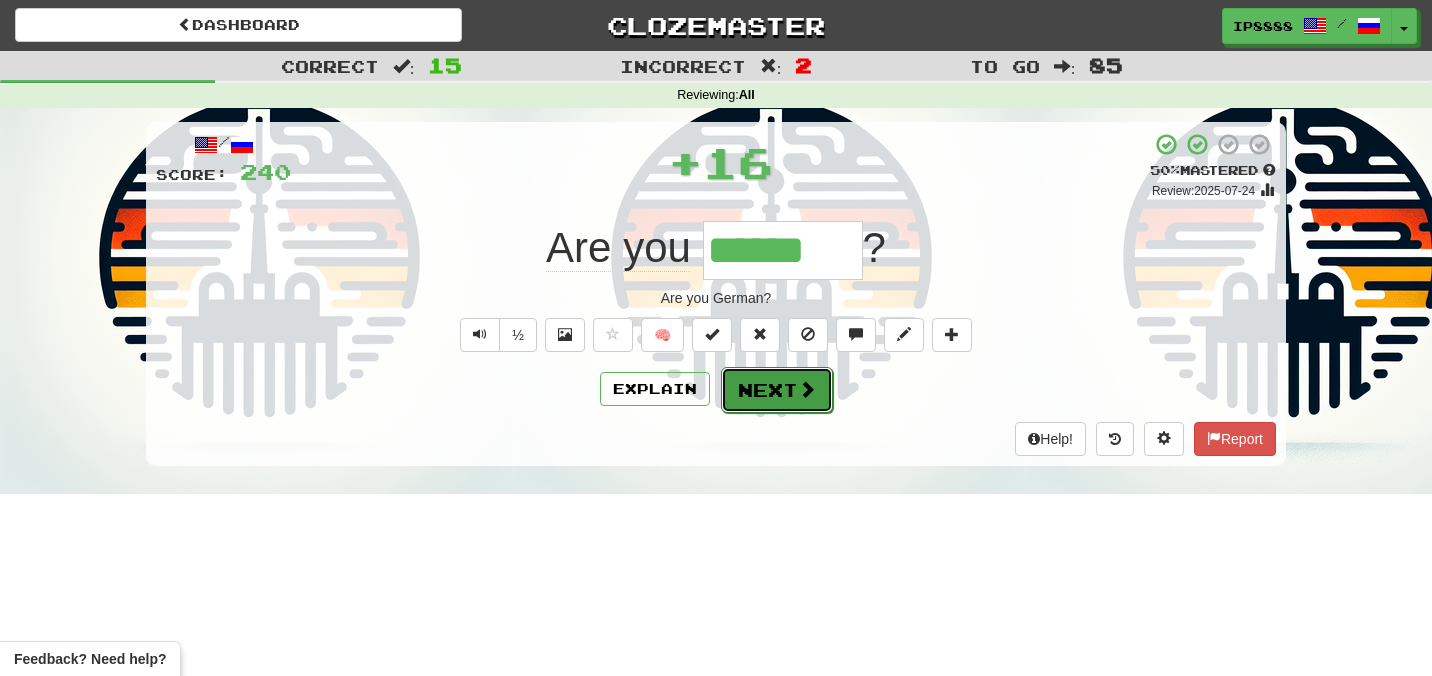 click on "Next" at bounding box center [777, 390] 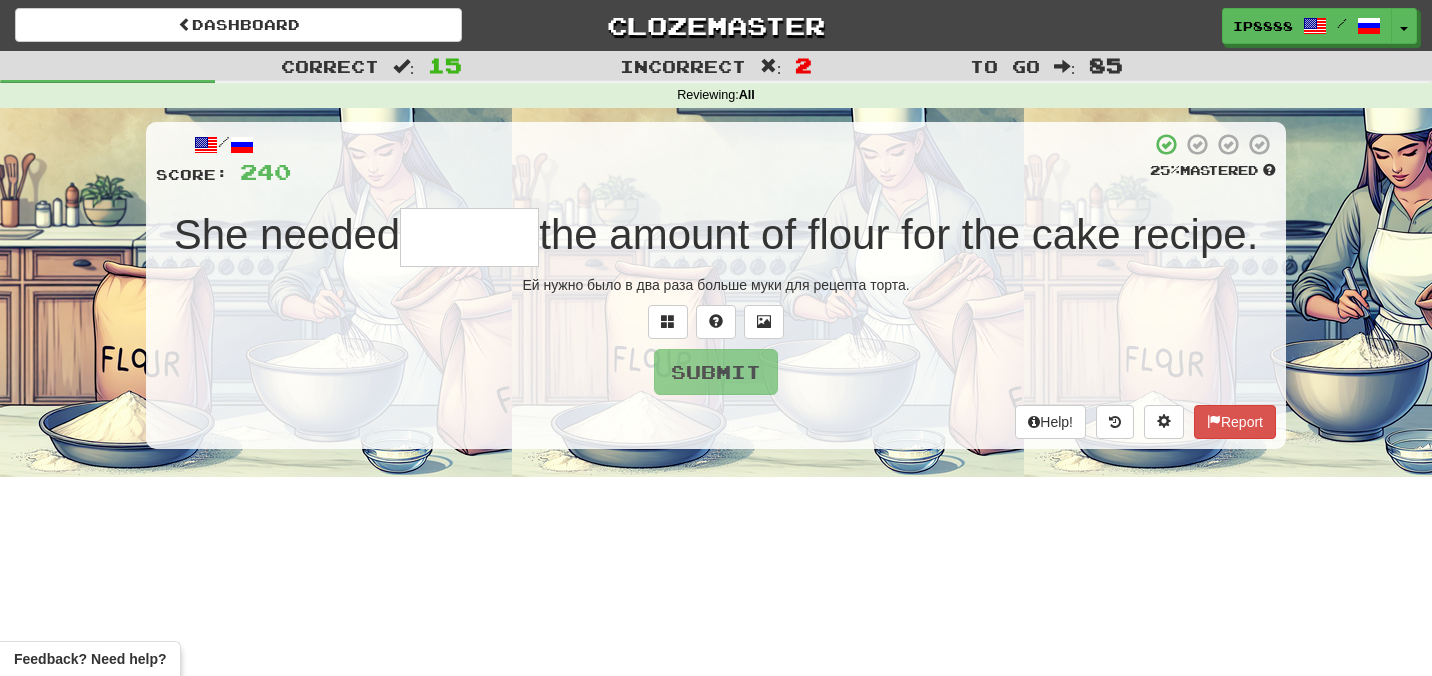 click at bounding box center [469, 237] 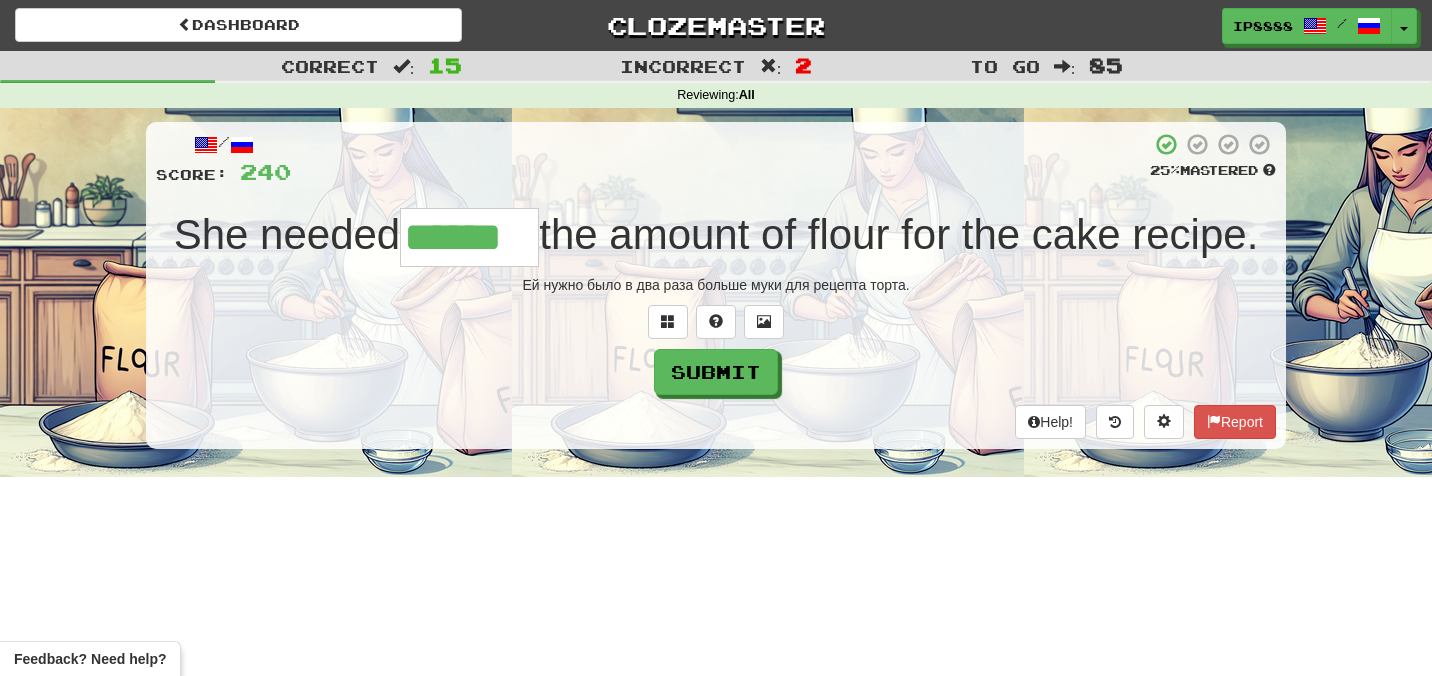 type on "******" 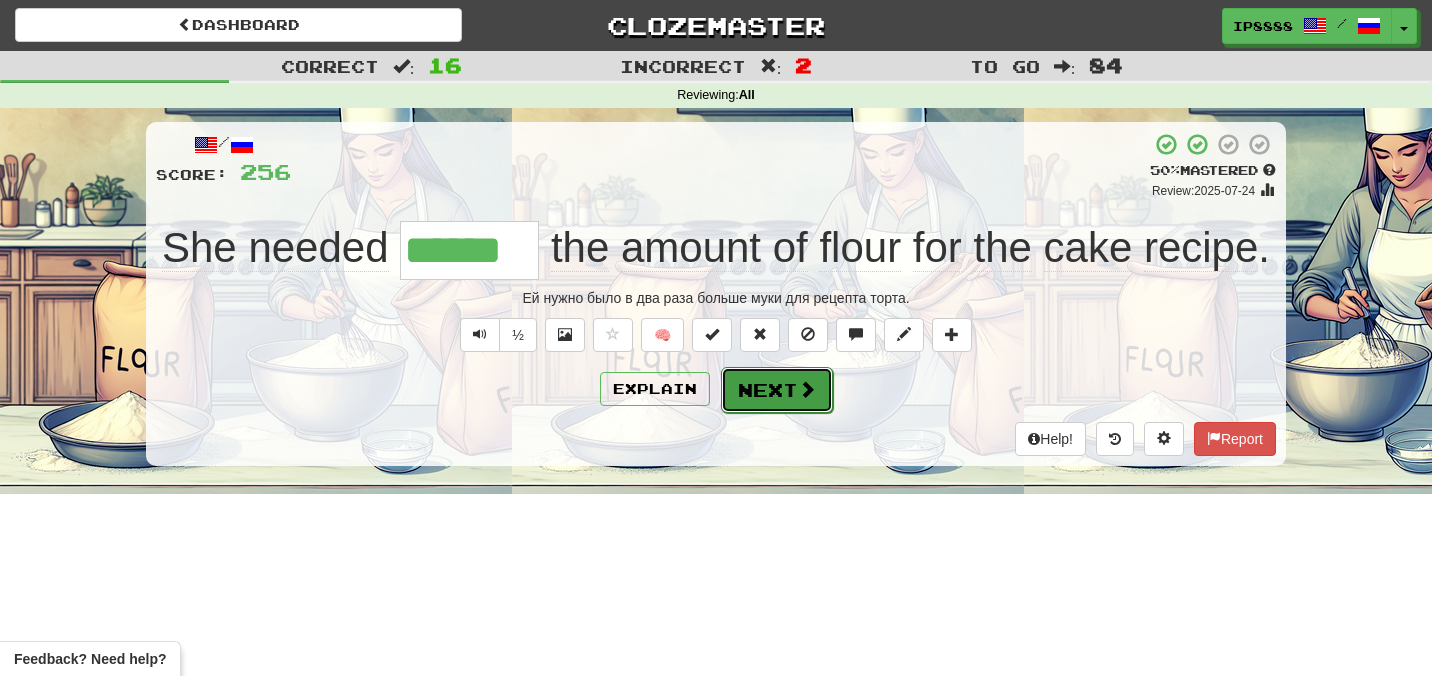 click on "Next" at bounding box center (777, 390) 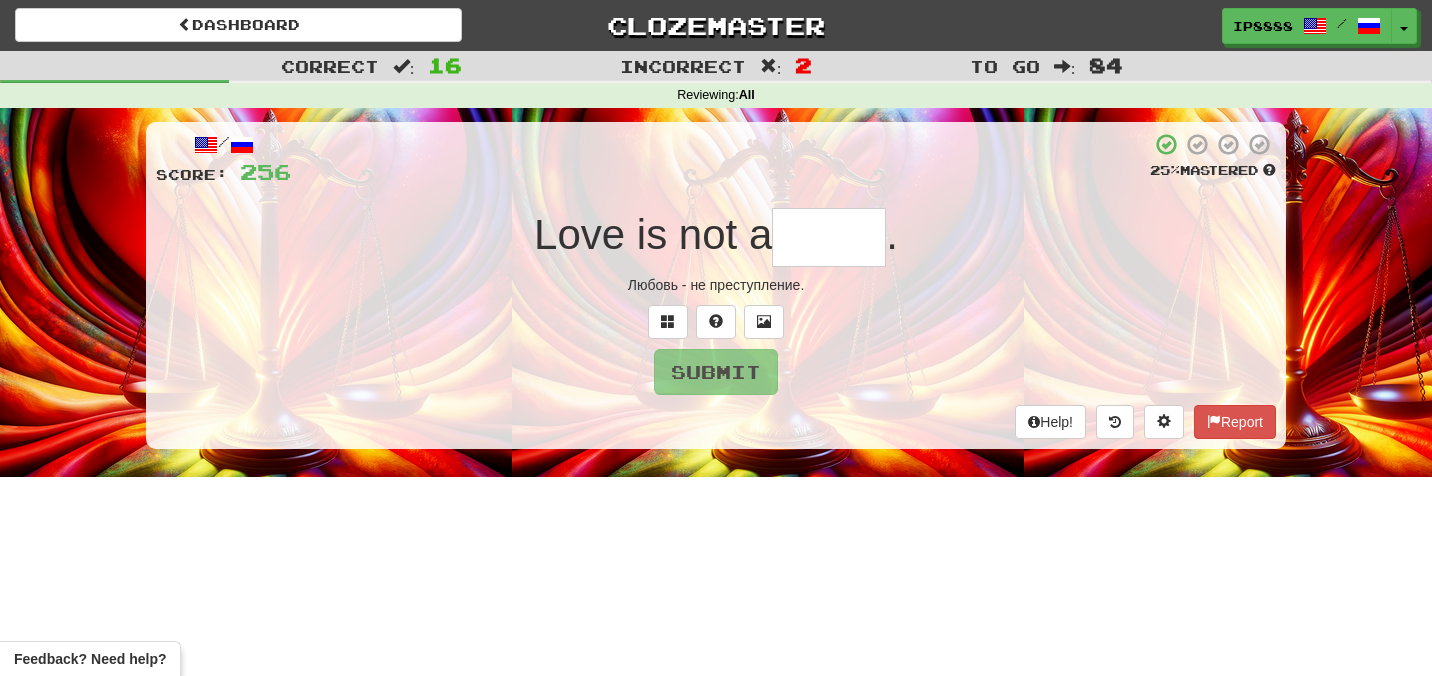 click at bounding box center [829, 237] 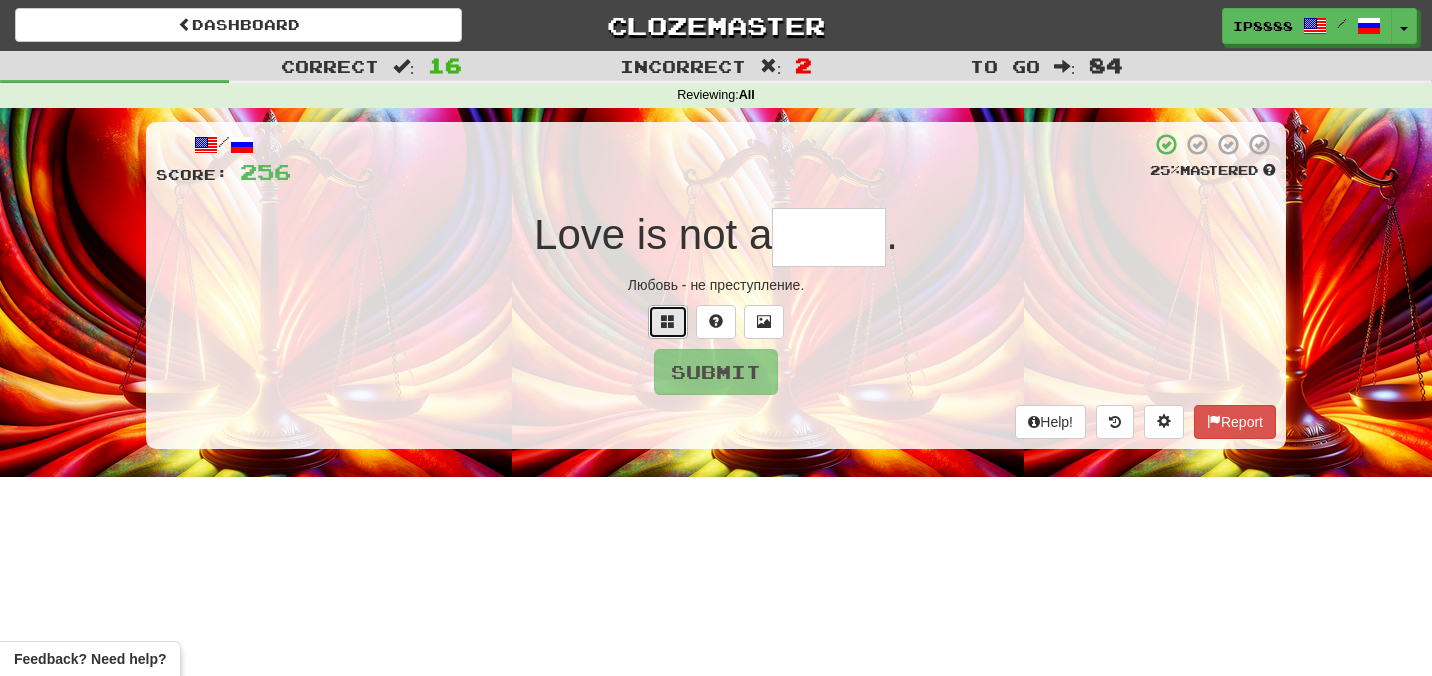 click at bounding box center [668, 321] 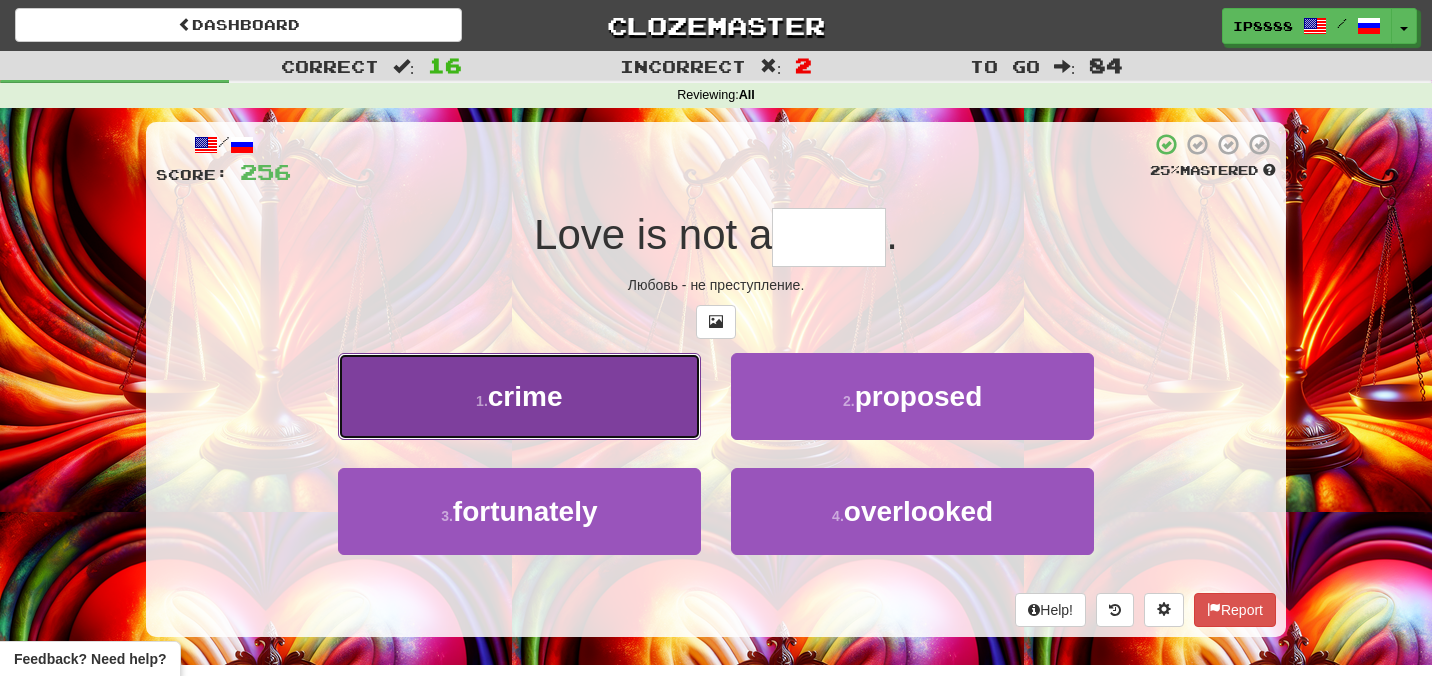 click on "1 .  crime" at bounding box center [519, 396] 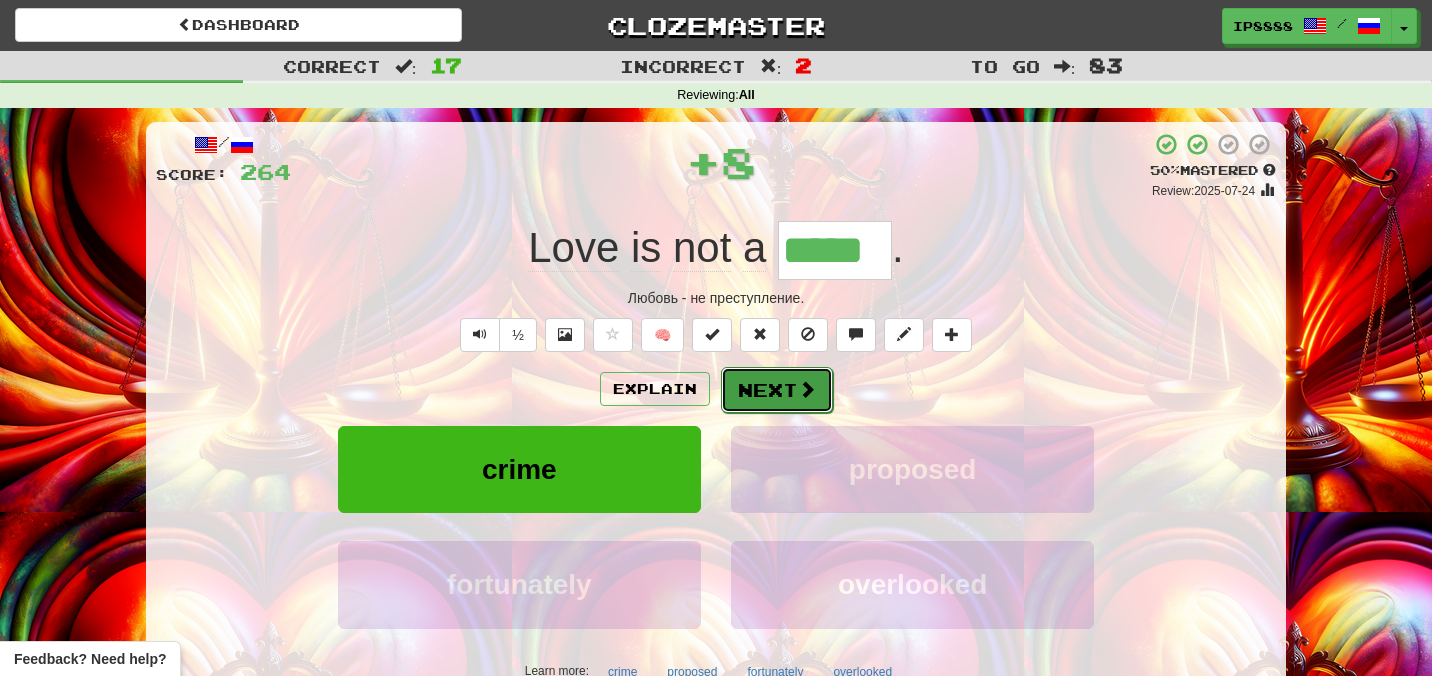 click on "Next" at bounding box center (777, 390) 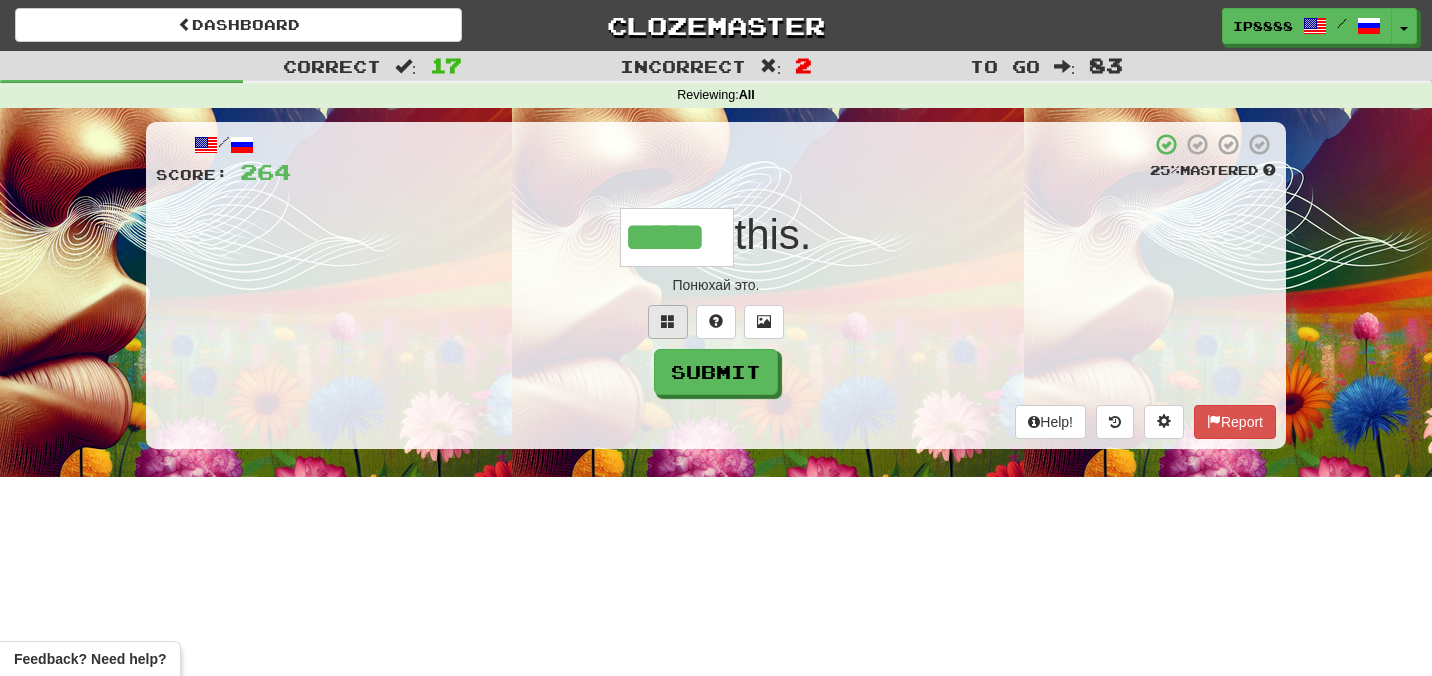 type on "*****" 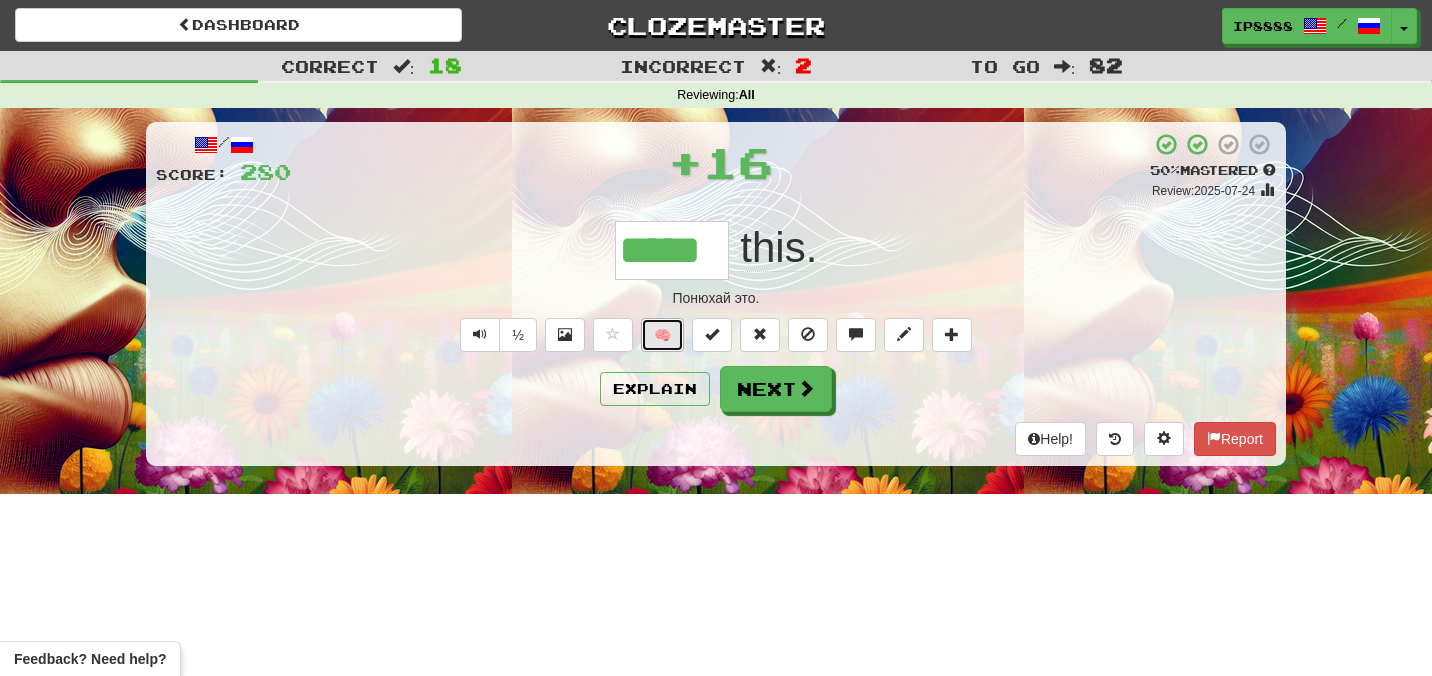 click on "🧠" at bounding box center (662, 335) 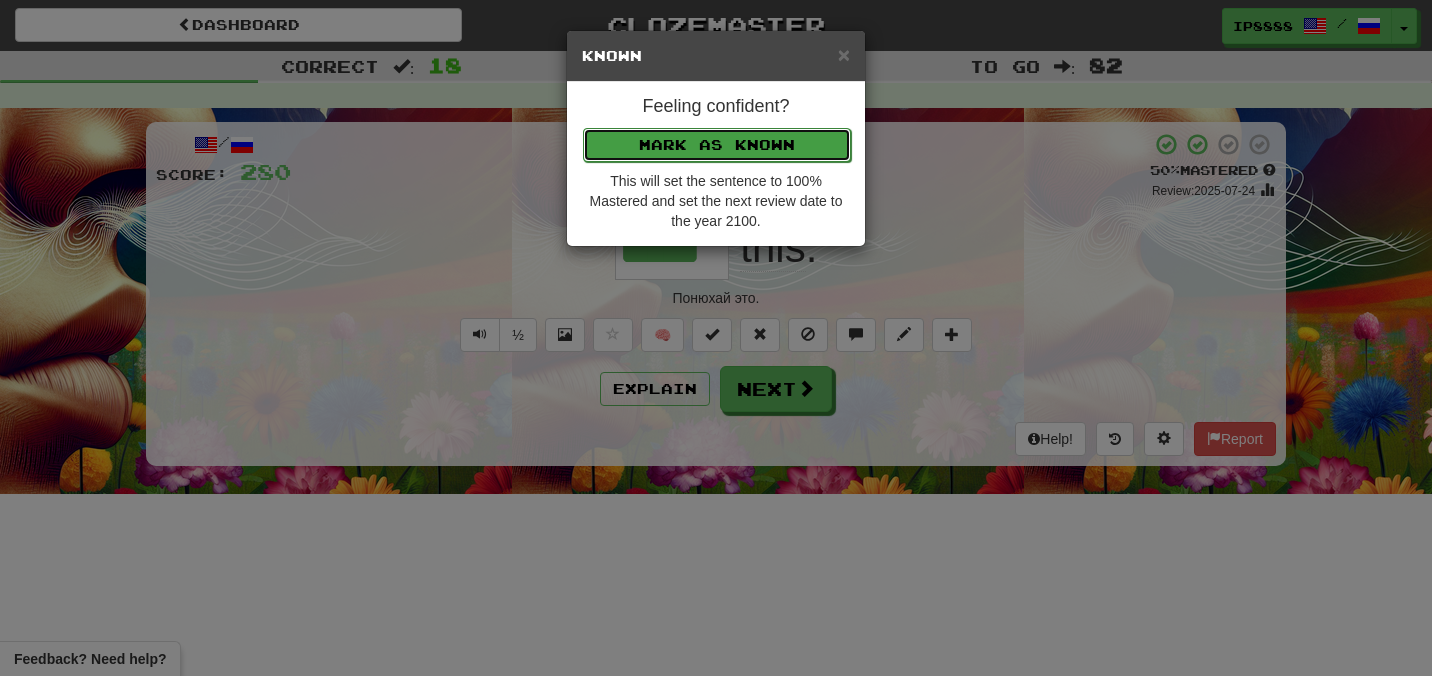click on "Mark as Known" at bounding box center (717, 145) 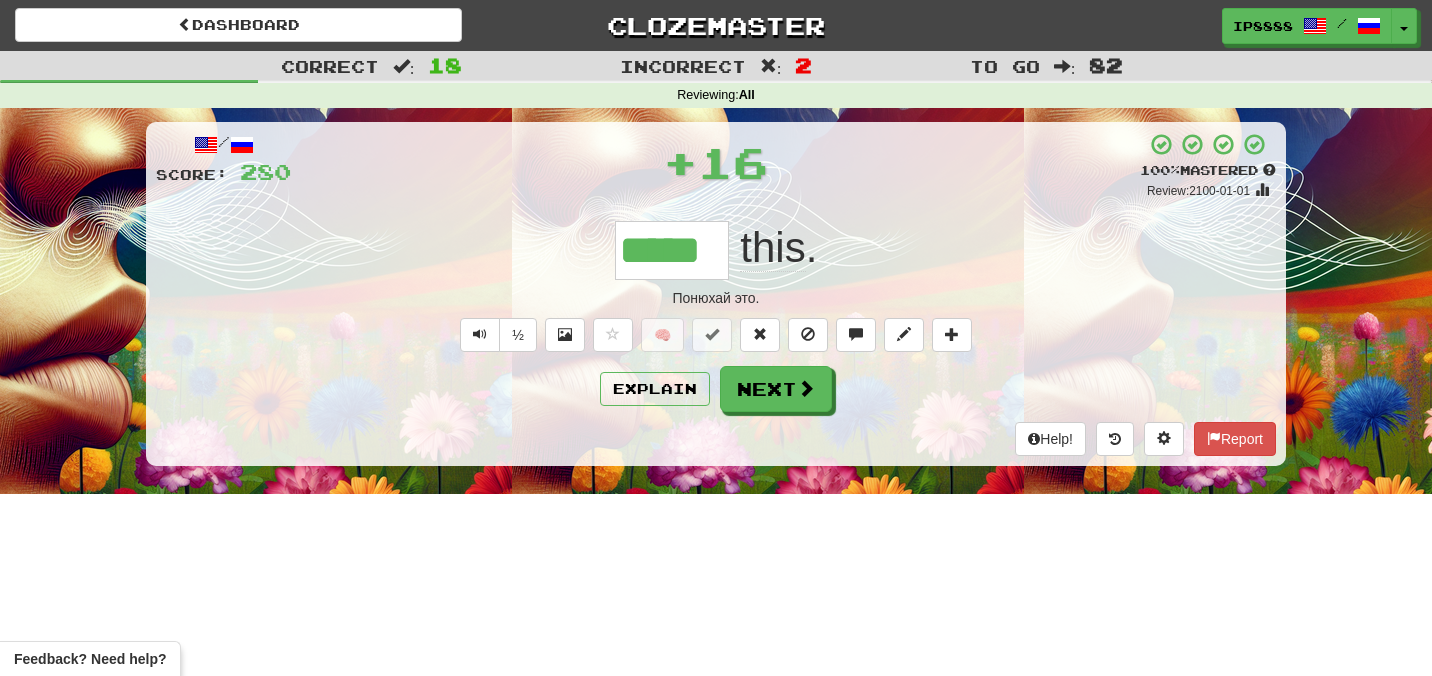 click on "Help!  Report" at bounding box center (716, 439) 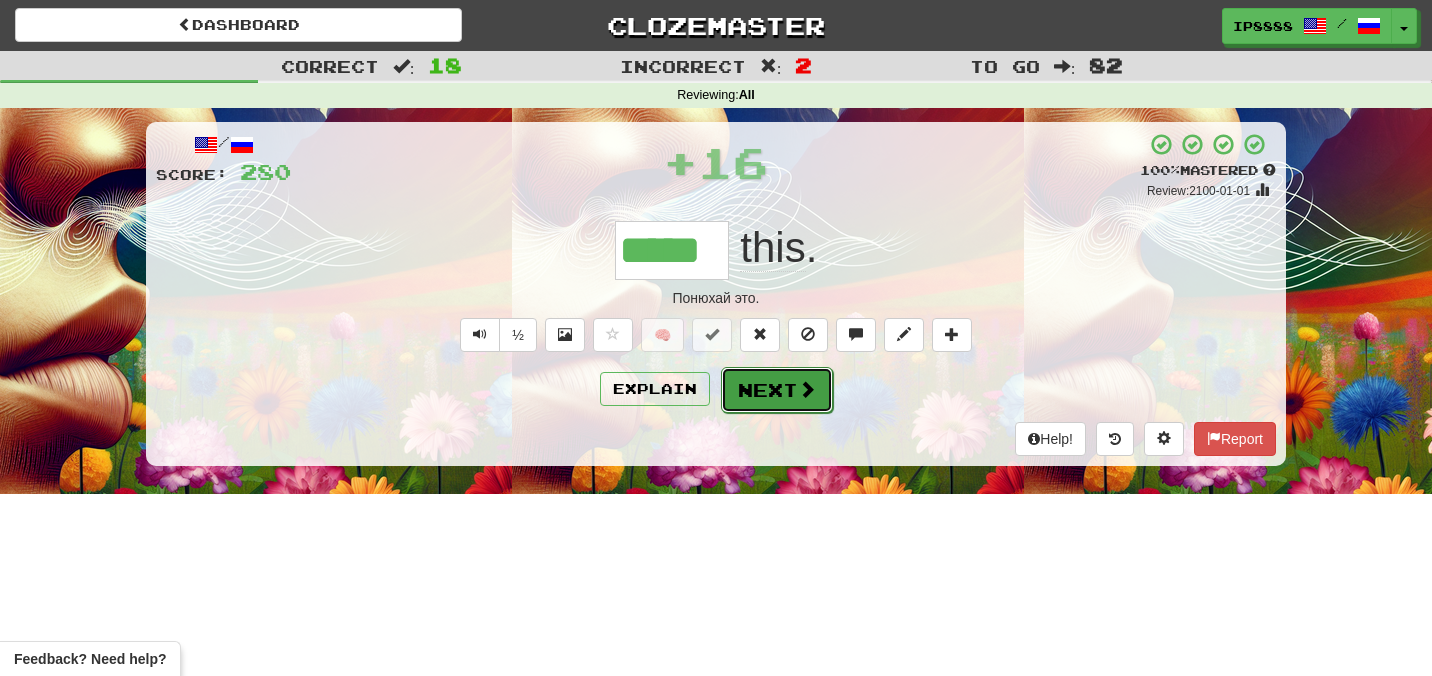 click on "Next" at bounding box center (777, 390) 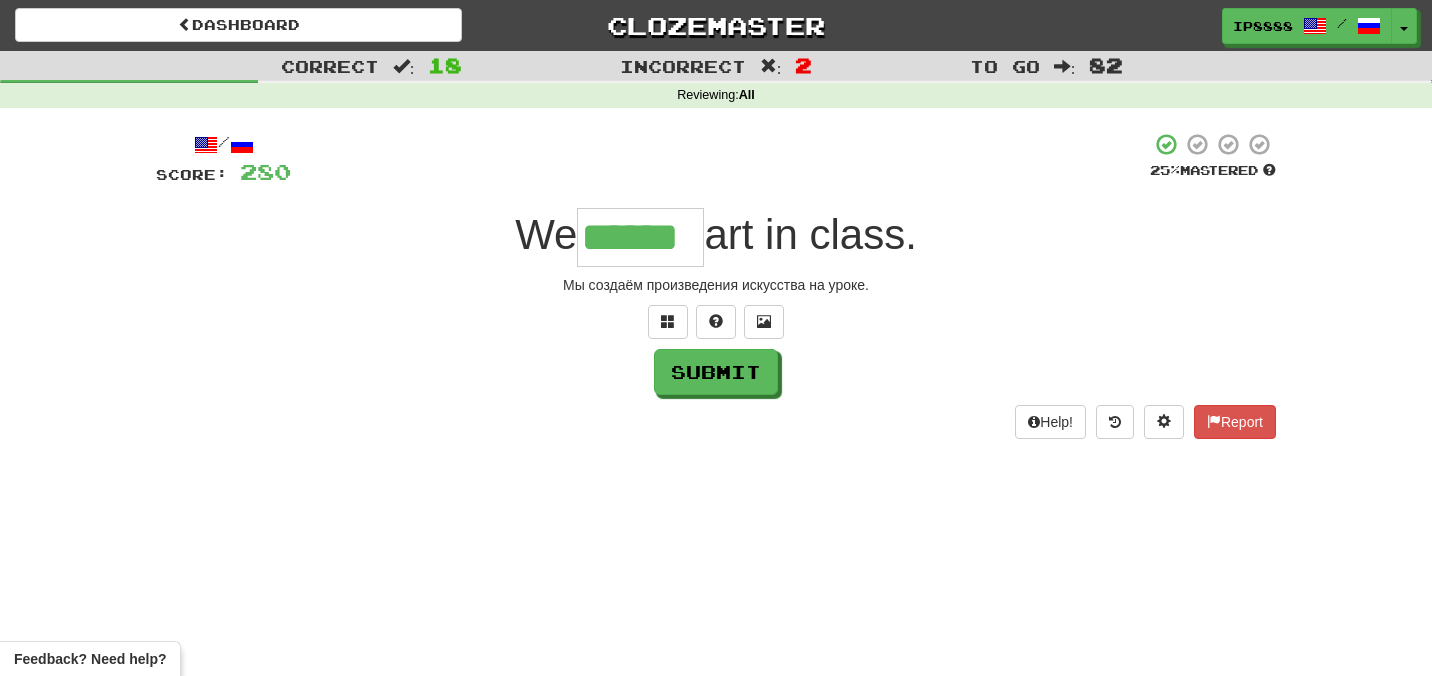 type on "******" 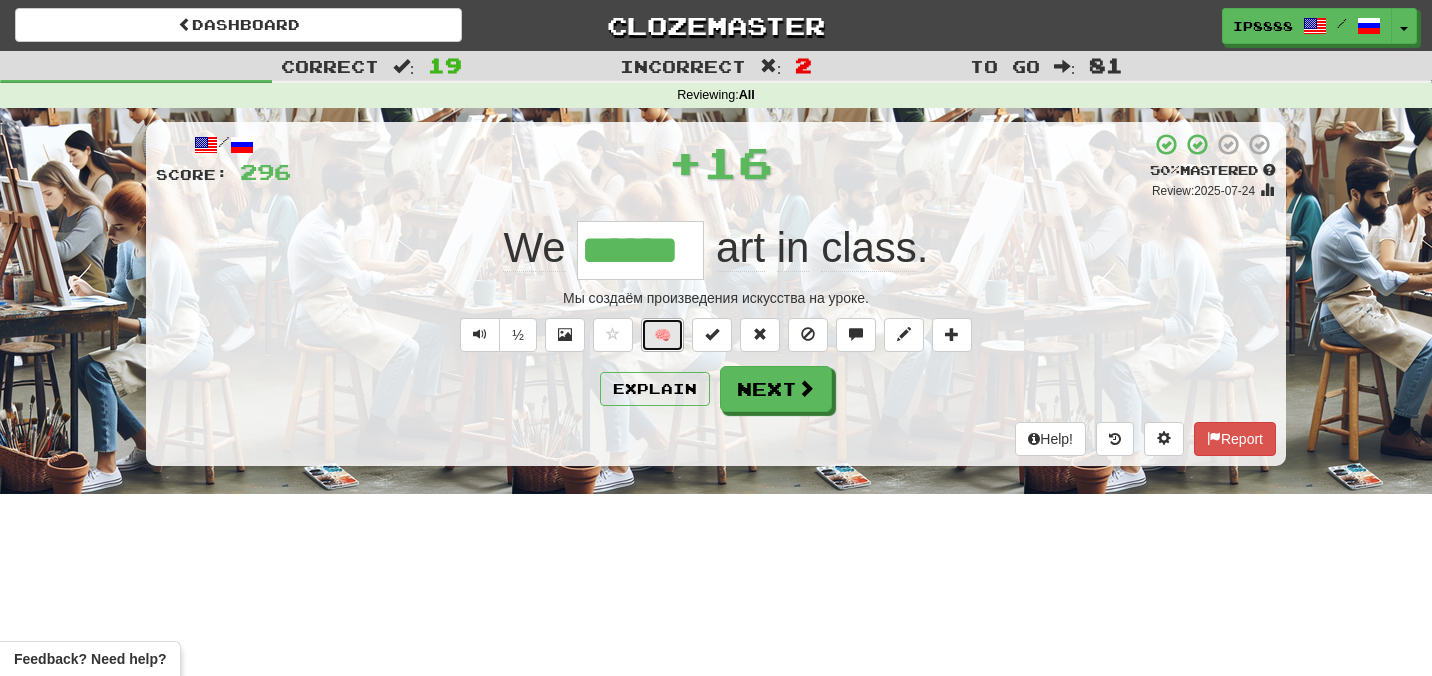 click on "🧠" at bounding box center (662, 335) 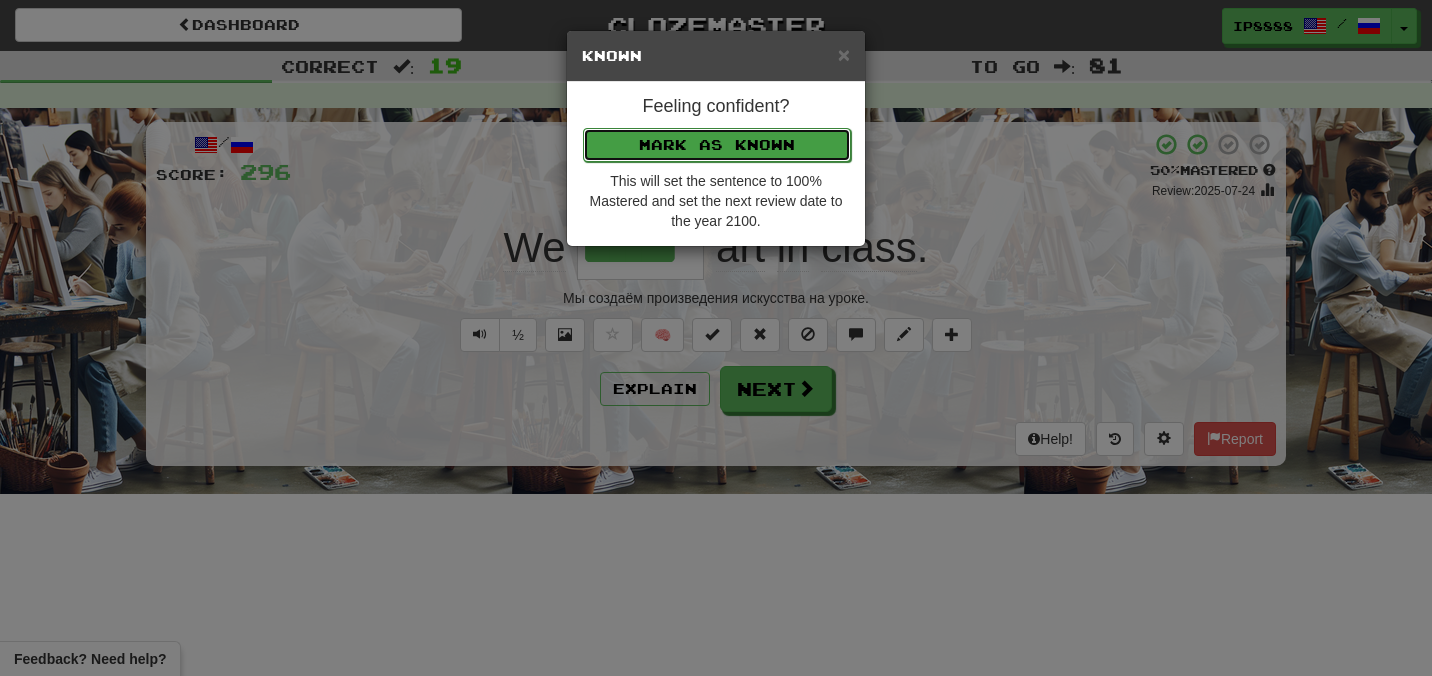 click on "Mark as Known" at bounding box center [717, 145] 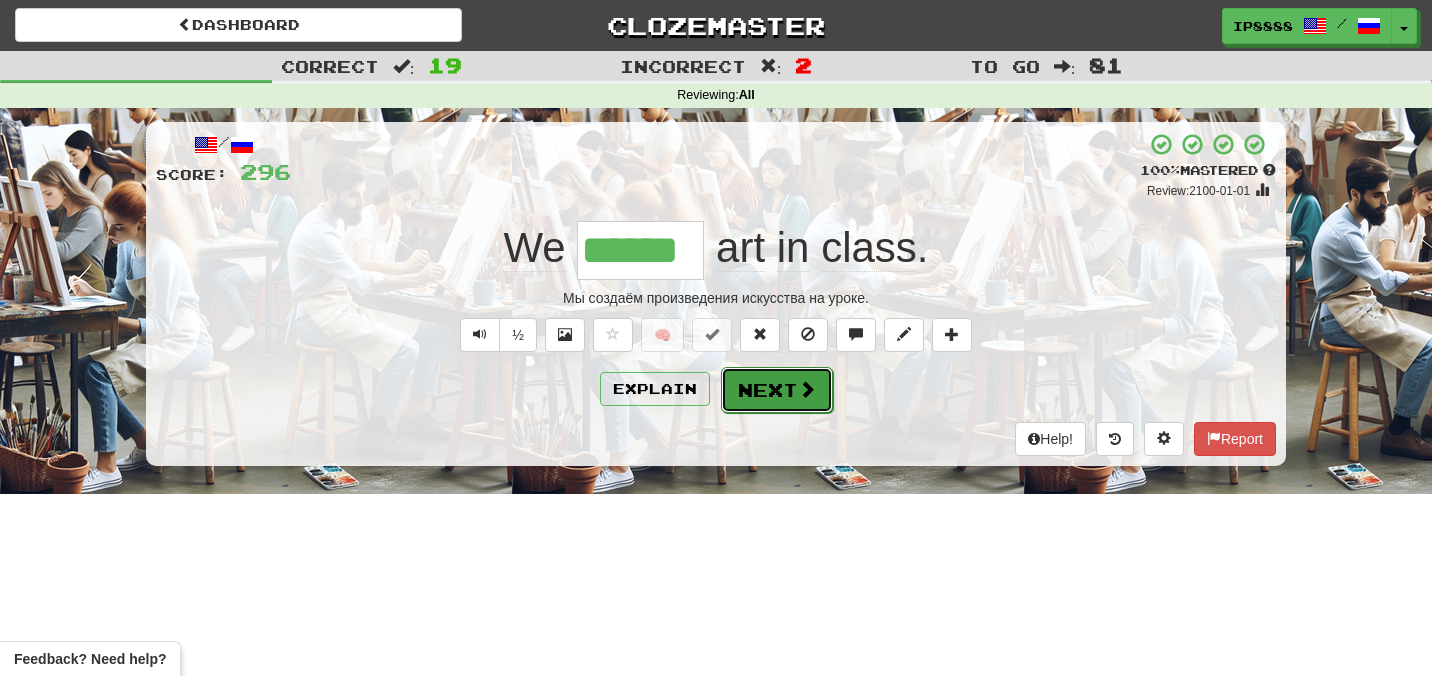 click on "Next" at bounding box center [777, 390] 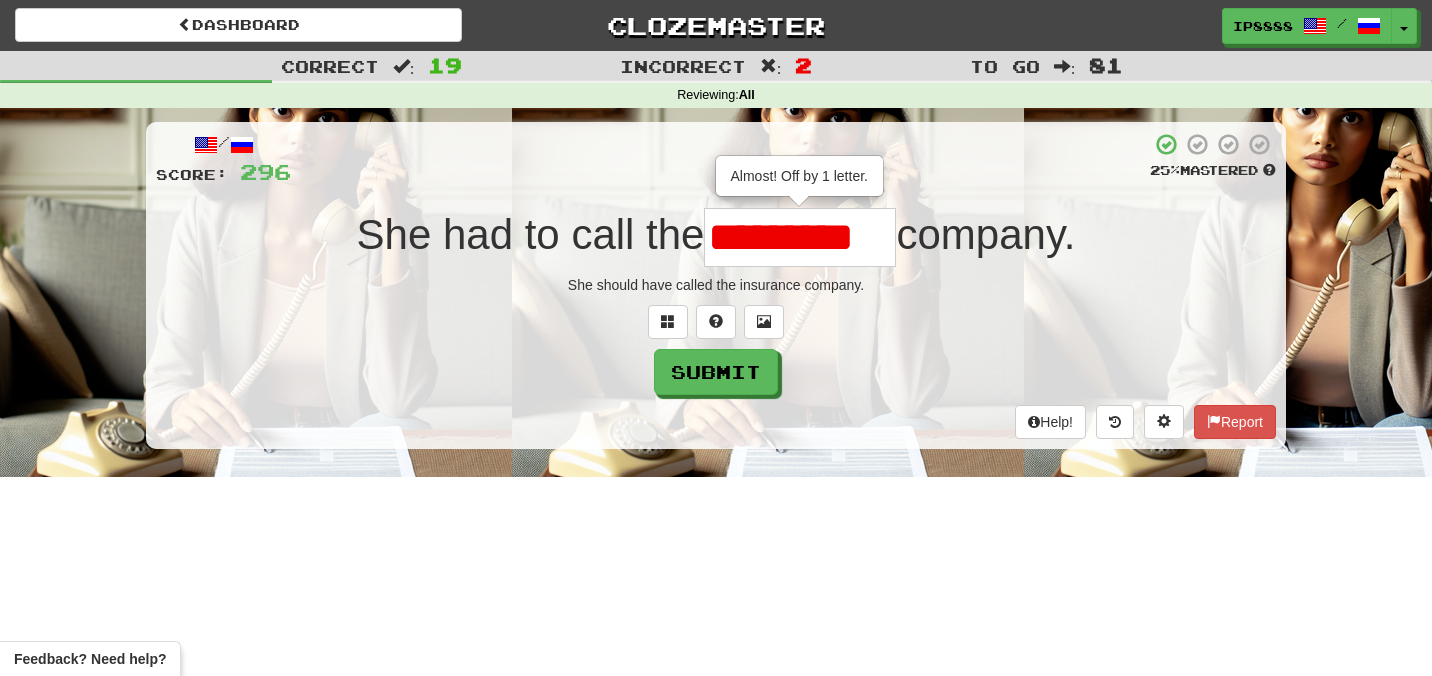 scroll, scrollTop: 0, scrollLeft: 0, axis: both 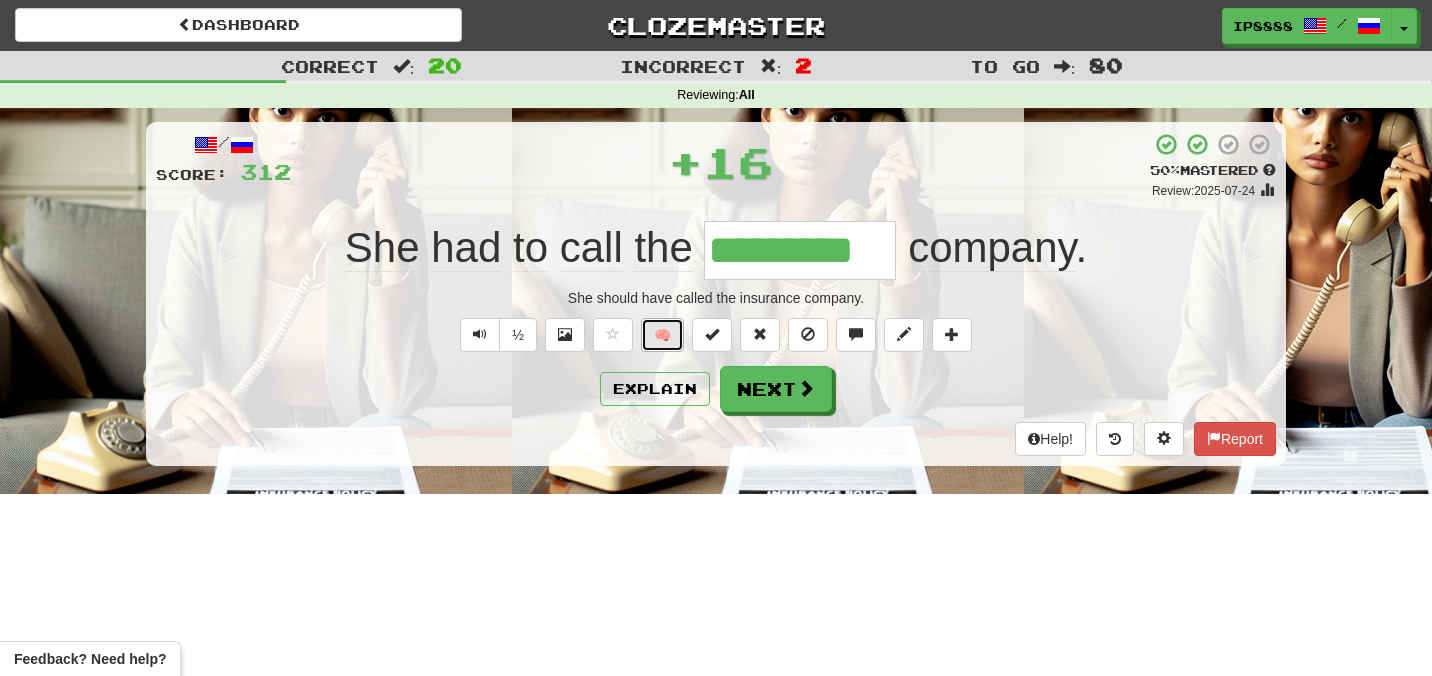 click on "🧠" at bounding box center (662, 335) 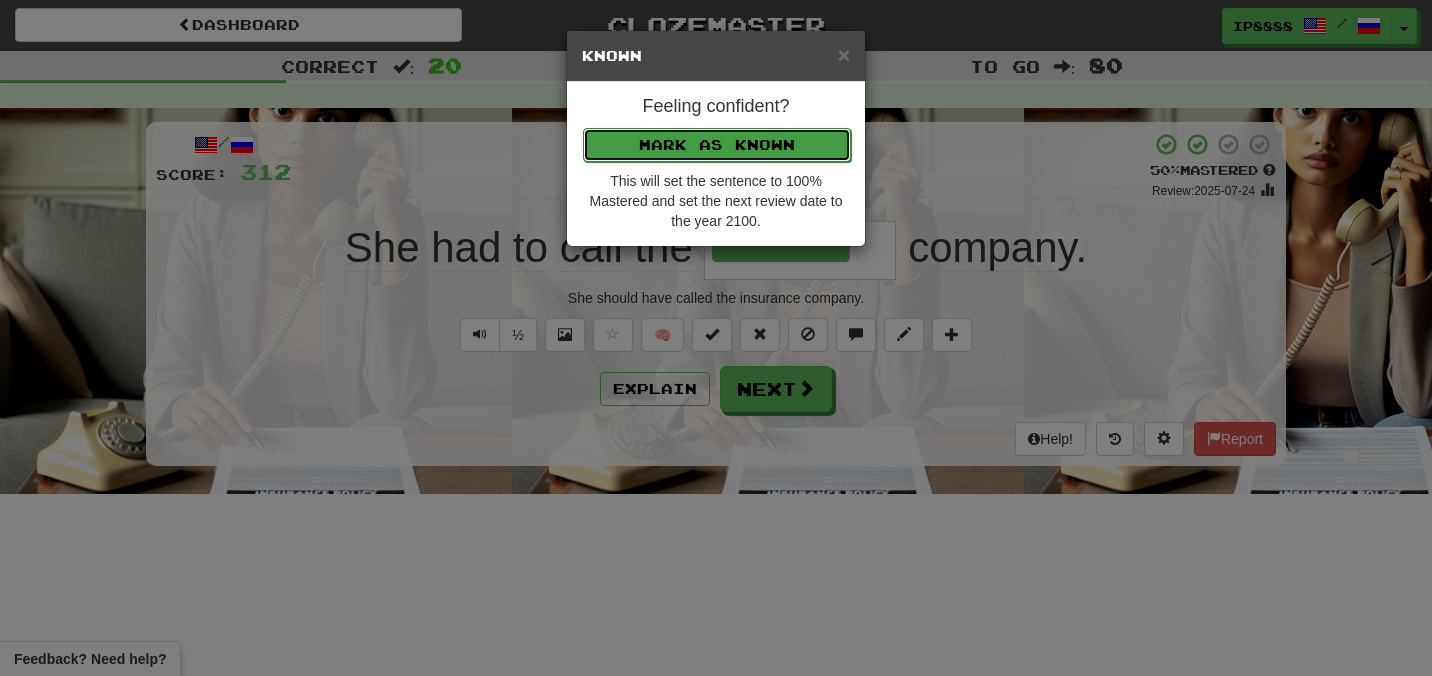click on "Mark as Known" at bounding box center [717, 145] 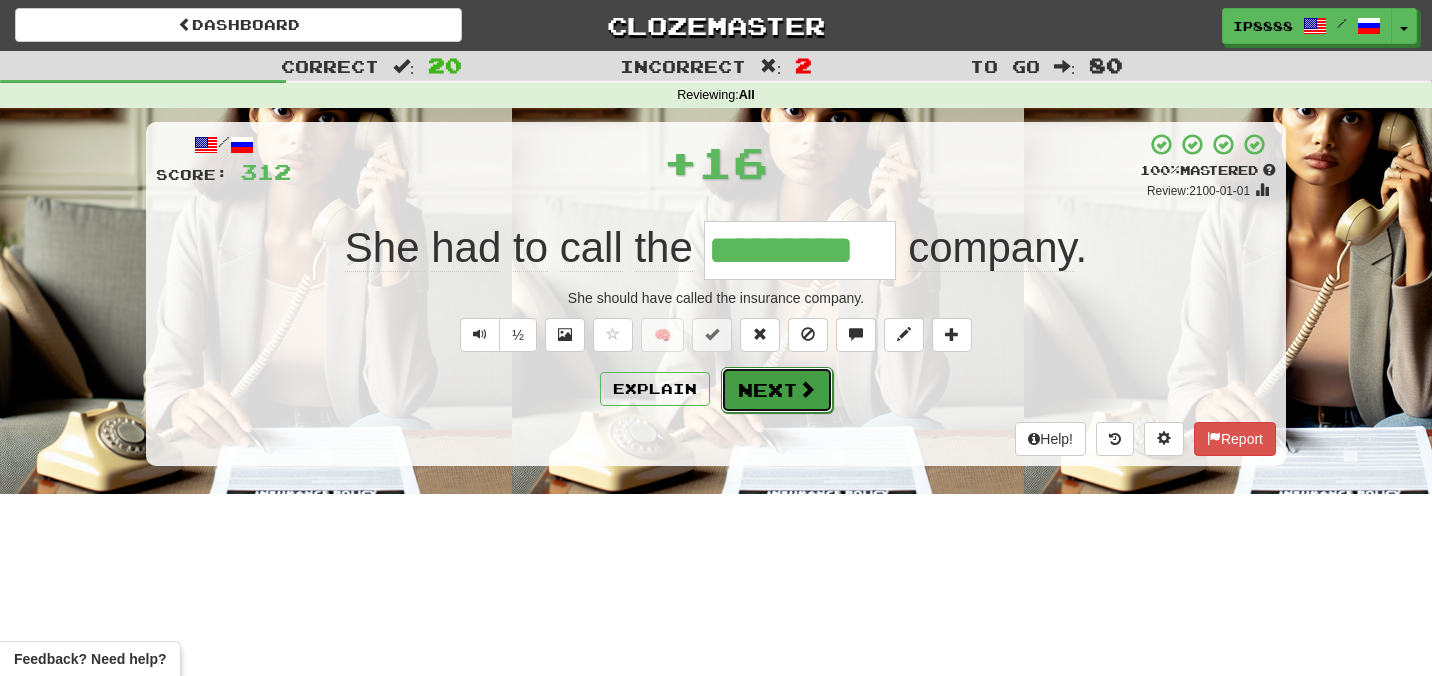 click on "Next" at bounding box center [777, 390] 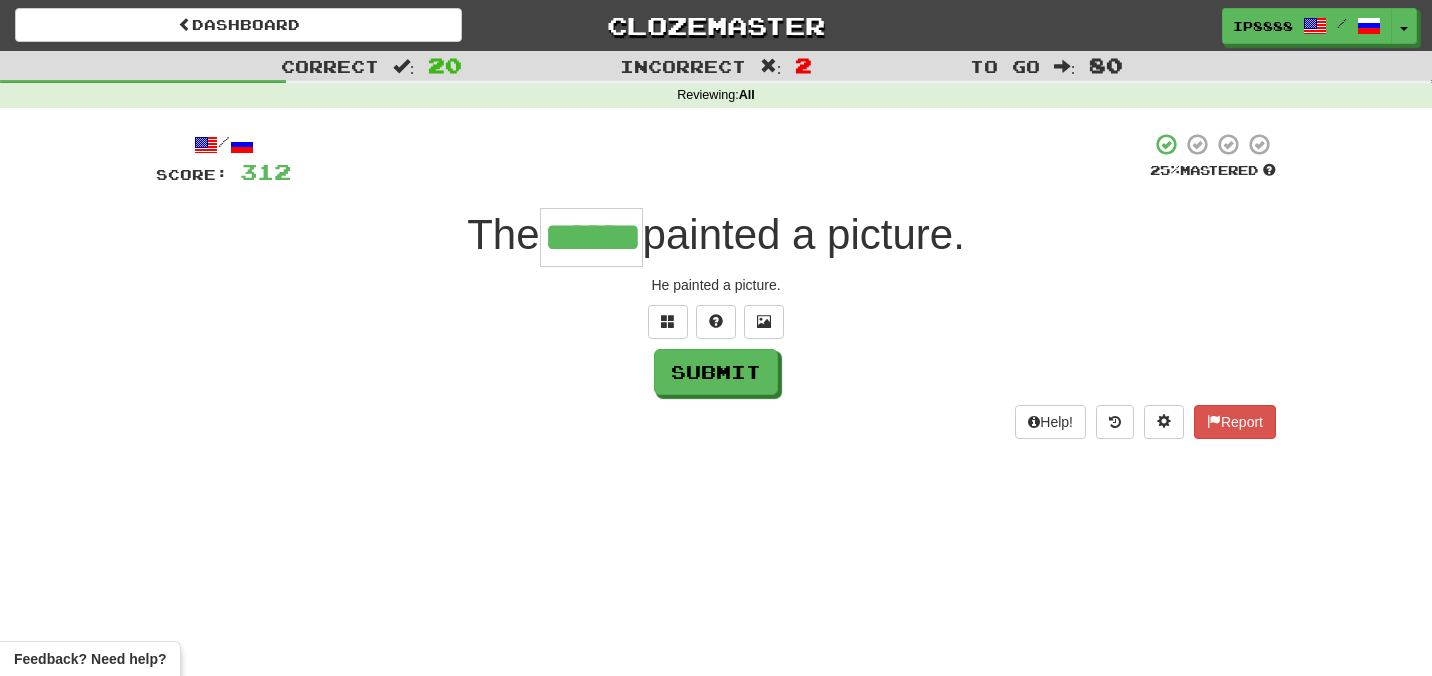 type on "******" 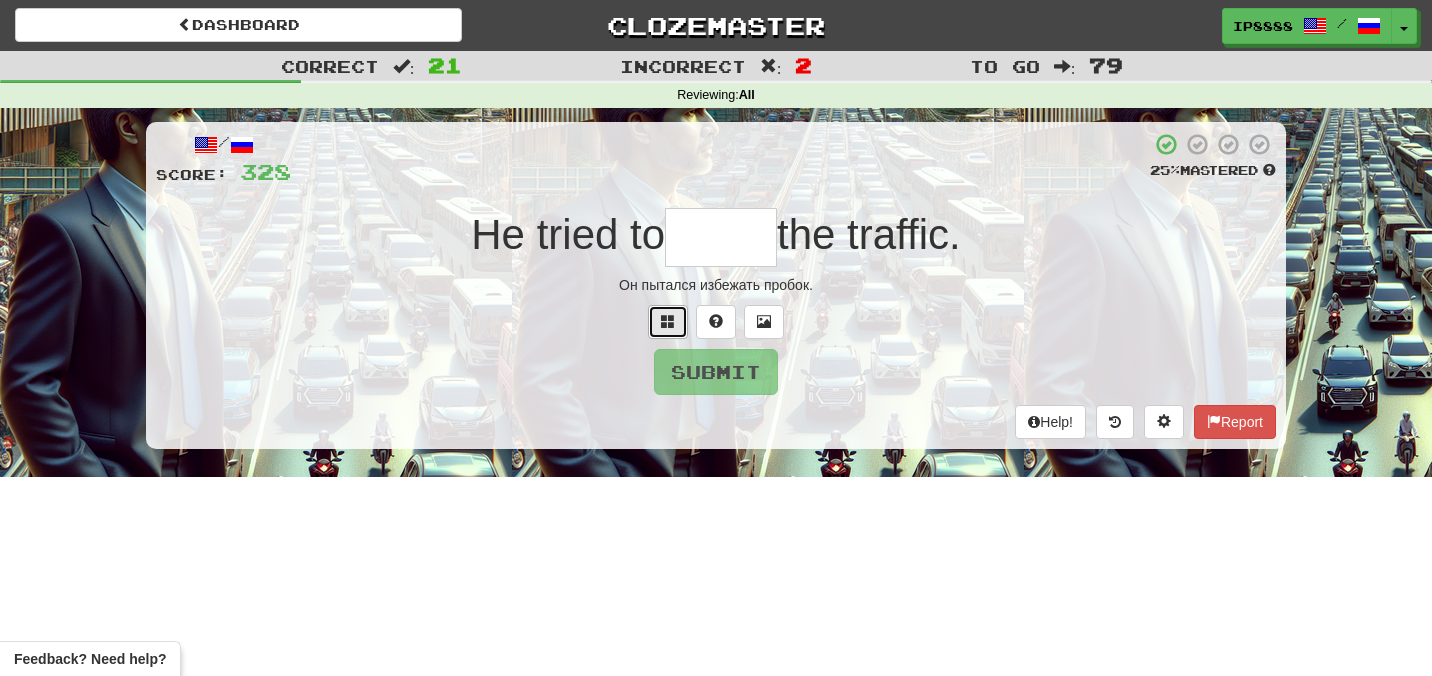 click at bounding box center [668, 321] 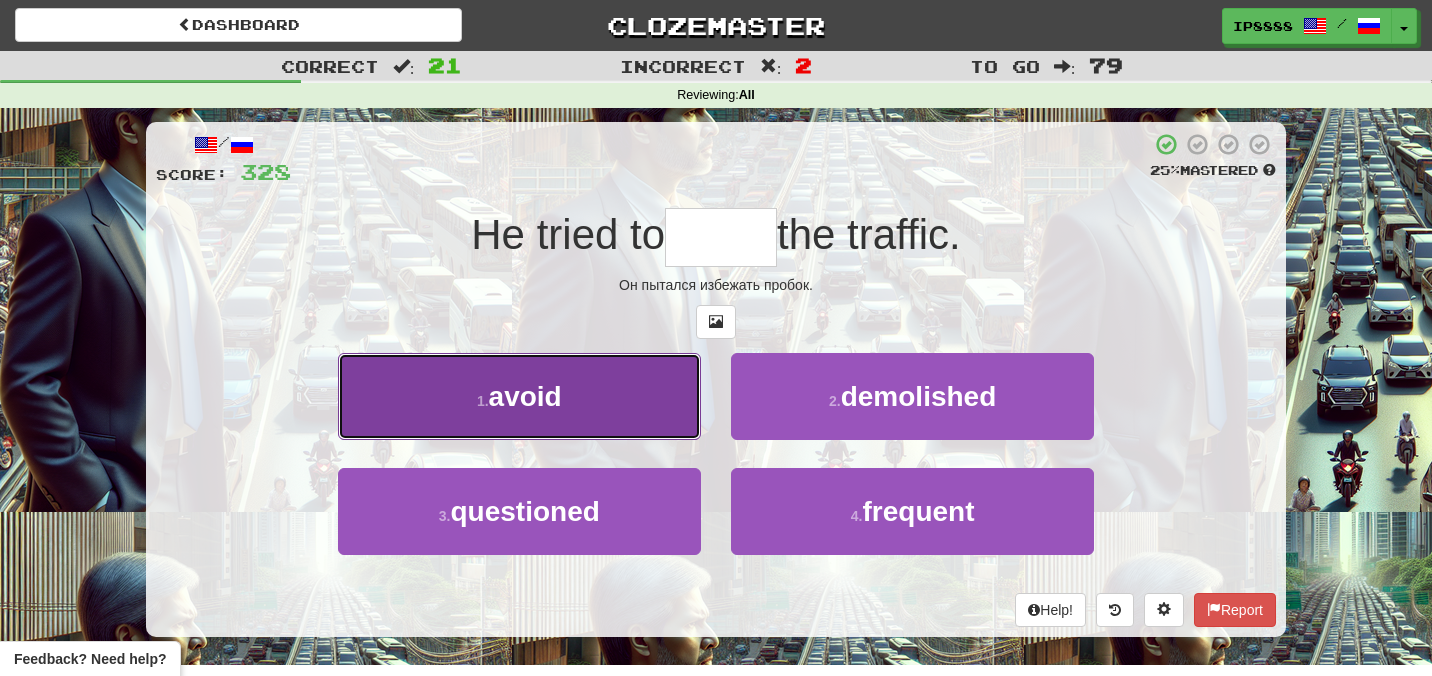 click on "1 .  avoid" at bounding box center [519, 396] 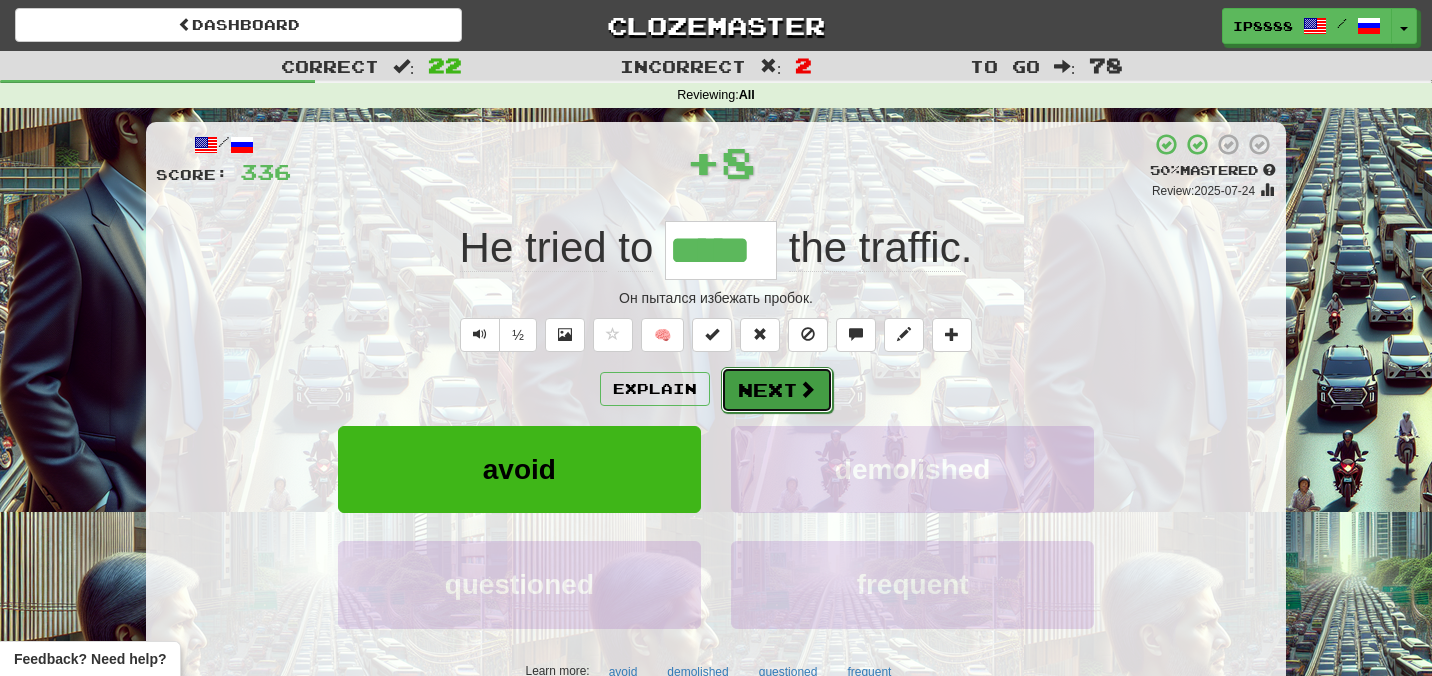 click on "Next" at bounding box center [777, 390] 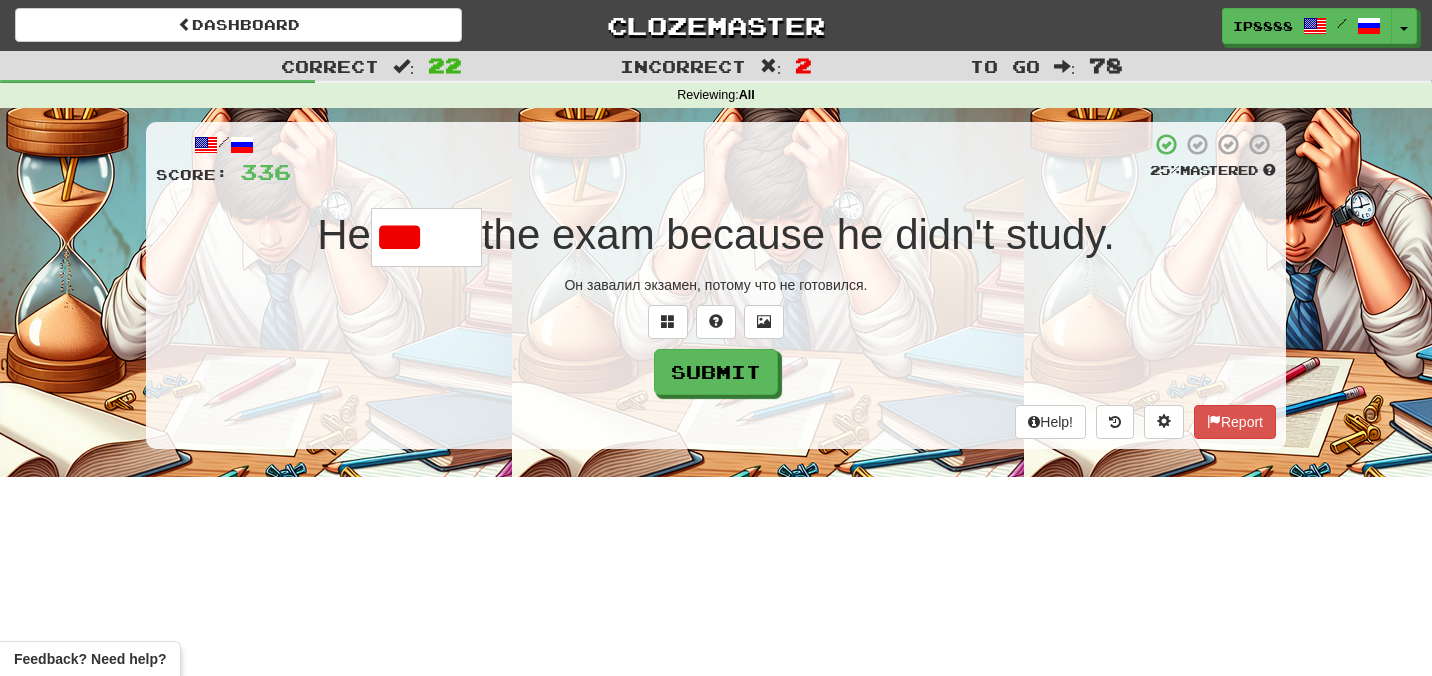 type on "****" 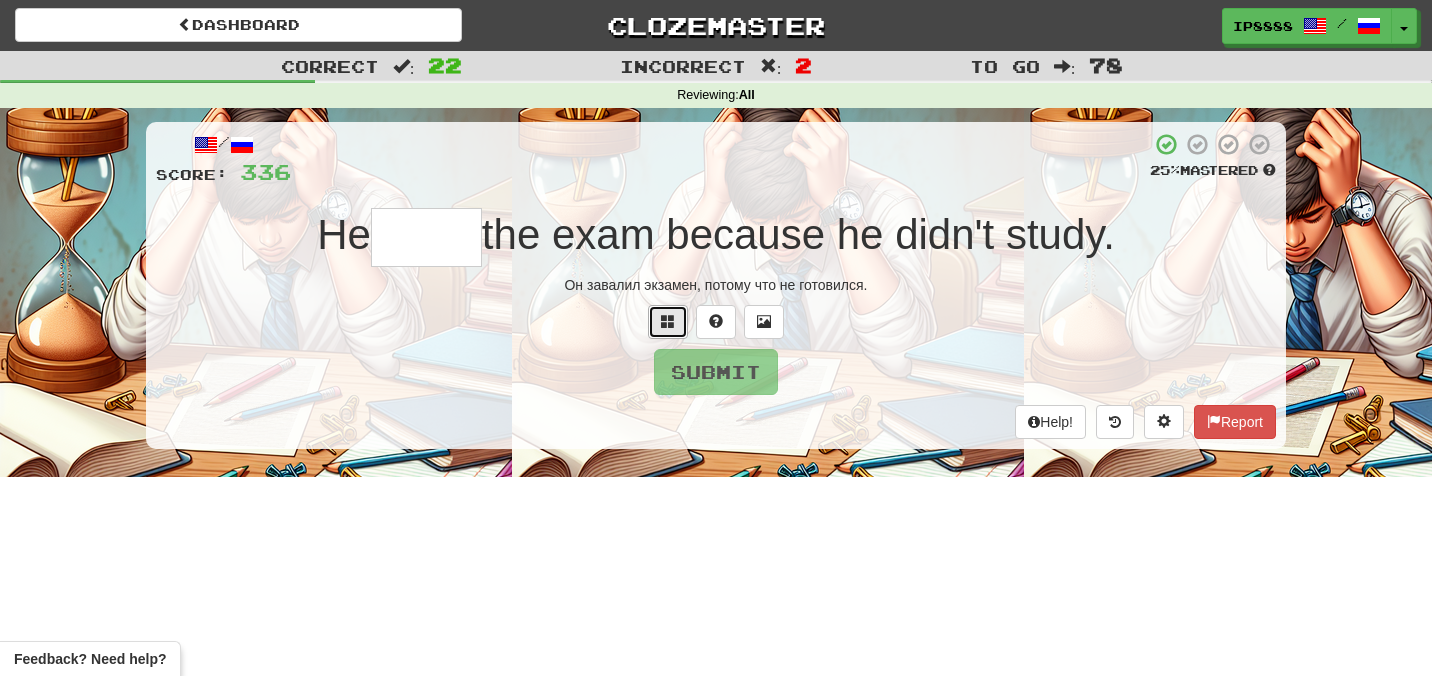 click at bounding box center (668, 322) 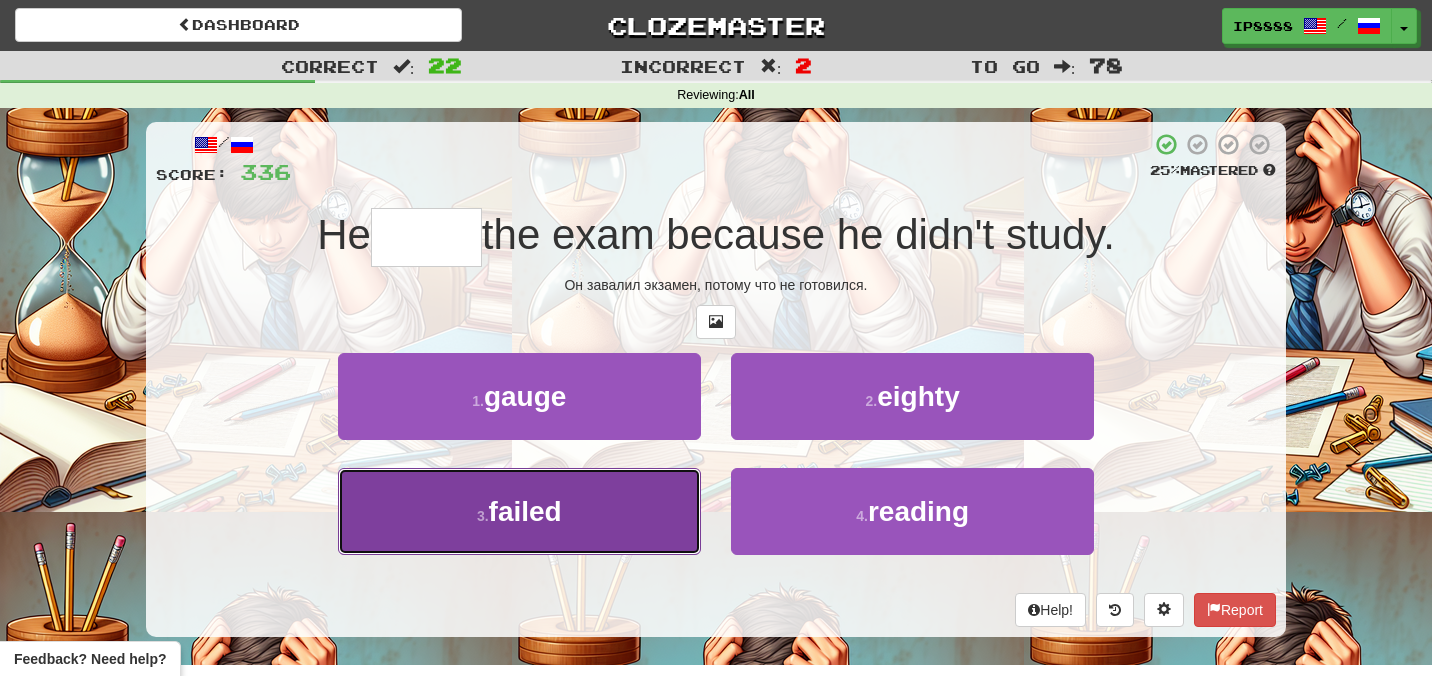 click on "3 .  failed" at bounding box center (519, 511) 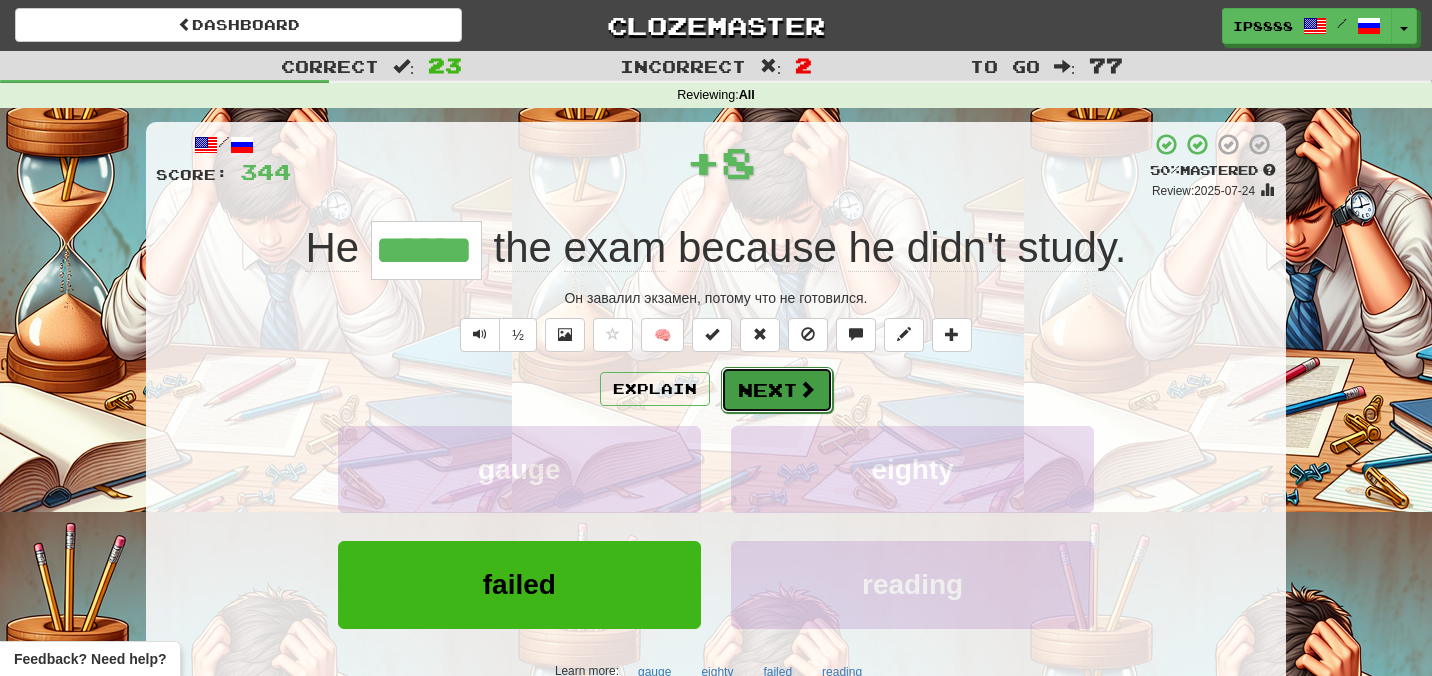 click on "Next" at bounding box center (777, 390) 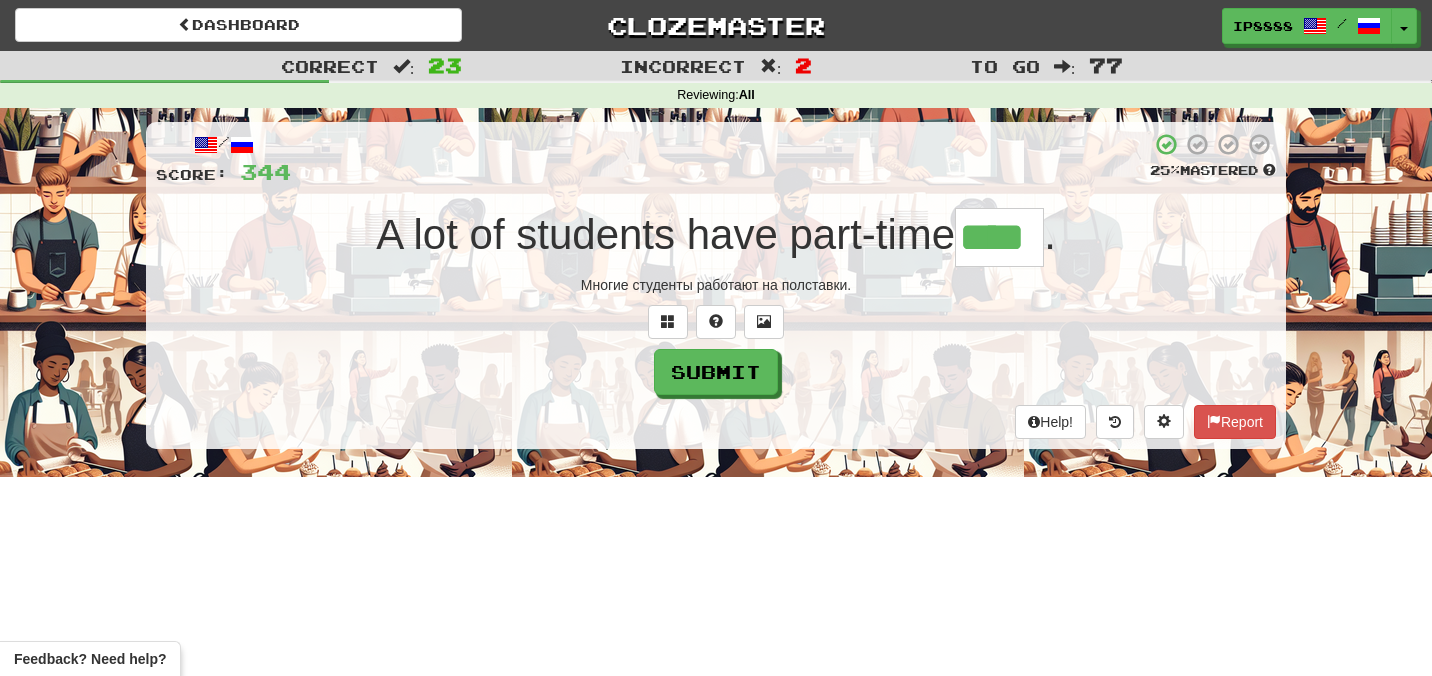type on "****" 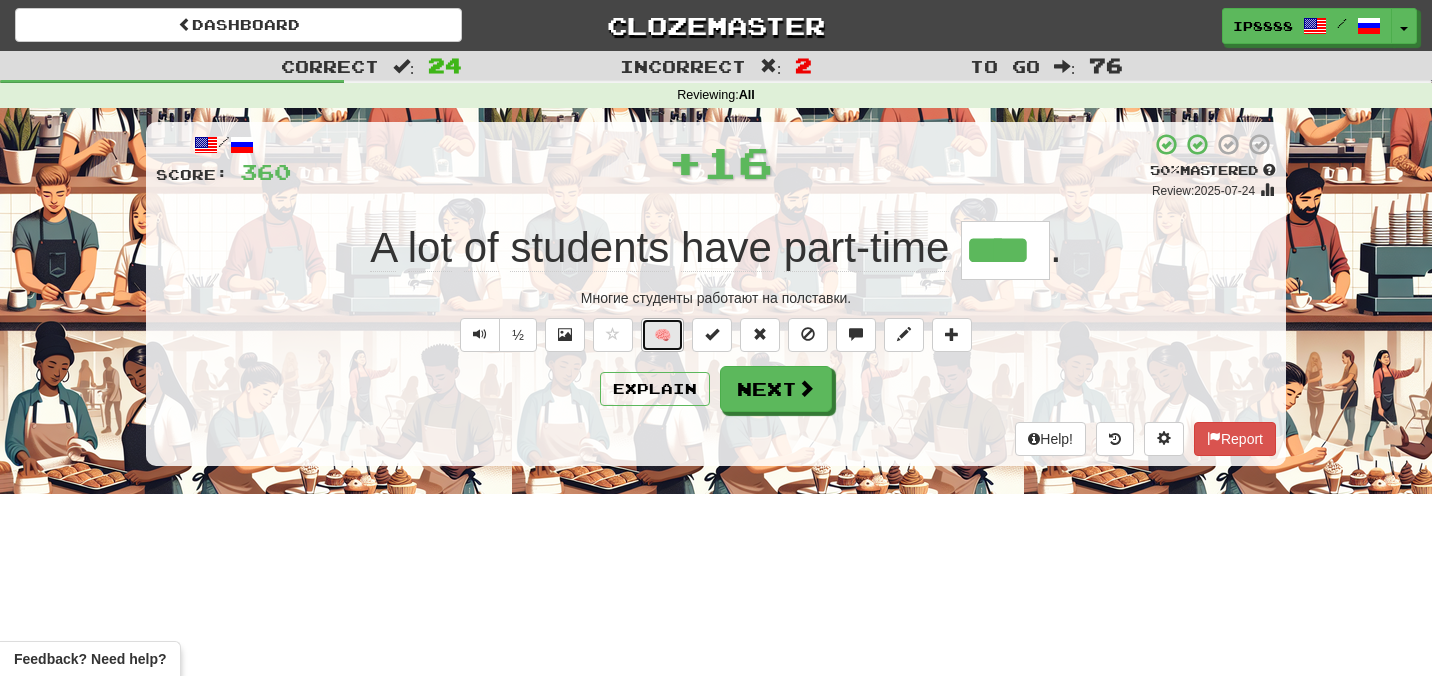 click on "🧠" at bounding box center (662, 335) 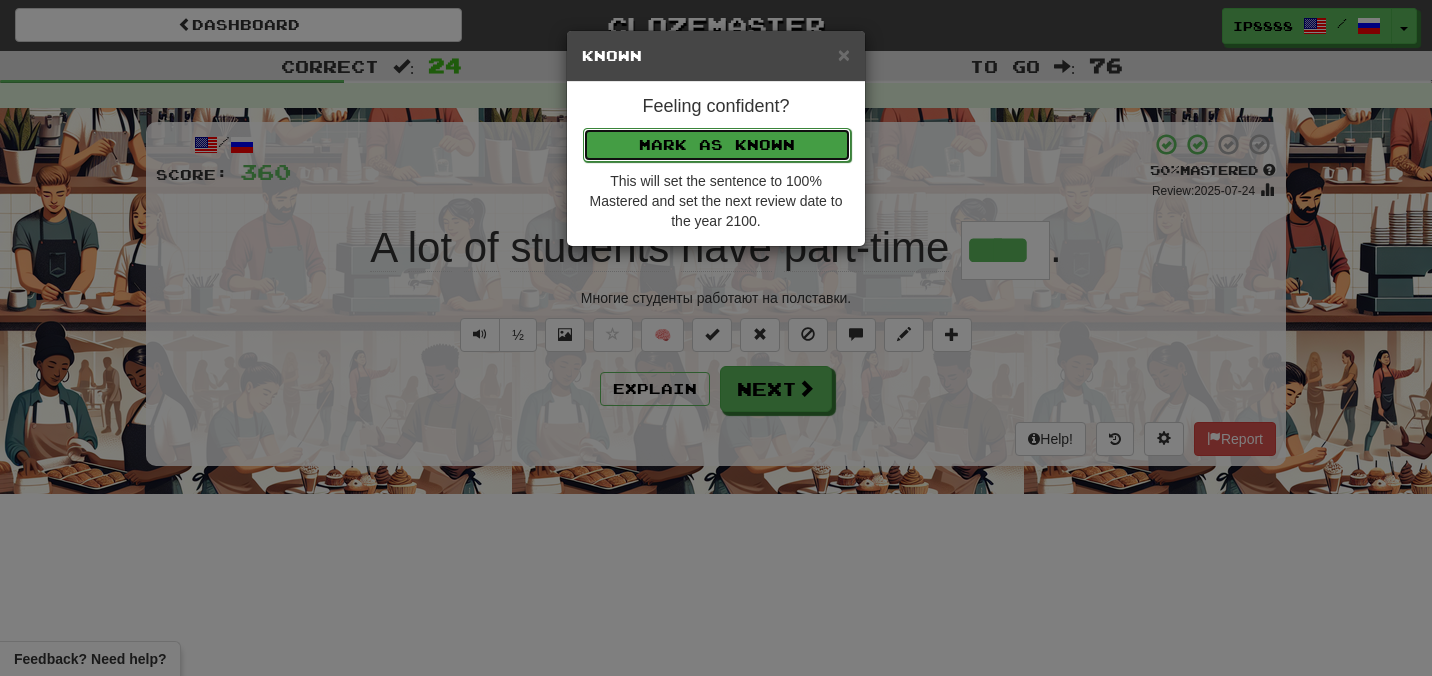 click on "Mark as Known" at bounding box center (717, 145) 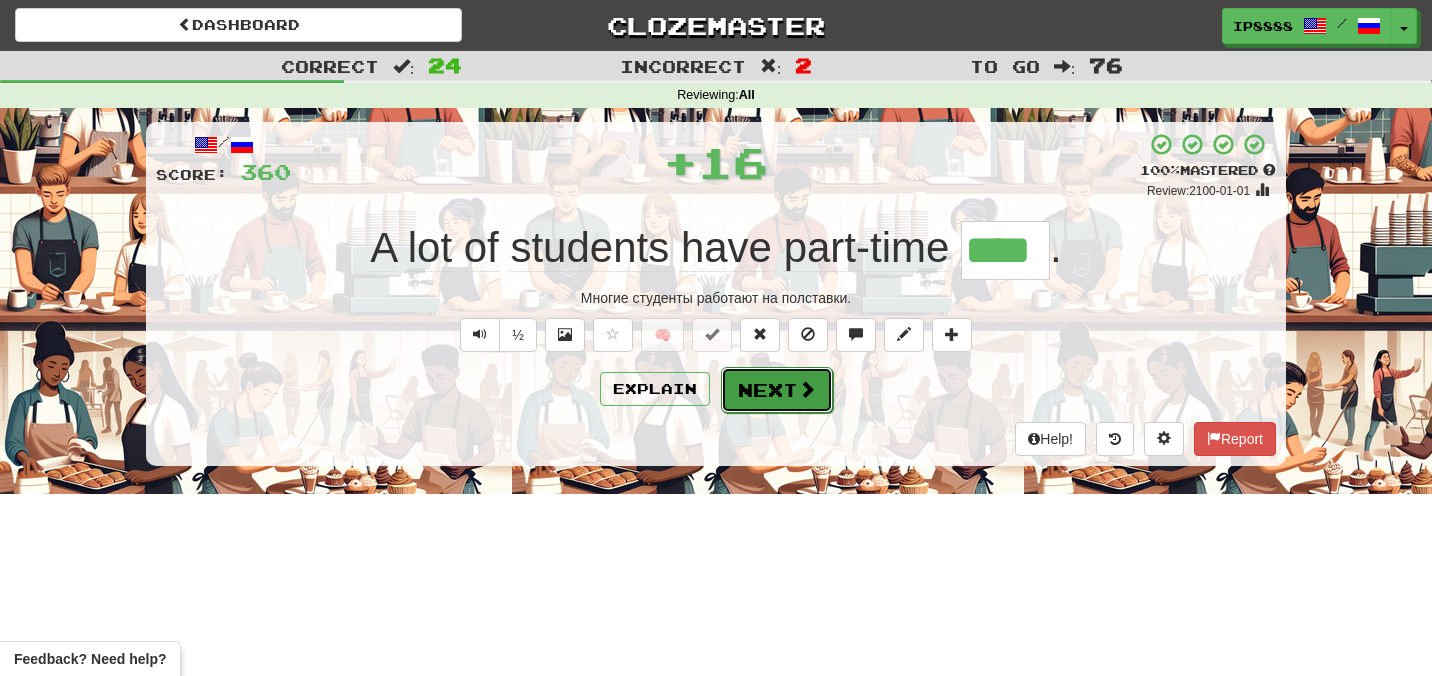 click on "Next" at bounding box center (777, 390) 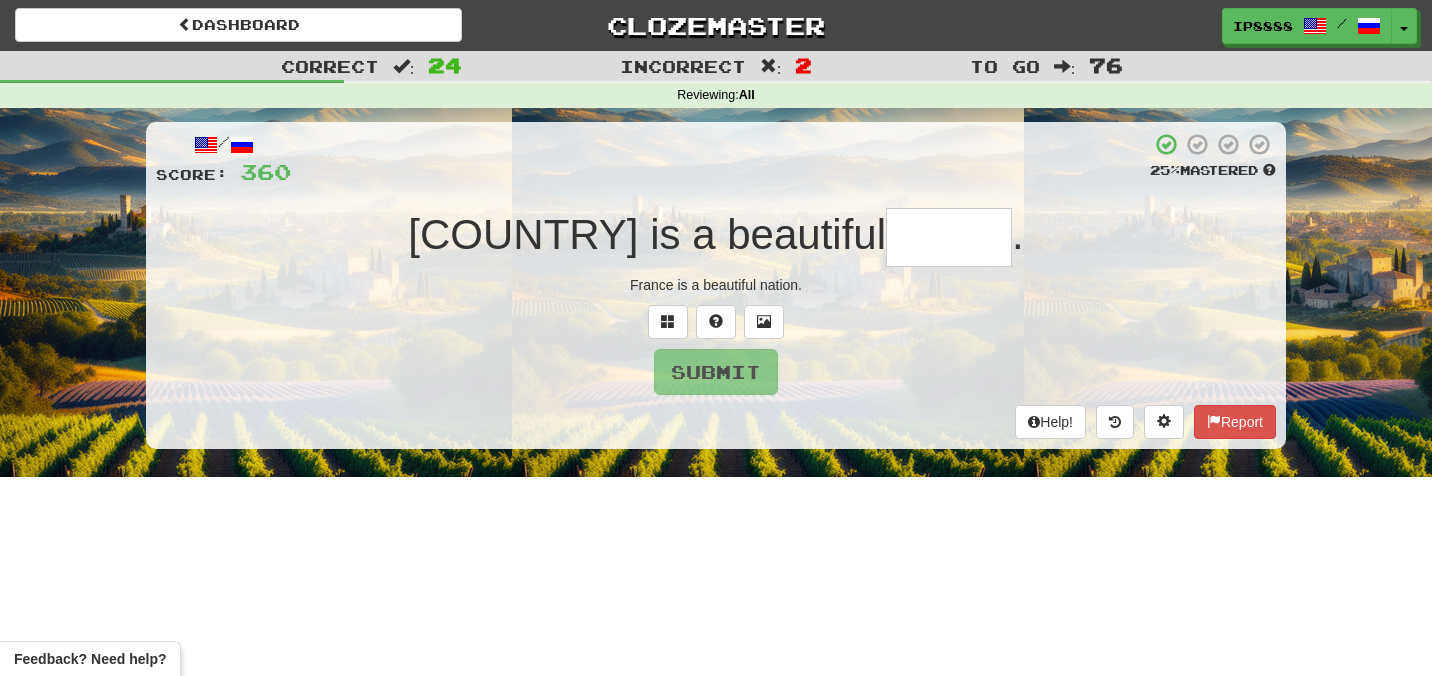 click at bounding box center (949, 237) 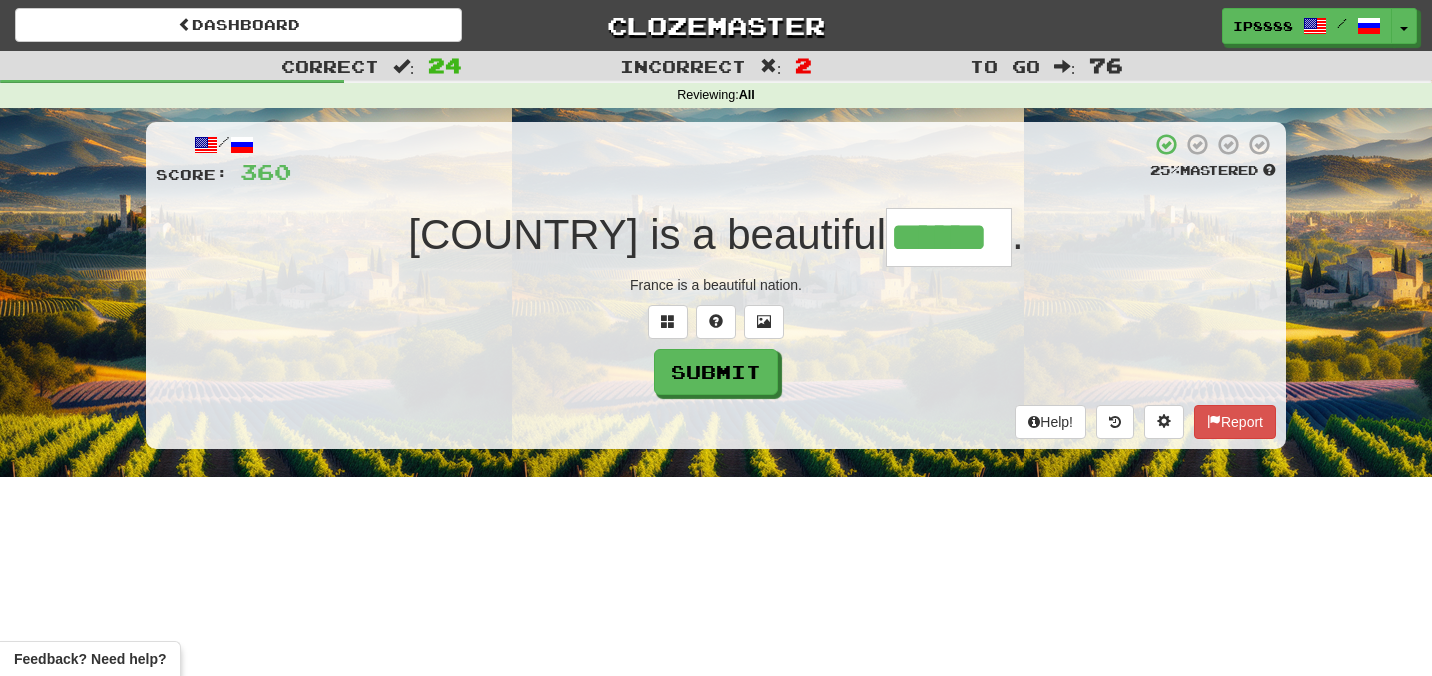 type on "******" 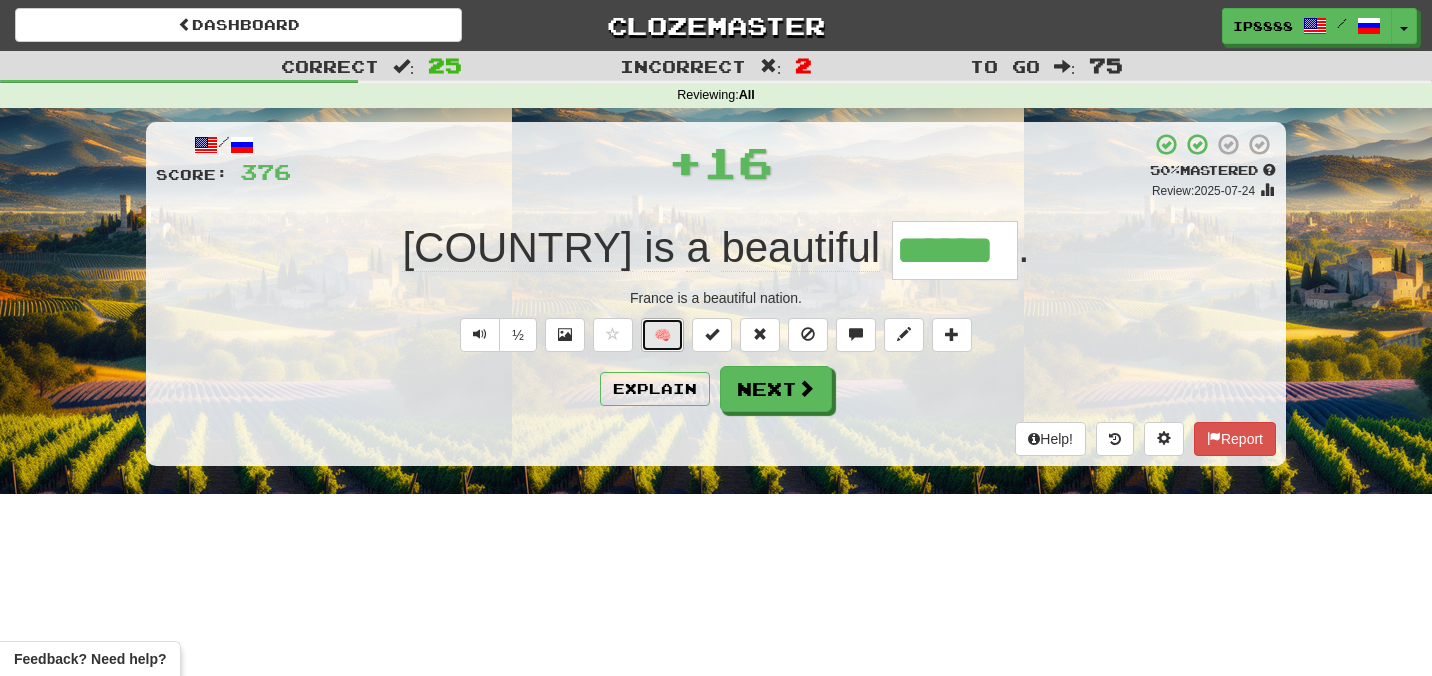 click on "🧠" at bounding box center [662, 335] 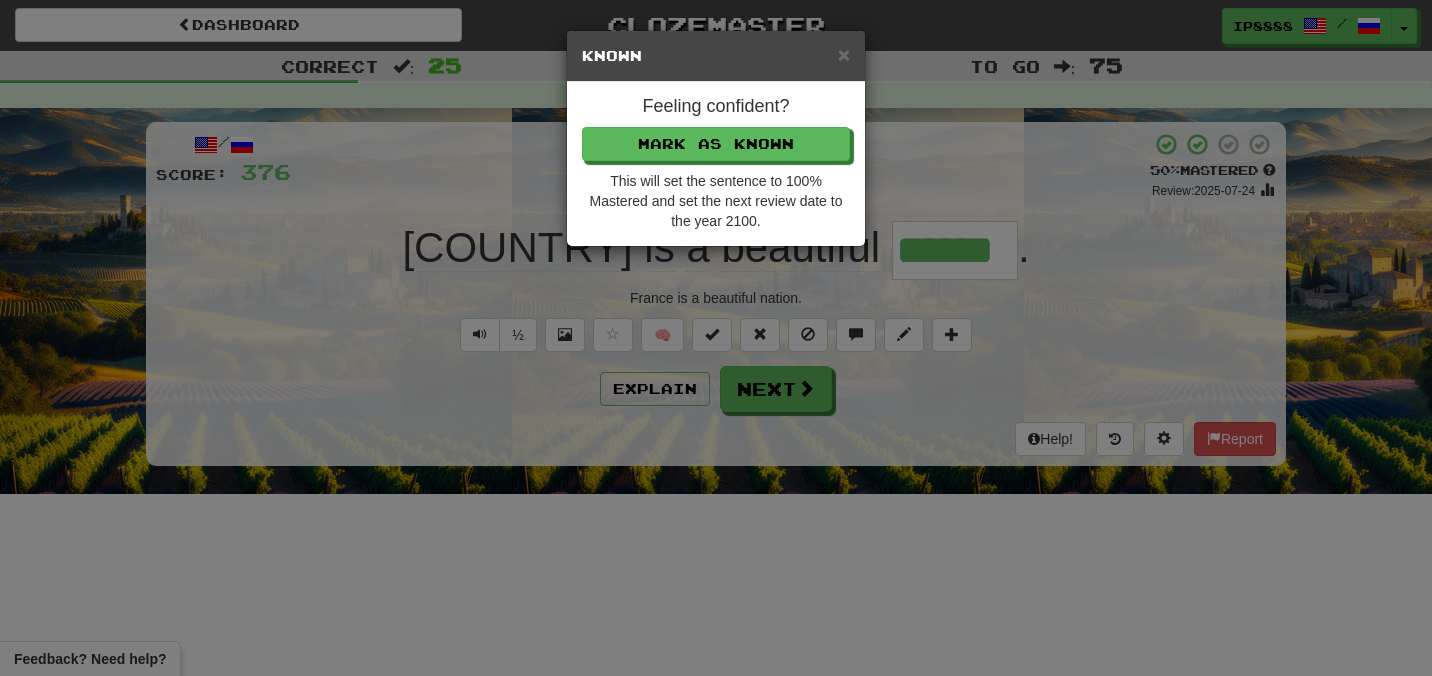 click on "Feeling confident? Mark as Known This will set the sentence to 100% Mastered and set the next review date to the year 2100." at bounding box center (716, 164) 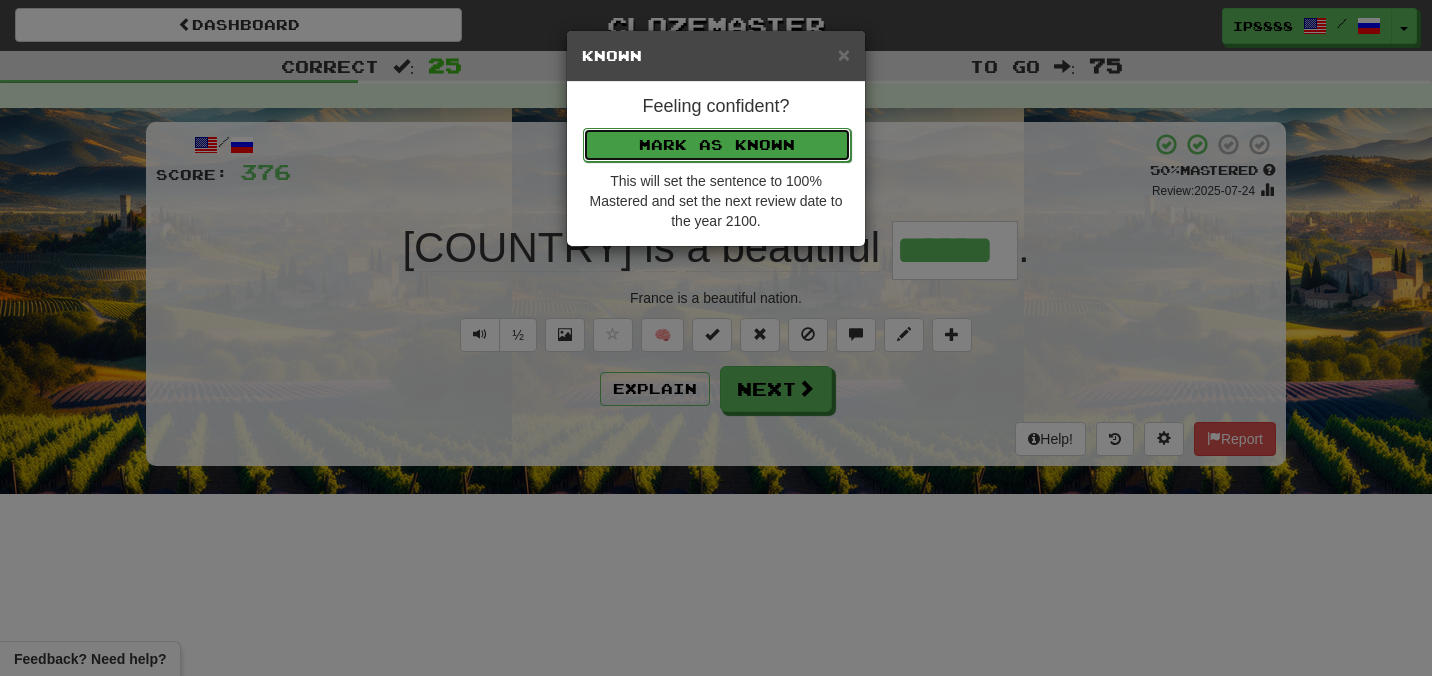 click on "Mark as Known" at bounding box center (717, 145) 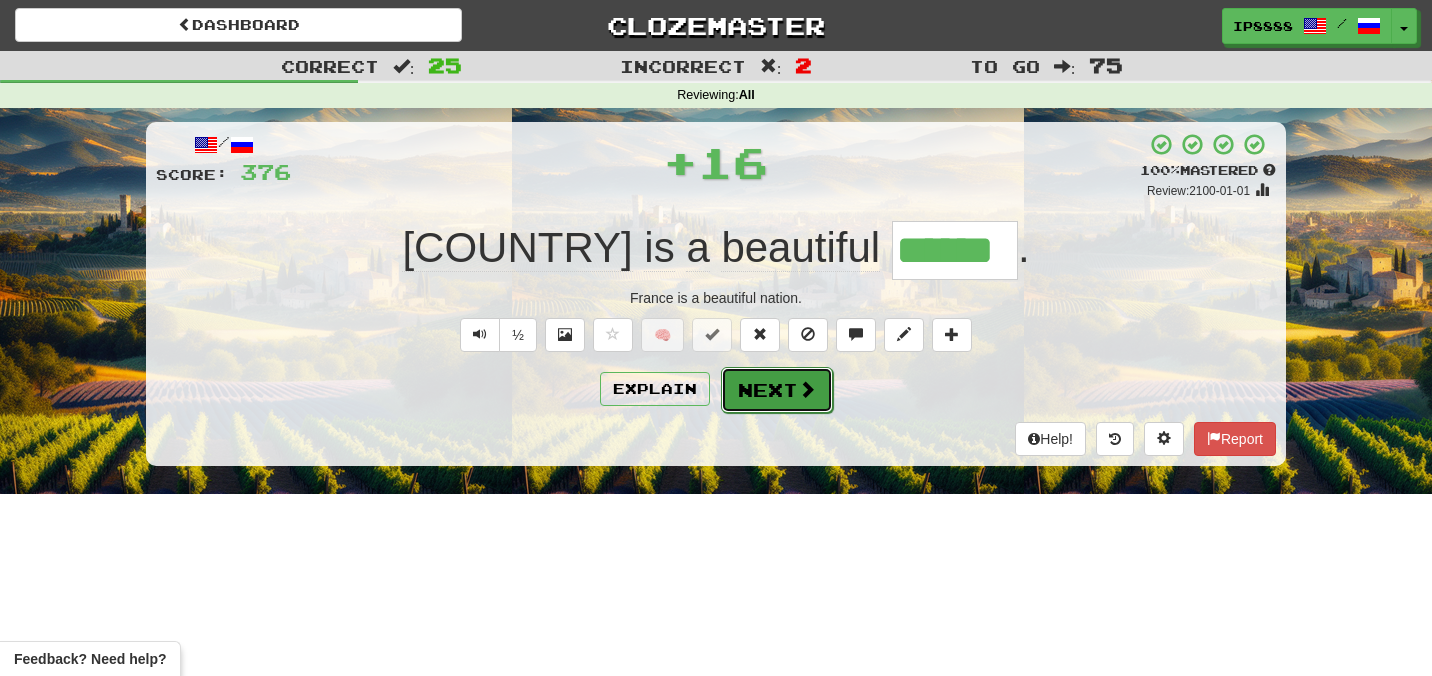 click on "Next" at bounding box center (777, 390) 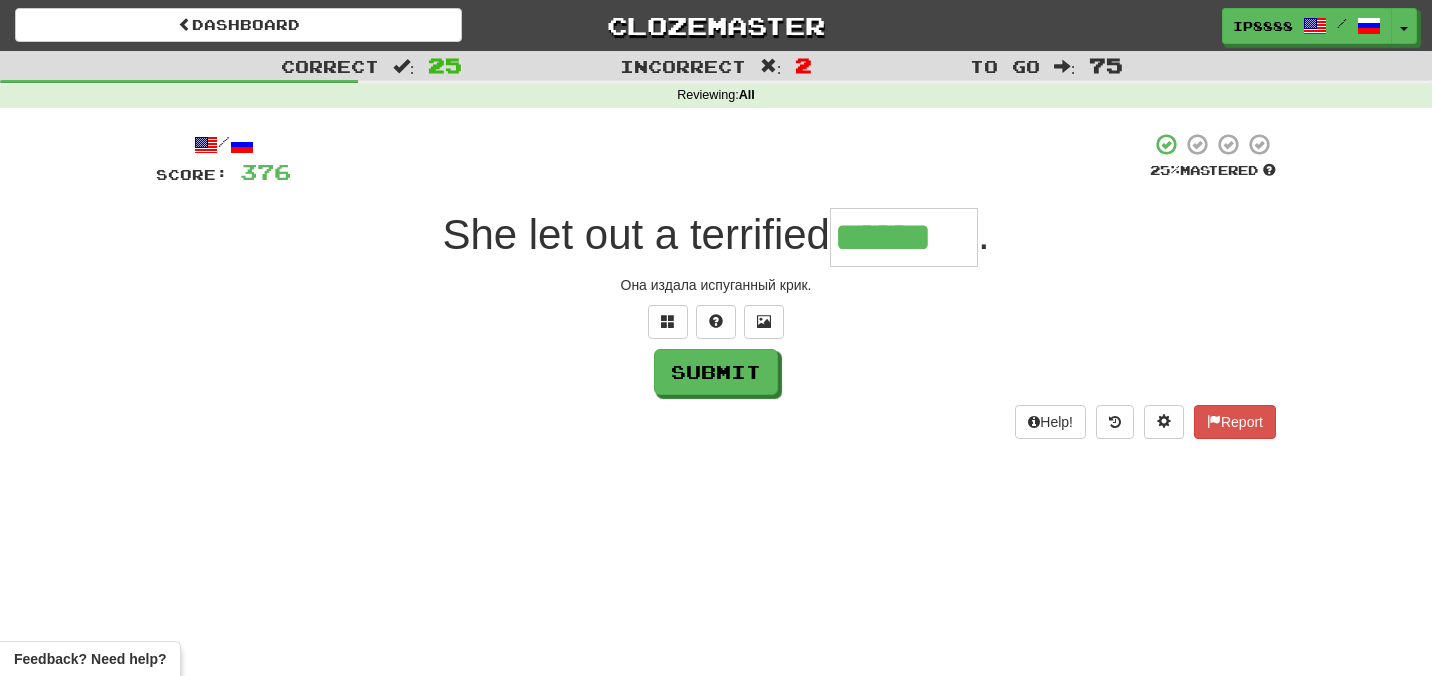 type on "******" 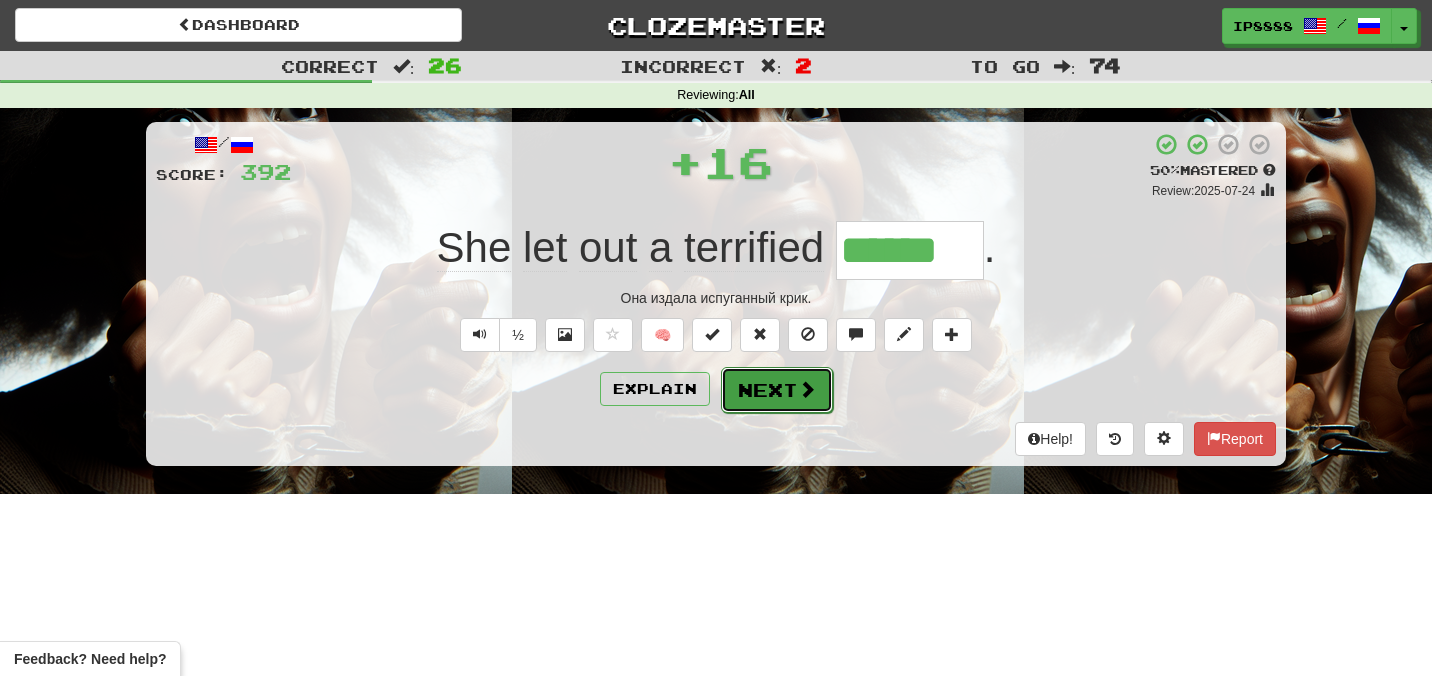 click on "Next" at bounding box center [777, 390] 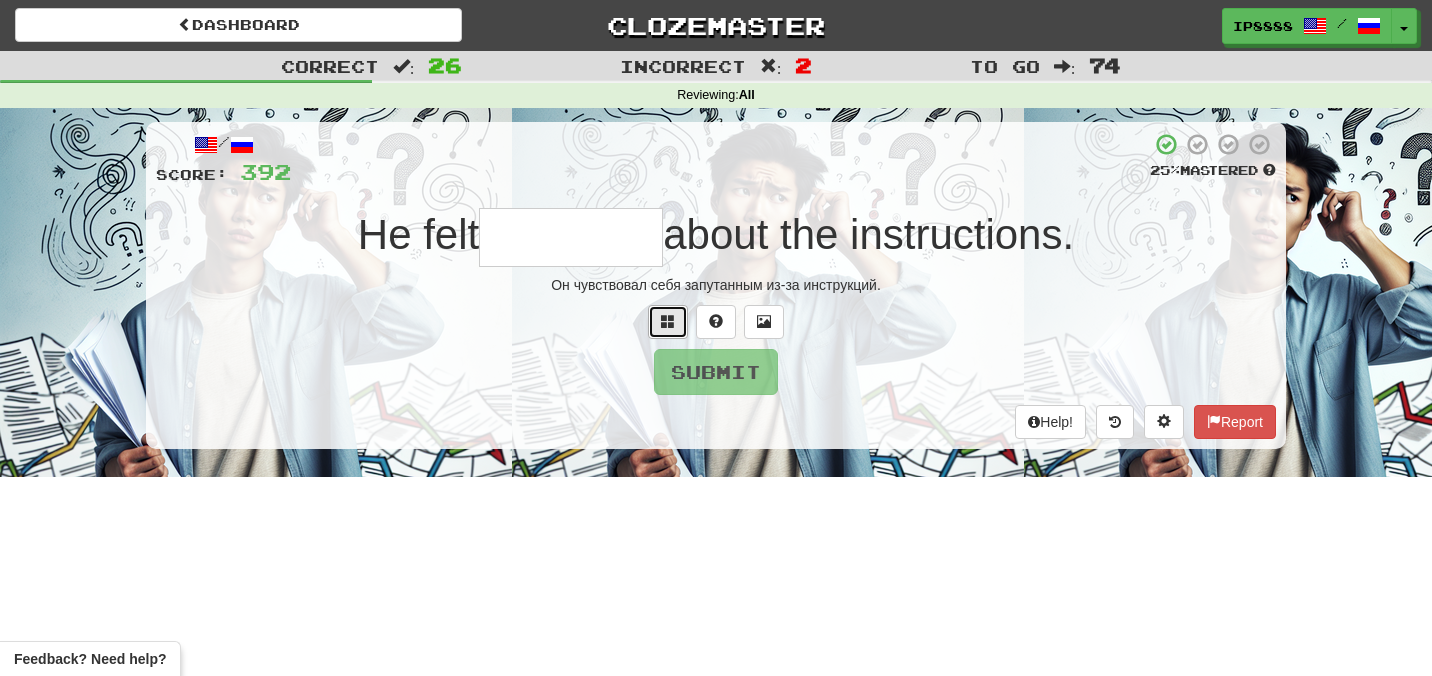click at bounding box center [668, 322] 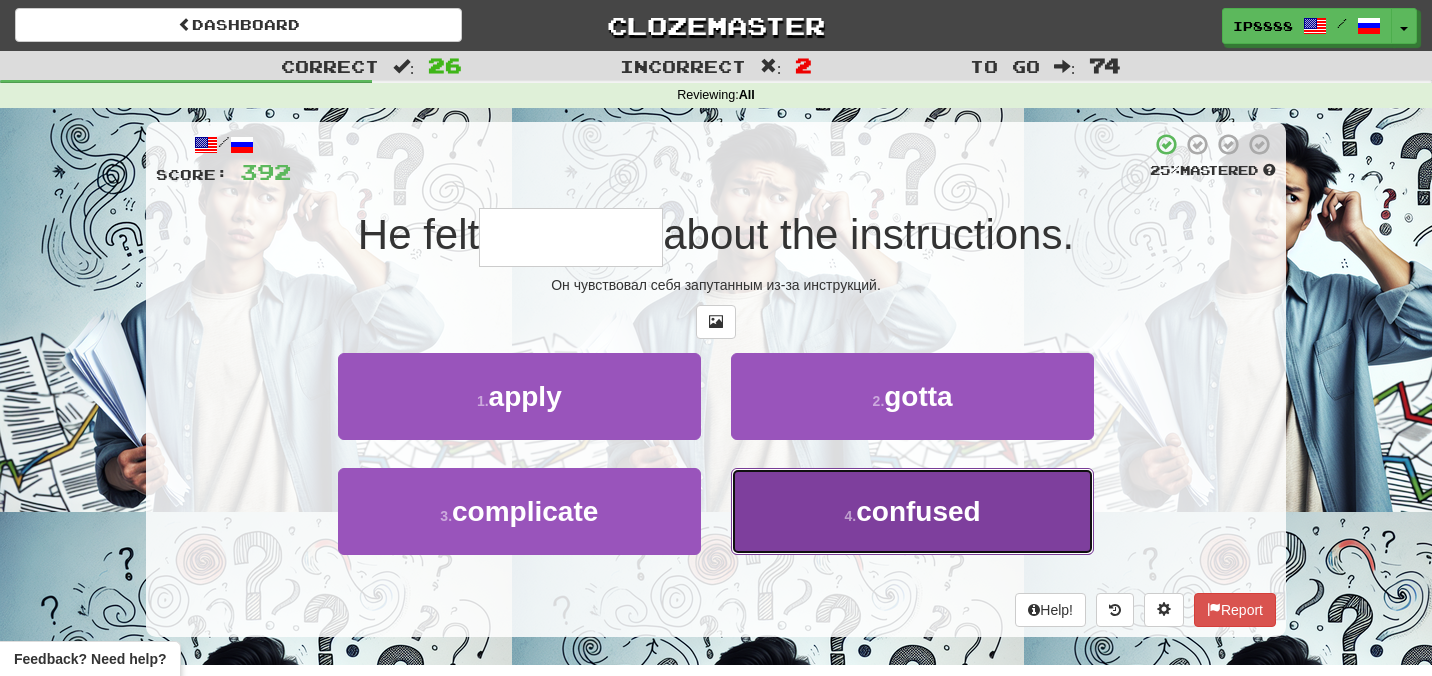 click on "4 .  confused" at bounding box center (912, 511) 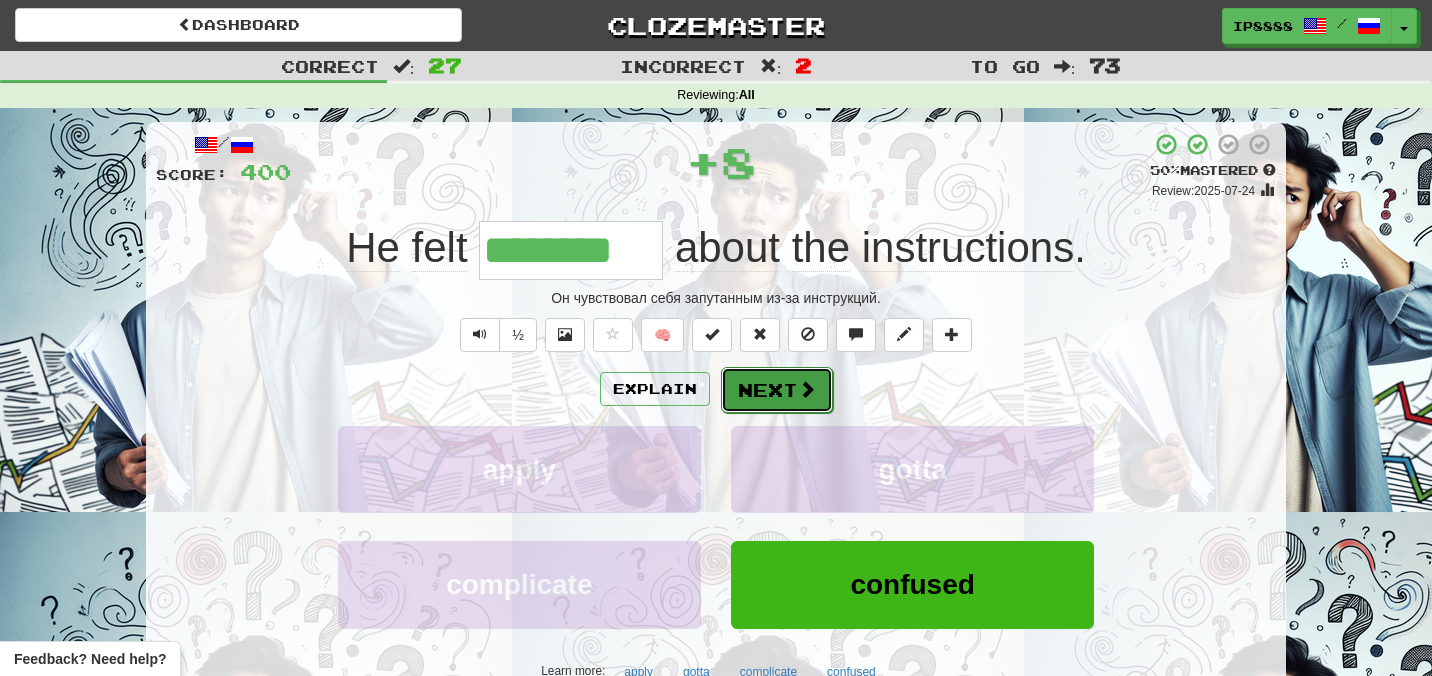 click on "Next" at bounding box center [777, 390] 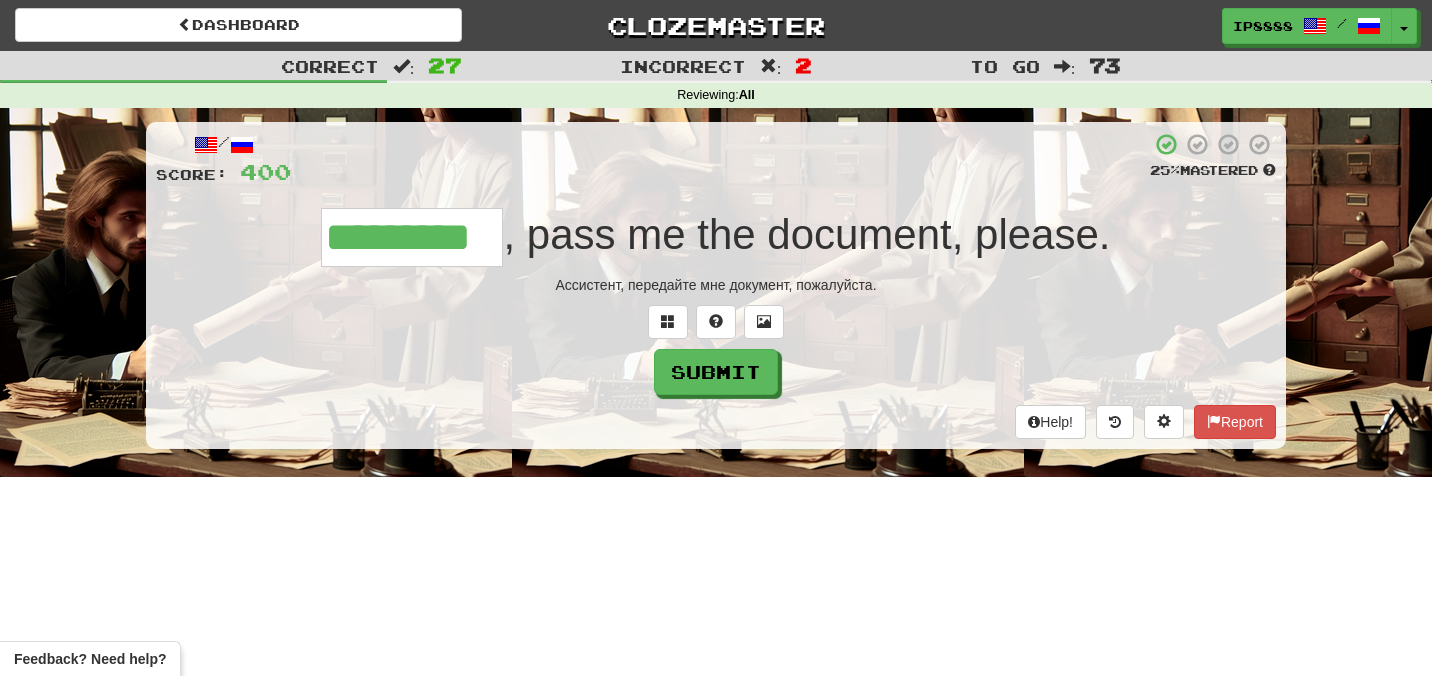 type on "*********" 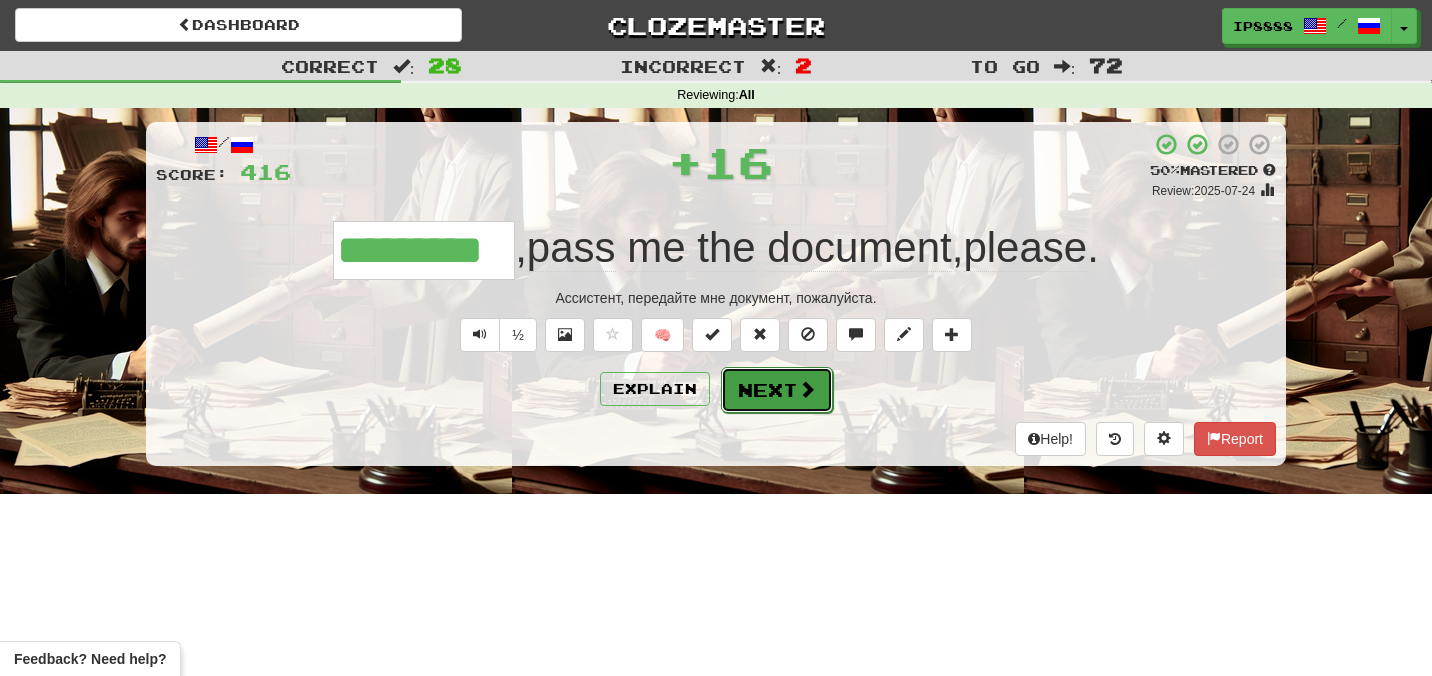 click on "Next" at bounding box center [777, 390] 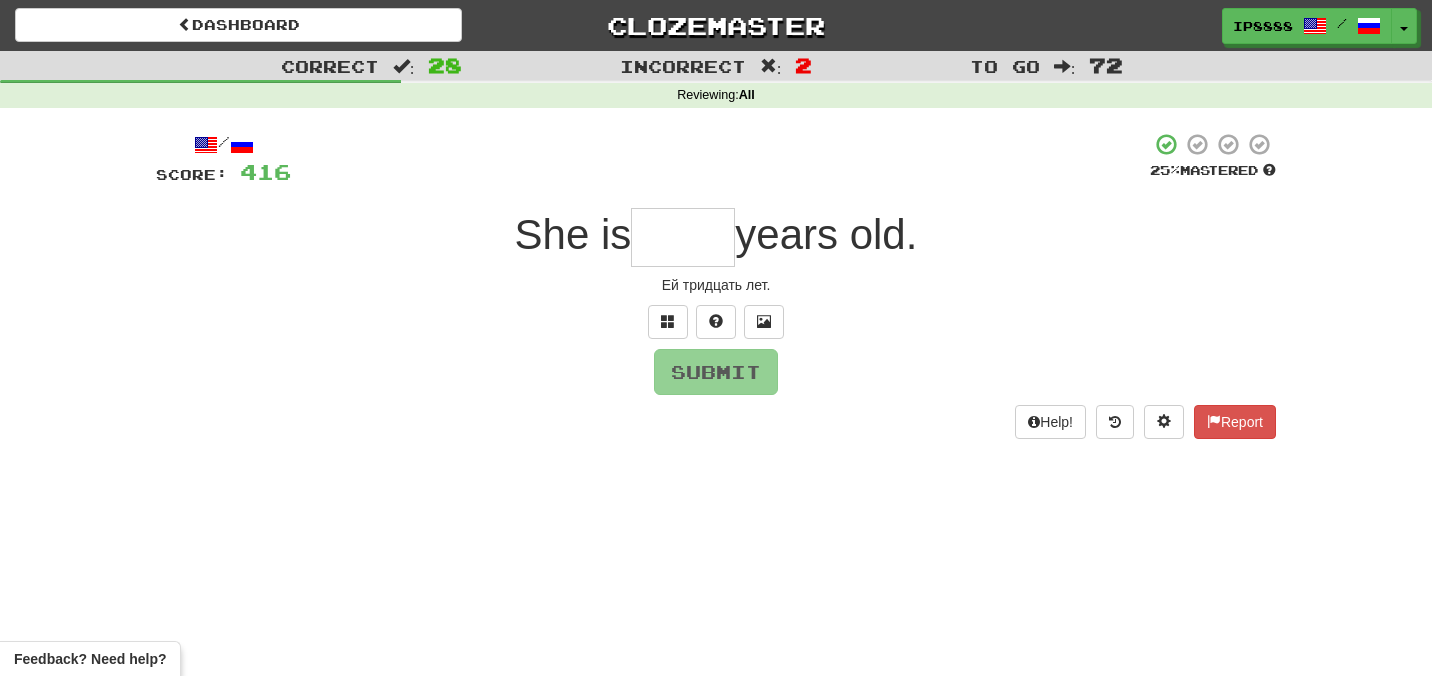 click at bounding box center [683, 237] 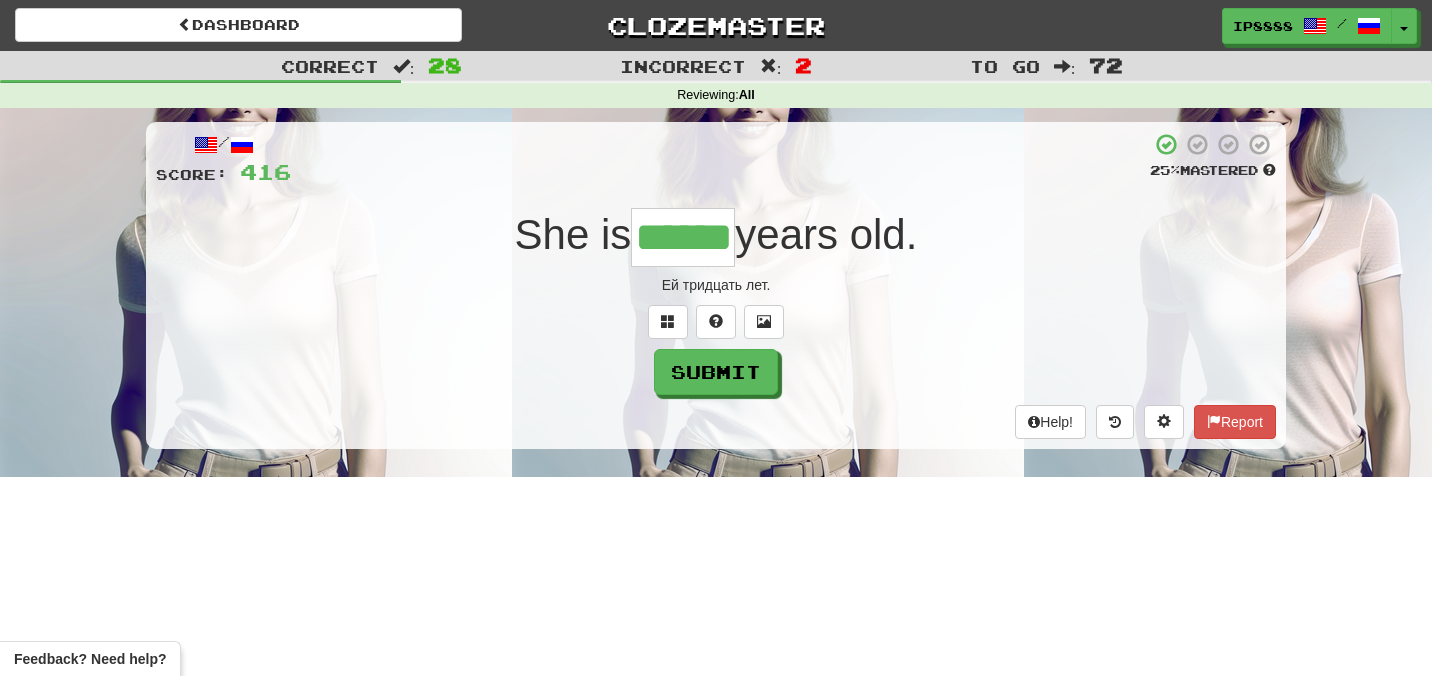 type on "******" 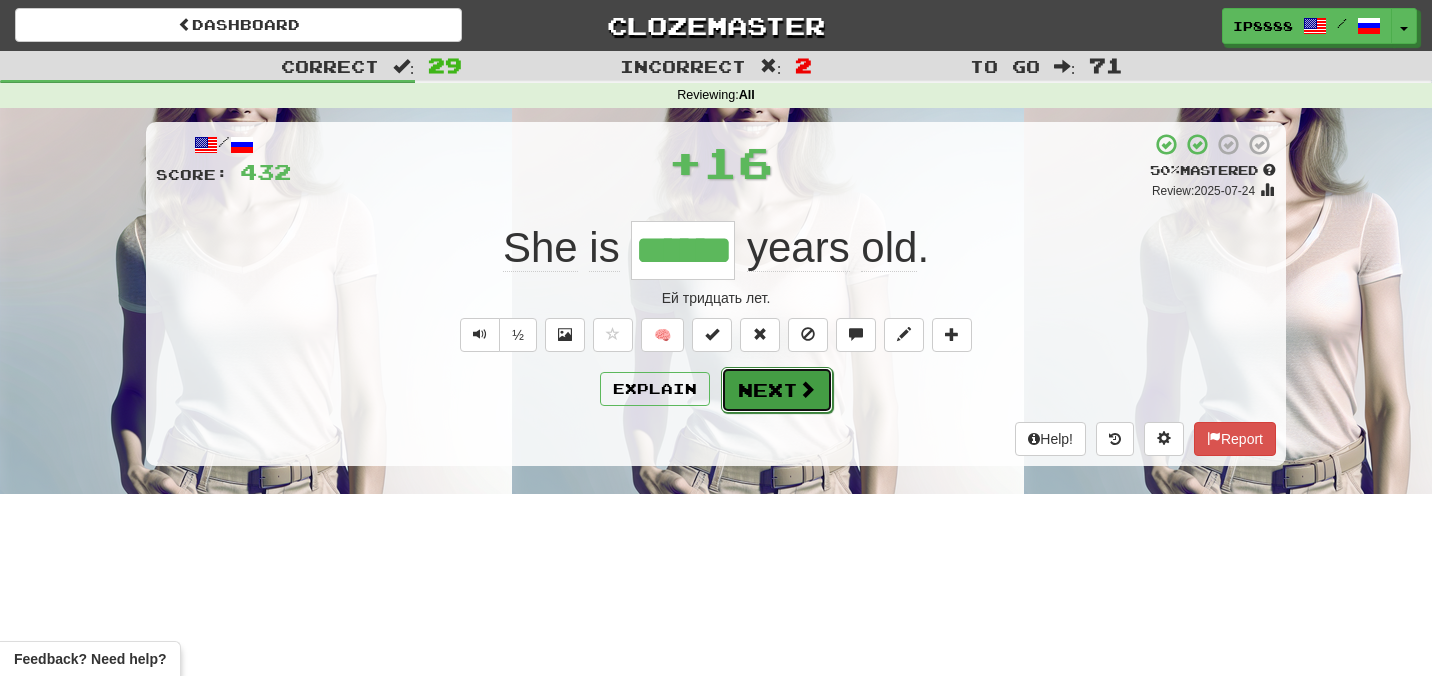click on "Next" at bounding box center [777, 390] 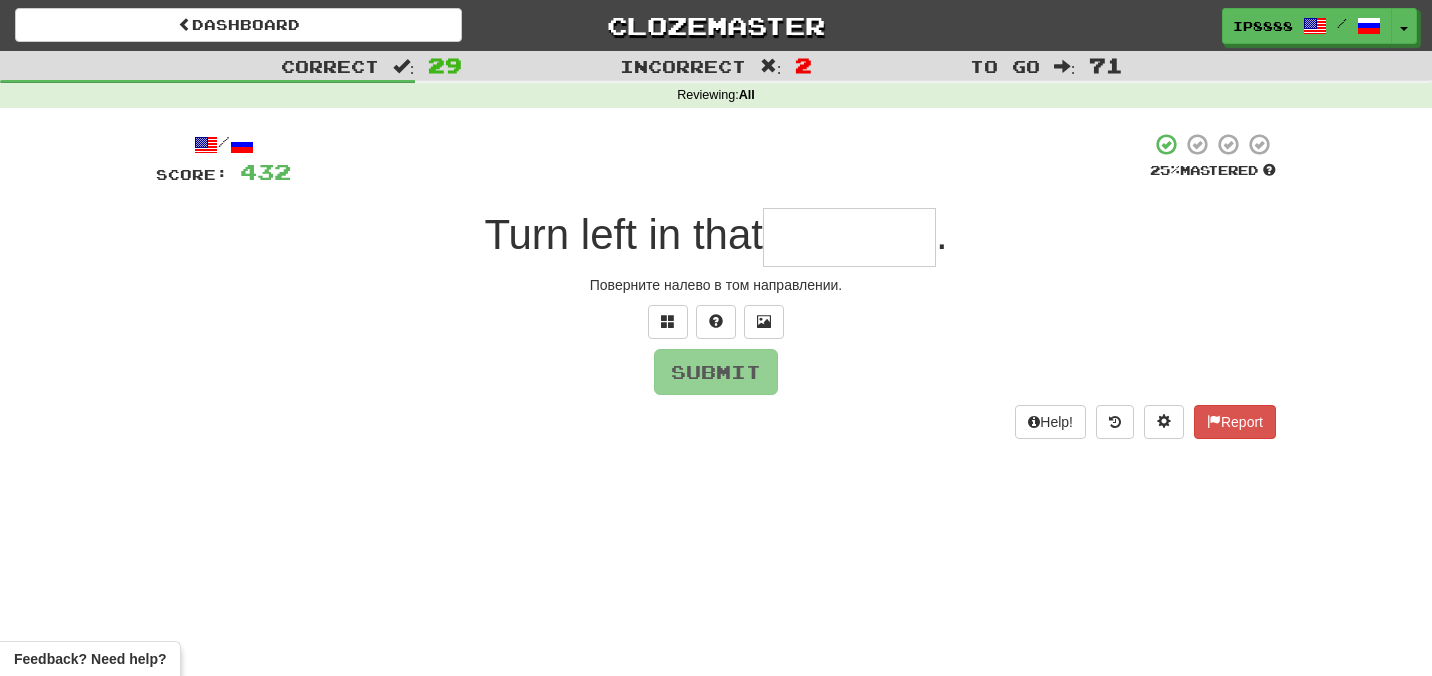click at bounding box center [849, 237] 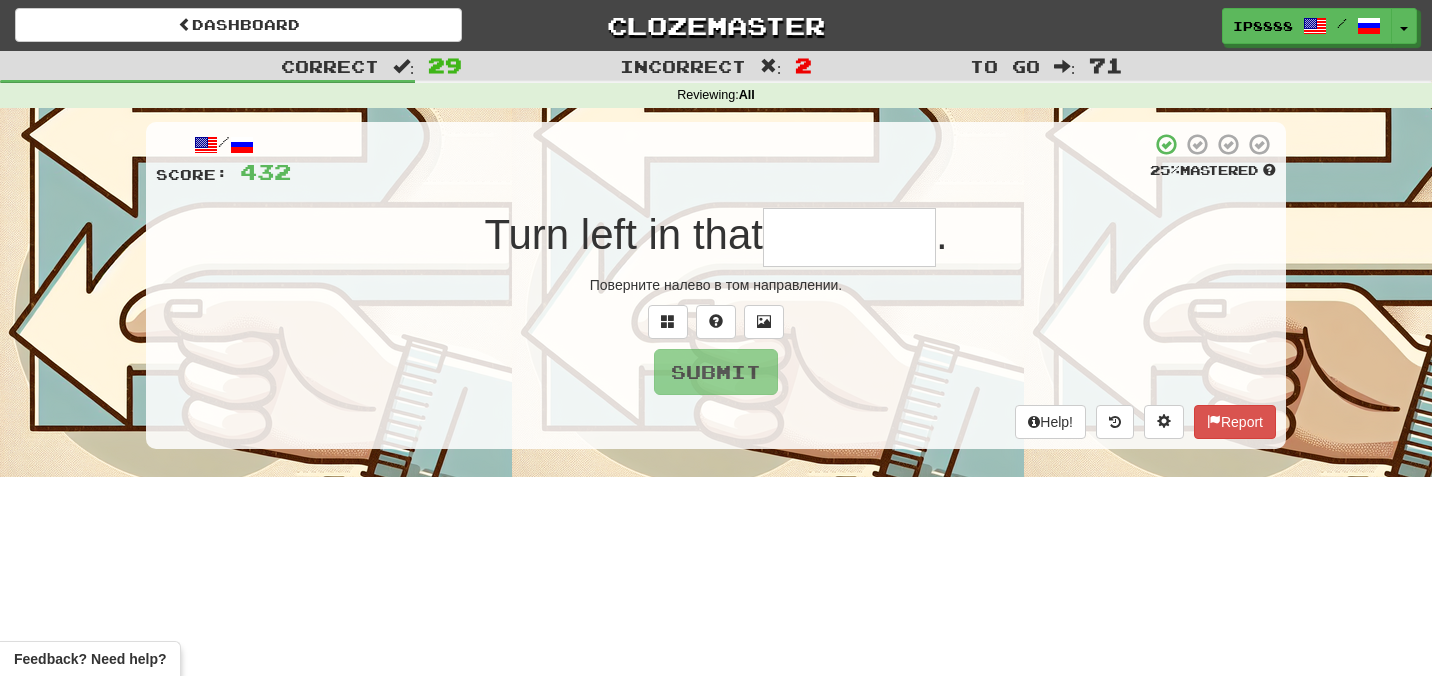 click at bounding box center [849, 237] 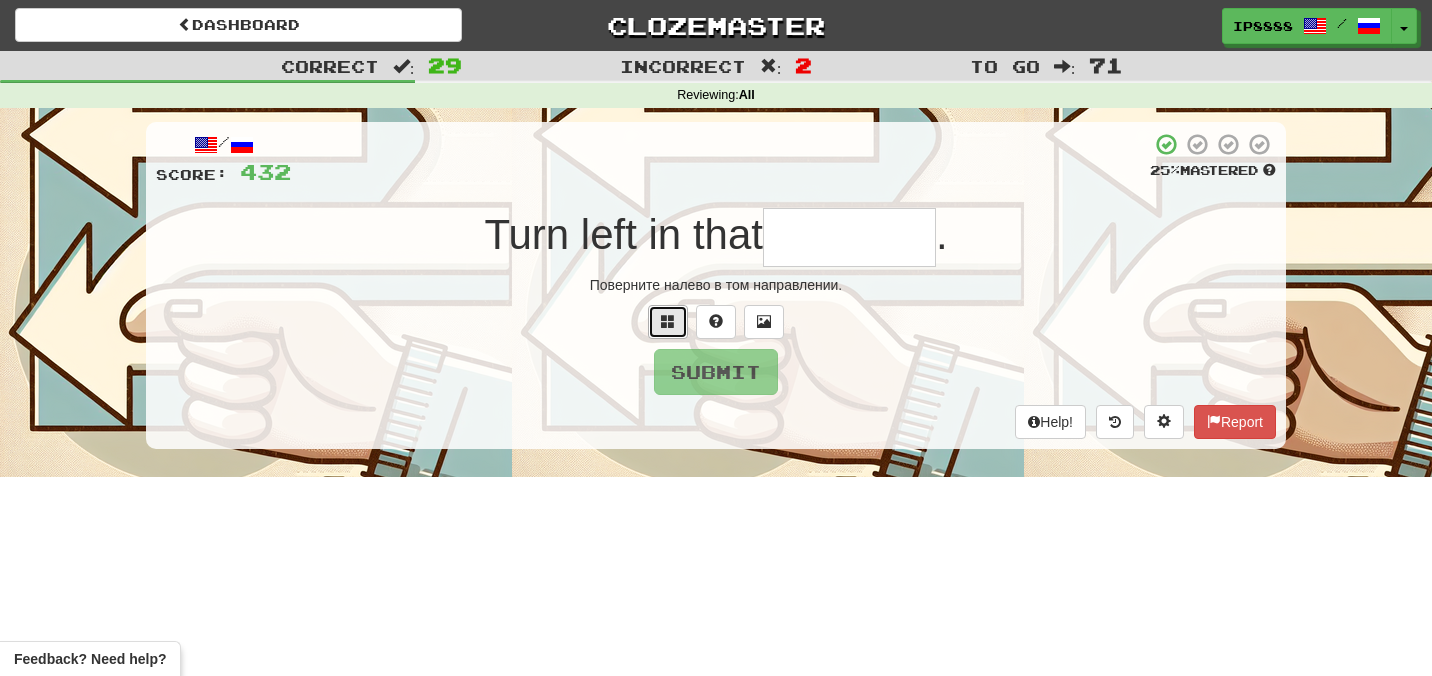 click at bounding box center (668, 321) 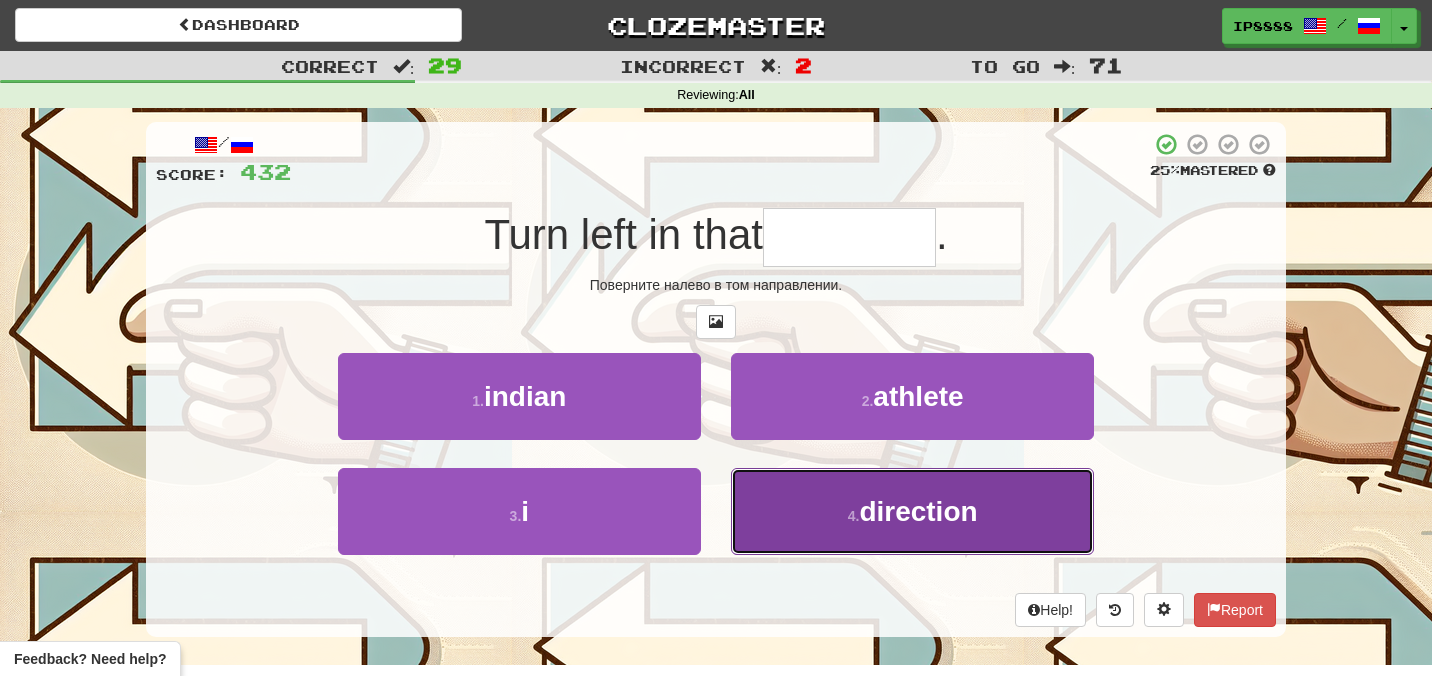 click on "4 ." at bounding box center (854, 516) 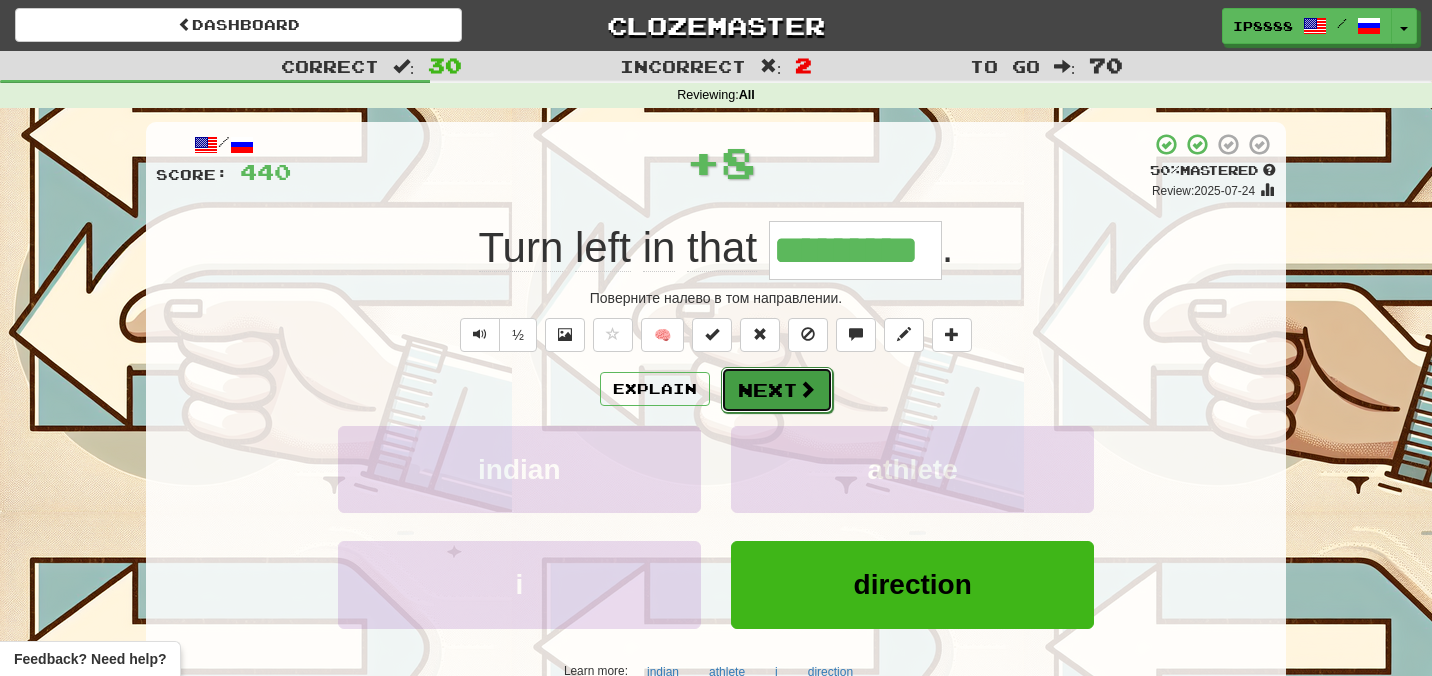 click on "Next" at bounding box center [777, 390] 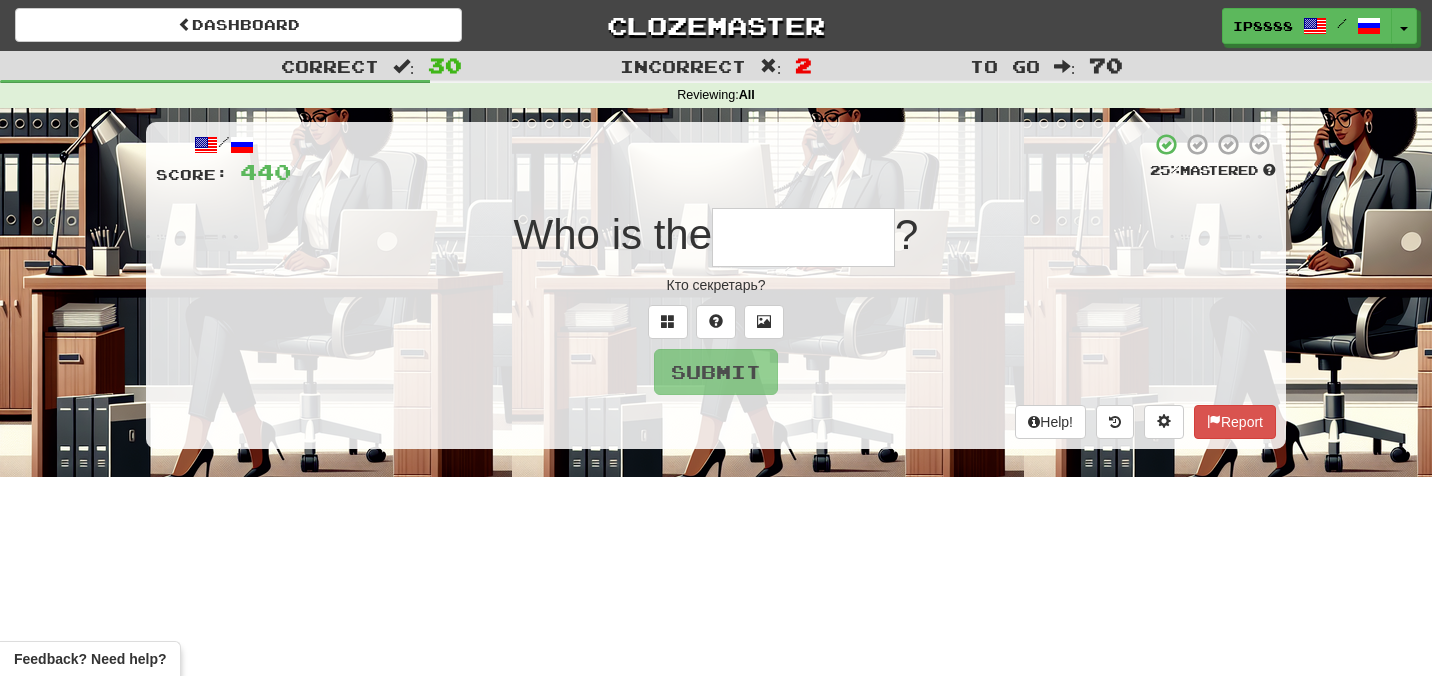 click at bounding box center (803, 237) 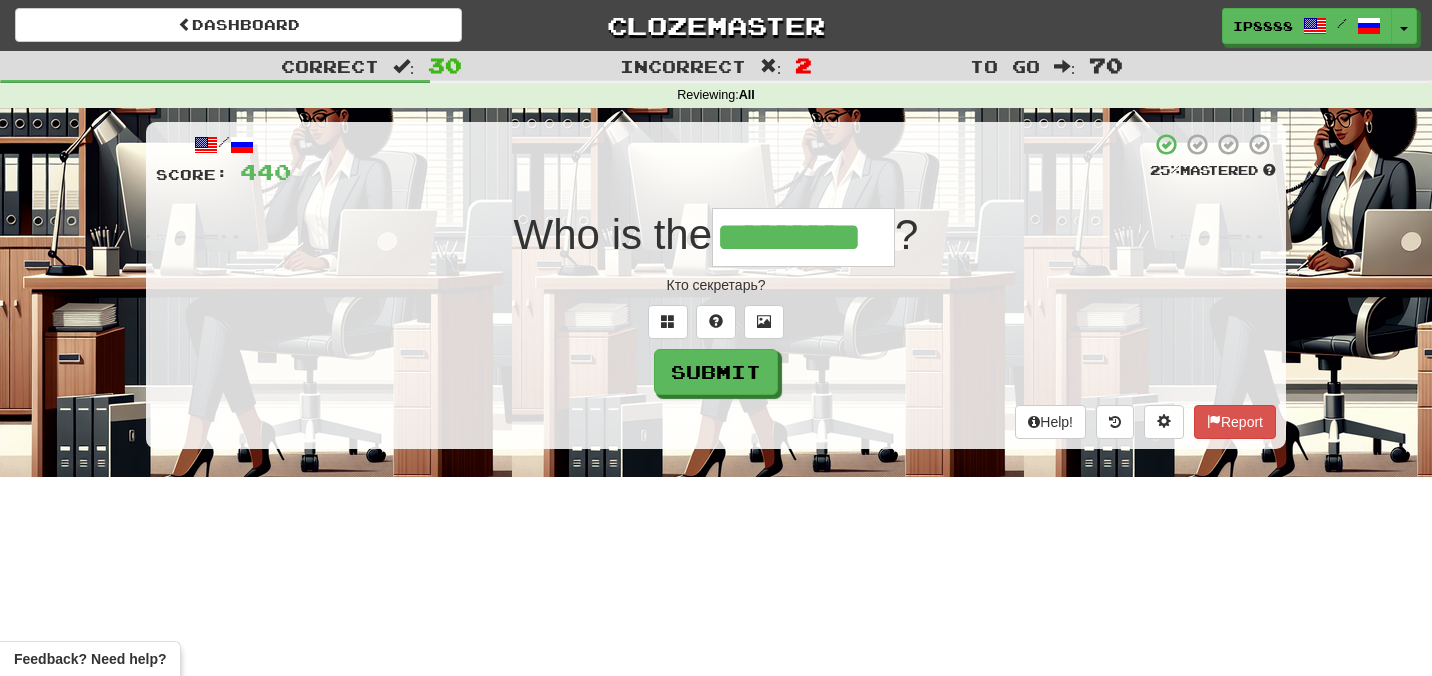 type on "*********" 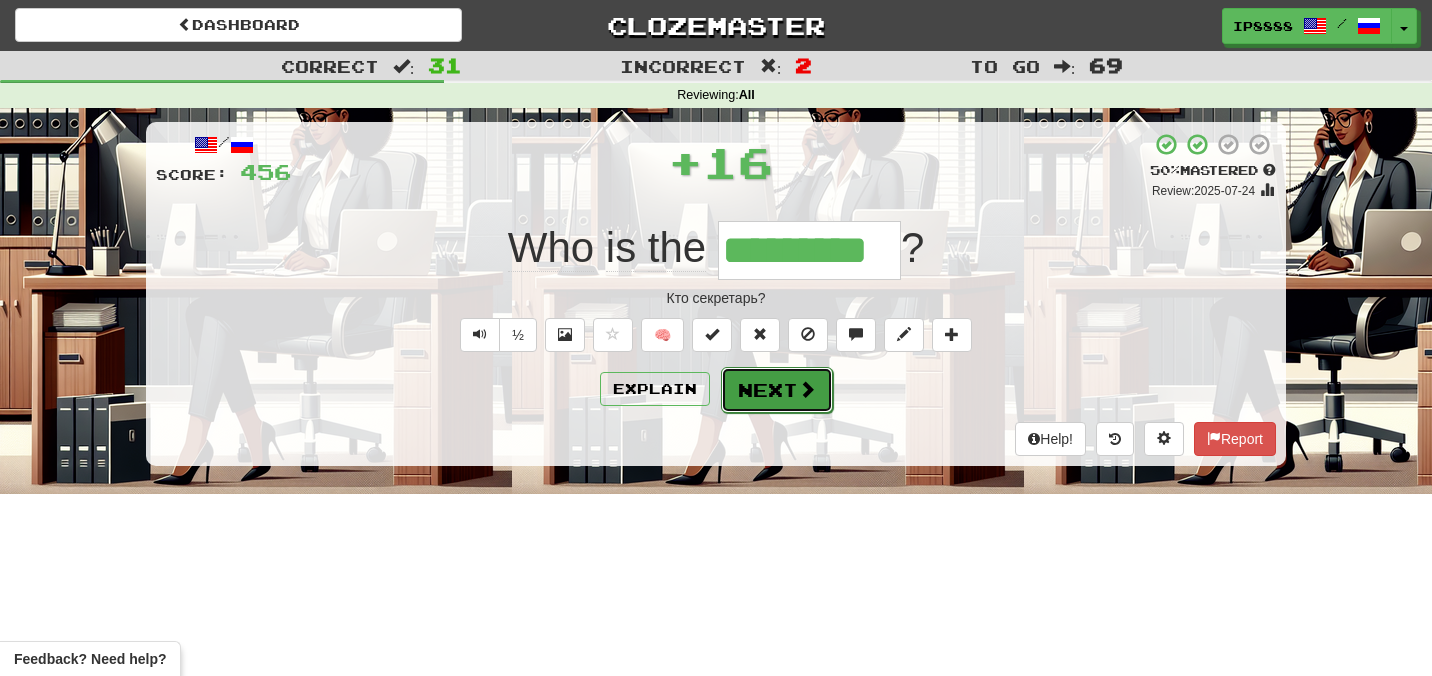 click at bounding box center (807, 389) 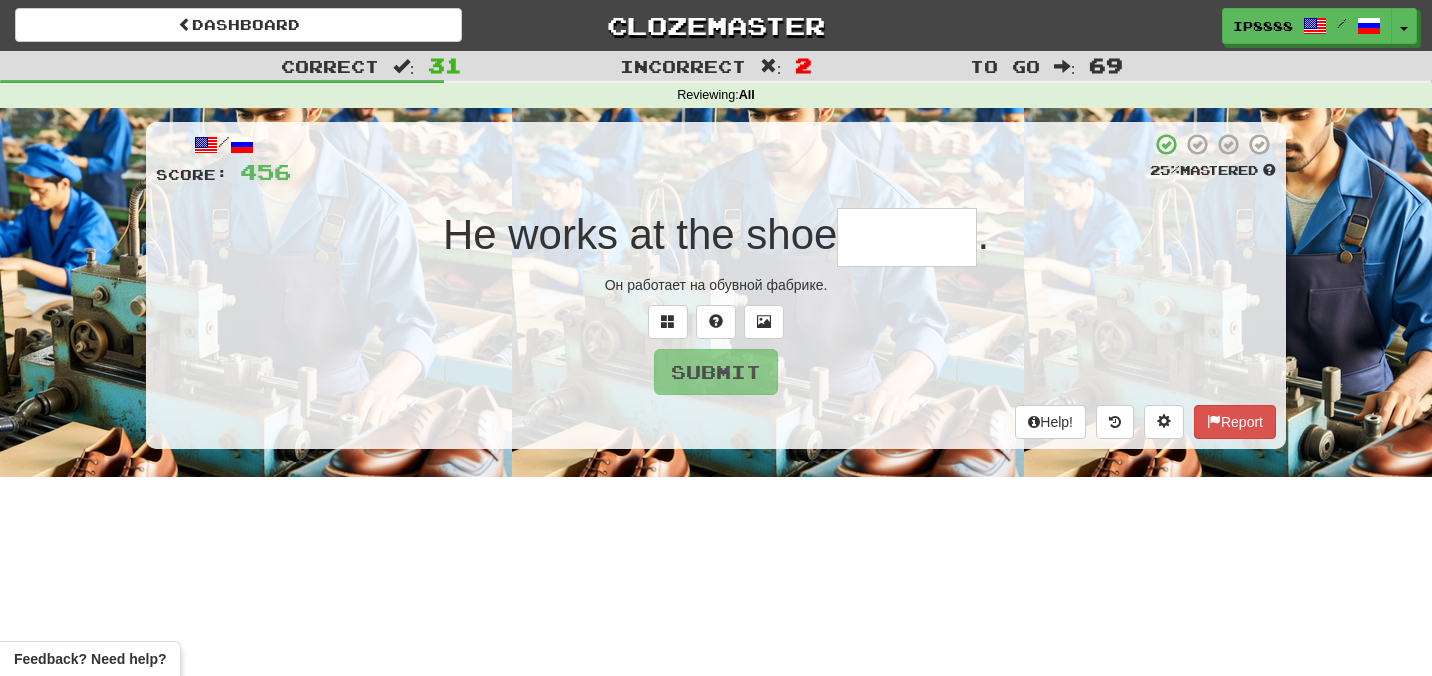 click at bounding box center [907, 237] 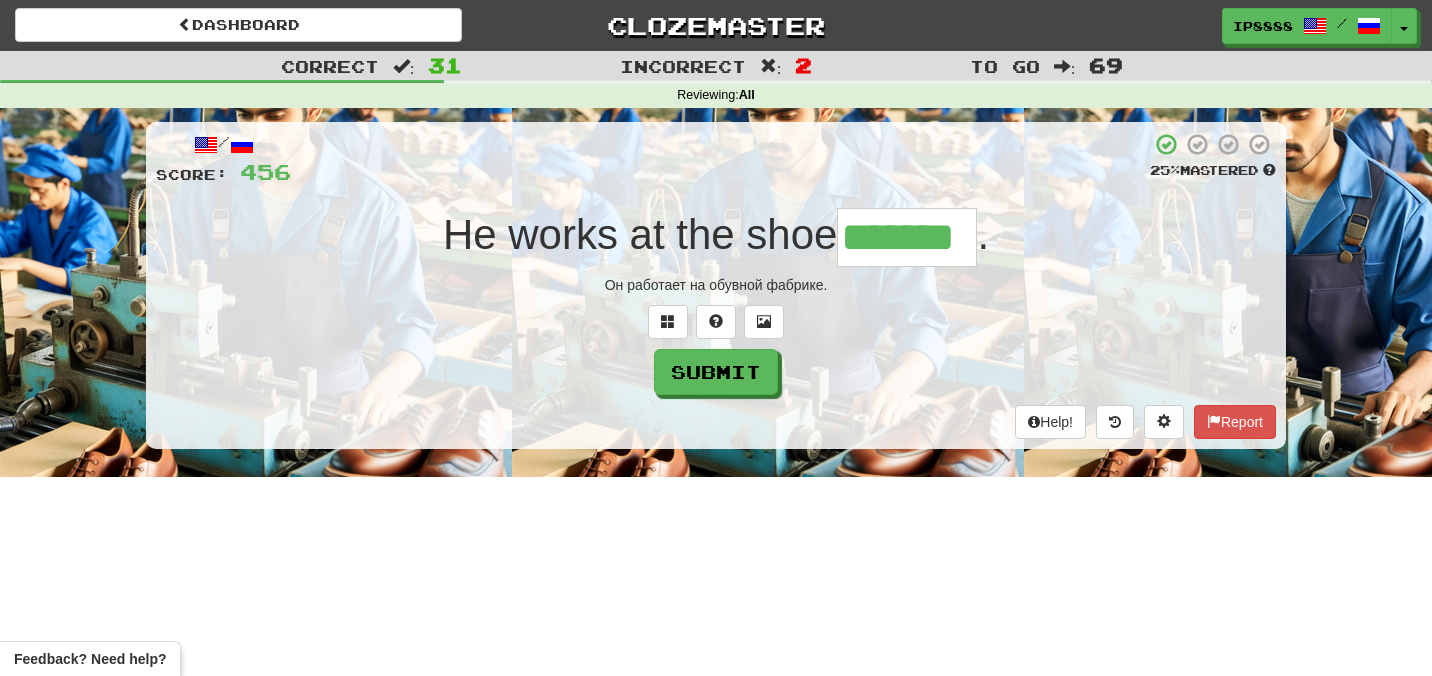type on "*******" 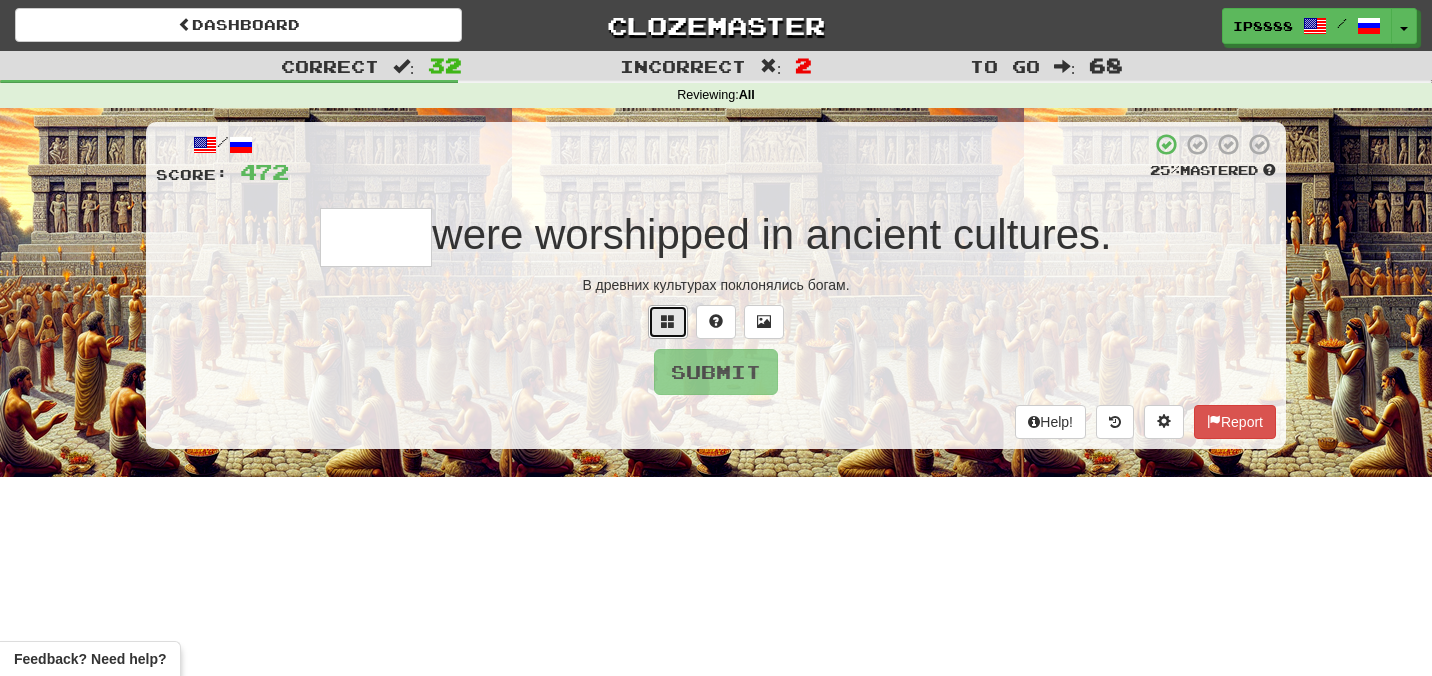 click at bounding box center [668, 322] 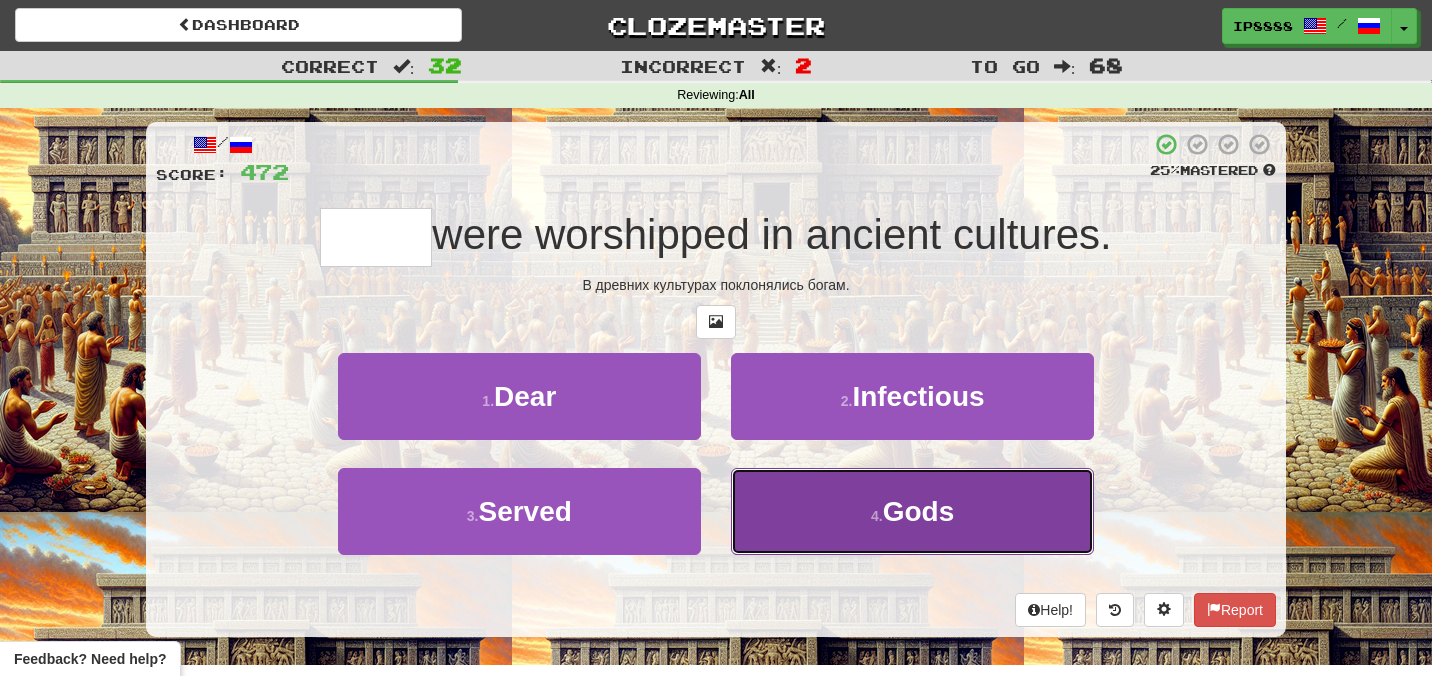 click on "4 .  Gods" at bounding box center (912, 511) 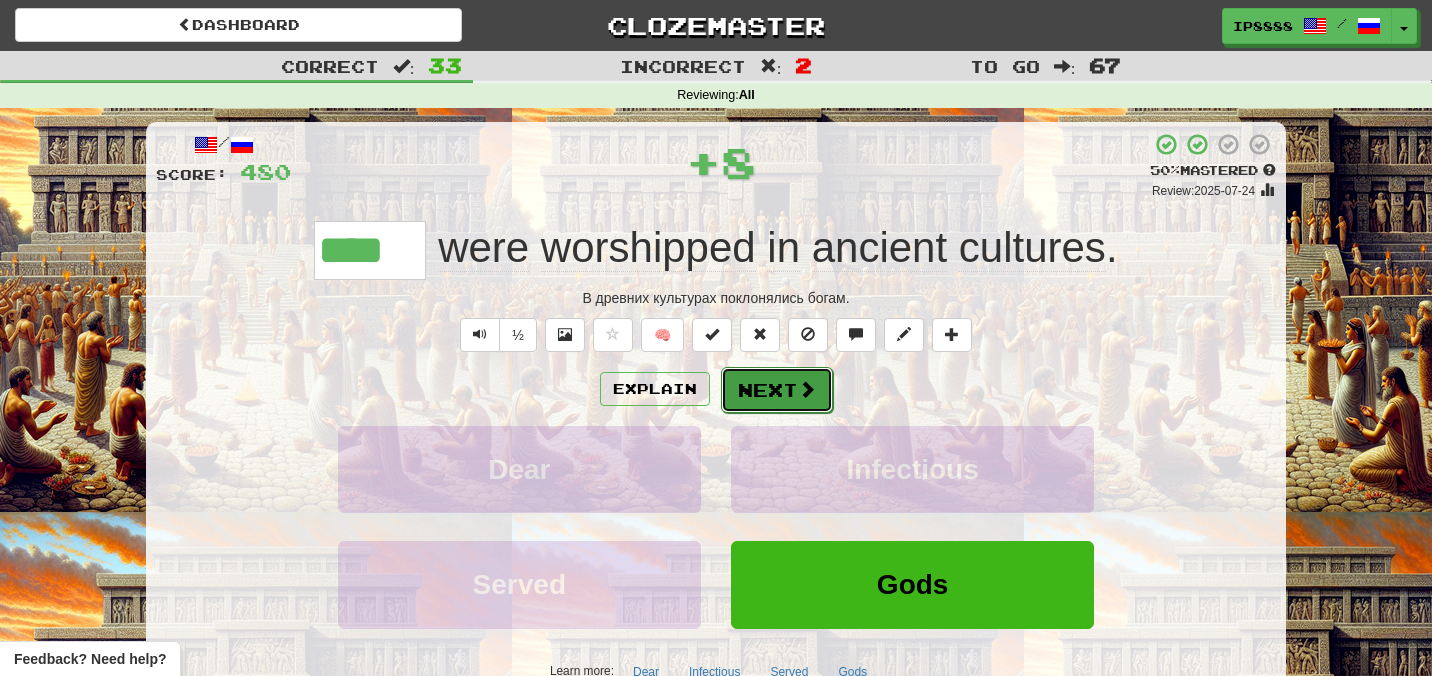 click on "Next" at bounding box center (777, 390) 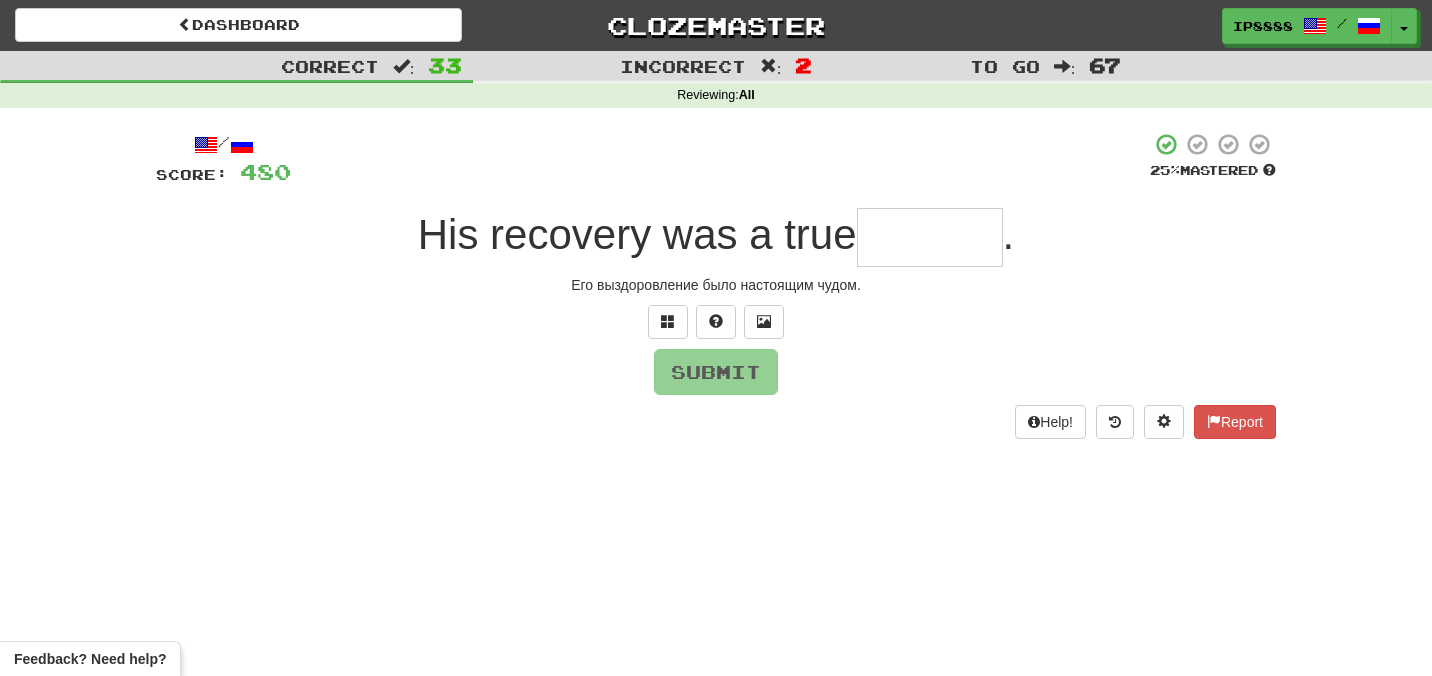 click at bounding box center [930, 237] 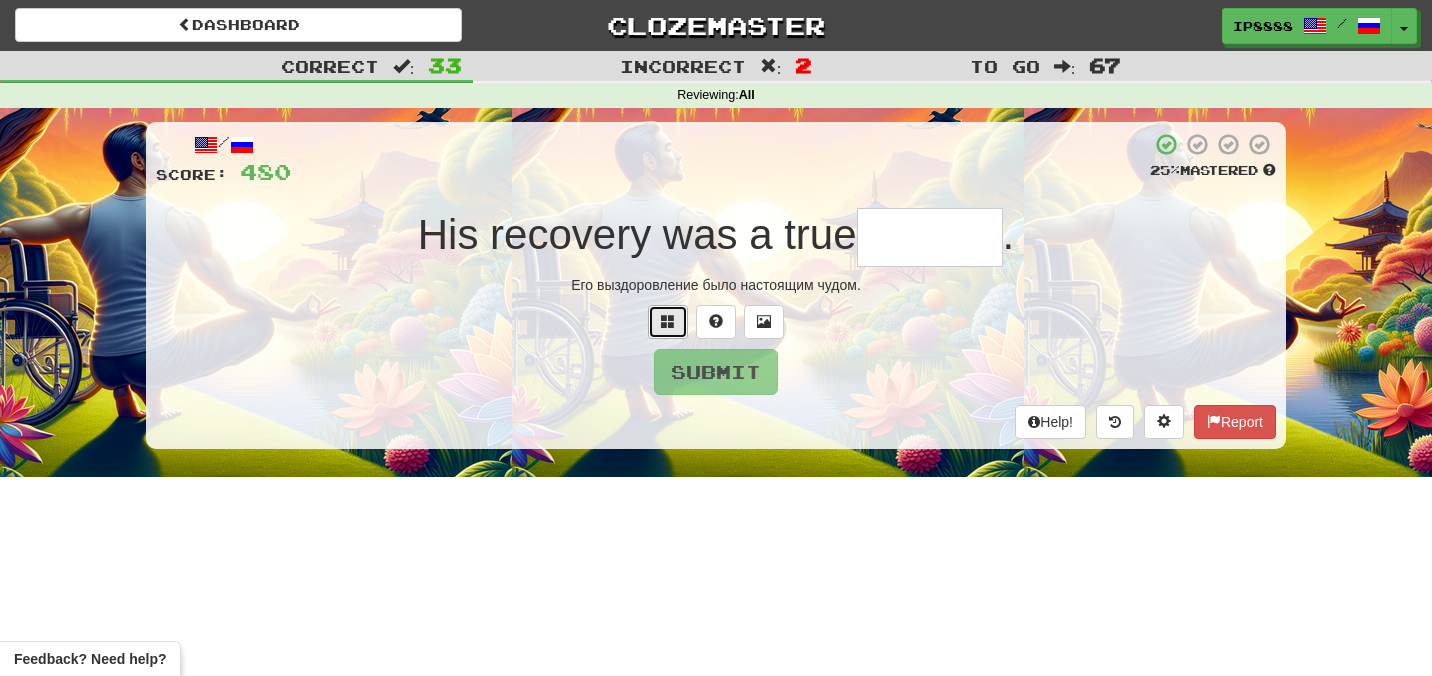 click at bounding box center (668, 322) 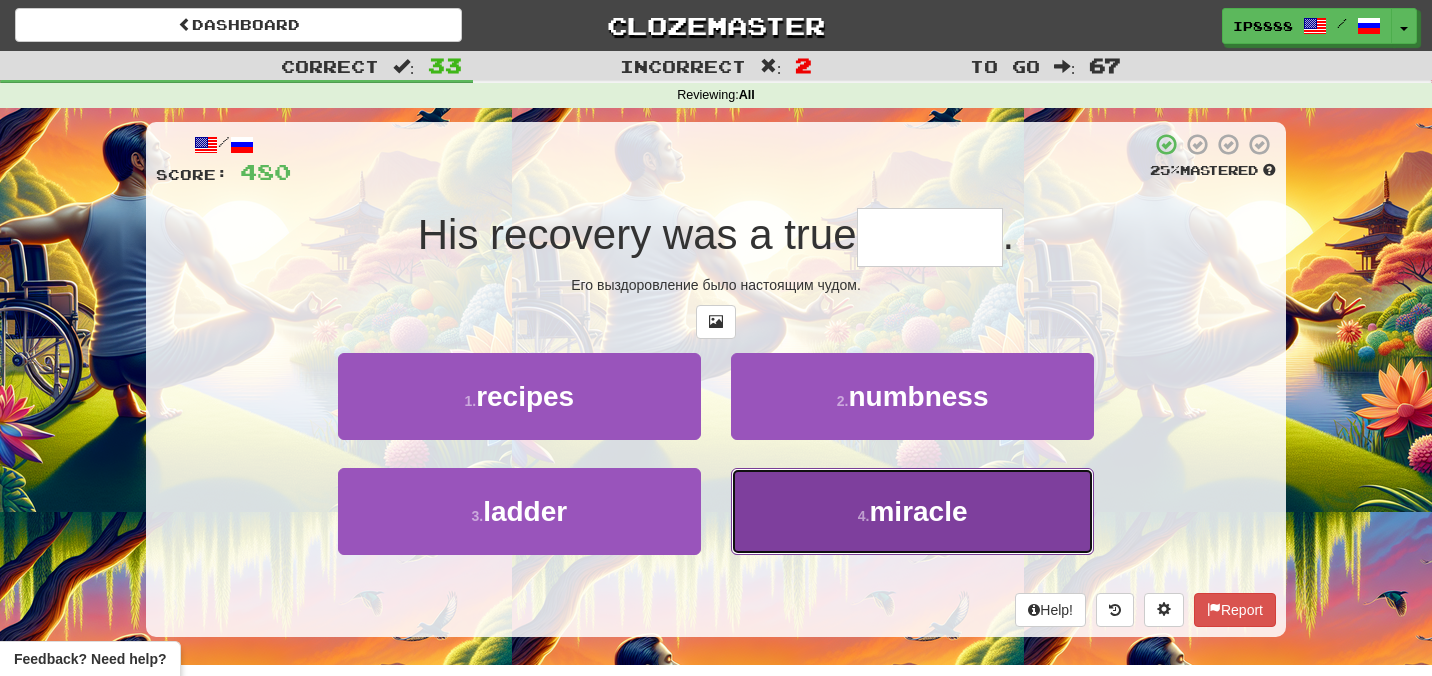 click on "4 .  miracle" at bounding box center (912, 511) 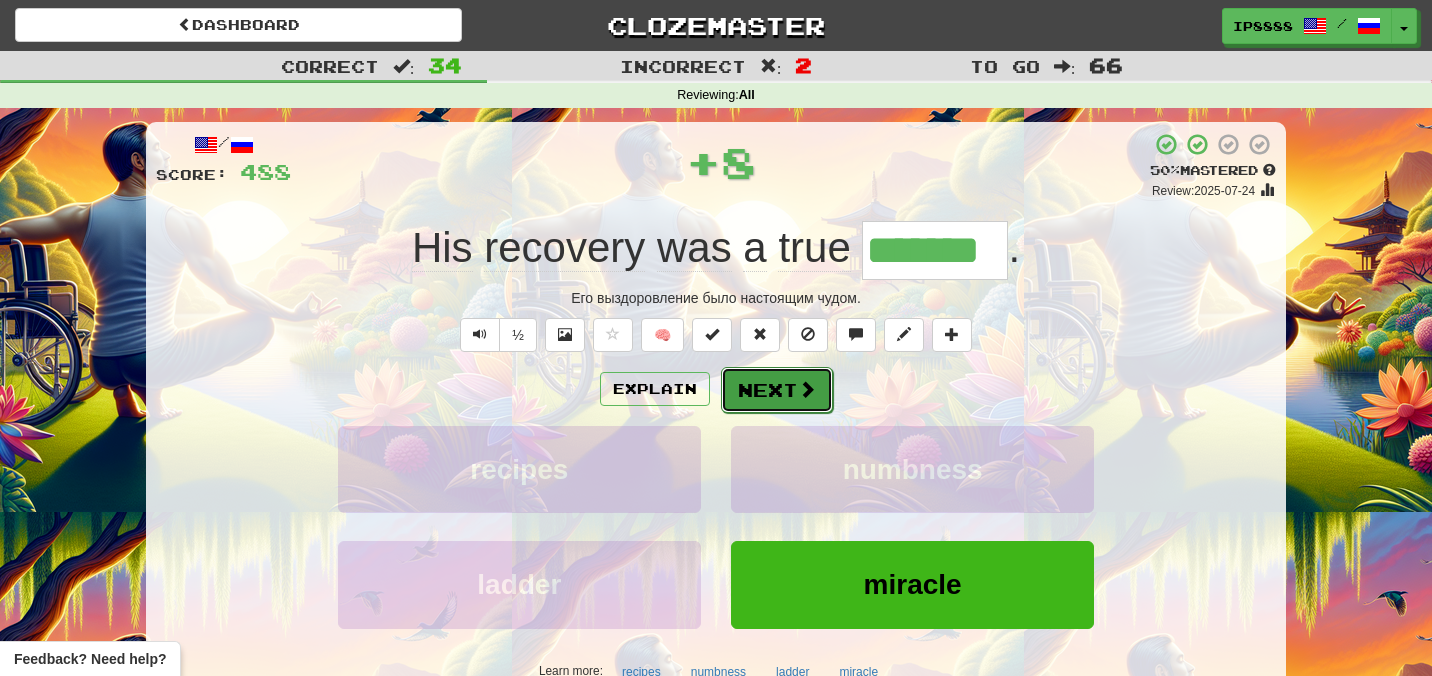click on "Next" at bounding box center (777, 390) 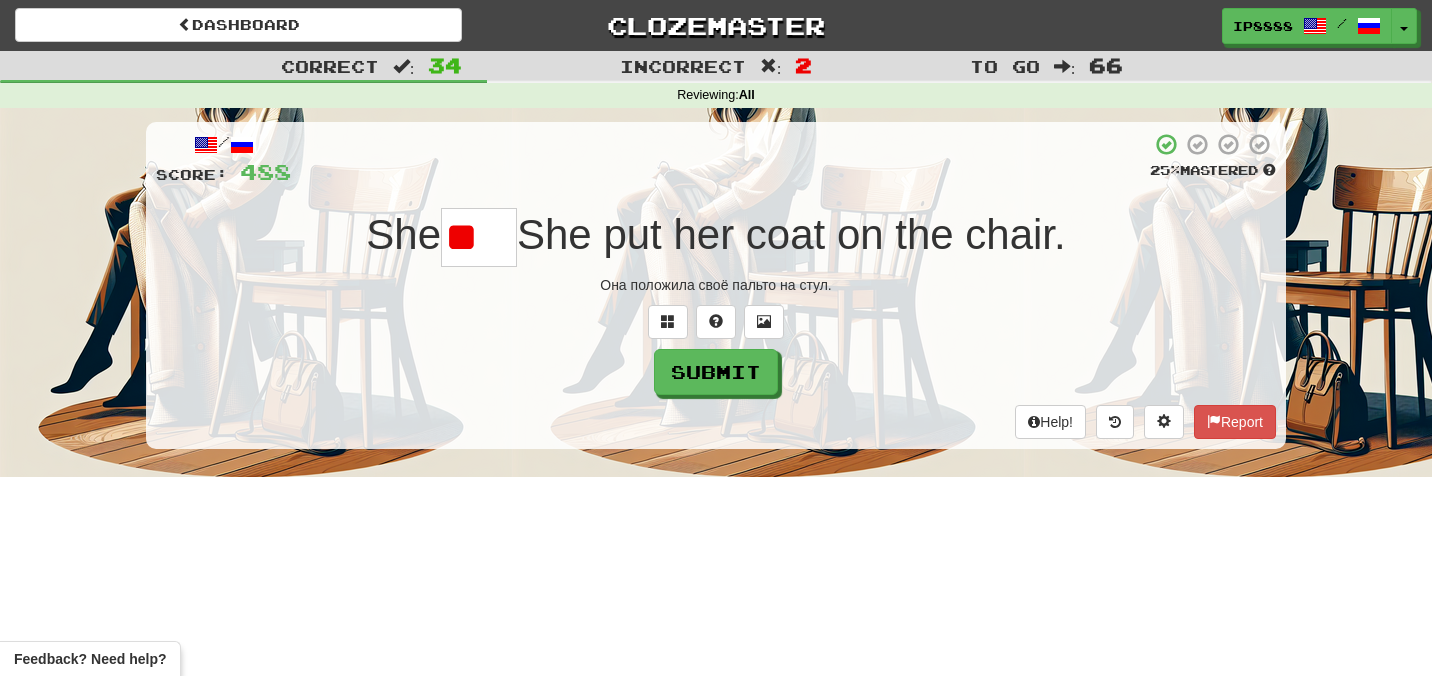 type on "*" 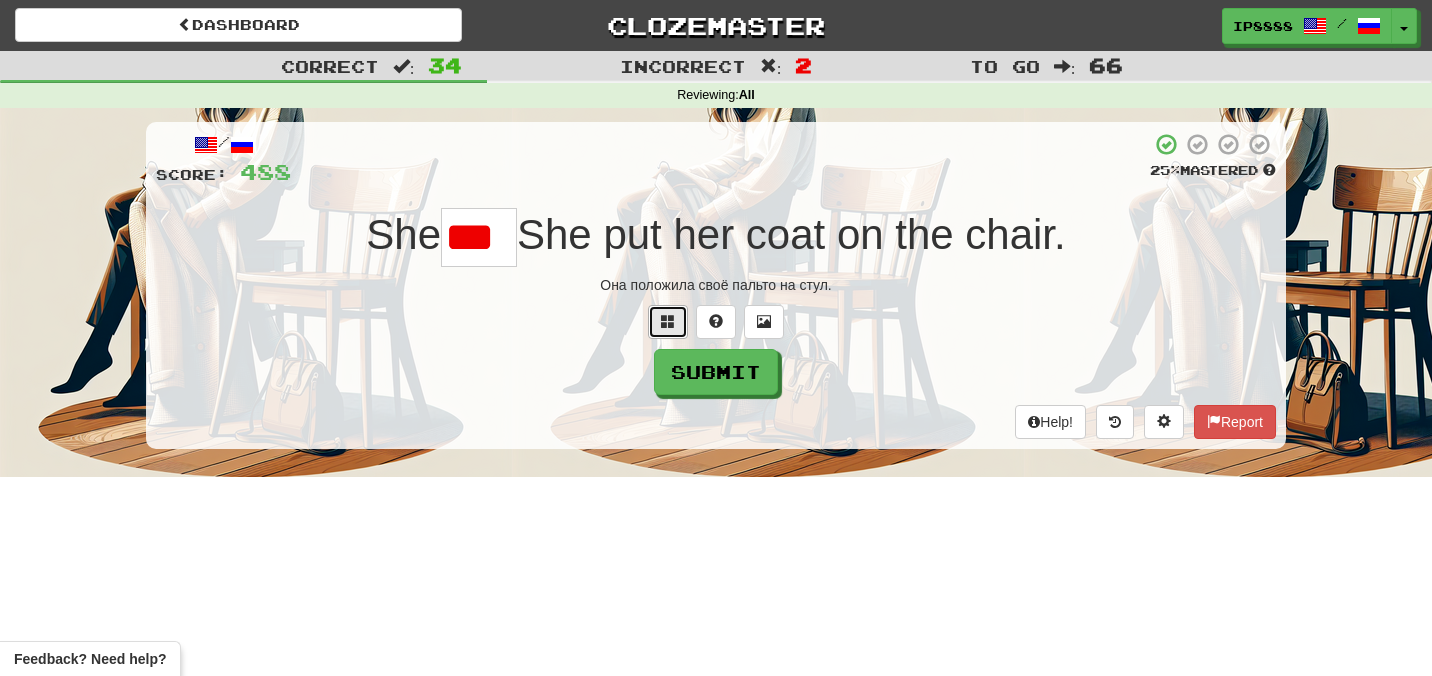 click at bounding box center (668, 321) 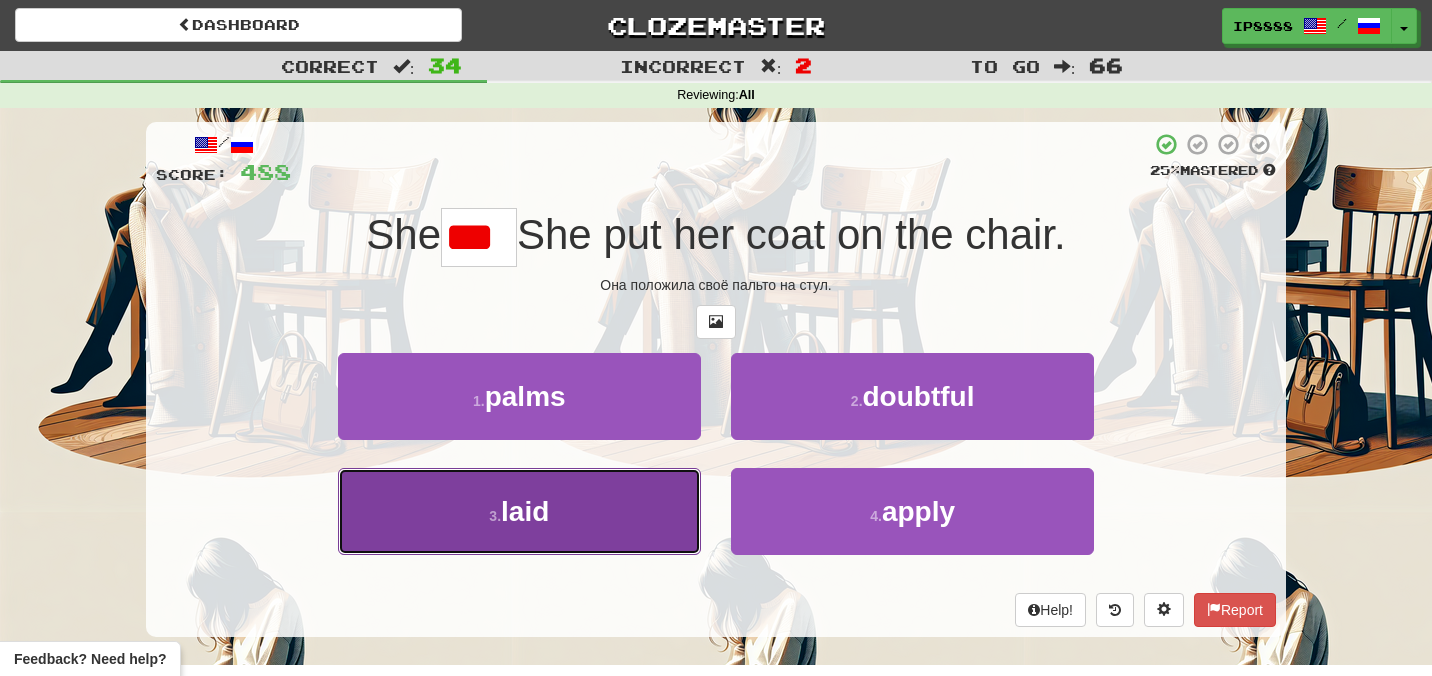 click on "3 .  laid" at bounding box center (519, 511) 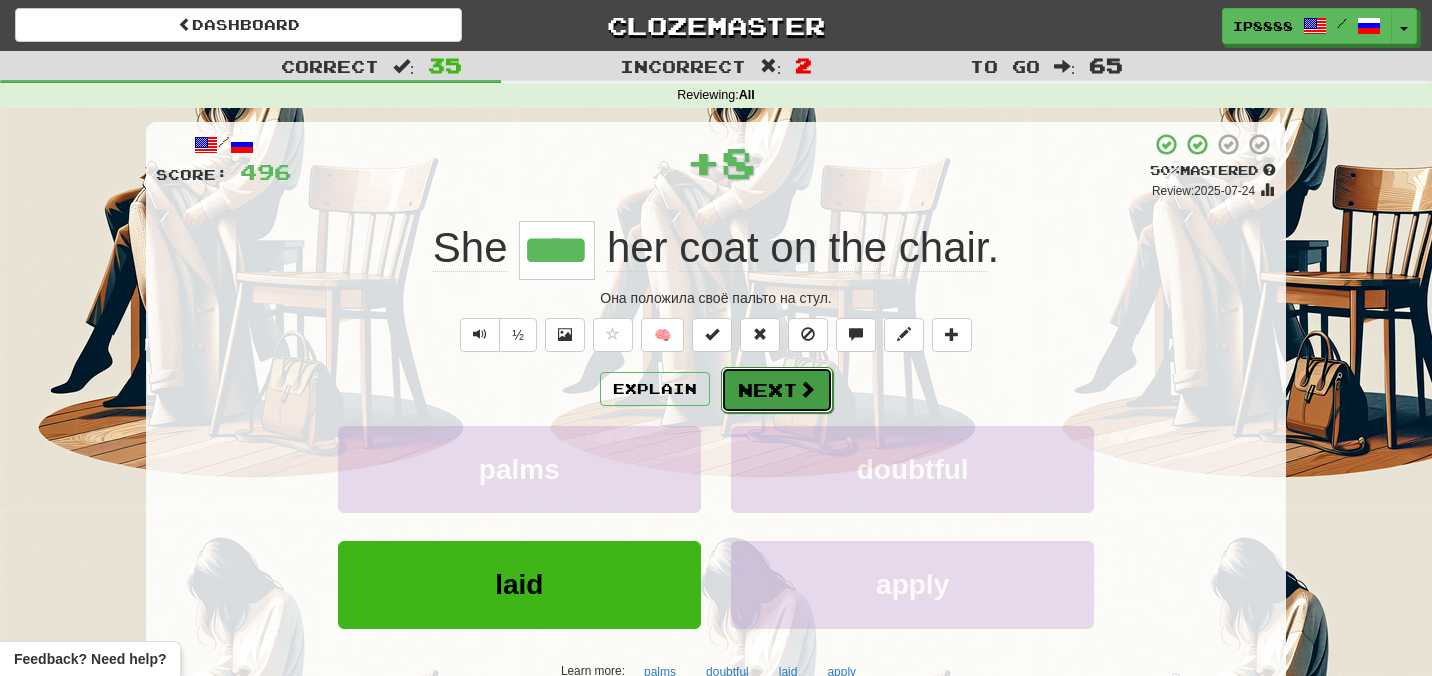 click on "Next" at bounding box center (777, 390) 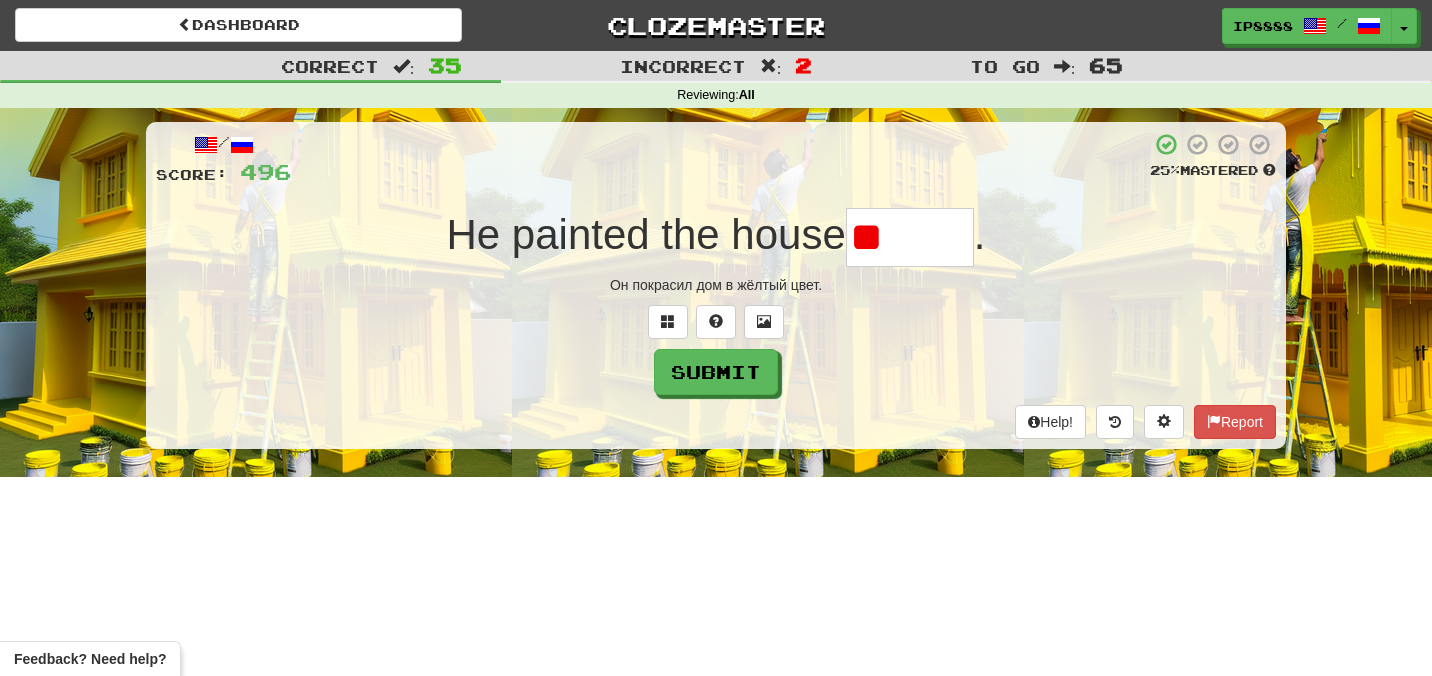 type on "*" 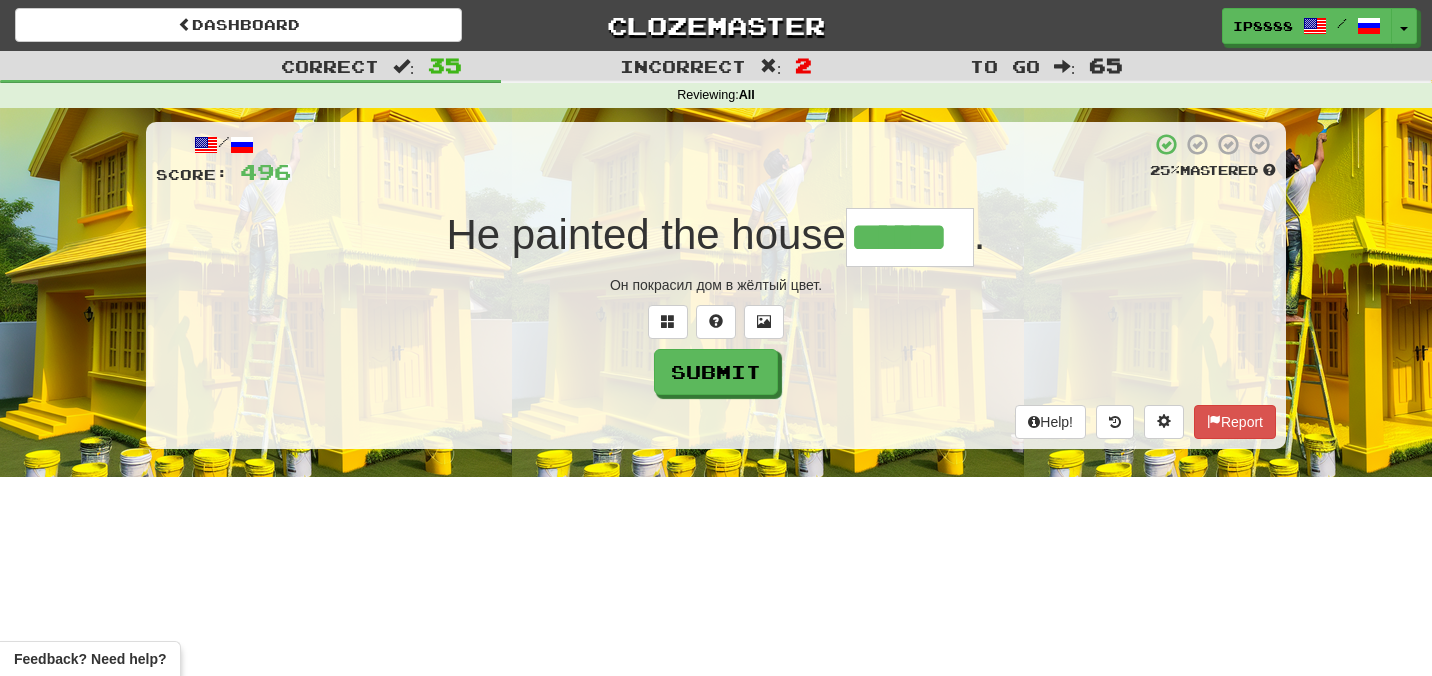 type on "******" 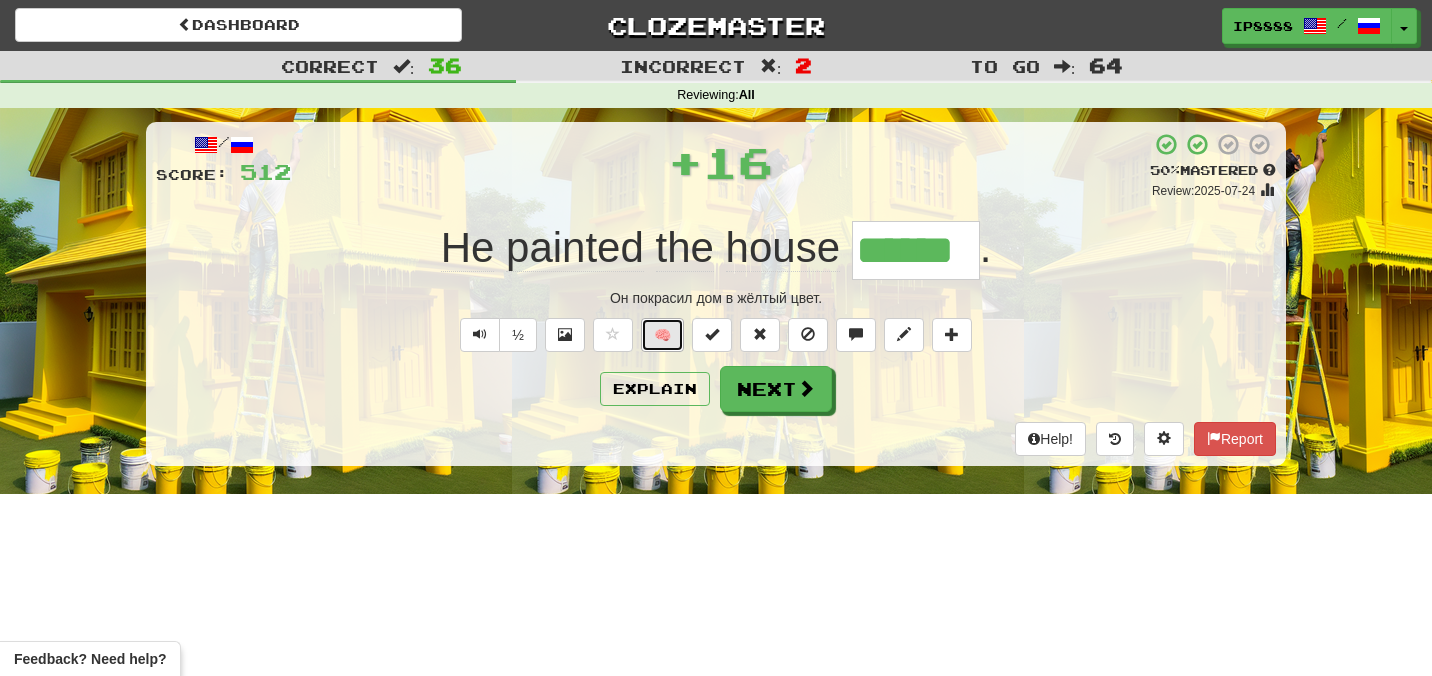 click on "🧠" at bounding box center [662, 335] 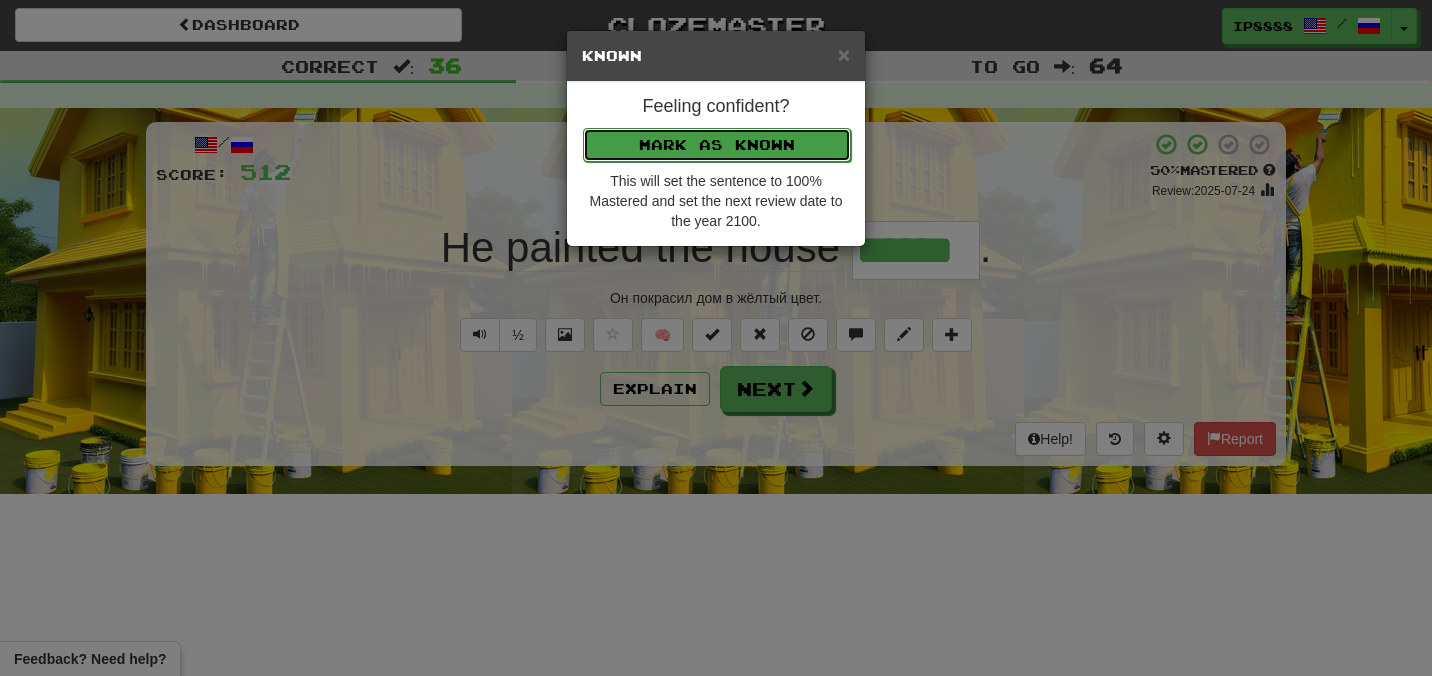 click on "Mark as Known" at bounding box center (717, 145) 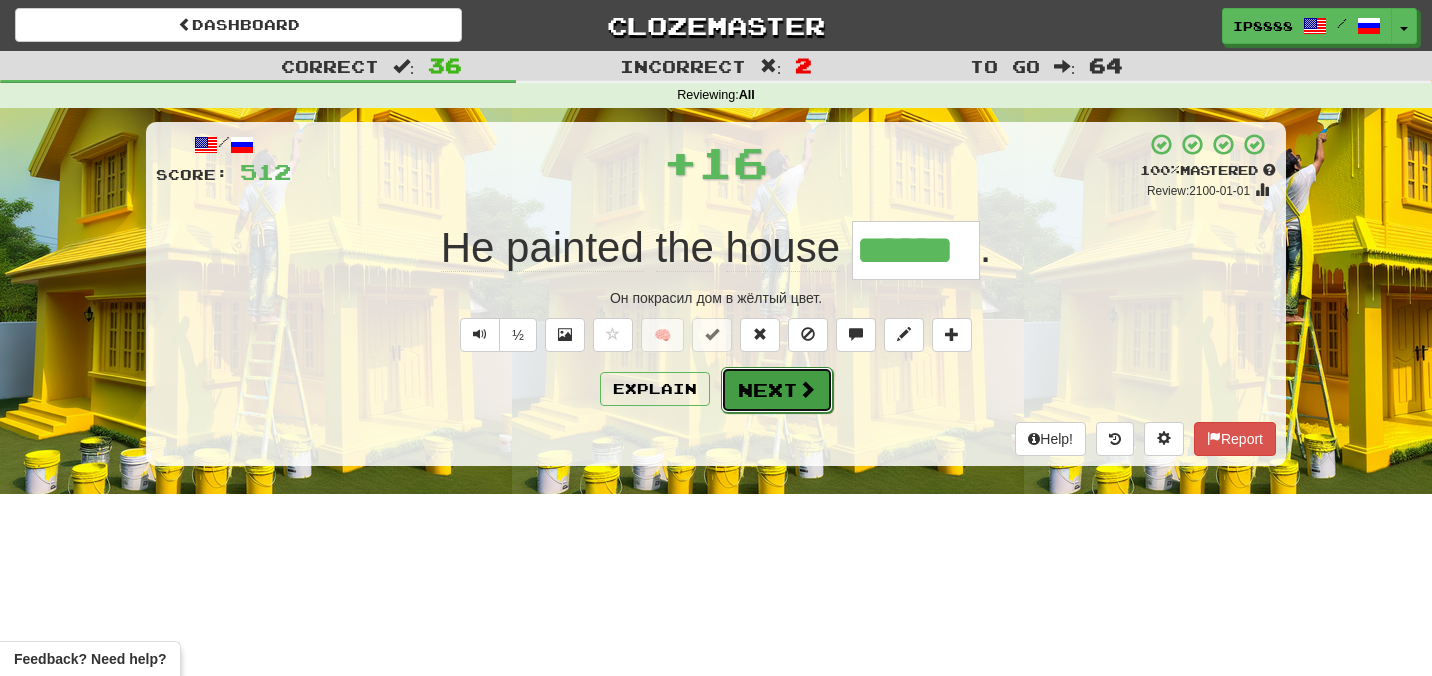 click on "Next" at bounding box center [777, 390] 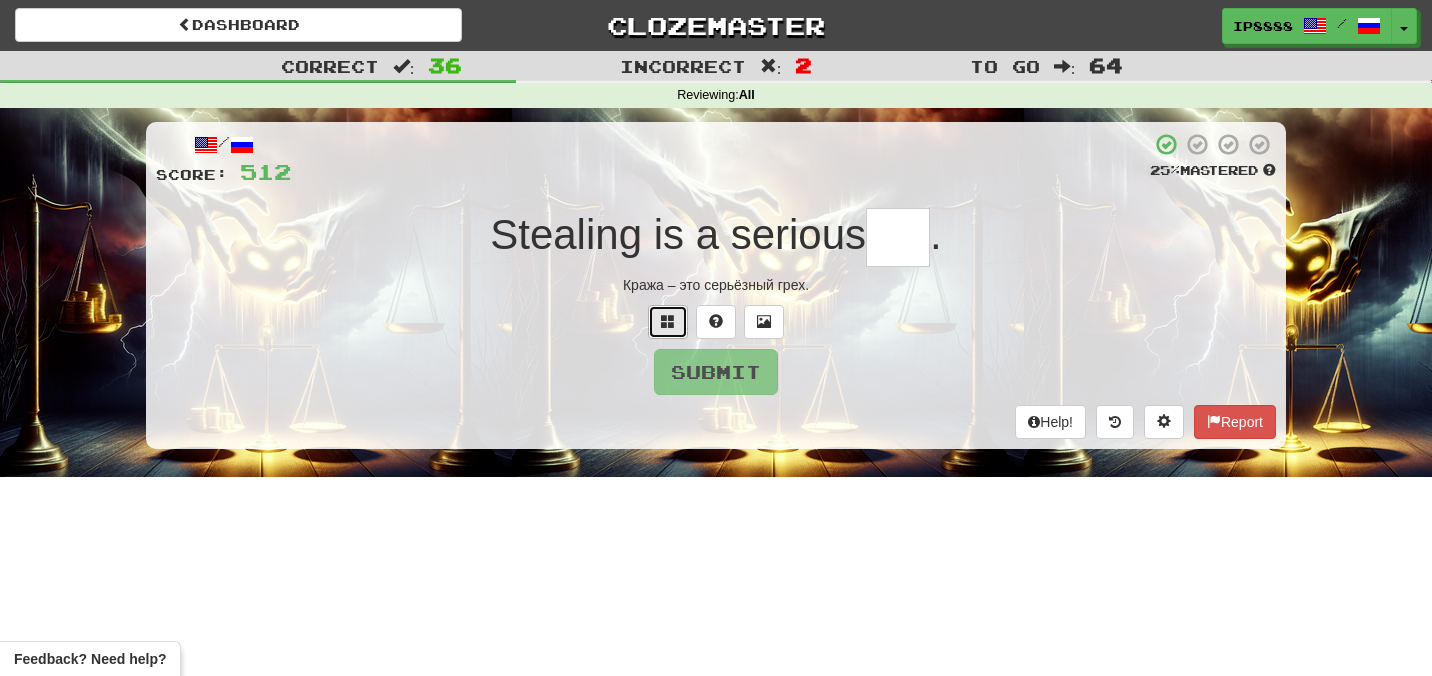 click at bounding box center (668, 321) 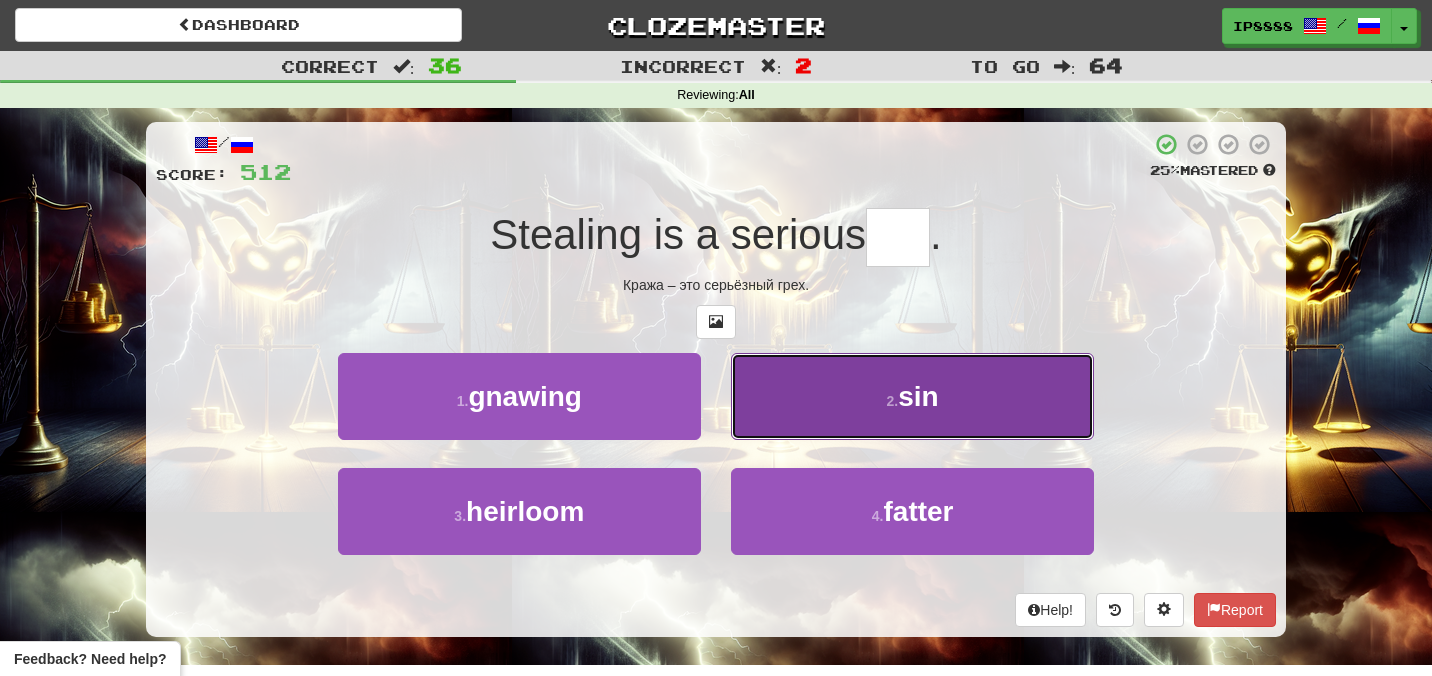 click on "2 .  sin" at bounding box center [912, 396] 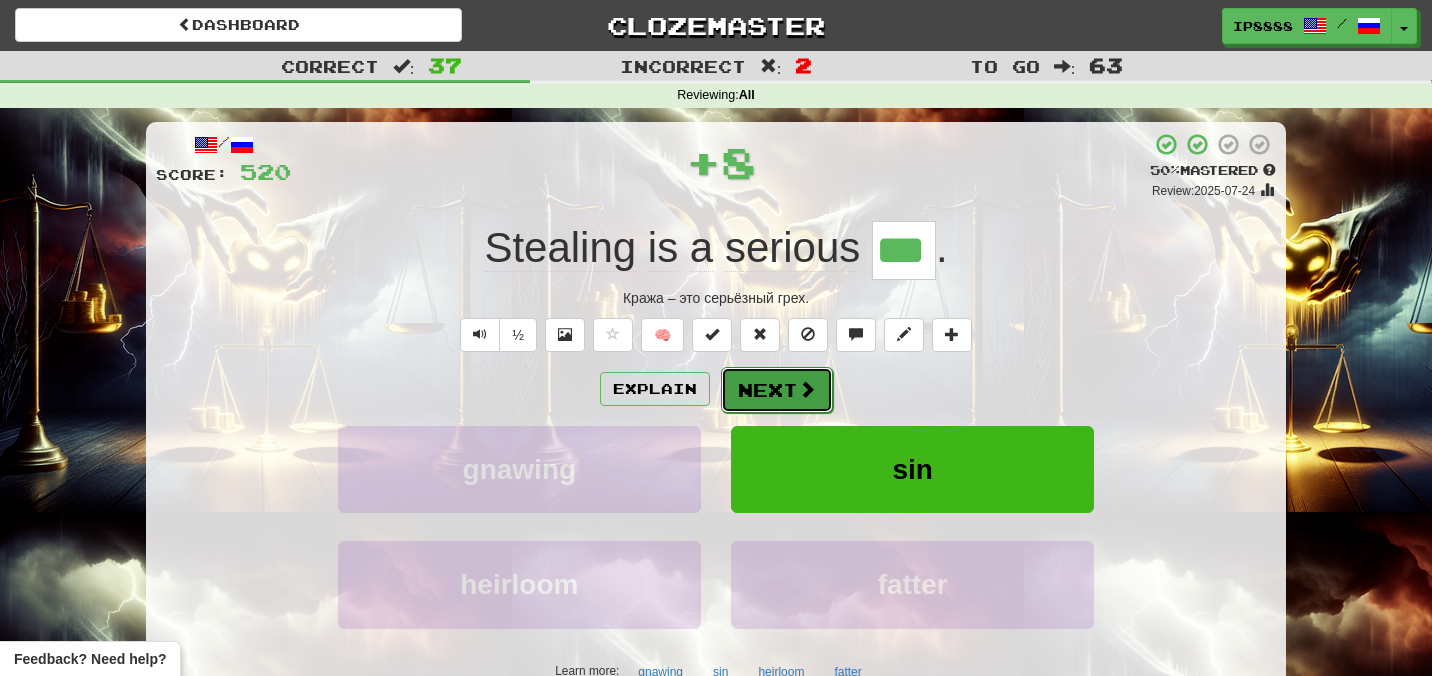 click on "Next" at bounding box center (777, 390) 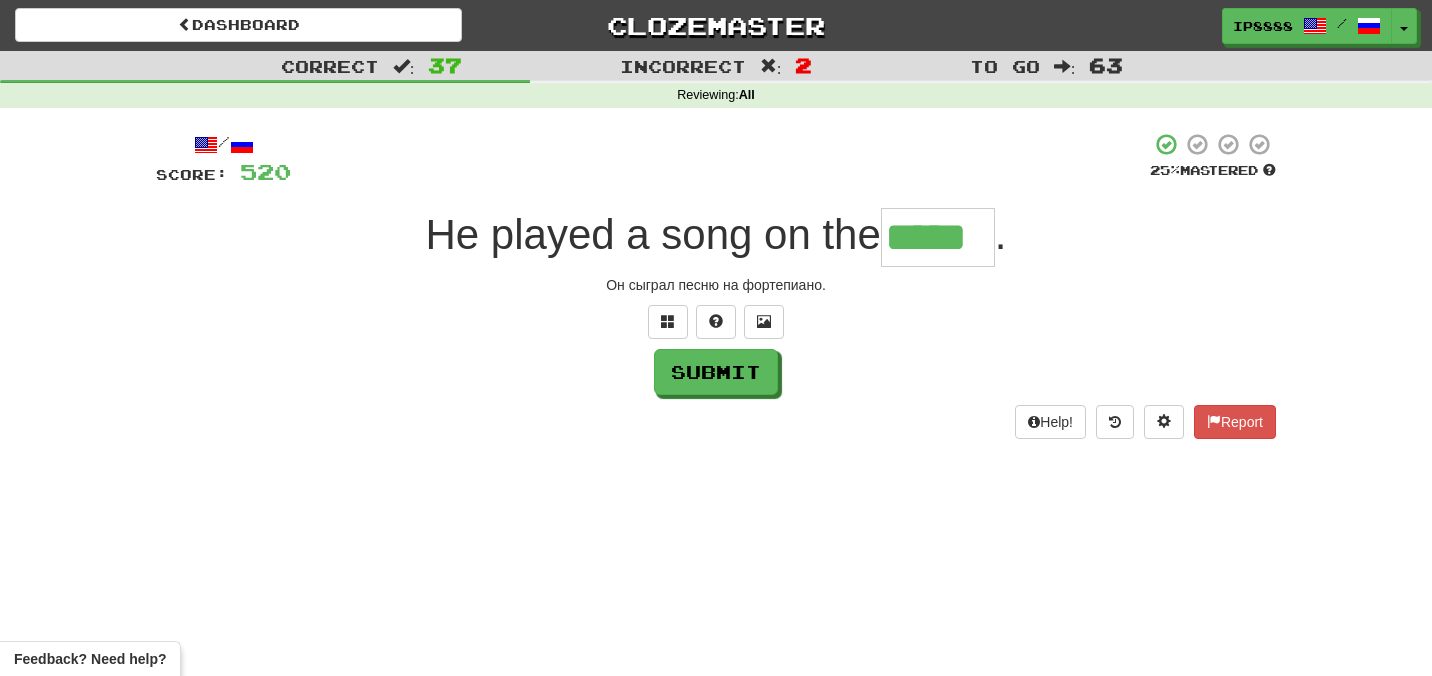 type on "*****" 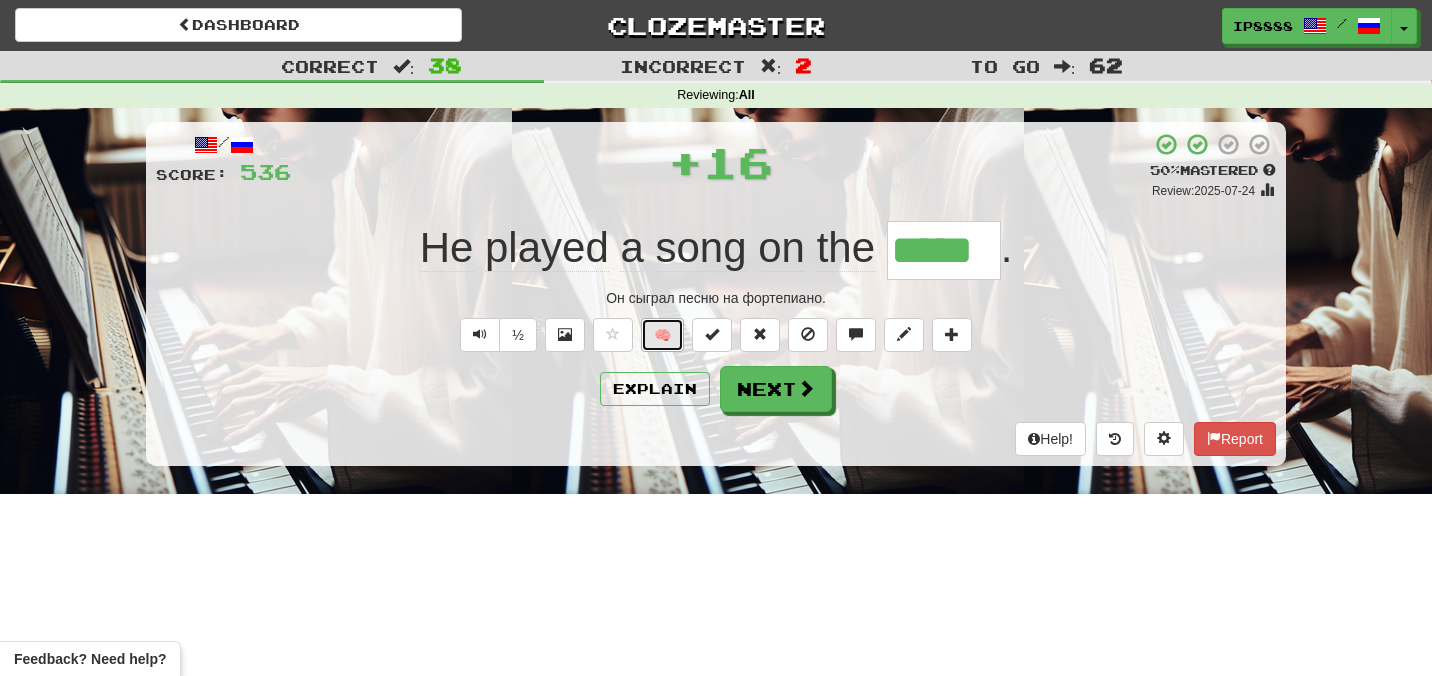 click on "🧠" at bounding box center (662, 335) 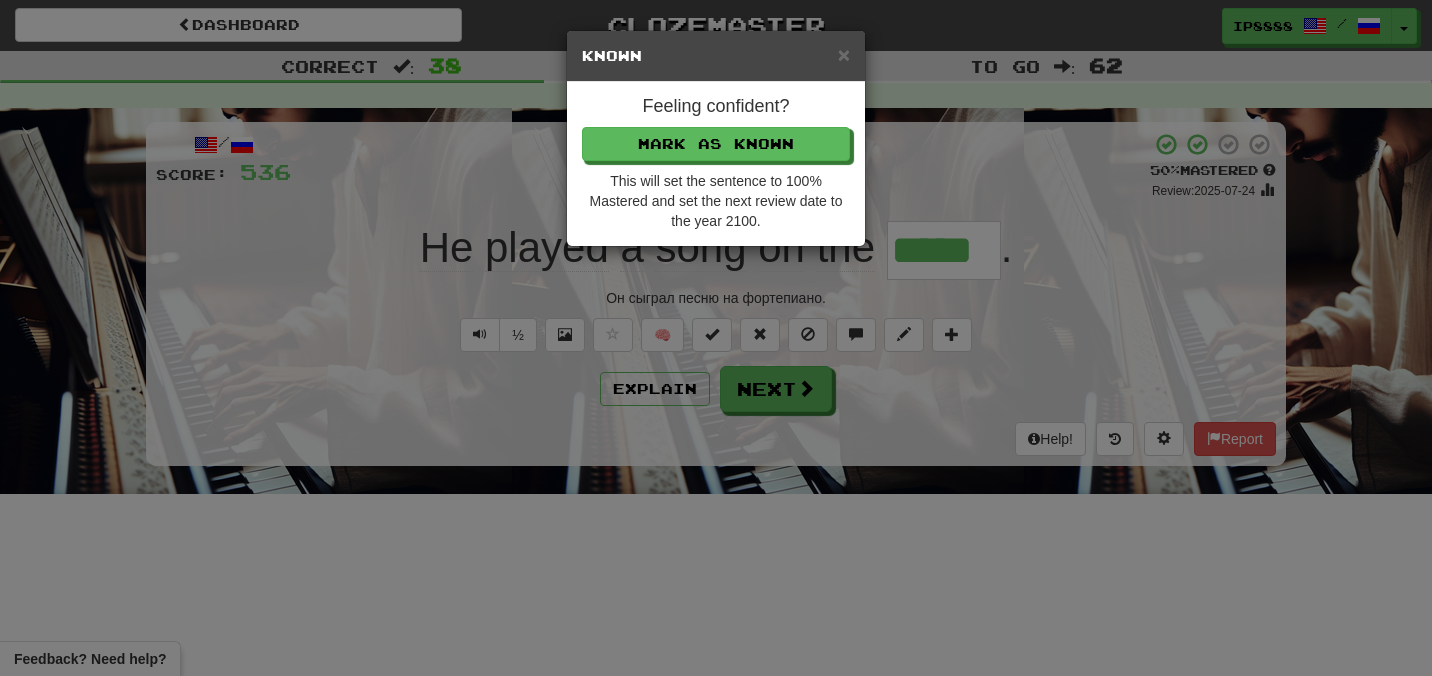 click on "Feeling confident? Mark as Known This will set the sentence to 100% Mastered and set the next review date to the year 2100." at bounding box center [716, 164] 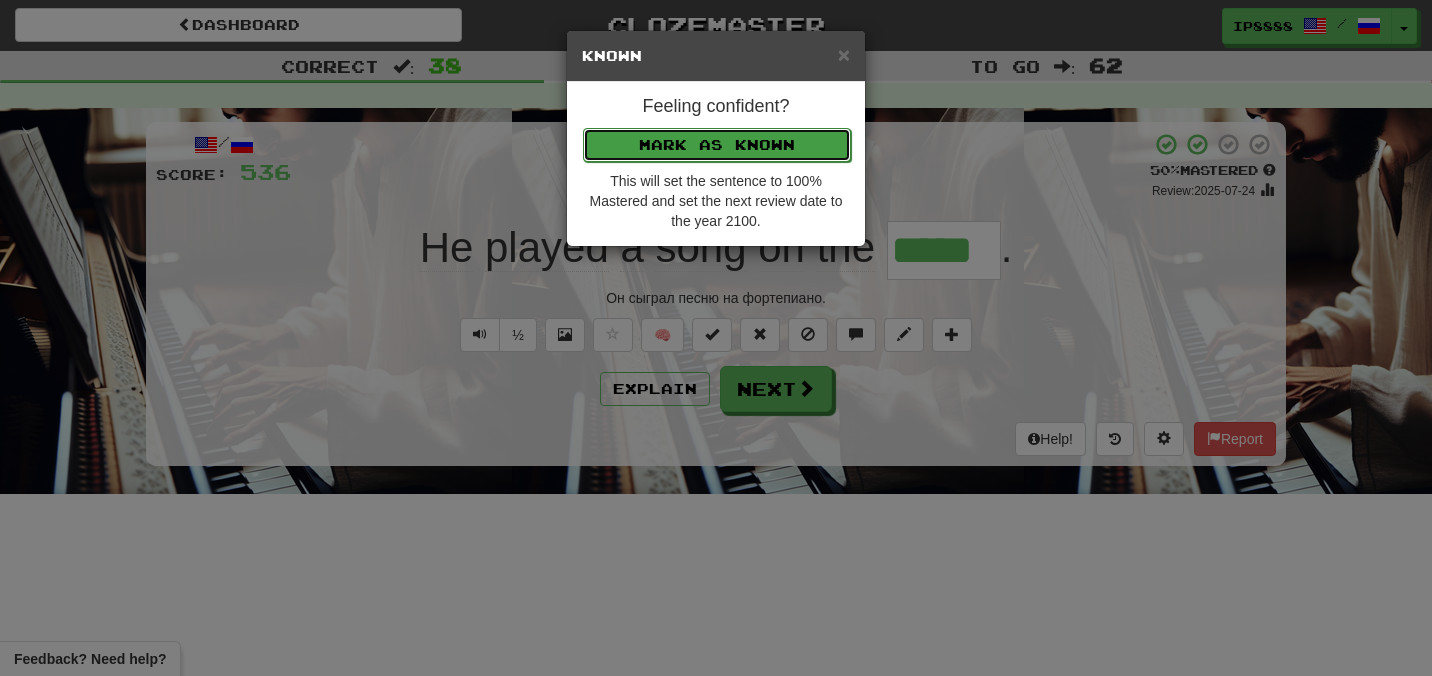 click on "Mark as Known" at bounding box center [717, 145] 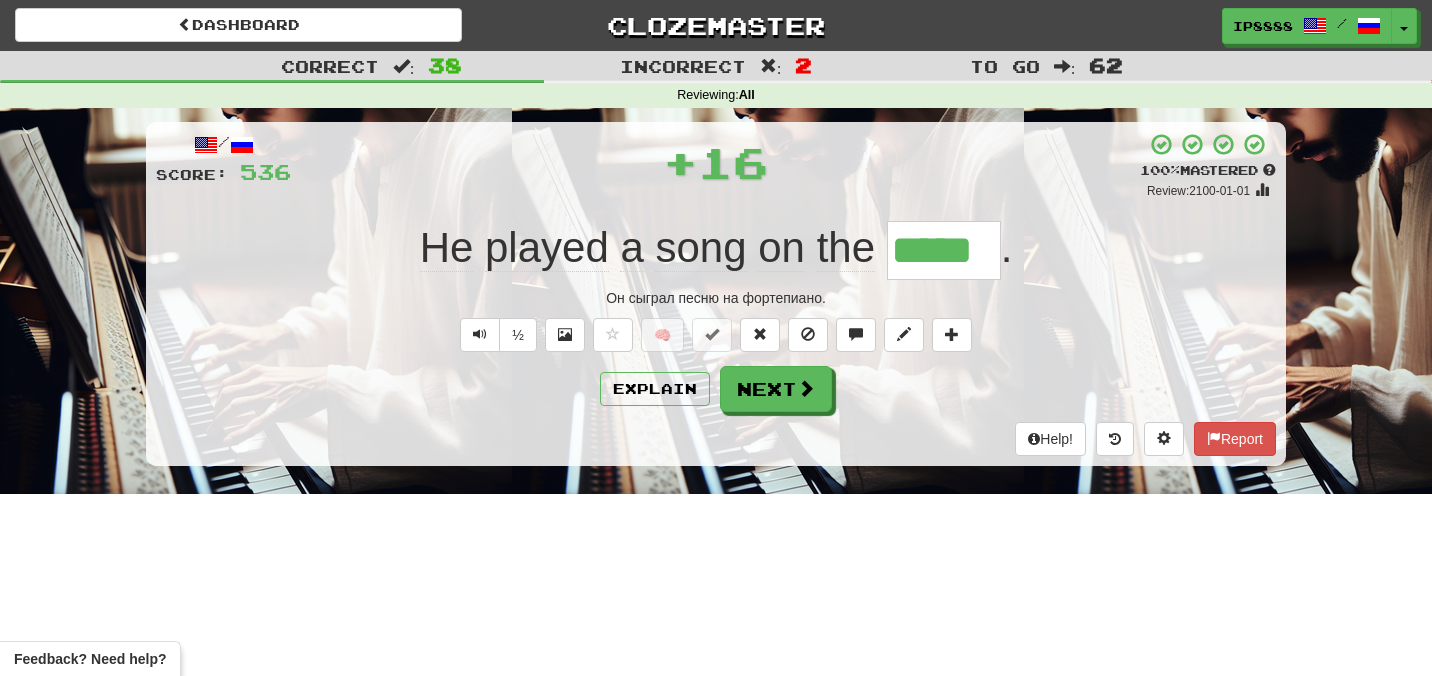 click on "Help!  Report" at bounding box center [716, 439] 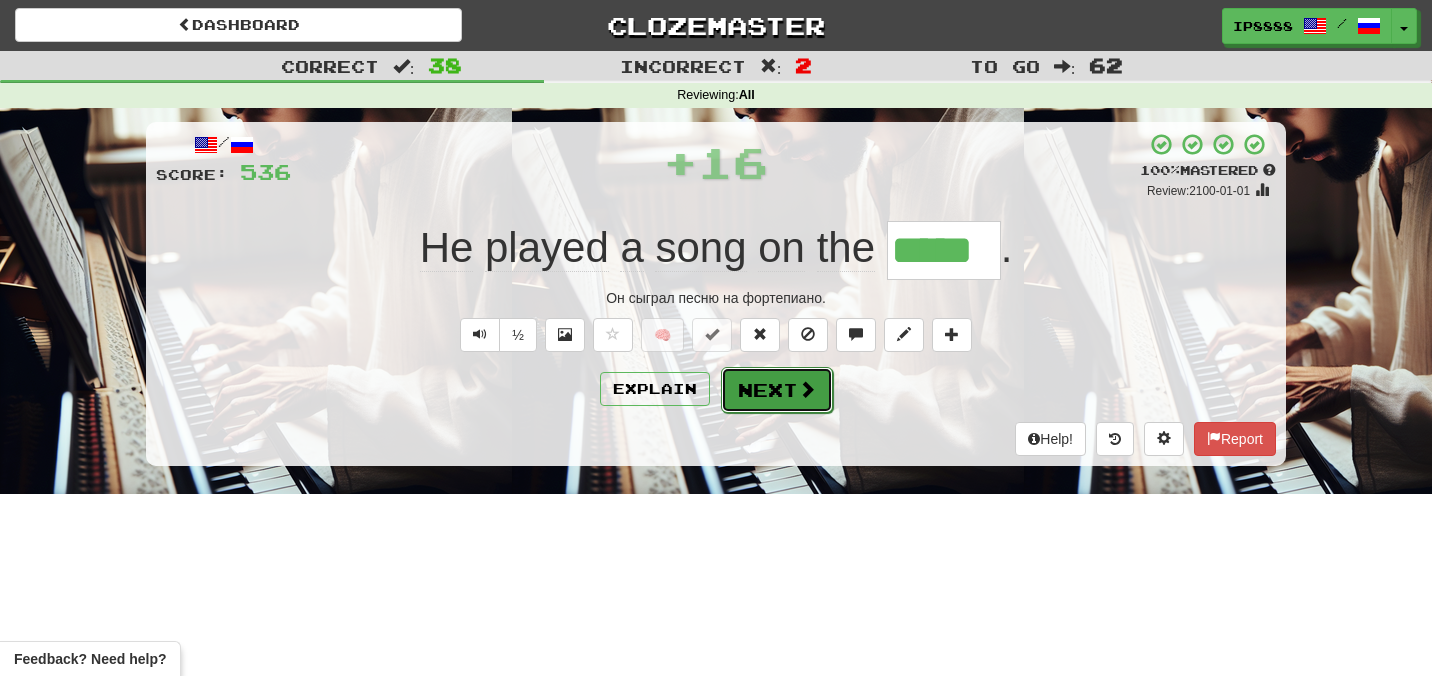 click at bounding box center [807, 389] 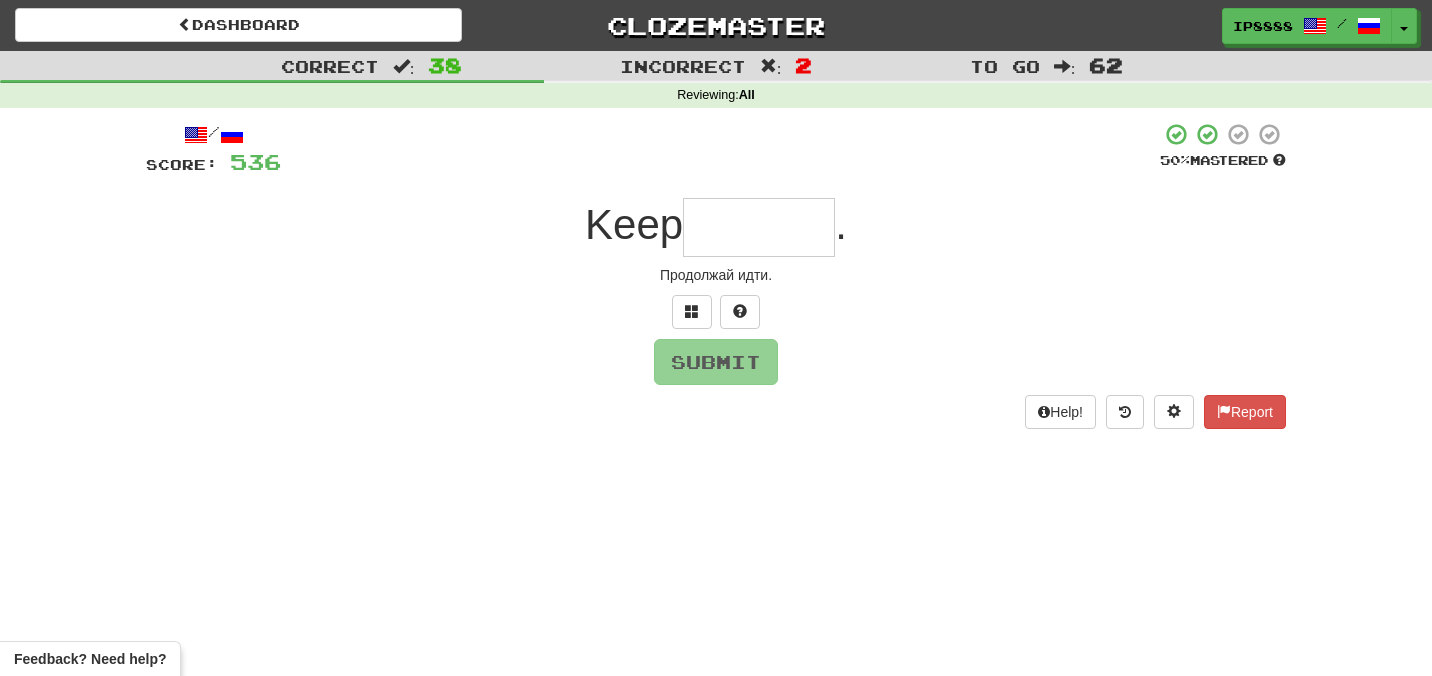 click at bounding box center (759, 227) 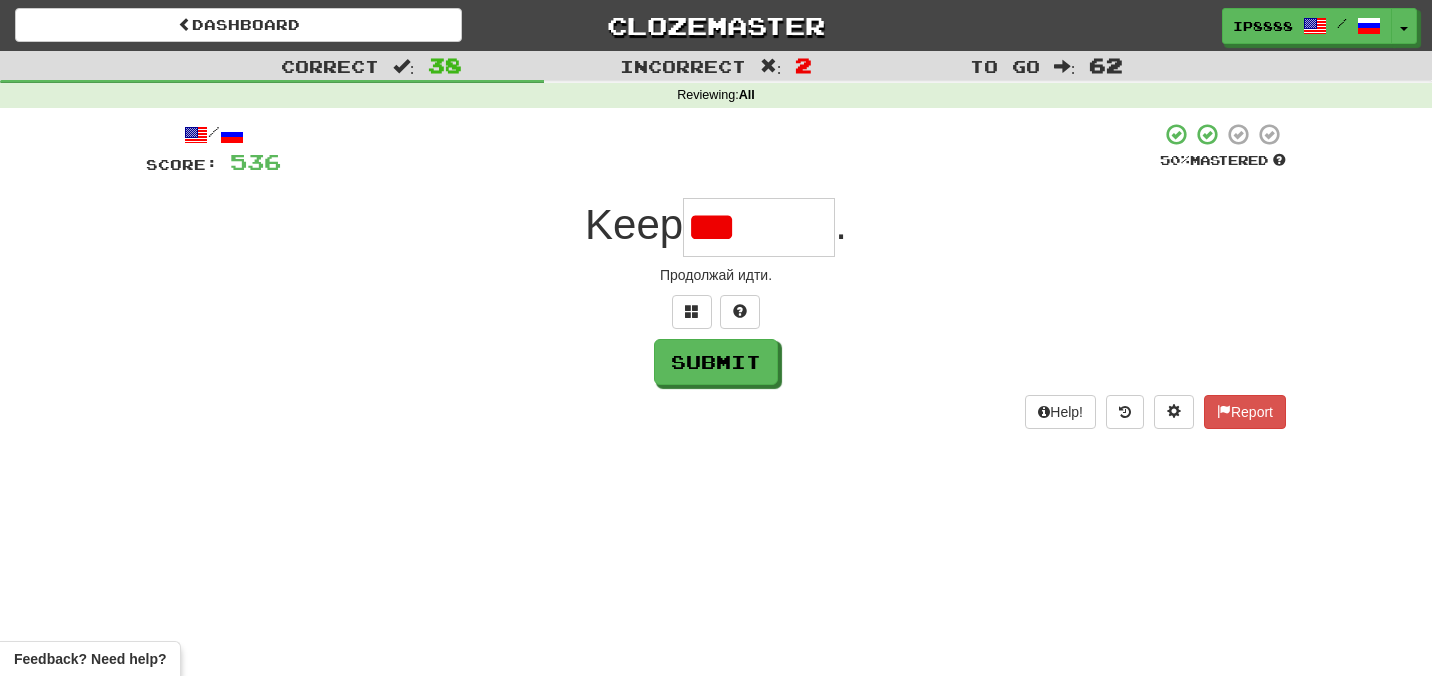 type on "****" 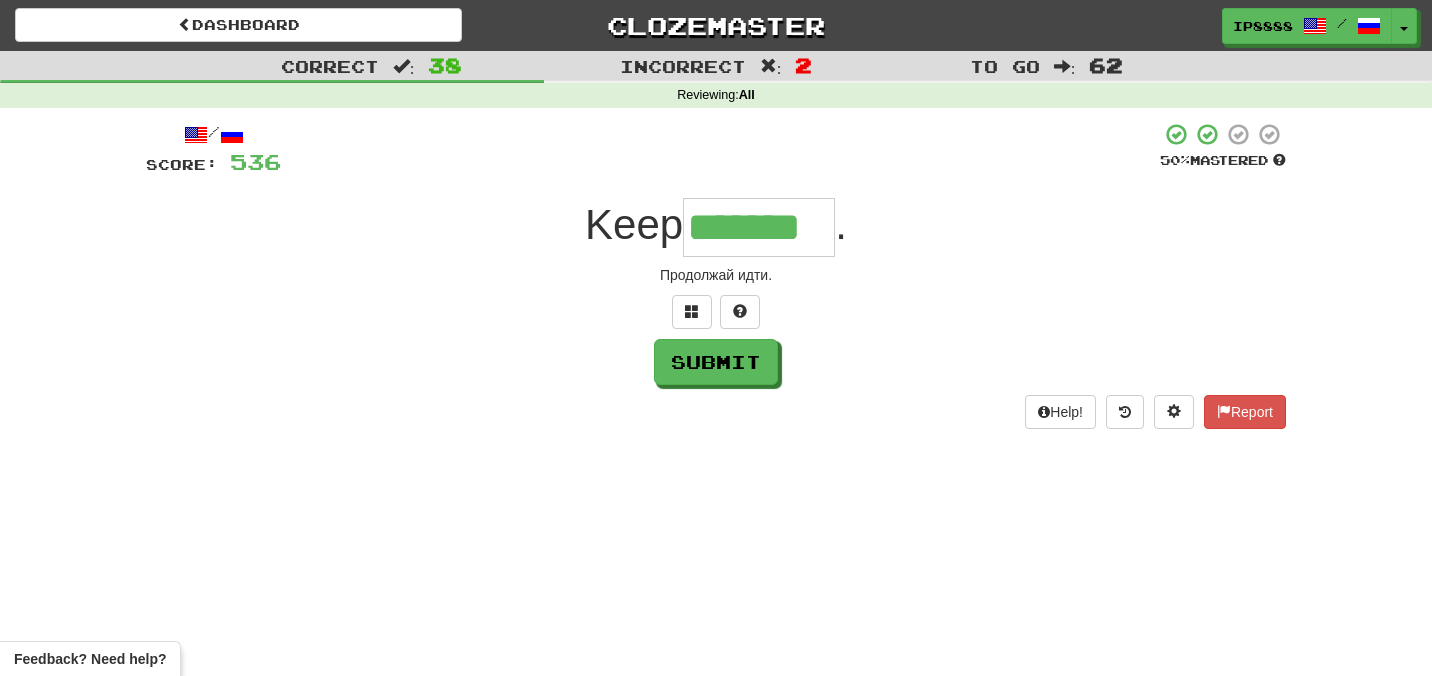type on "*******" 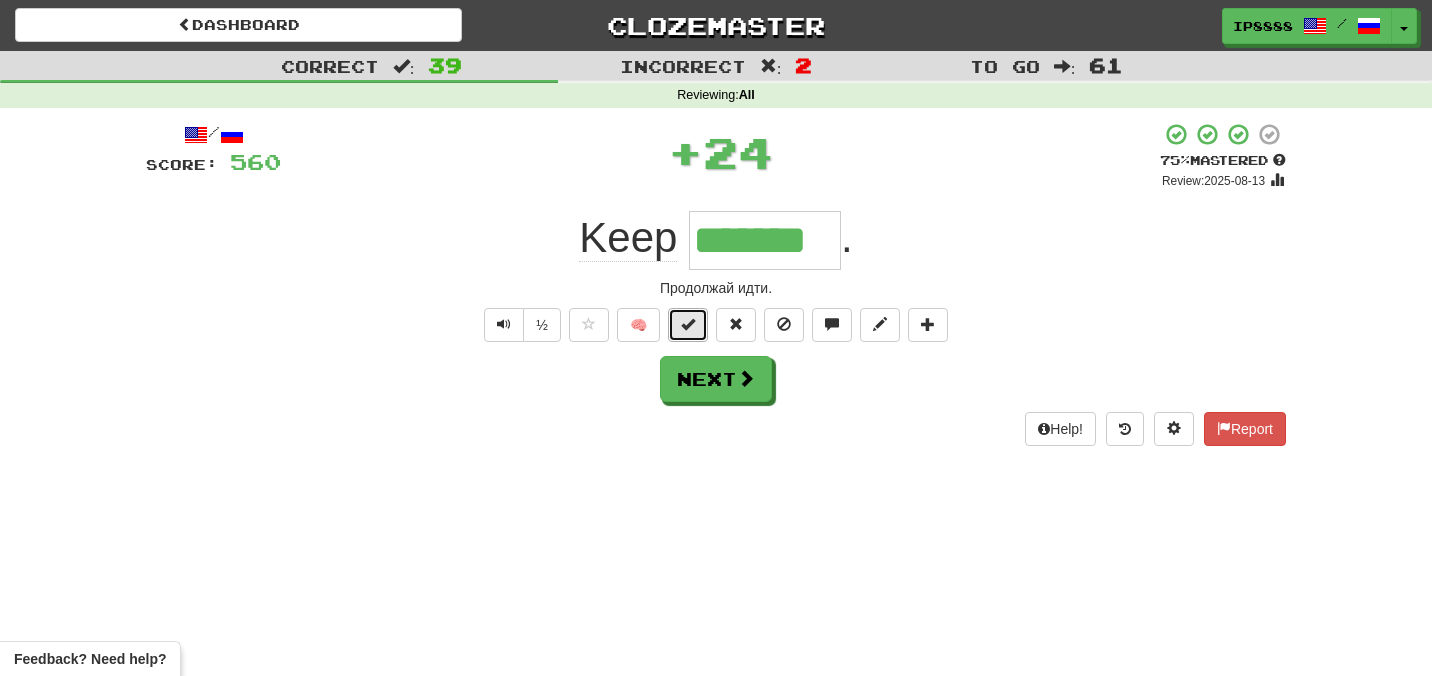 click at bounding box center [688, 325] 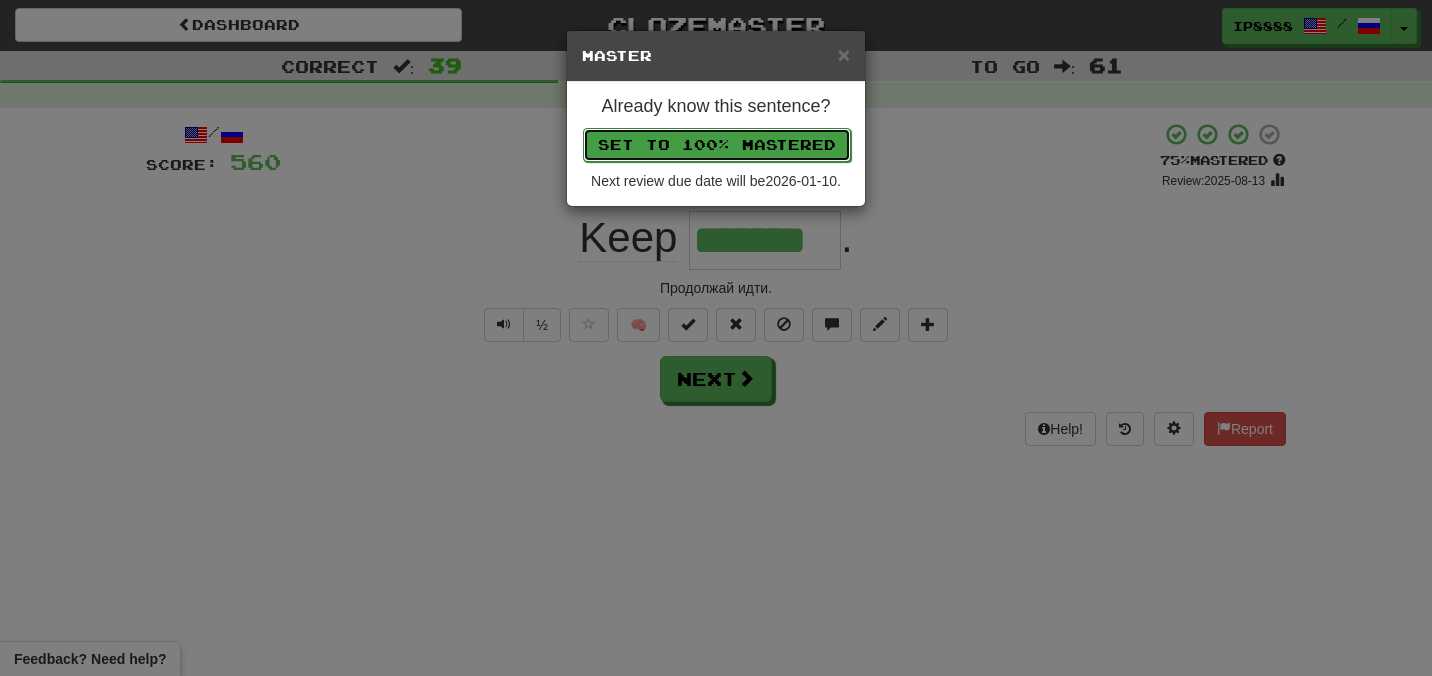 click on "Set to 100% Mastered" at bounding box center [717, 145] 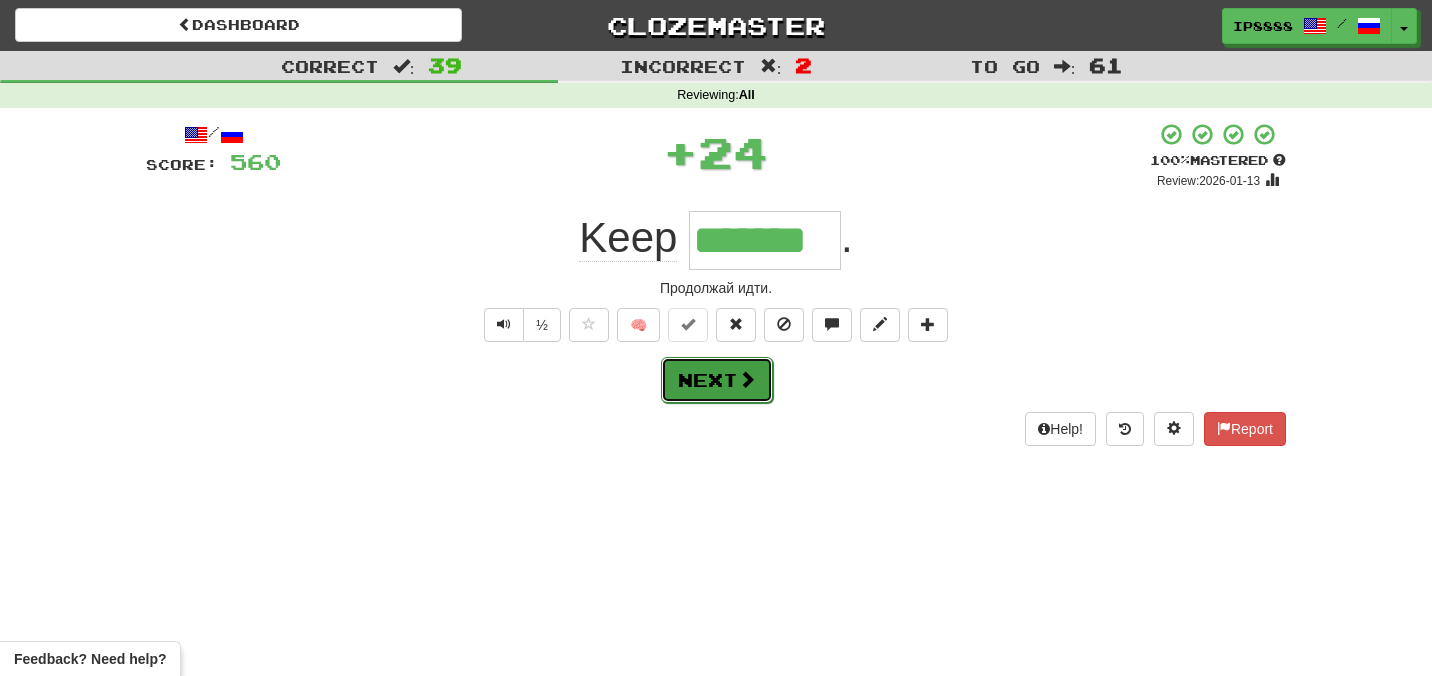 click on "Next" at bounding box center [717, 380] 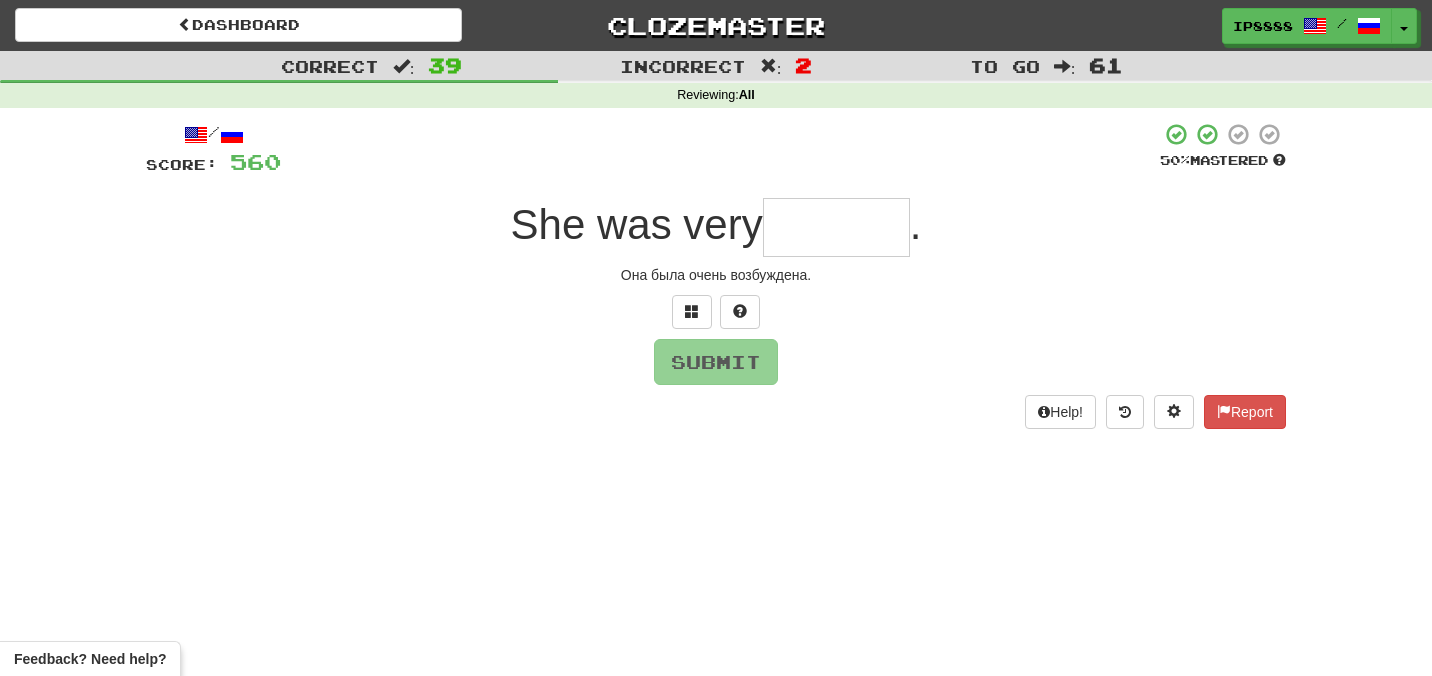 click at bounding box center (836, 227) 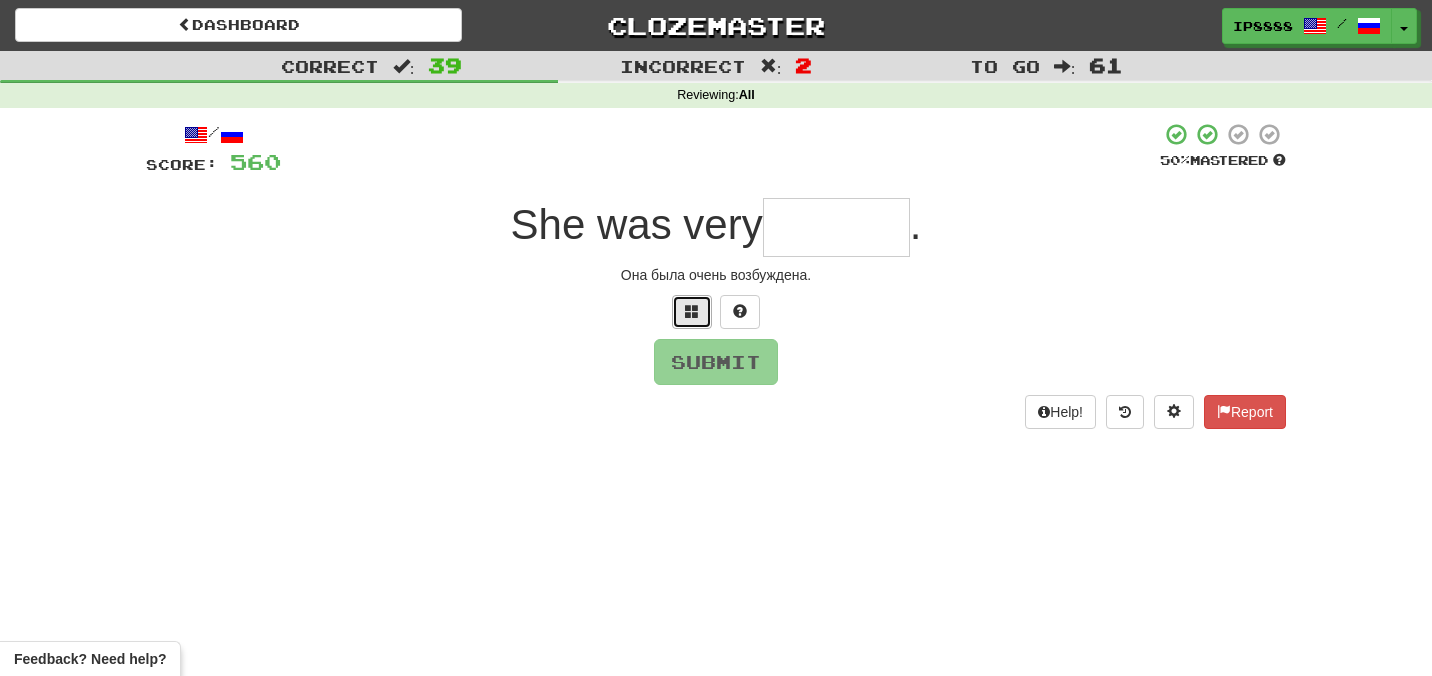 click at bounding box center [692, 312] 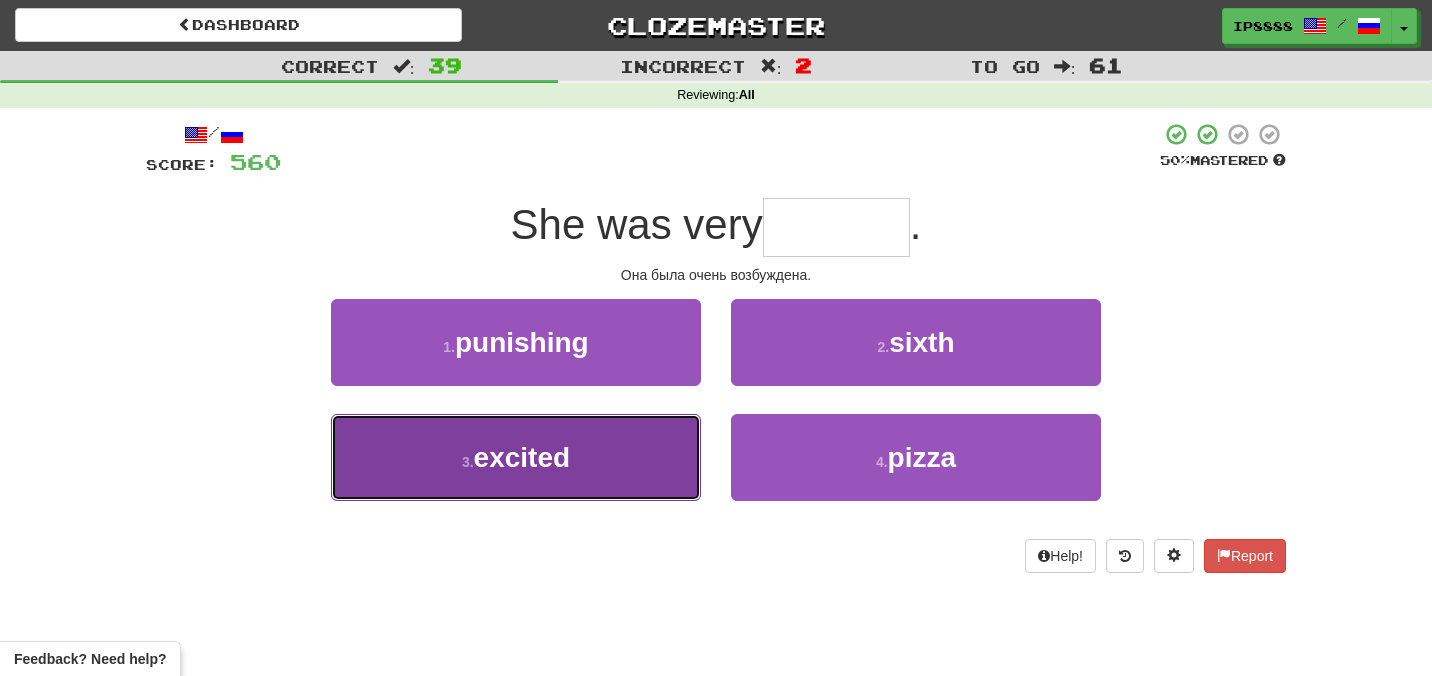 click on "3 .  excited" at bounding box center (516, 457) 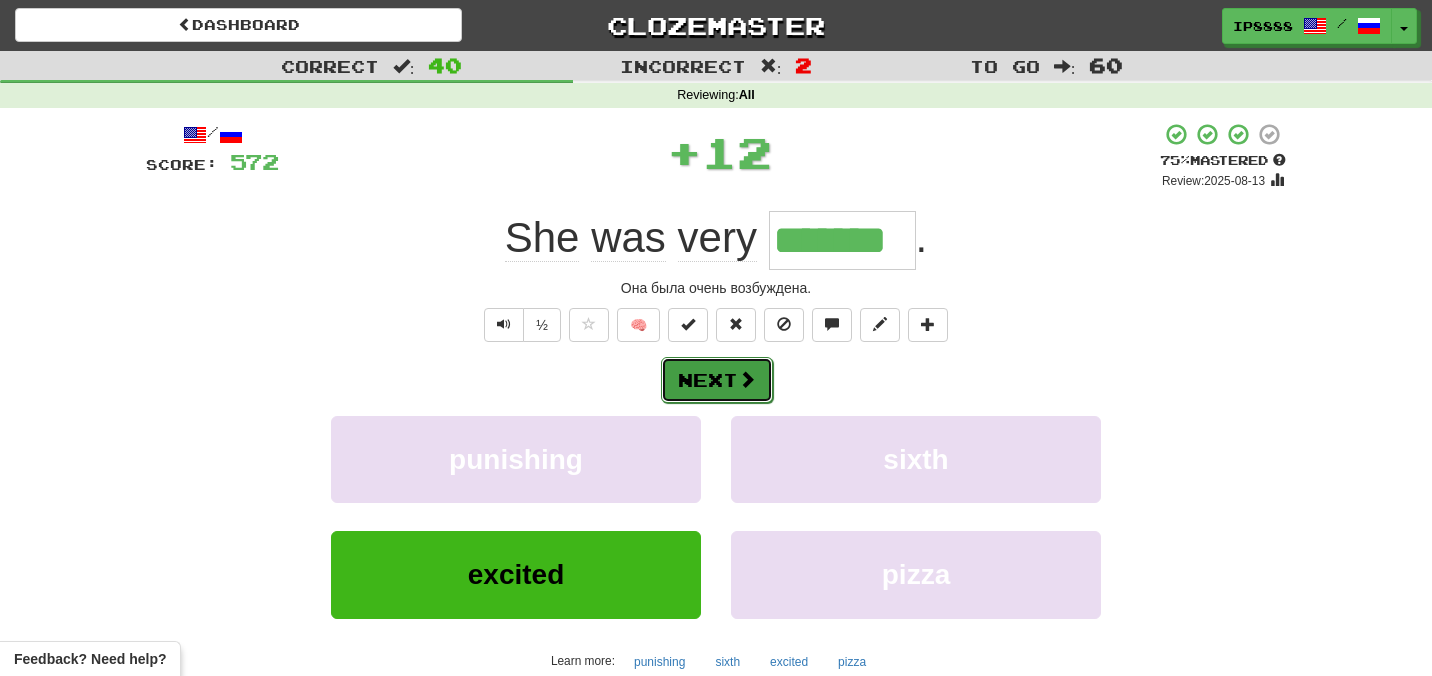 click on "Next" at bounding box center (717, 380) 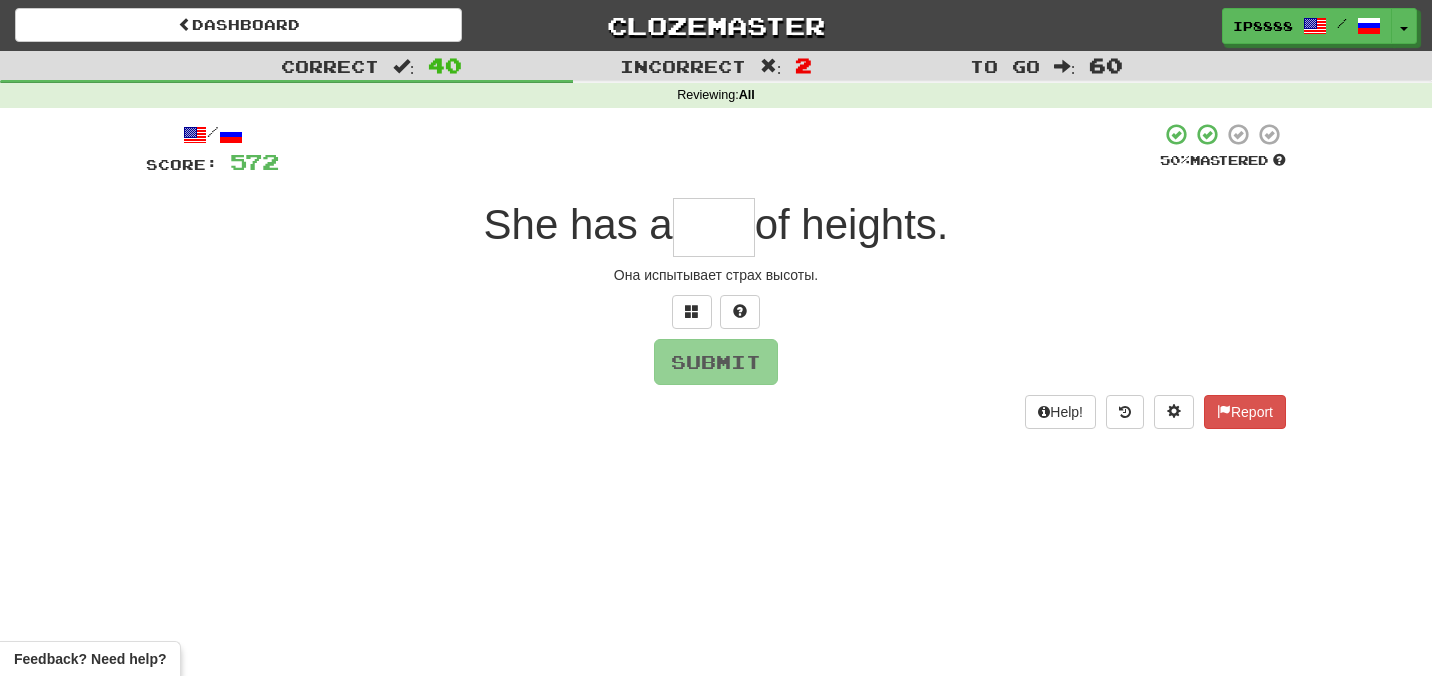 click at bounding box center [714, 227] 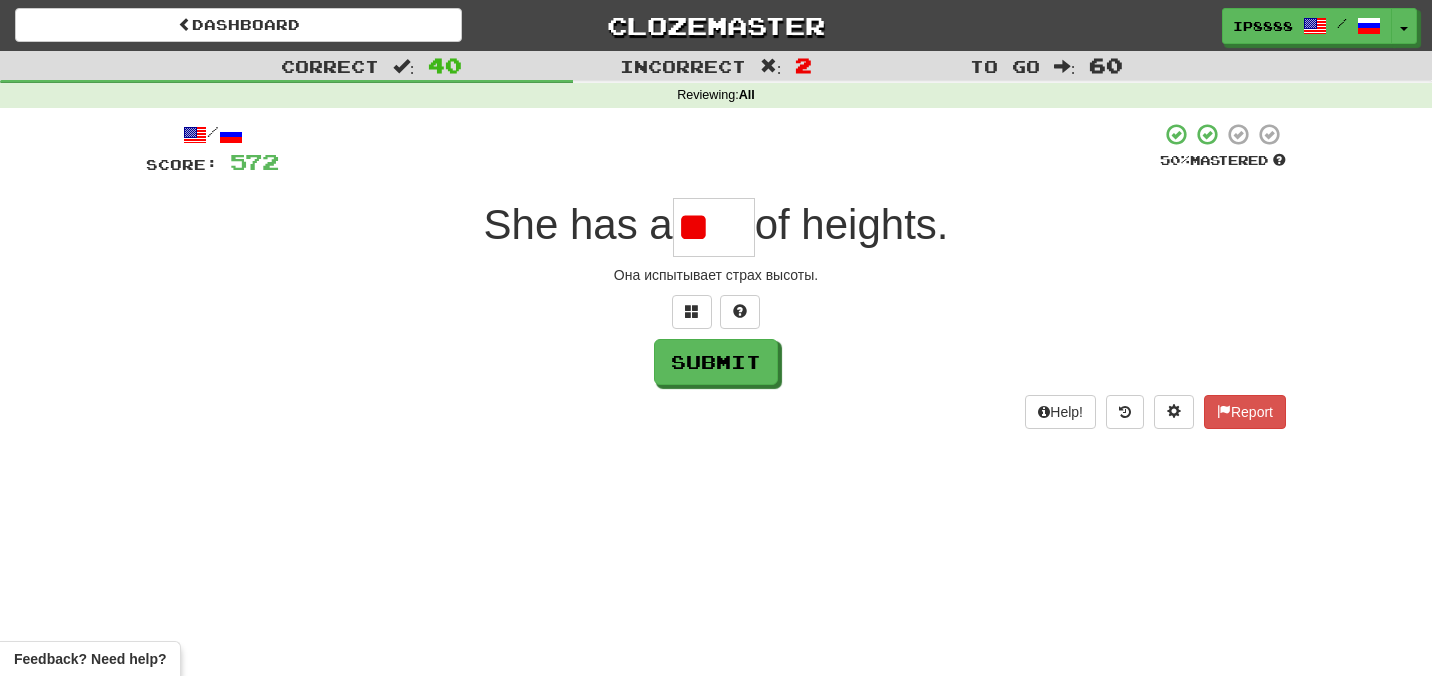 type on "*" 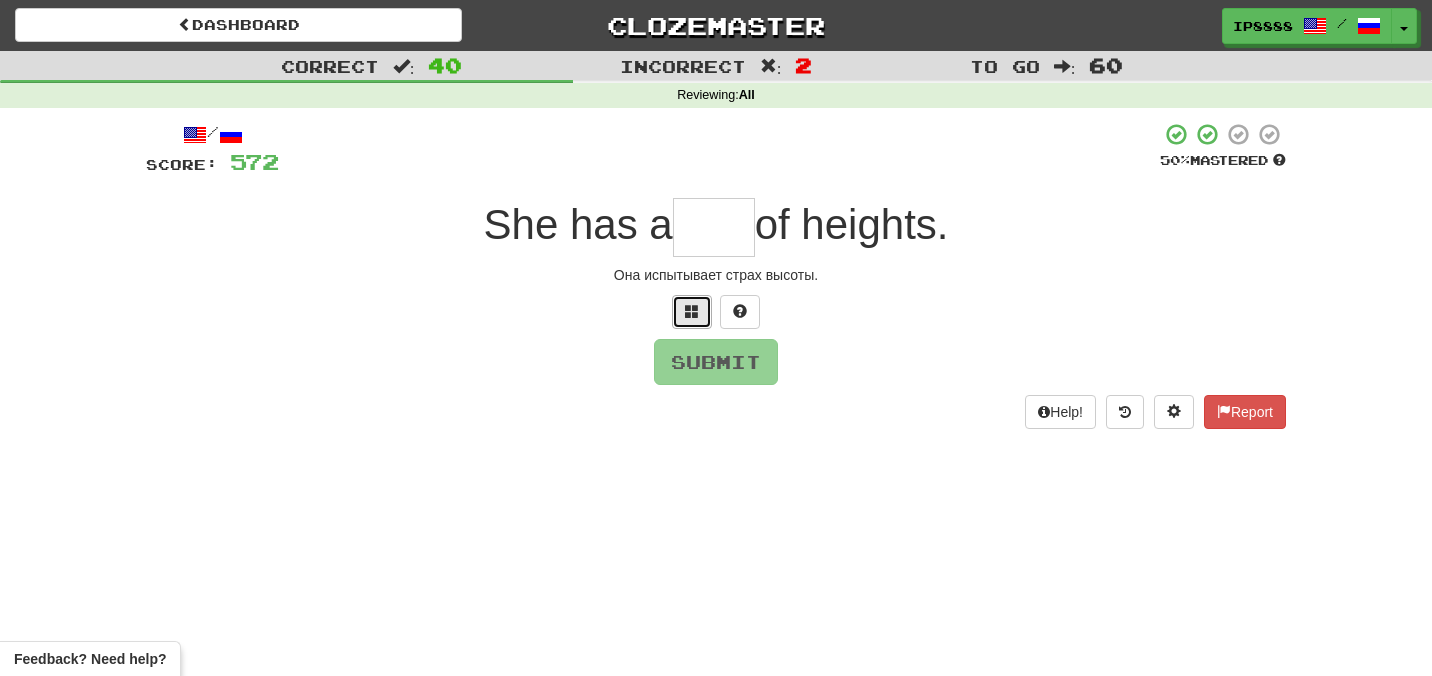 click at bounding box center [692, 311] 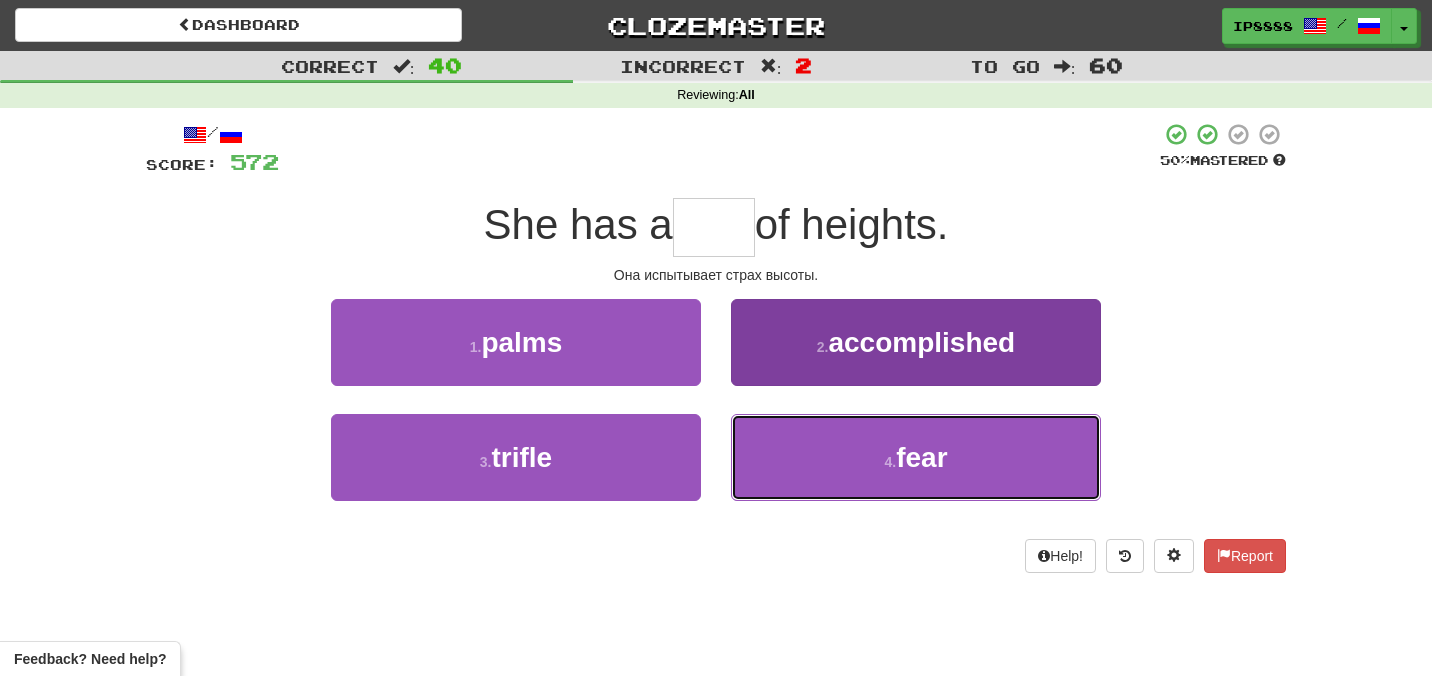 click on "4 .  fear" at bounding box center [916, 457] 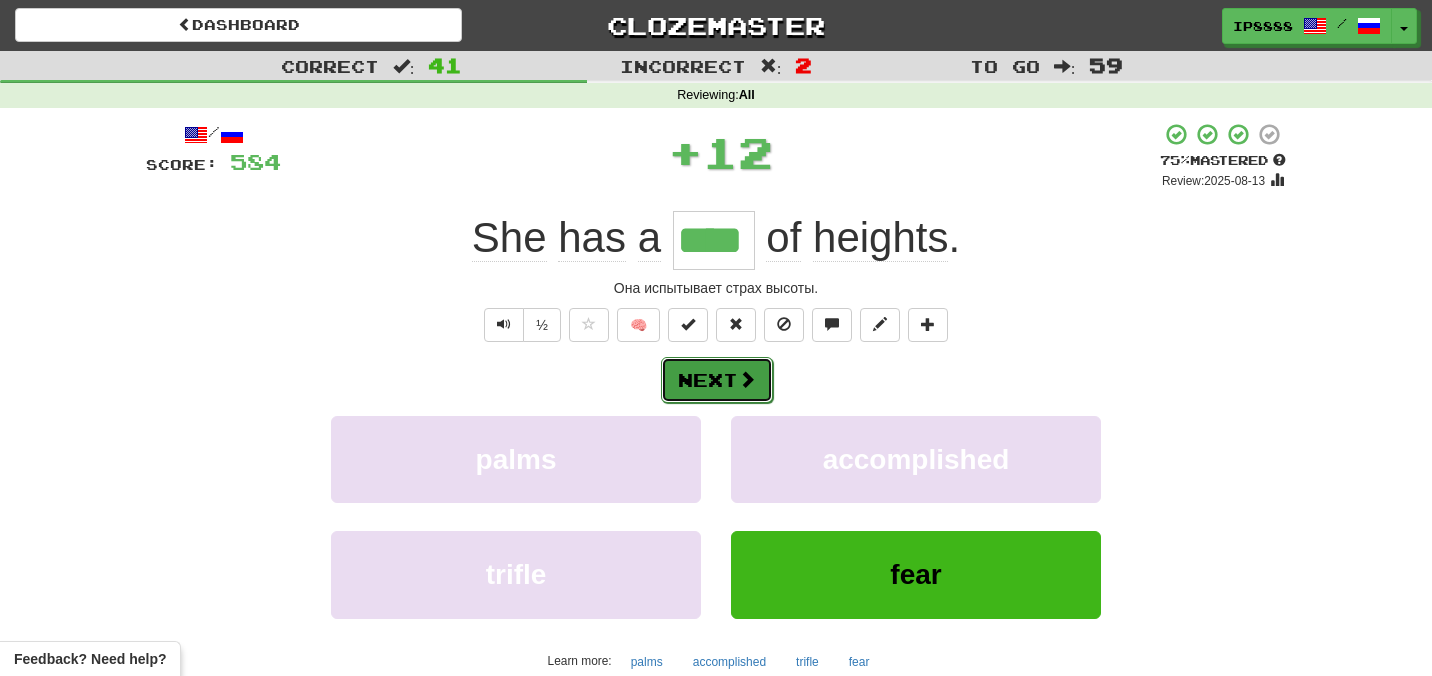 click on "Next" at bounding box center [717, 380] 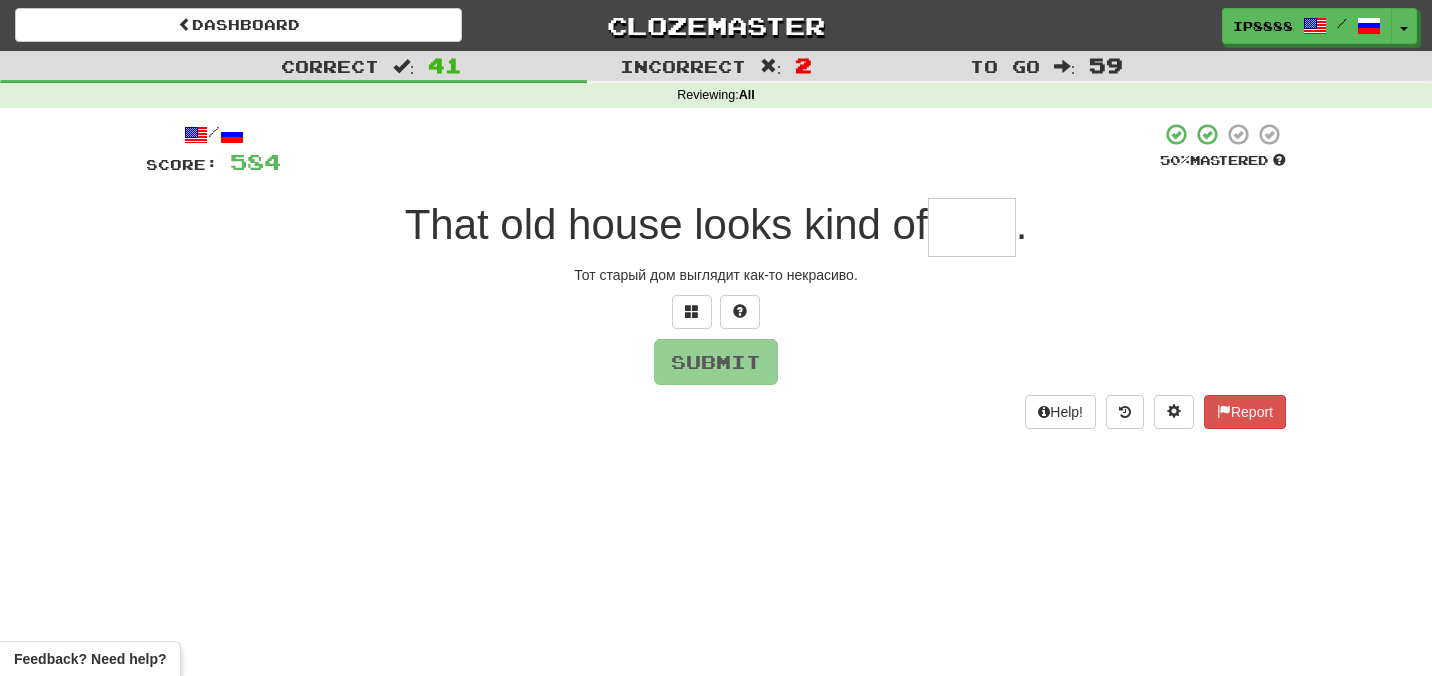 click at bounding box center [972, 227] 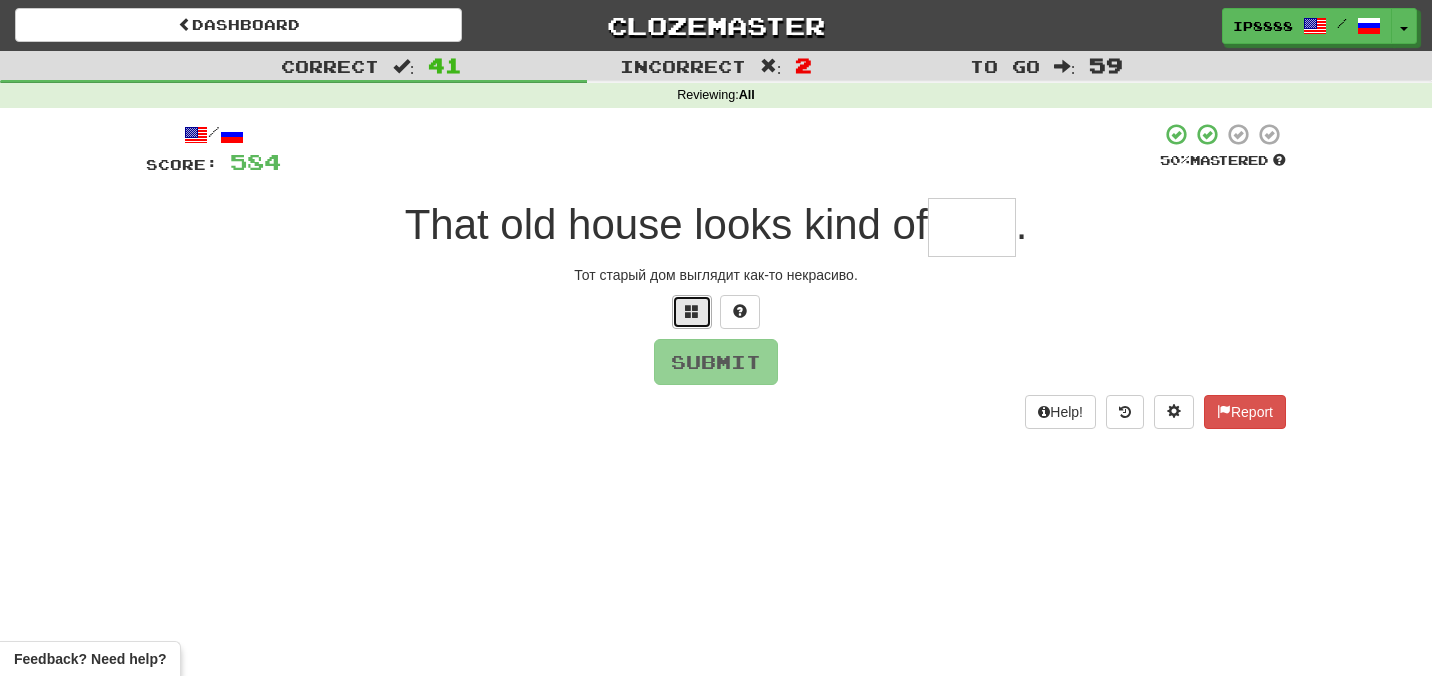 click at bounding box center [692, 312] 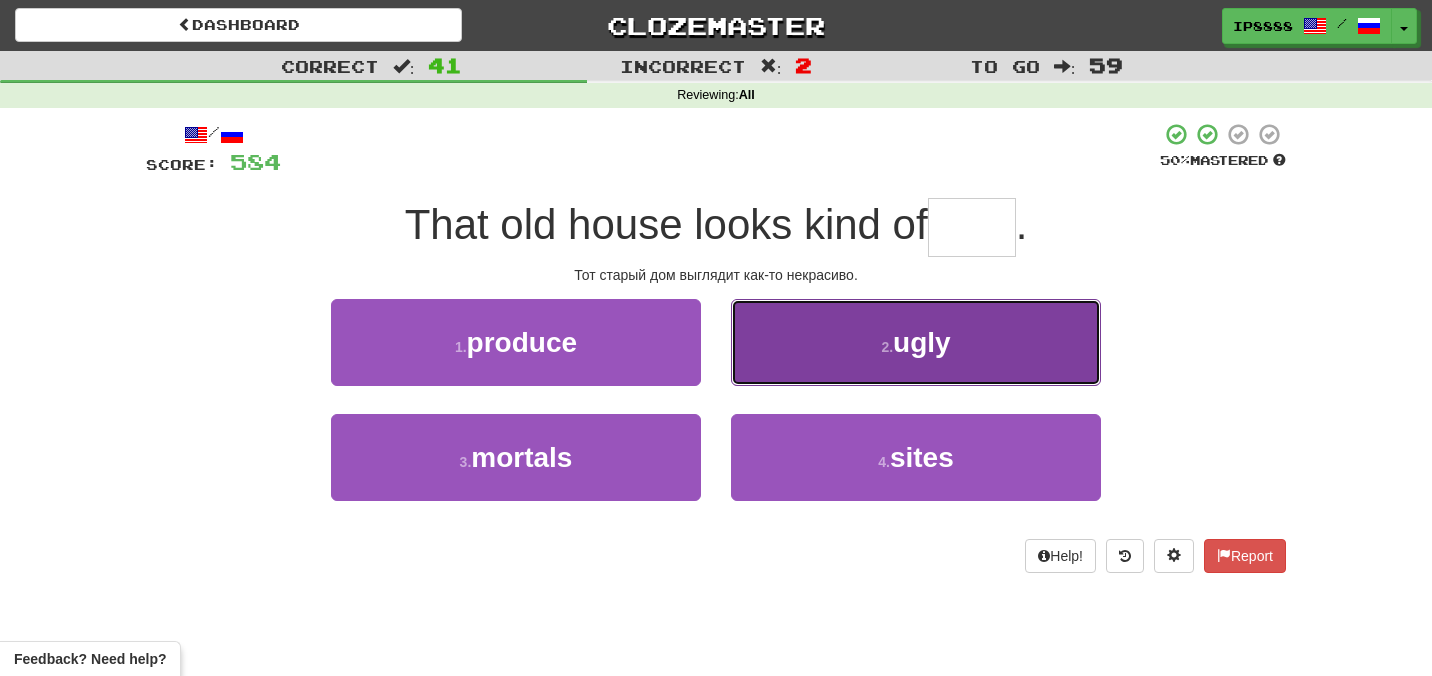 click on "2 .  ugly" at bounding box center (916, 342) 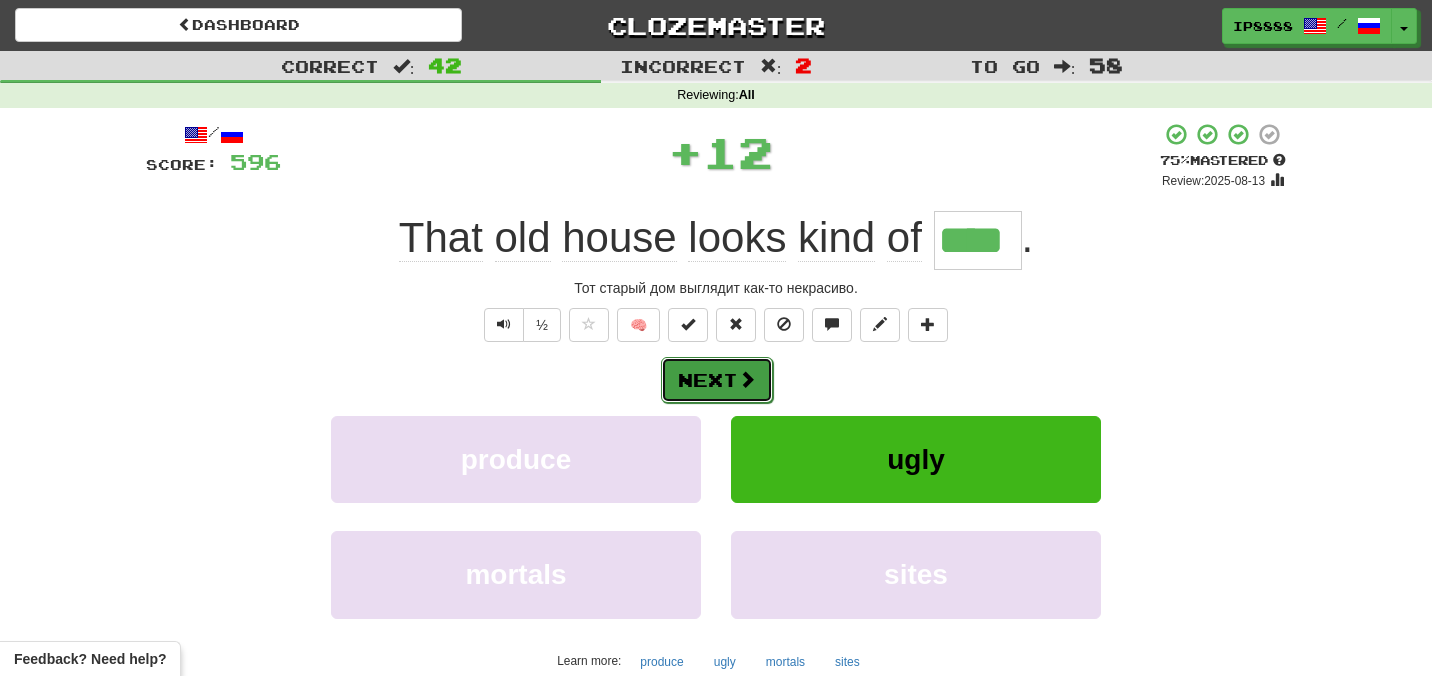 click on "Next" at bounding box center (717, 380) 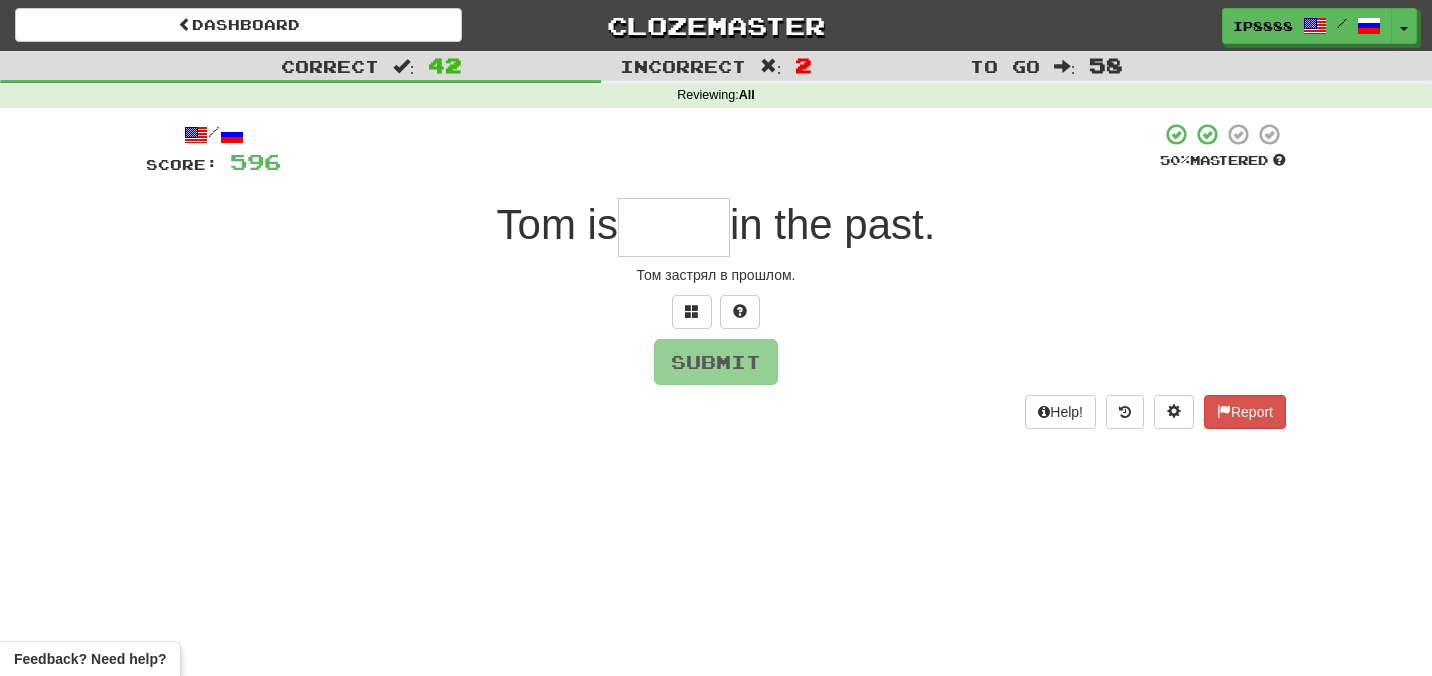 click at bounding box center [674, 227] 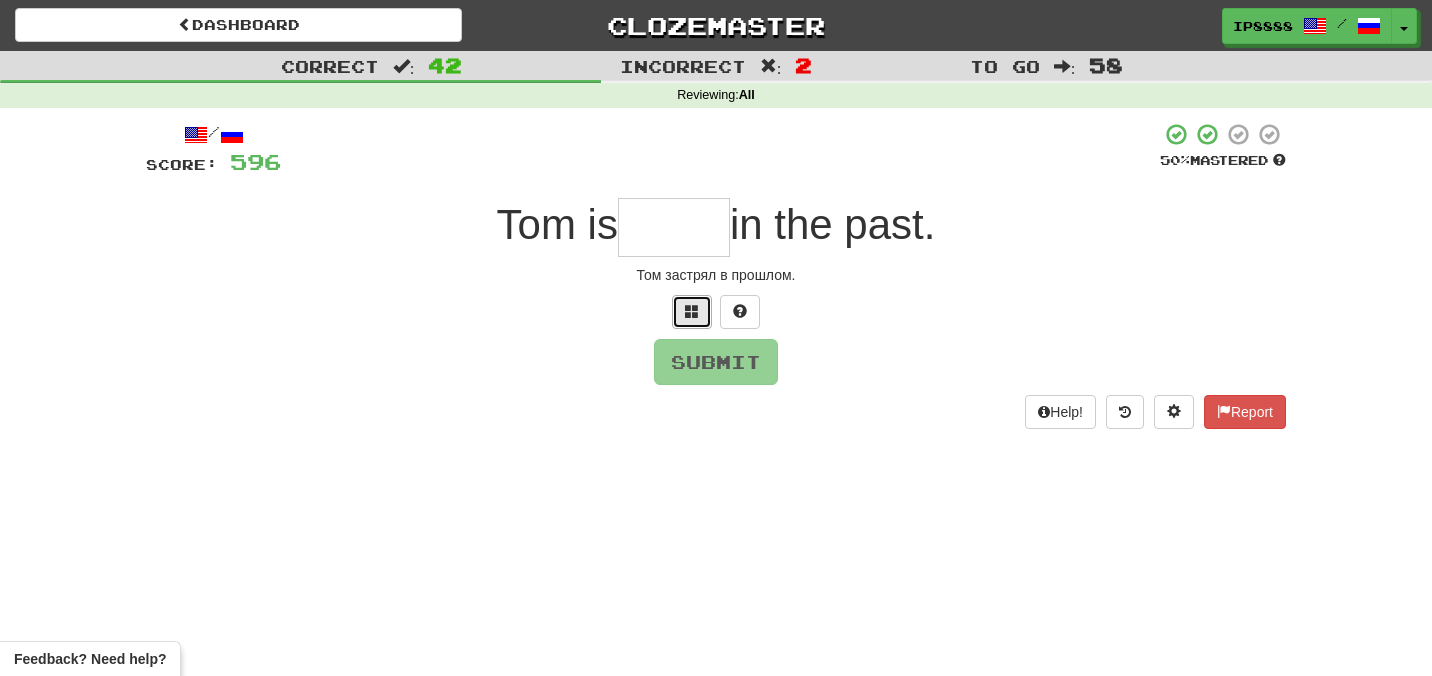 click at bounding box center (692, 312) 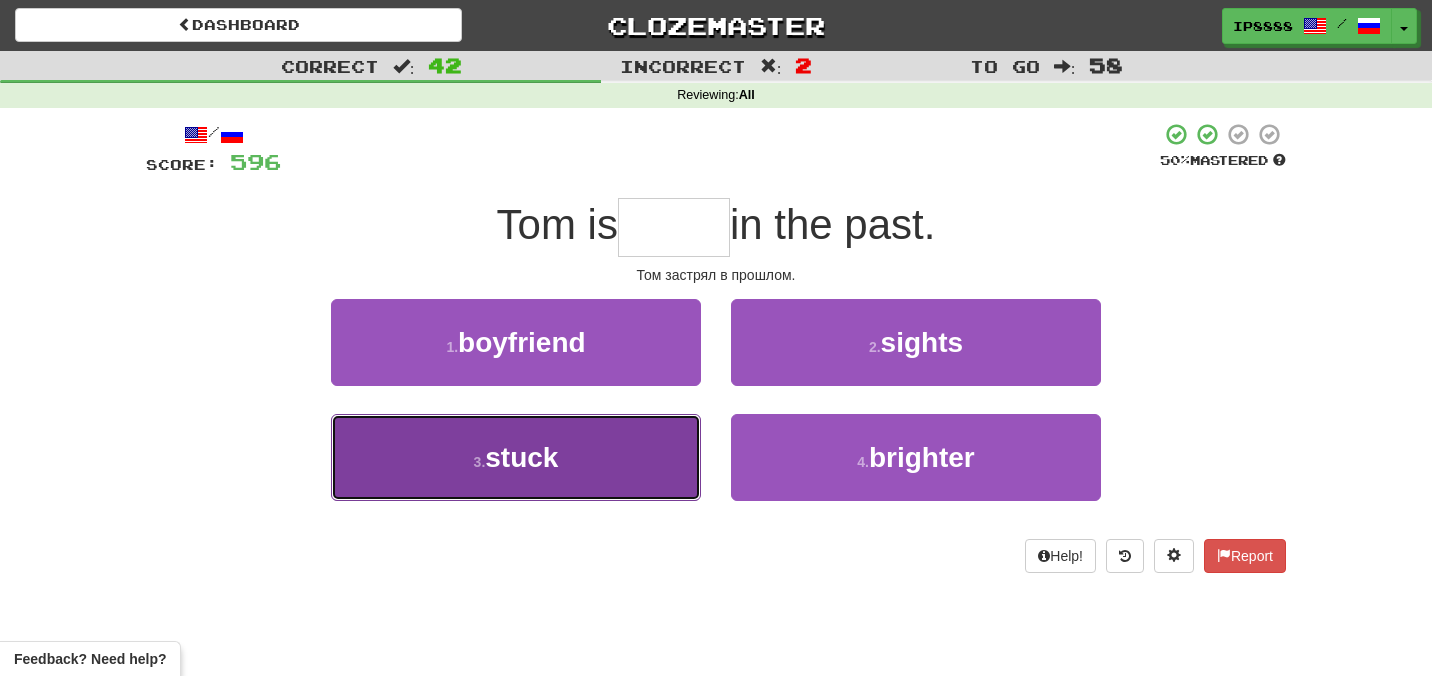 click on "3 .  stuck" at bounding box center (516, 457) 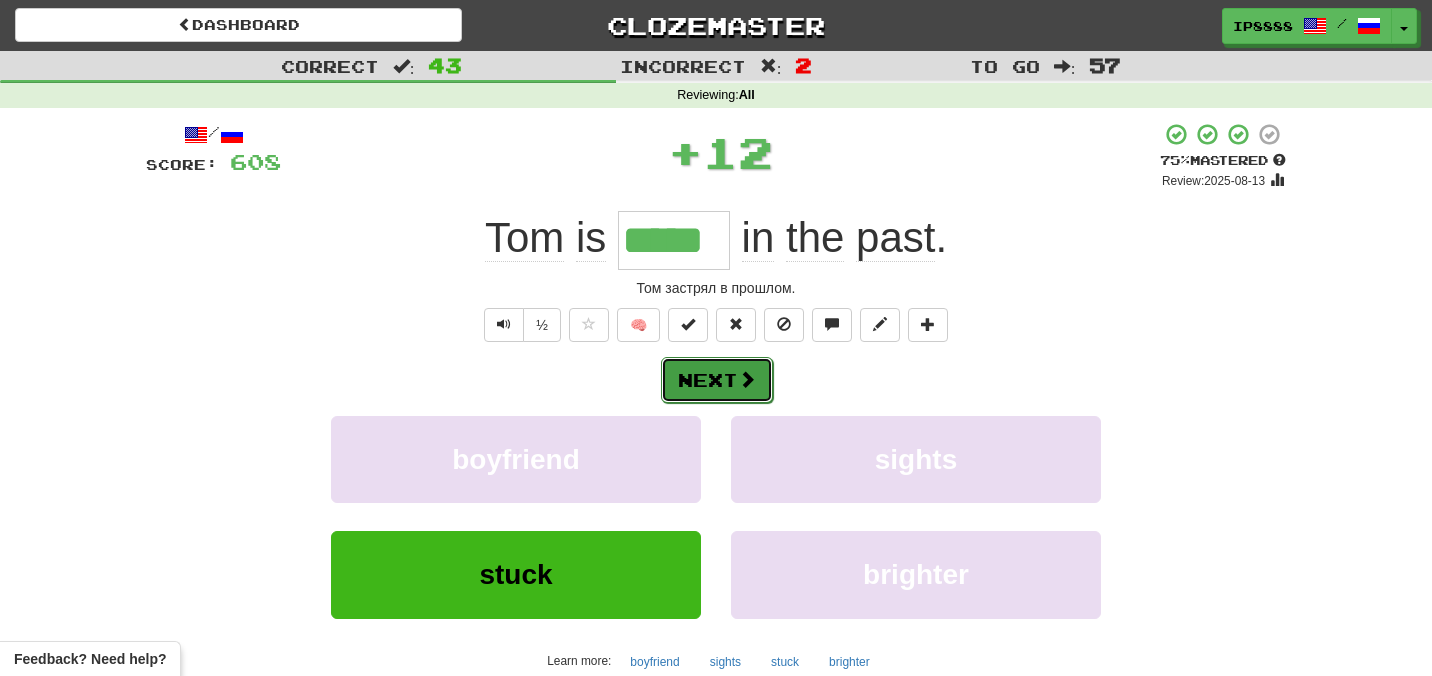 click on "Next" at bounding box center (717, 380) 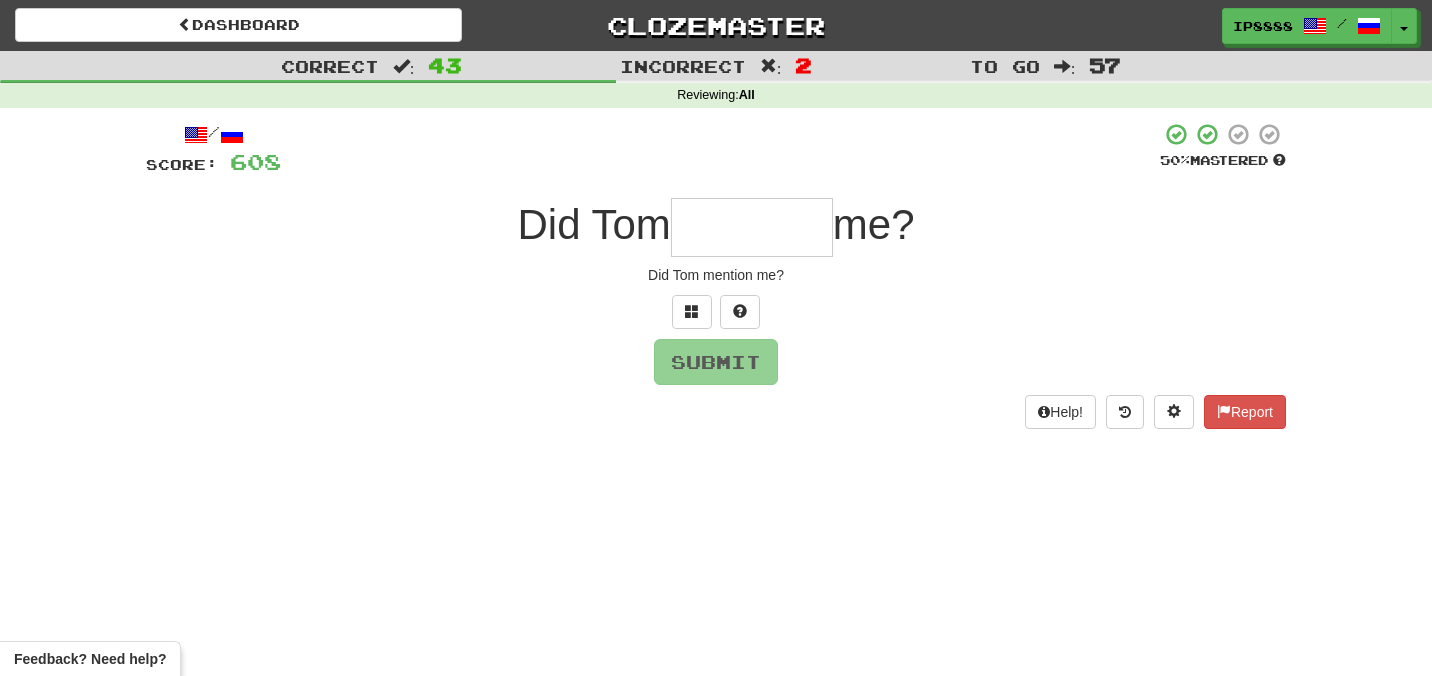 click at bounding box center (752, 227) 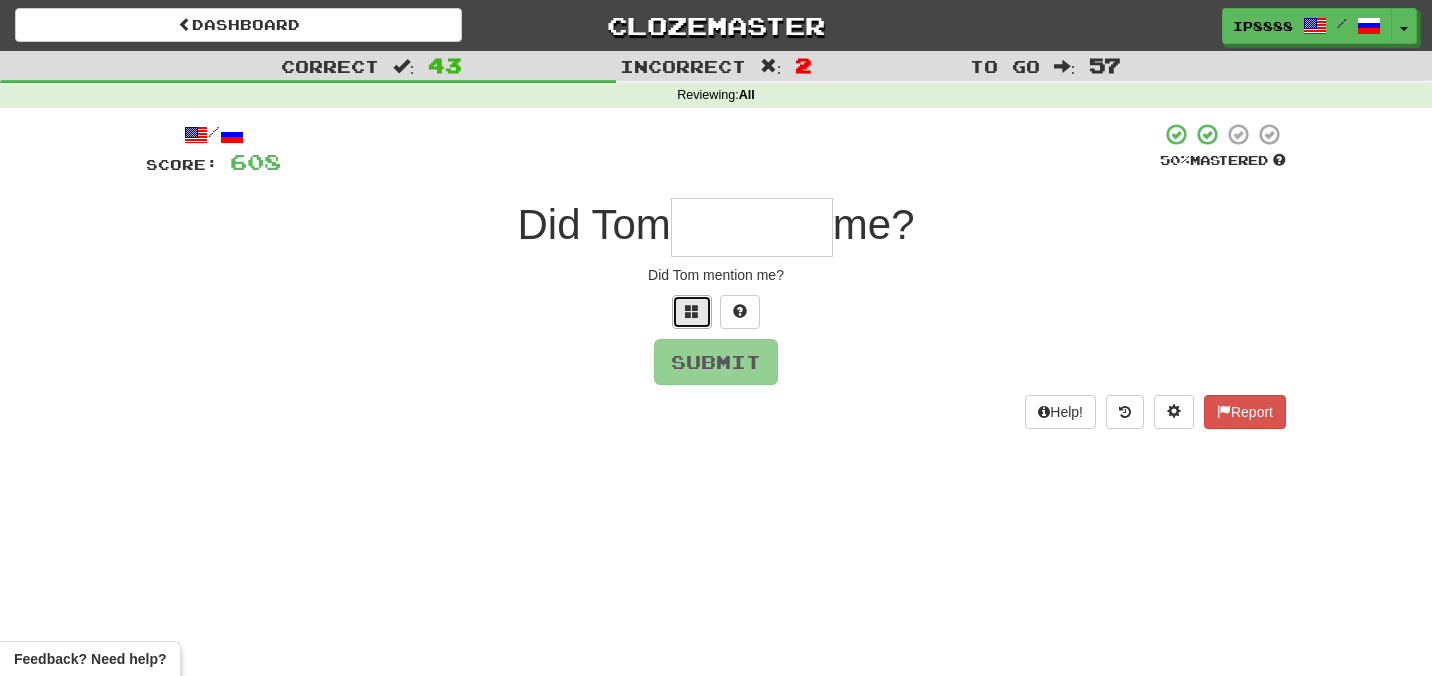 click at bounding box center [692, 312] 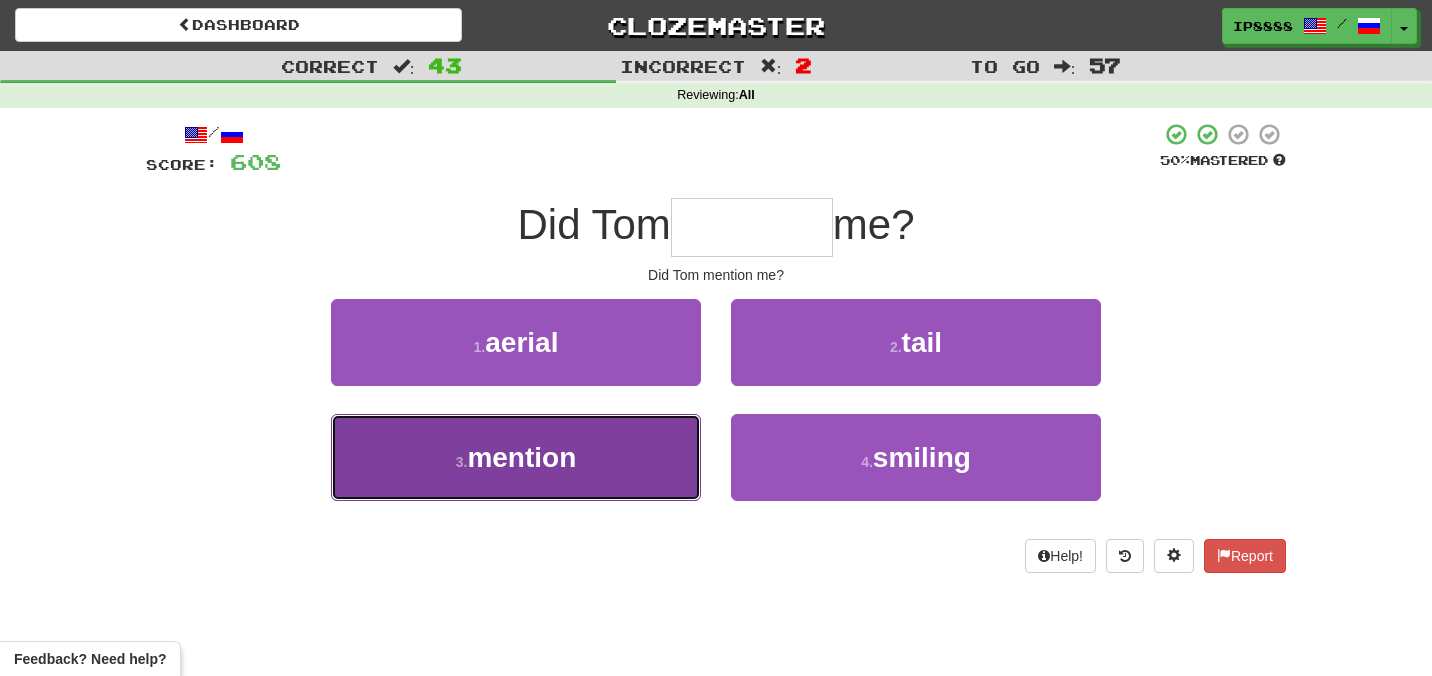 click on "3 .  mention" at bounding box center (516, 457) 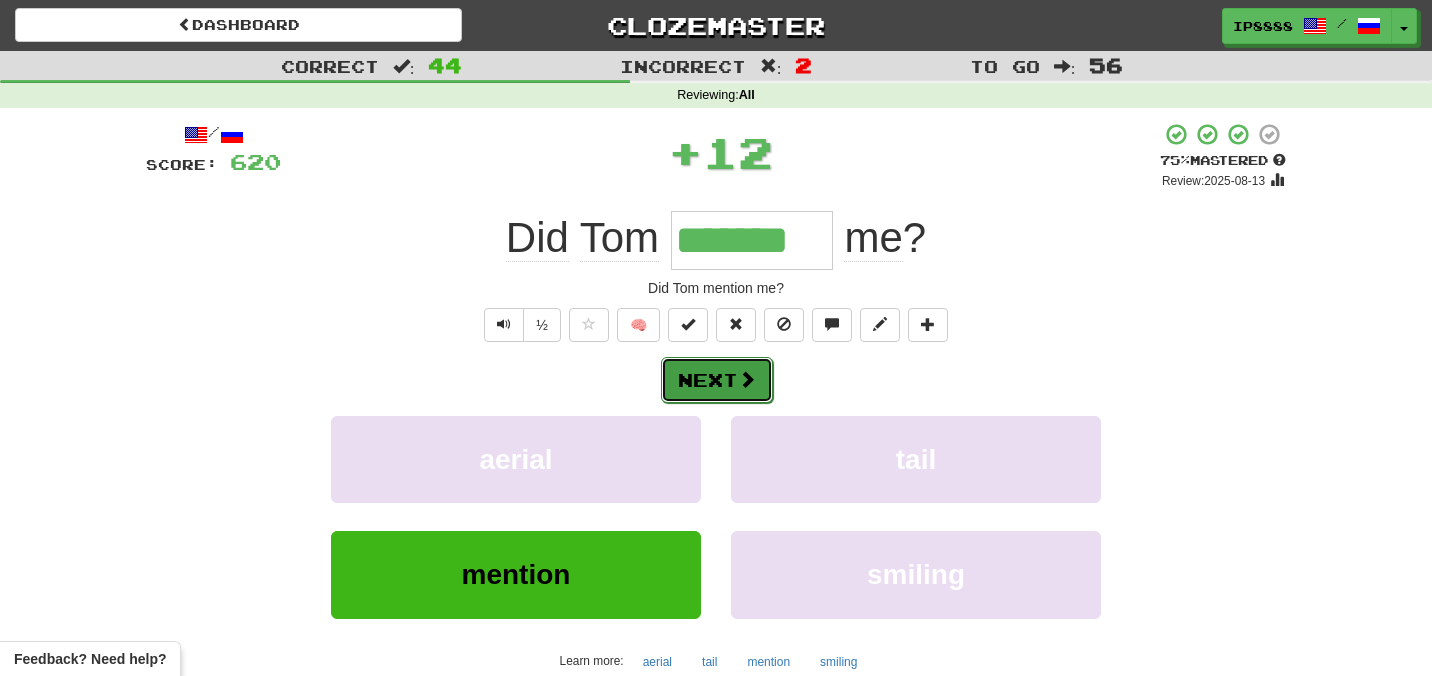 click on "Next" at bounding box center [717, 380] 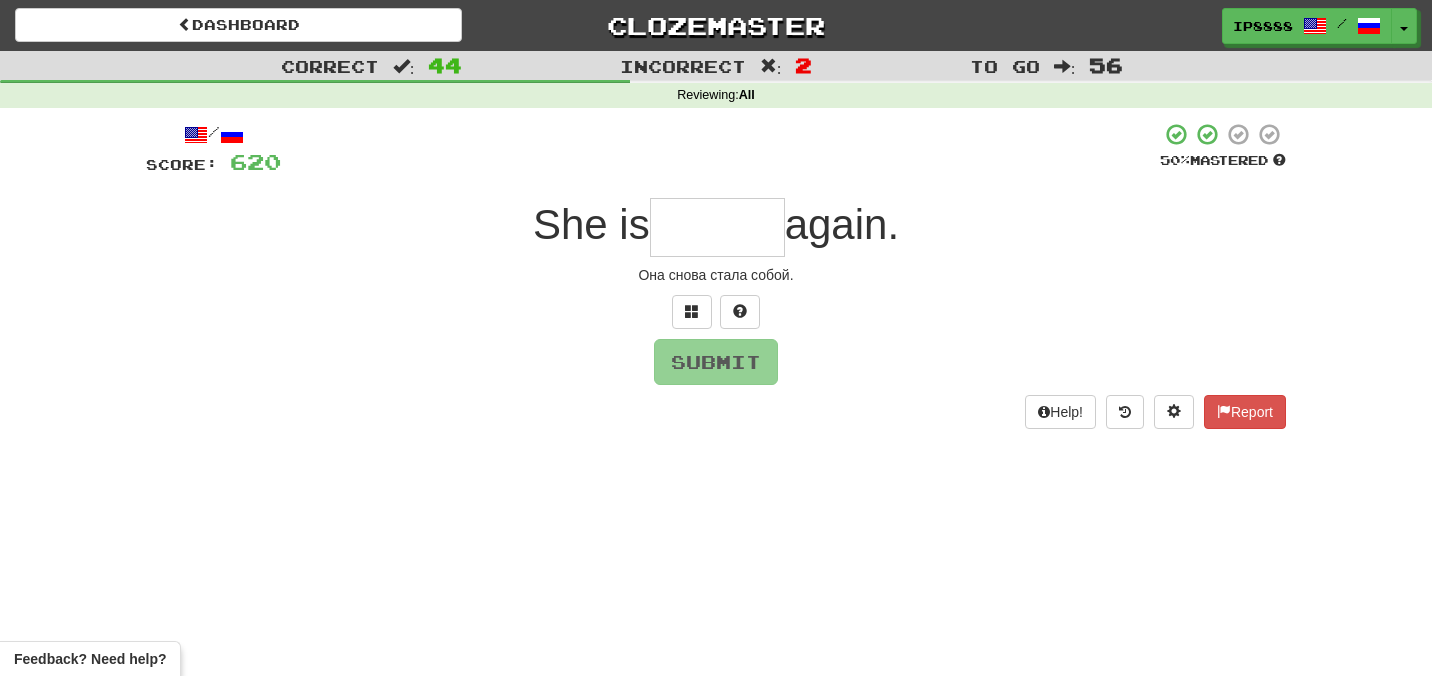 click on "/  Score:   620 50 %  Mastered She is   again. Она снова стала собой. Submit  Help!  Report" at bounding box center [716, 275] 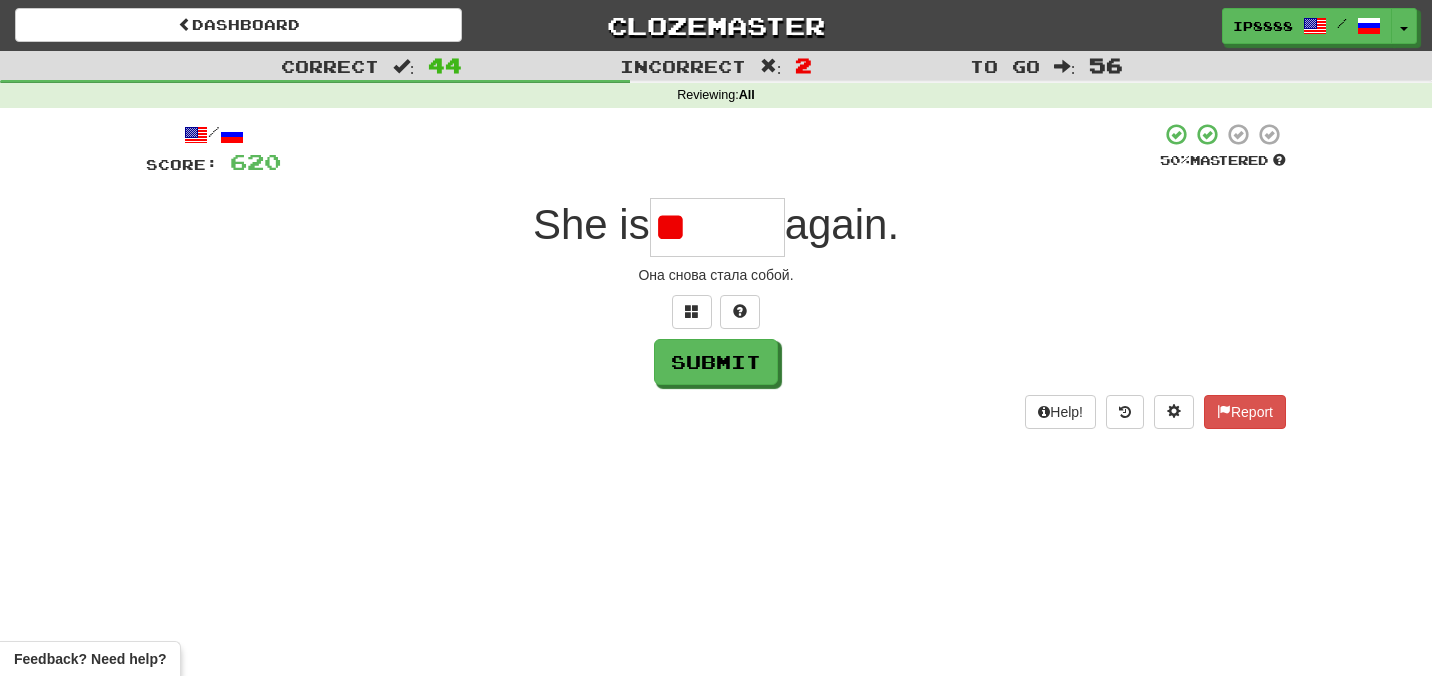 type on "*" 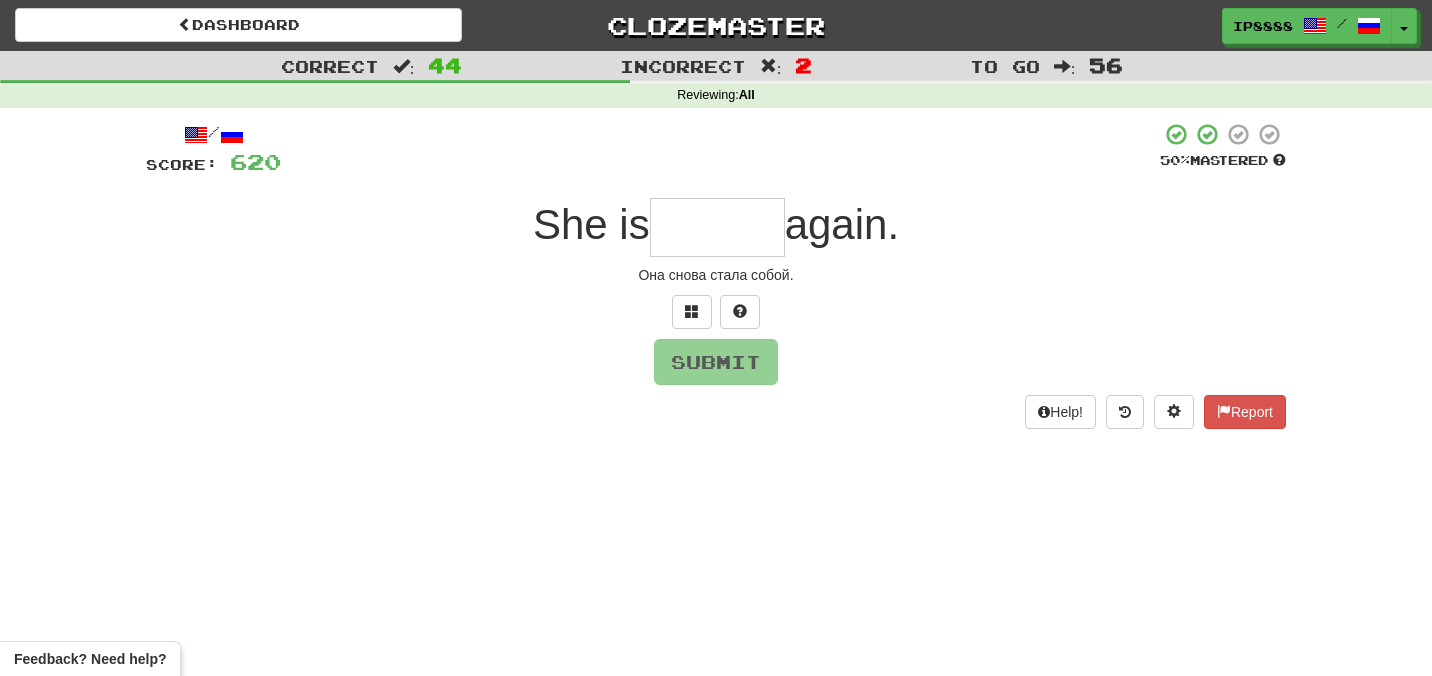 click at bounding box center (716, 312) 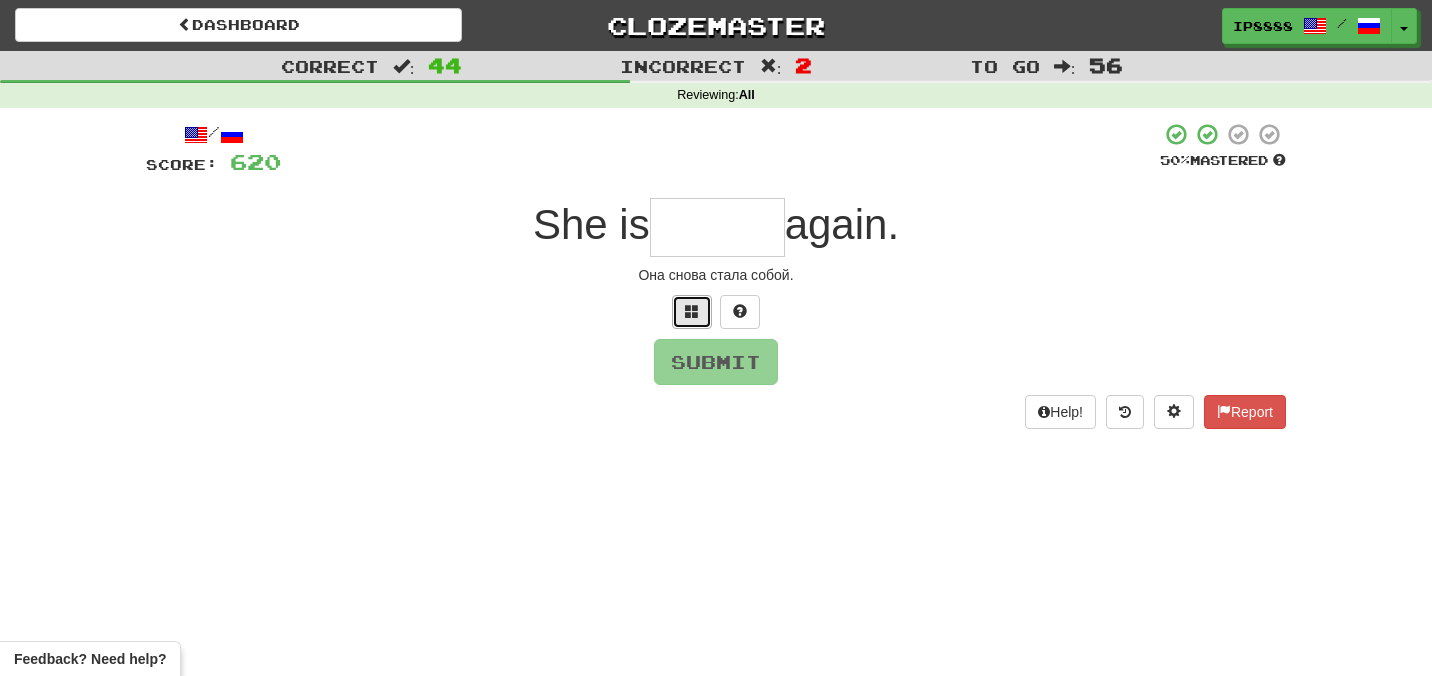 click at bounding box center (692, 312) 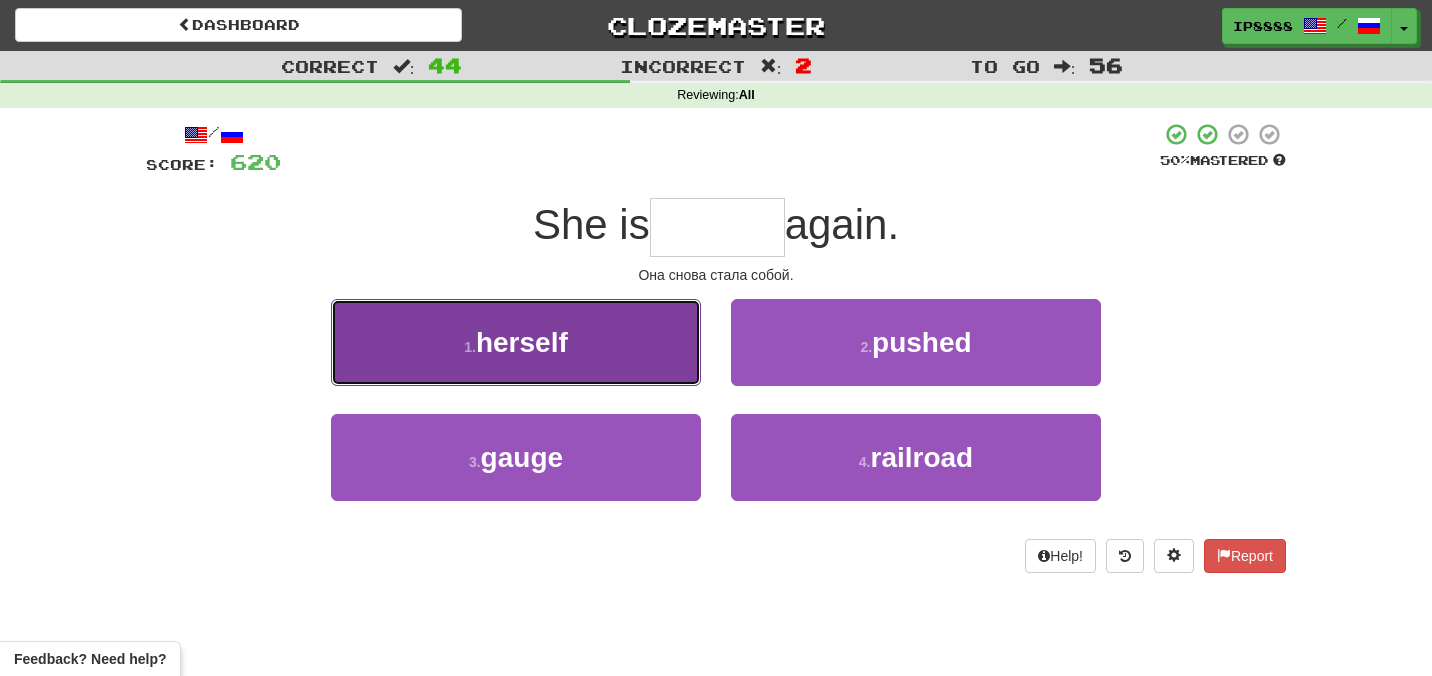 click on "1 .  herself" at bounding box center [516, 342] 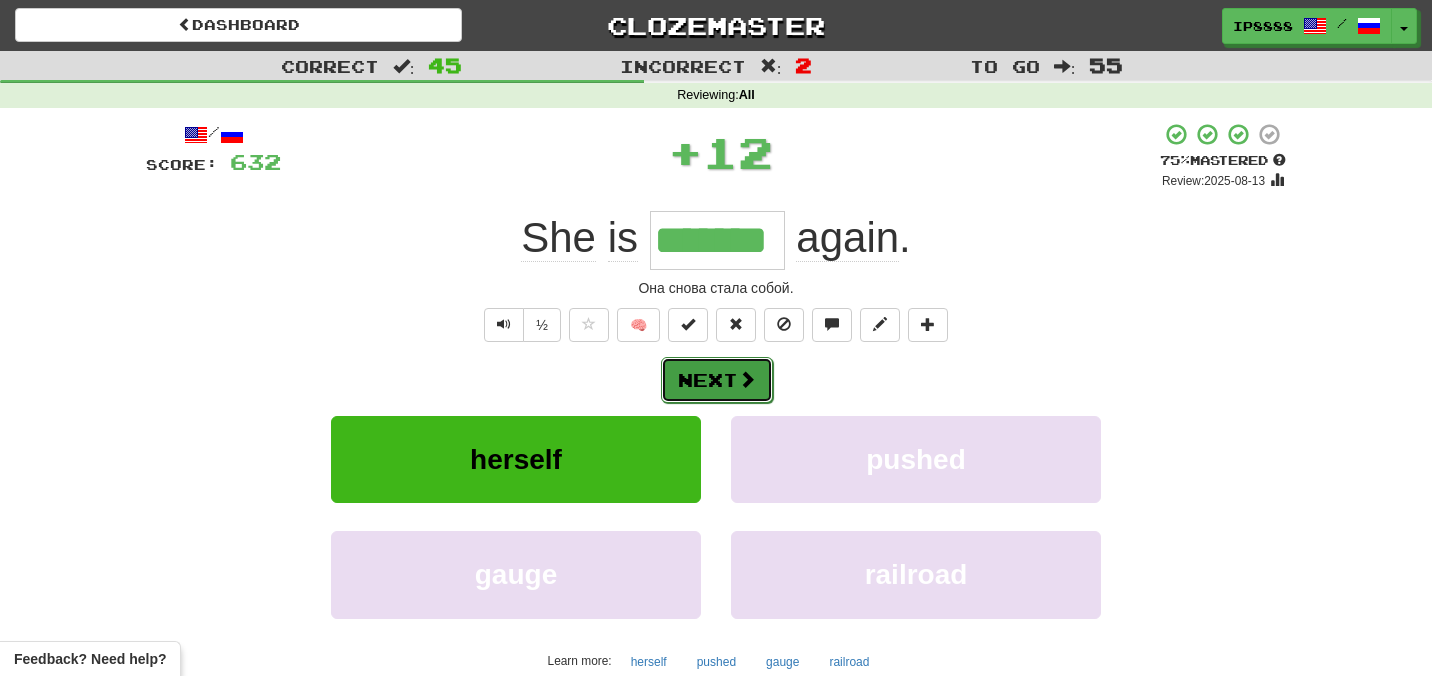 click at bounding box center (747, 379) 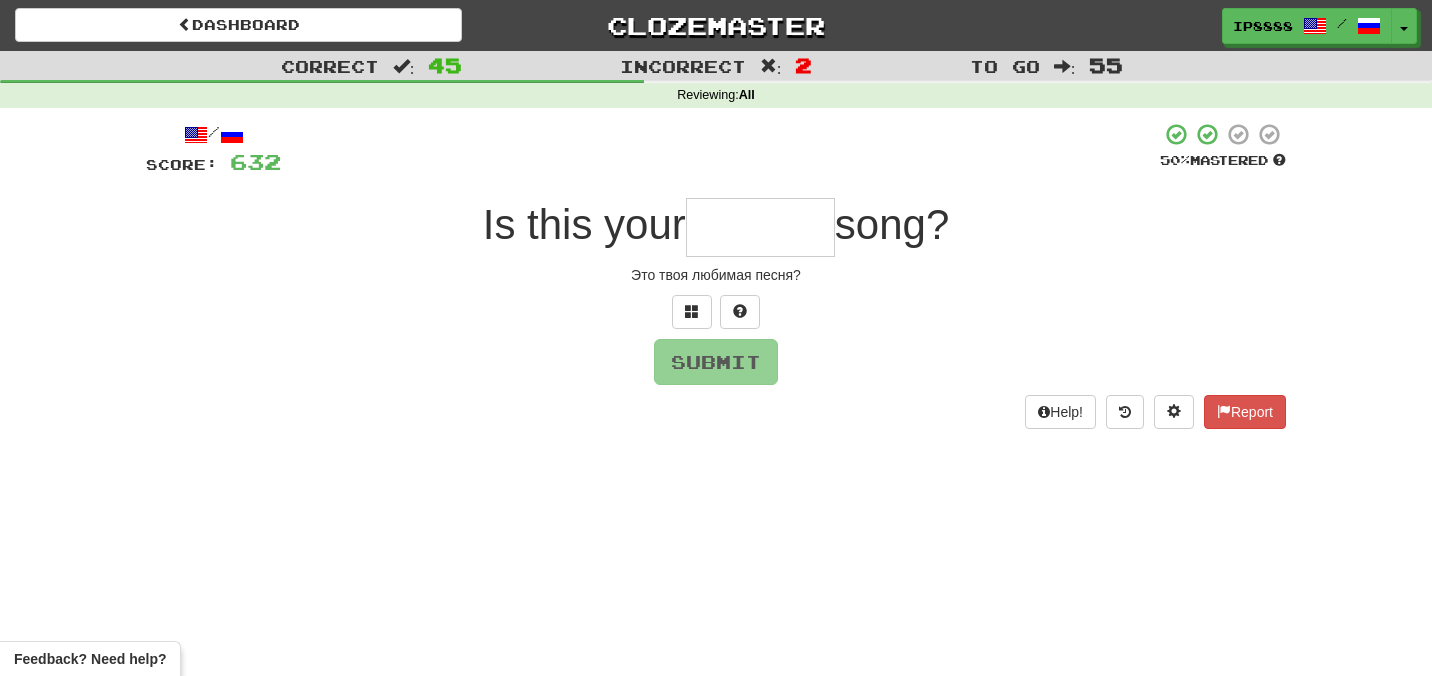 click at bounding box center [760, 227] 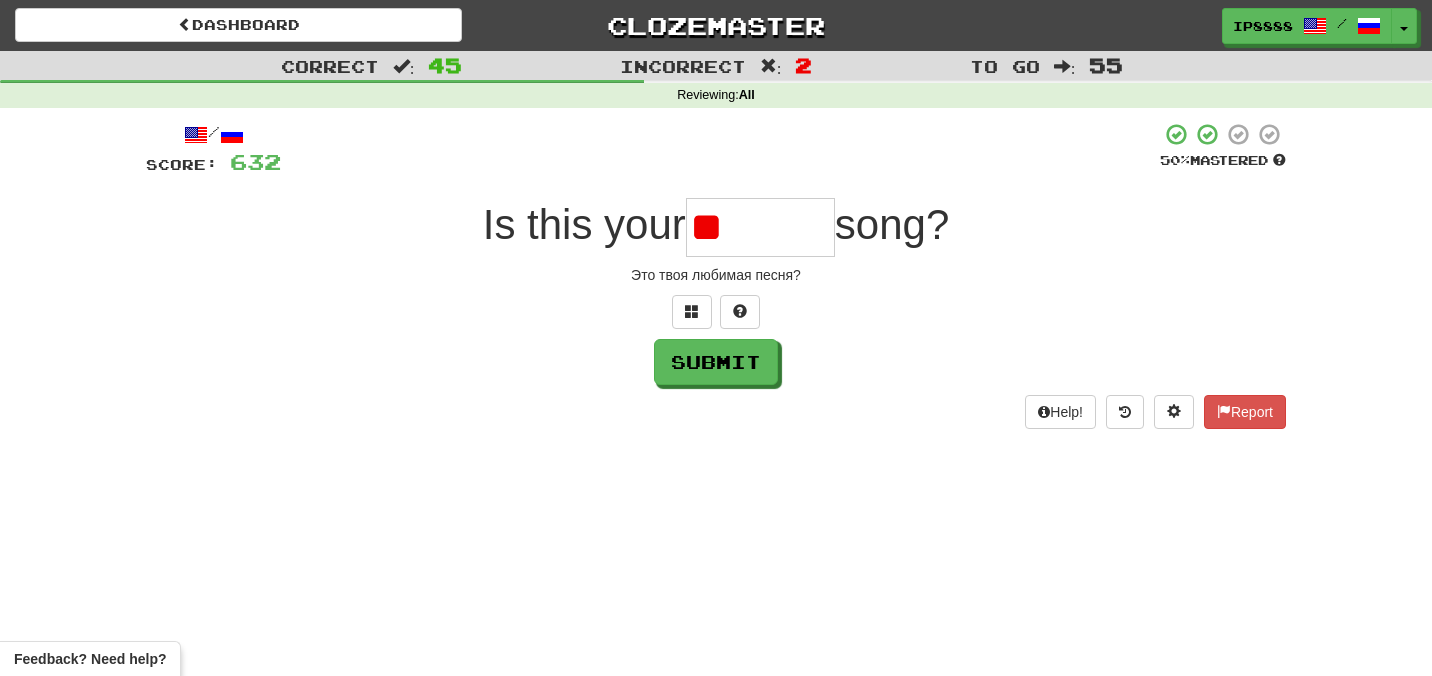 type on "*" 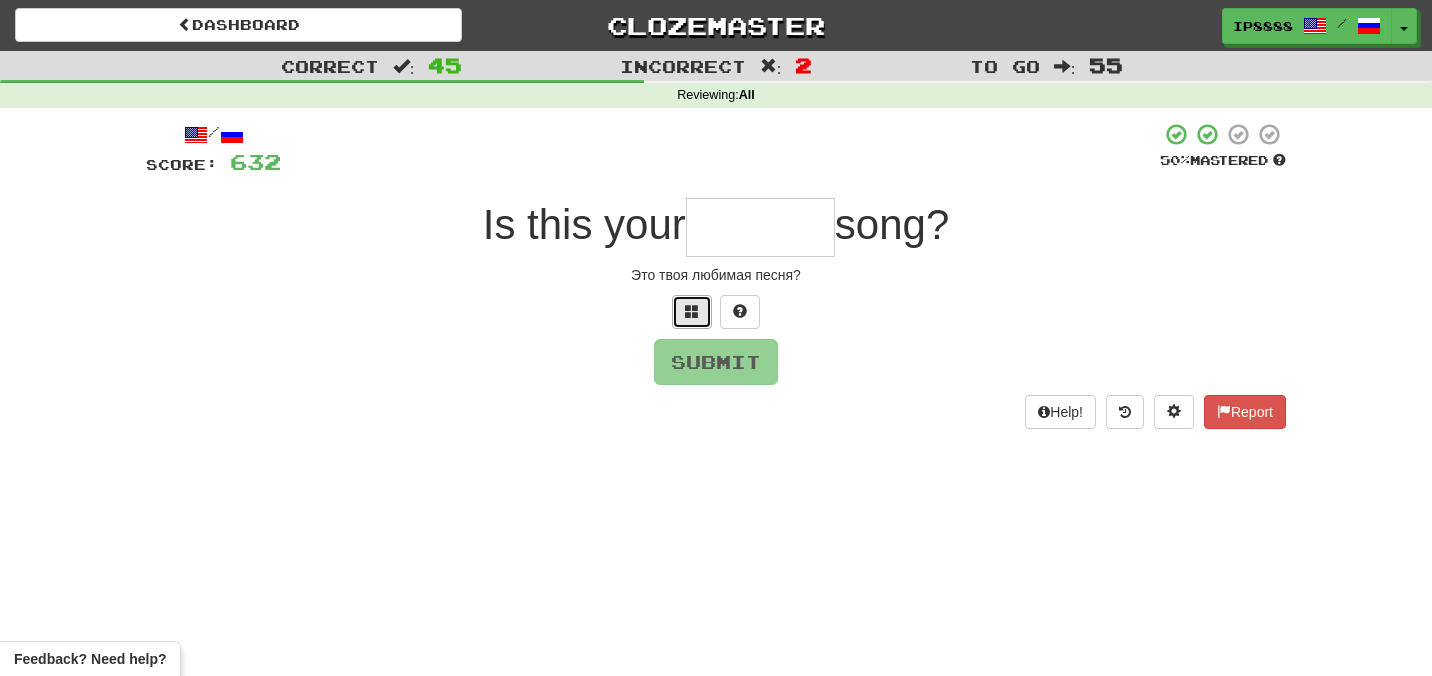 click at bounding box center [692, 312] 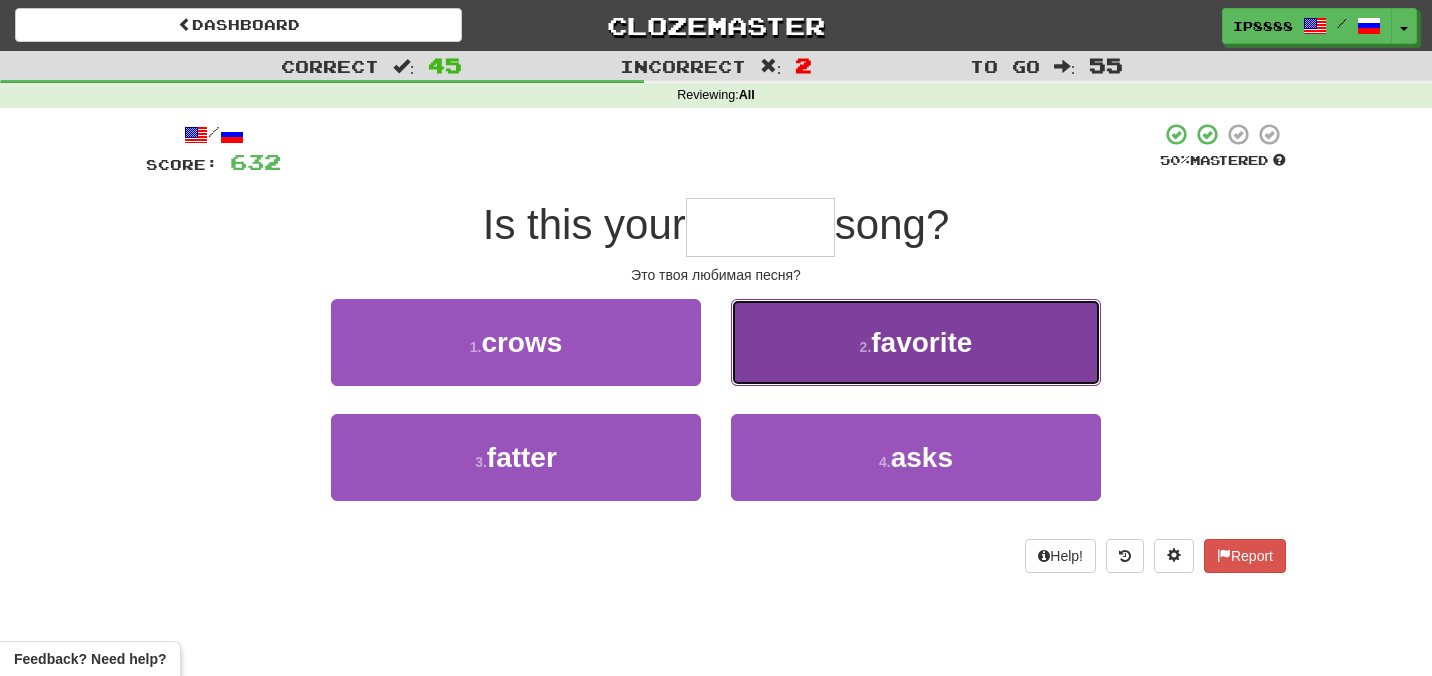 click on "2 .  favorite" at bounding box center (916, 342) 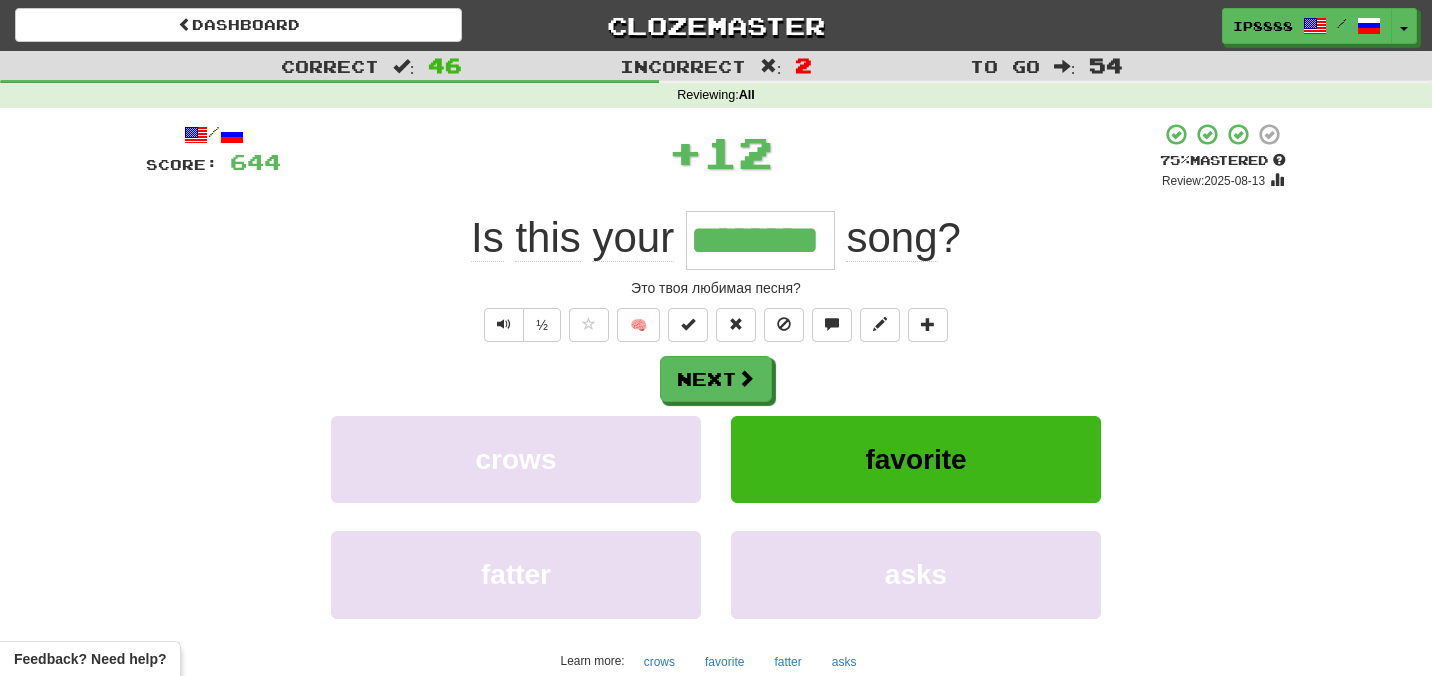 click on "/  Score:   644 + 12 75 %  Mastered Review:  2025-08-13 Is   this   your   ********   song ? Это твоя любимая песня? ½ 🧠 Next crows favorite fatter asks Learn more: crows favorite fatter asks  Help!  Report" at bounding box center (716, 421) 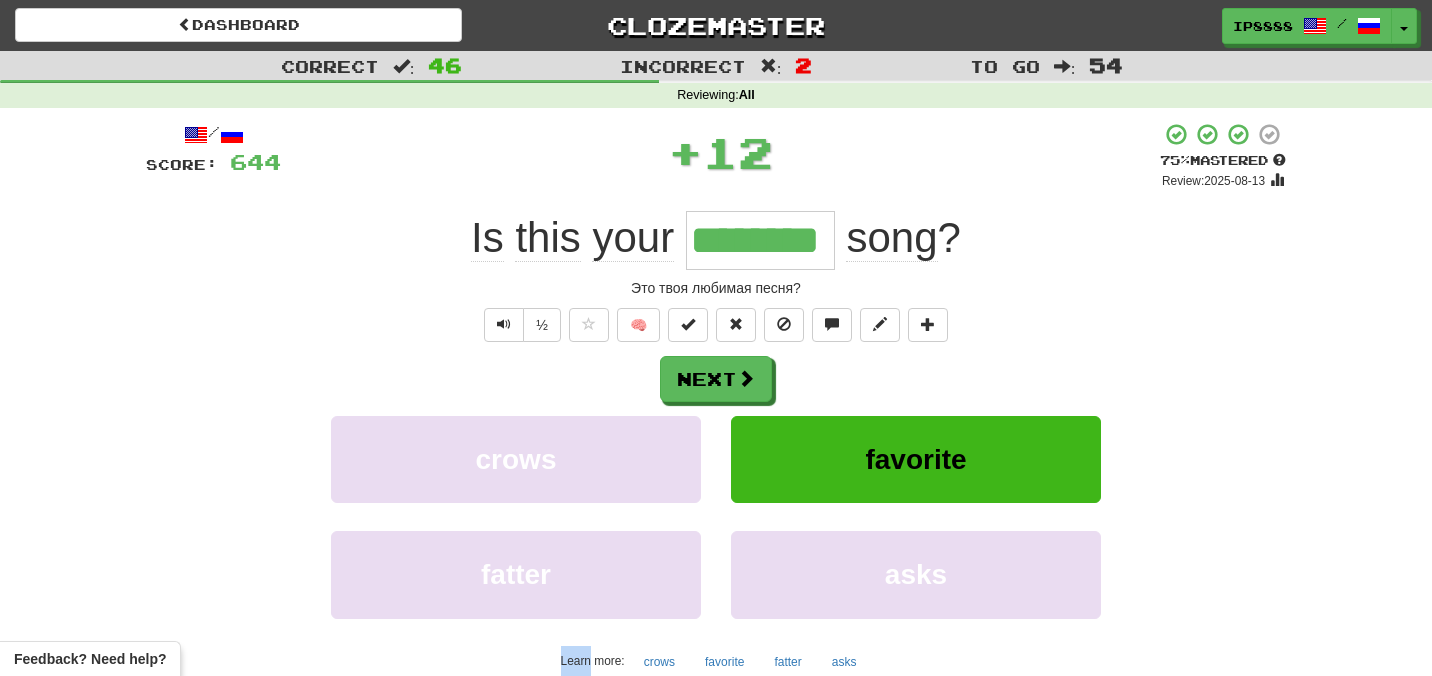 click on "Next crows favorite fatter asks Learn more: crows favorite fatter asks" at bounding box center [716, 516] 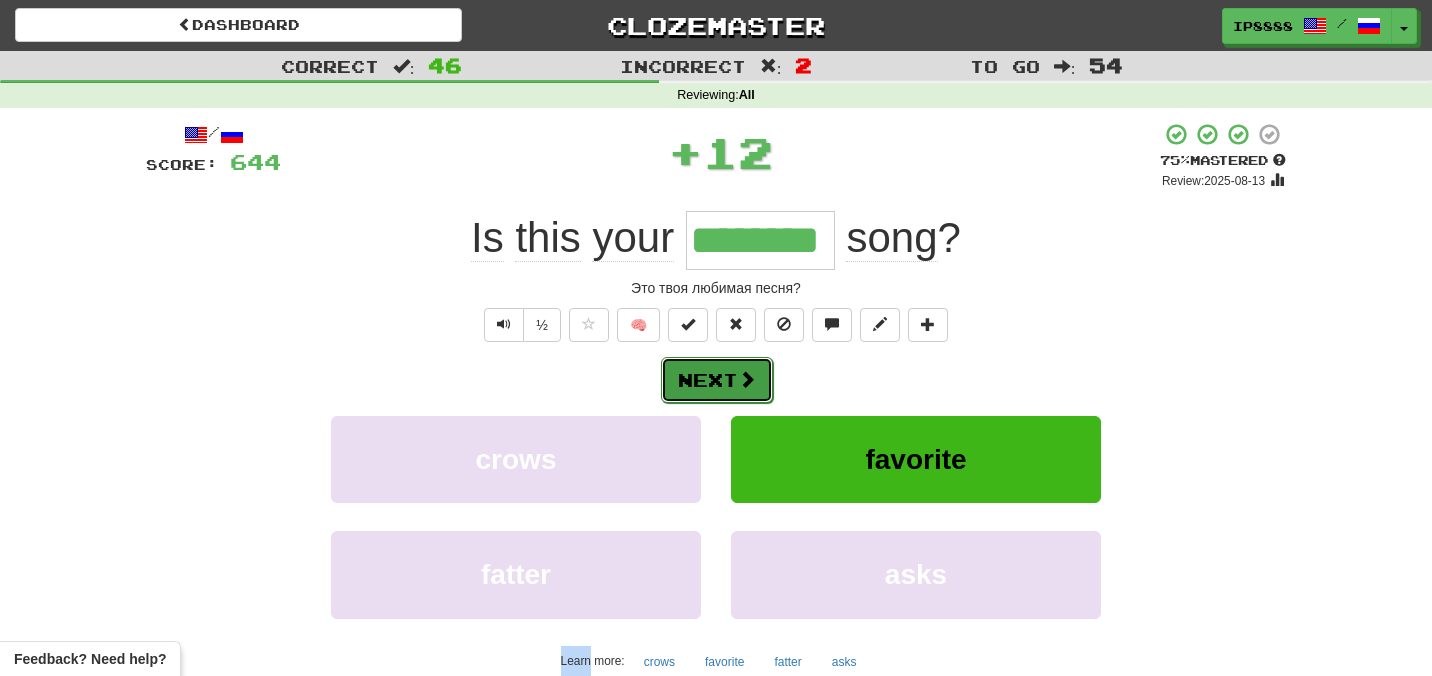 click at bounding box center (747, 379) 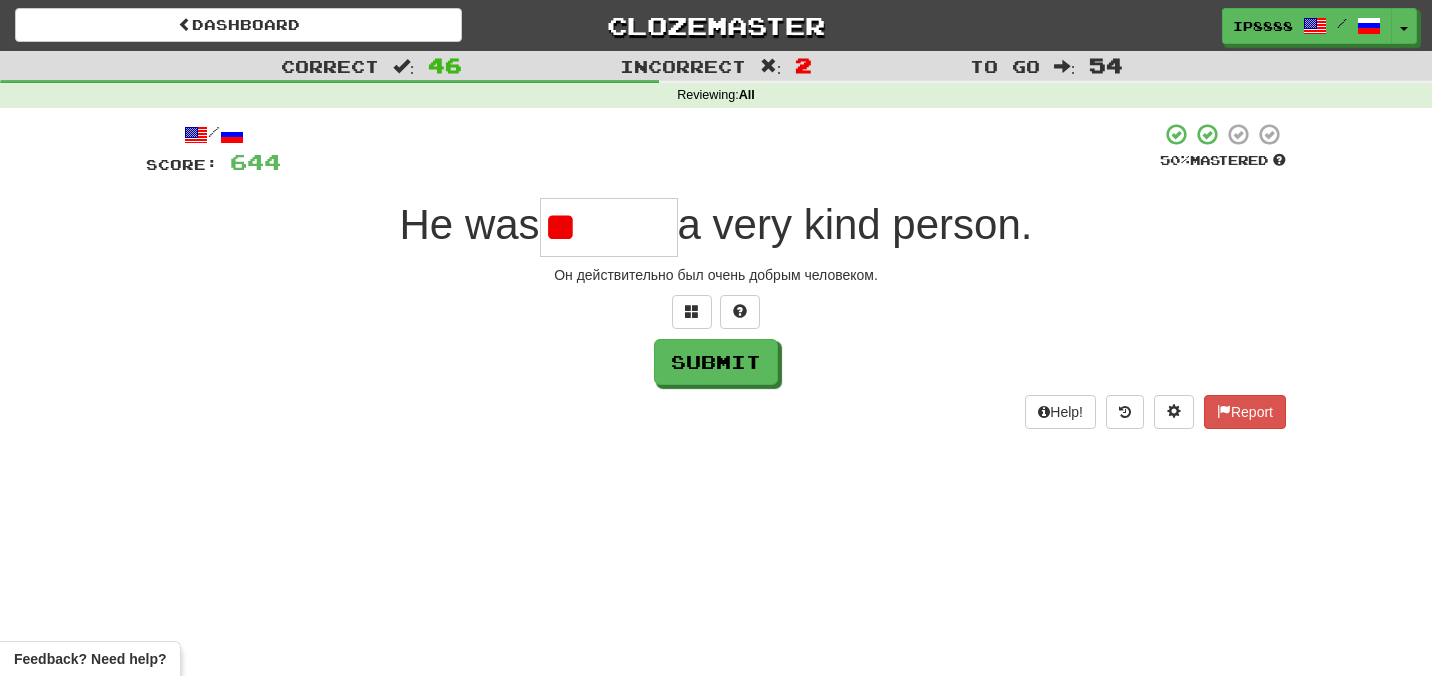 type on "*" 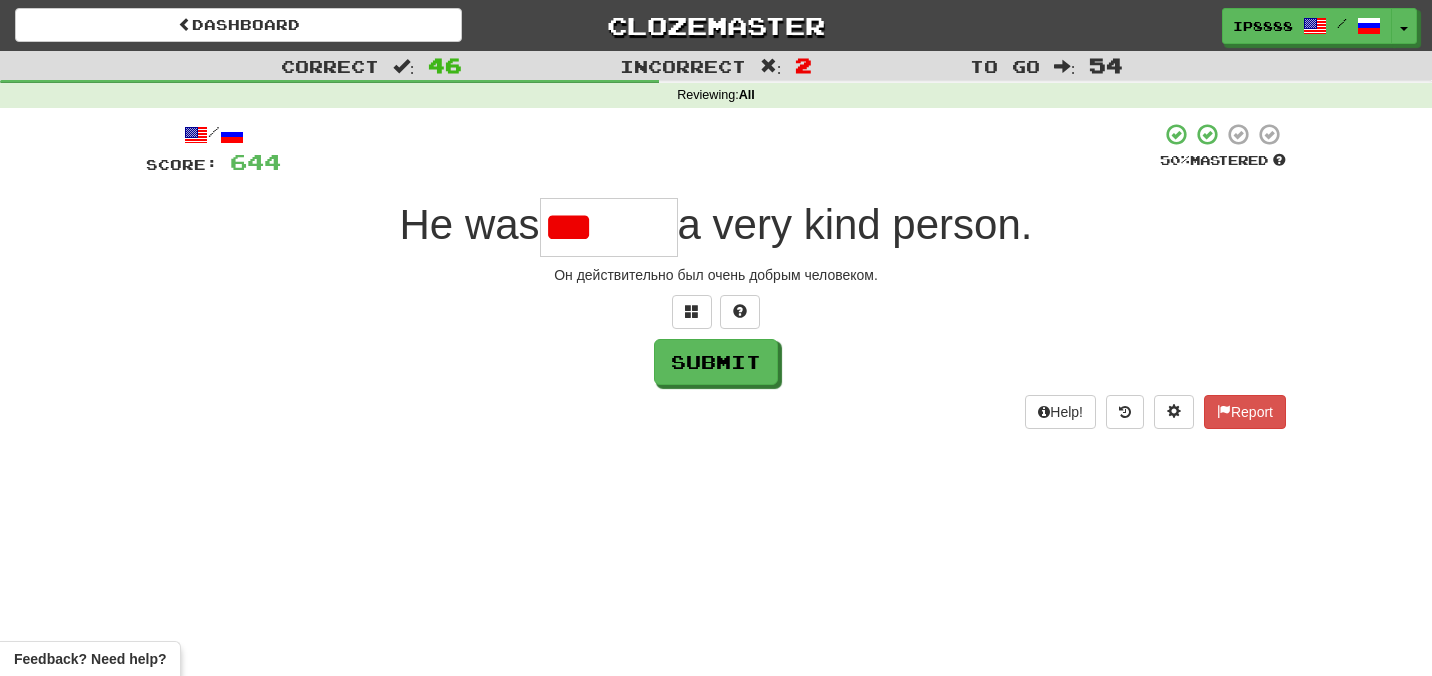 click on "/  Score:   644 50 %  Mastered He was  ***  a very kind person. Он действительно был очень добрым человеком. Submit  Help!  Report" at bounding box center [716, 275] 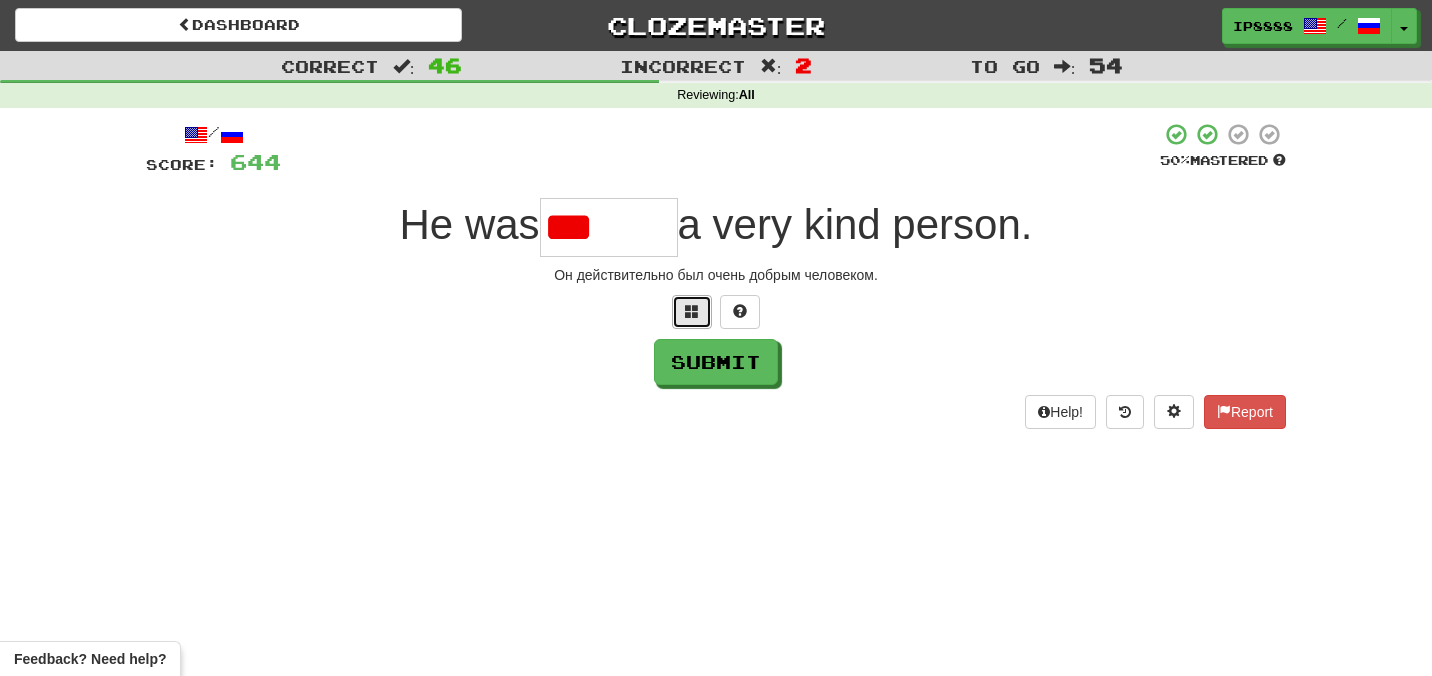 click at bounding box center [692, 311] 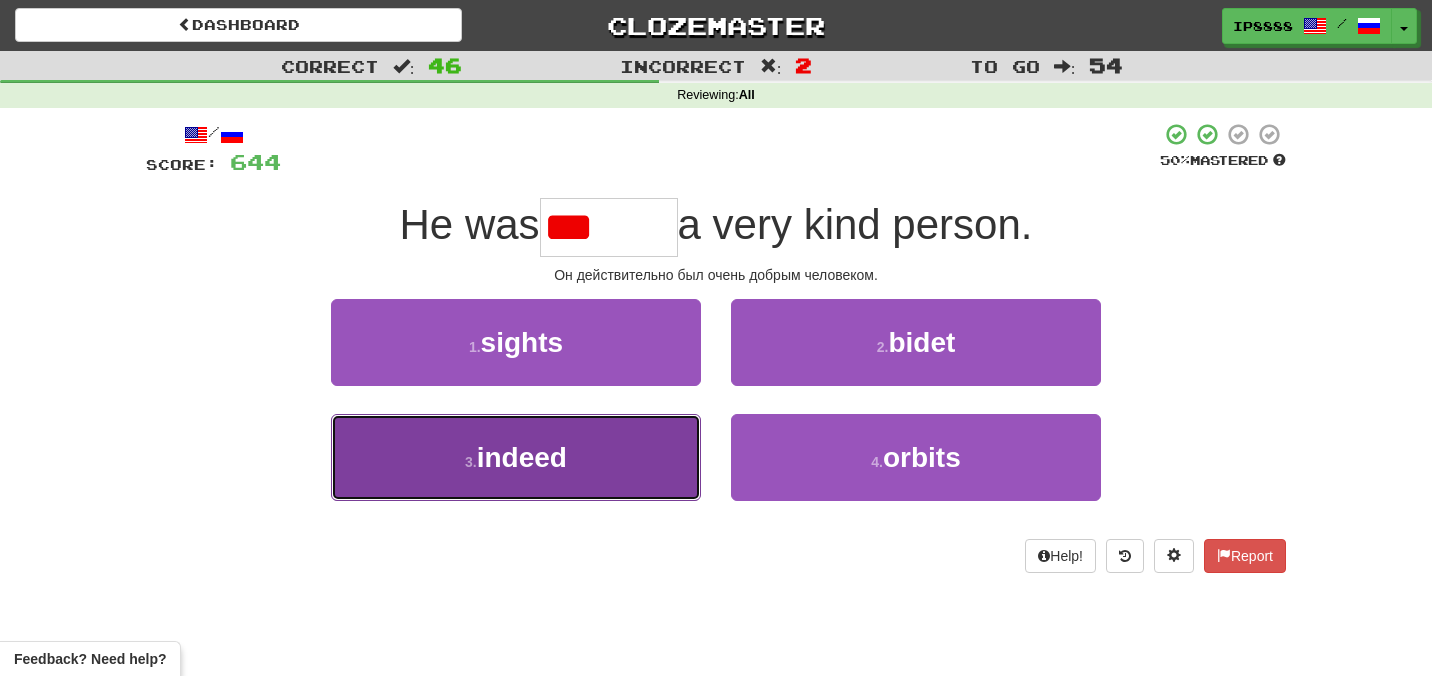 click on "3 .  indeed" at bounding box center (516, 457) 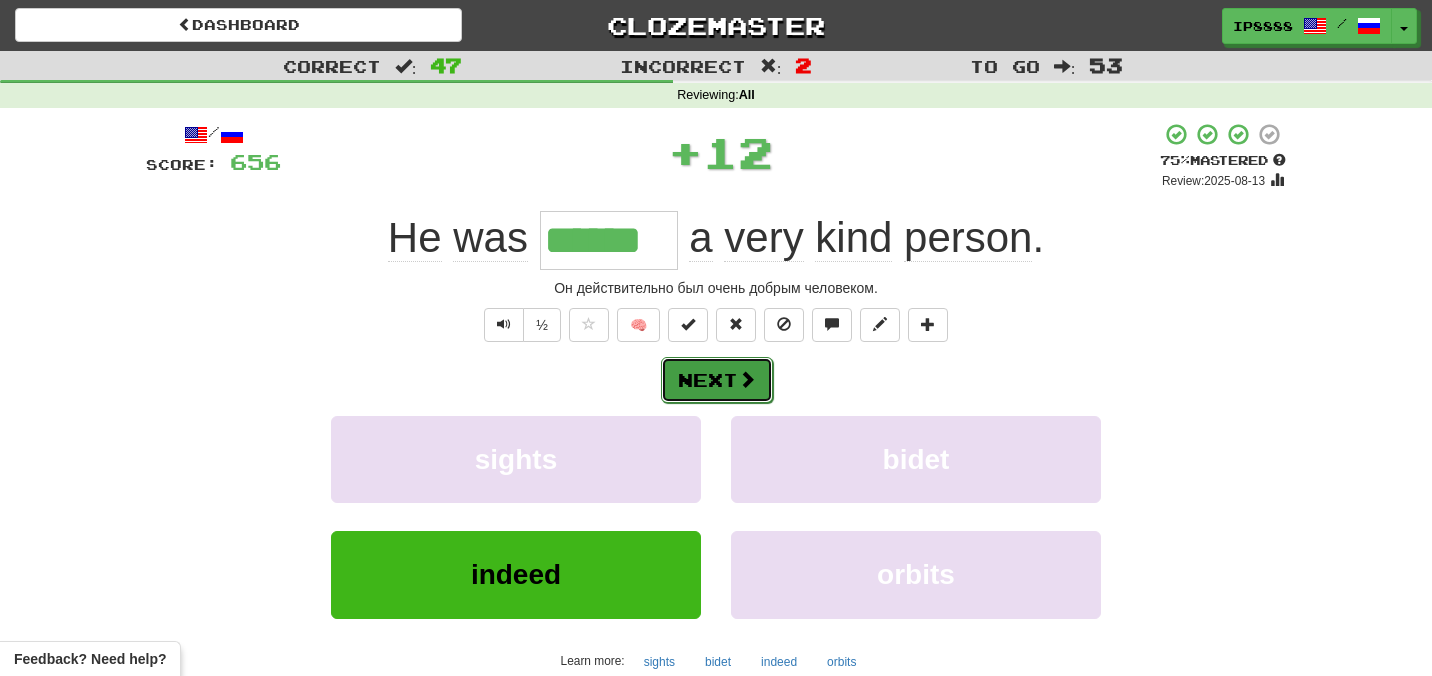 click on "Next" at bounding box center [717, 380] 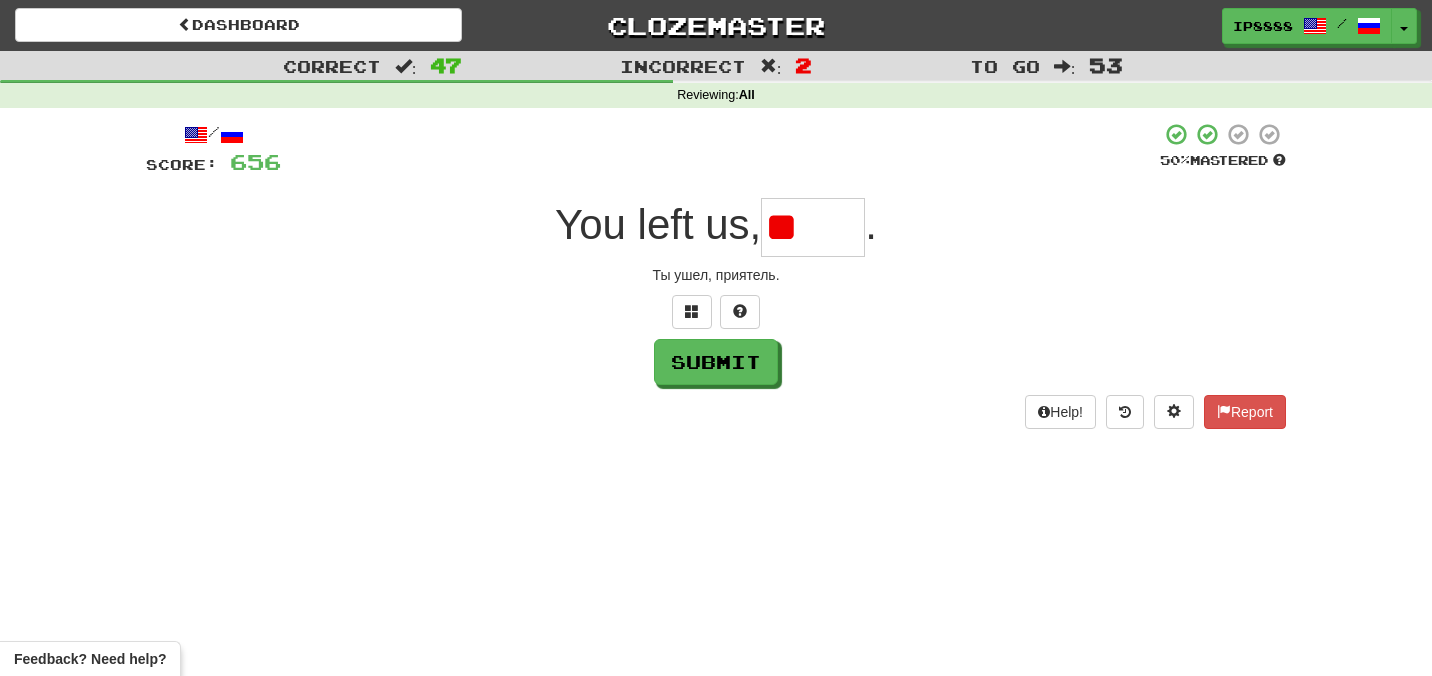 type on "*" 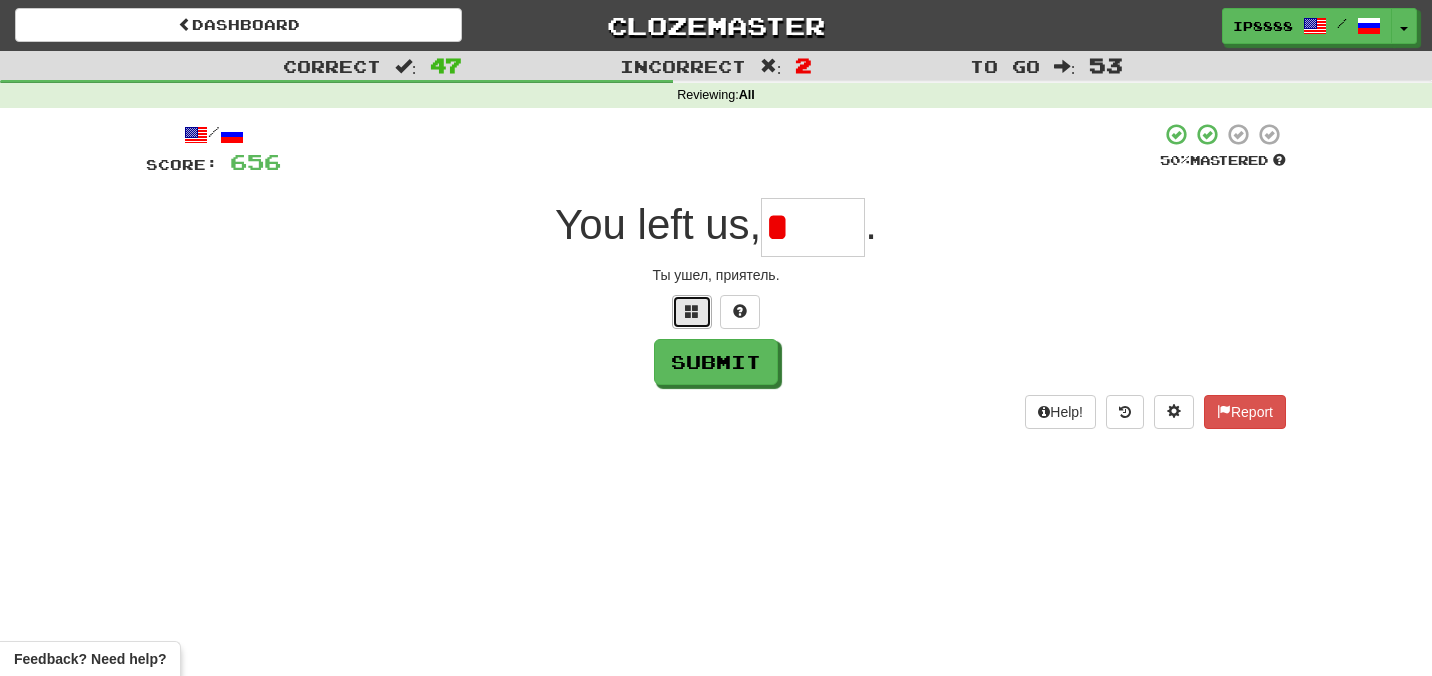 click at bounding box center (692, 312) 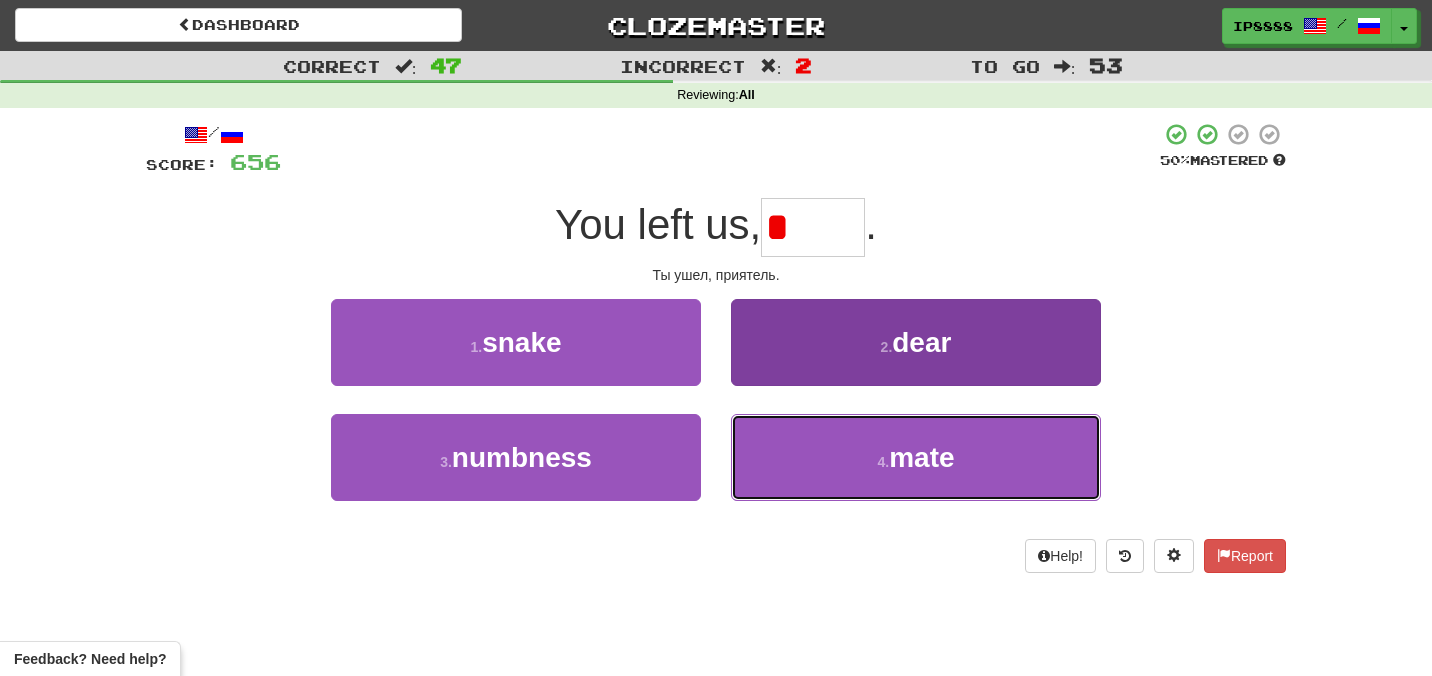 click on "4 .  mate" at bounding box center (916, 457) 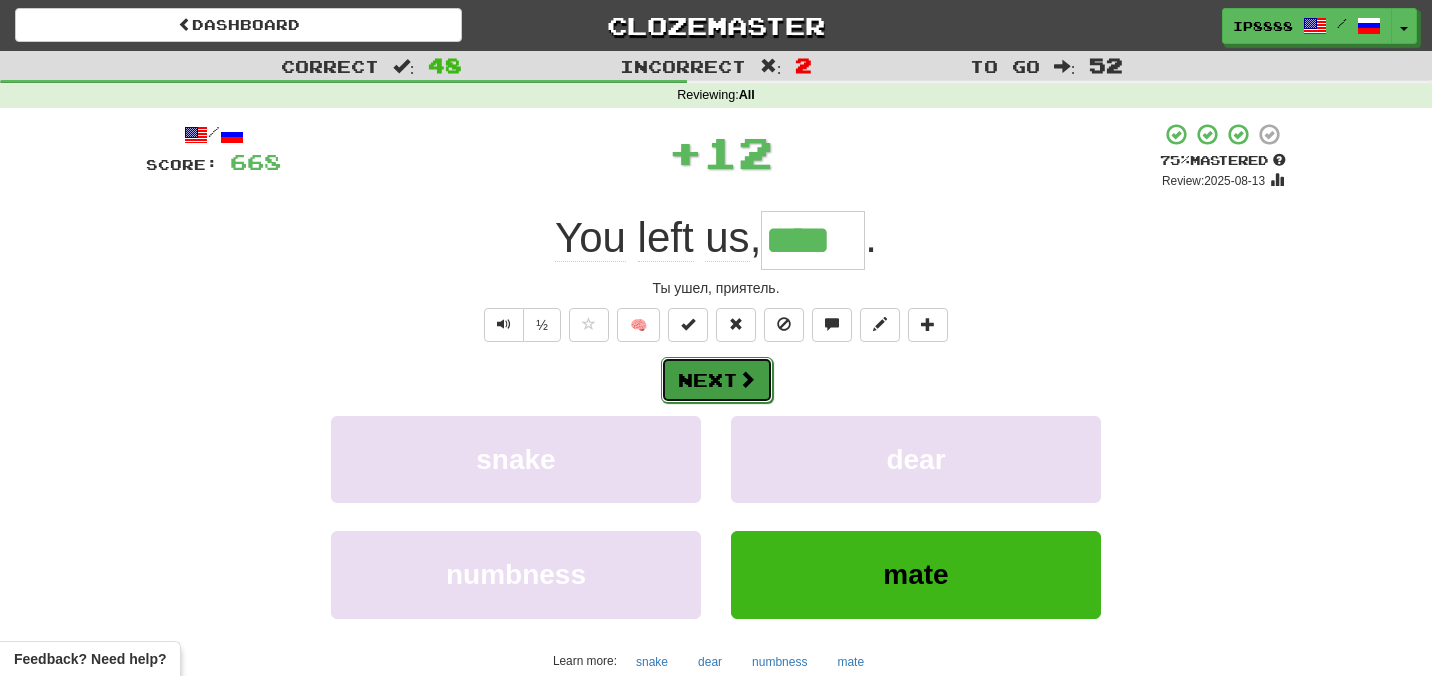 click on "Next" at bounding box center (717, 380) 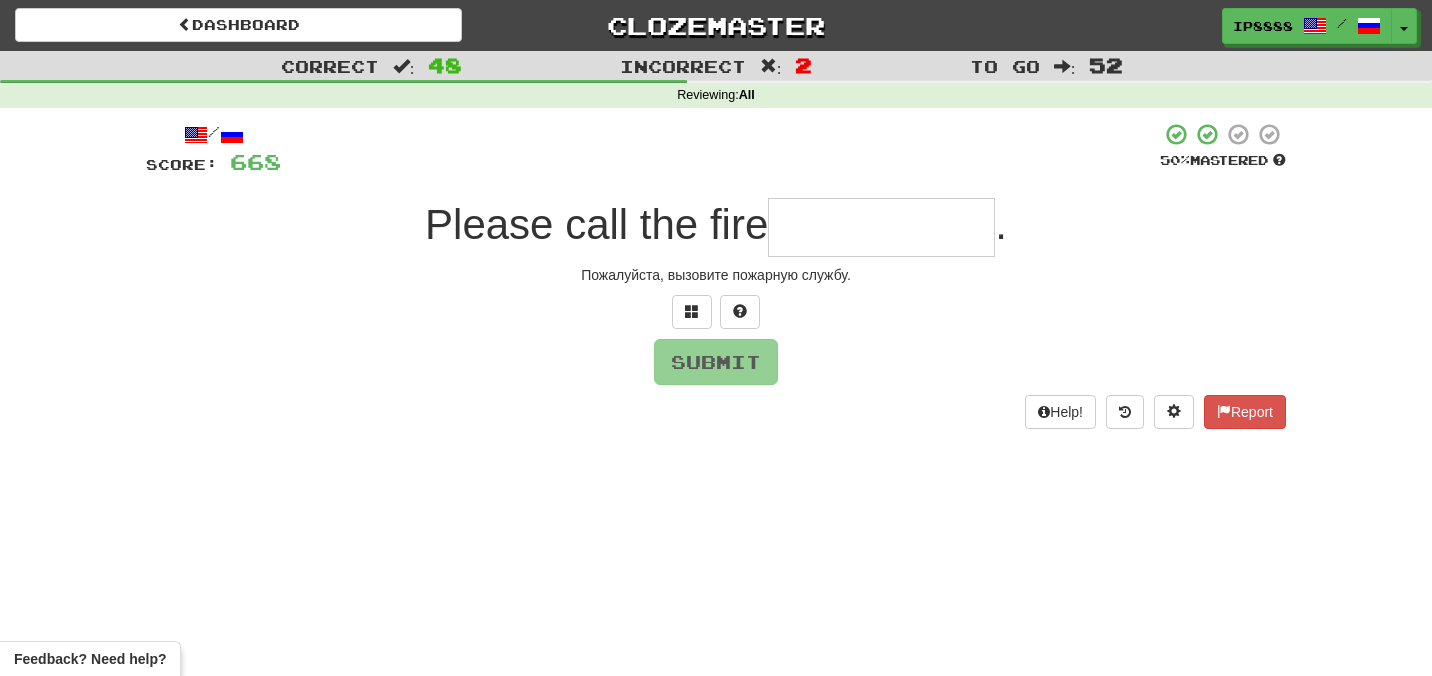 click on "Пожалуйста, вызовите пожарную службу." at bounding box center [716, 275] 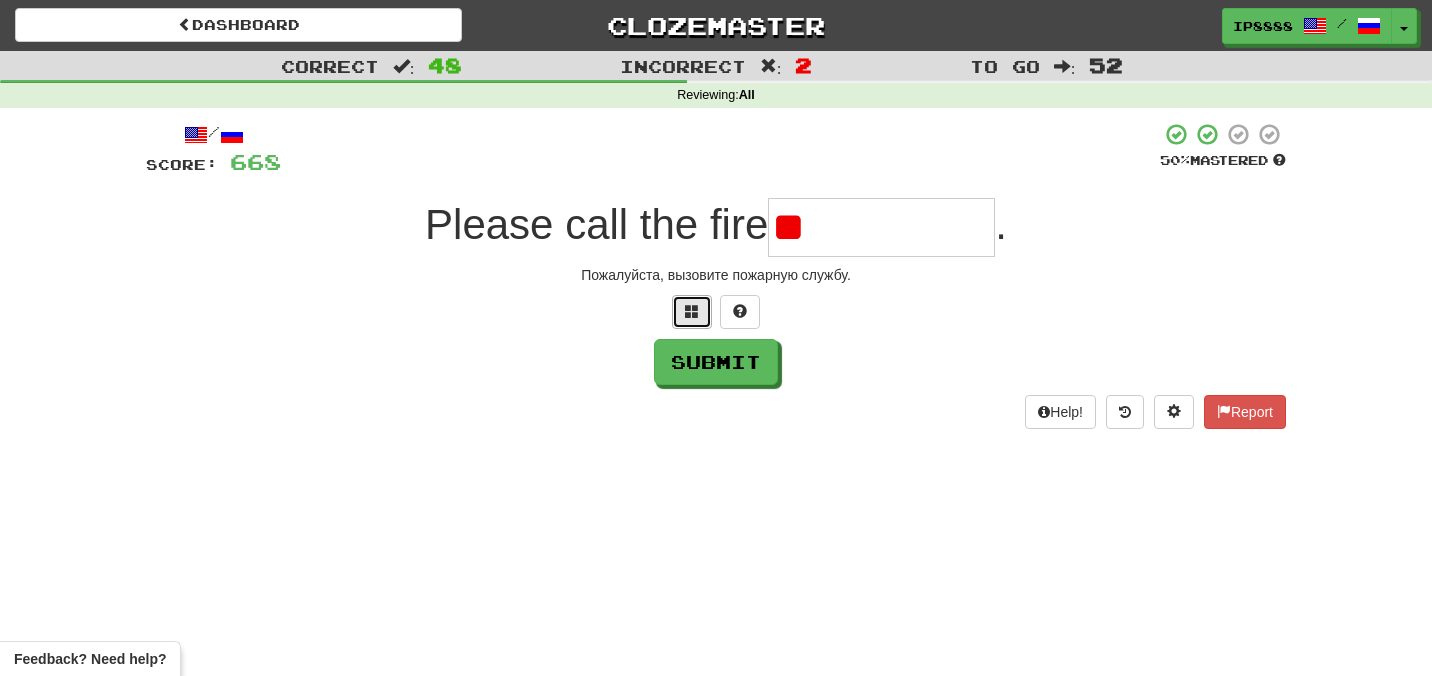 click at bounding box center (692, 311) 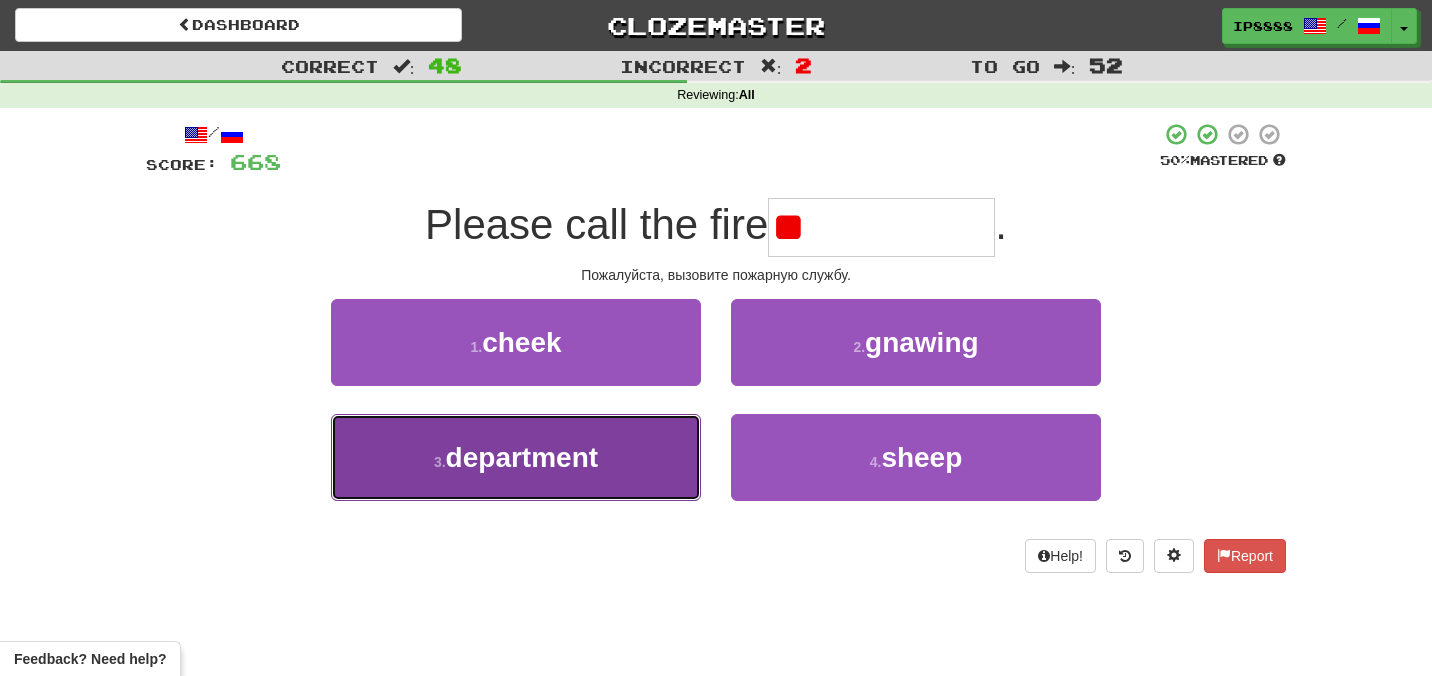 click on "3 .  department" at bounding box center [516, 457] 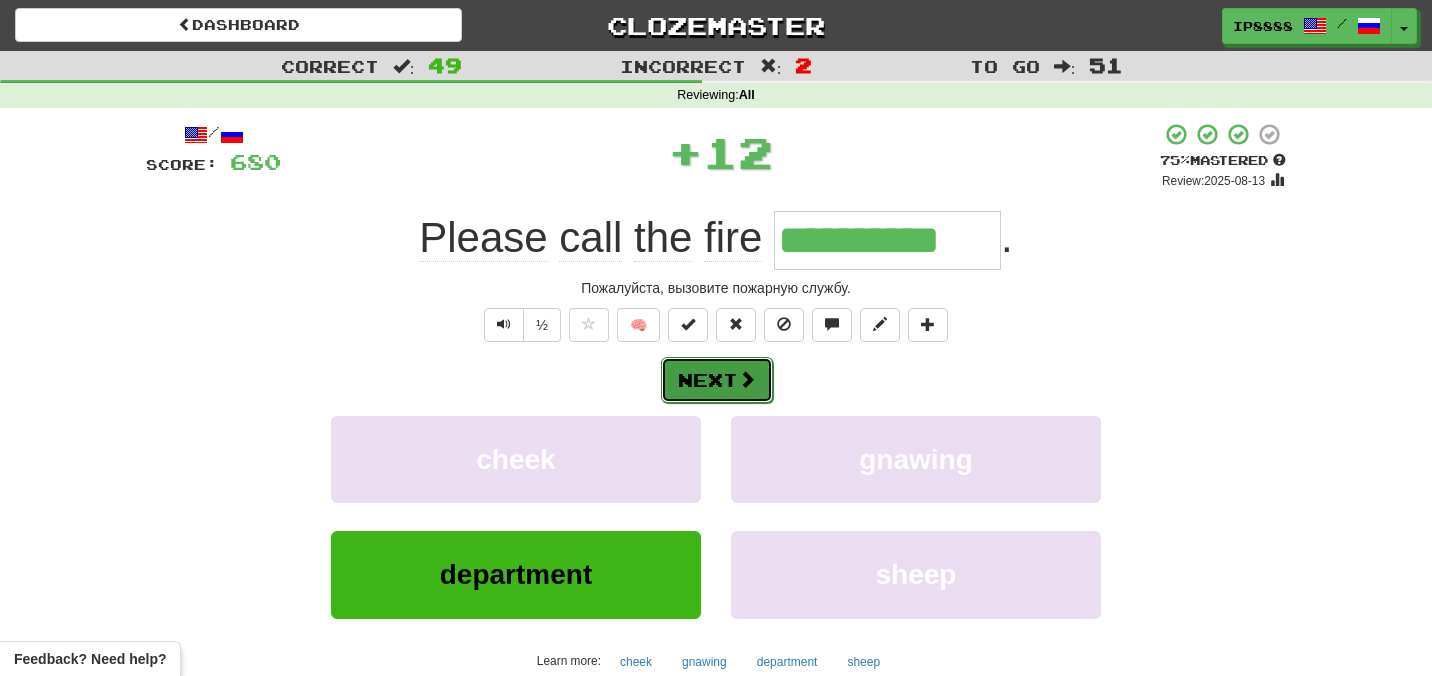 click on "Next" at bounding box center (717, 380) 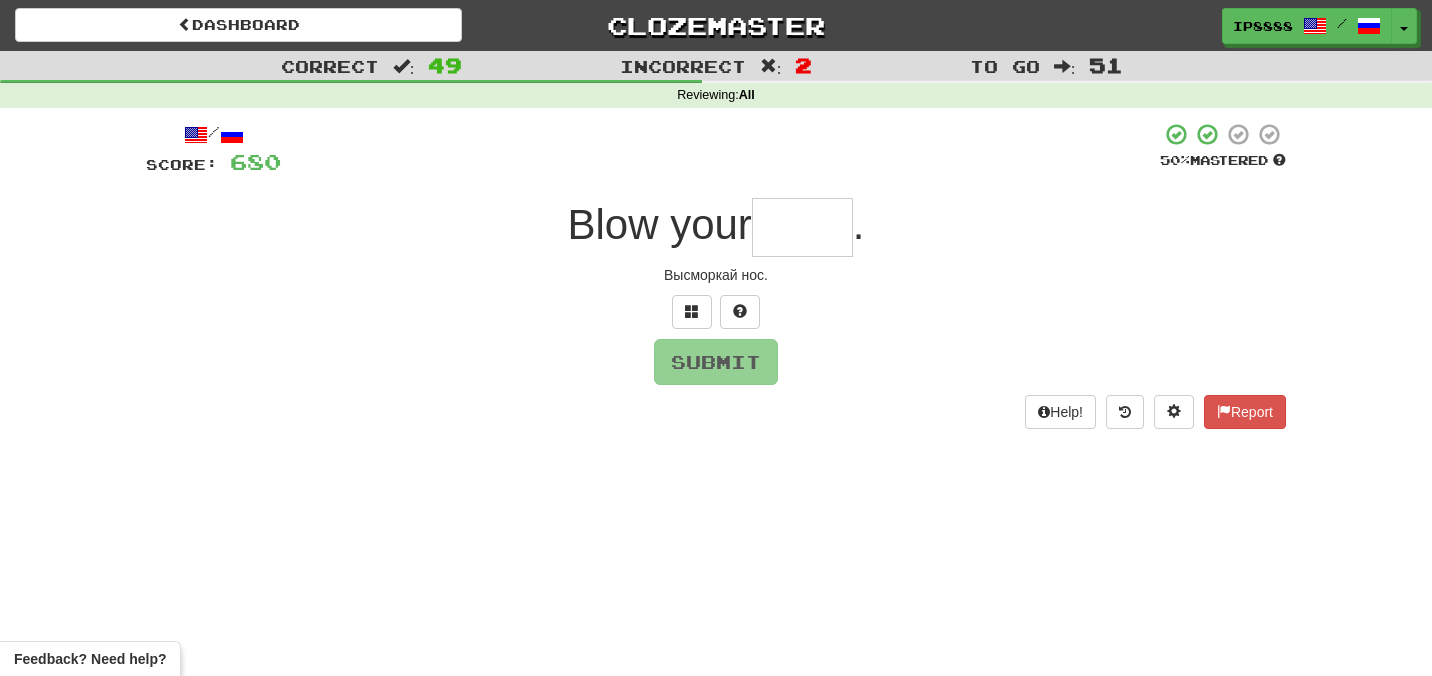 click at bounding box center (802, 227) 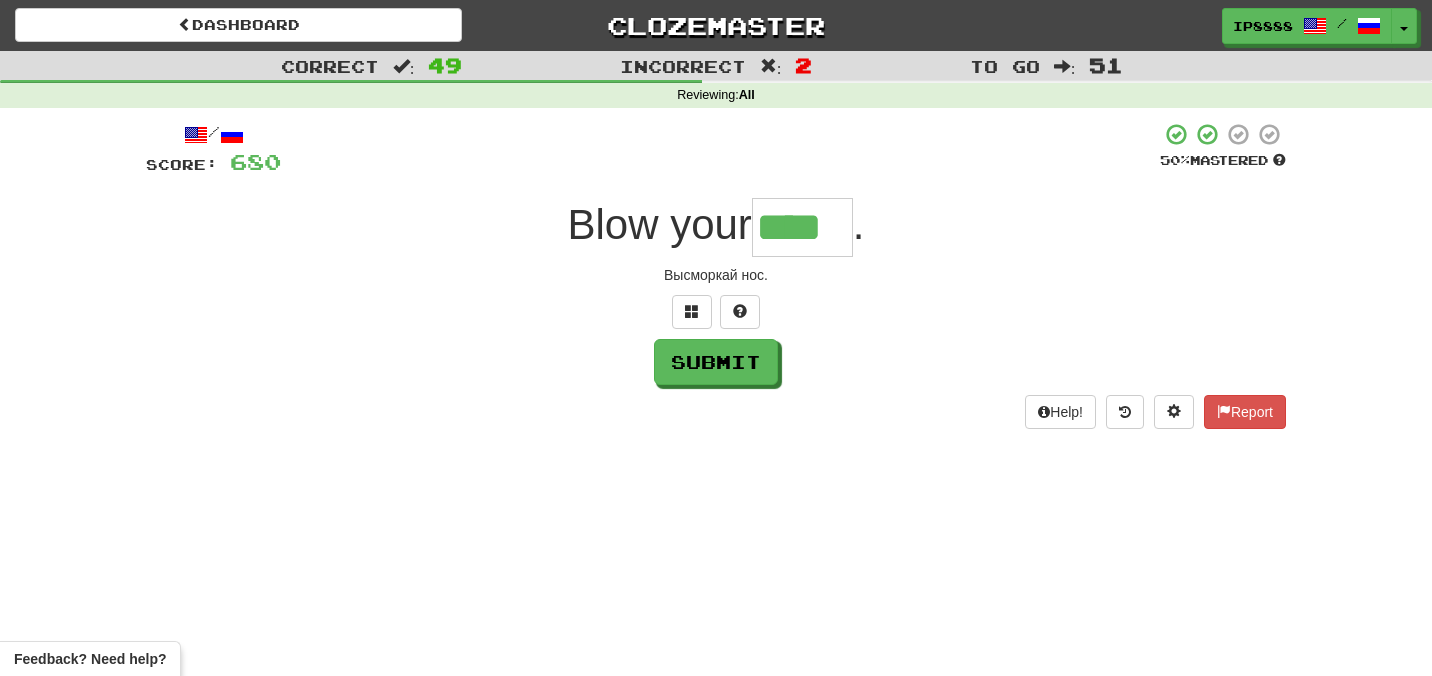 type on "****" 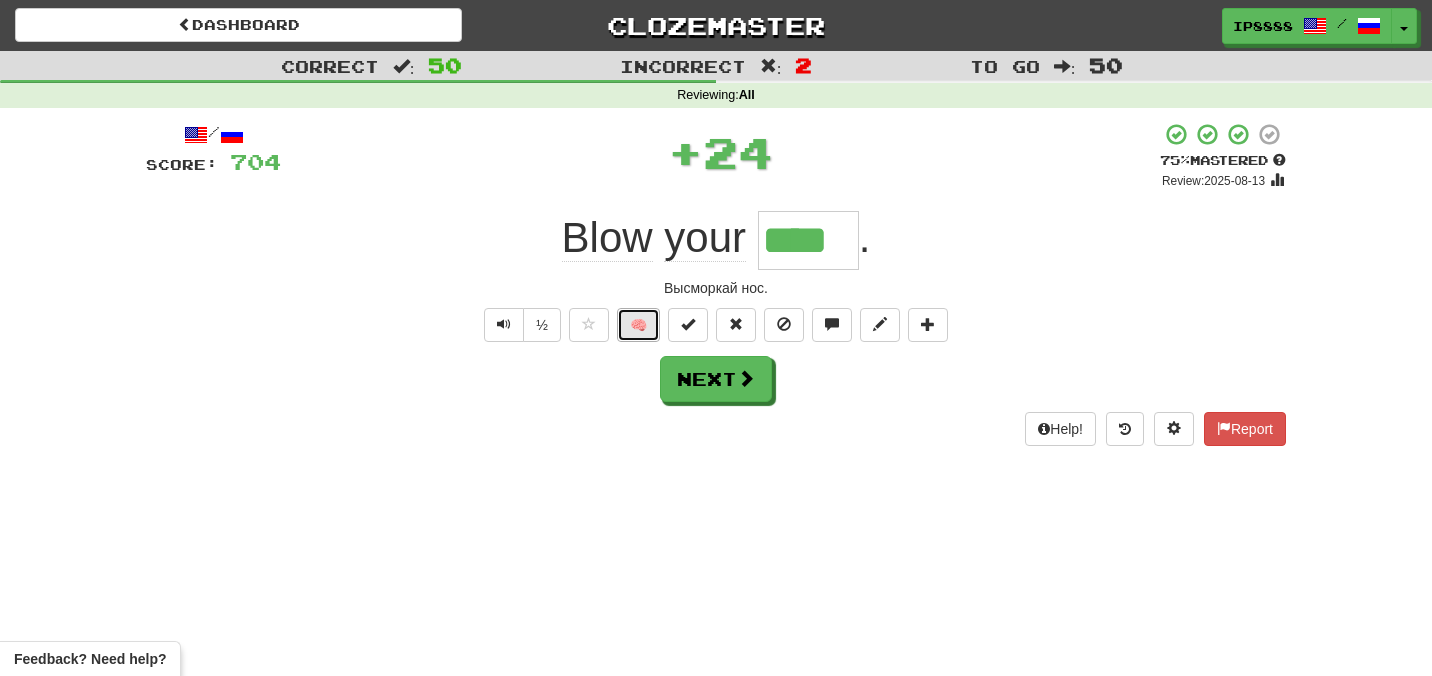 click on "🧠" at bounding box center [638, 325] 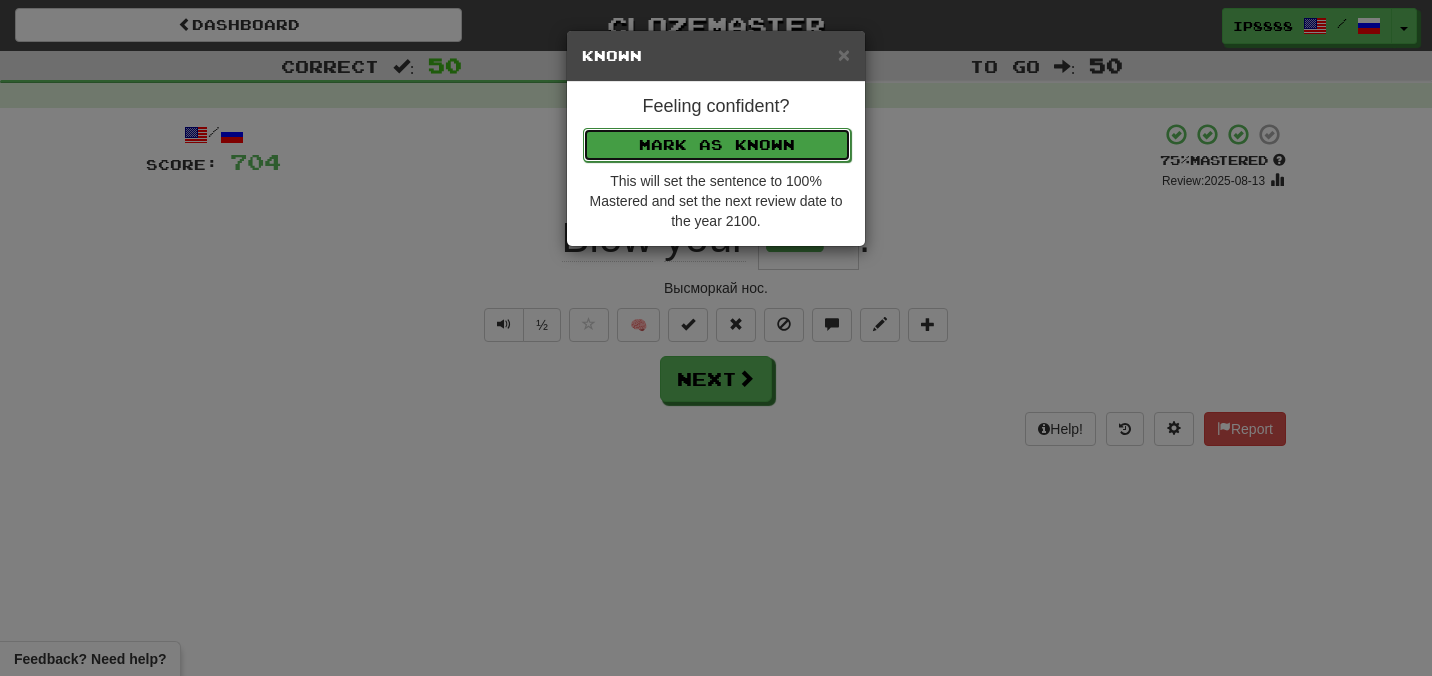 click on "Mark as Known" at bounding box center [717, 145] 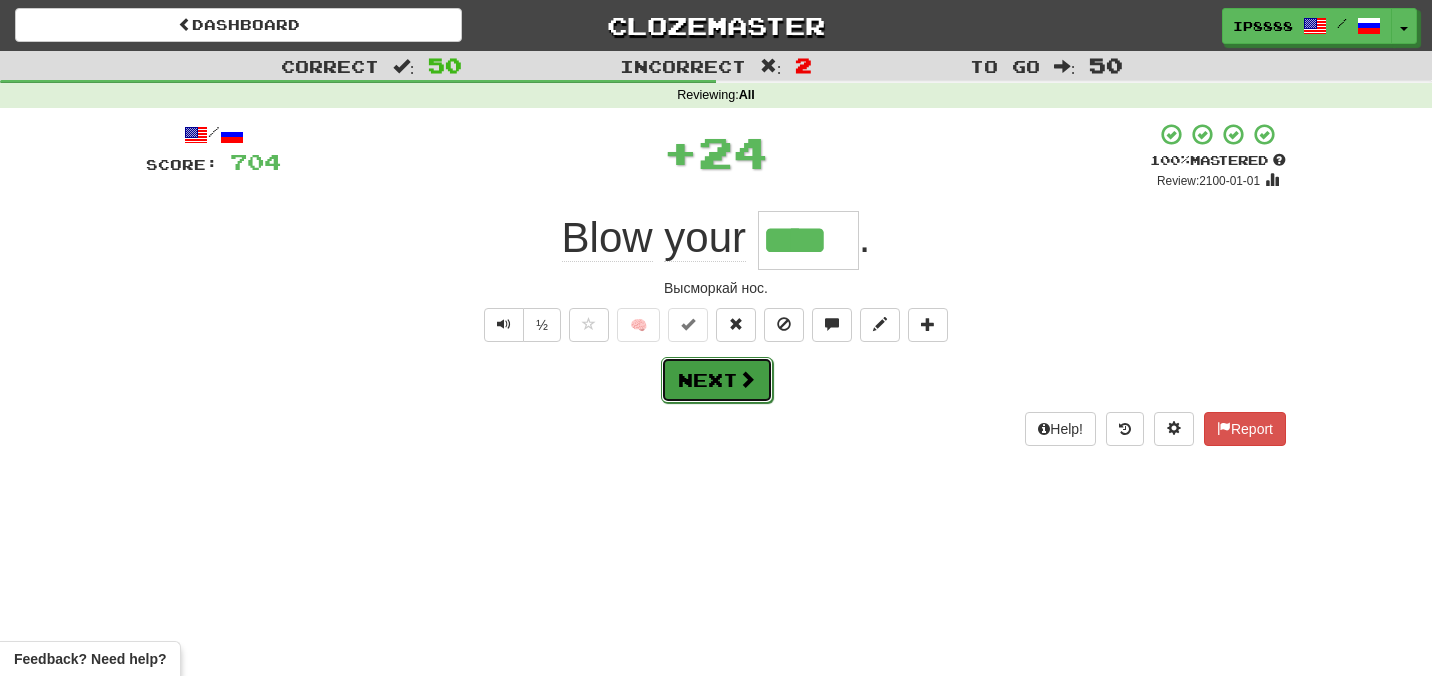 click on "Next" at bounding box center [717, 380] 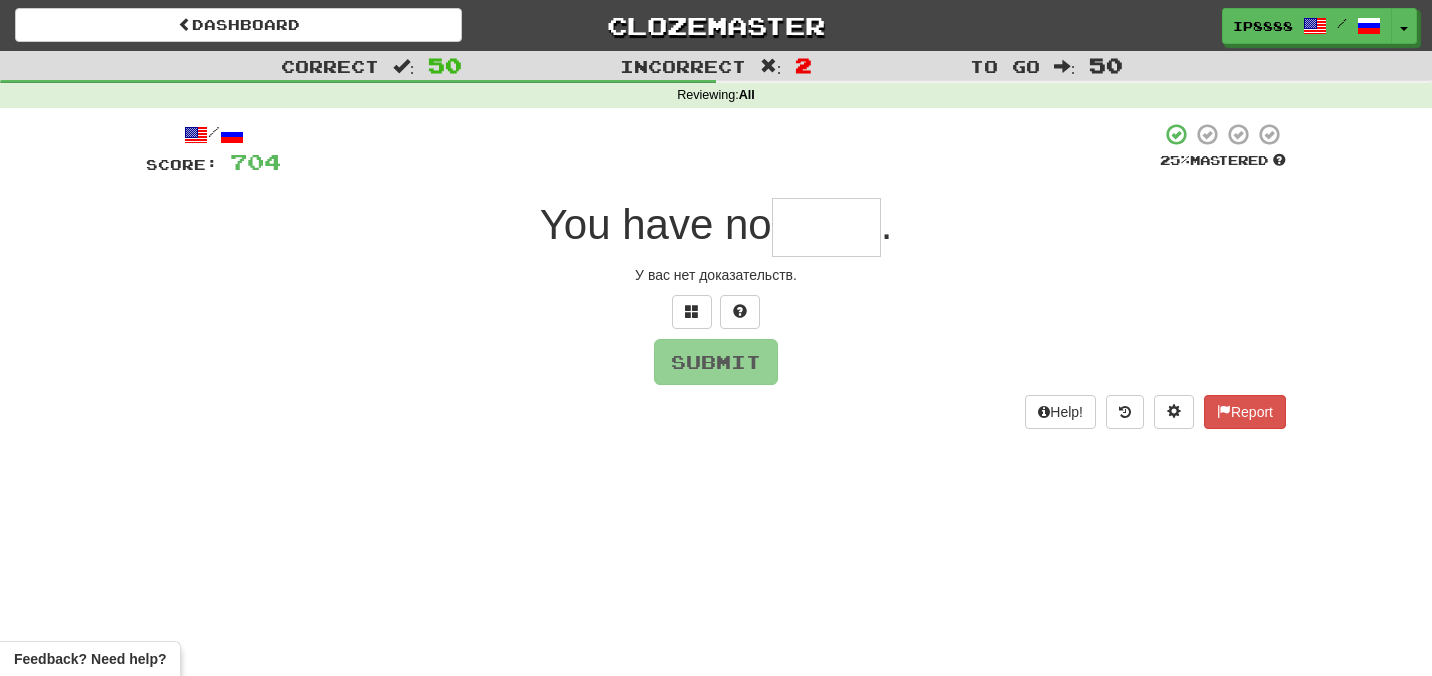 click at bounding box center [826, 227] 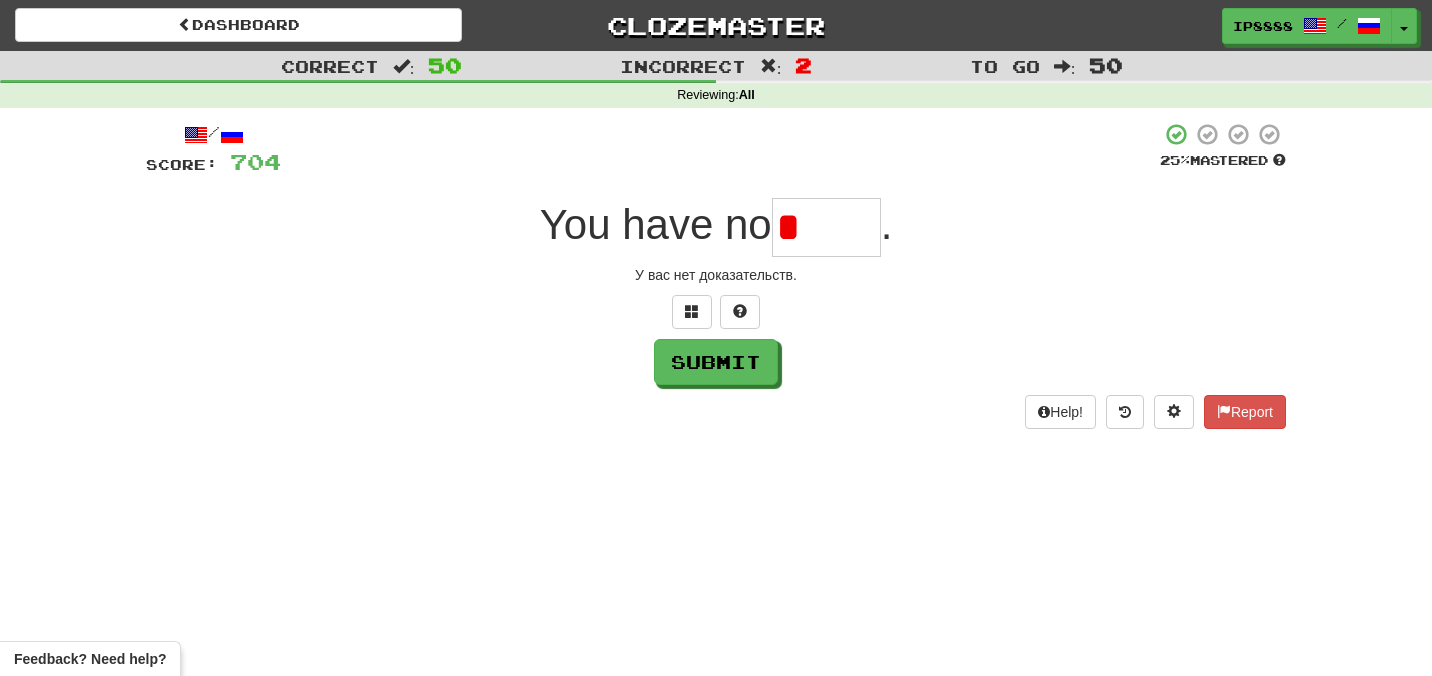 type on "**" 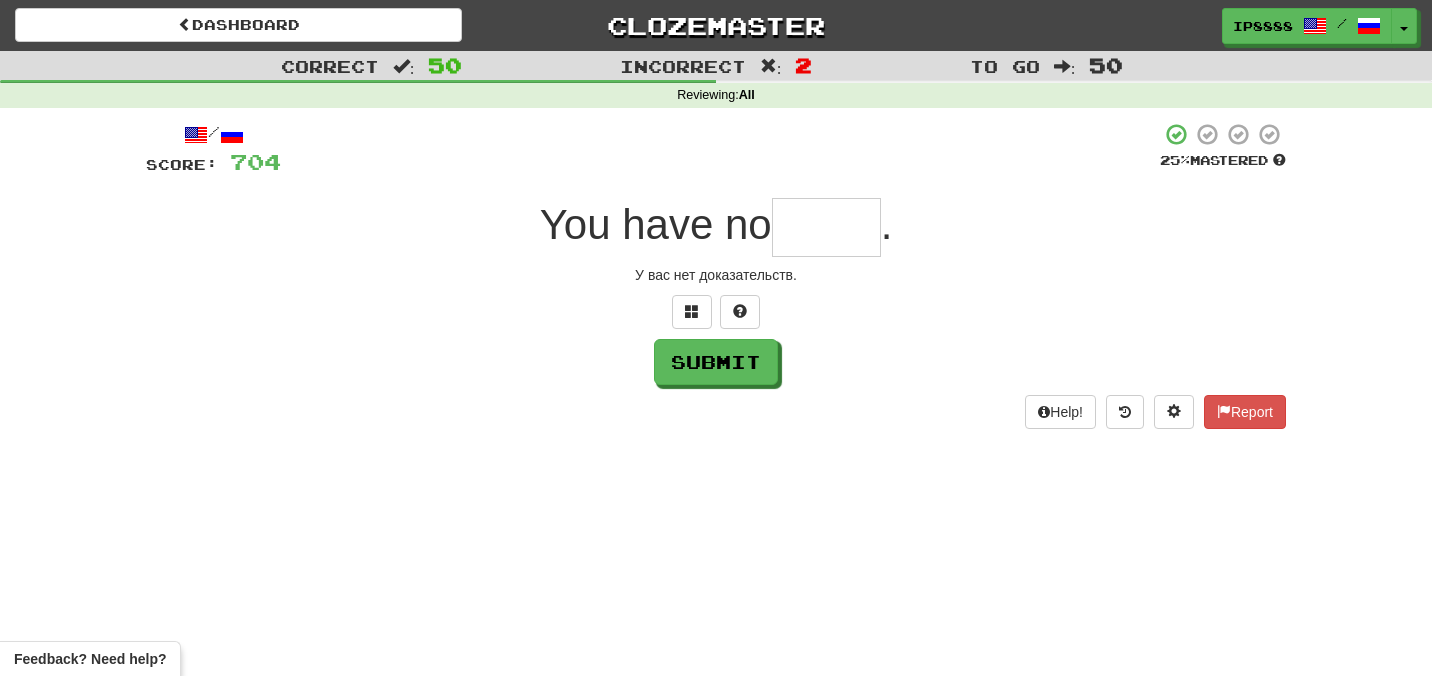 type on "*" 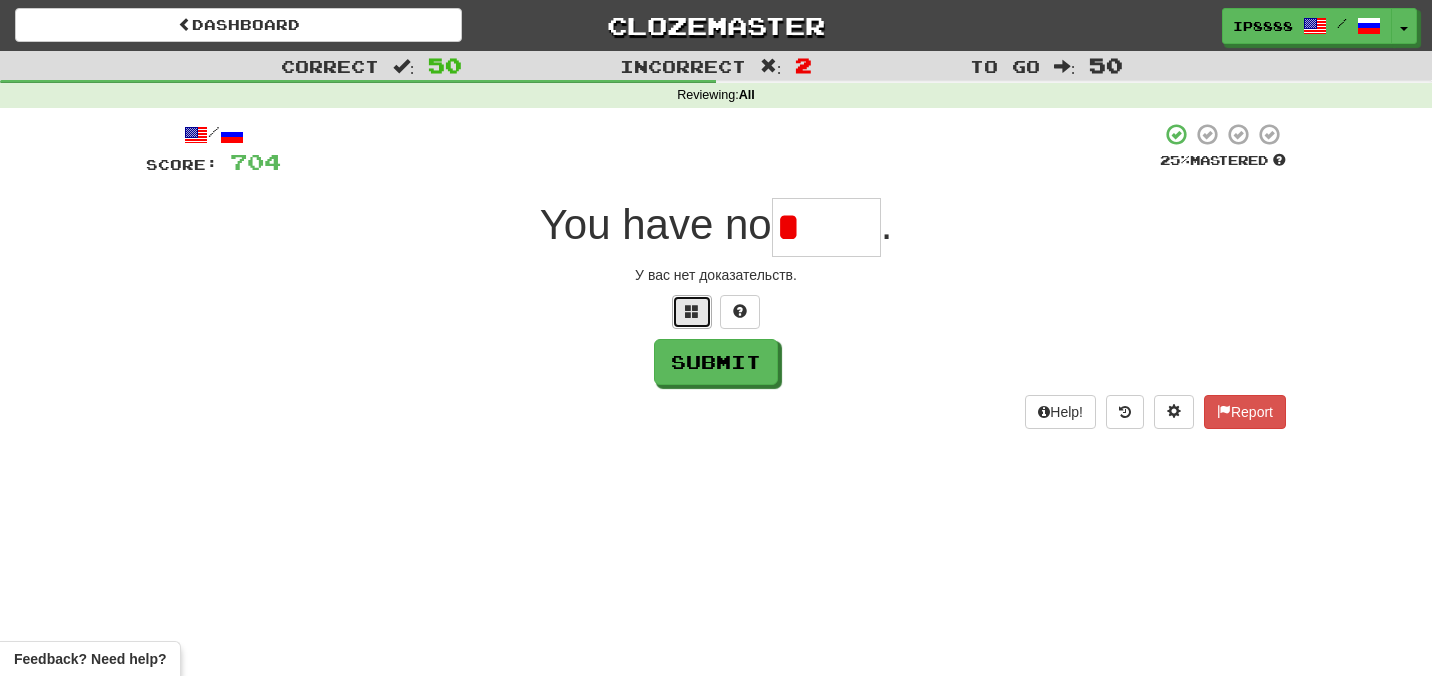 click at bounding box center (692, 312) 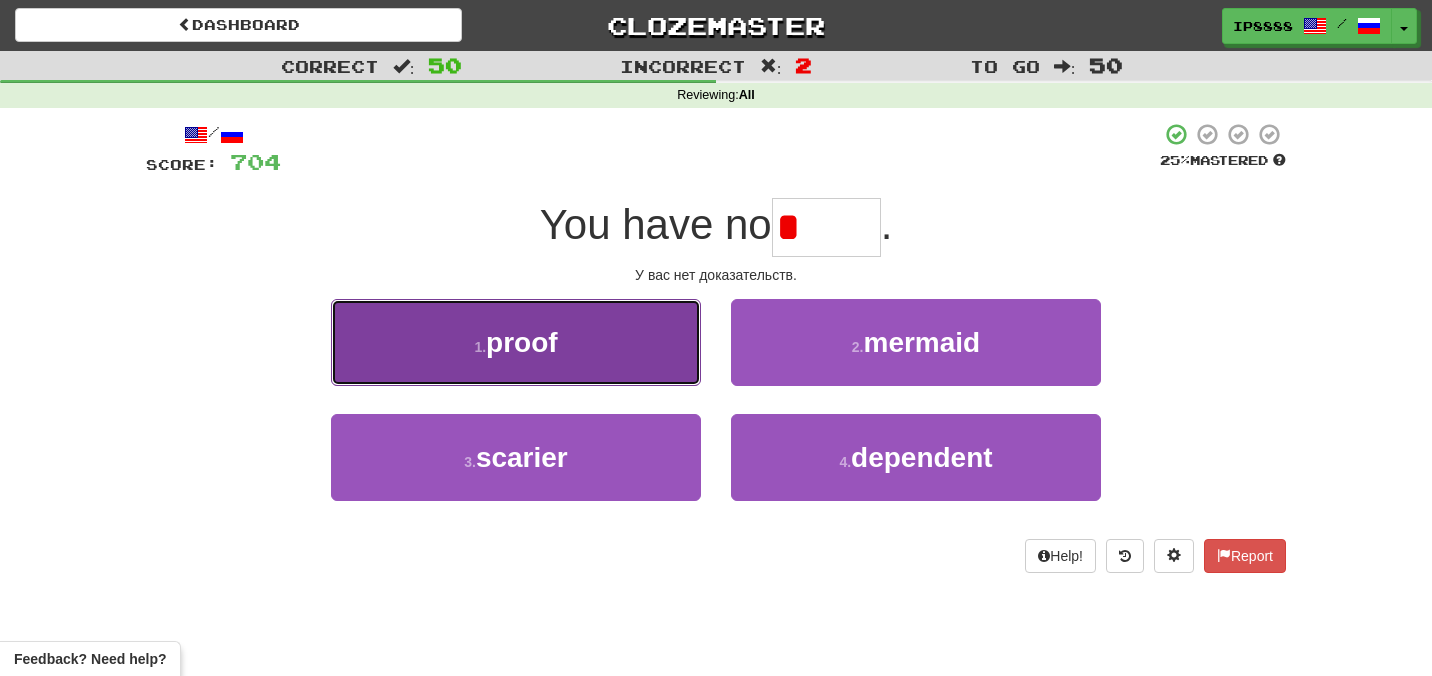 click on "1 .  proof" at bounding box center (516, 342) 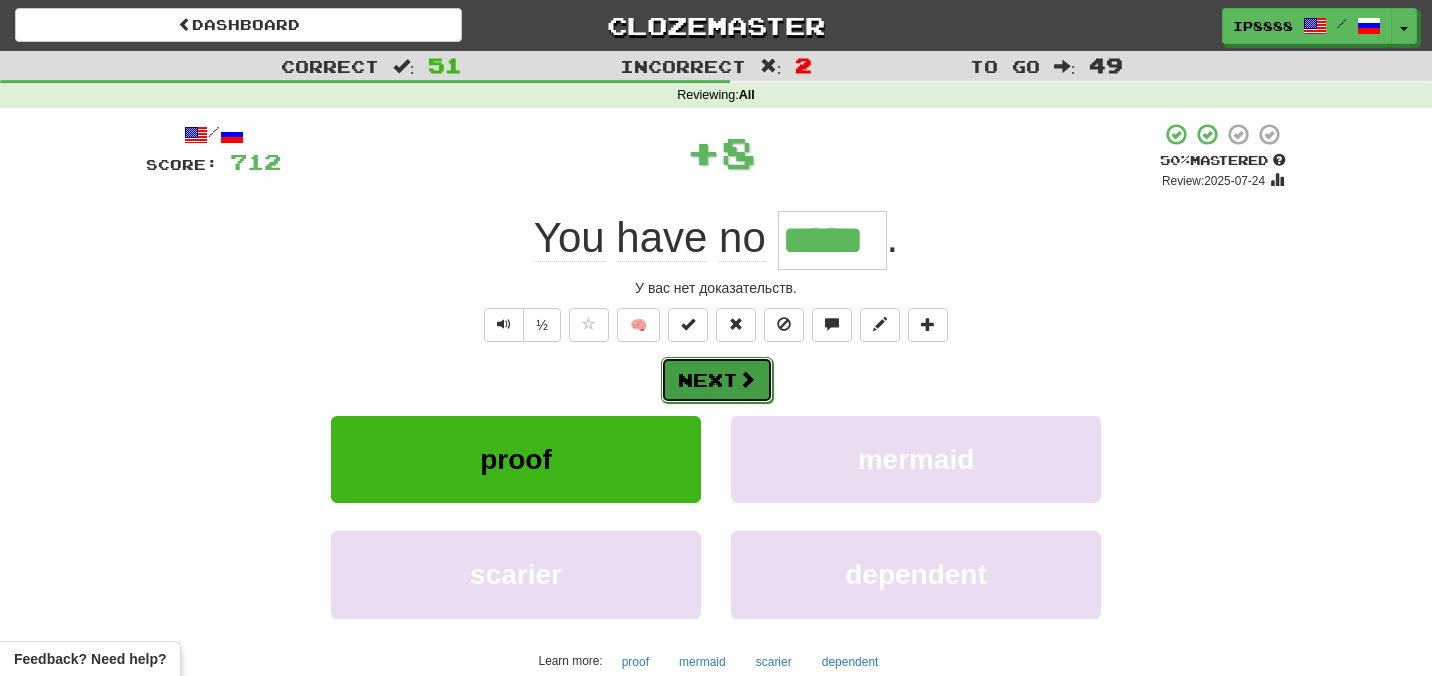 click on "Next" at bounding box center (717, 380) 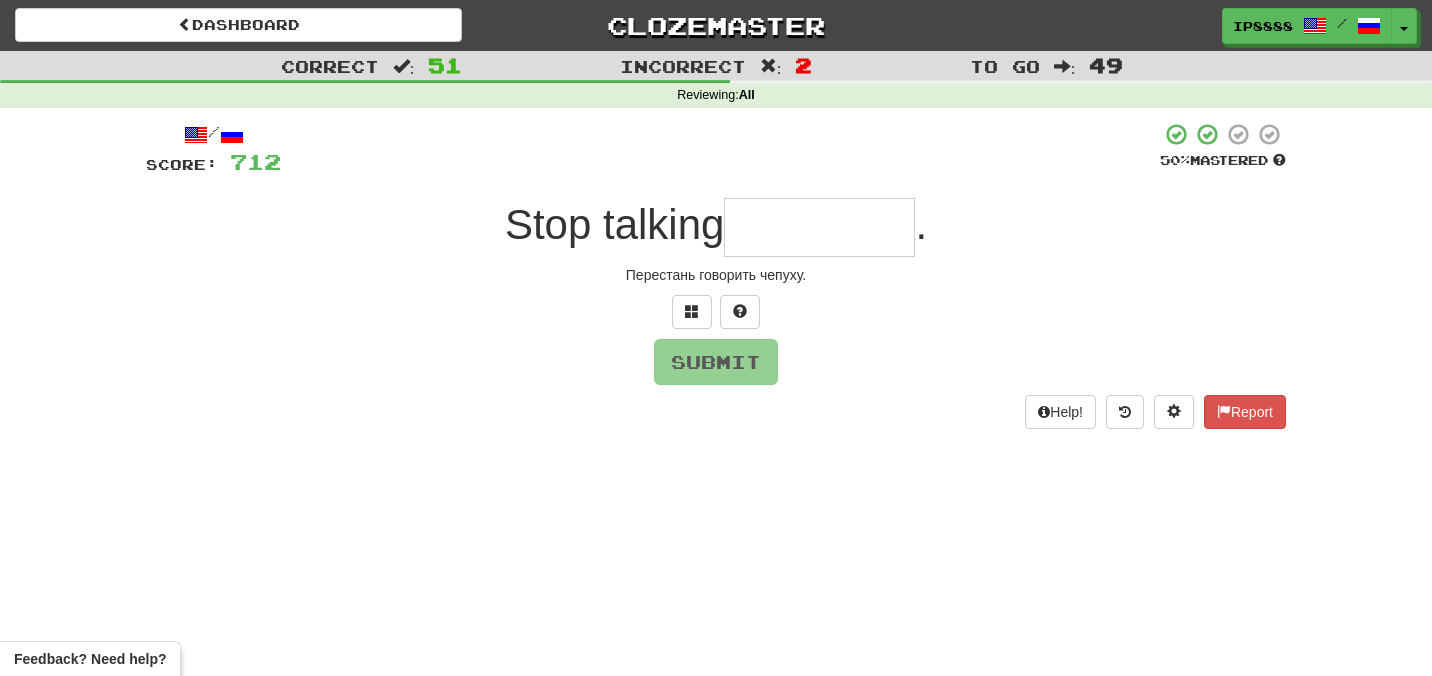 click at bounding box center (819, 227) 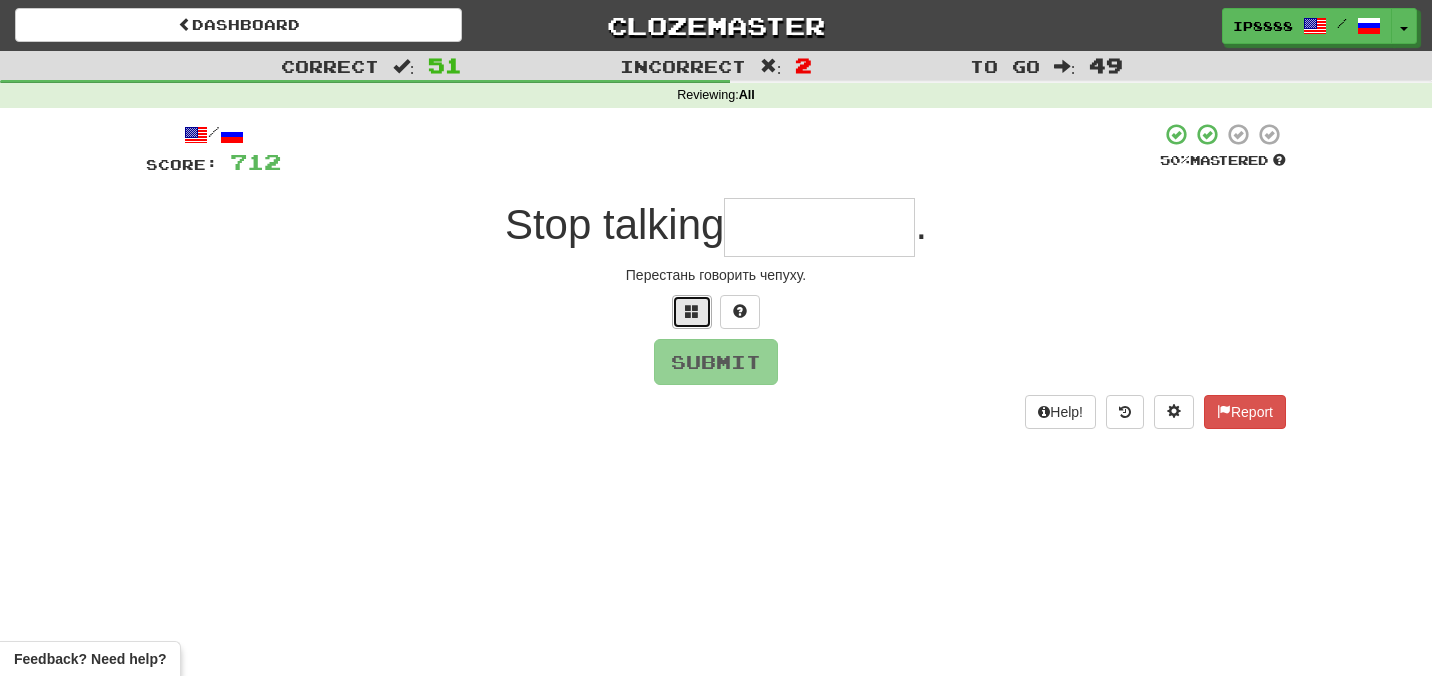 click at bounding box center (692, 311) 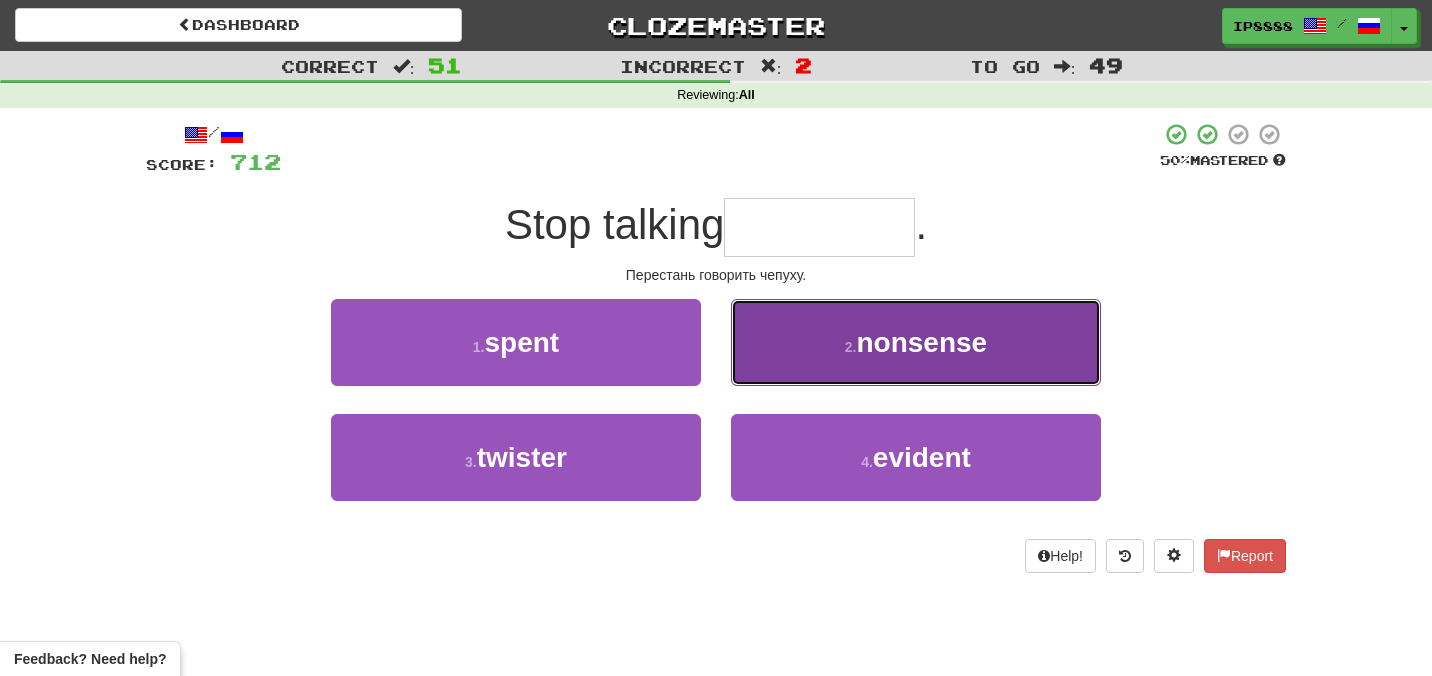 click on "2 .  nonsense" at bounding box center [916, 342] 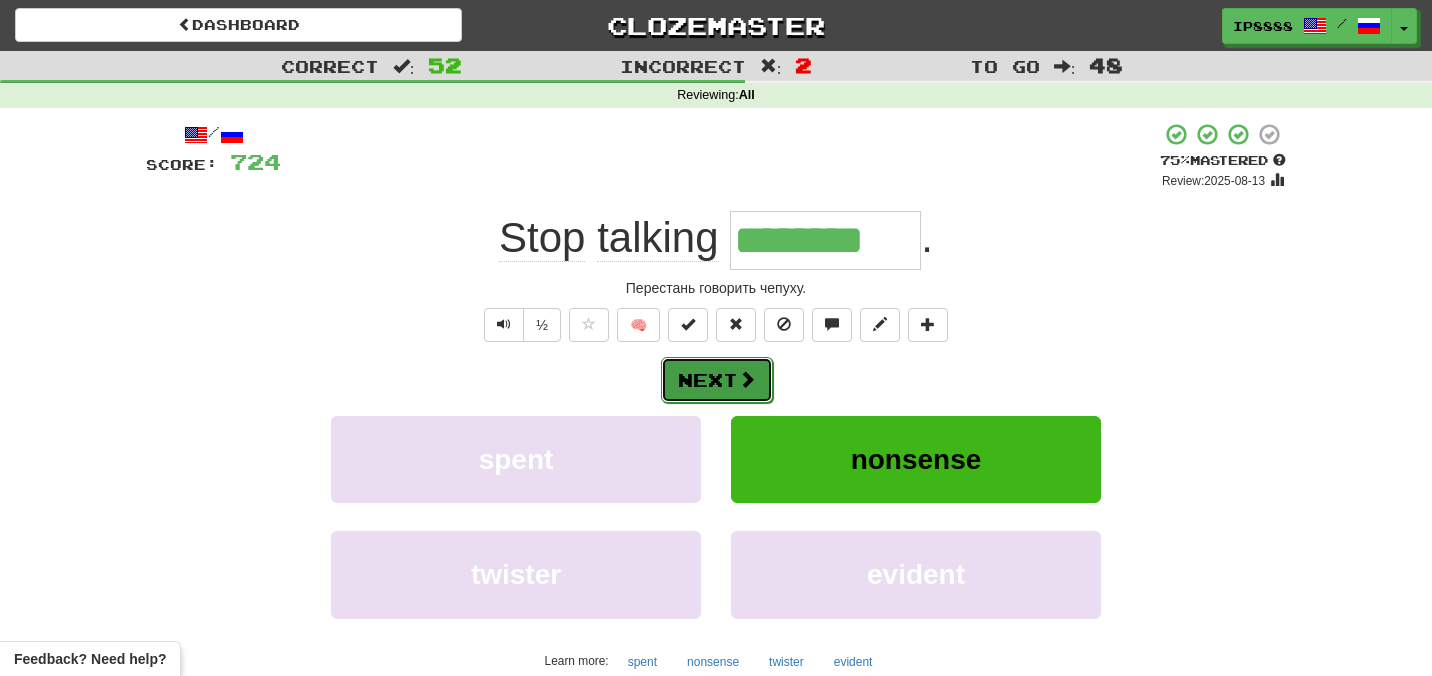 click on "Next" at bounding box center (717, 380) 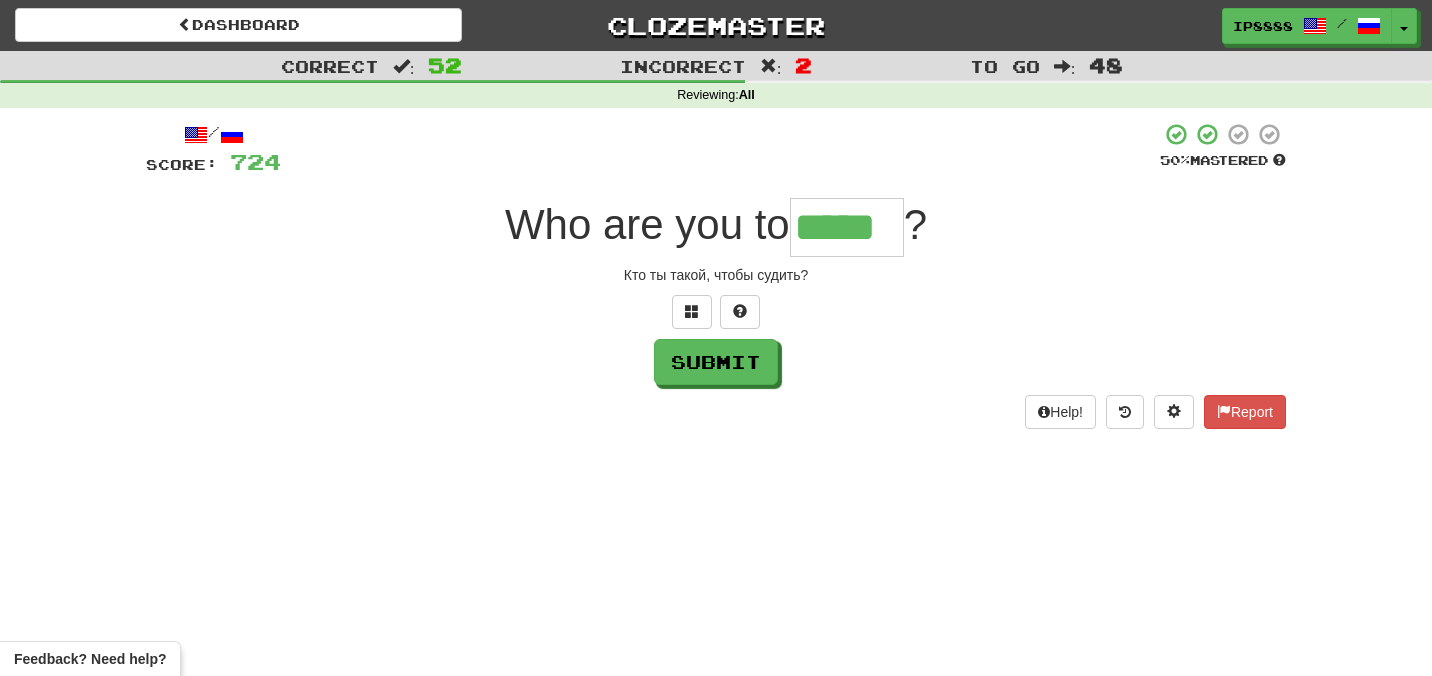 type on "*****" 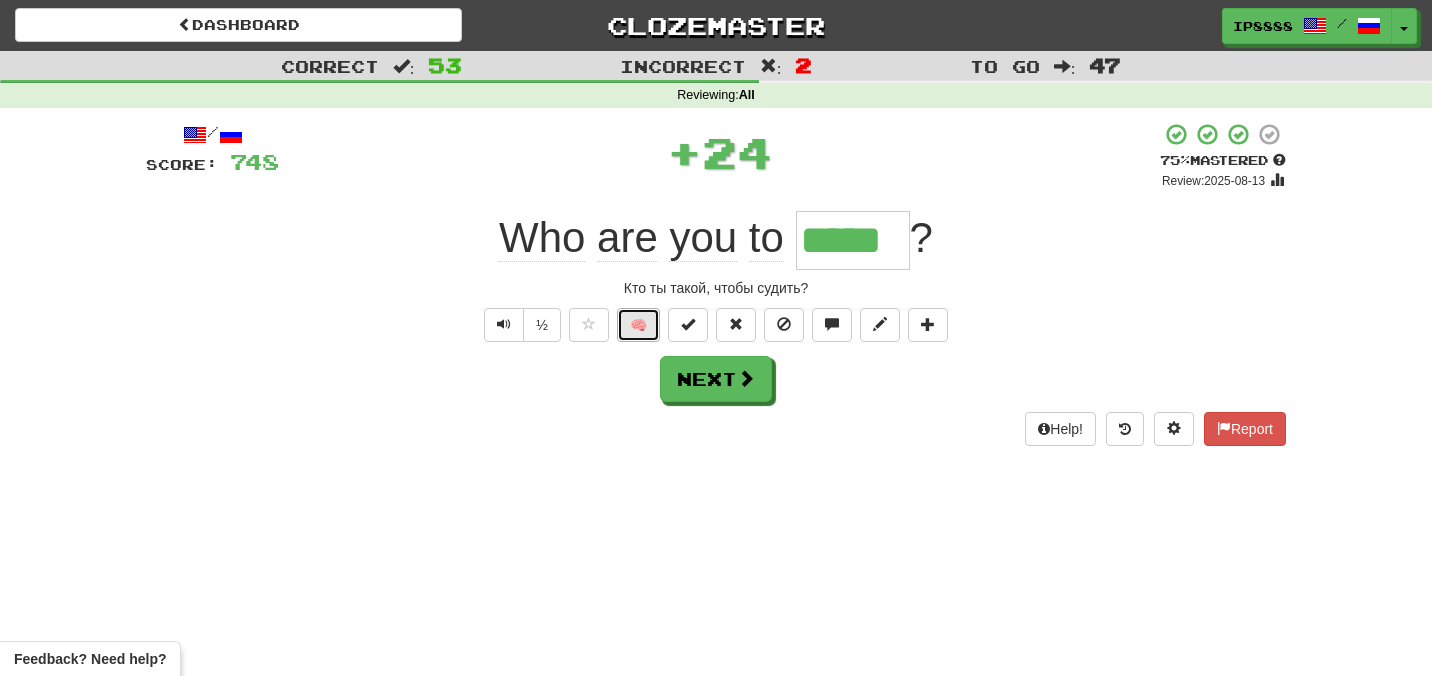 click on "🧠" at bounding box center (638, 325) 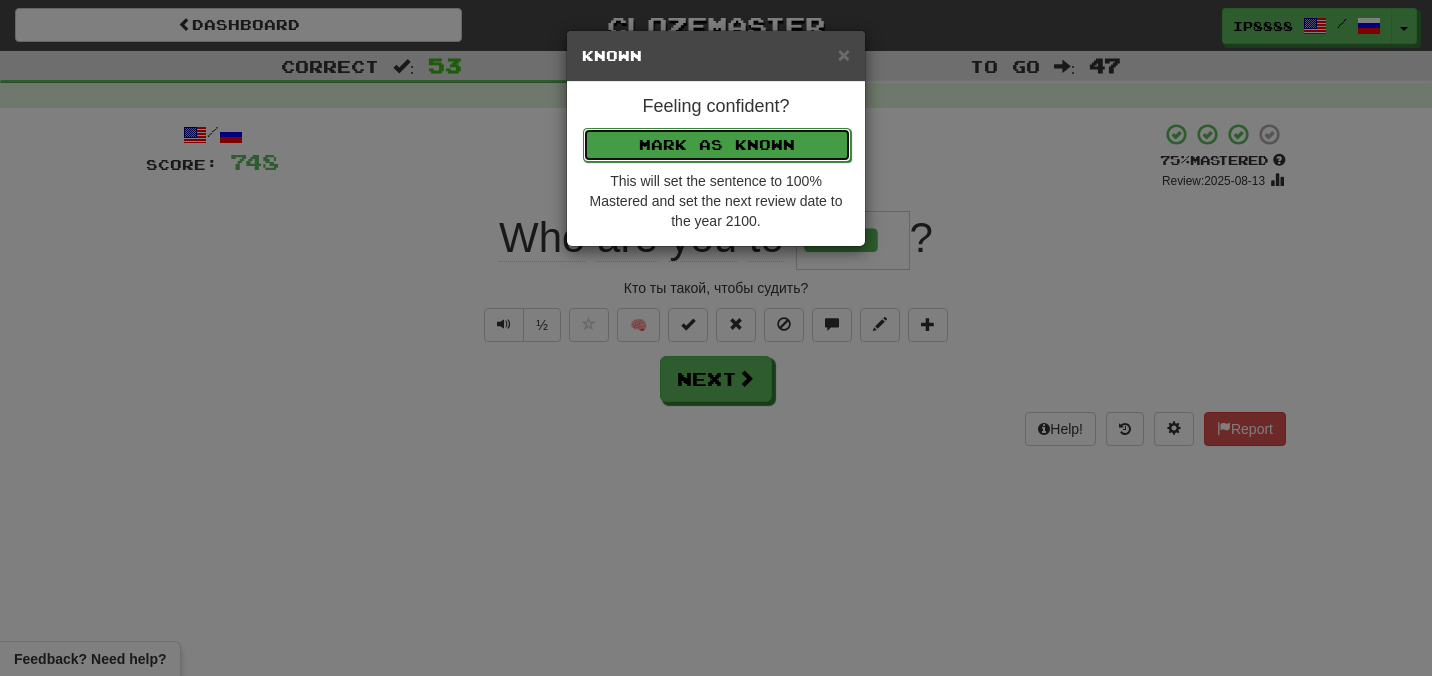 click on "Mark as Known" at bounding box center (717, 145) 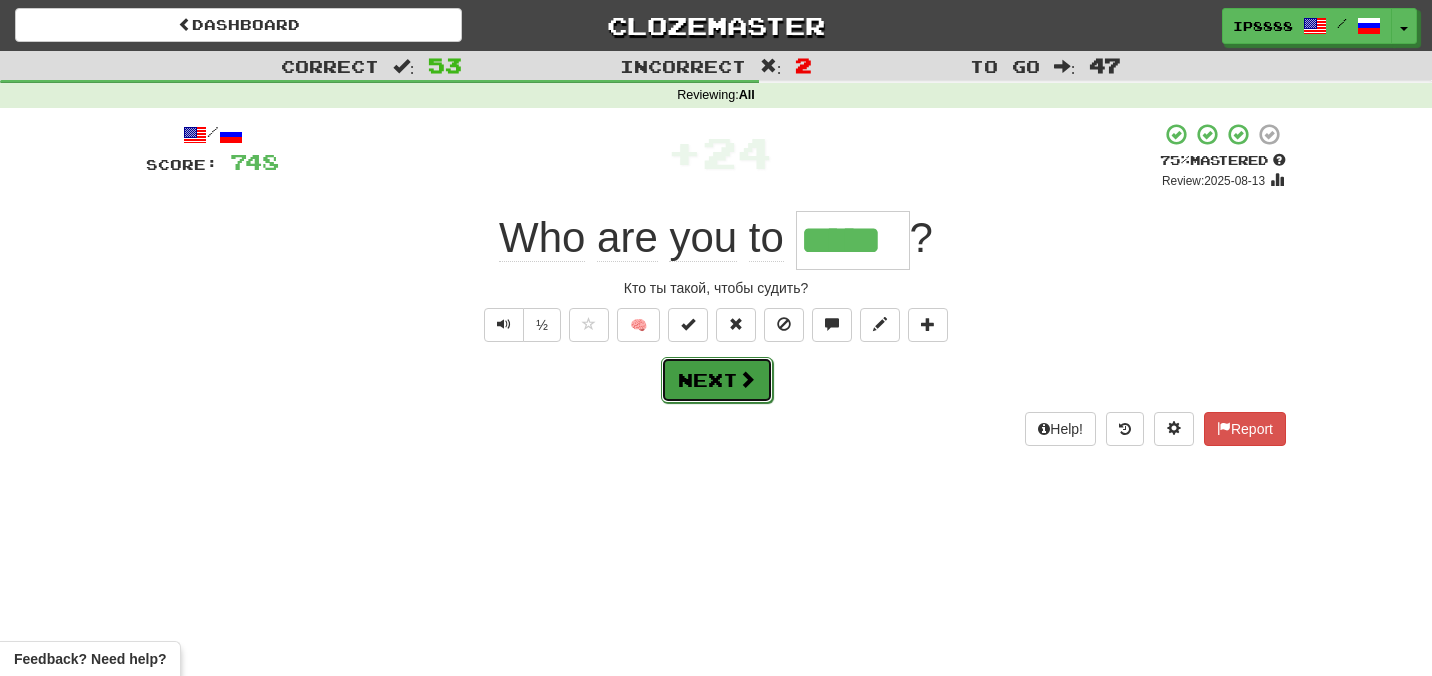 click at bounding box center (747, 379) 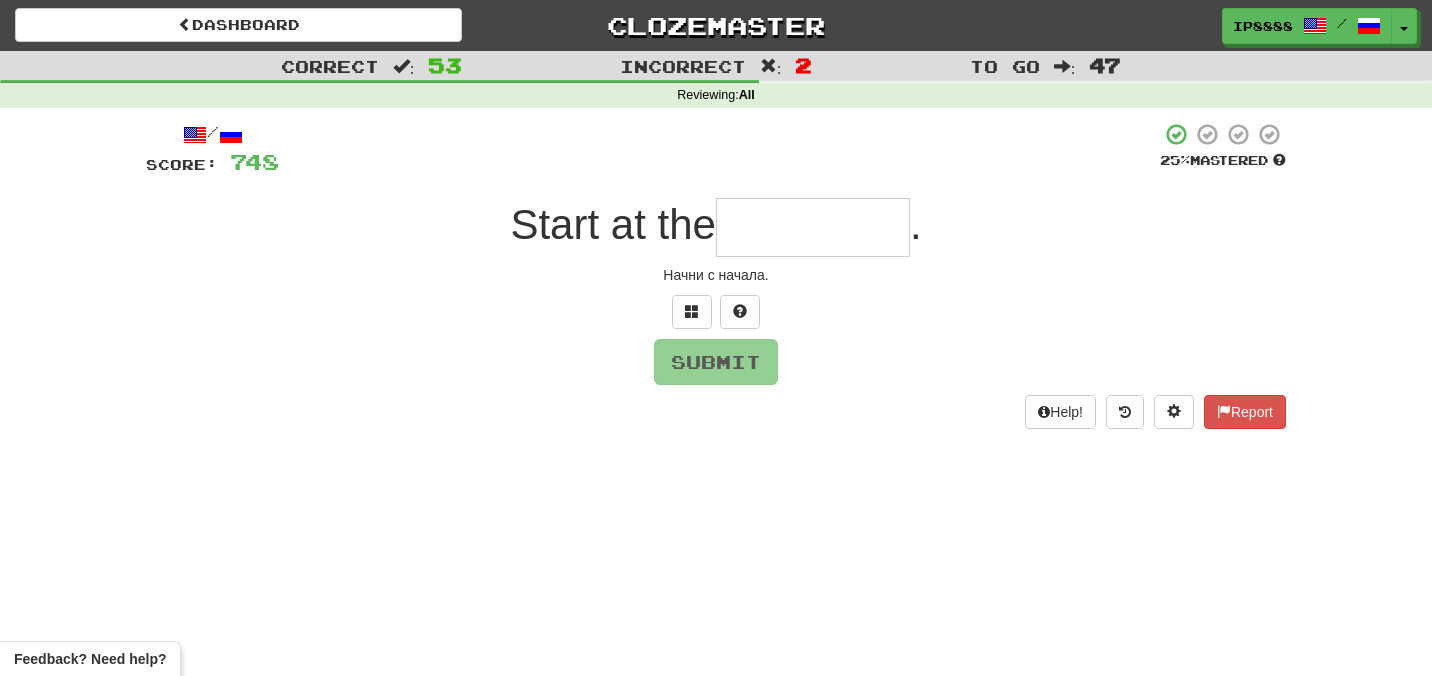 click at bounding box center [813, 227] 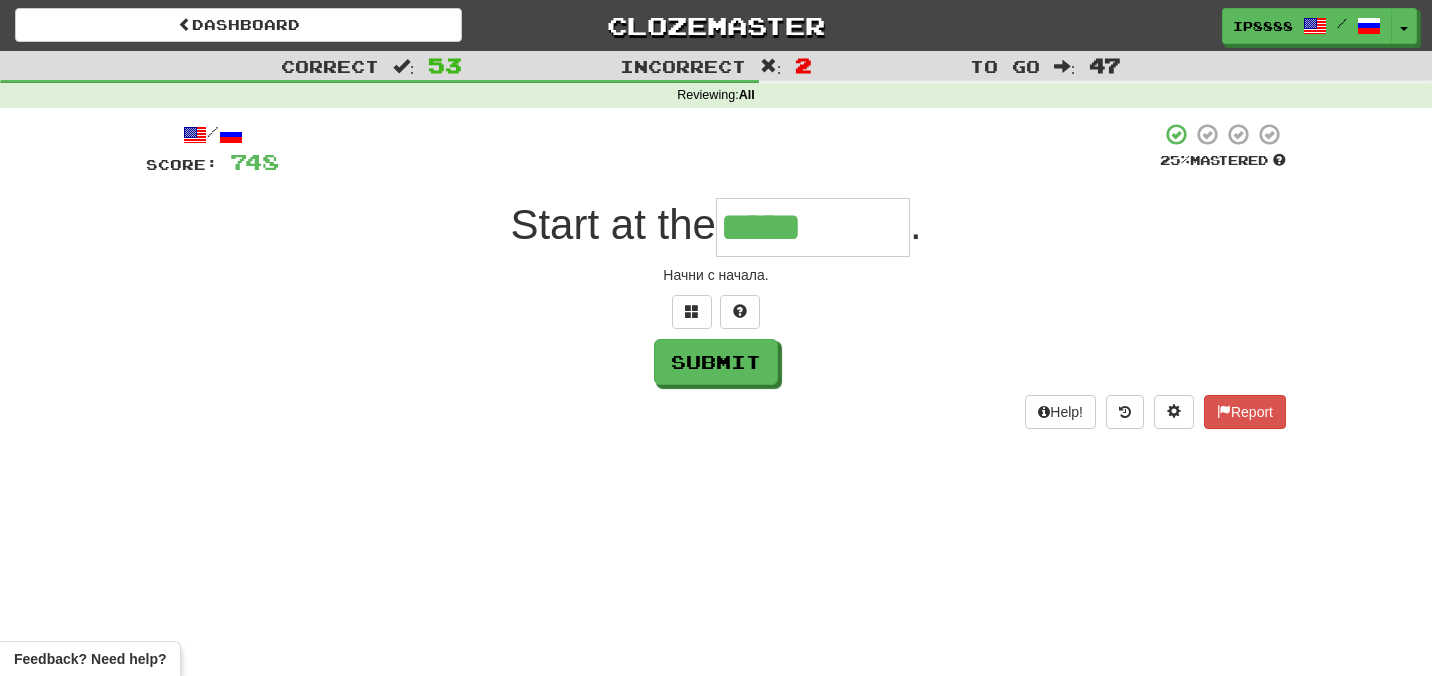 type on "*********" 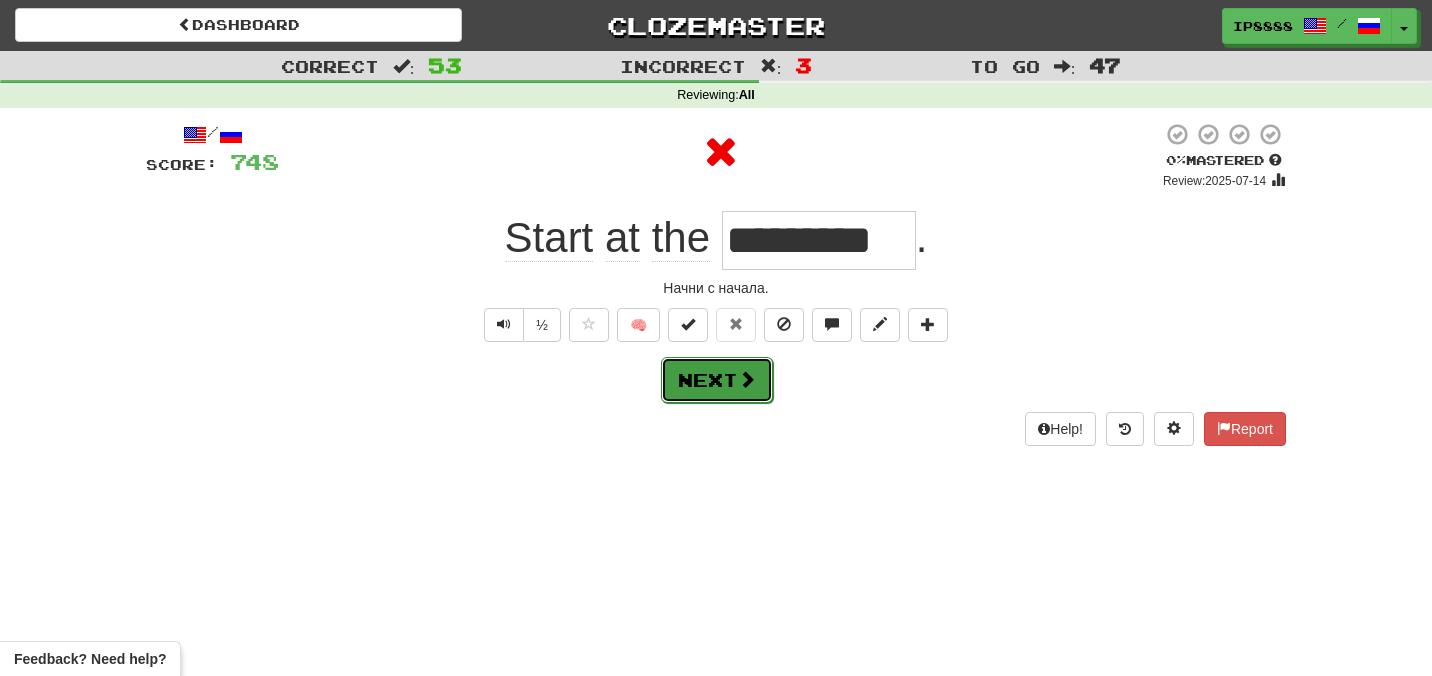 click at bounding box center [747, 379] 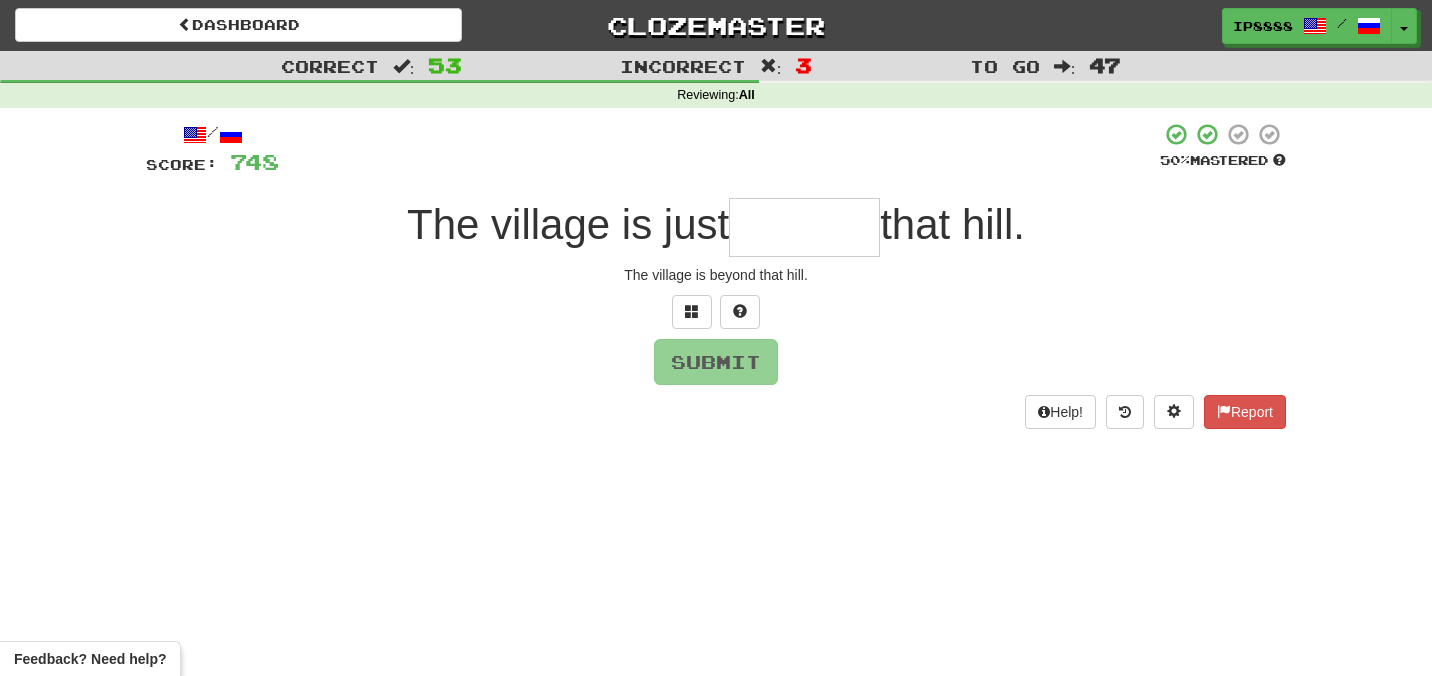 click at bounding box center [804, 227] 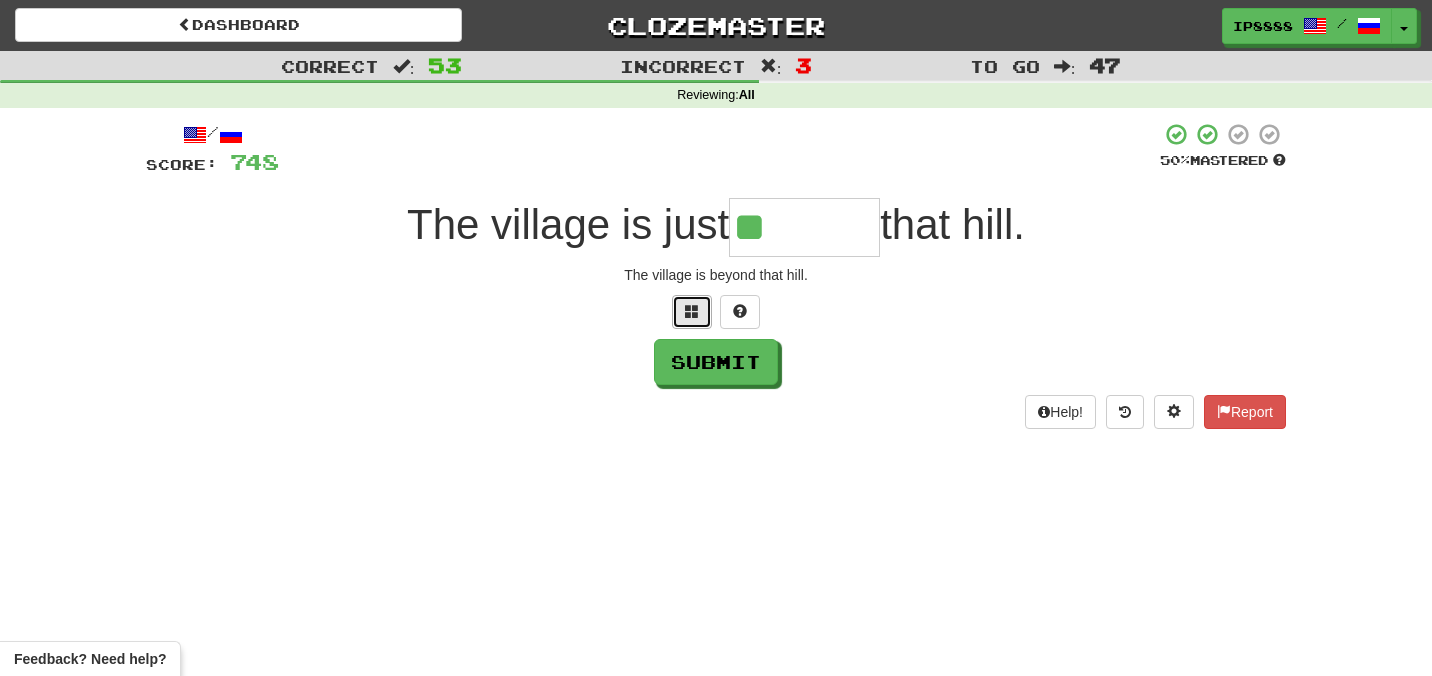 click at bounding box center (692, 312) 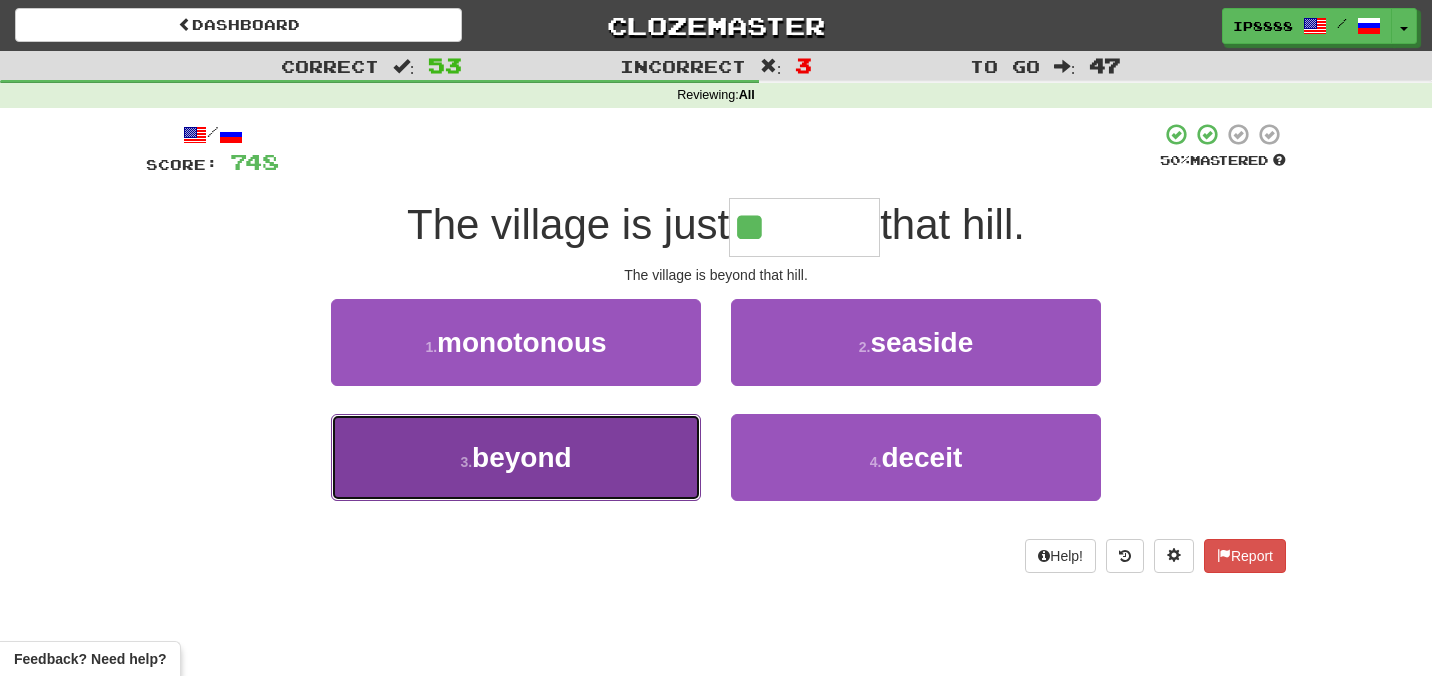 click on "3 .  beyond" at bounding box center (516, 457) 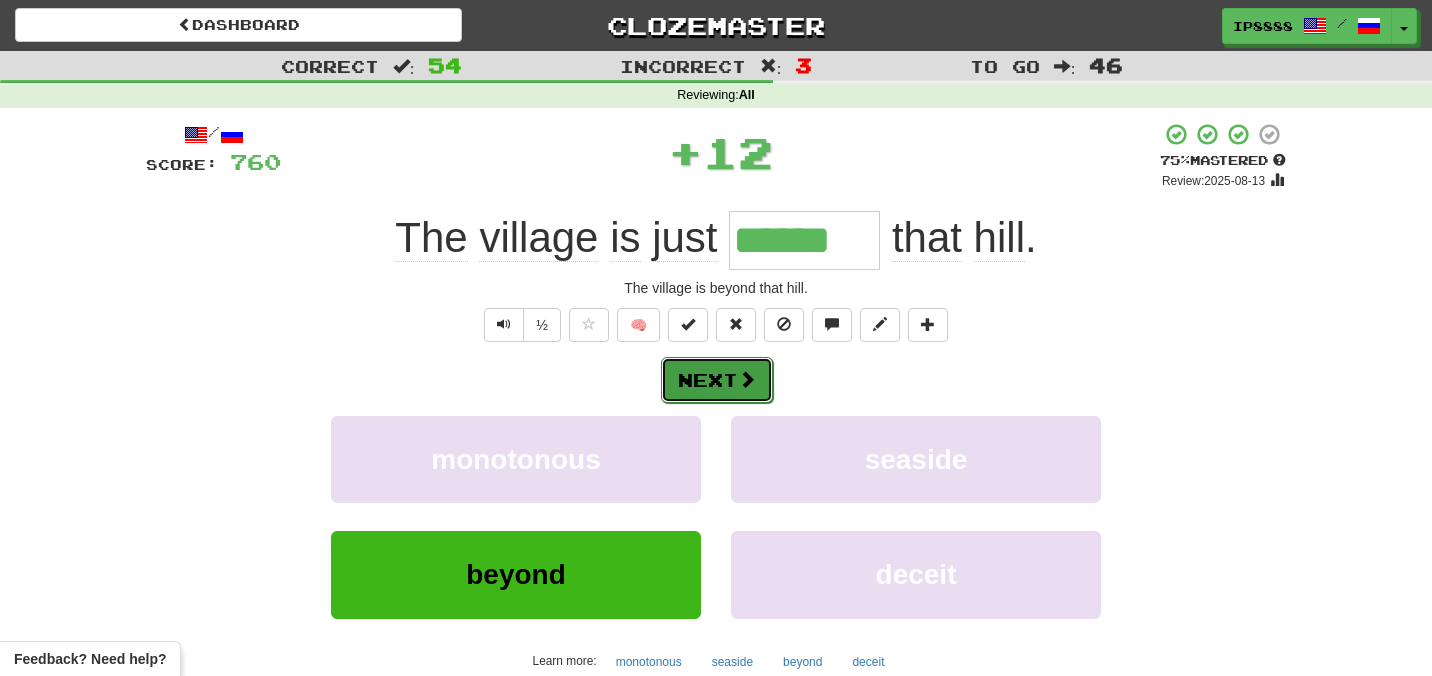 click on "Next" at bounding box center [717, 380] 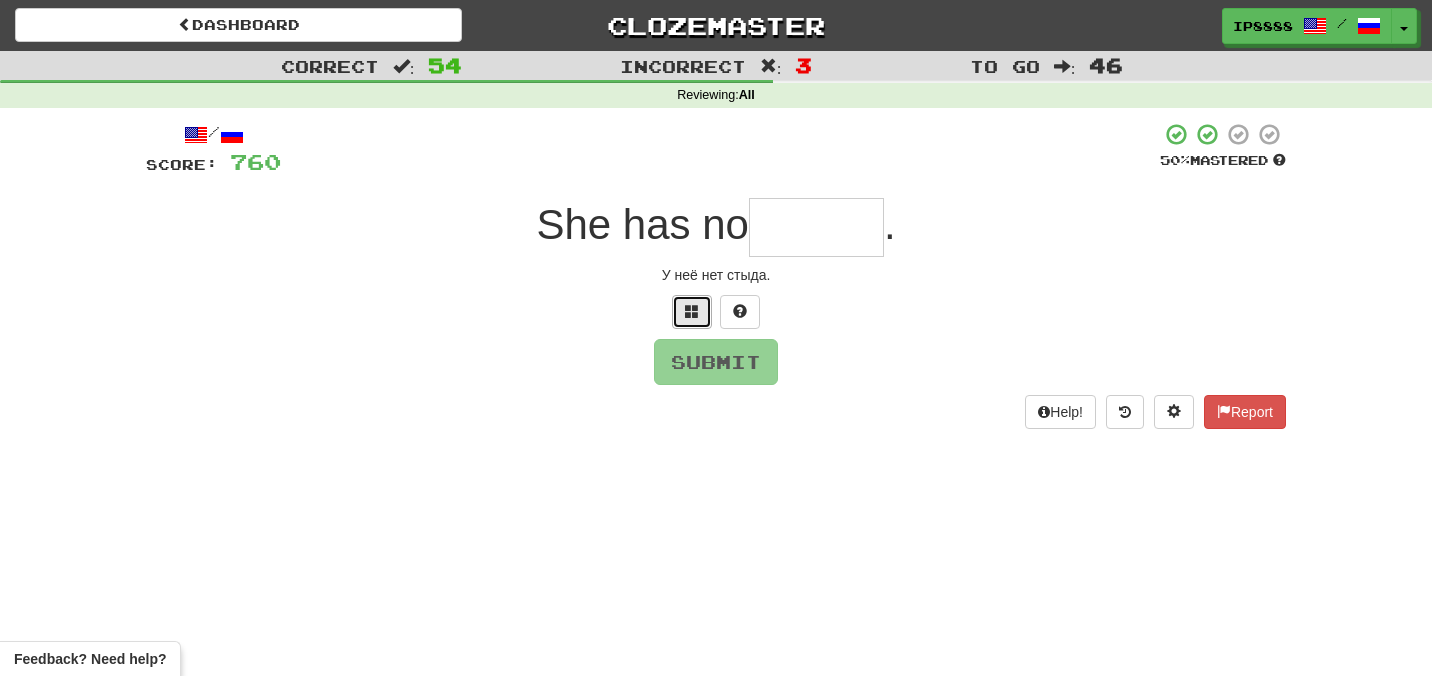 click at bounding box center [692, 311] 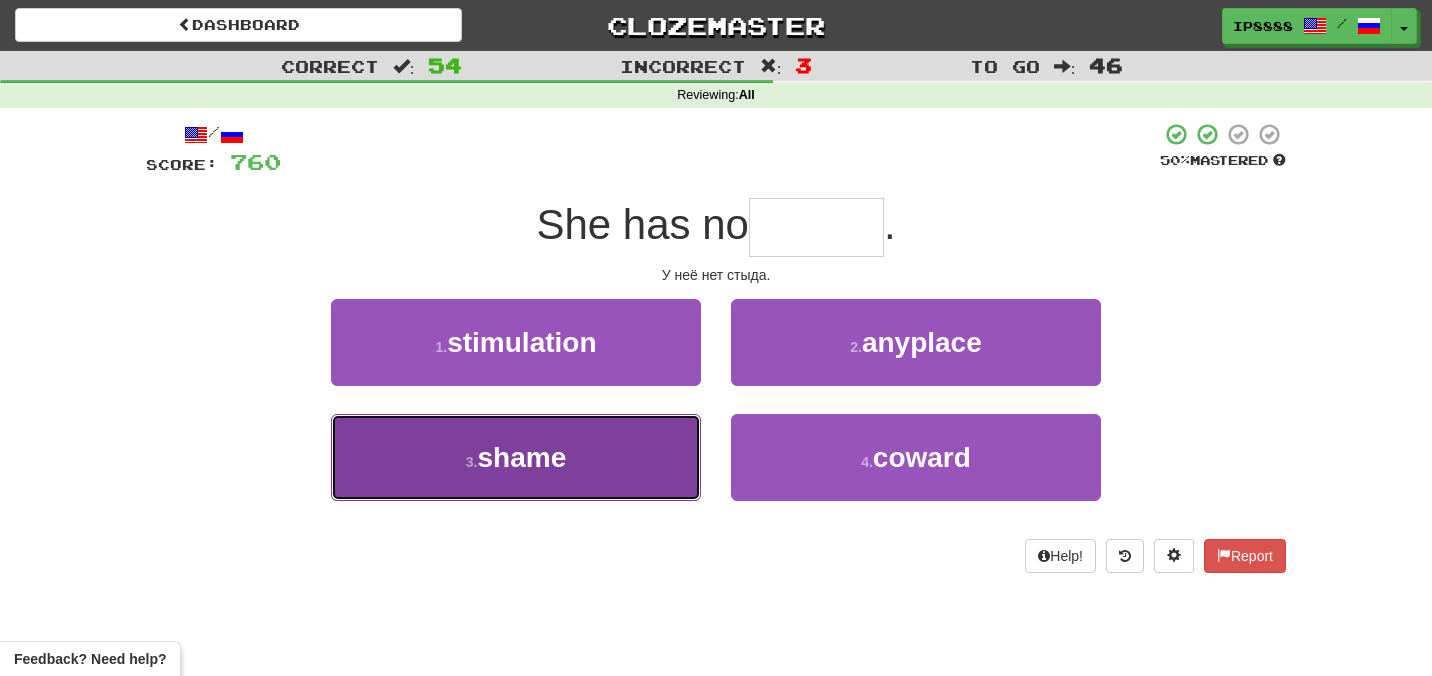 click on "3 .  shame" at bounding box center [516, 457] 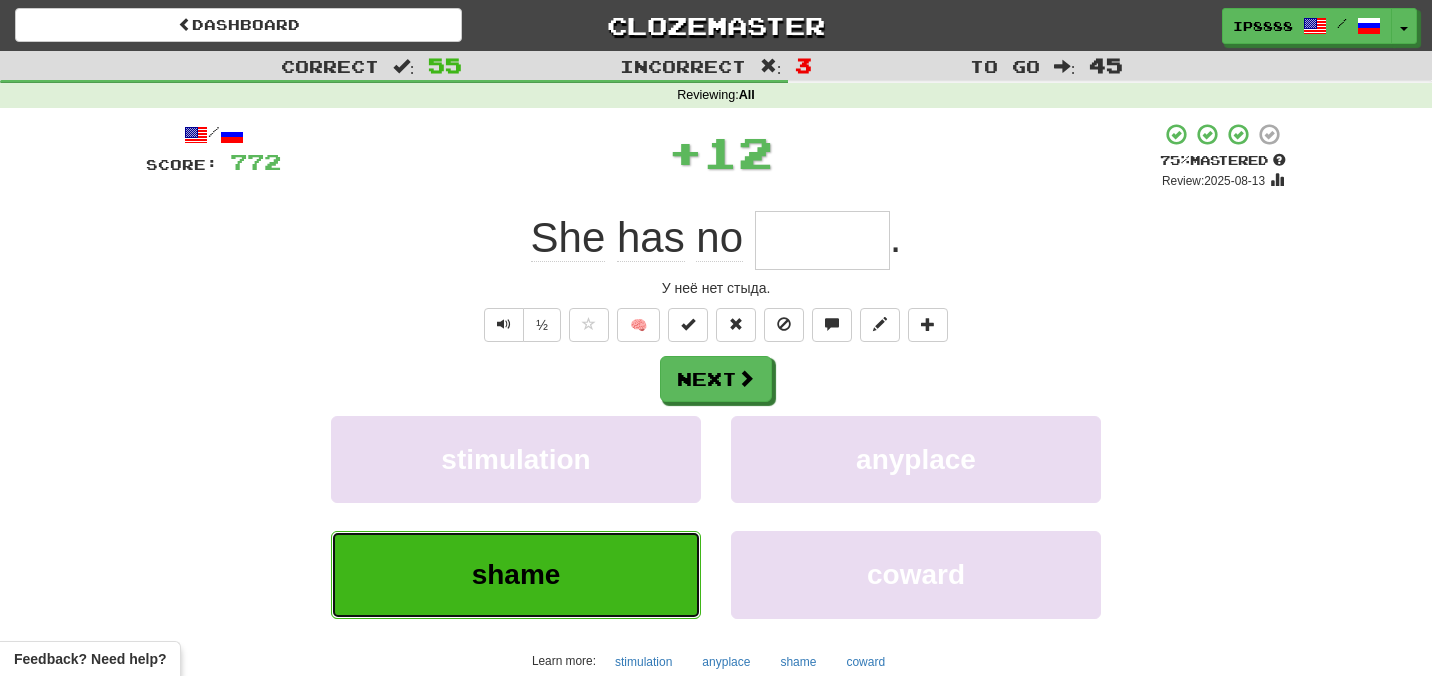 type on "*****" 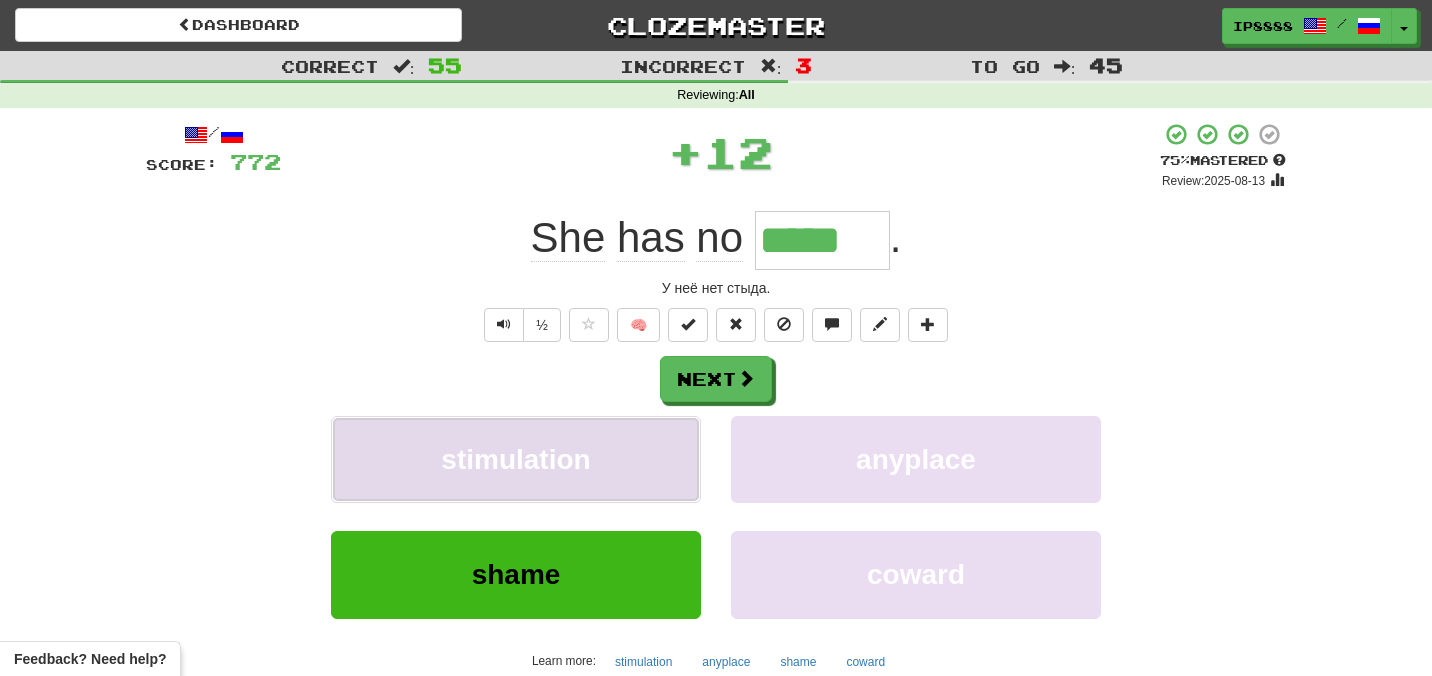 click on "stimulation" at bounding box center [516, 459] 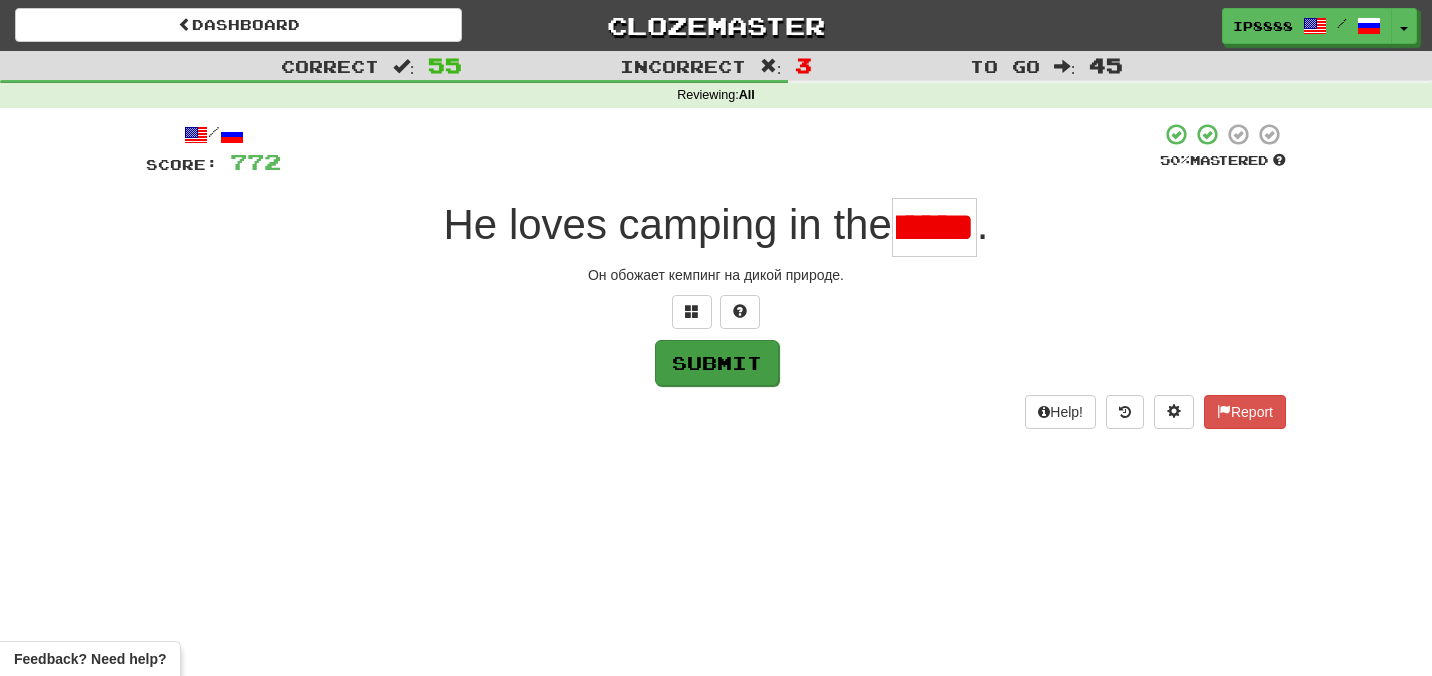 scroll, scrollTop: 0, scrollLeft: 41, axis: horizontal 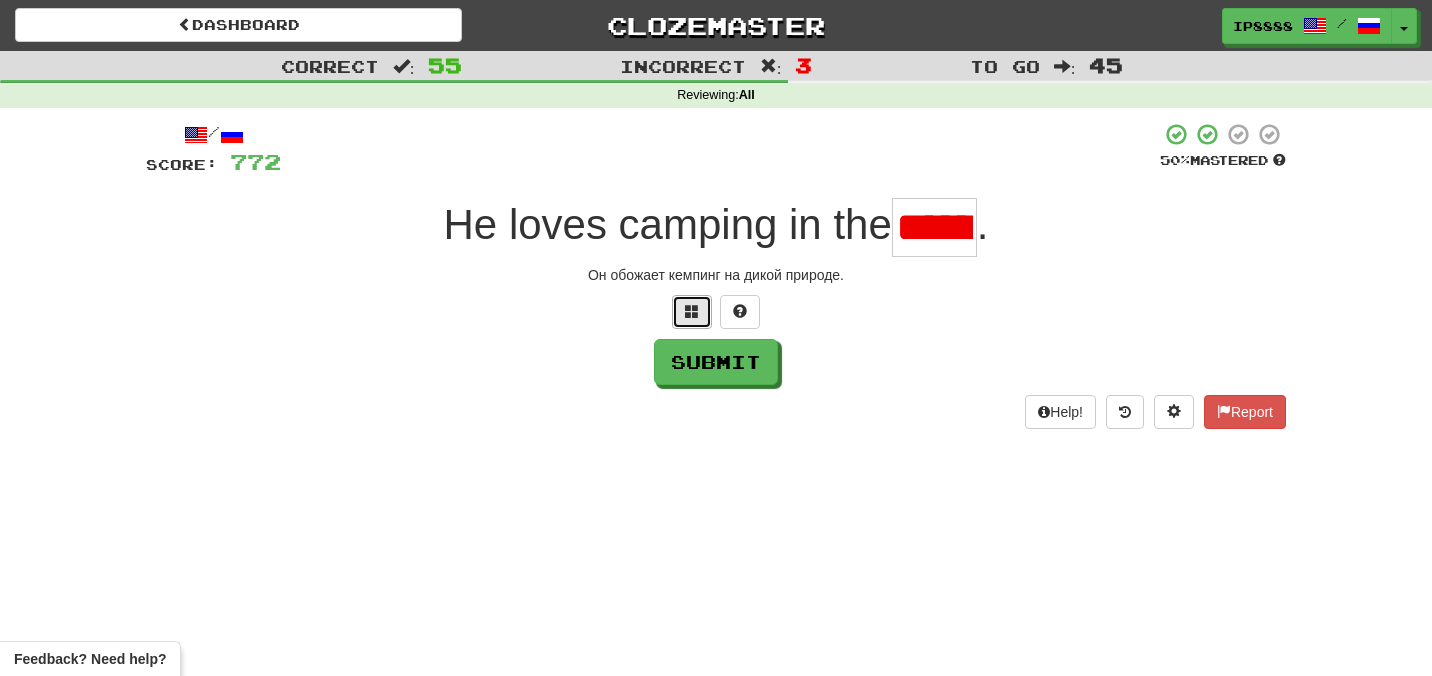 click at bounding box center [692, 312] 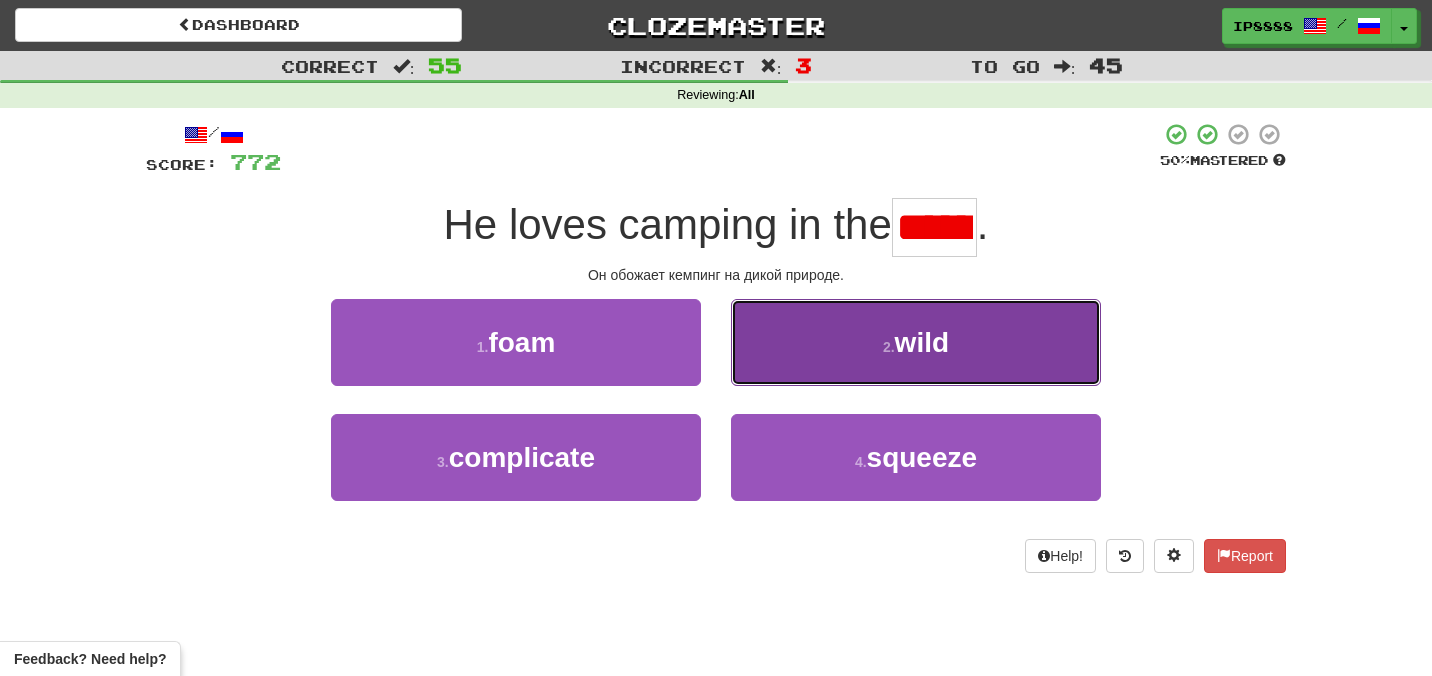 click on "2 .  wild" at bounding box center (916, 342) 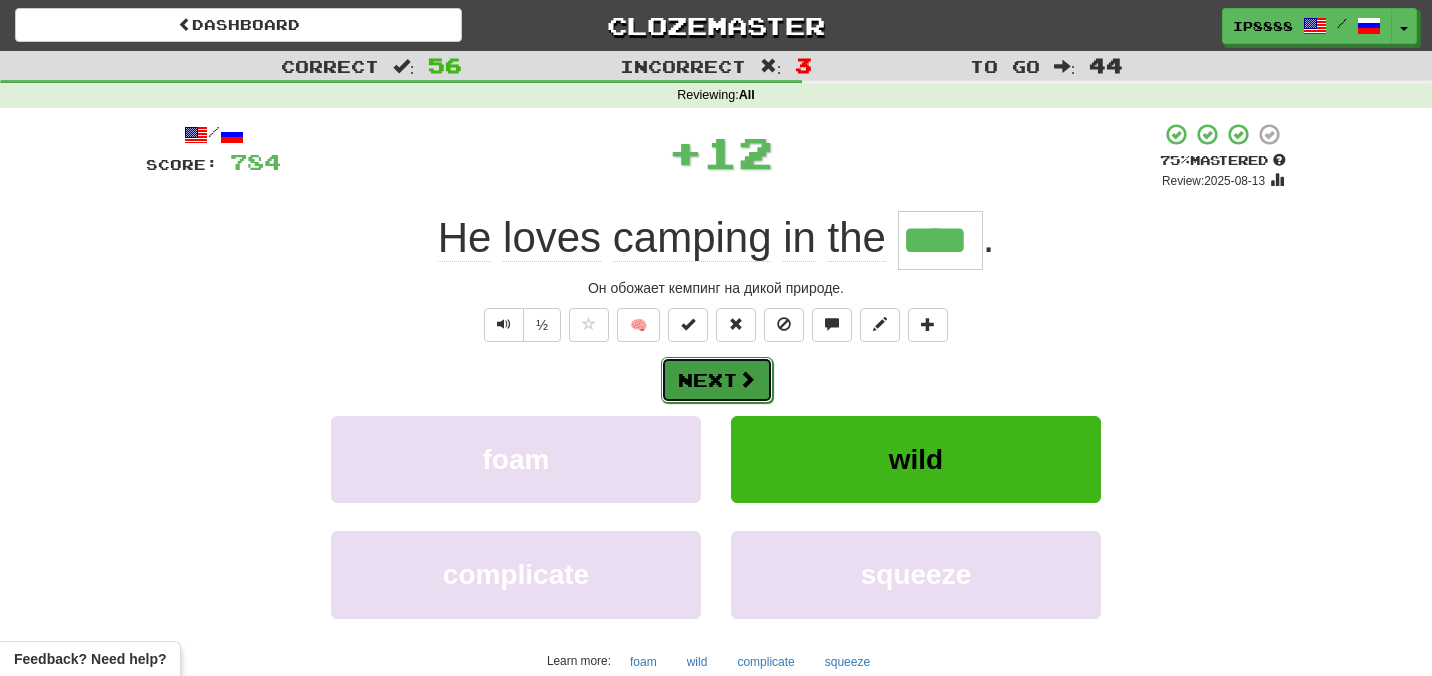 click on "Next" at bounding box center [717, 380] 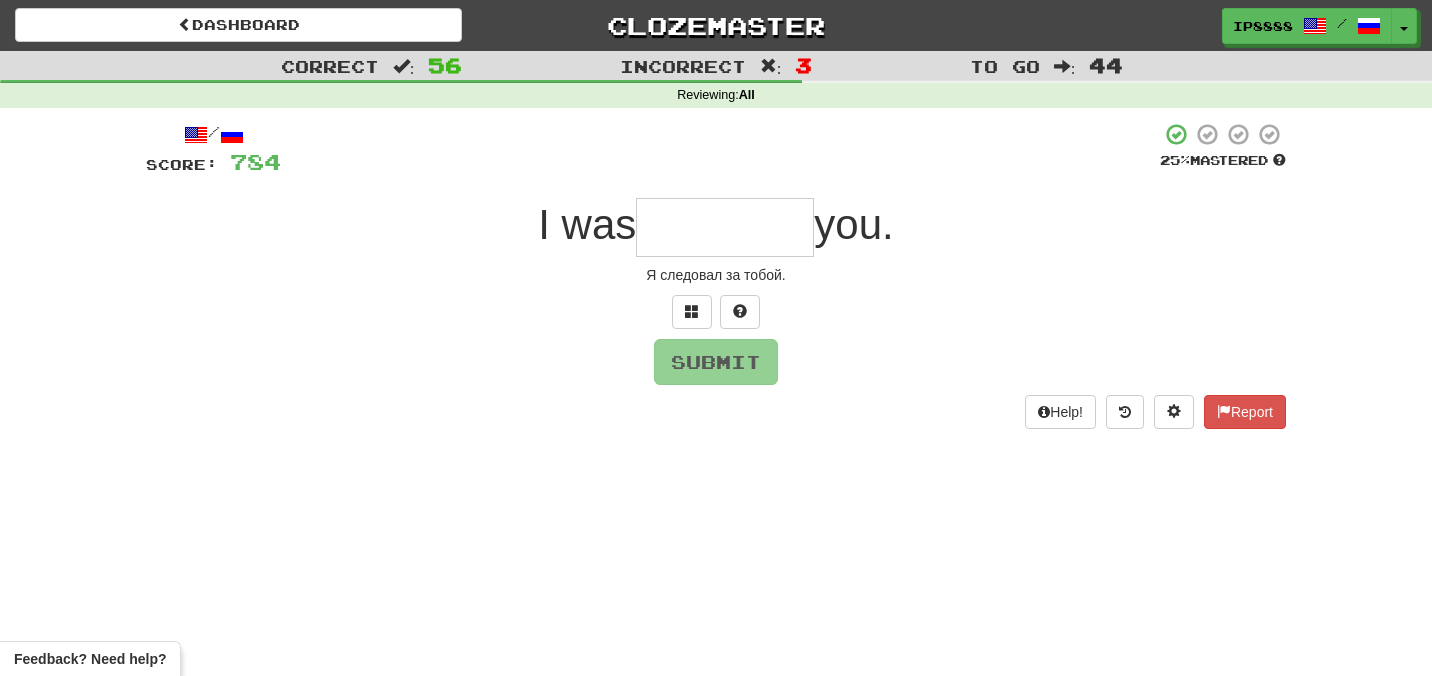 click at bounding box center (725, 227) 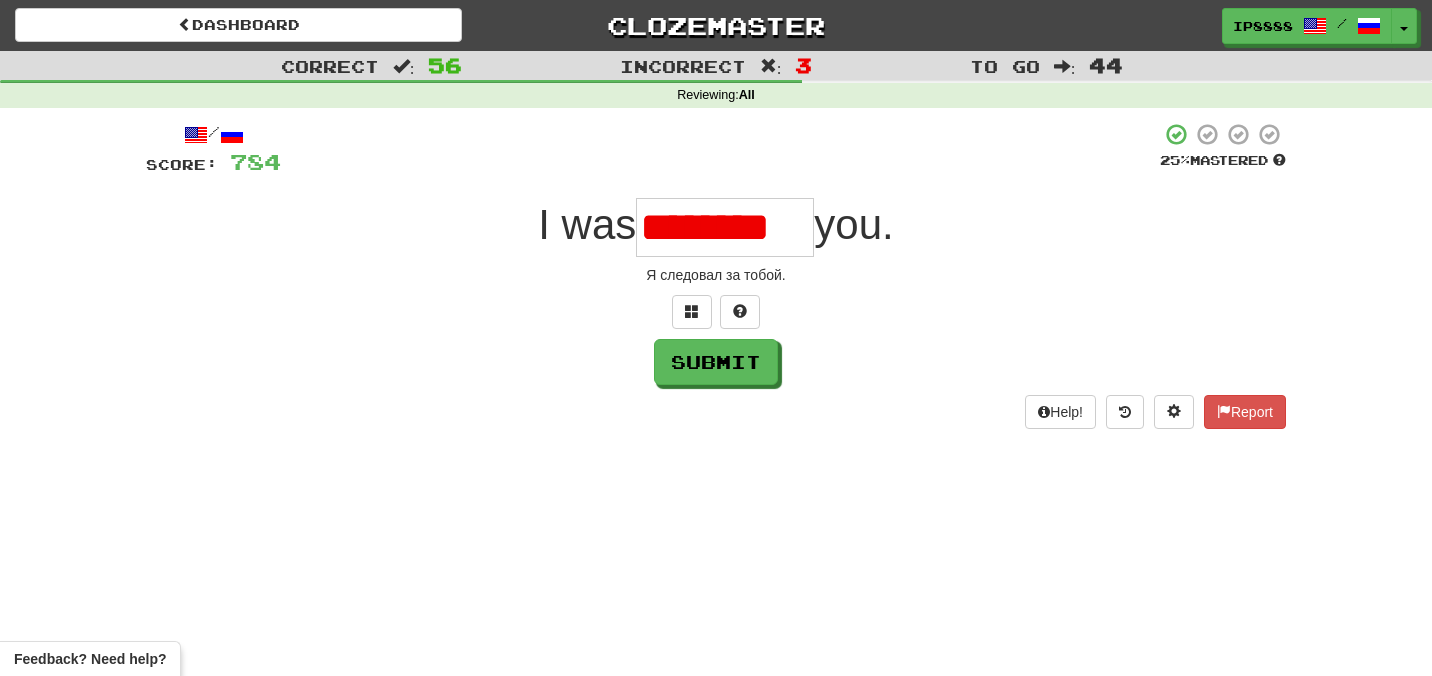 type on "*********" 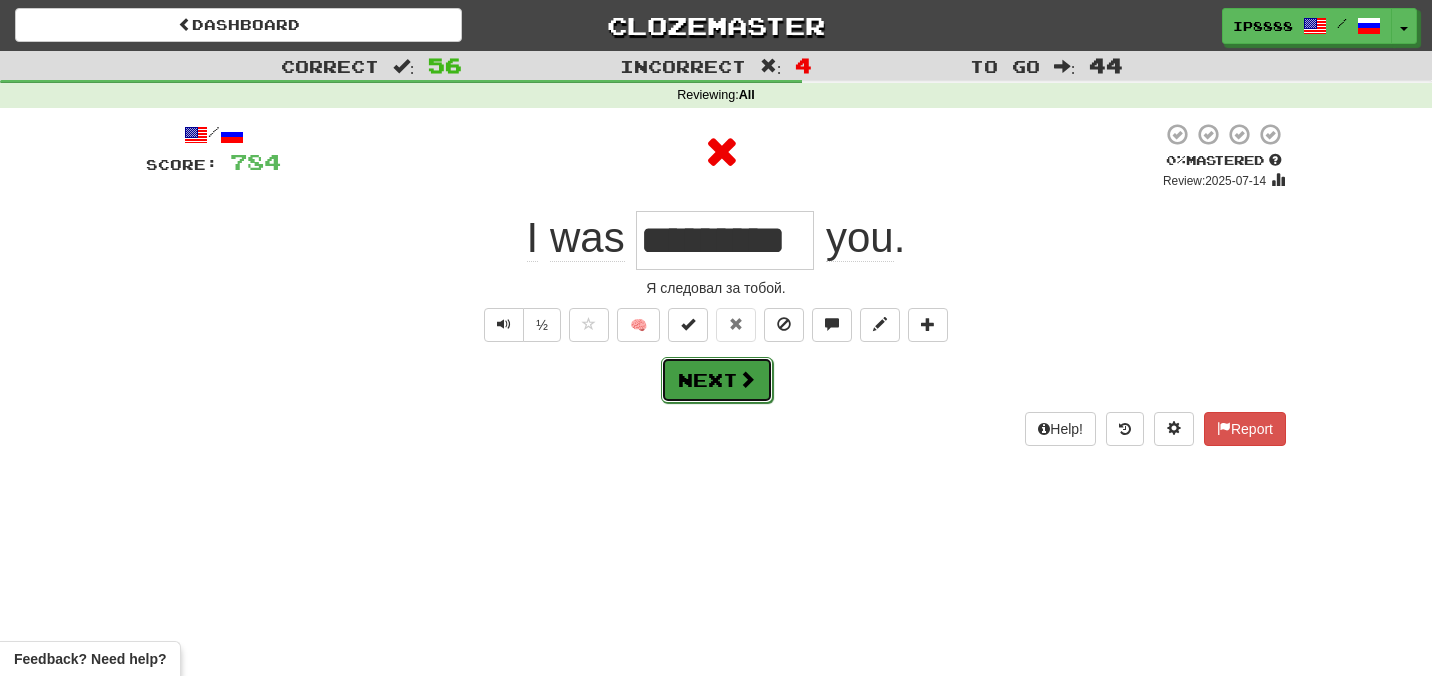 click on "Next" at bounding box center [717, 380] 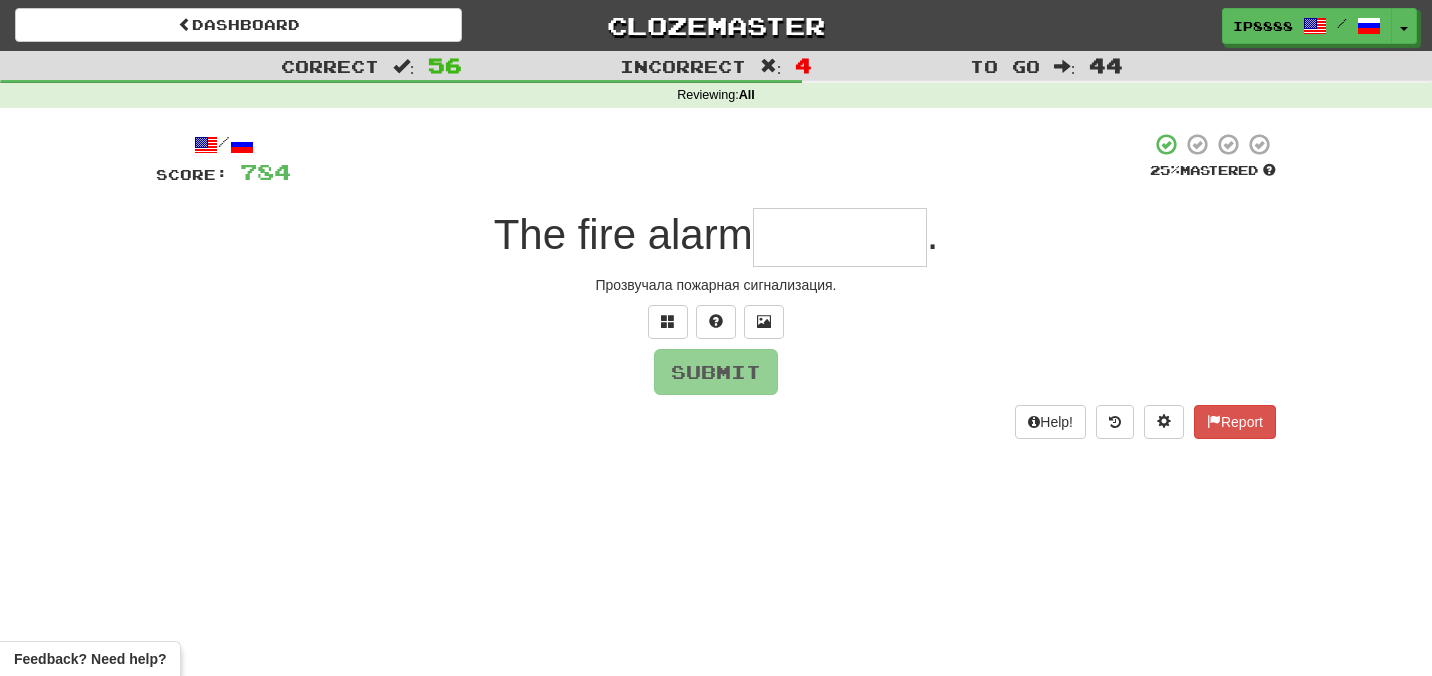 click at bounding box center (840, 237) 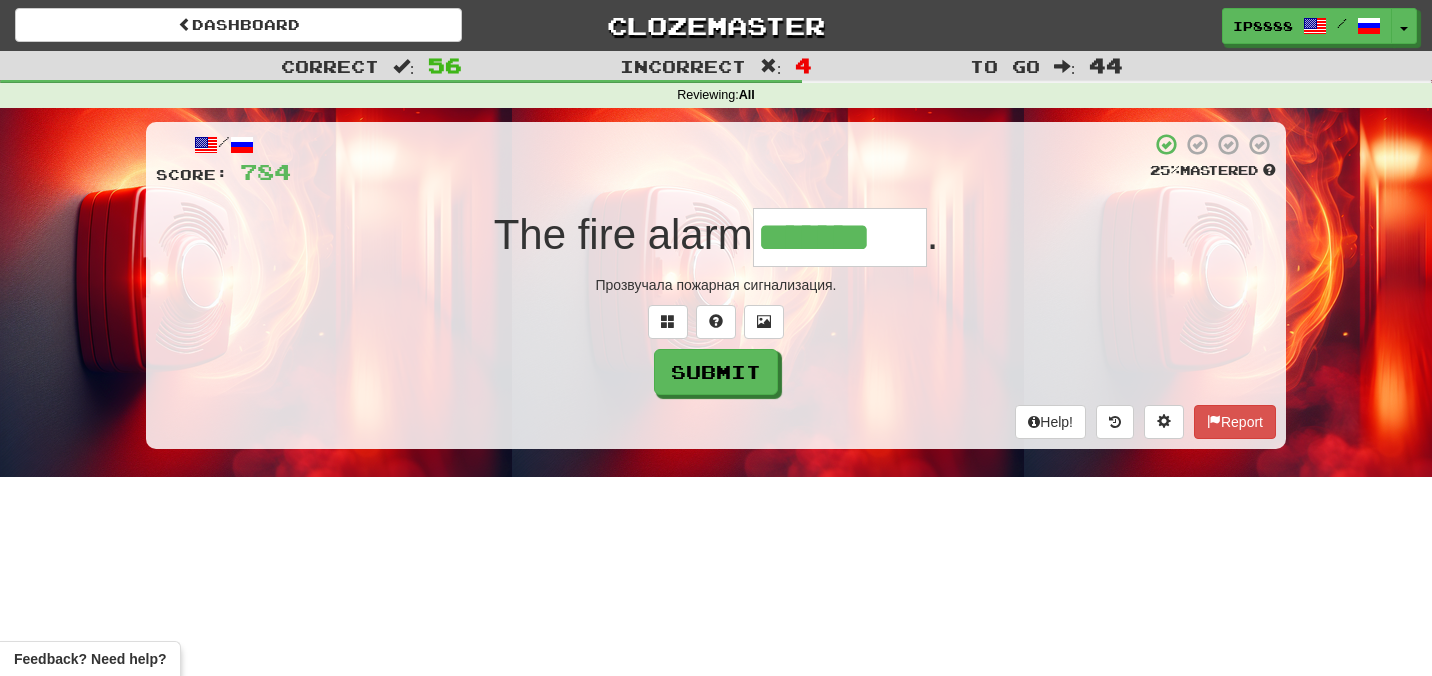 type on "*******" 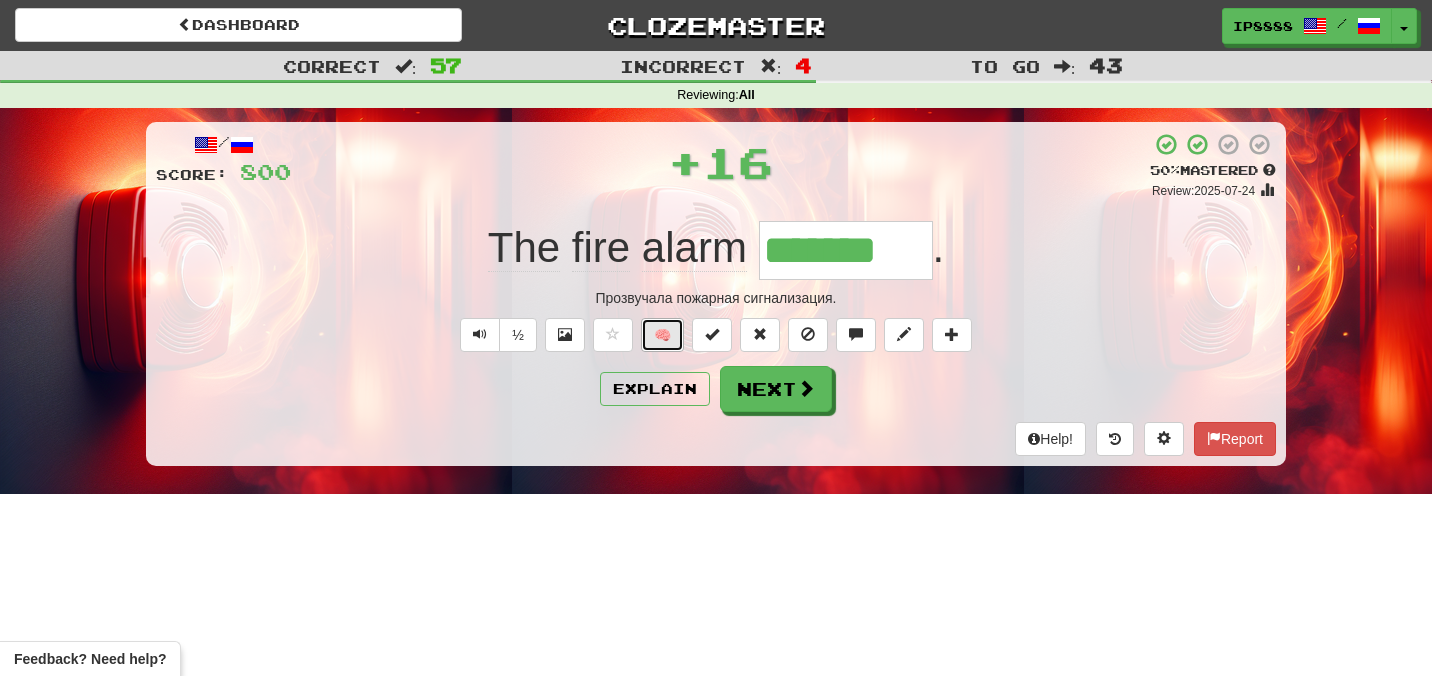 click on "🧠" at bounding box center (662, 335) 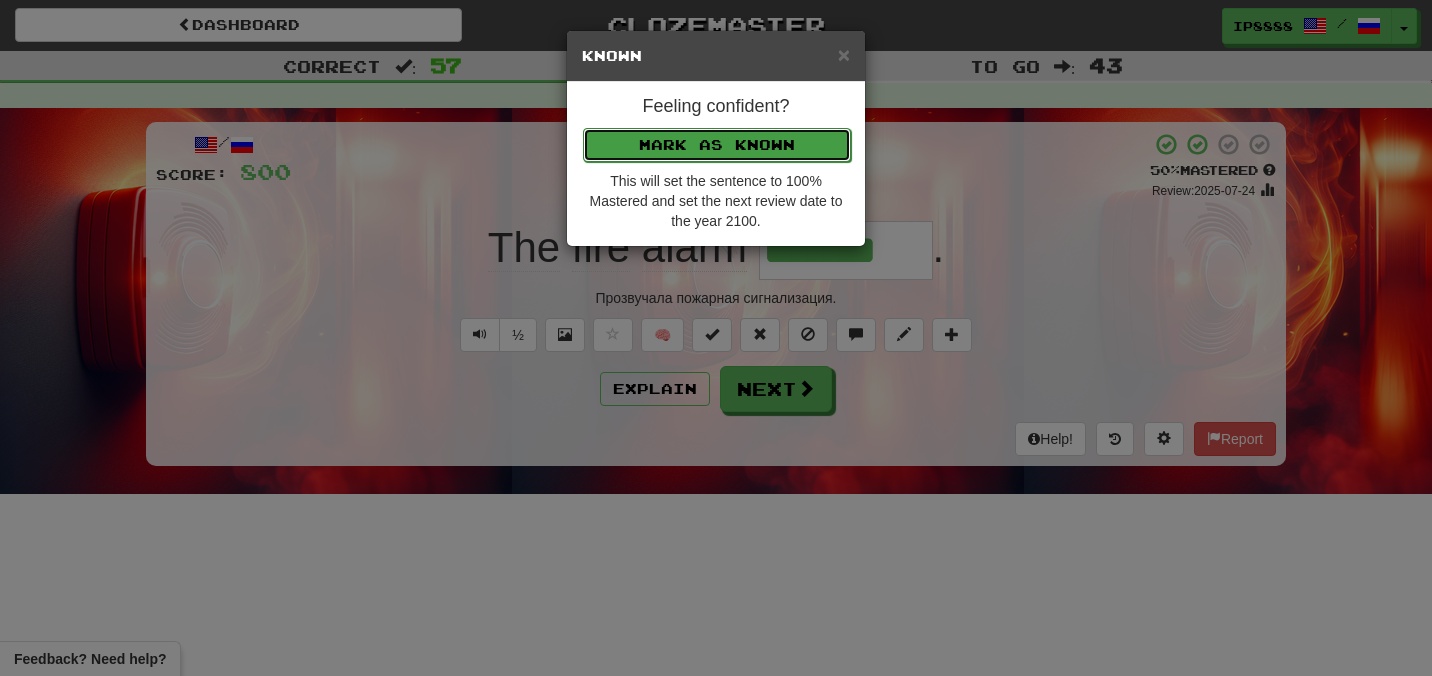 click on "Mark as Known" at bounding box center [717, 145] 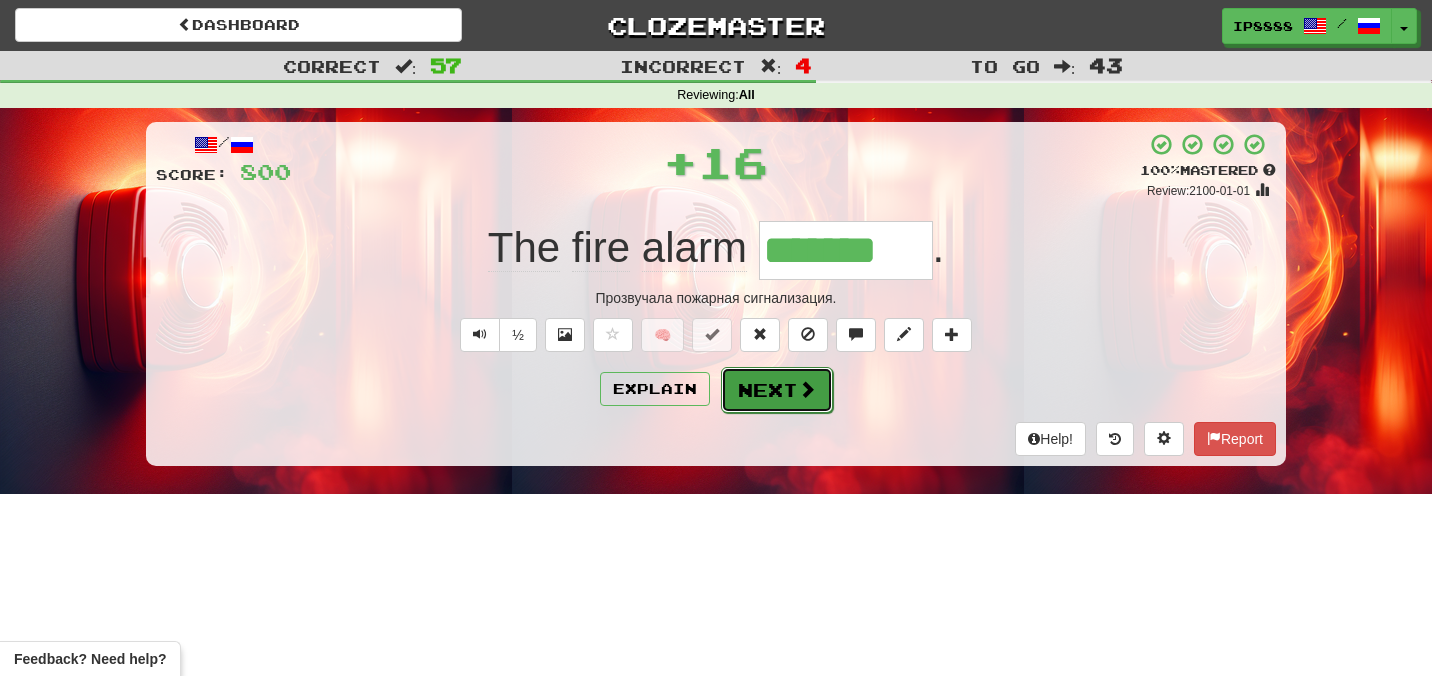 click on "Next" at bounding box center (777, 390) 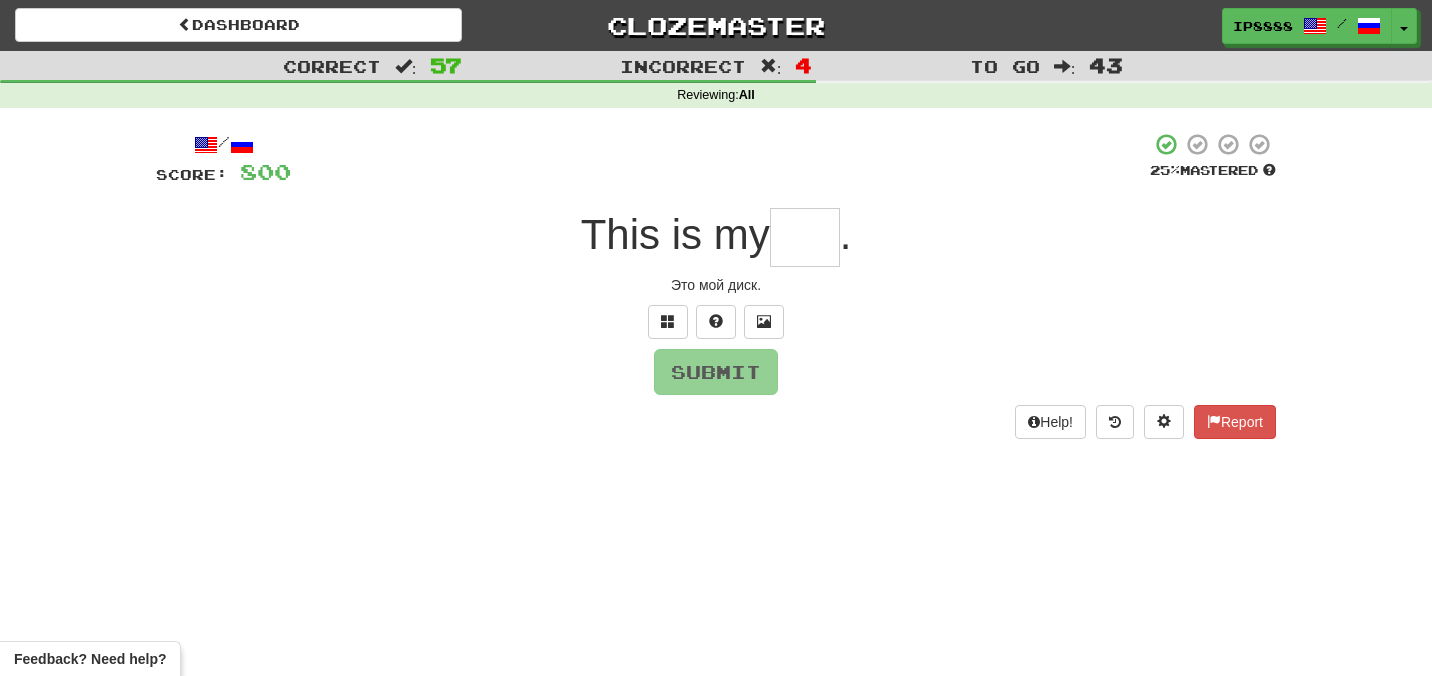 click on "/  Score:   800 25 %  Mastered This is my  . Это мой диск. Submit  Help!  Report" at bounding box center (716, 285) 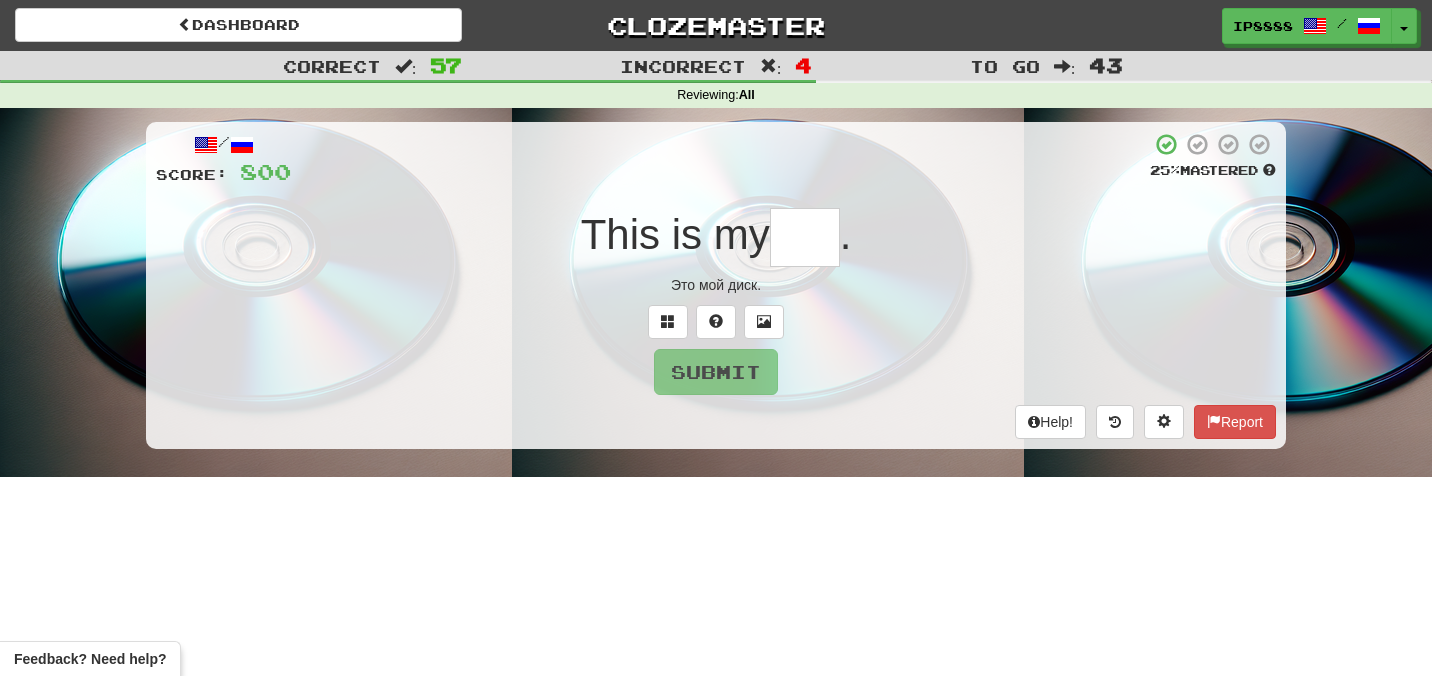 click at bounding box center [805, 237] 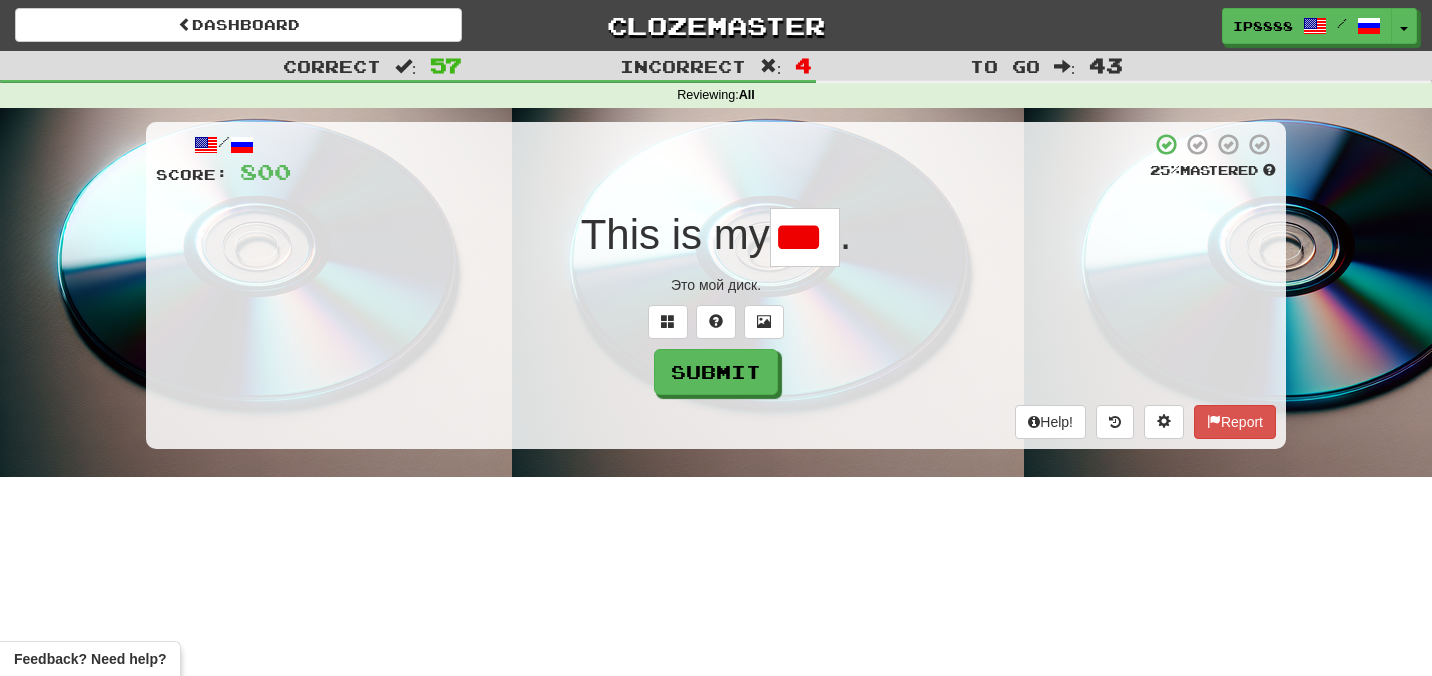 type on "****" 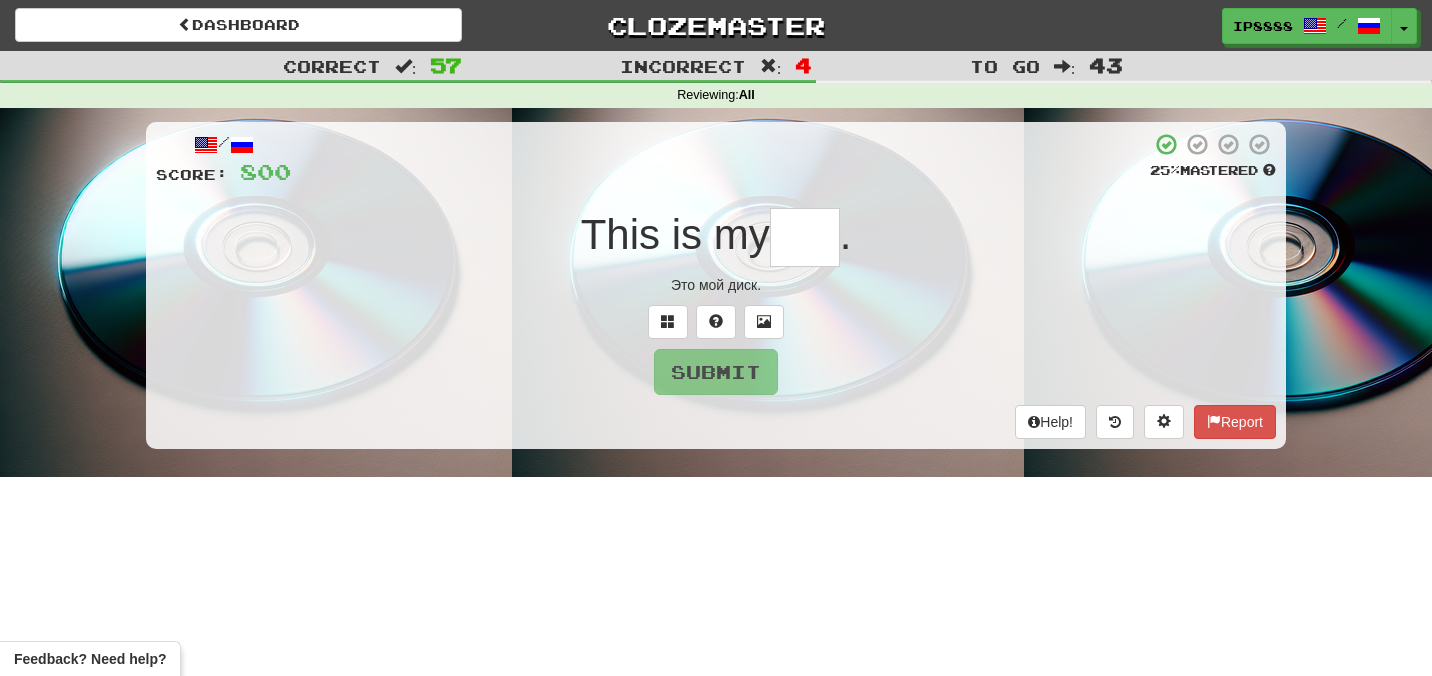 scroll, scrollTop: 0, scrollLeft: 0, axis: both 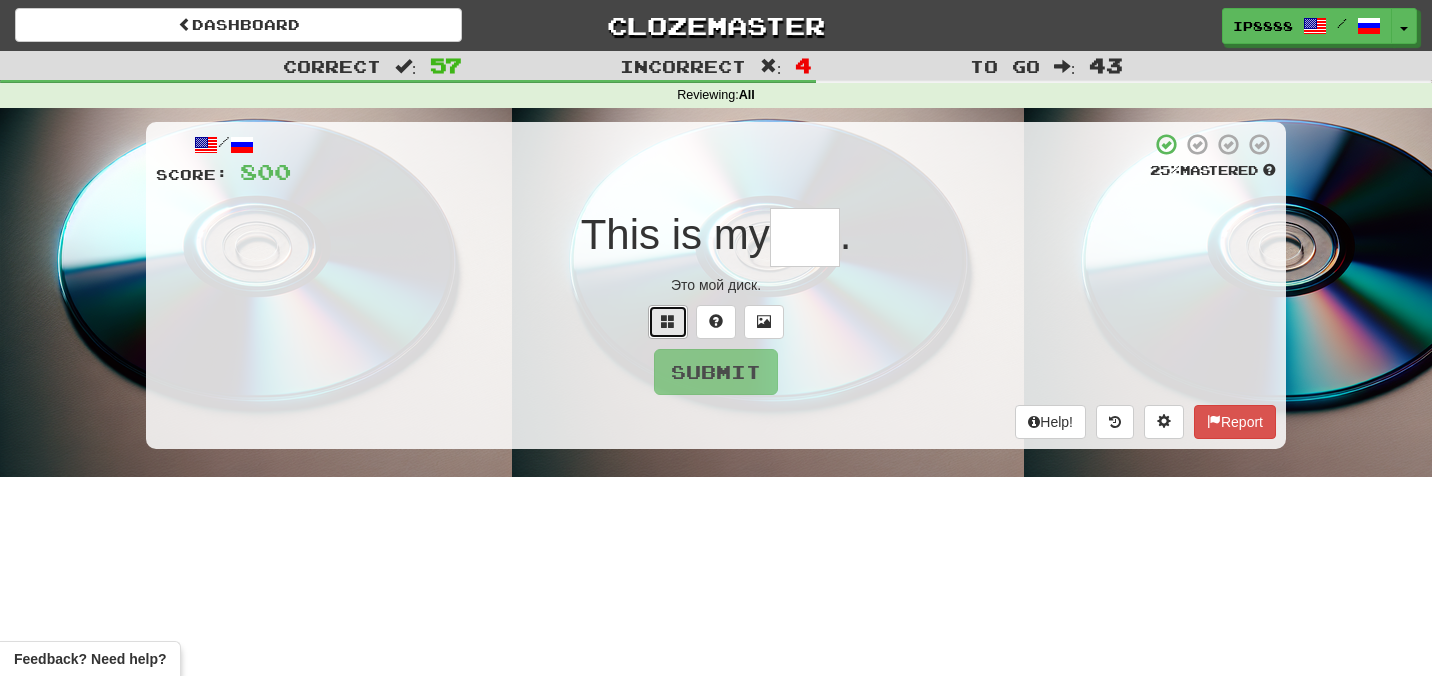 click at bounding box center (668, 321) 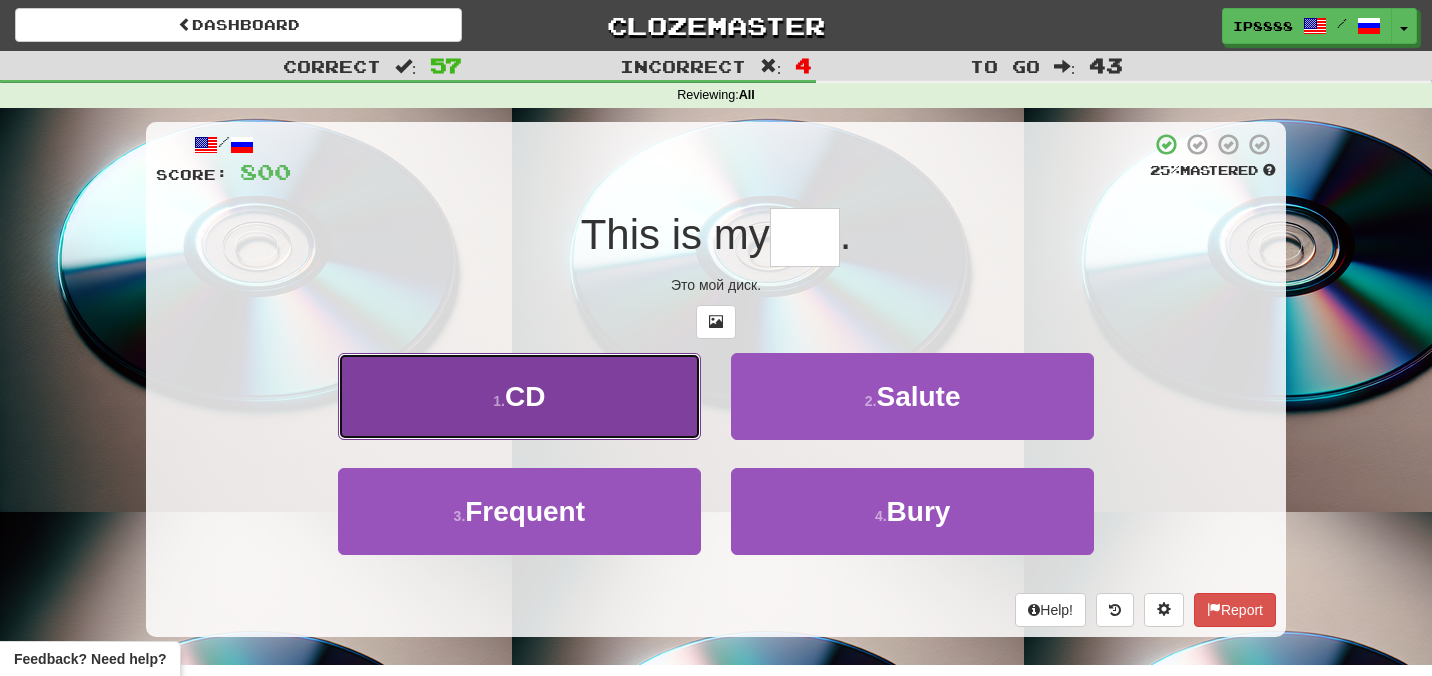 click on "1 .  CD" at bounding box center [519, 396] 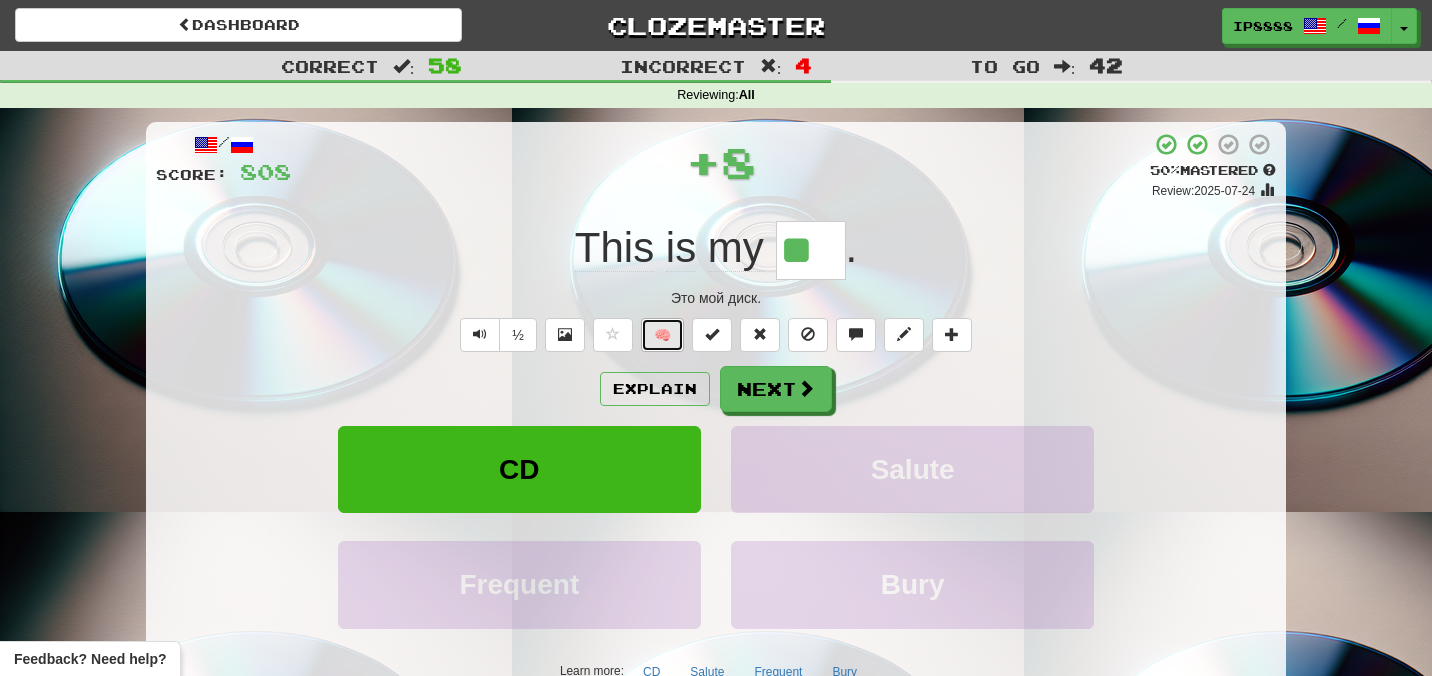click on "🧠" at bounding box center (662, 335) 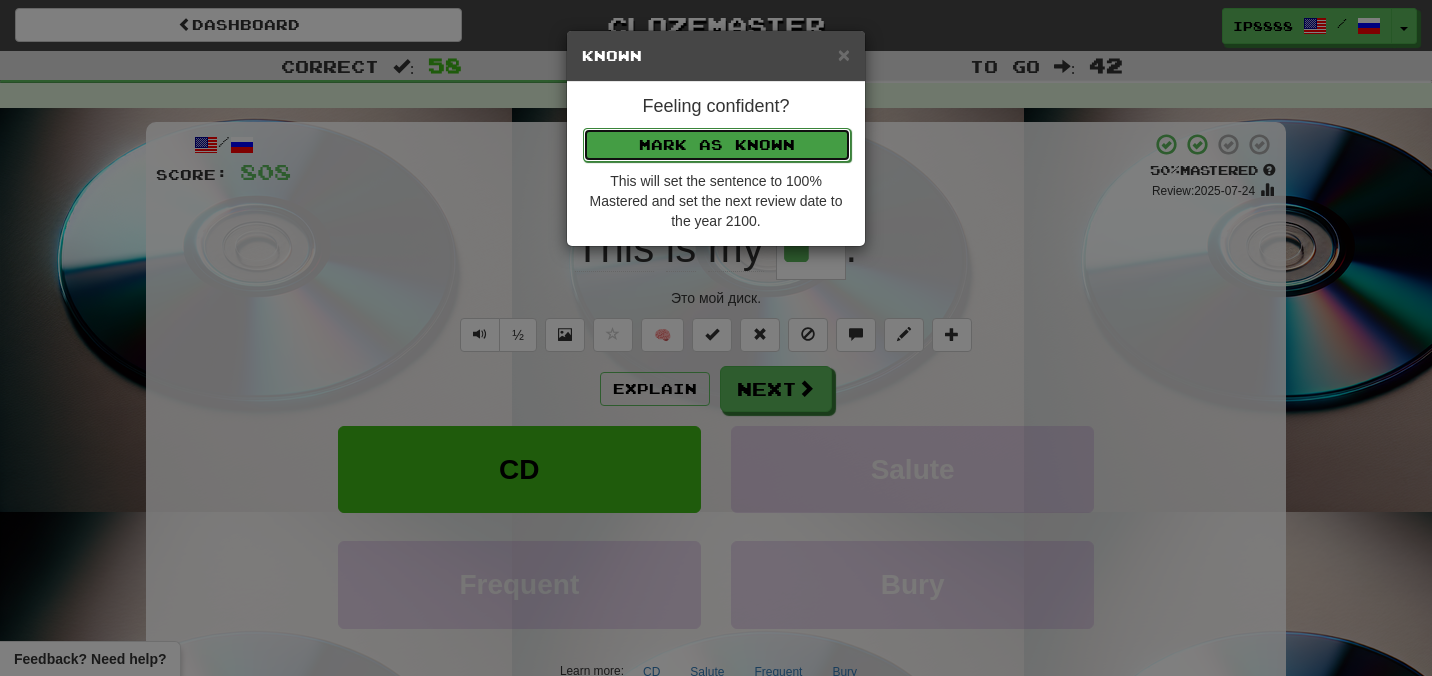 click on "Mark as Known" at bounding box center (717, 145) 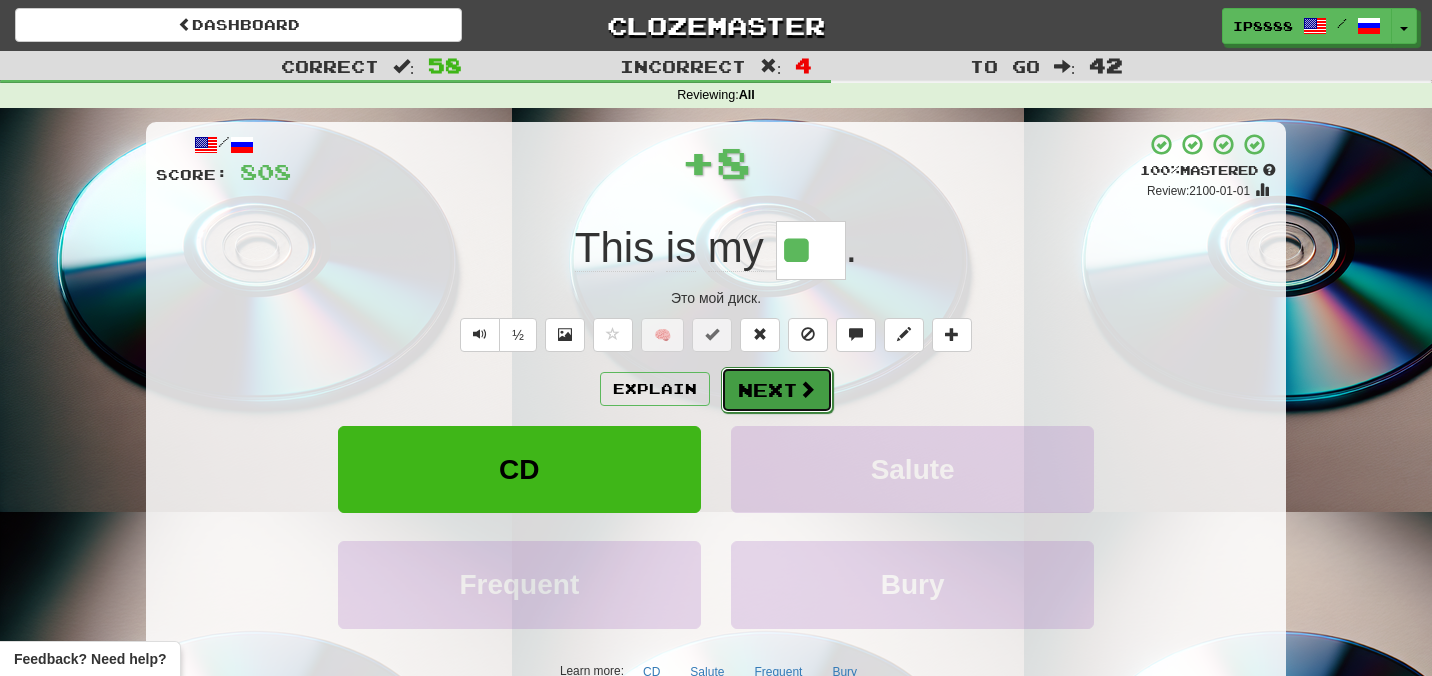 click on "Next" at bounding box center (777, 390) 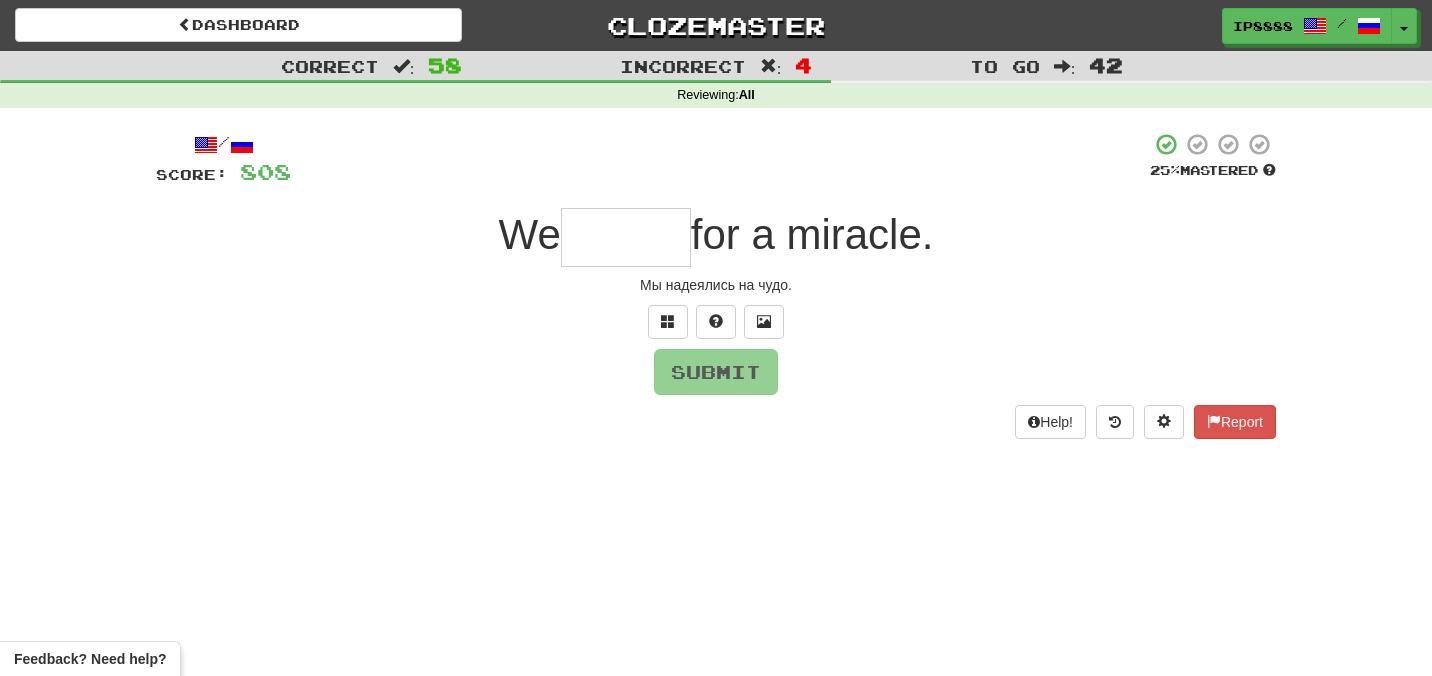 click at bounding box center [626, 237] 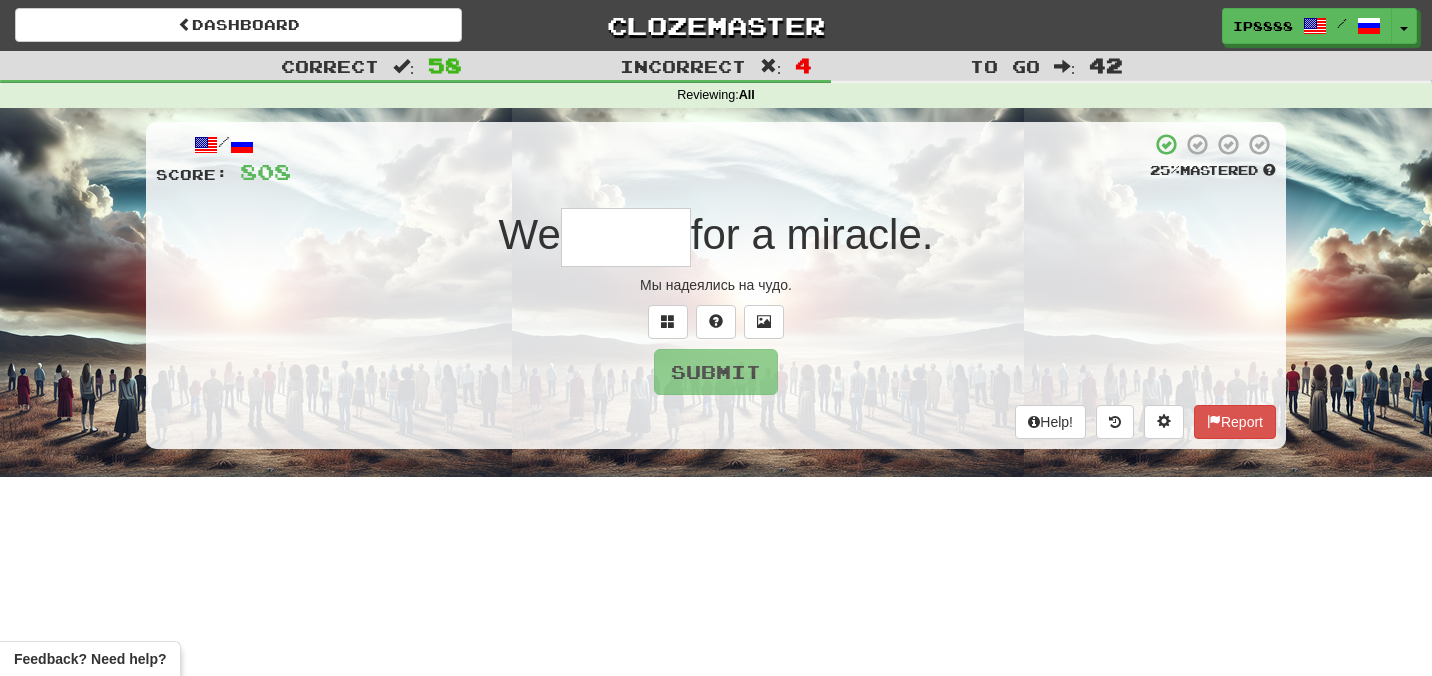 click at bounding box center (626, 237) 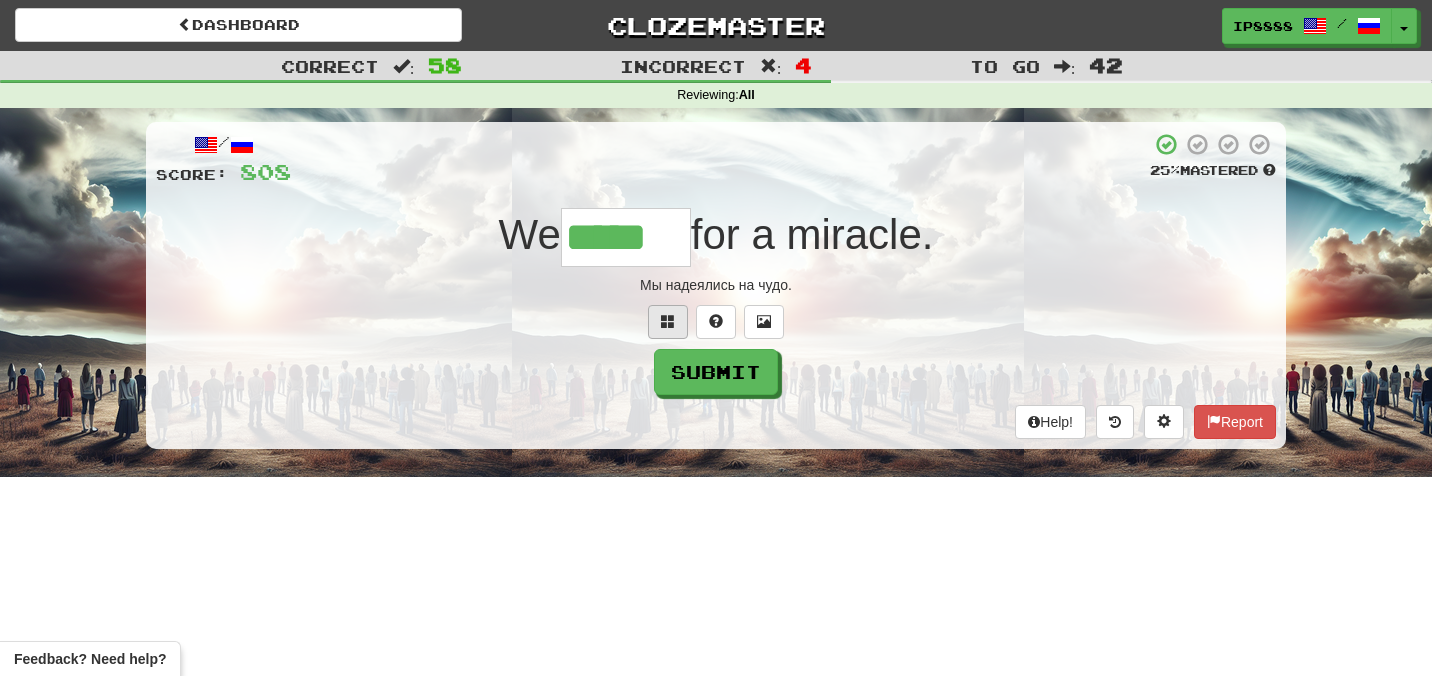 type on "*****" 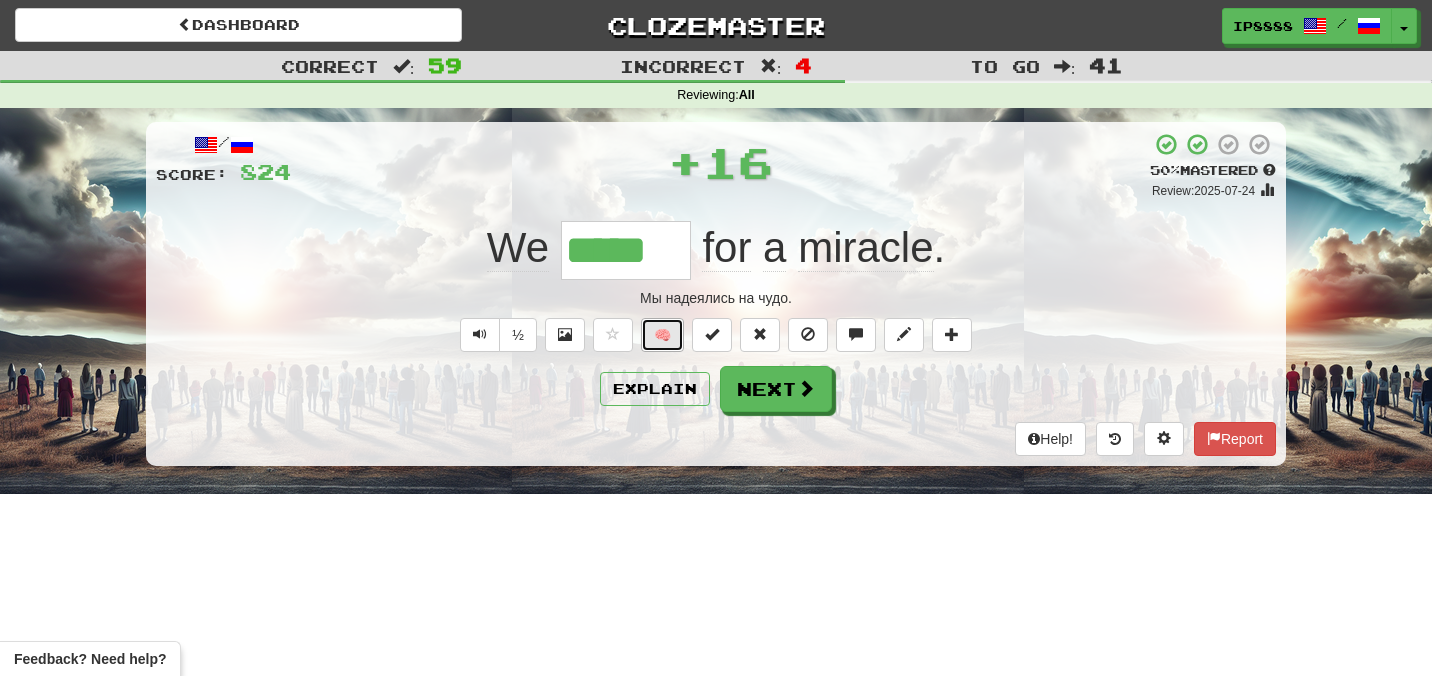 click on "🧠" at bounding box center [662, 335] 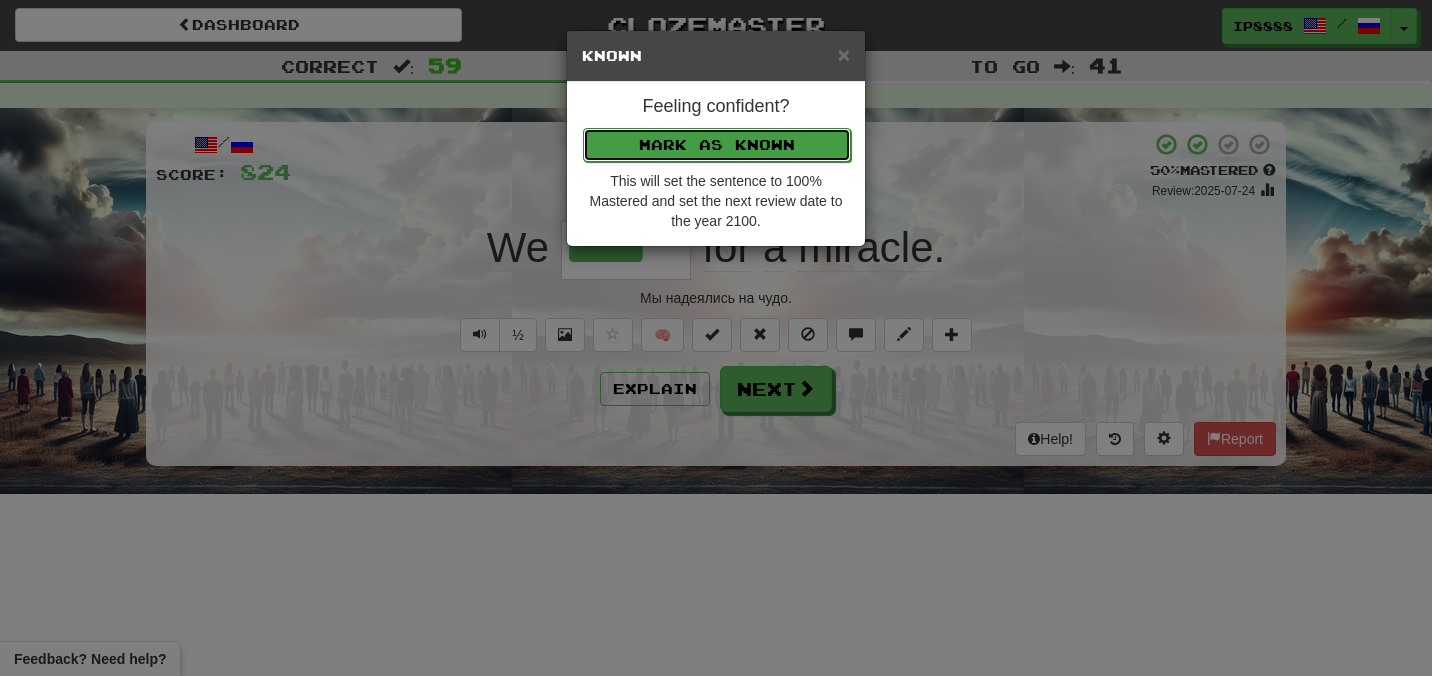click on "Mark as Known" at bounding box center (717, 145) 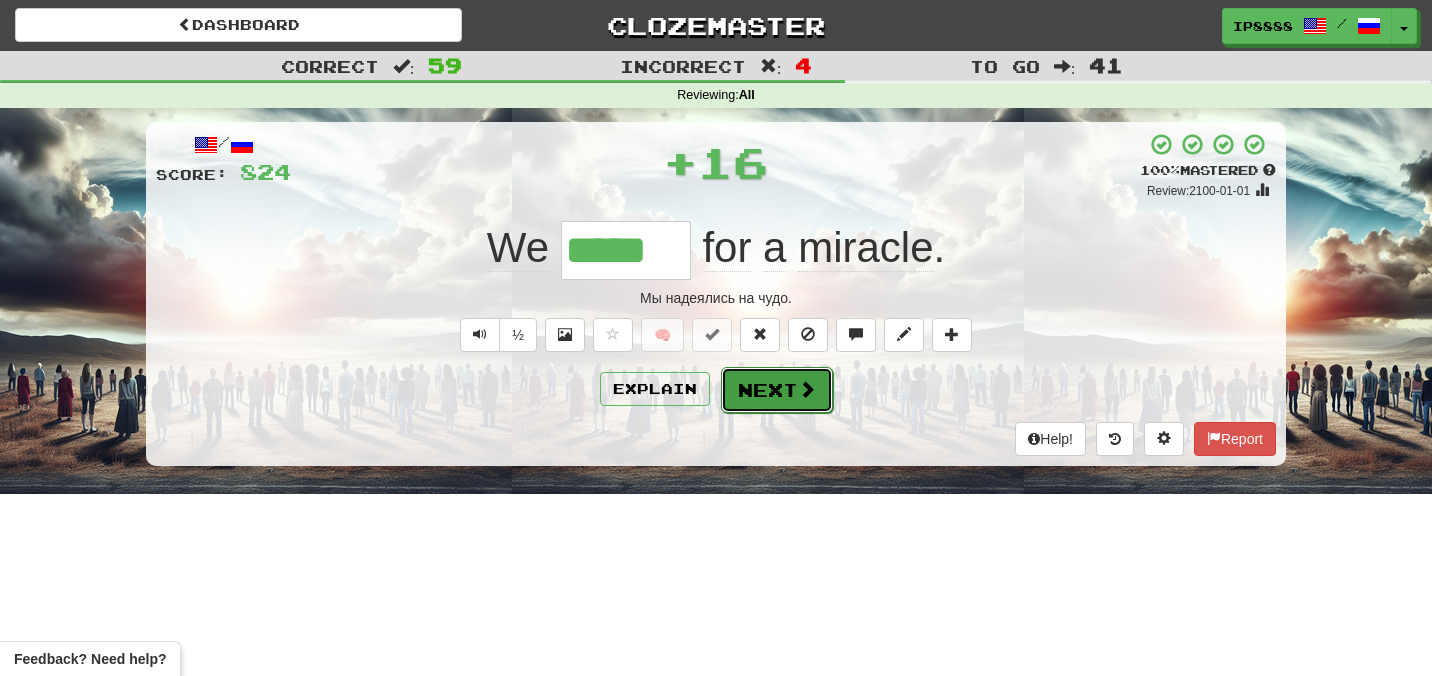 click on "Next" at bounding box center (777, 390) 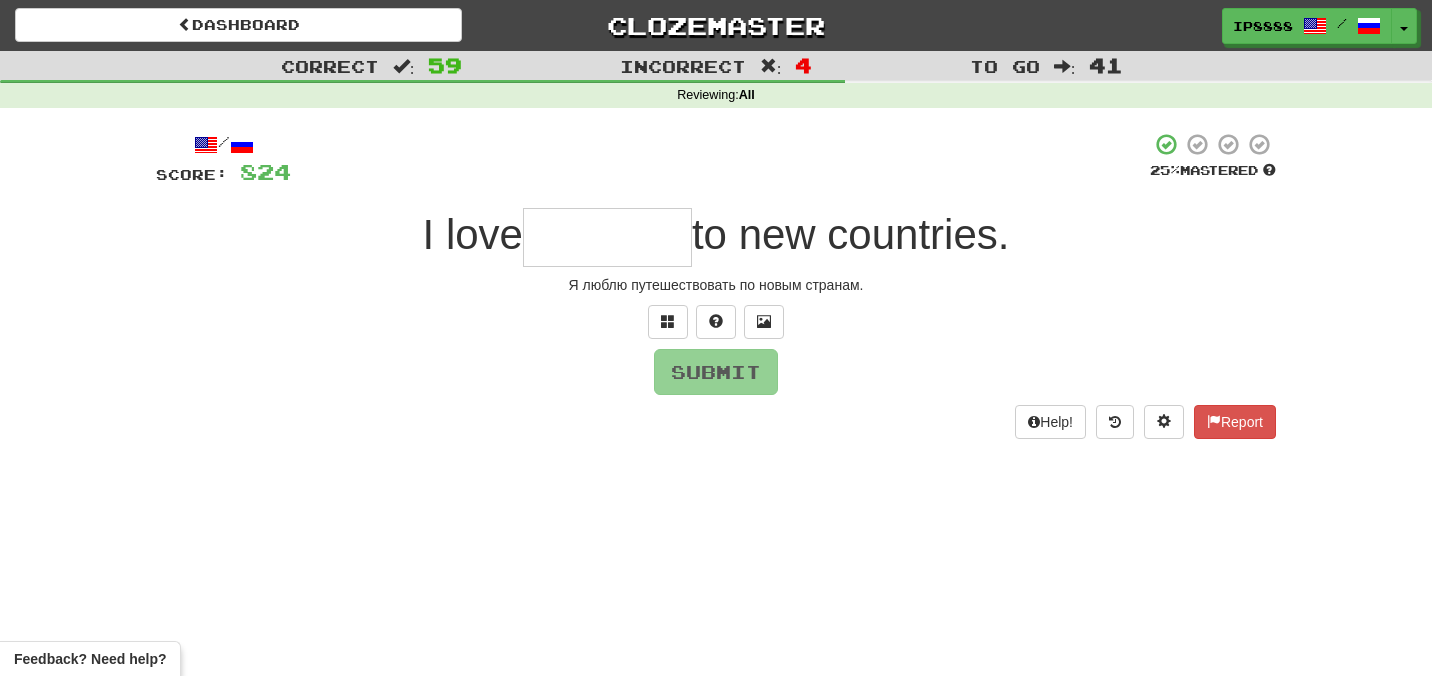 click at bounding box center [607, 237] 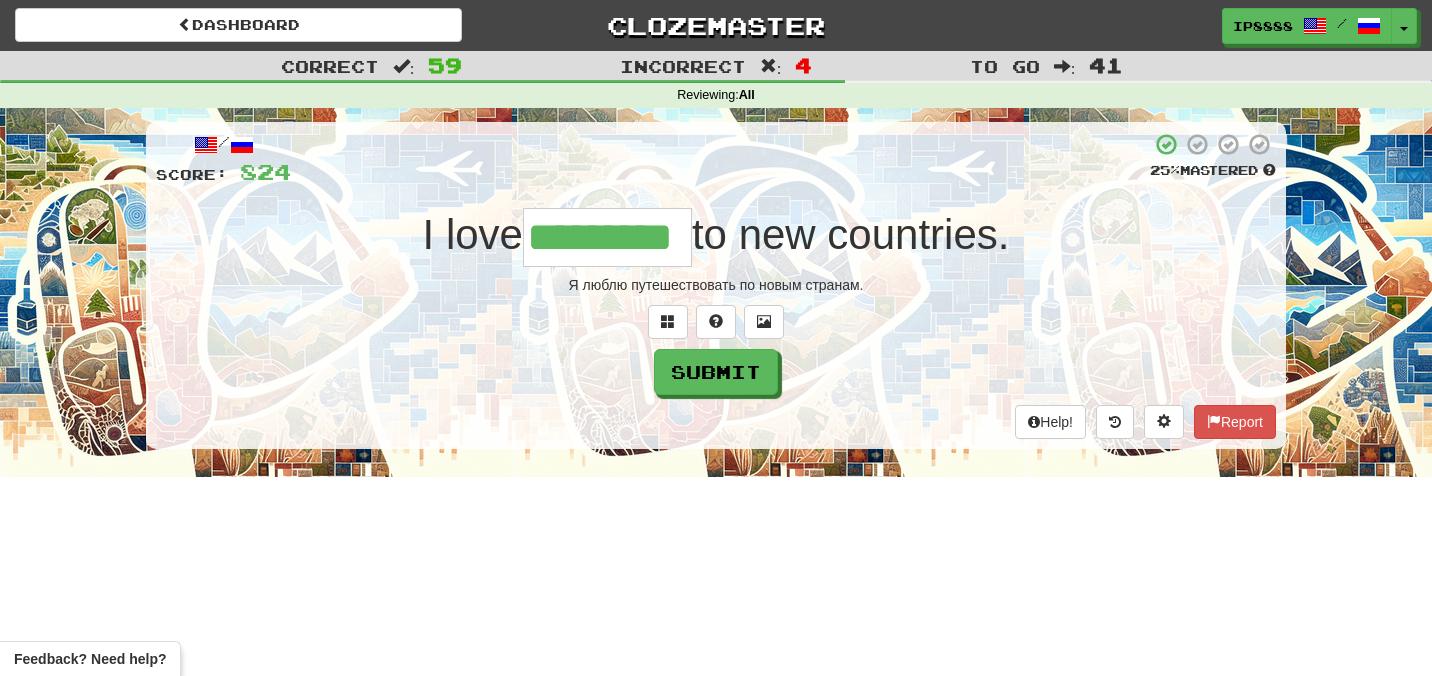 type on "*********" 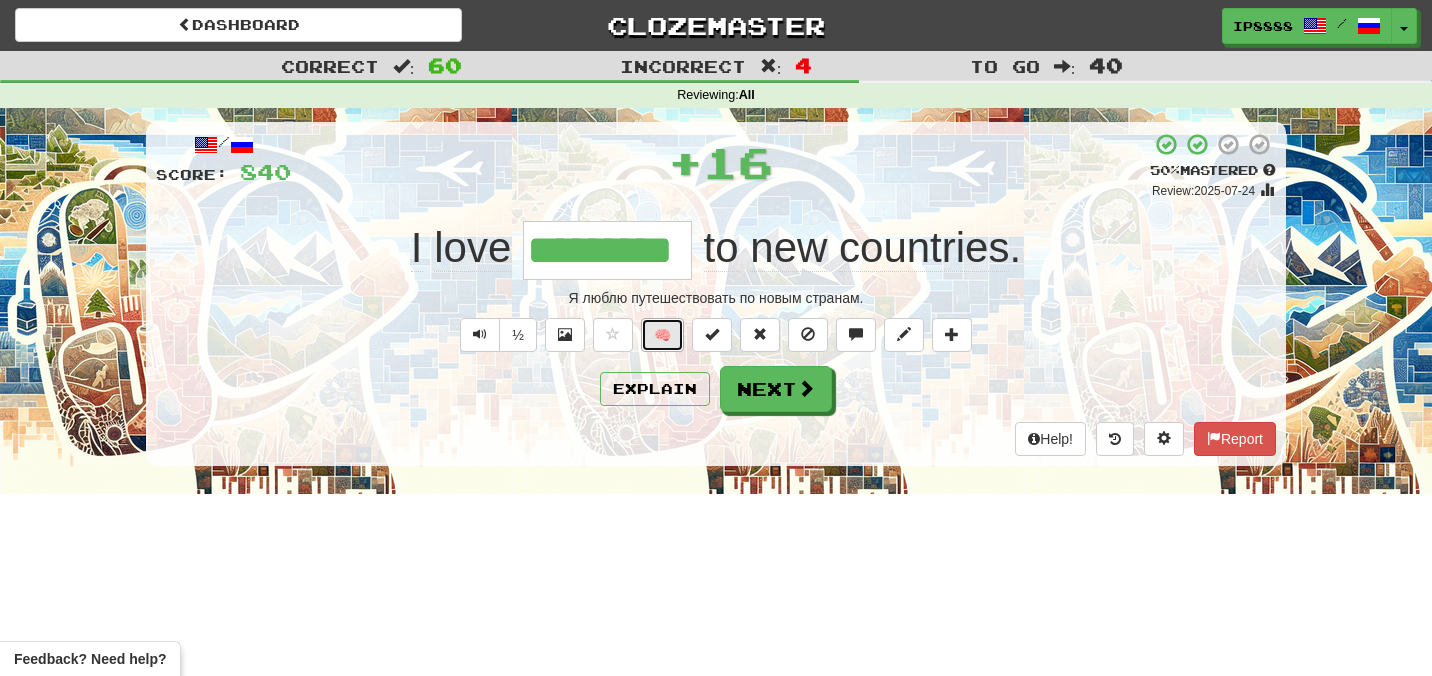 click on "🧠" at bounding box center [662, 335] 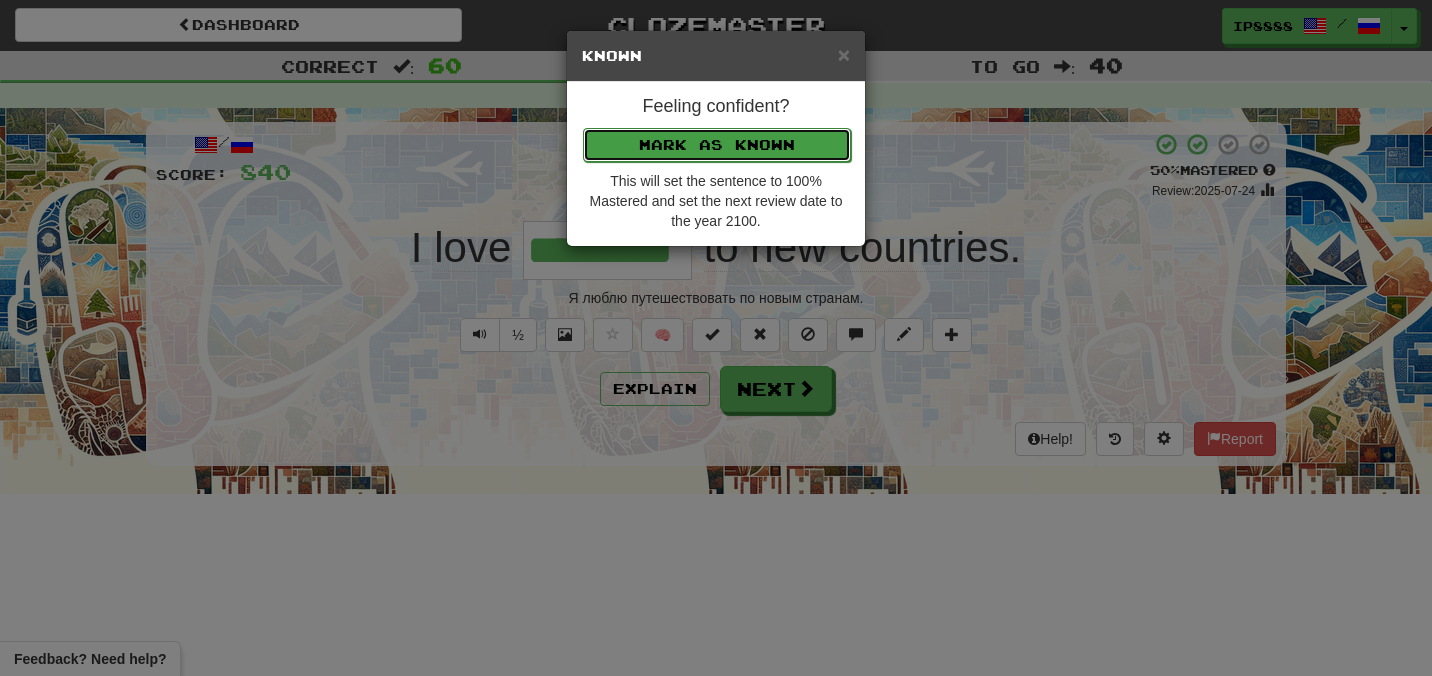 click on "Mark as Known" at bounding box center (717, 145) 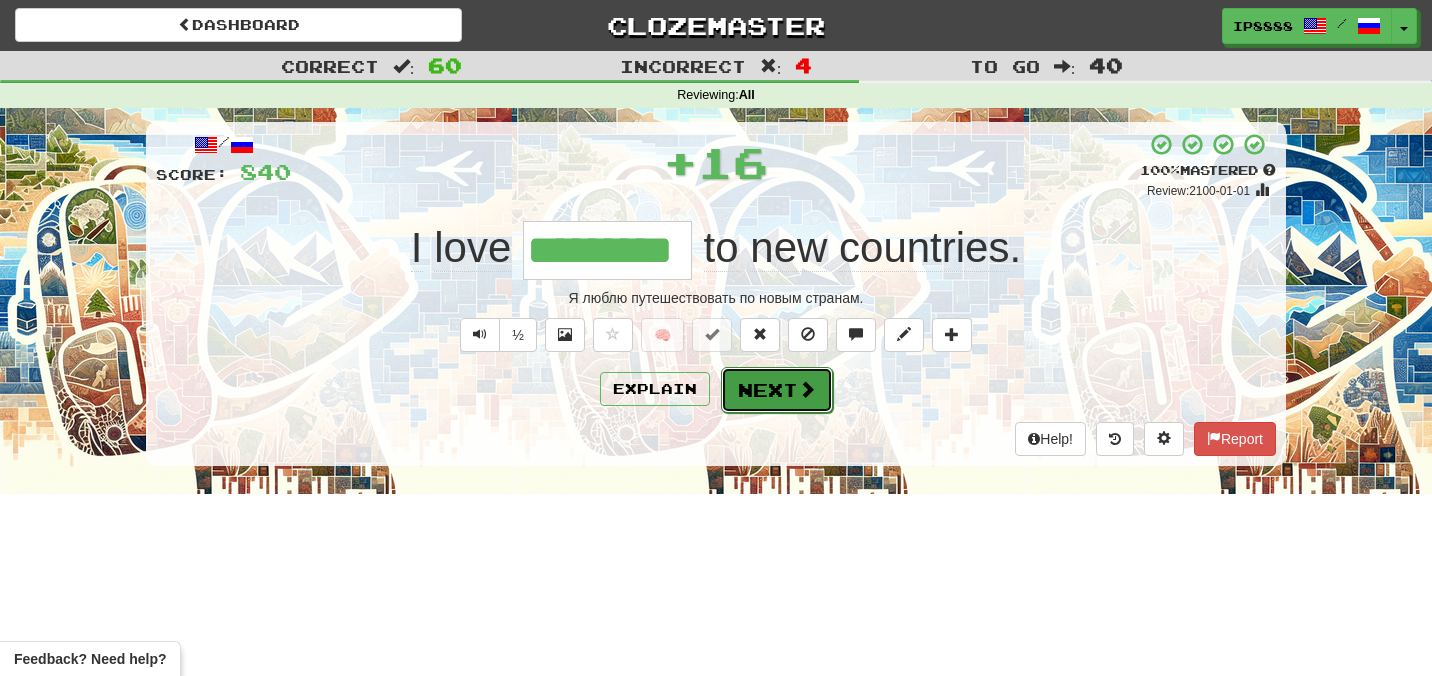 click on "Next" at bounding box center [777, 390] 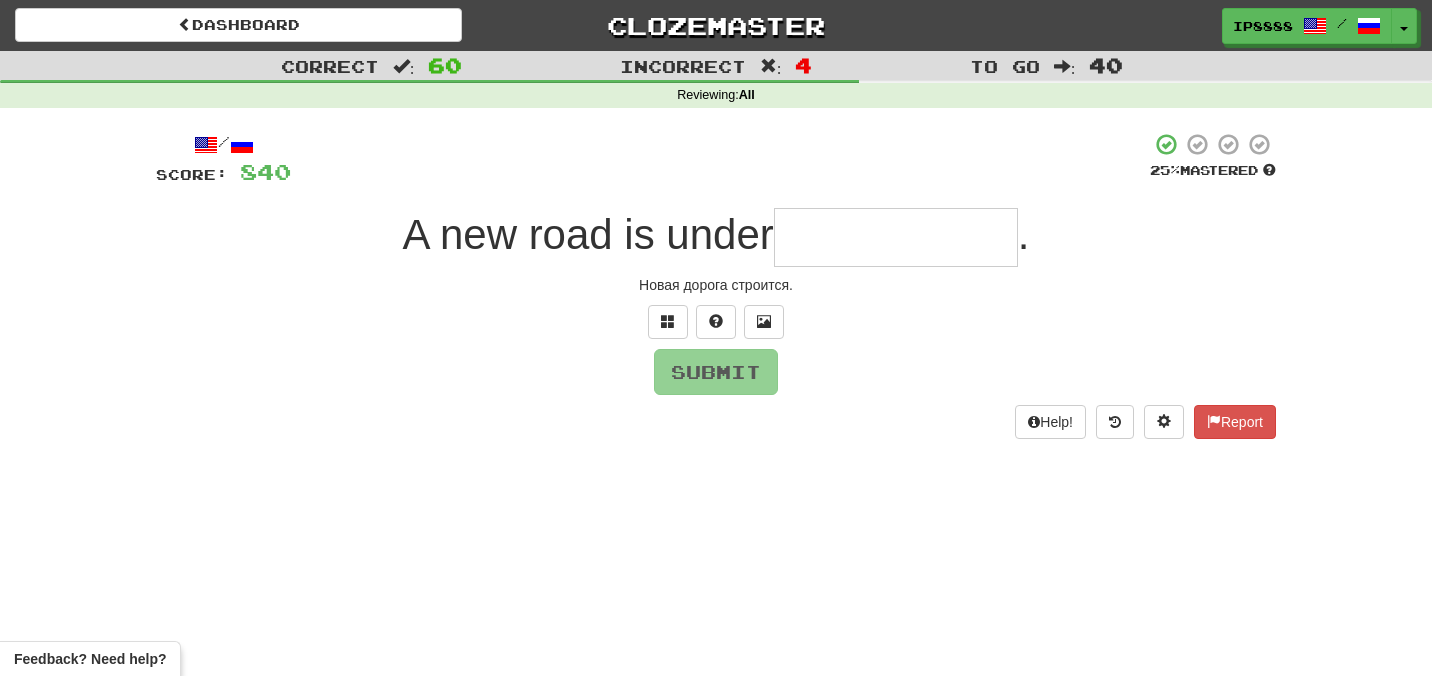 click at bounding box center [896, 237] 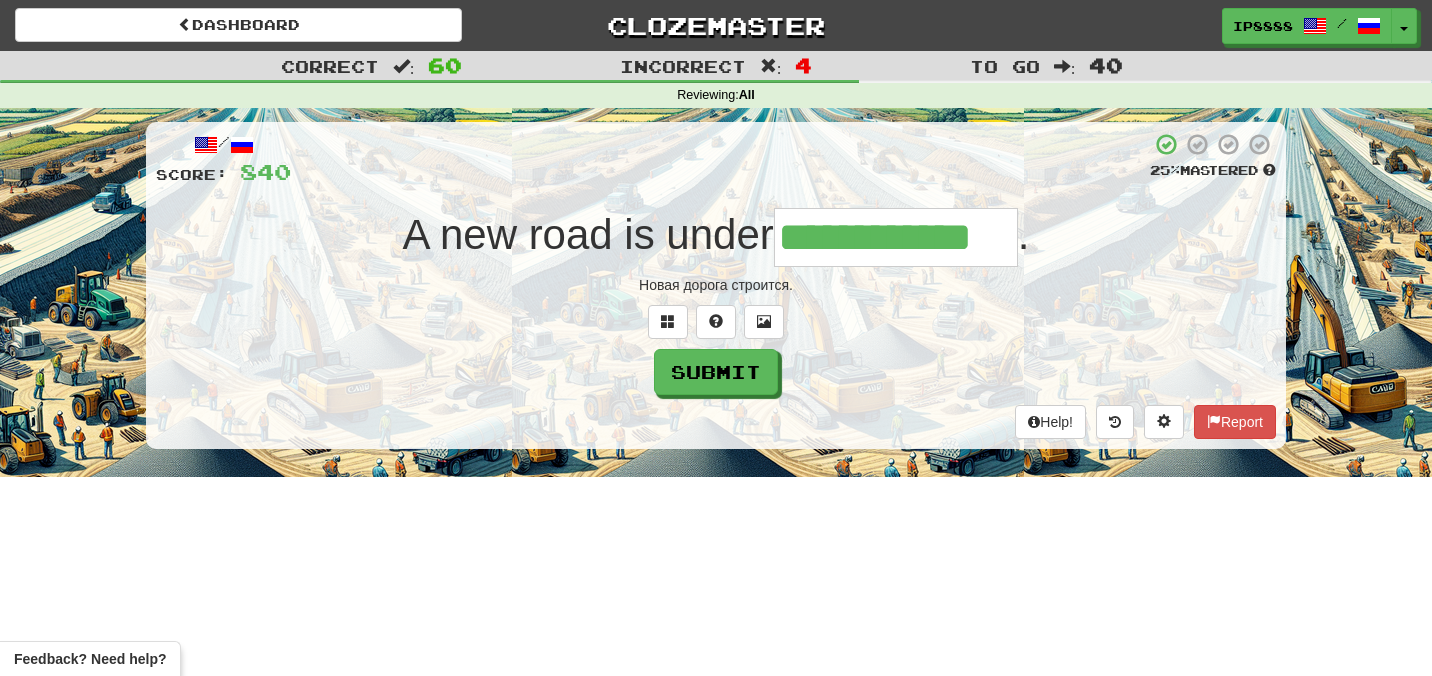 type on "**********" 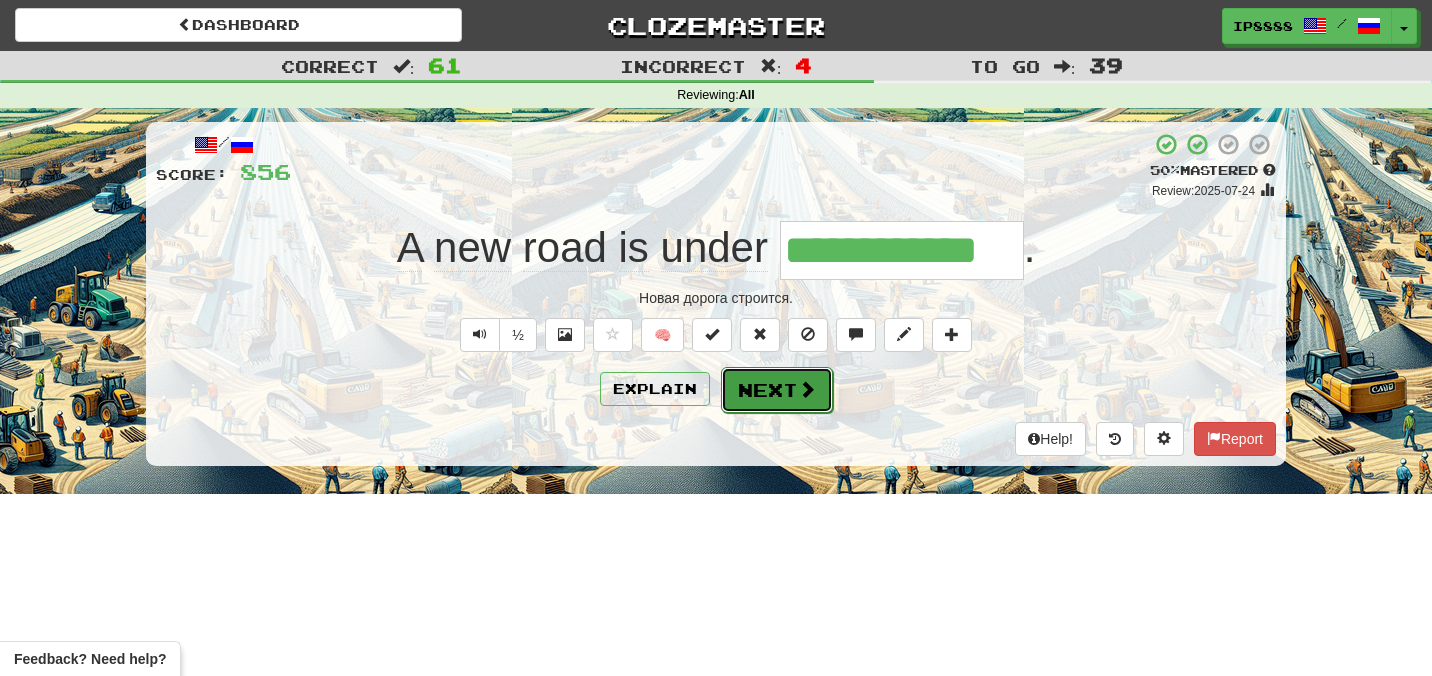 click on "Next" at bounding box center [777, 390] 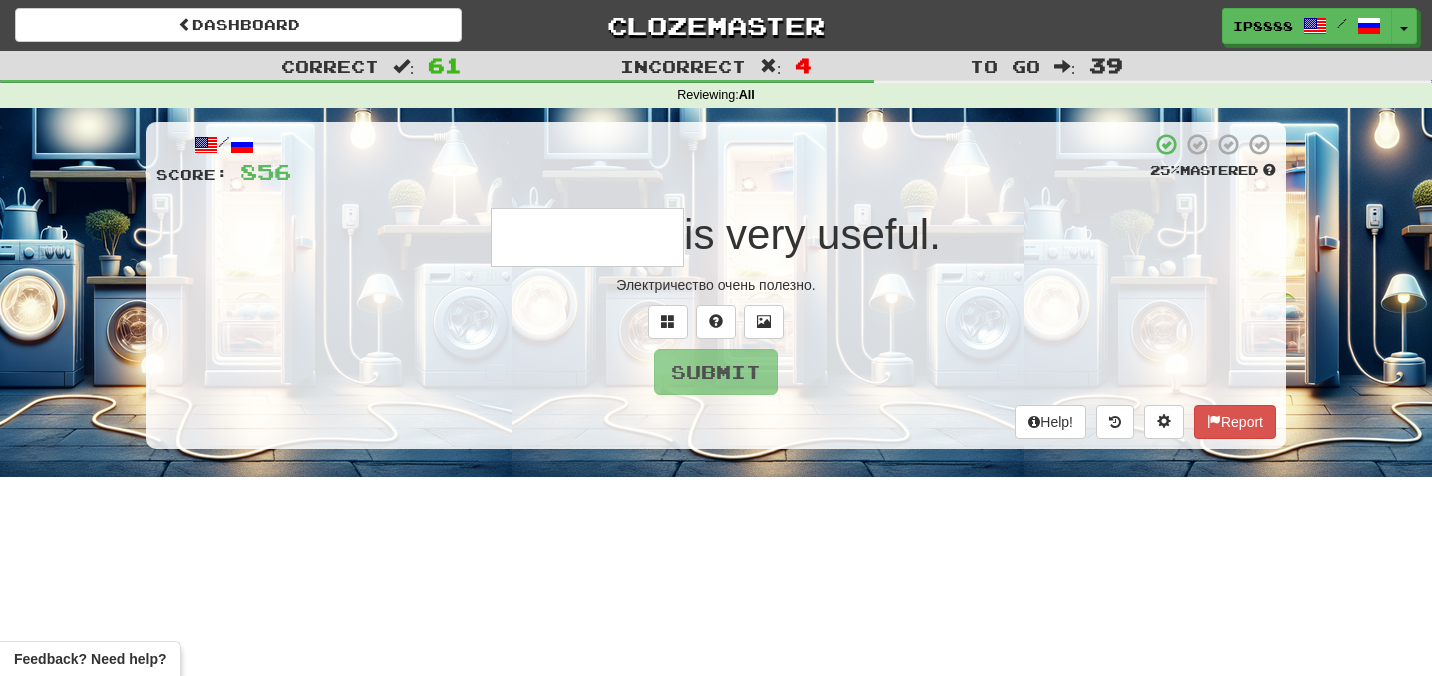 click at bounding box center [587, 237] 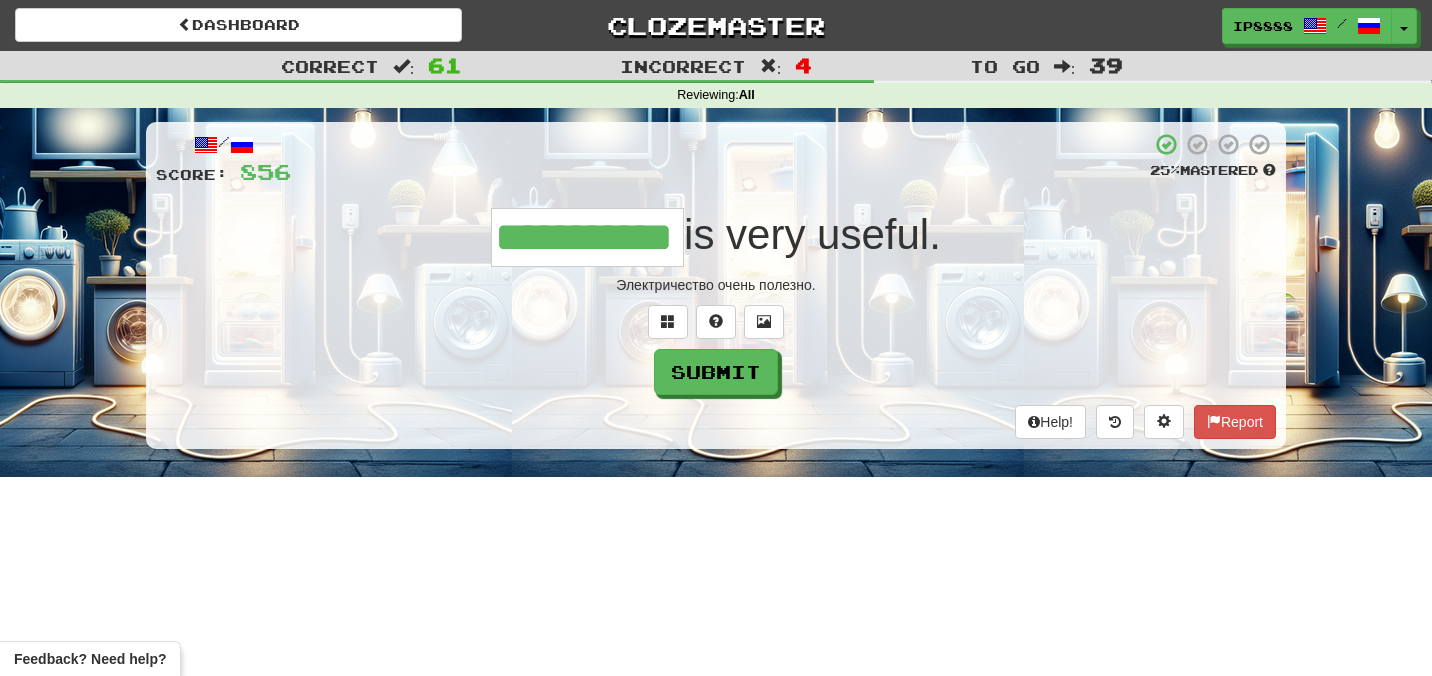 type on "**********" 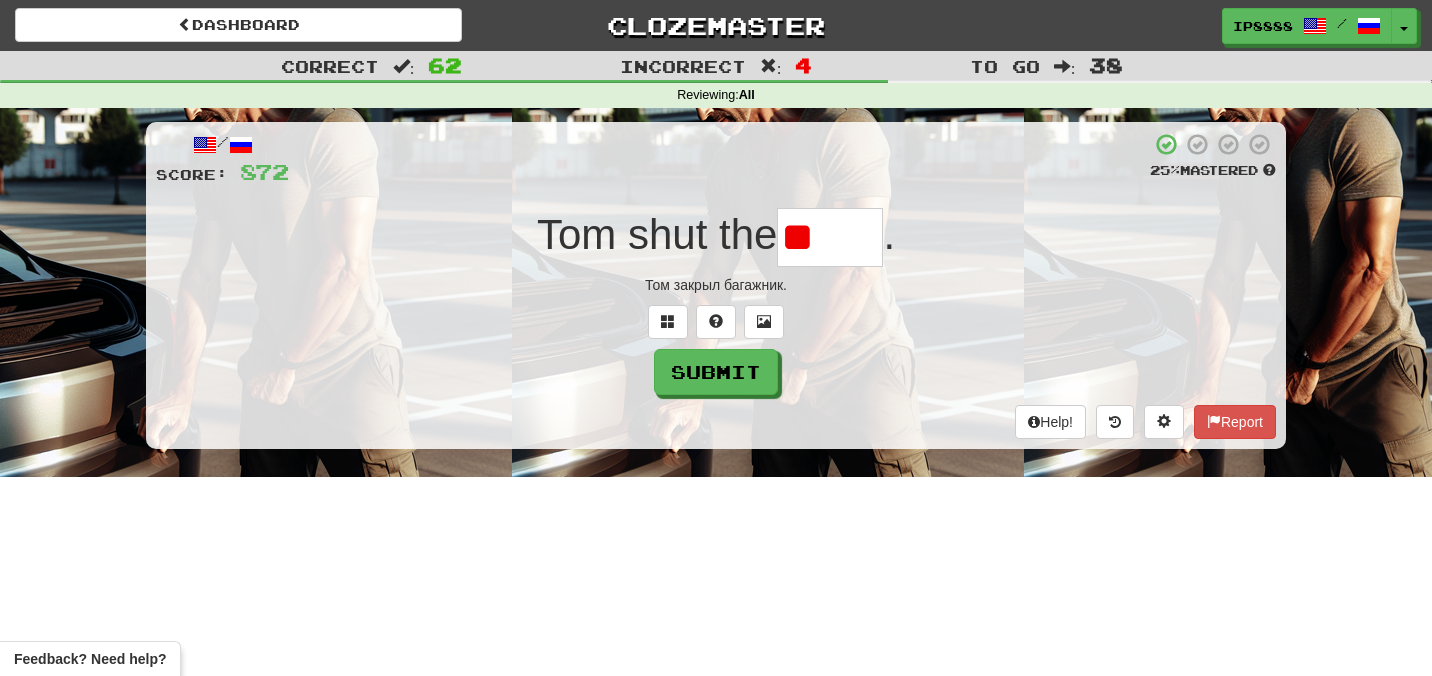 type on "*" 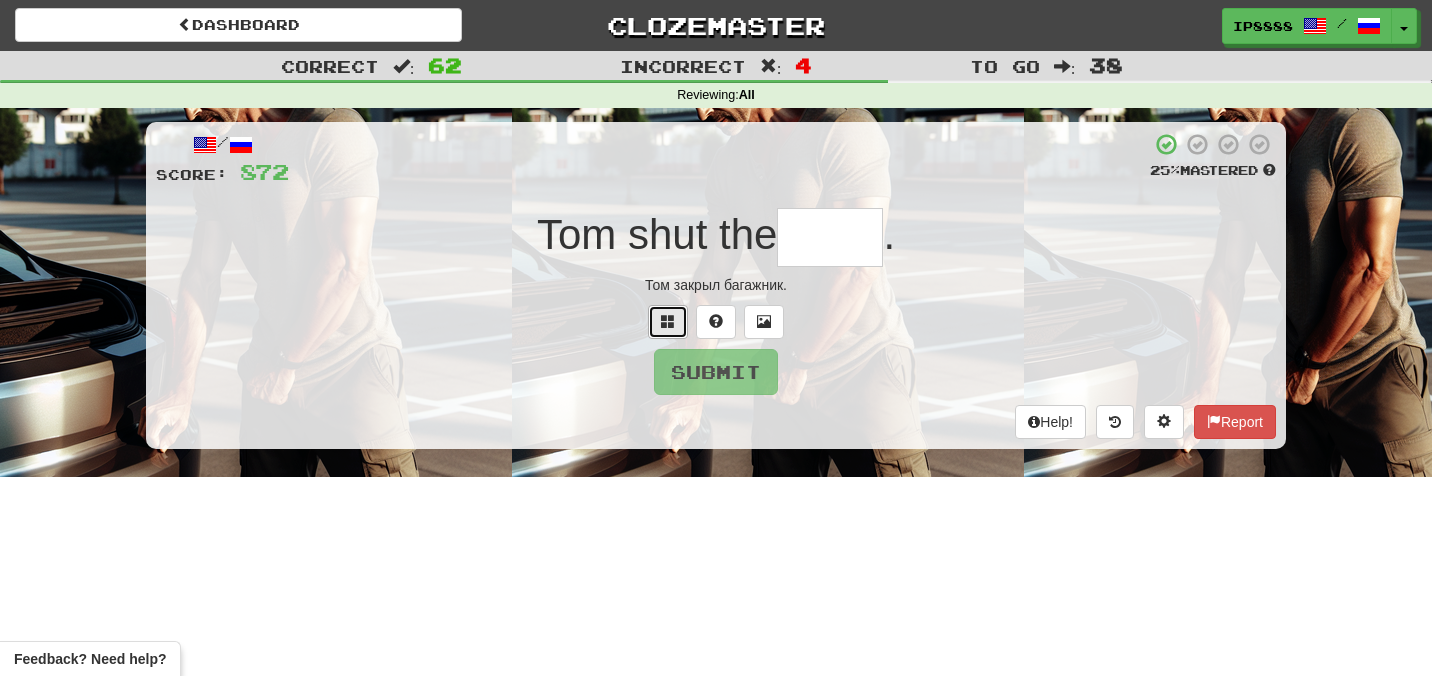 click at bounding box center [668, 322] 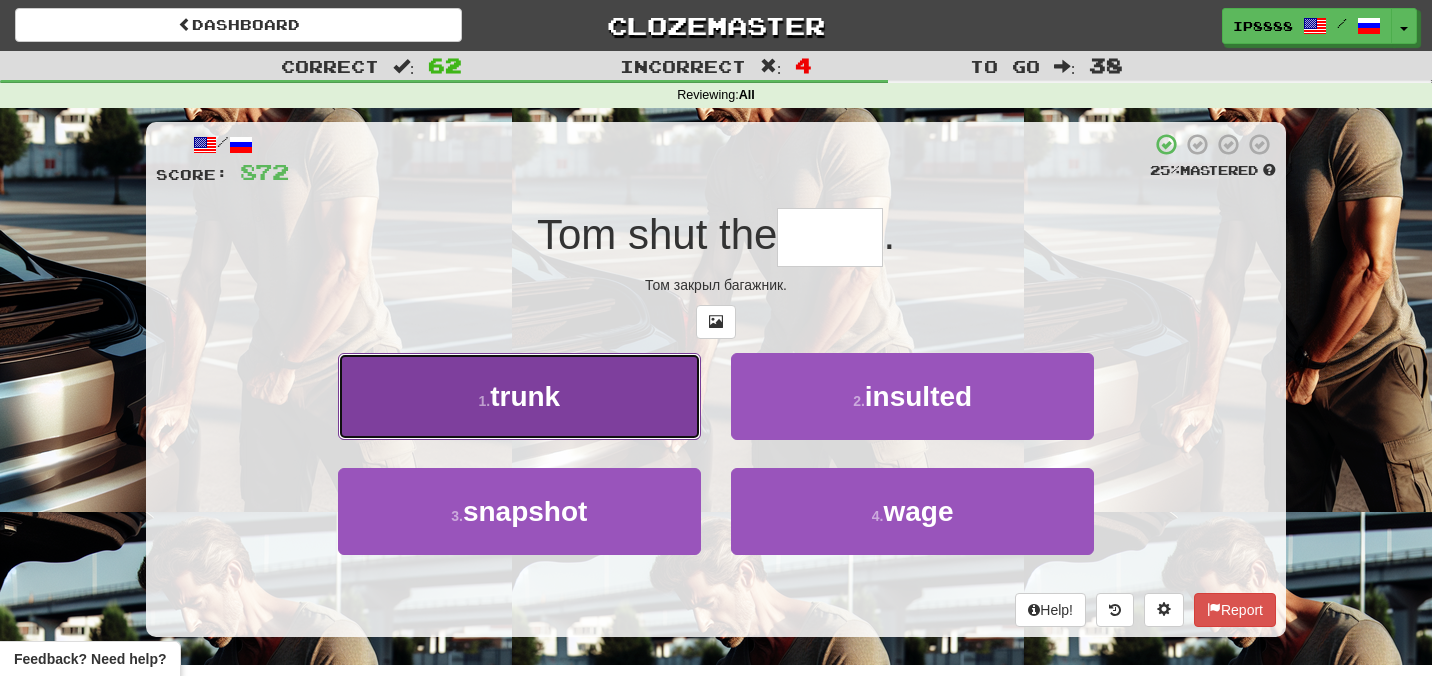 click on "1 .  trunk" at bounding box center (519, 396) 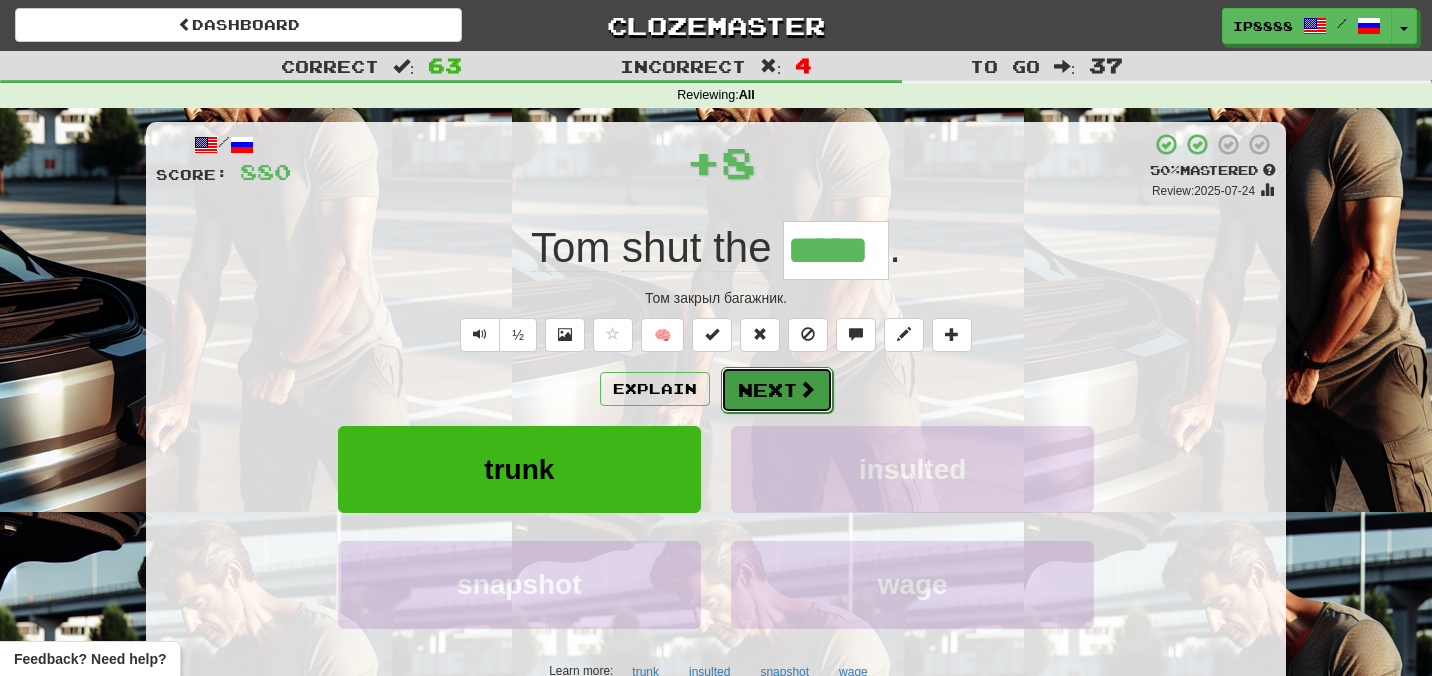 click on "Next" at bounding box center [777, 390] 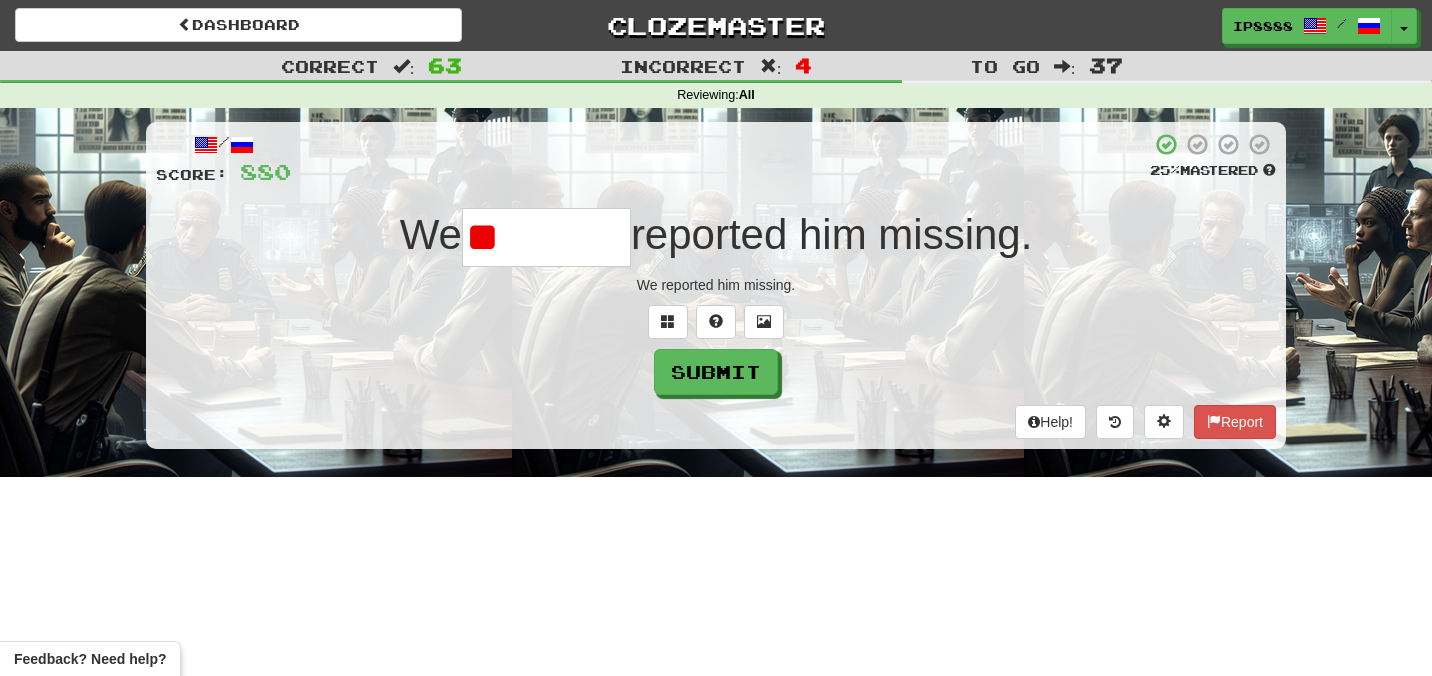 type on "*" 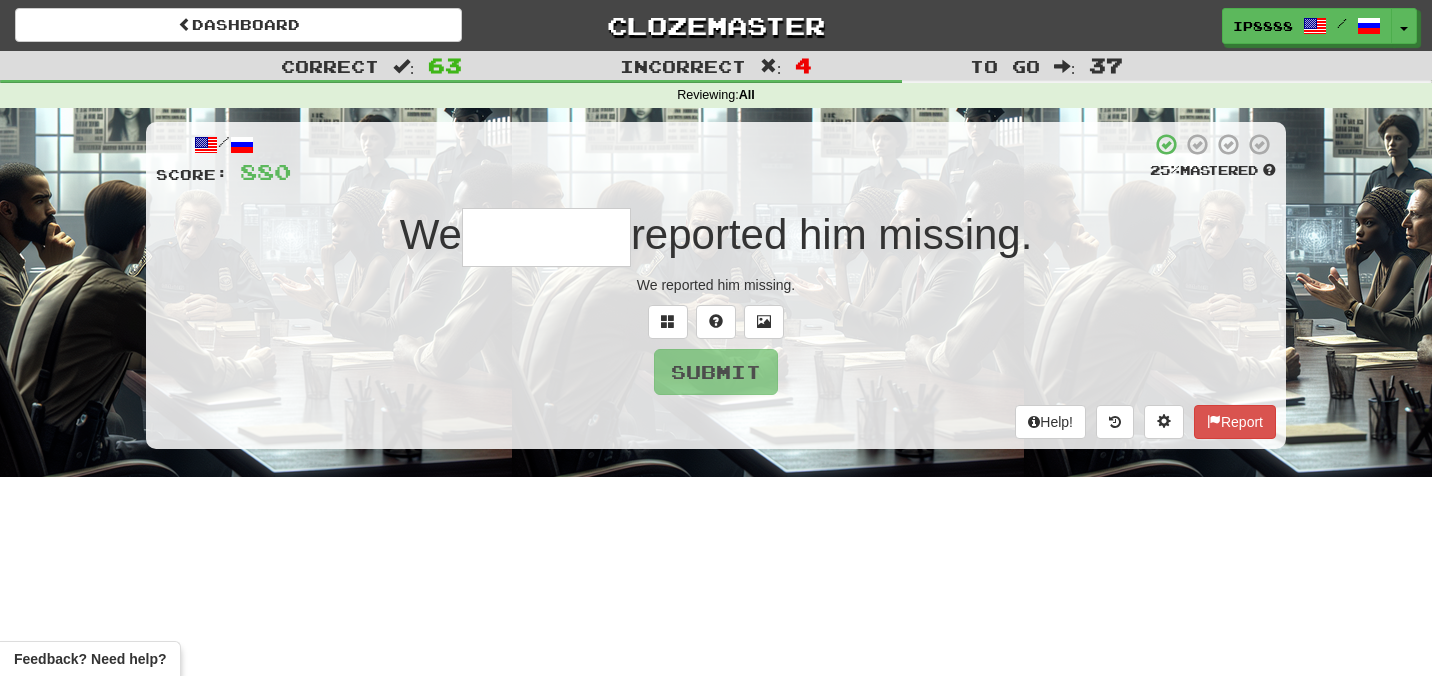 type on "*" 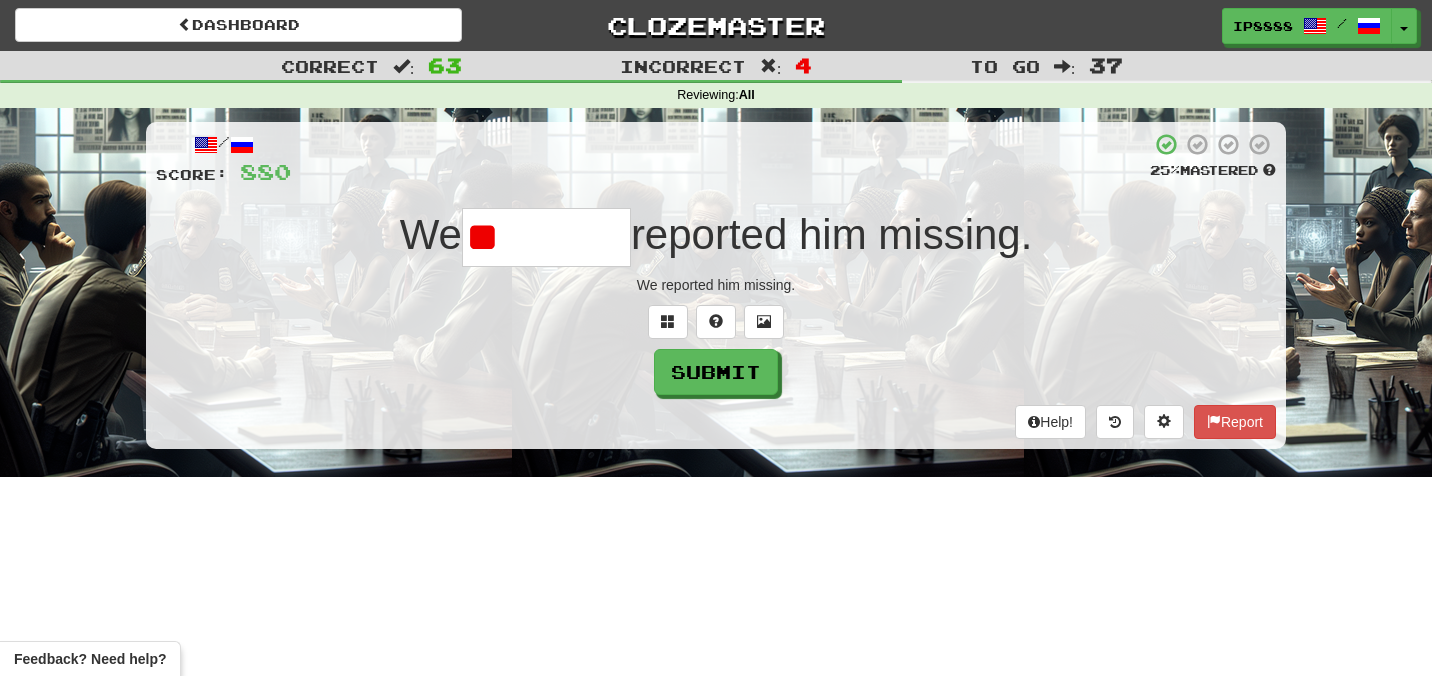 type on "*" 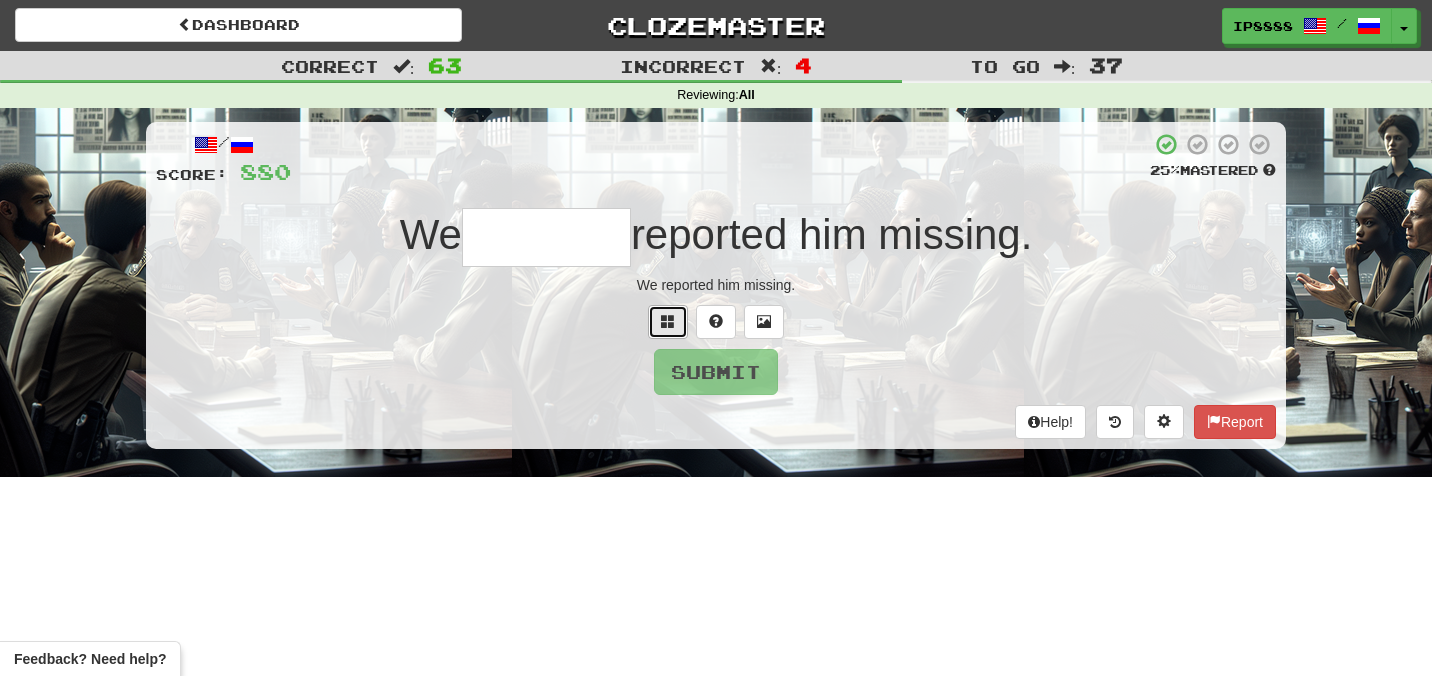 click at bounding box center [668, 322] 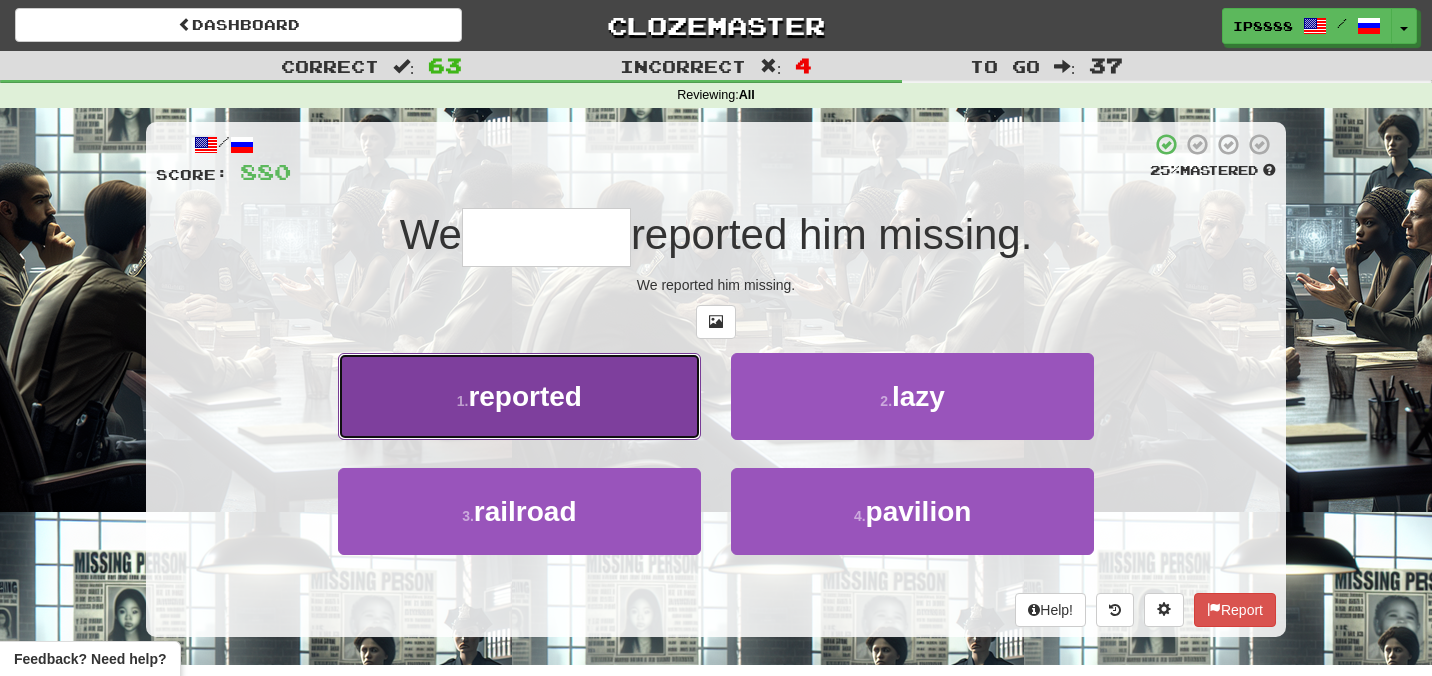 click on "1 .  reported" at bounding box center [519, 396] 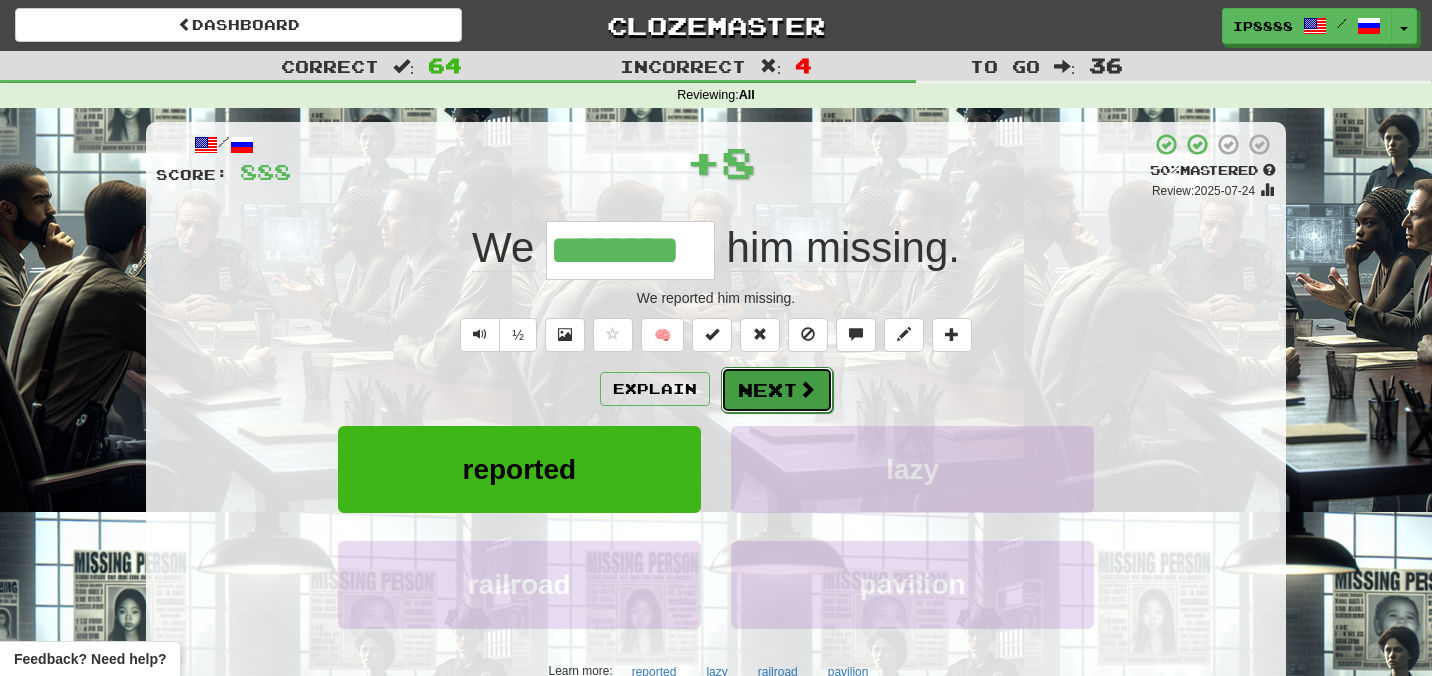 click on "Next" at bounding box center [777, 390] 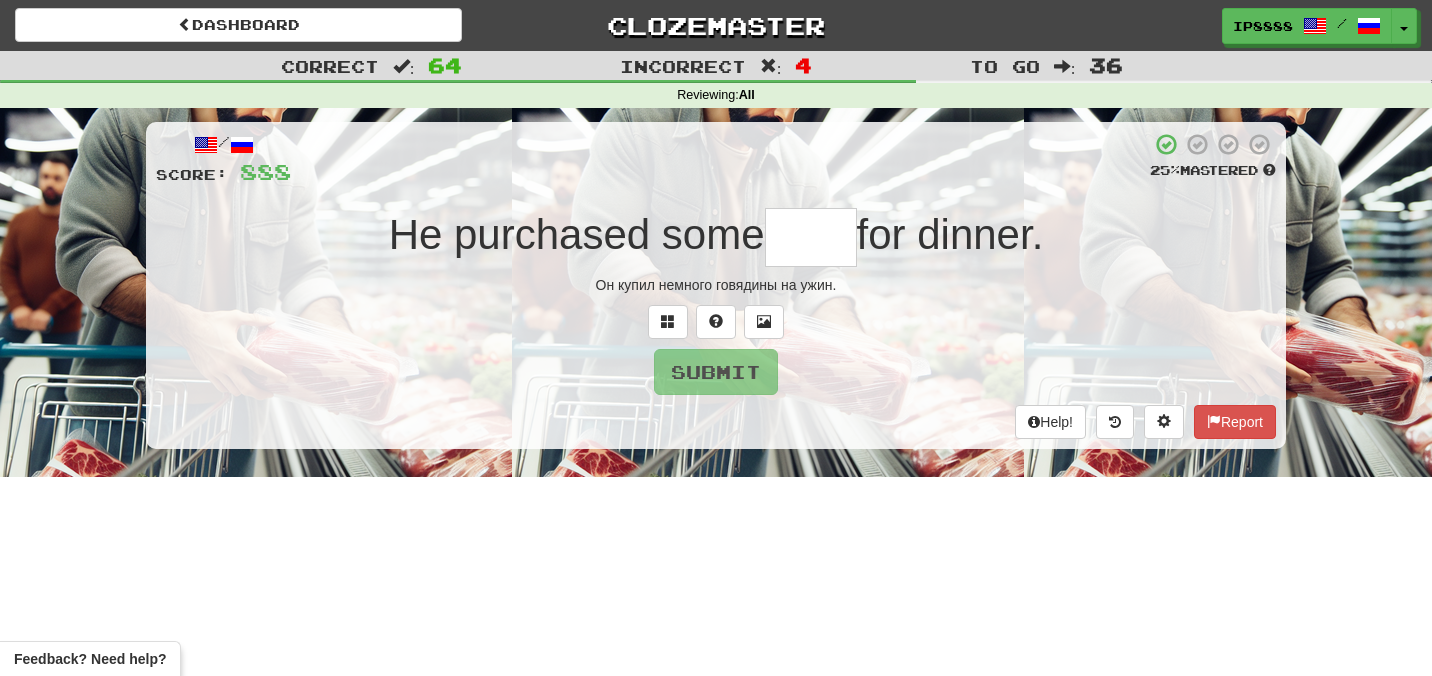 click at bounding box center (811, 237) 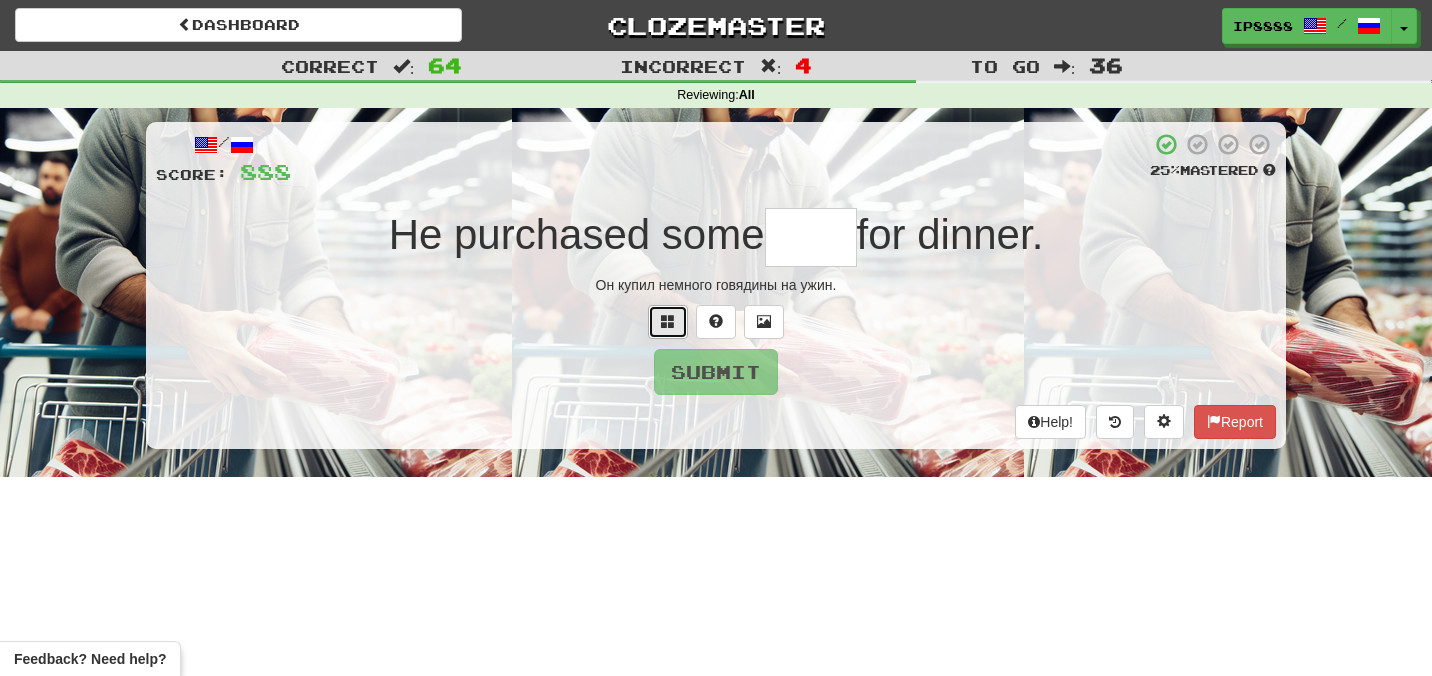 click at bounding box center [668, 322] 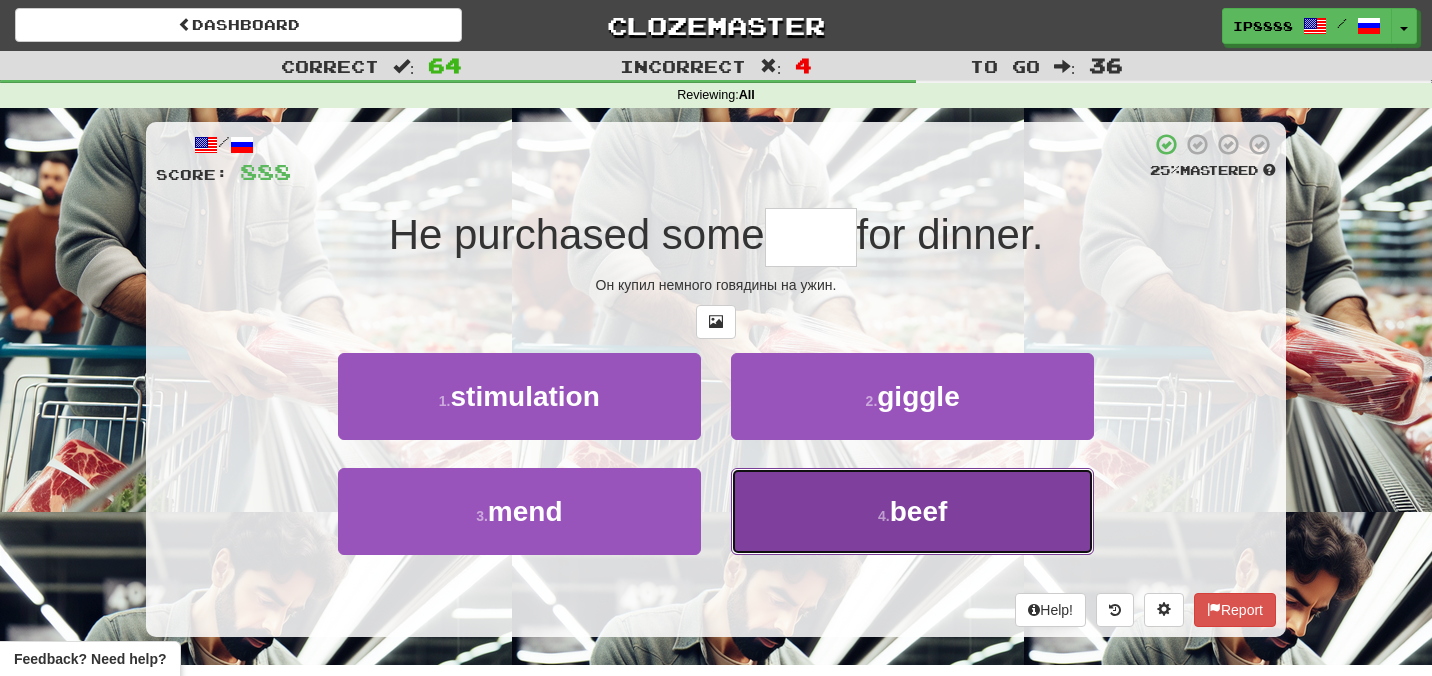 click on "4 .  beef" at bounding box center [912, 511] 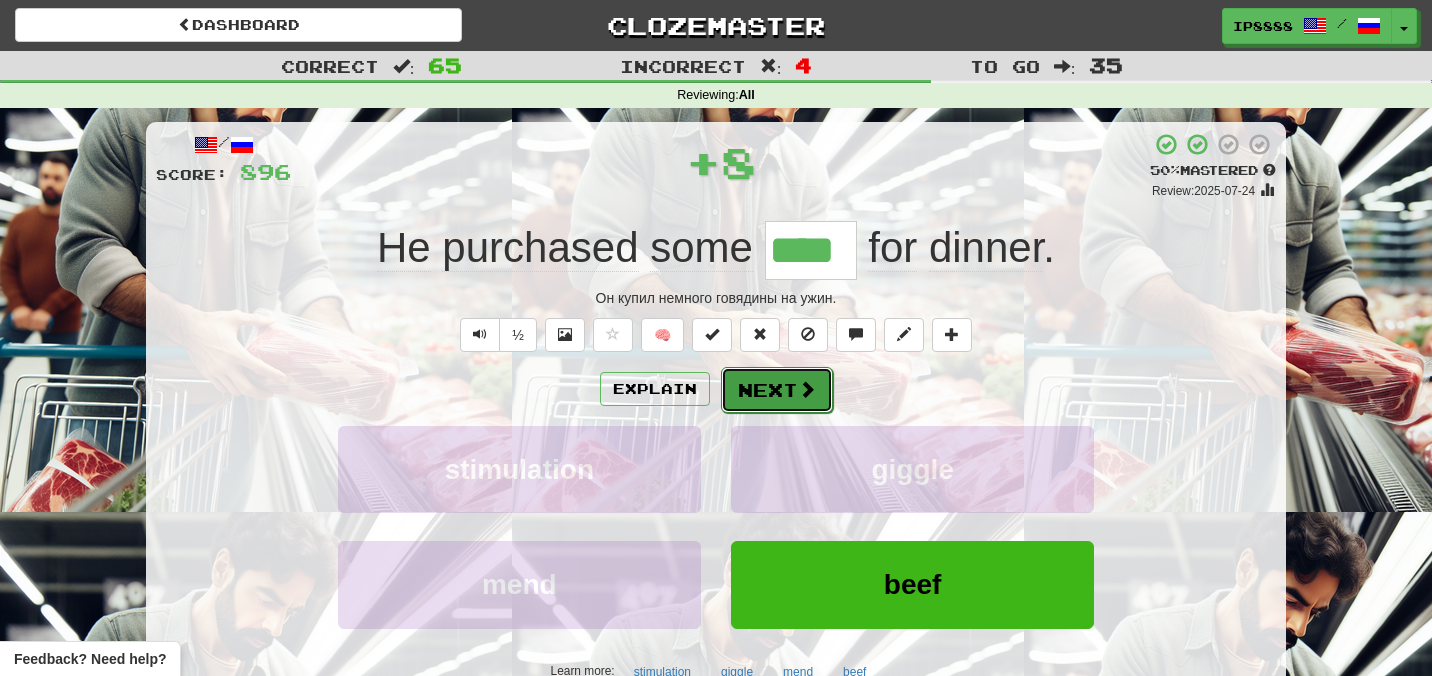 click on "Next" at bounding box center (777, 390) 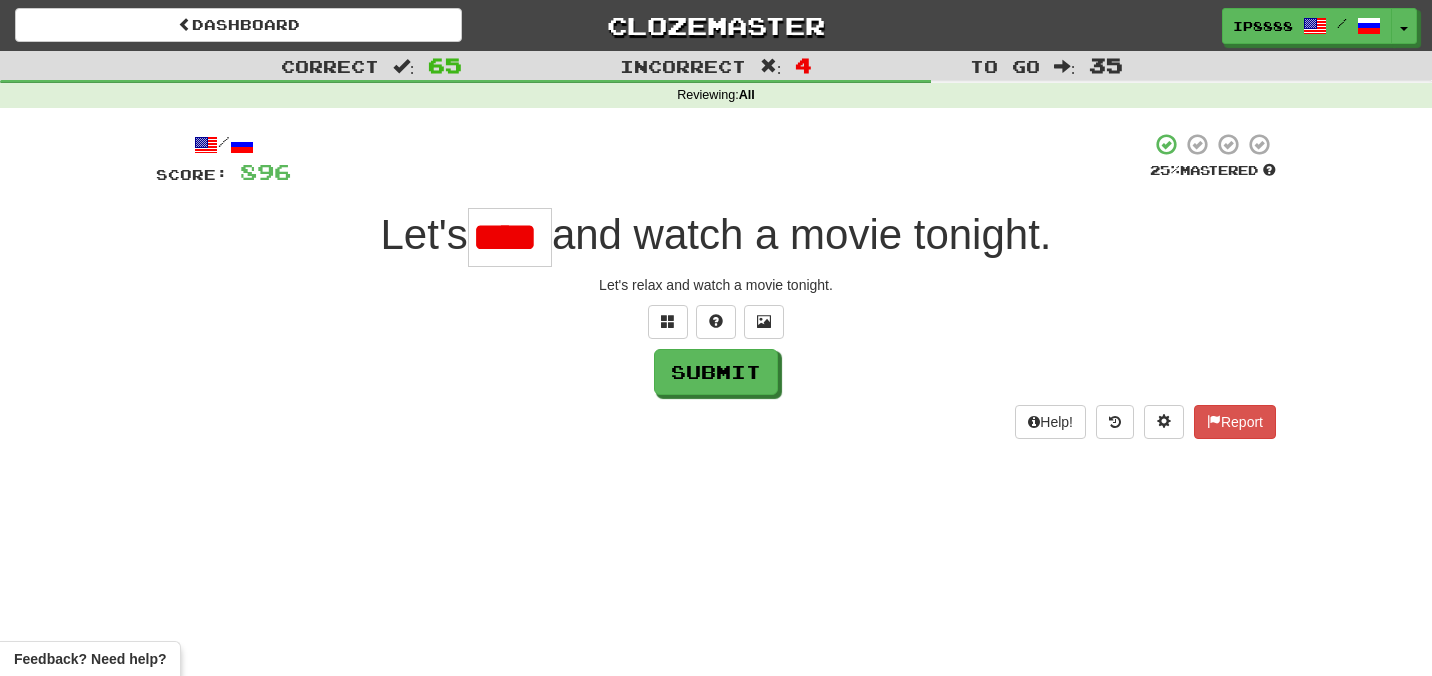 type on "*****" 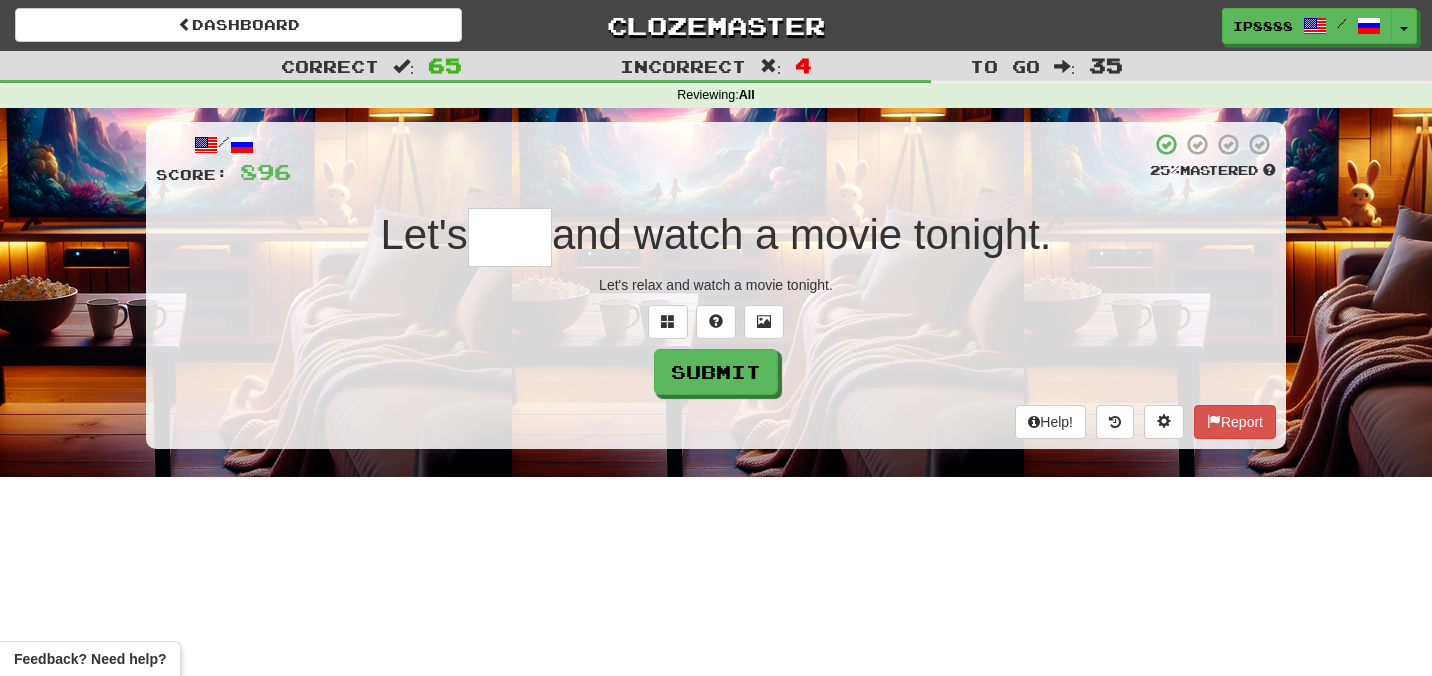 scroll, scrollTop: 0, scrollLeft: 0, axis: both 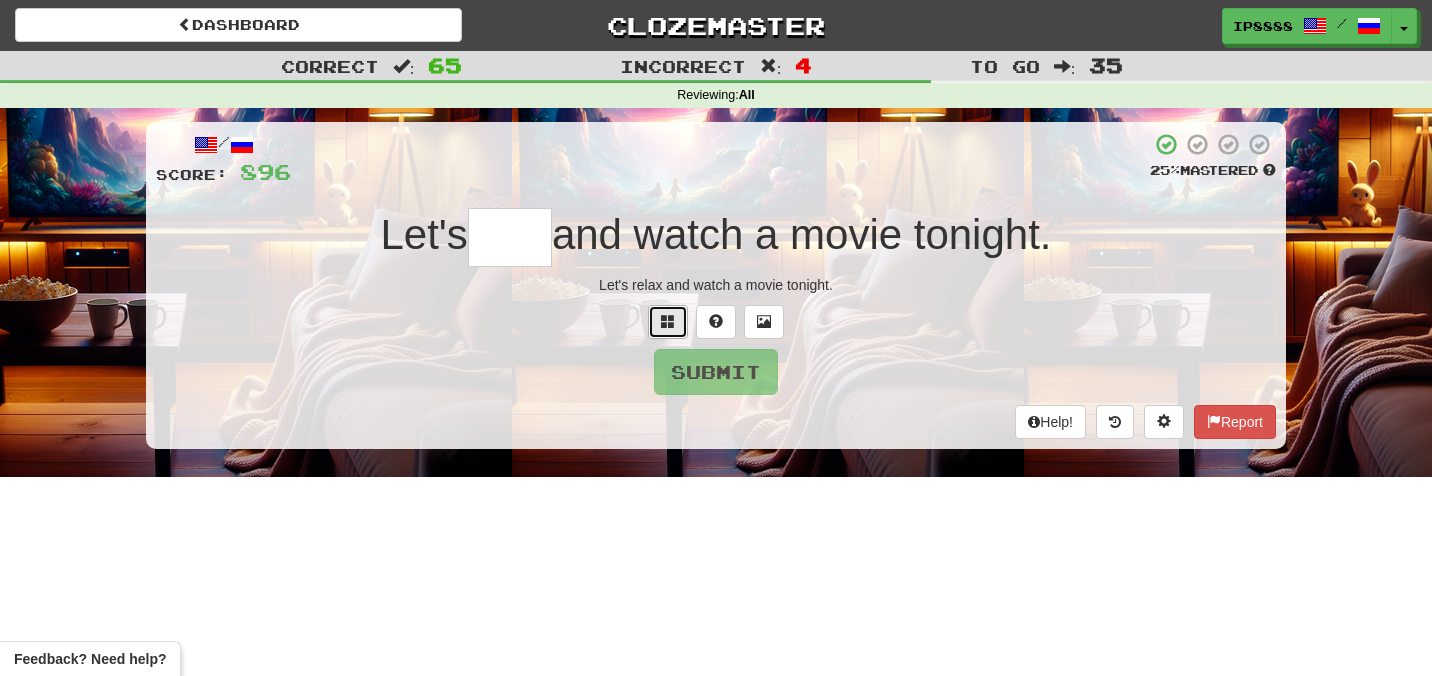 click at bounding box center (668, 322) 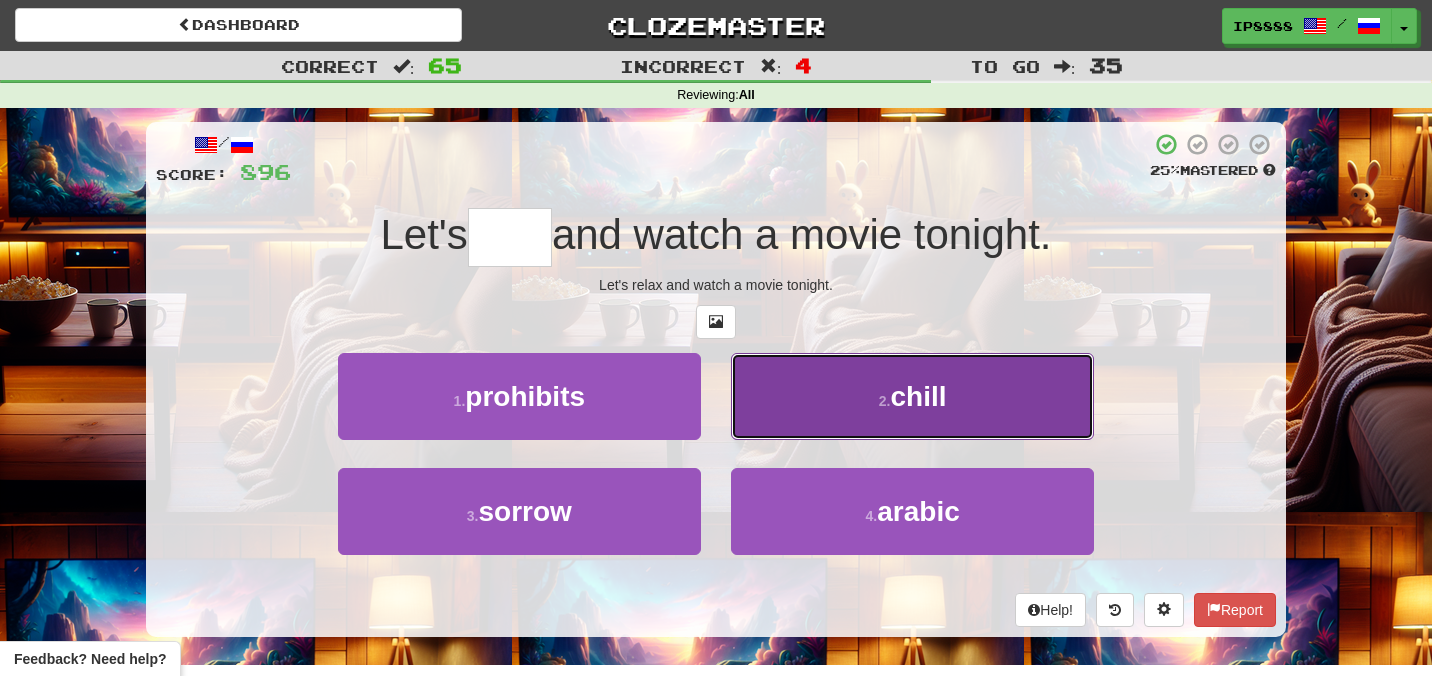 click on "2 .  chill" at bounding box center [912, 396] 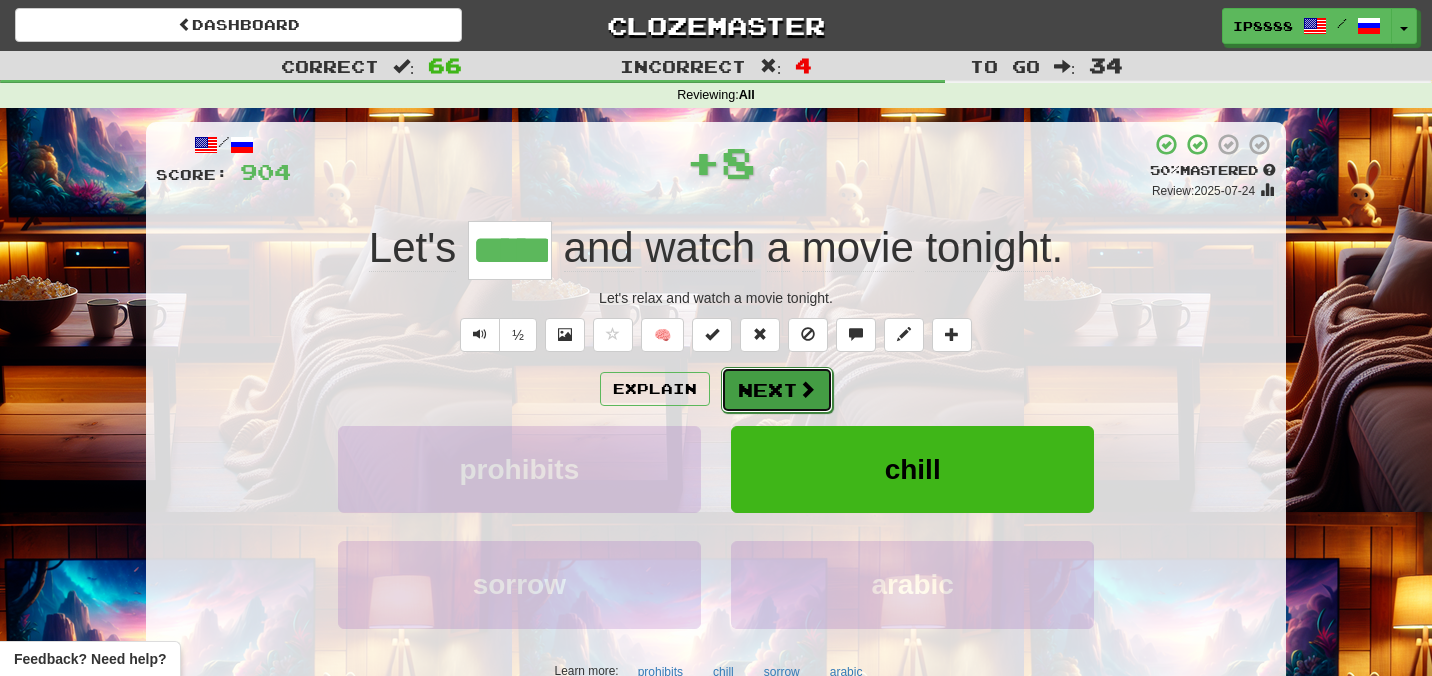 click on "Next" at bounding box center (777, 390) 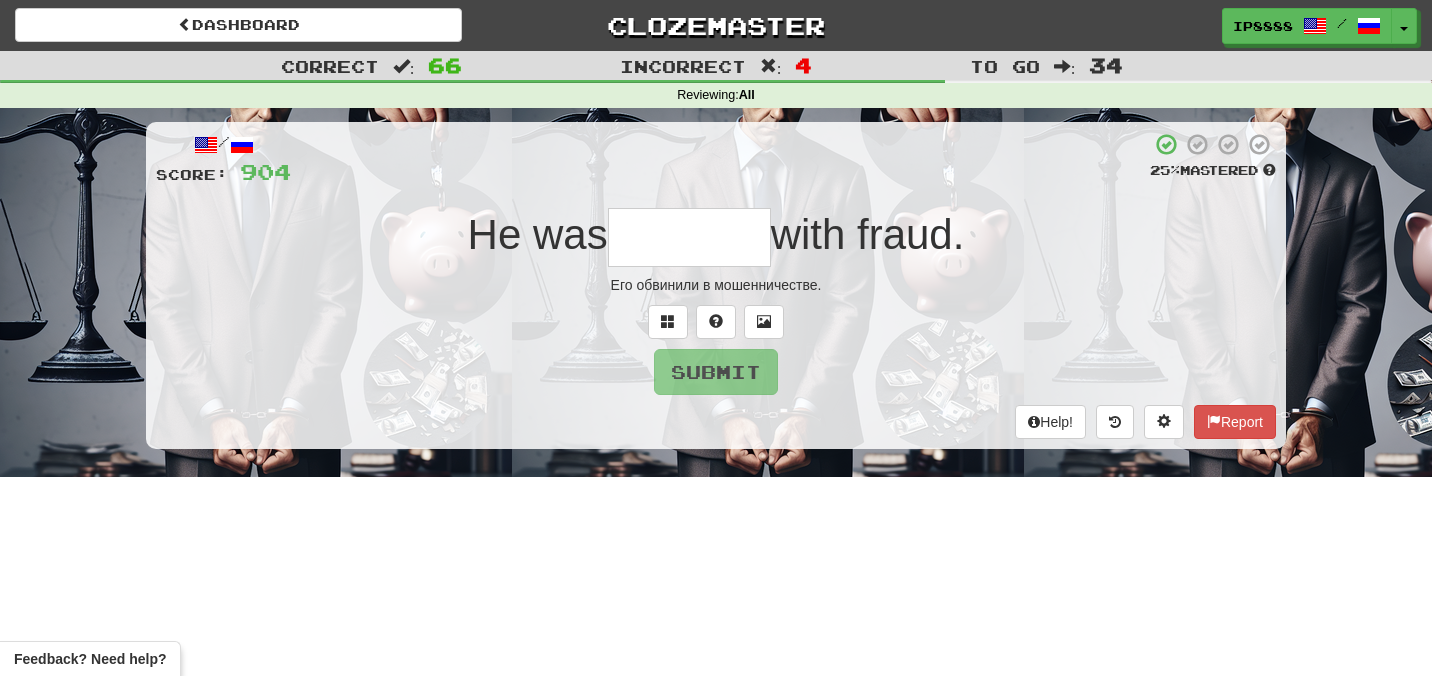 click at bounding box center [689, 237] 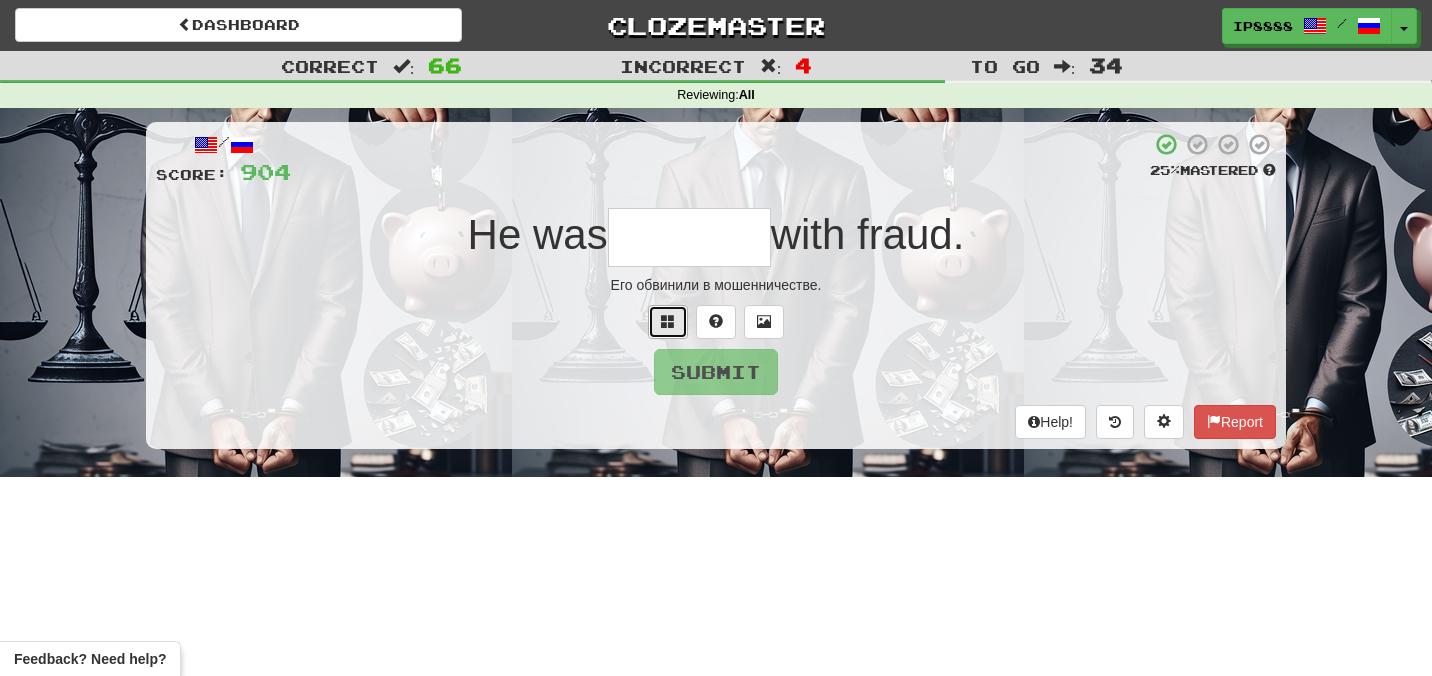 click at bounding box center [668, 322] 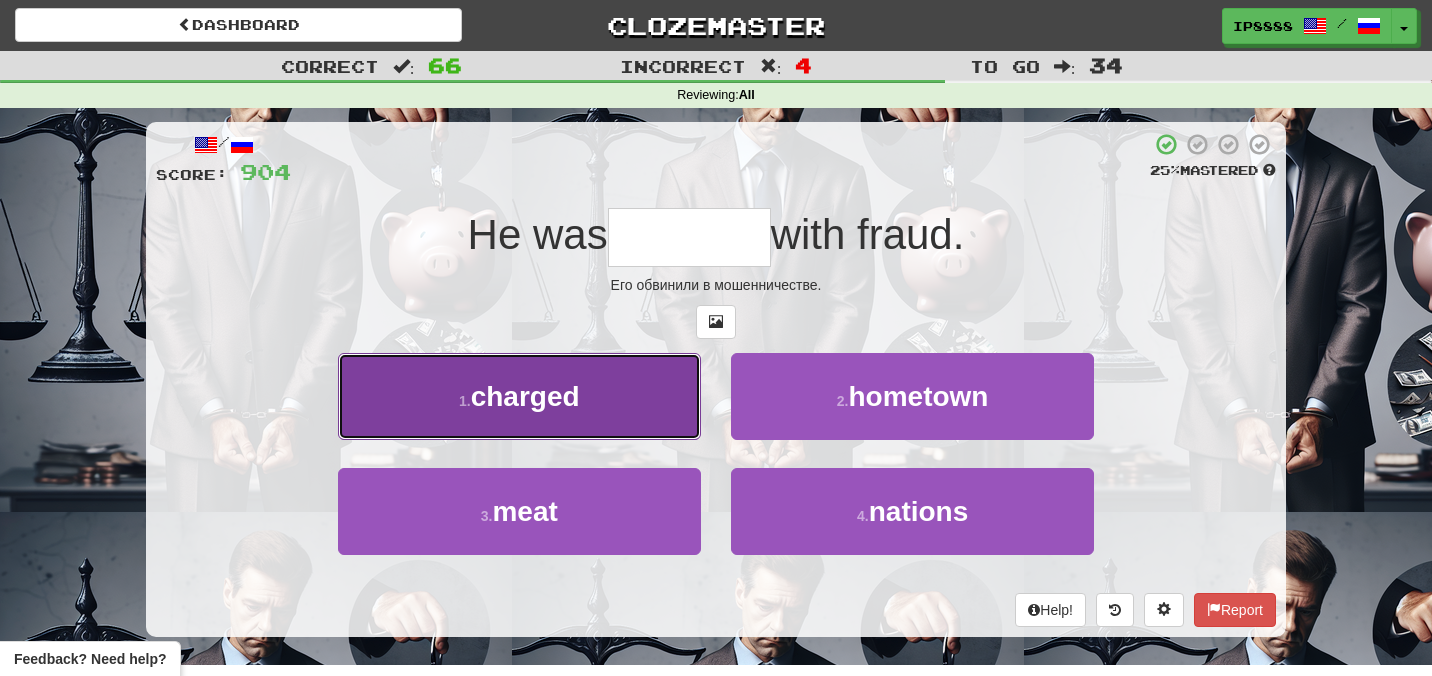 click on "1 .  charged" at bounding box center (519, 396) 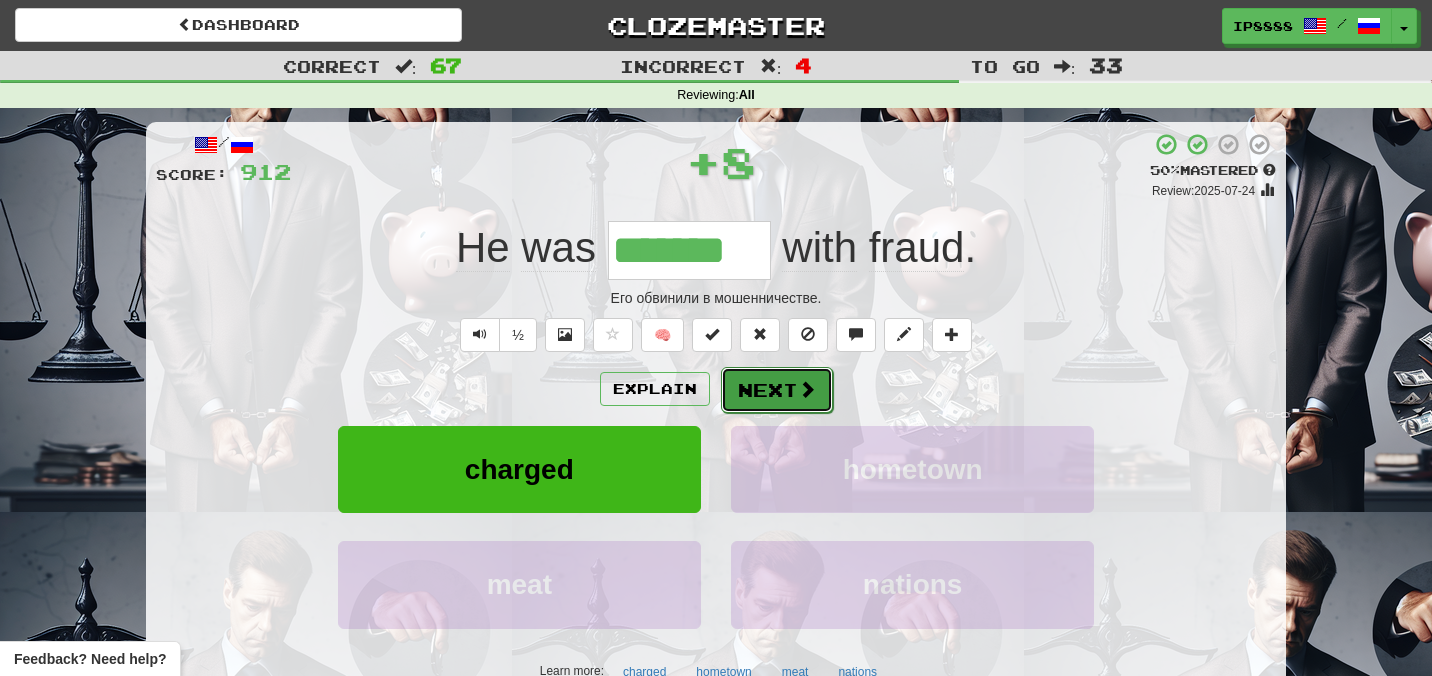 click on "Next" at bounding box center [777, 390] 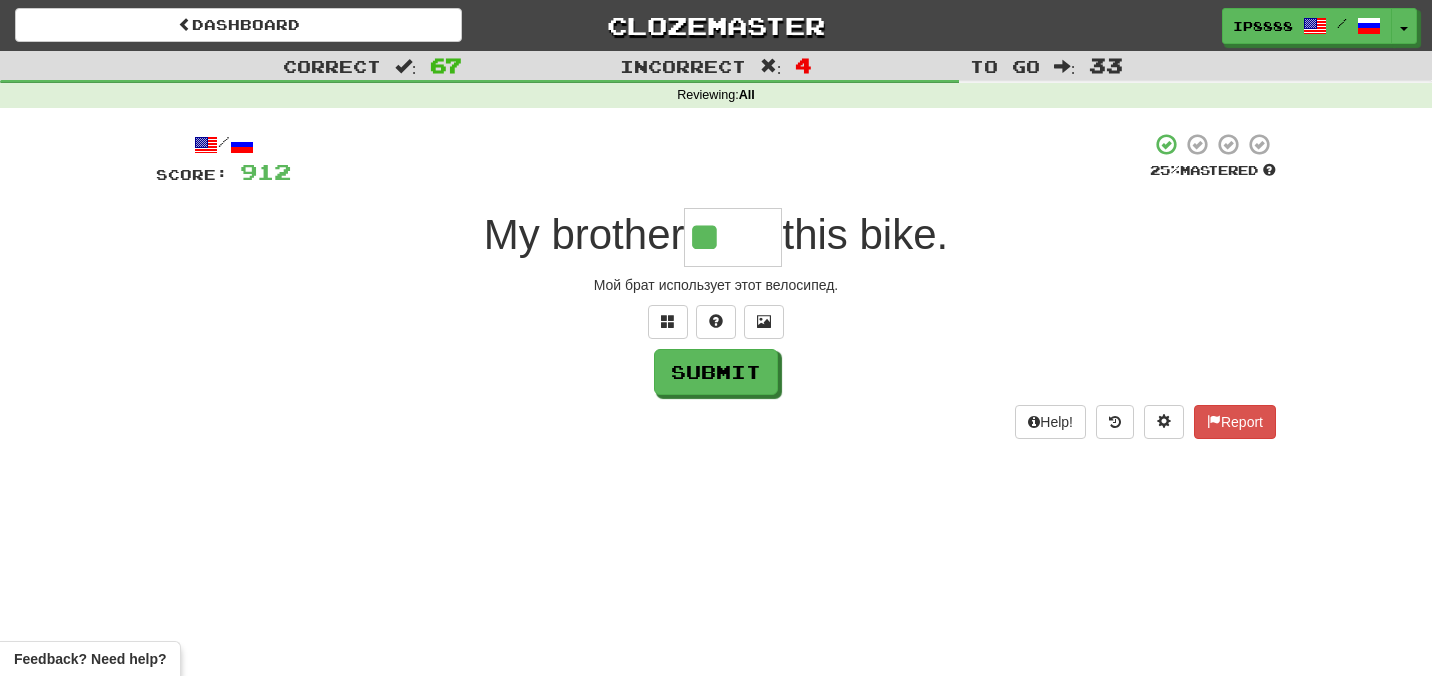 type on "*" 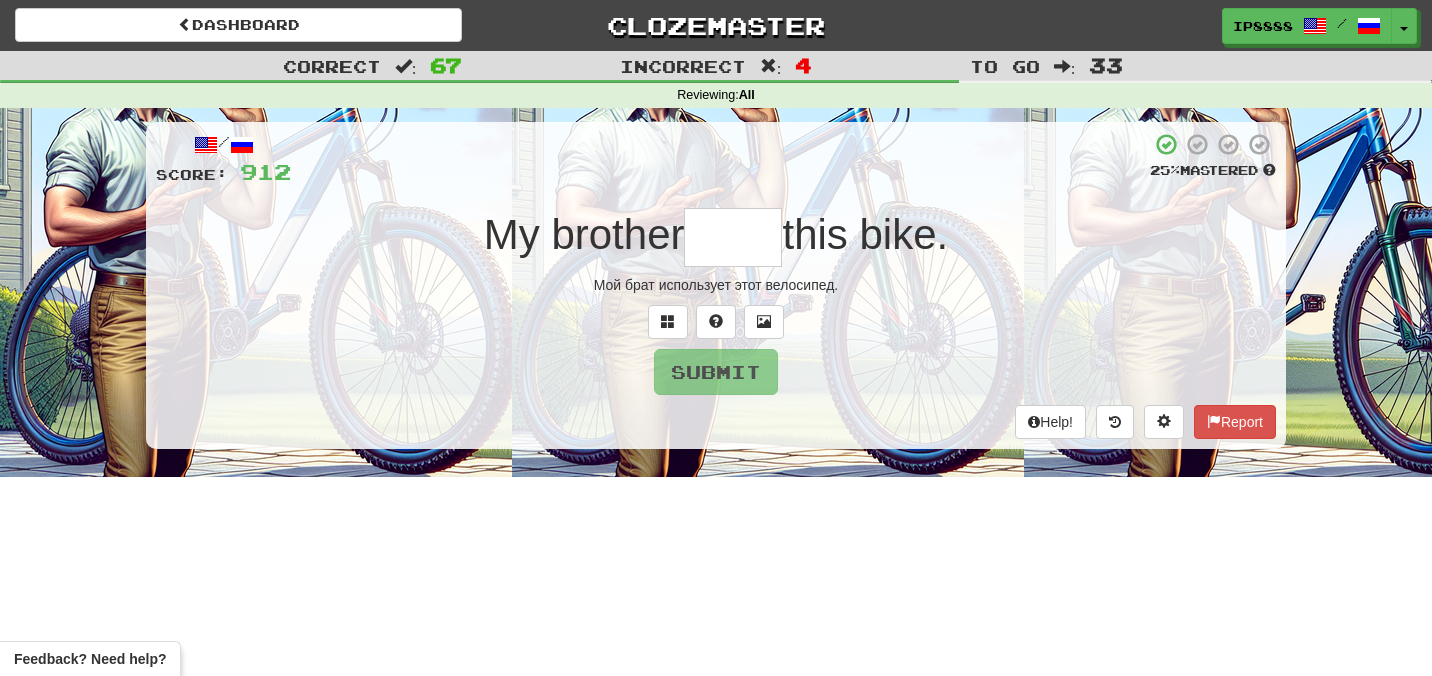 click on "/  Score:   912 25 %  Mastered My brother   this bike. Мой брат использует этот велосипед. Submit  Help!  Report" at bounding box center [716, 285] 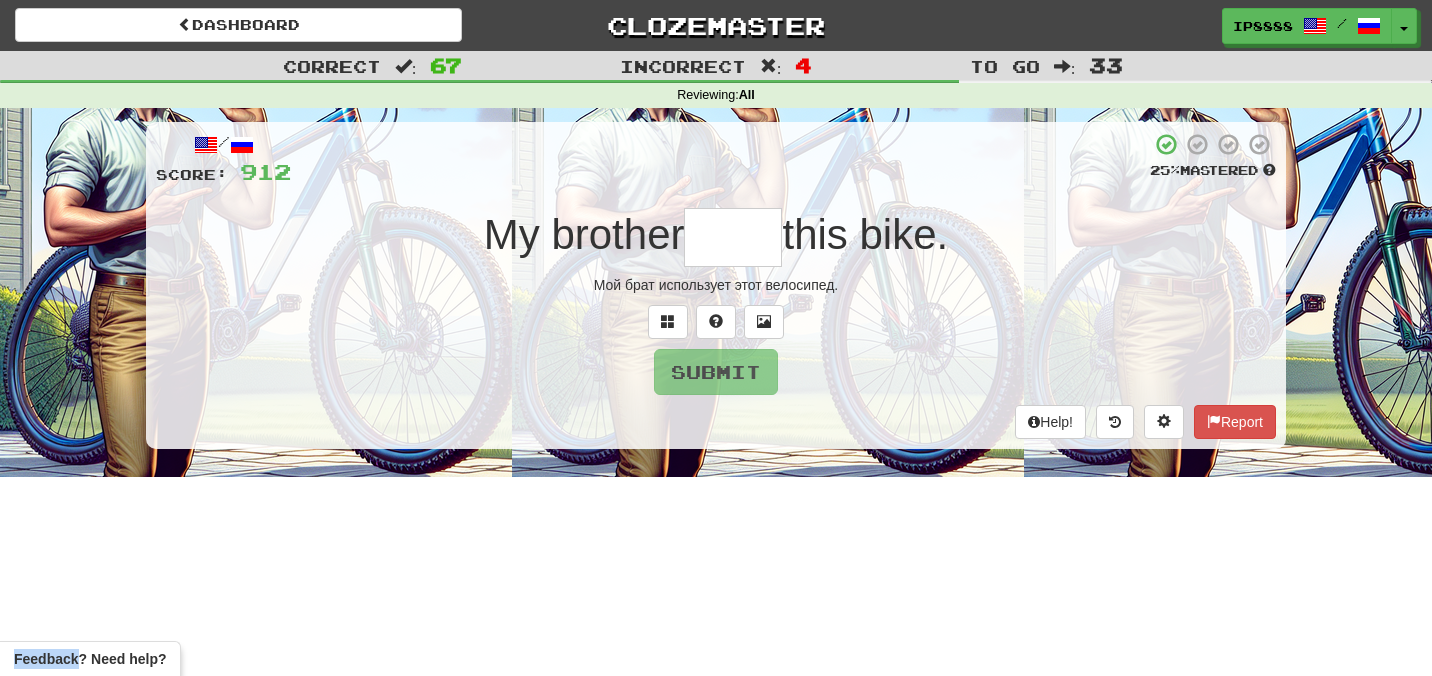 click on "/  Score:   912 25 %  Mastered My brother   this bike. Мой брат использует этот велосипед. Submit  Help!  Report" at bounding box center [716, 285] 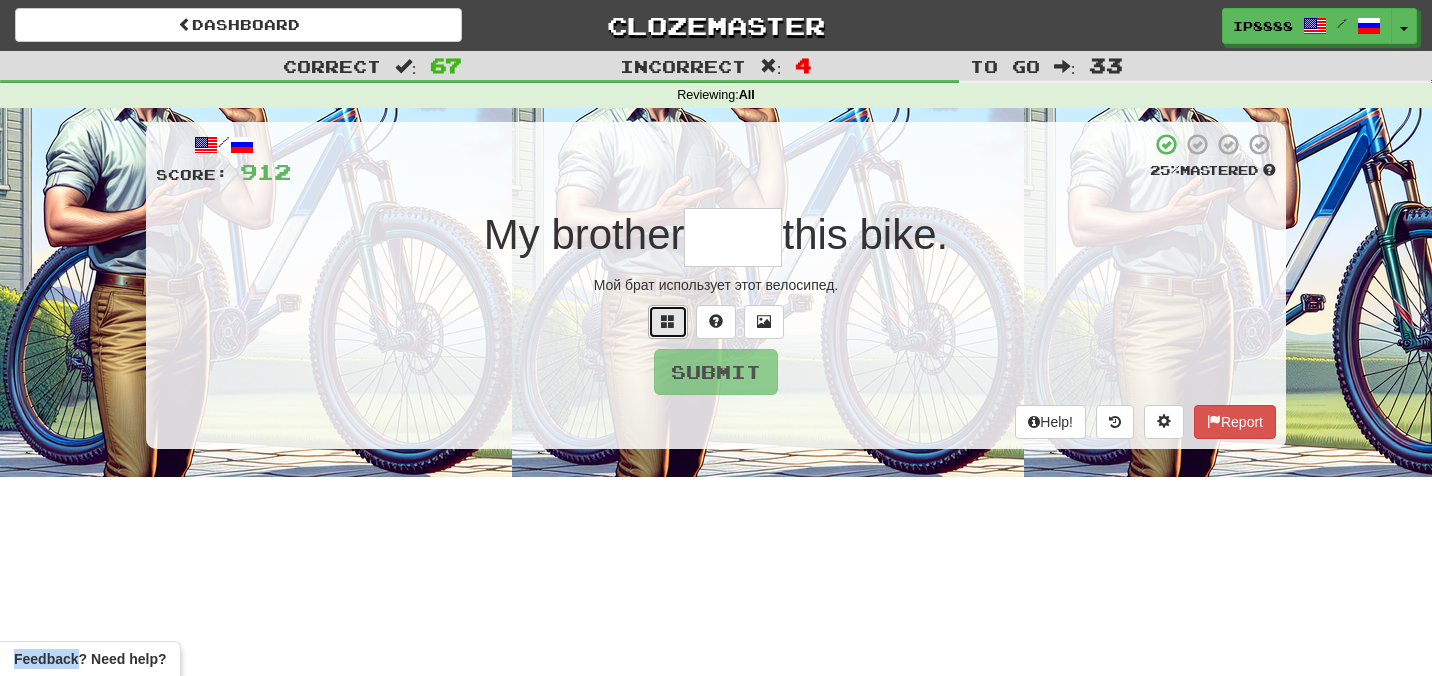 click at bounding box center (668, 322) 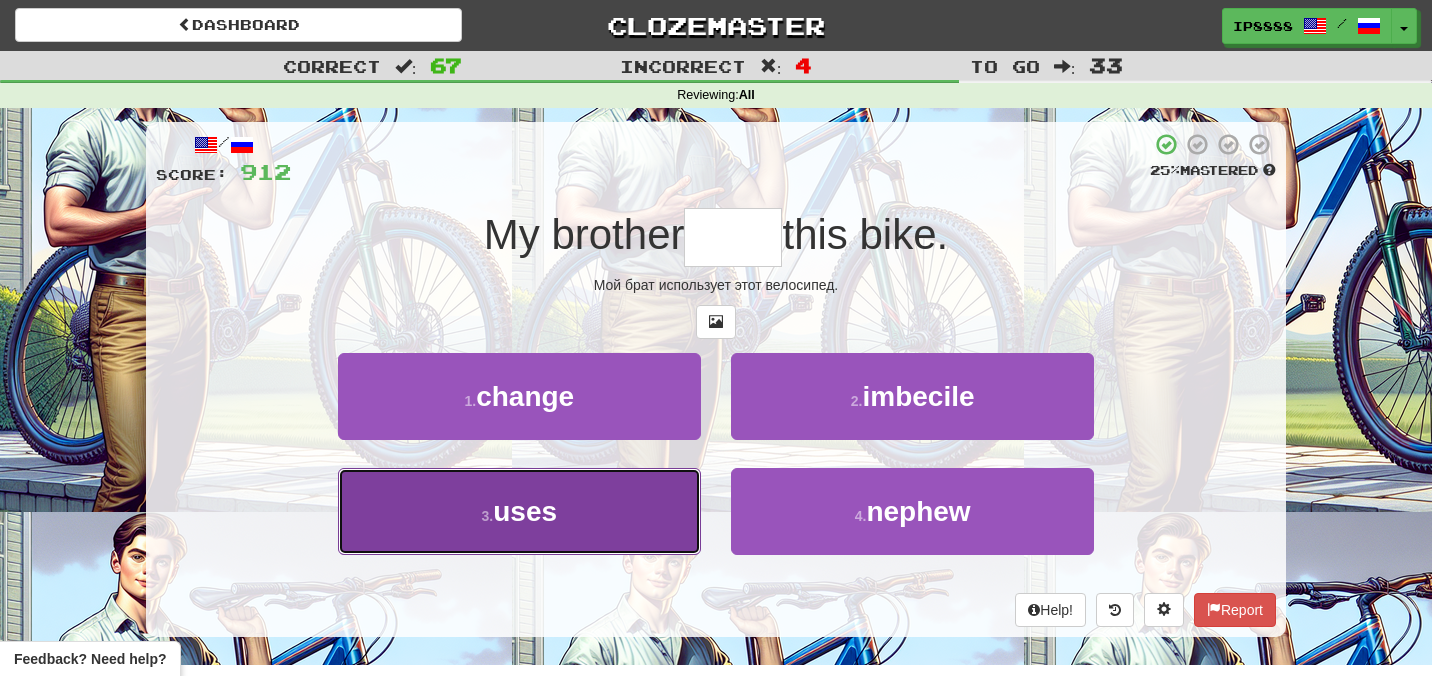 click on "3 .  uses" at bounding box center [519, 511] 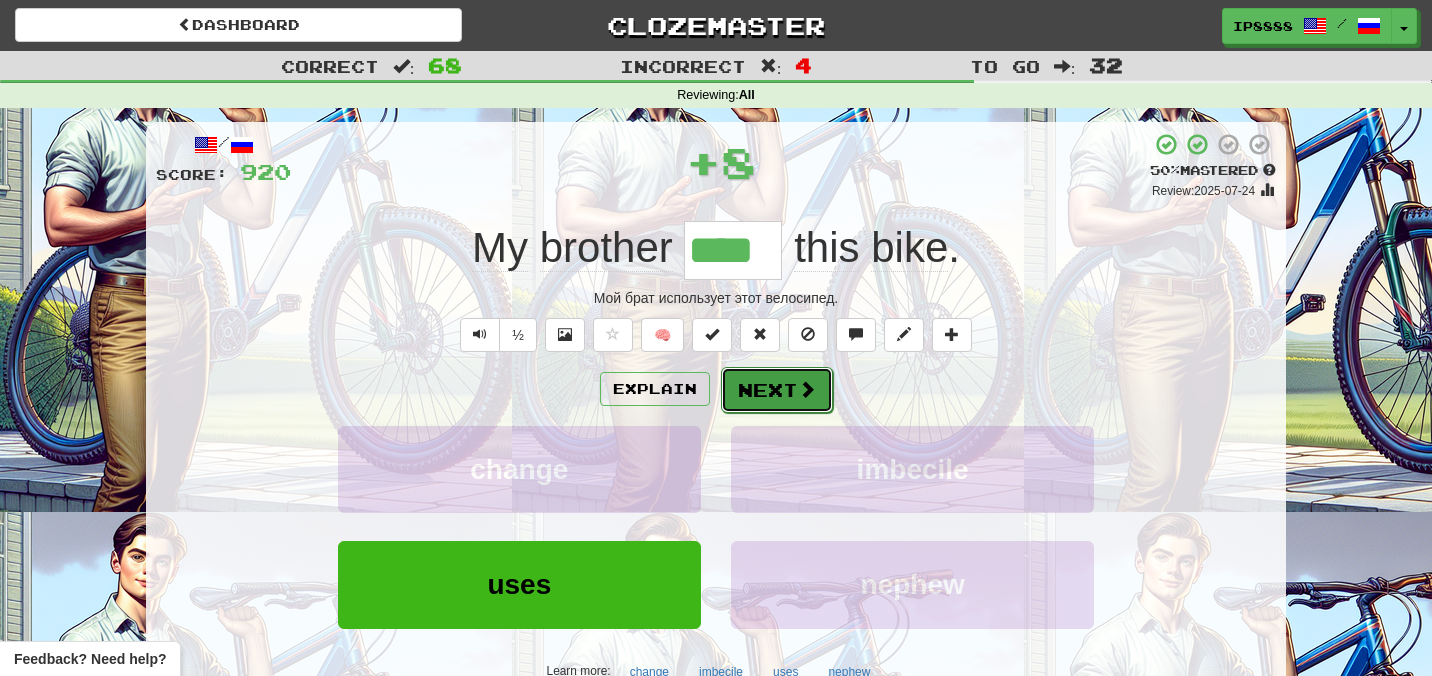 click on "Next" at bounding box center (777, 390) 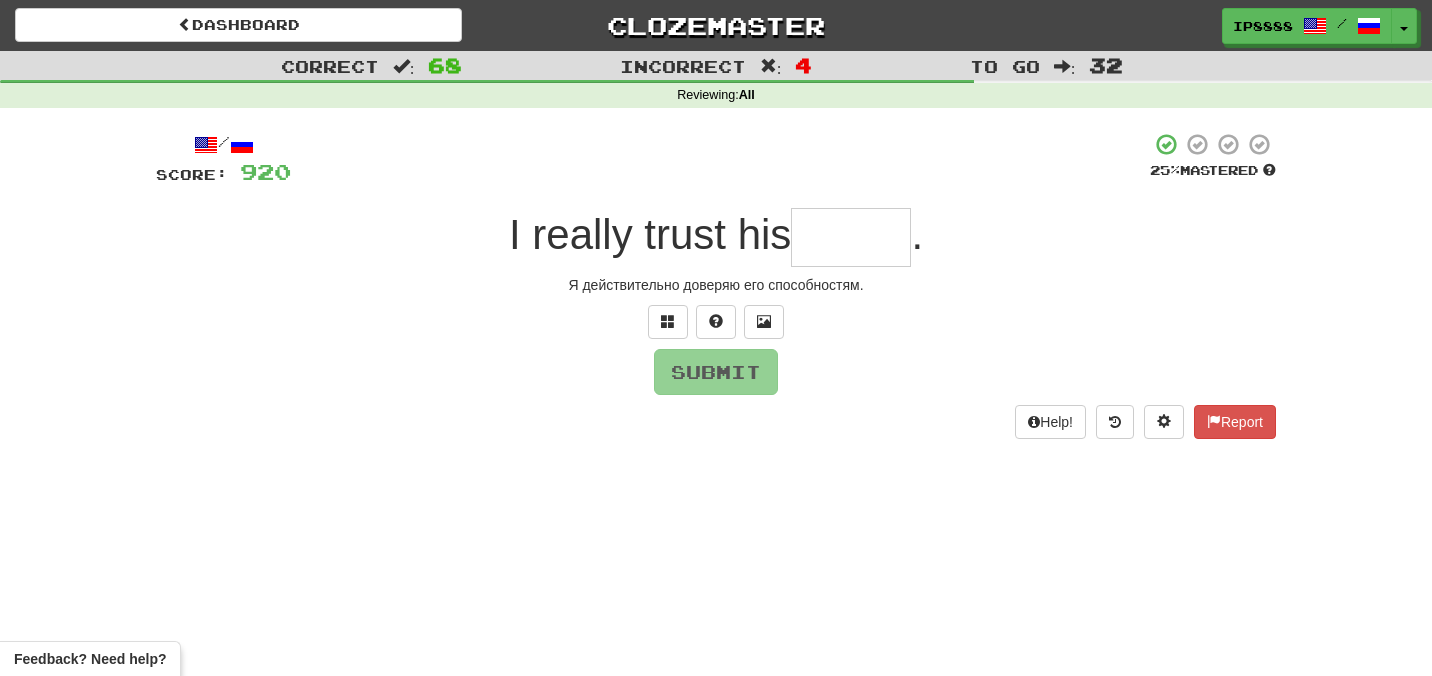 click at bounding box center (851, 237) 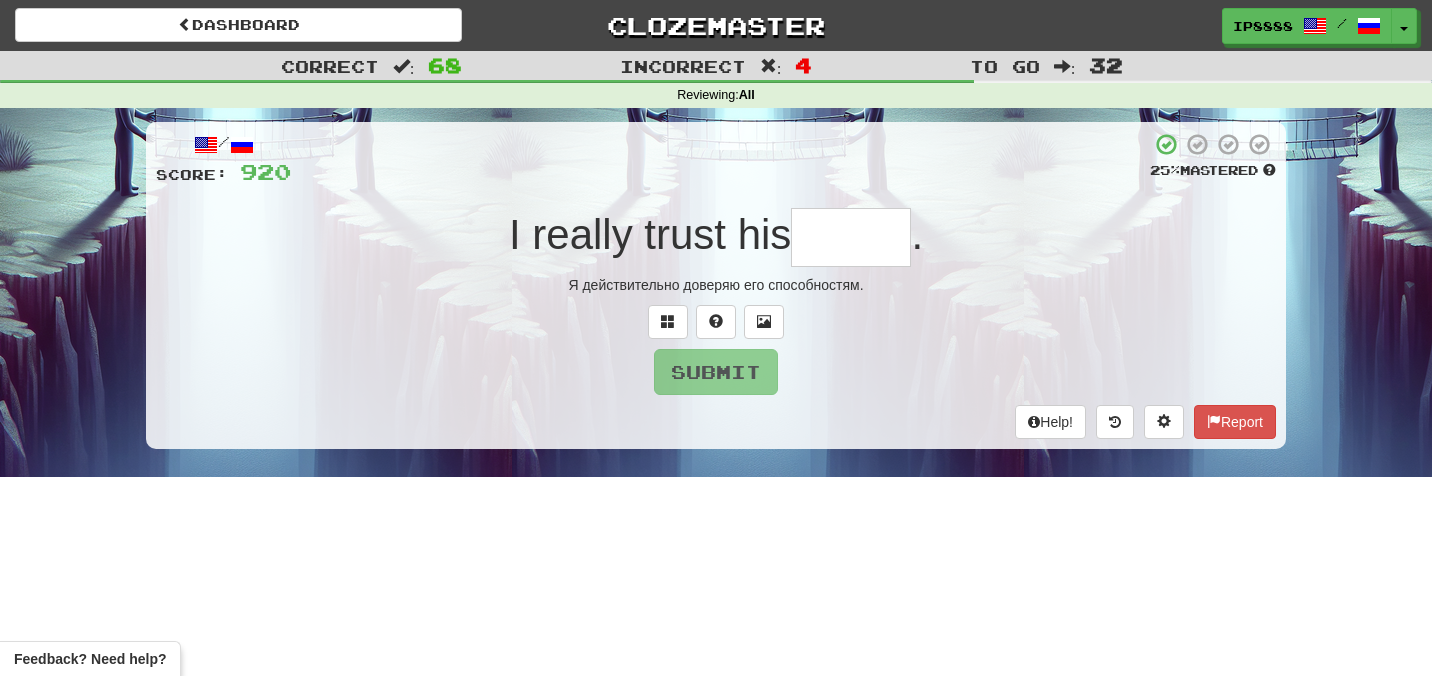 click at bounding box center [851, 237] 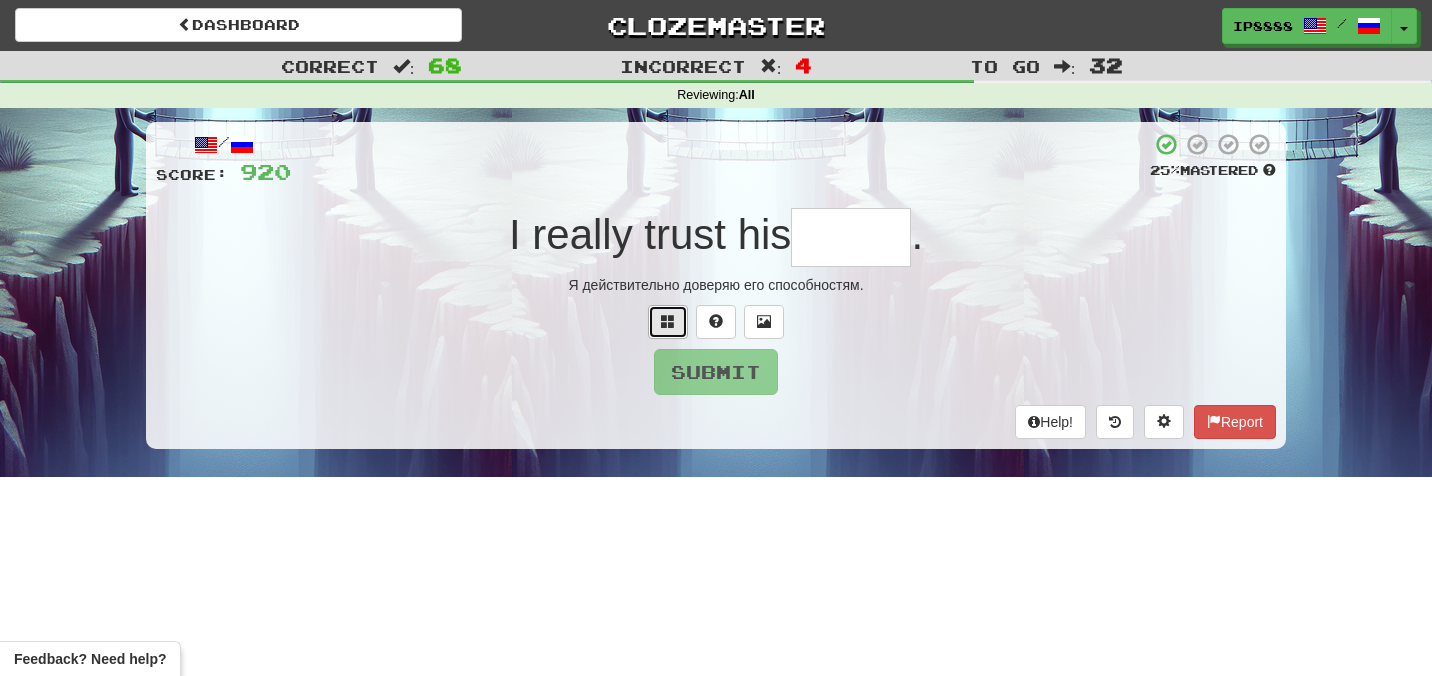 click at bounding box center (668, 322) 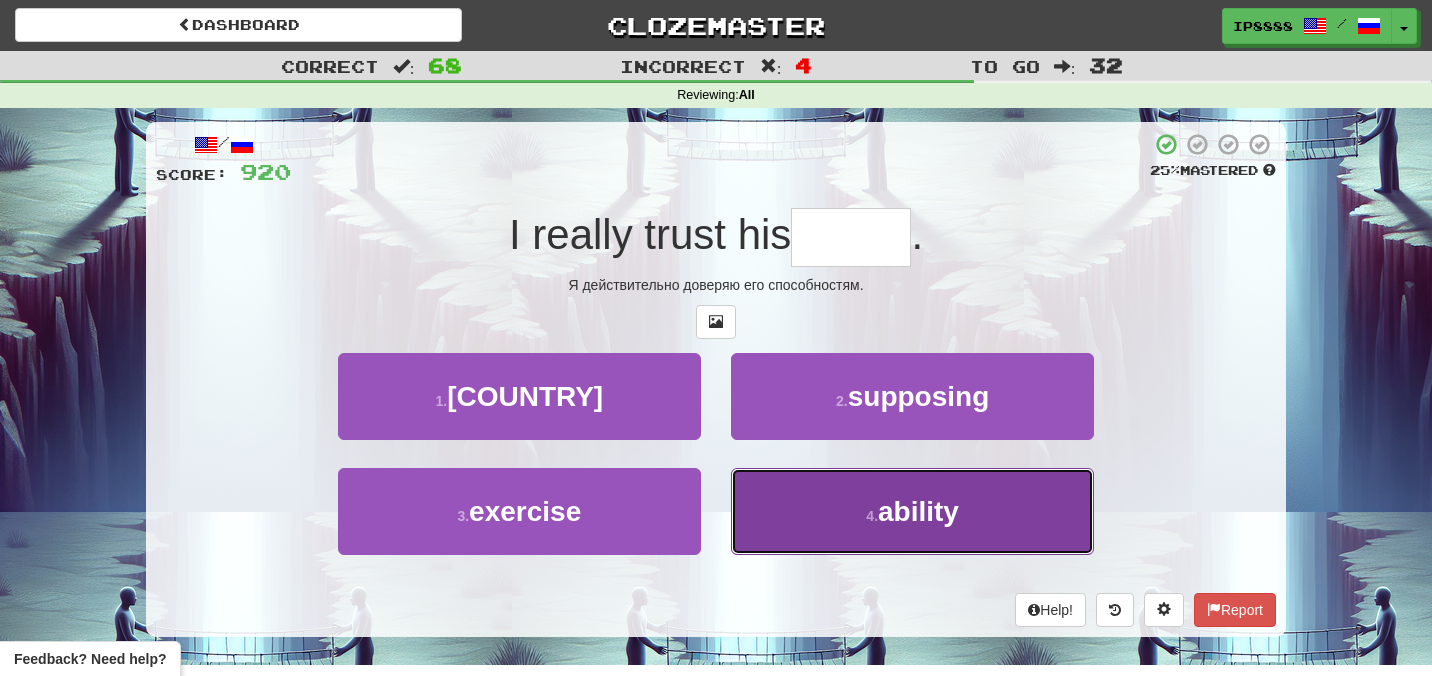 click on "4 .  ability" at bounding box center [912, 511] 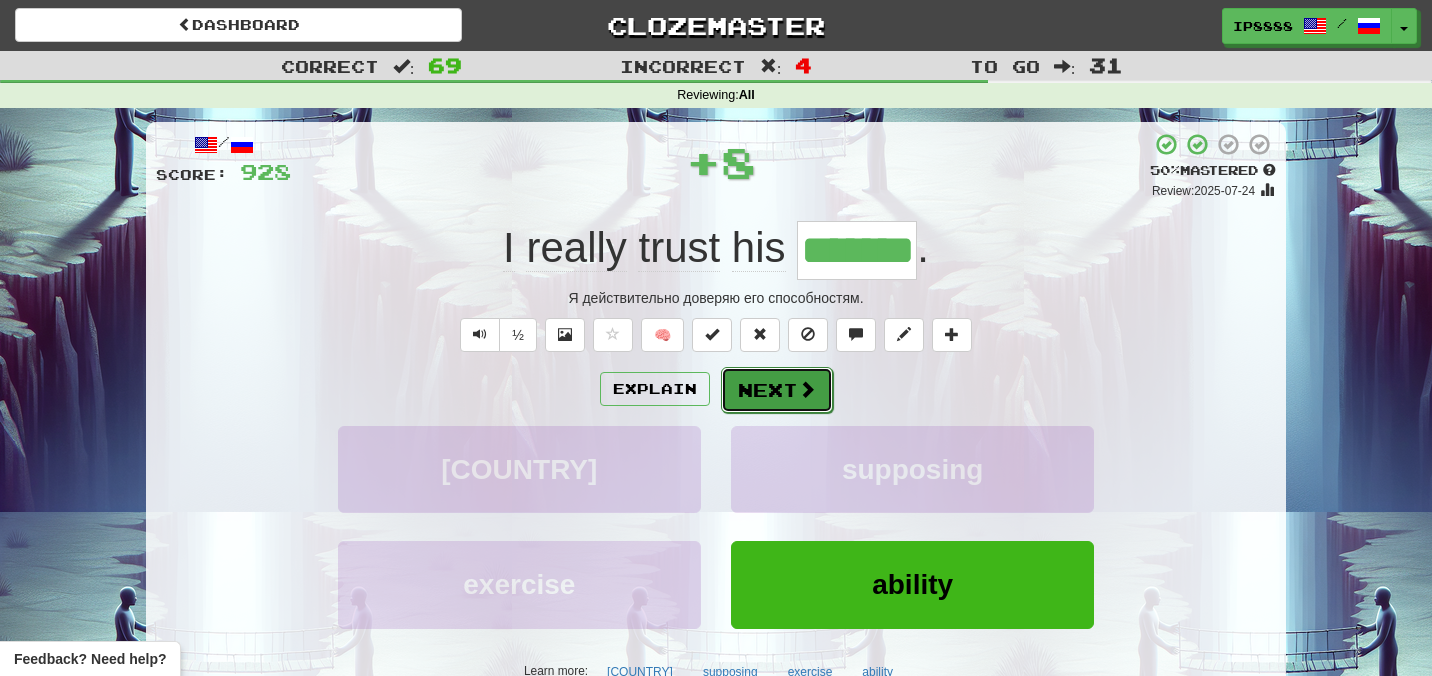 click on "Next" at bounding box center (777, 390) 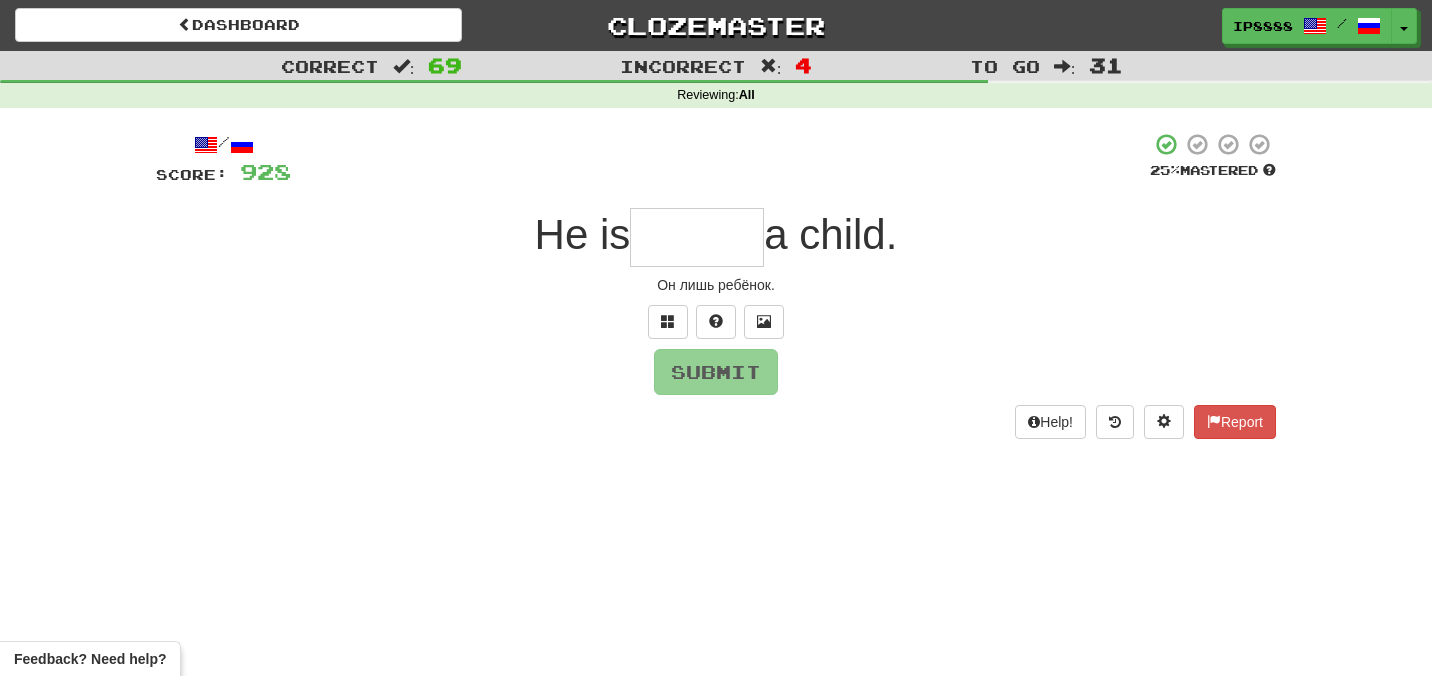 click at bounding box center (697, 237) 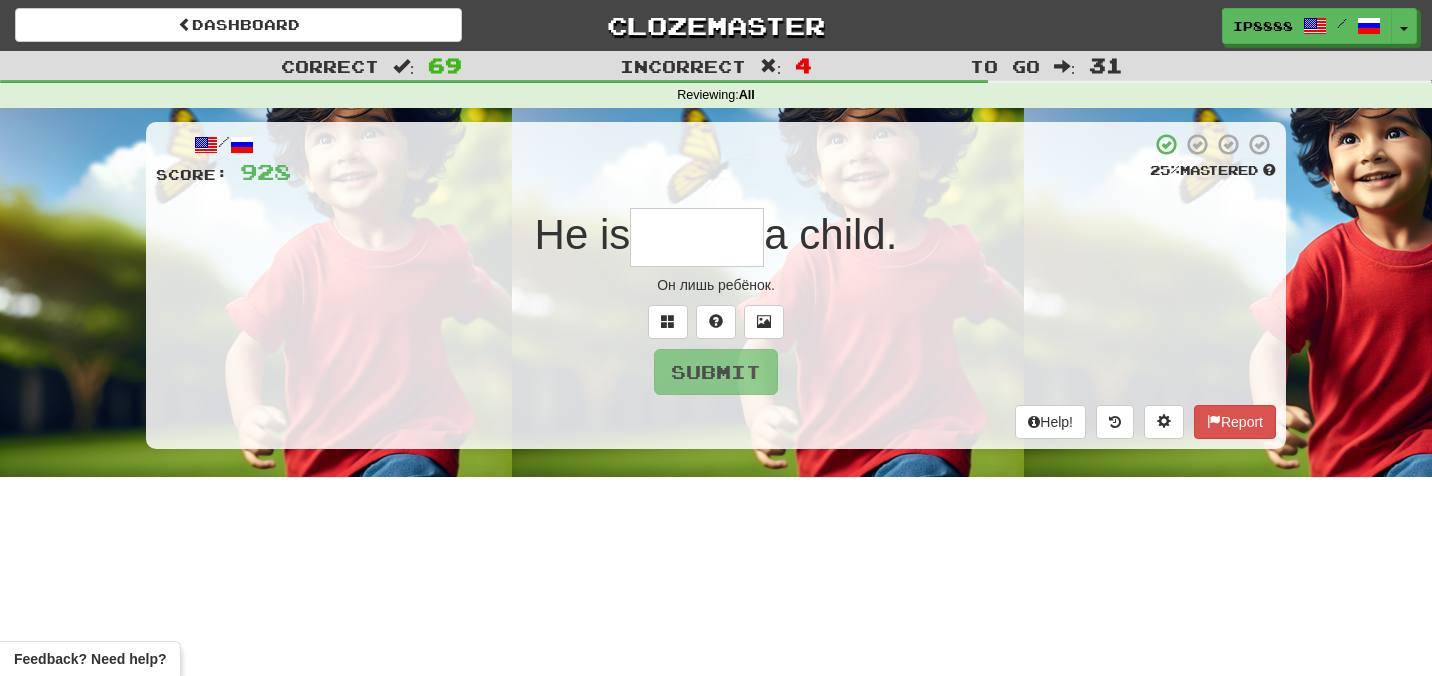 click at bounding box center (697, 237) 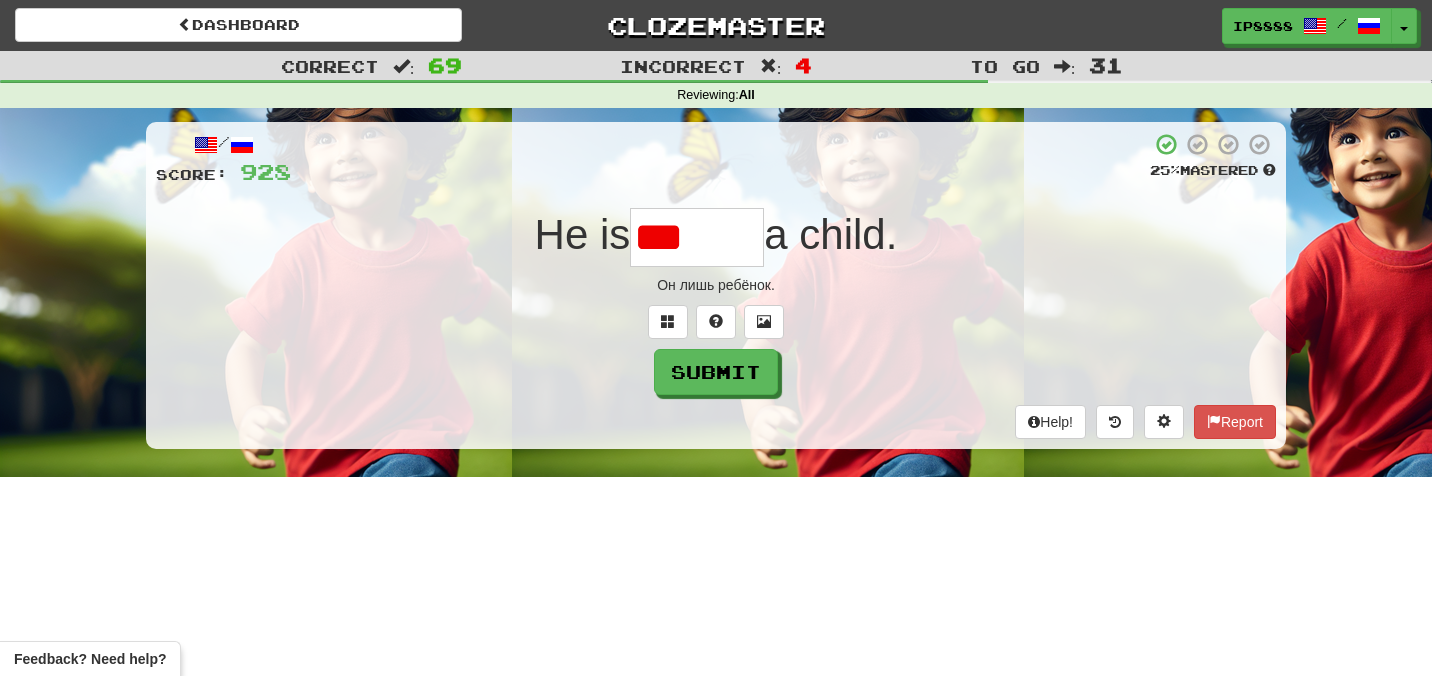 type on "****" 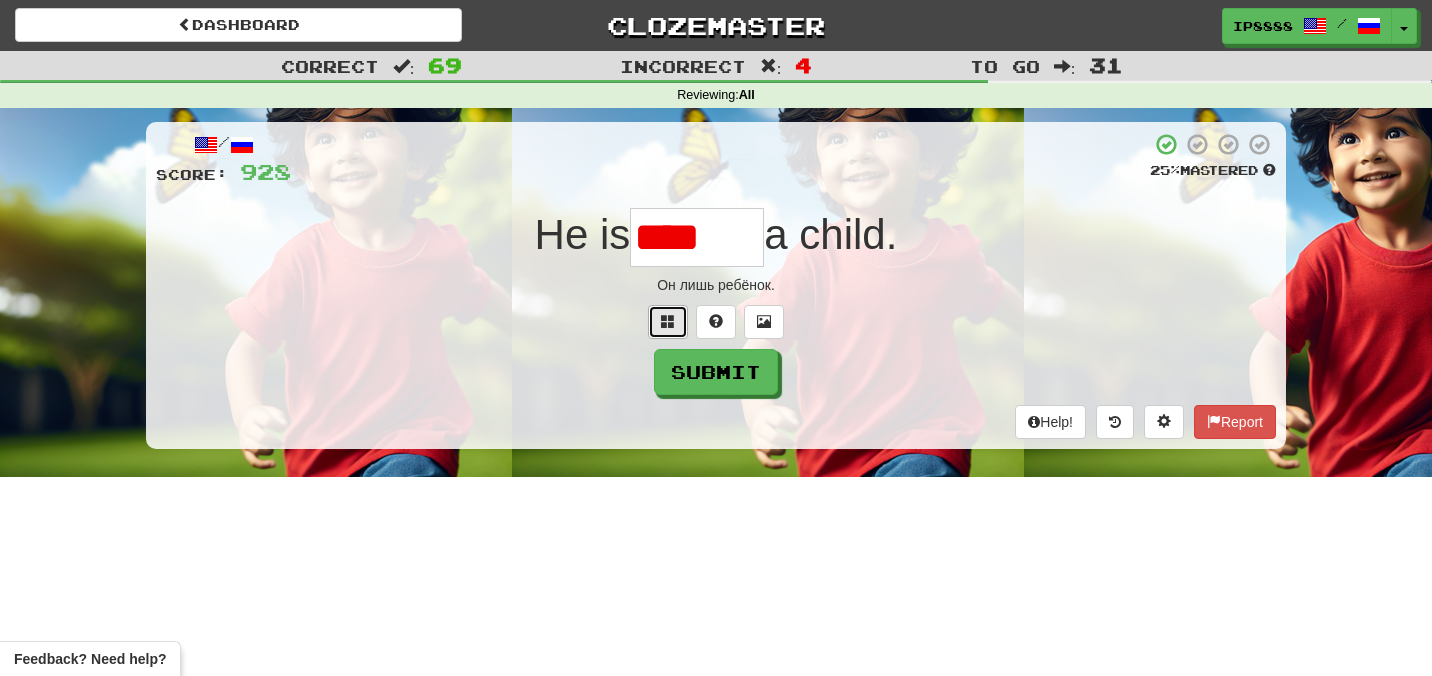 click at bounding box center (668, 321) 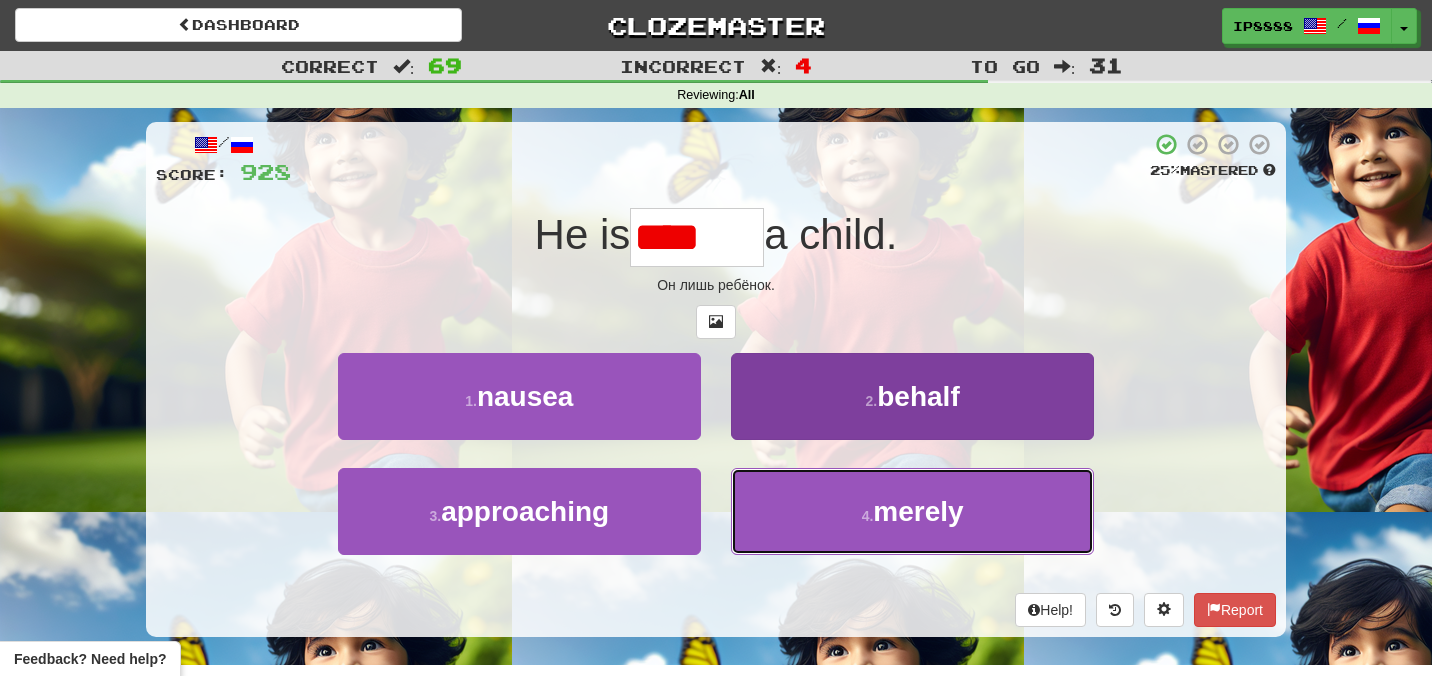 click on "merely" at bounding box center [918, 511] 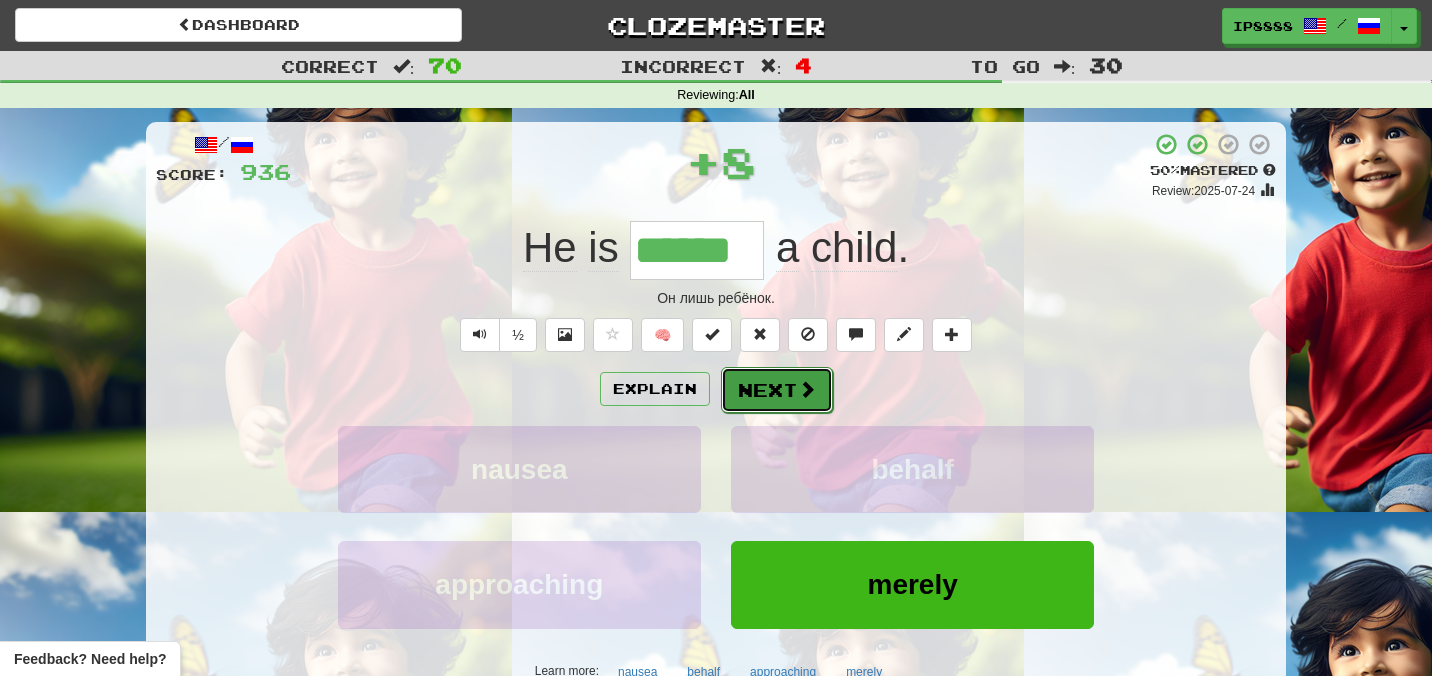 click on "Next" at bounding box center (777, 390) 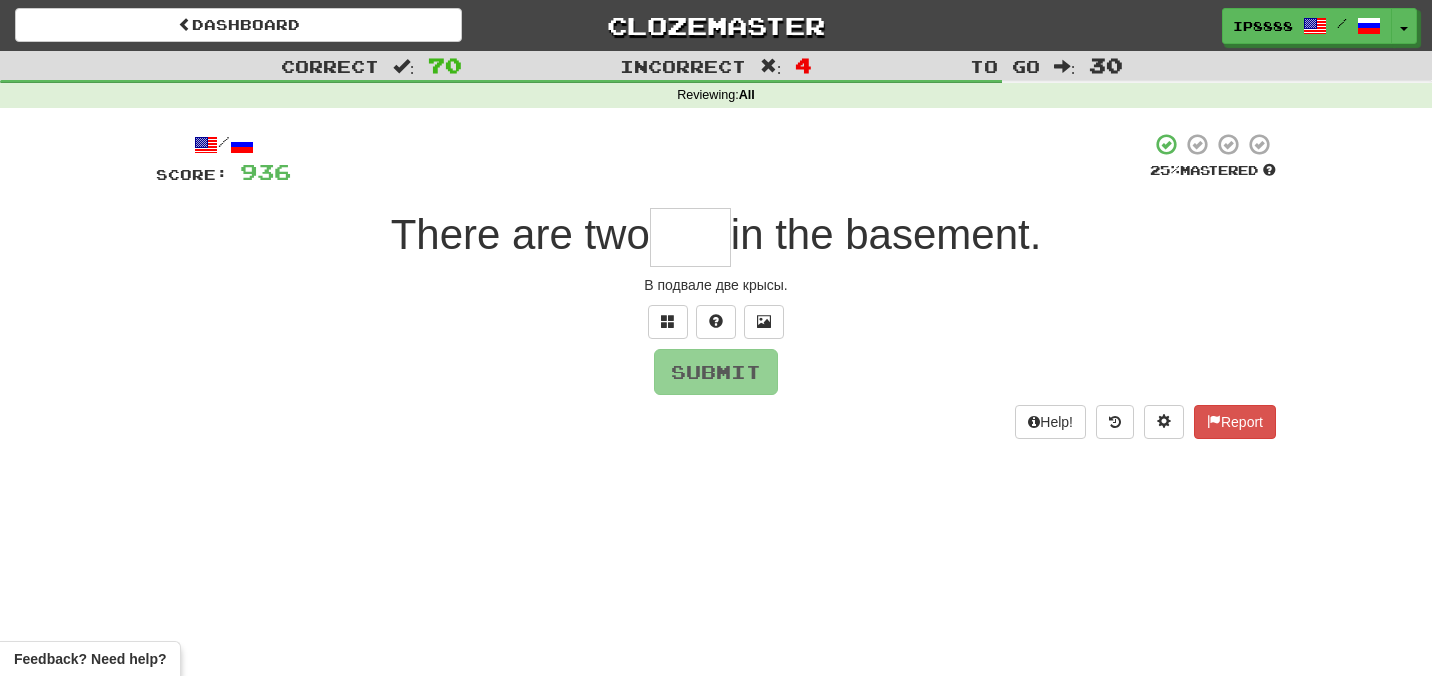 click at bounding box center [690, 237] 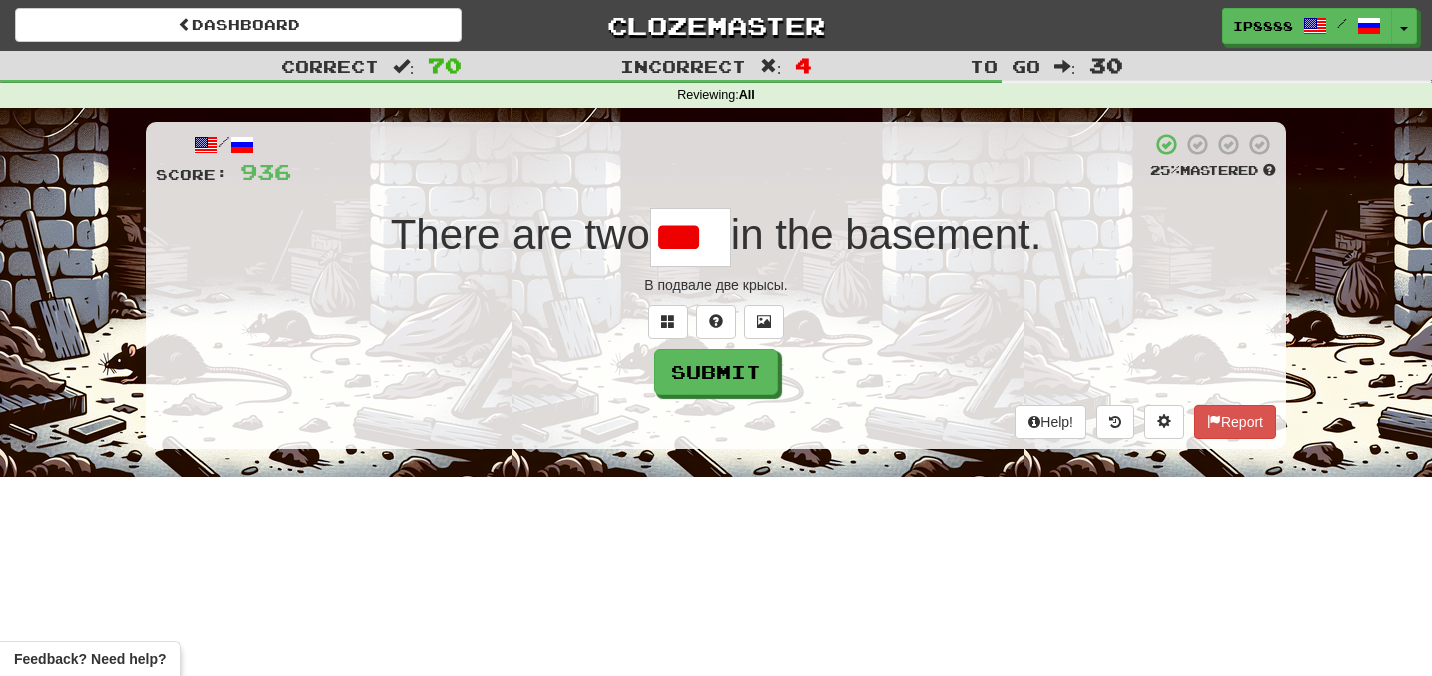 scroll, scrollTop: 0, scrollLeft: 0, axis: both 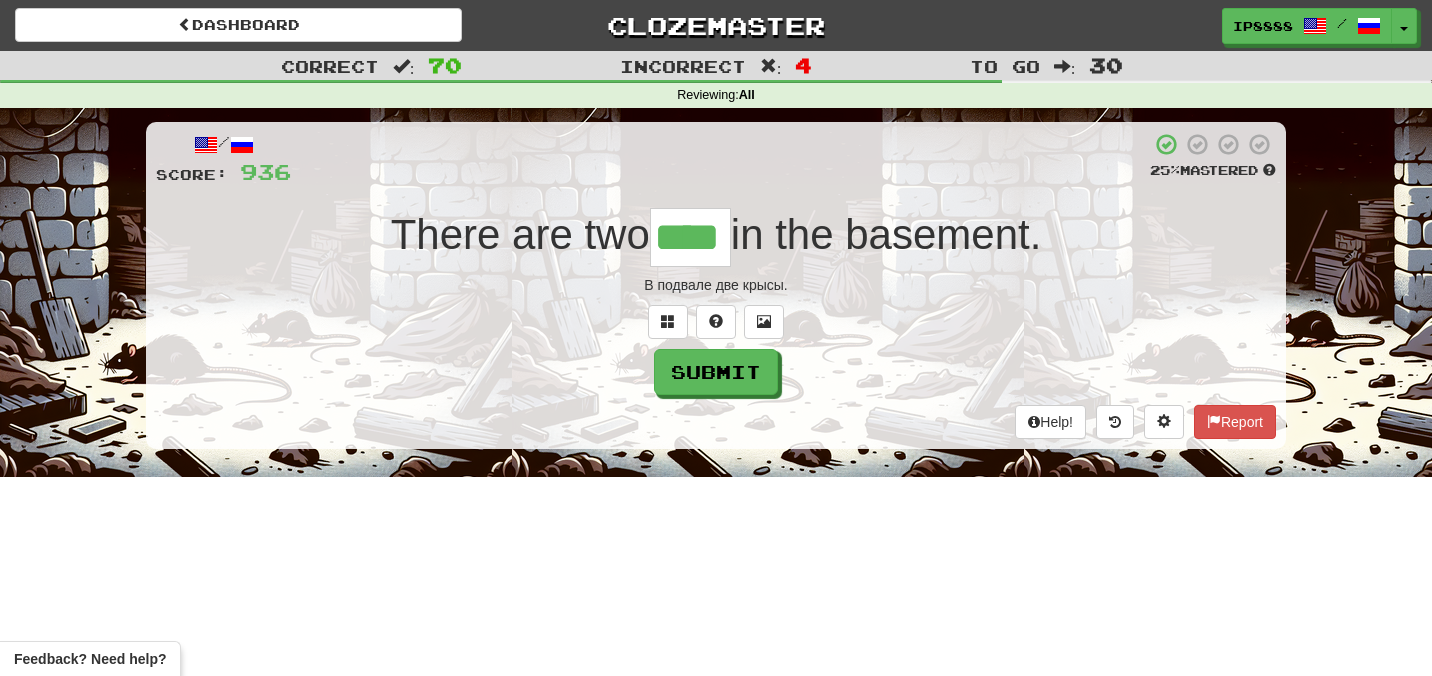 type on "****" 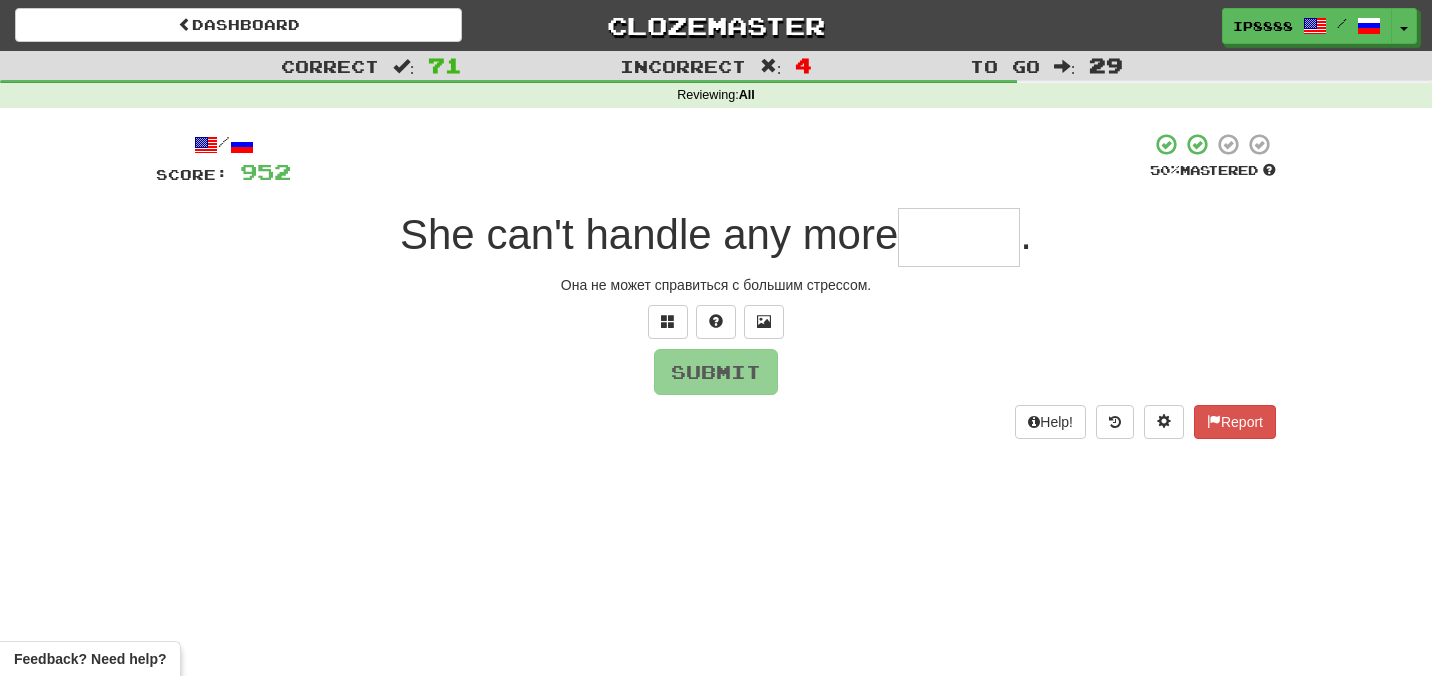 click at bounding box center [959, 237] 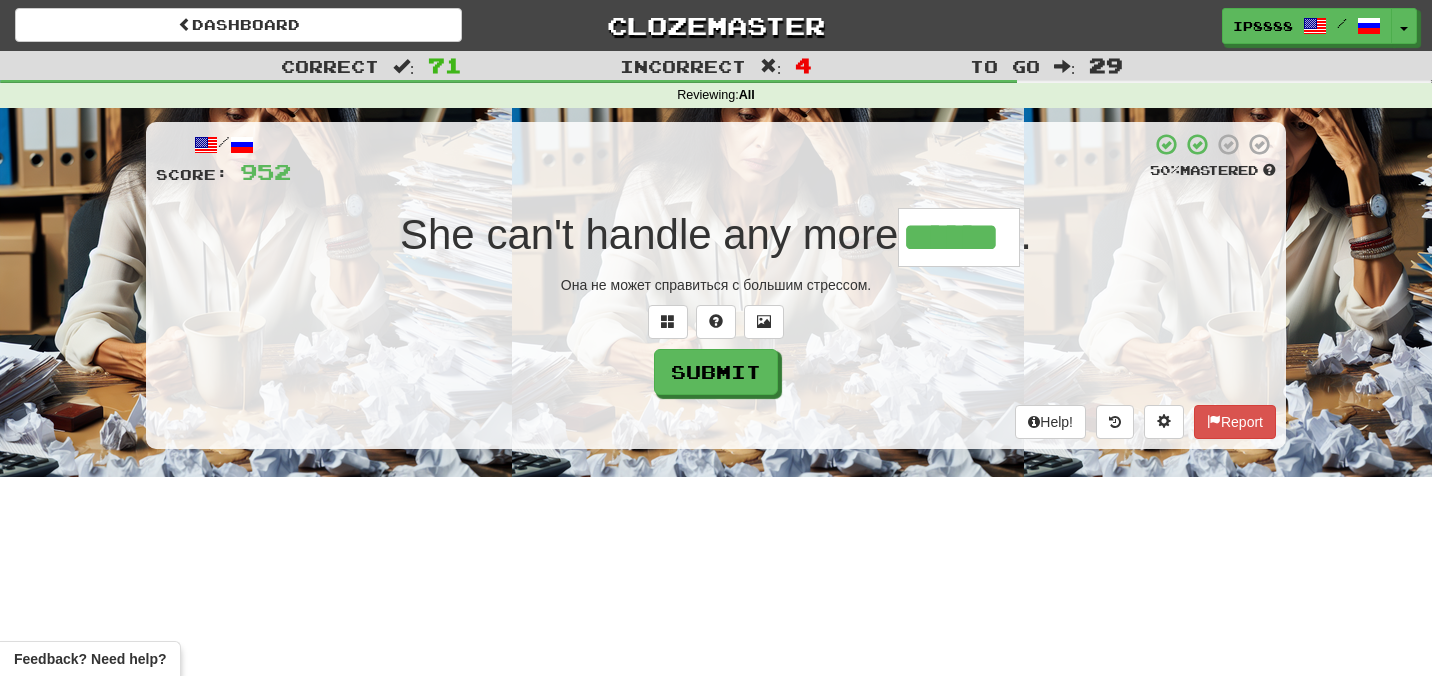 type on "******" 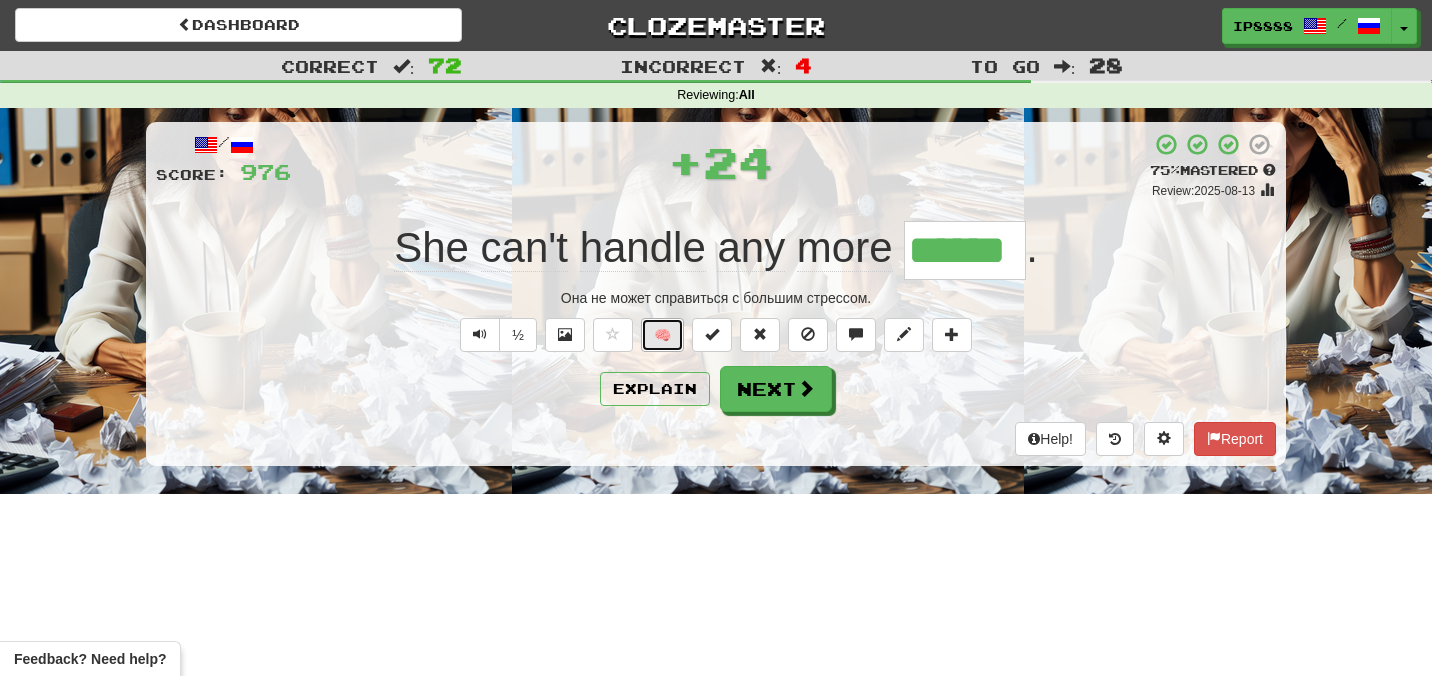 click on "🧠" at bounding box center (662, 335) 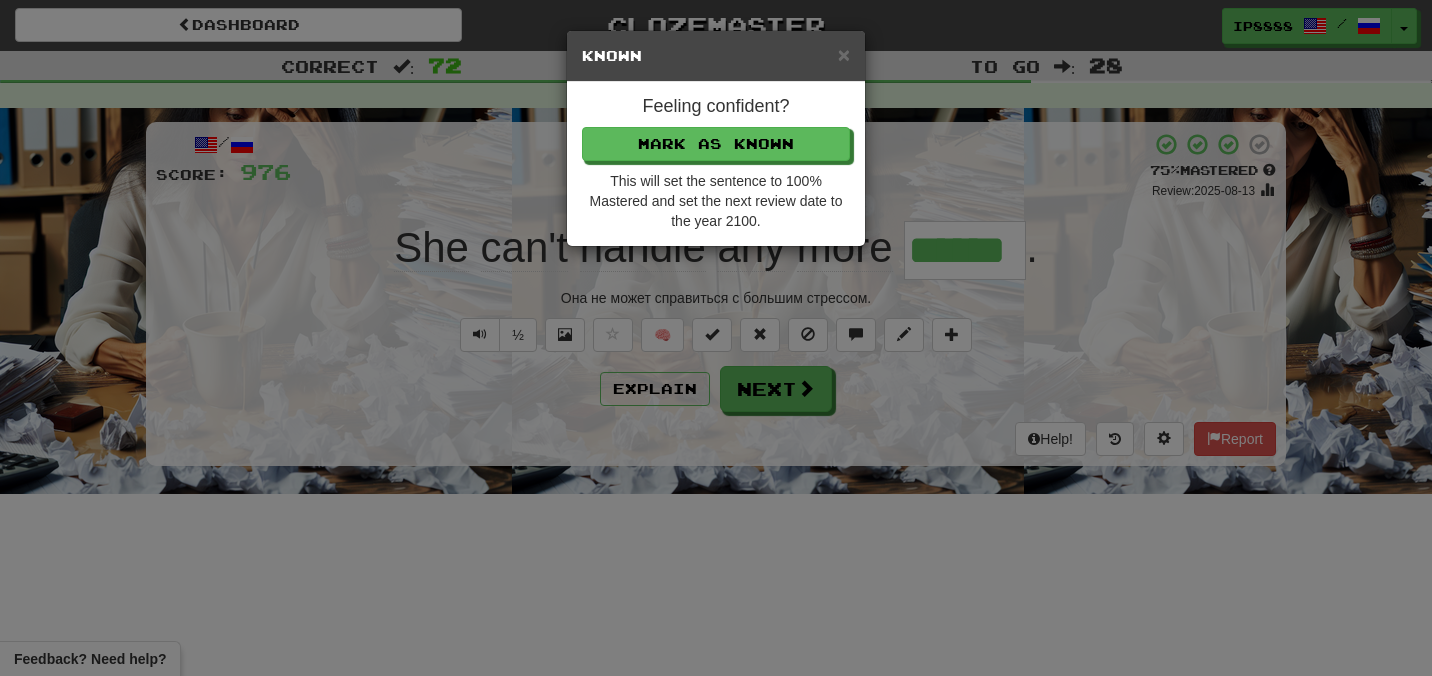 click on "× Known Feeling confident? Mark as Known This will set the sentence to 100% Mastered and set the next review date to the year 2100." at bounding box center (716, 338) 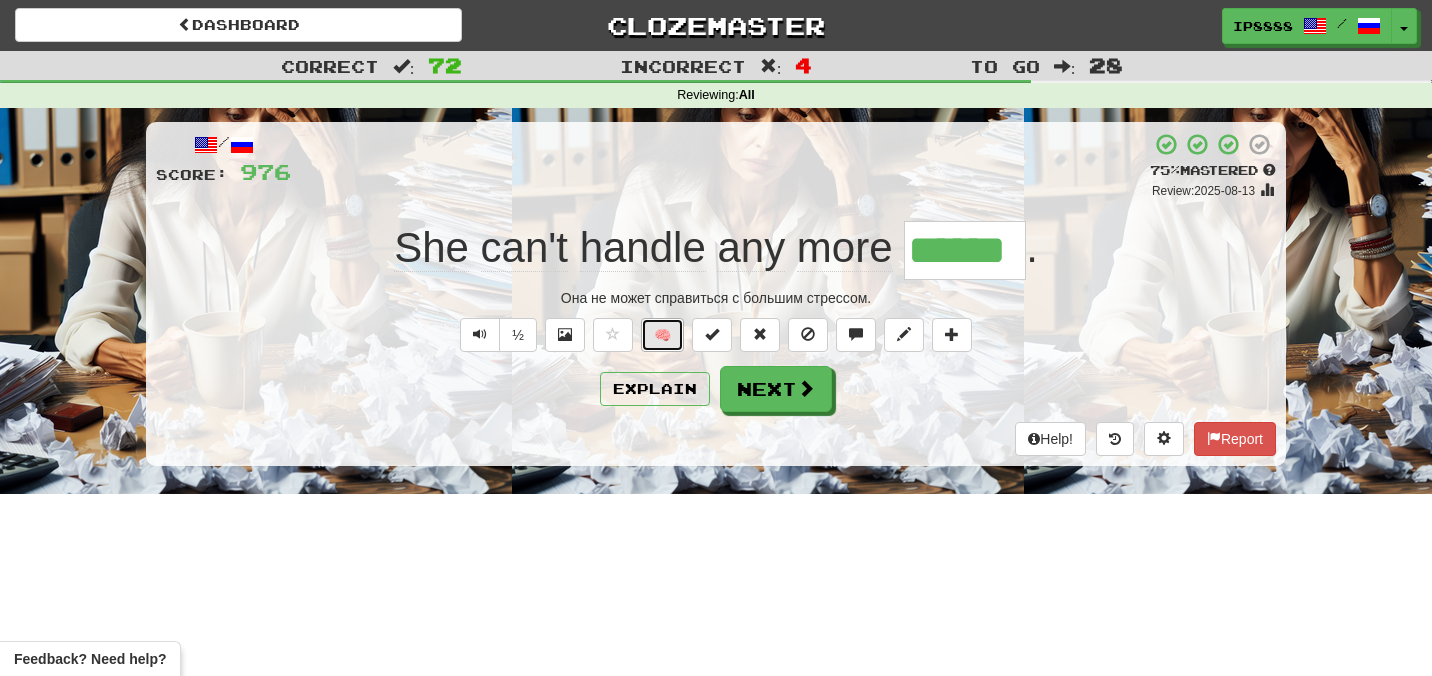 click on "🧠" at bounding box center (662, 335) 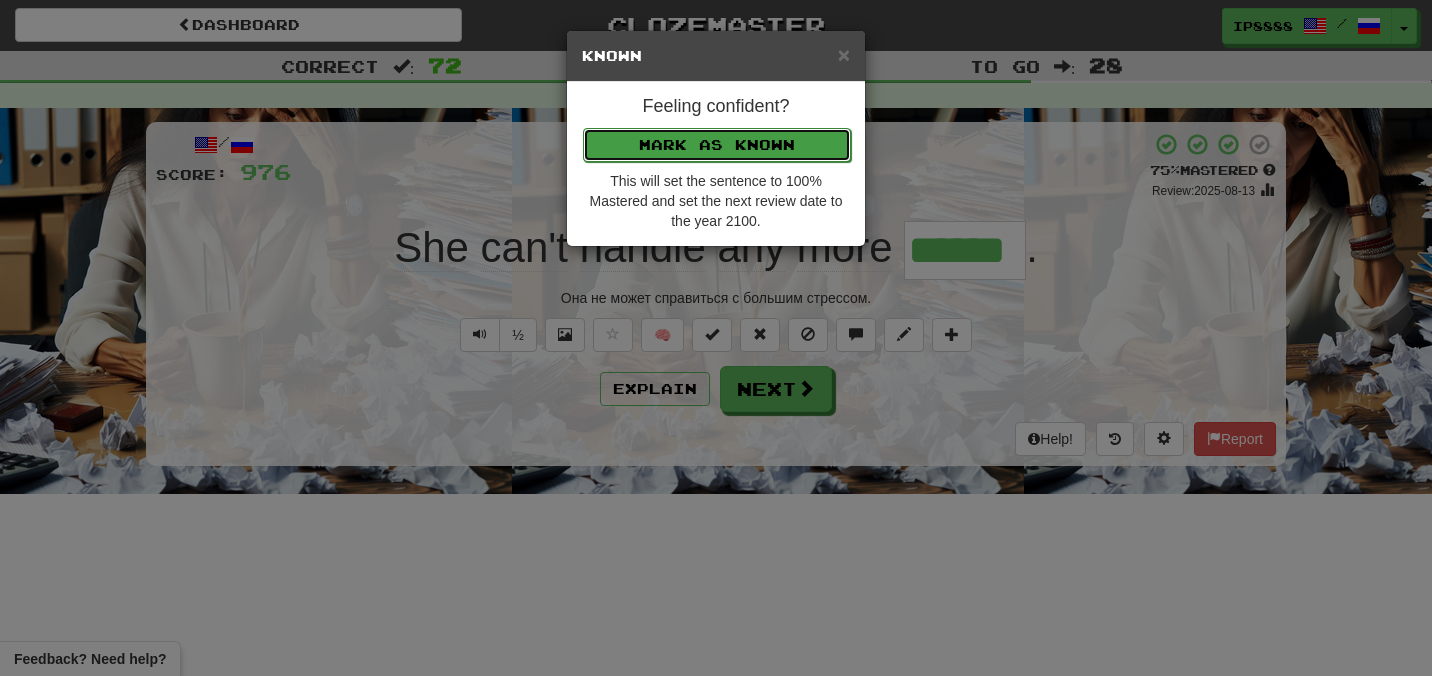 click on "Mark as Known" at bounding box center (717, 145) 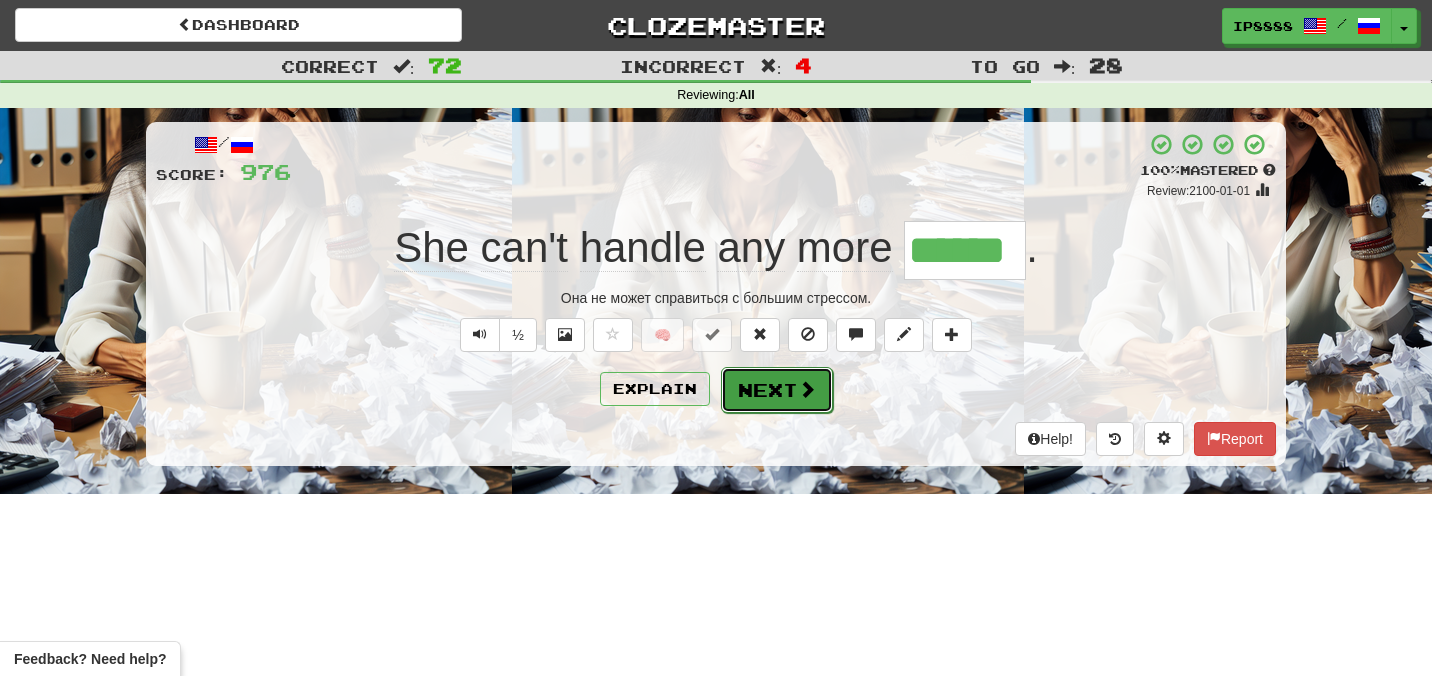 click on "Next" at bounding box center [777, 390] 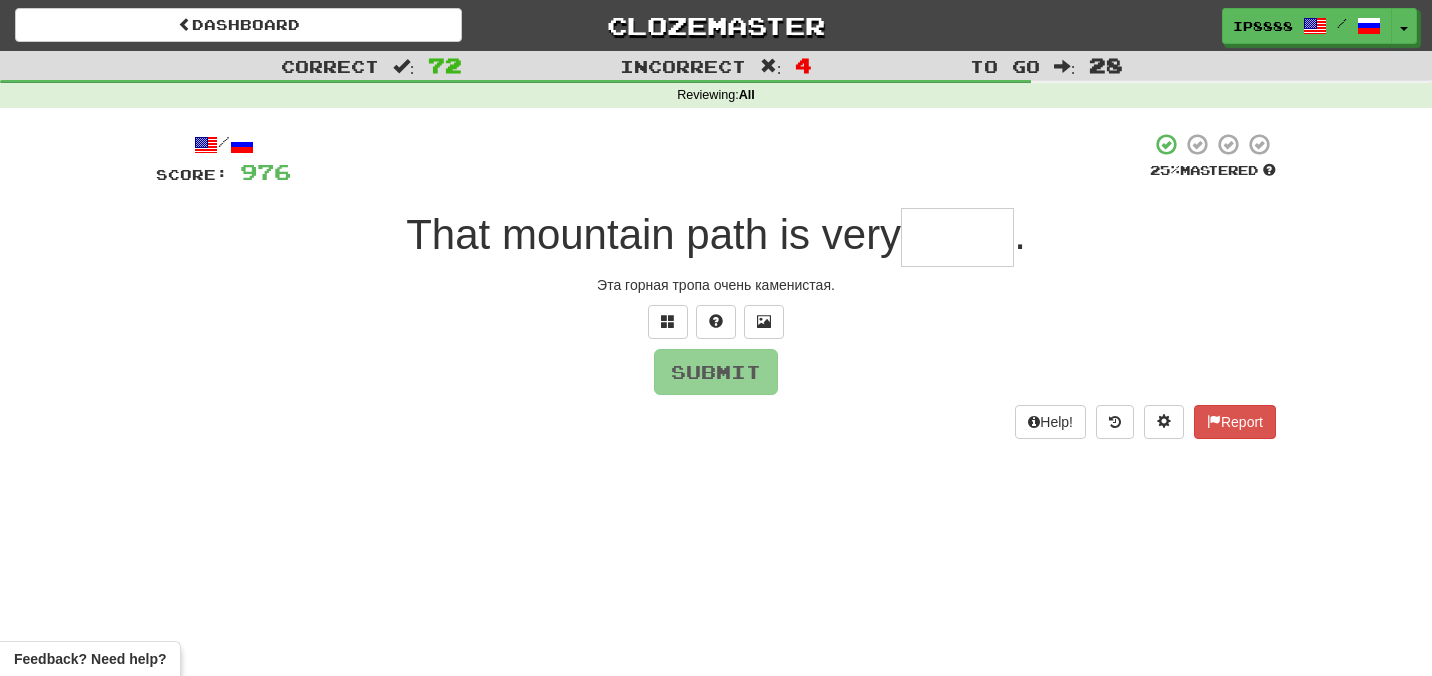 click at bounding box center [957, 237] 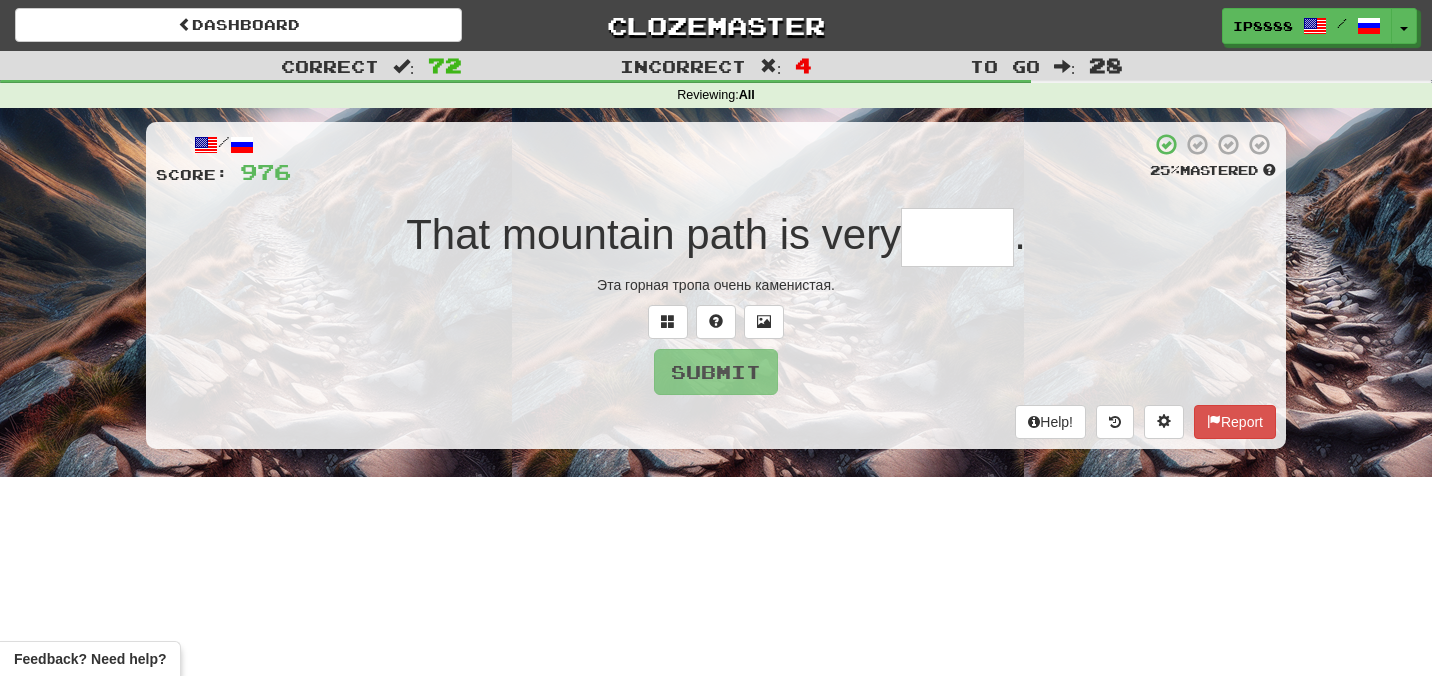 click at bounding box center [957, 237] 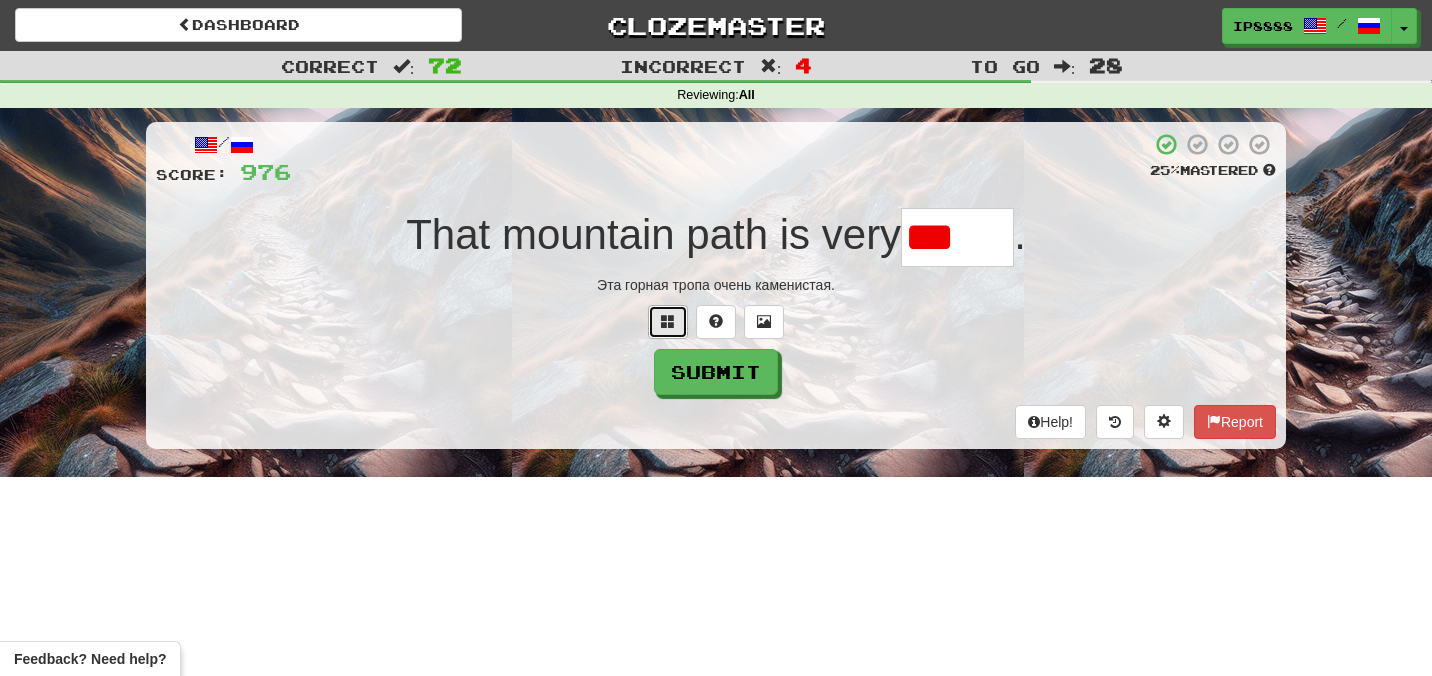click at bounding box center [668, 321] 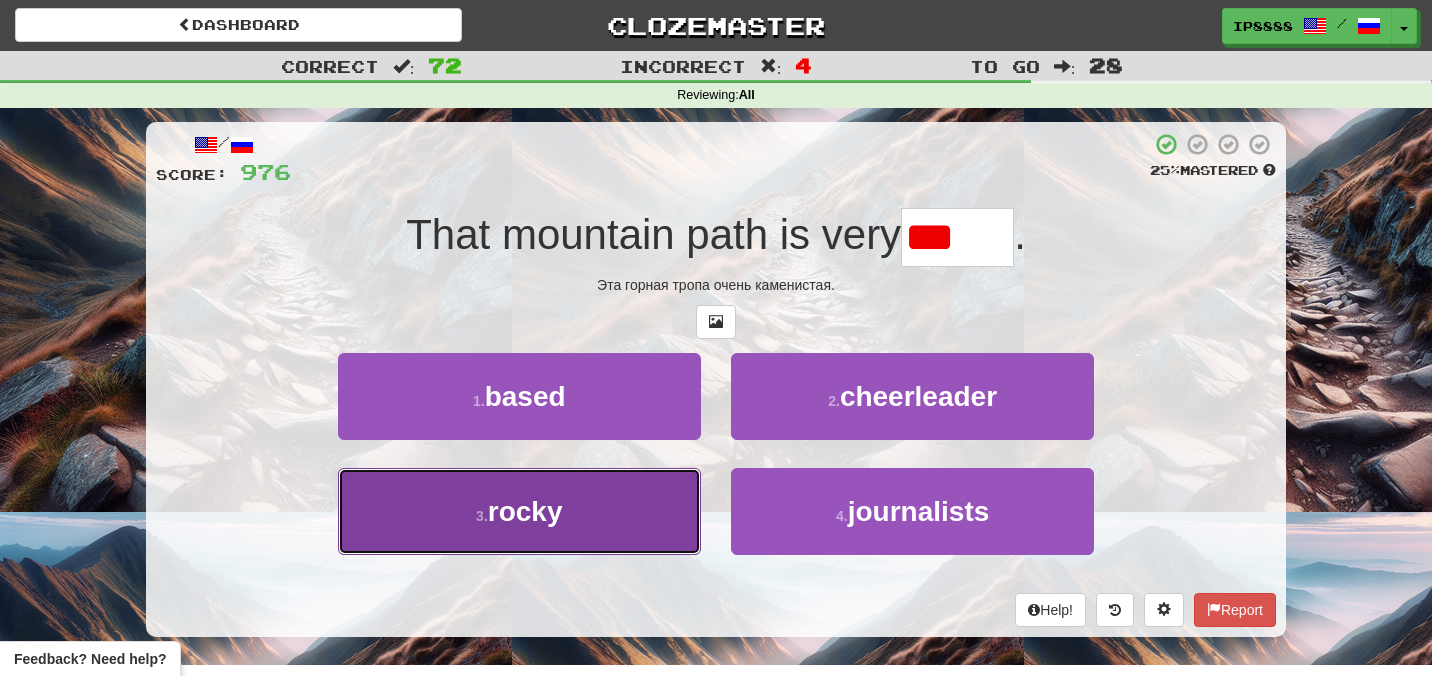 click on "3 .  rocky" at bounding box center [519, 511] 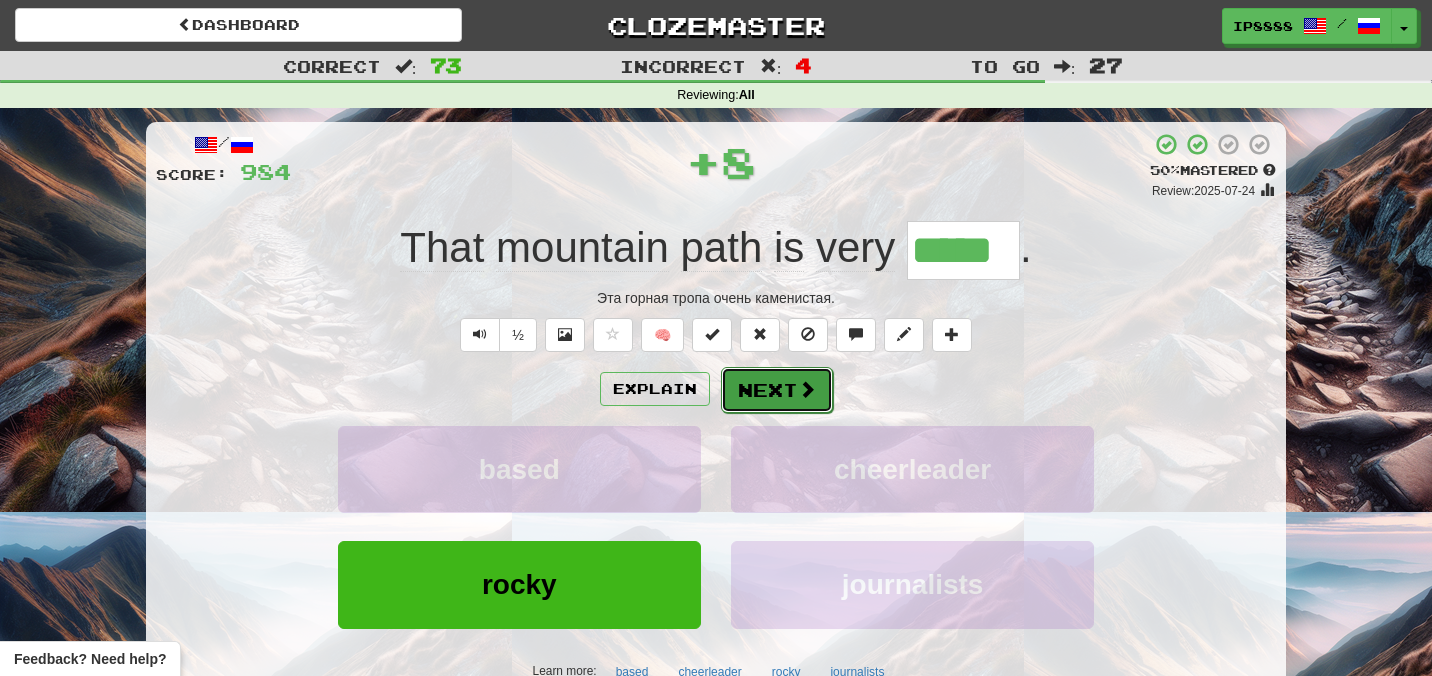 click on "Next" at bounding box center [777, 390] 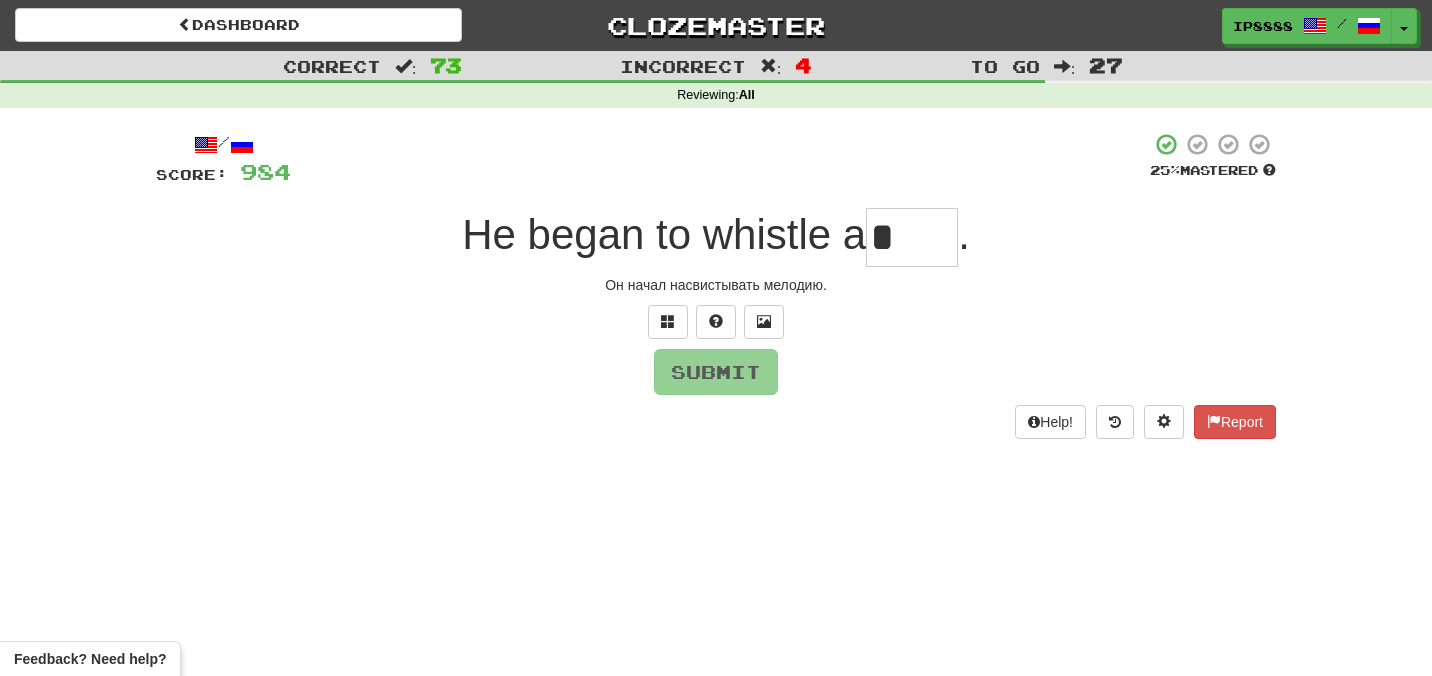 type on "**" 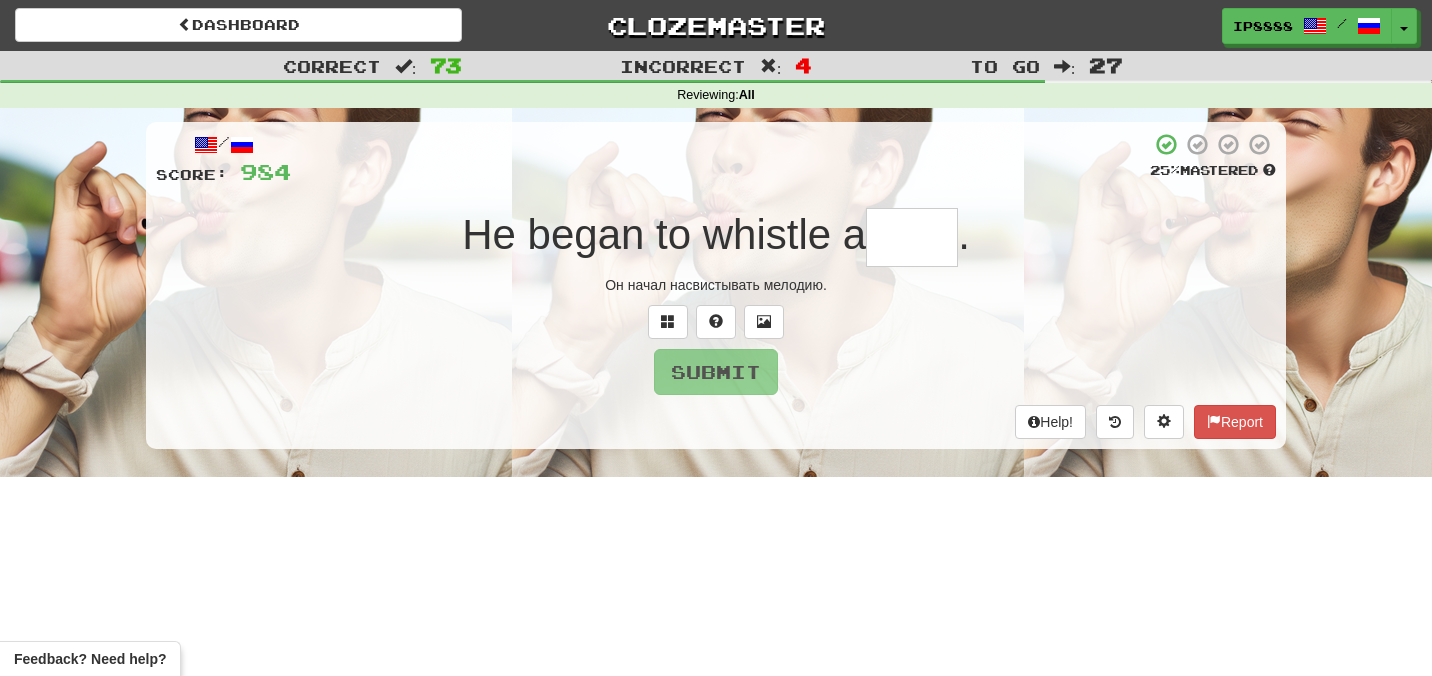 click on "Submit" at bounding box center (716, 372) 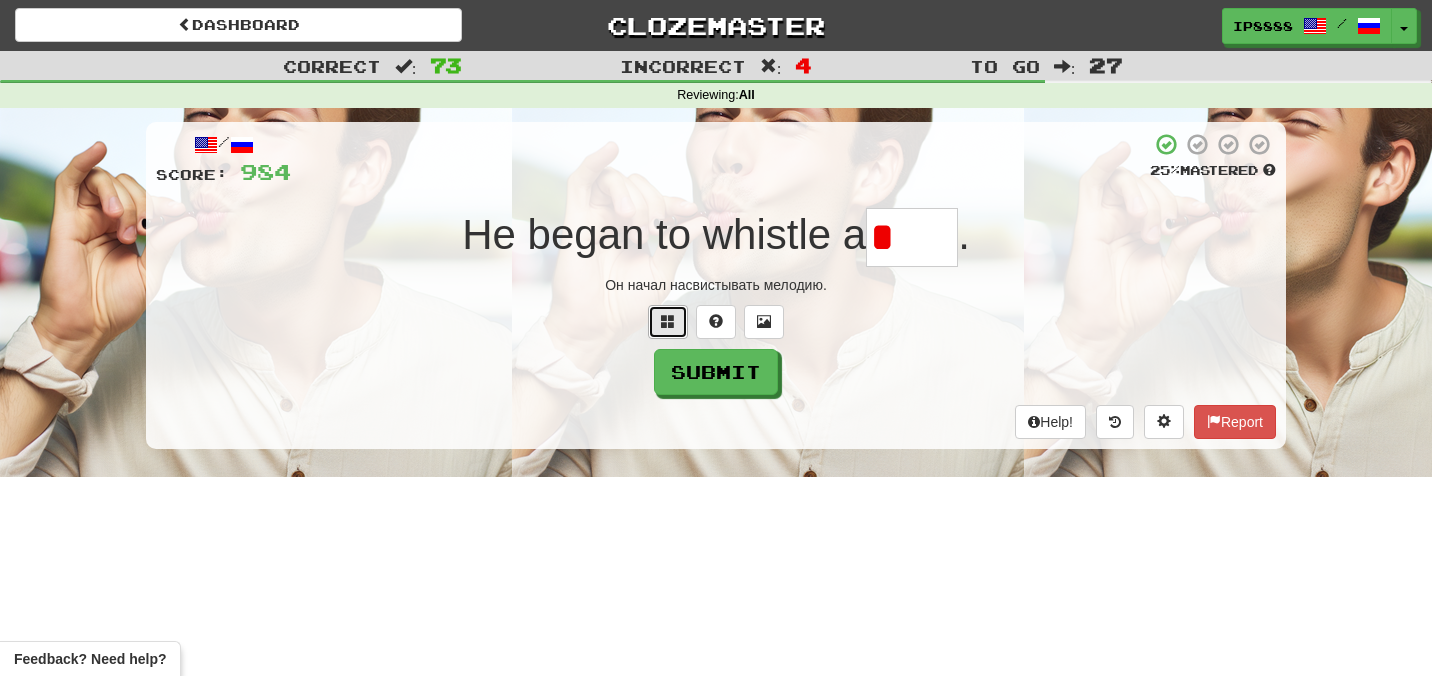 click at bounding box center [668, 321] 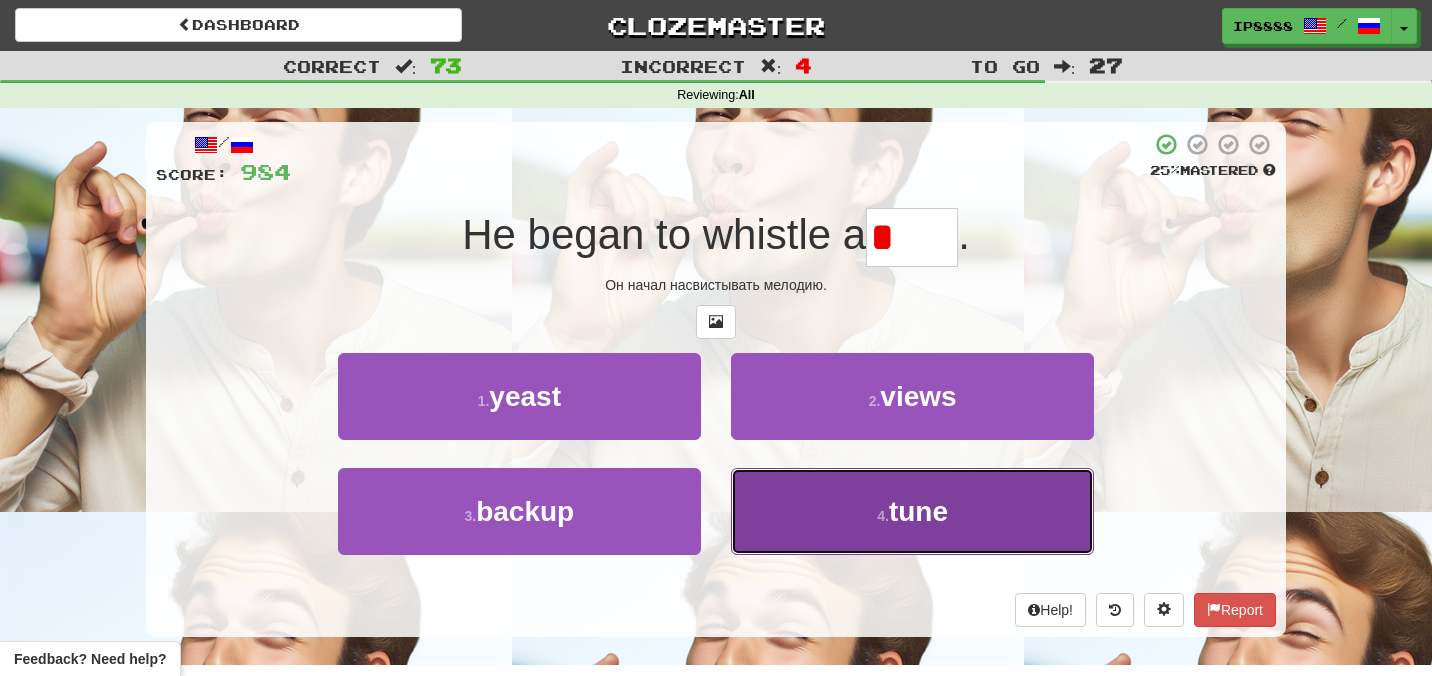 click on "4 .  tune" at bounding box center [912, 511] 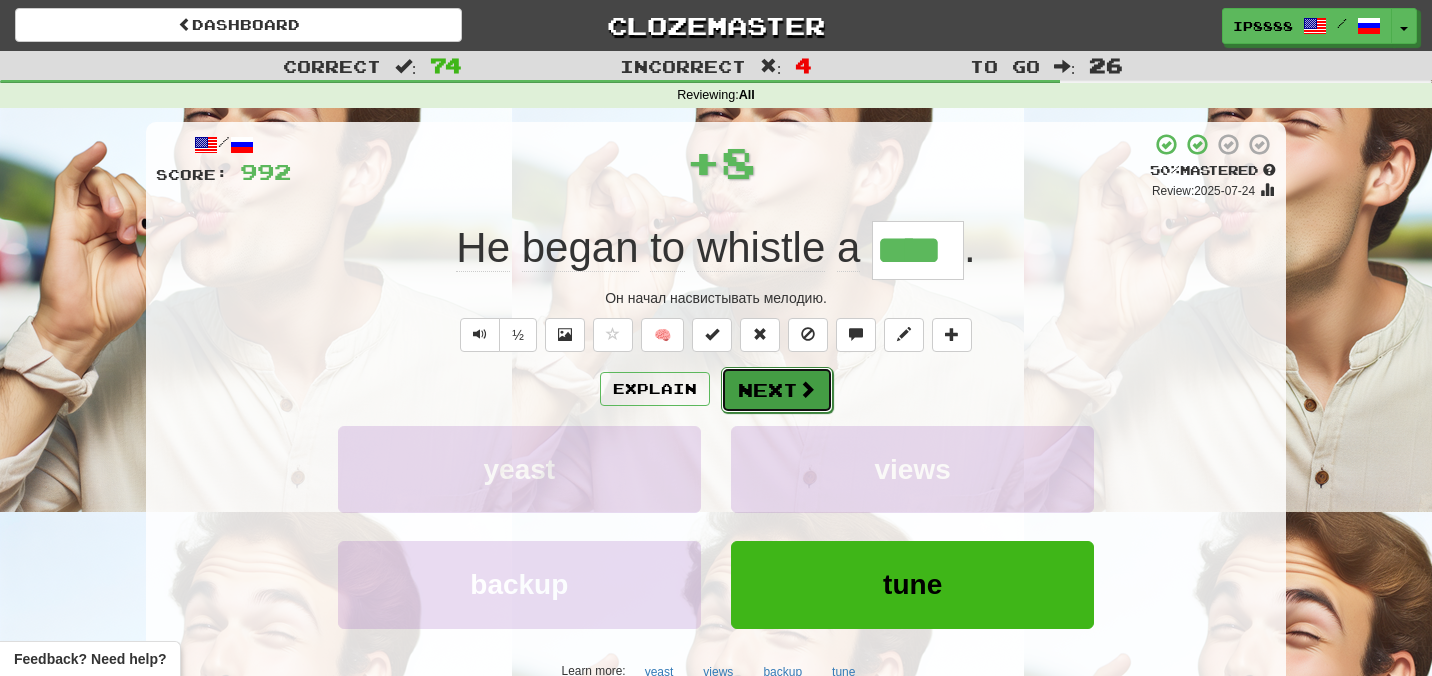 click at bounding box center [807, 389] 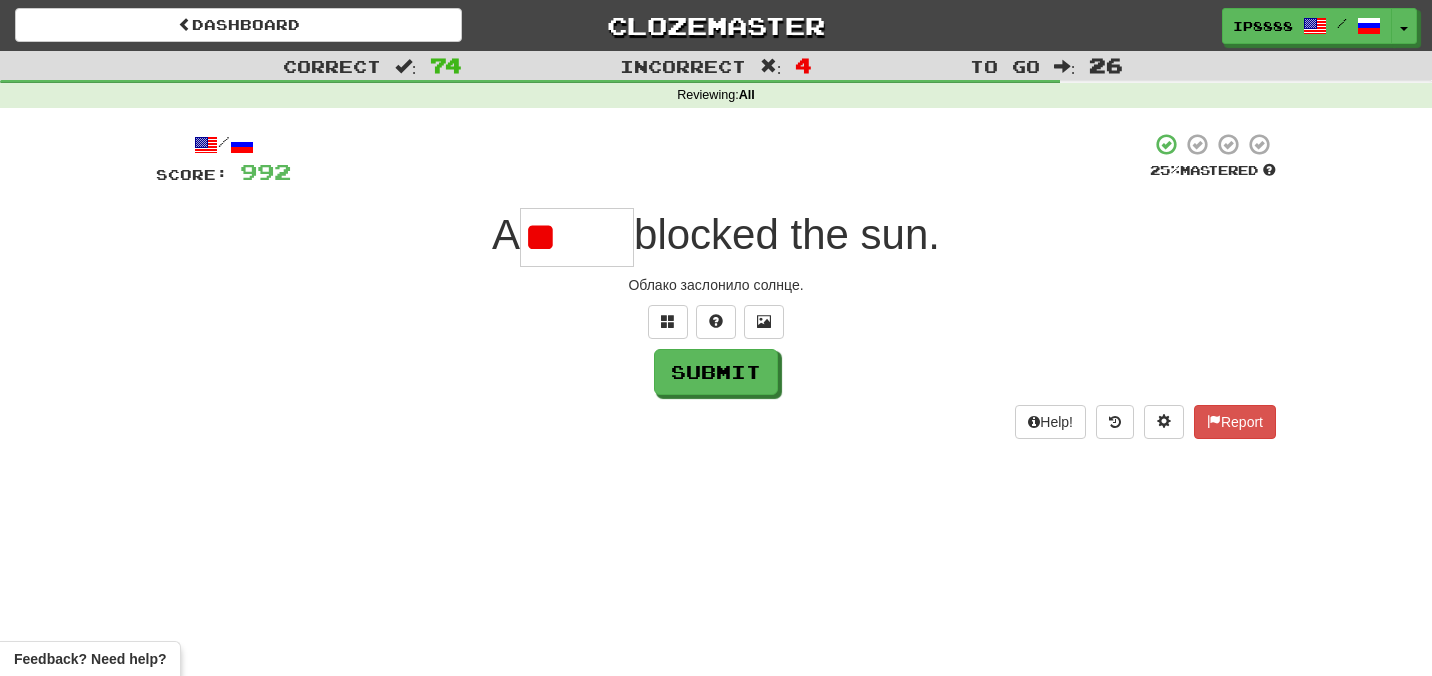 type on "*" 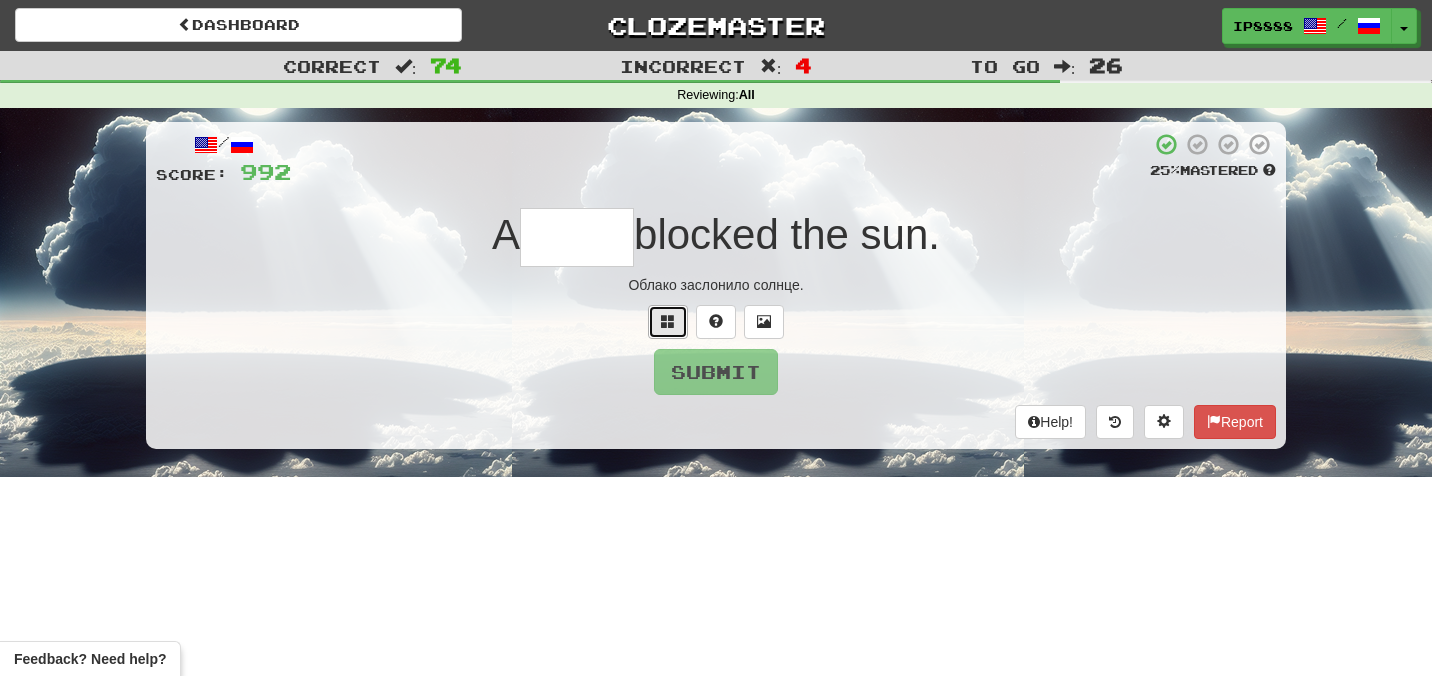 click at bounding box center [668, 321] 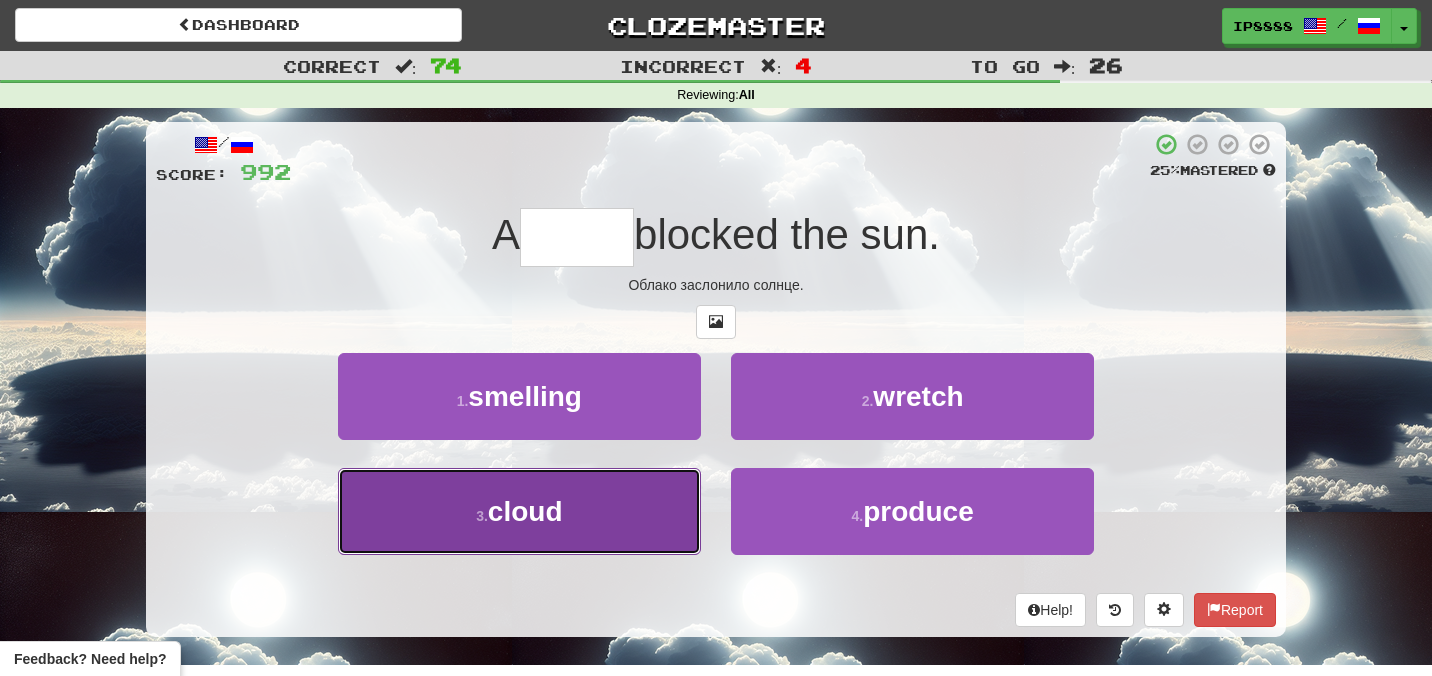 click on "3 .  cloud" at bounding box center [519, 511] 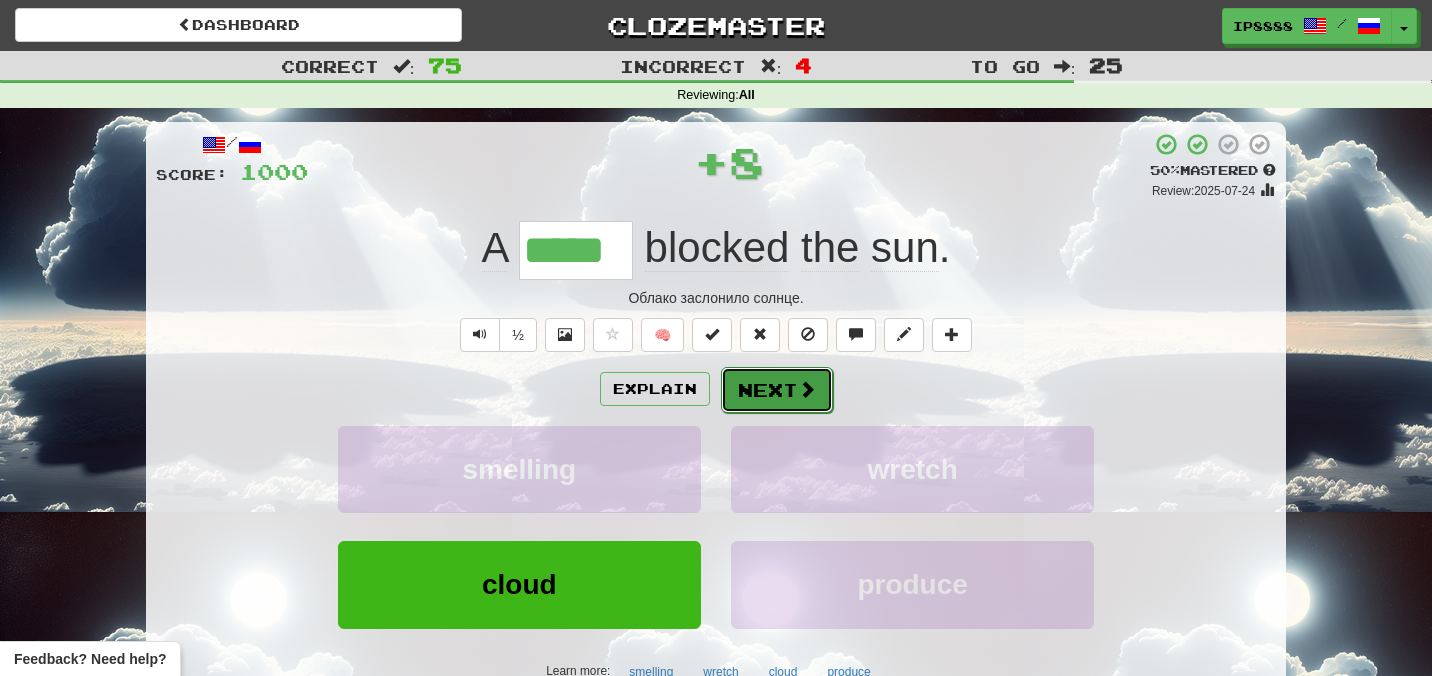 click on "Next" at bounding box center [777, 390] 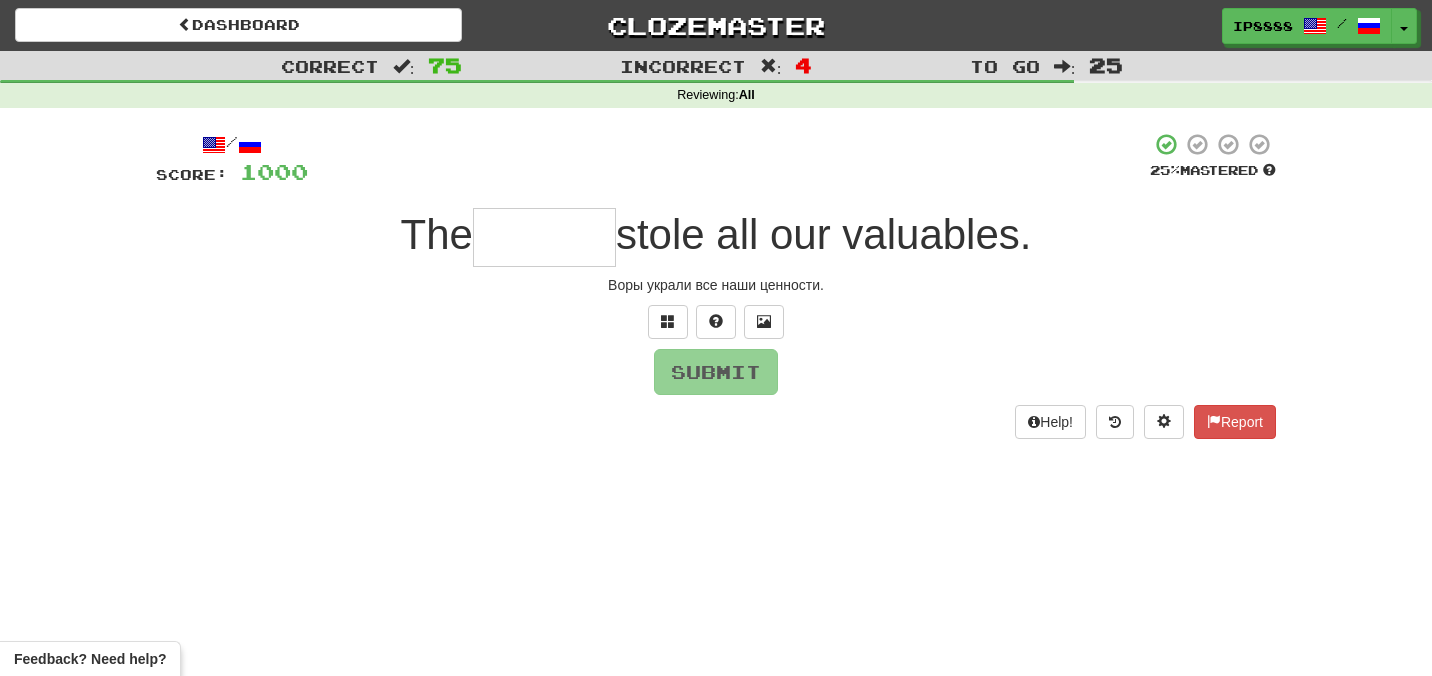 click at bounding box center (544, 237) 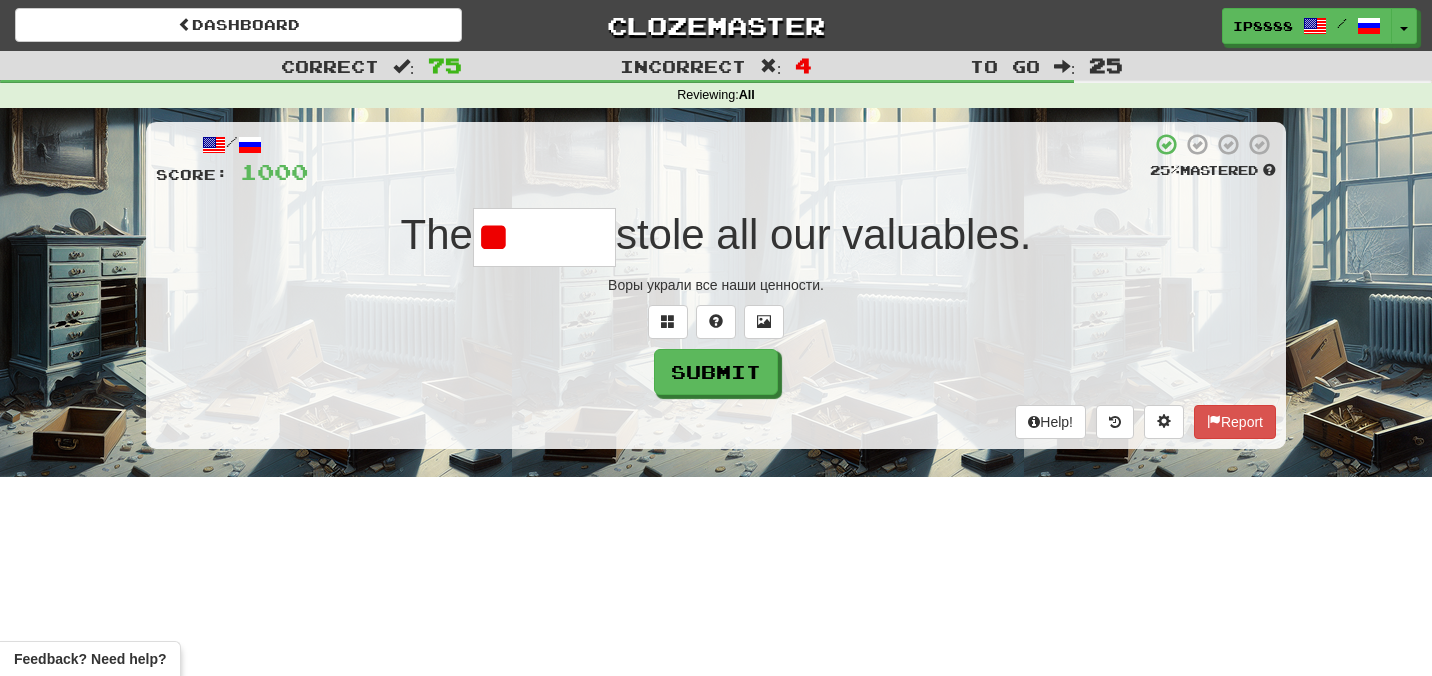 type on "*" 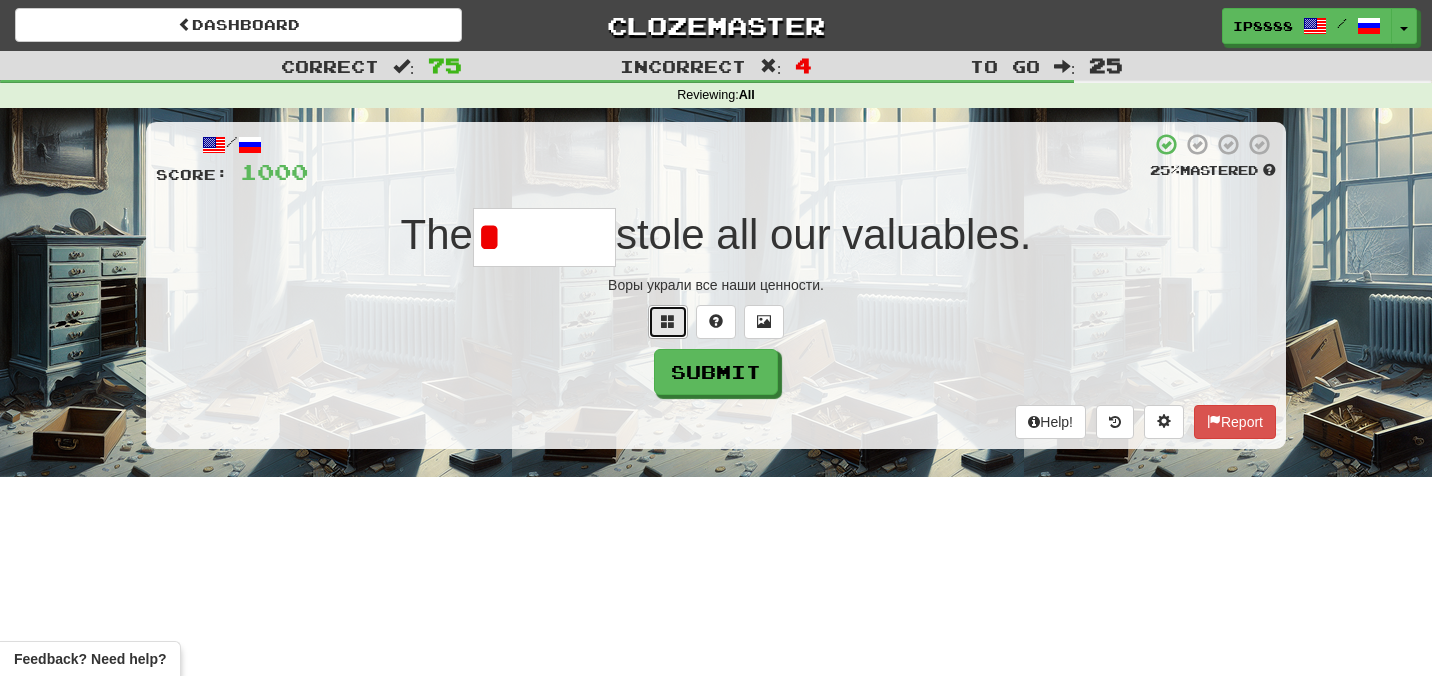 click at bounding box center (668, 321) 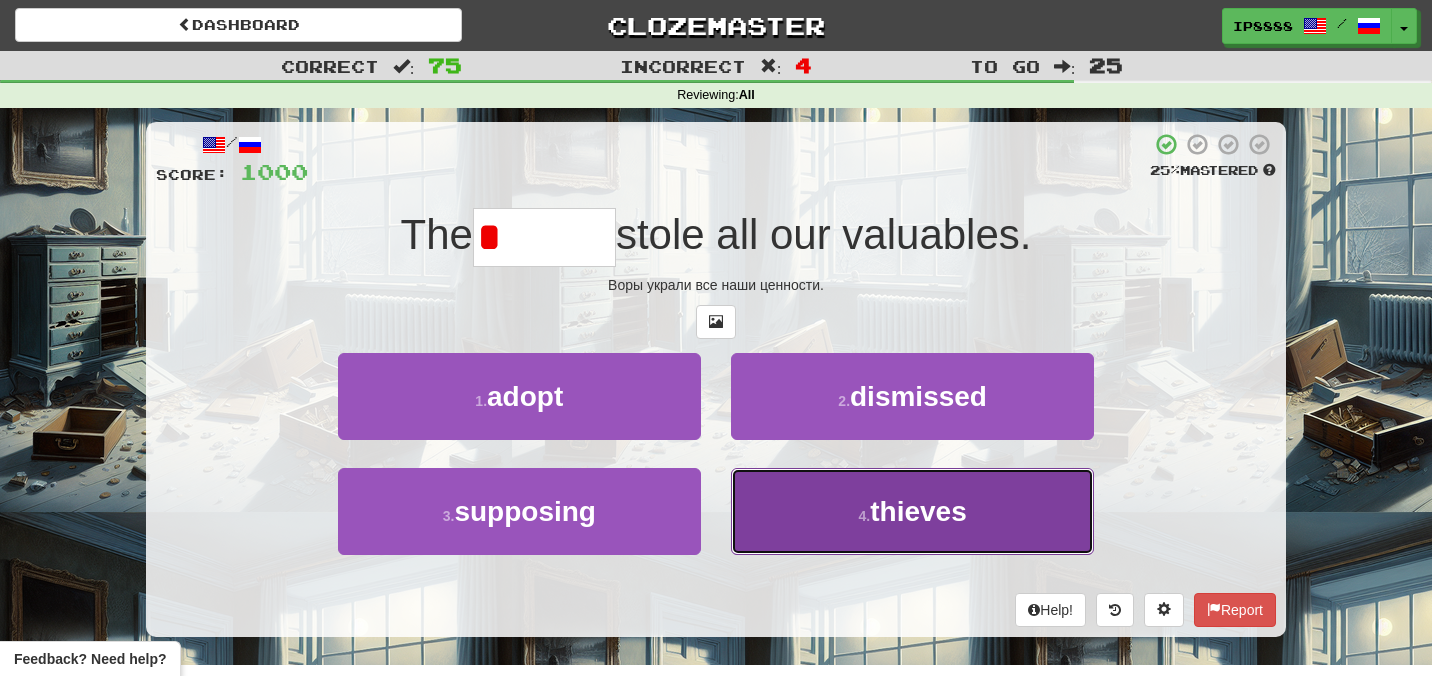 click on "thieves" at bounding box center [918, 511] 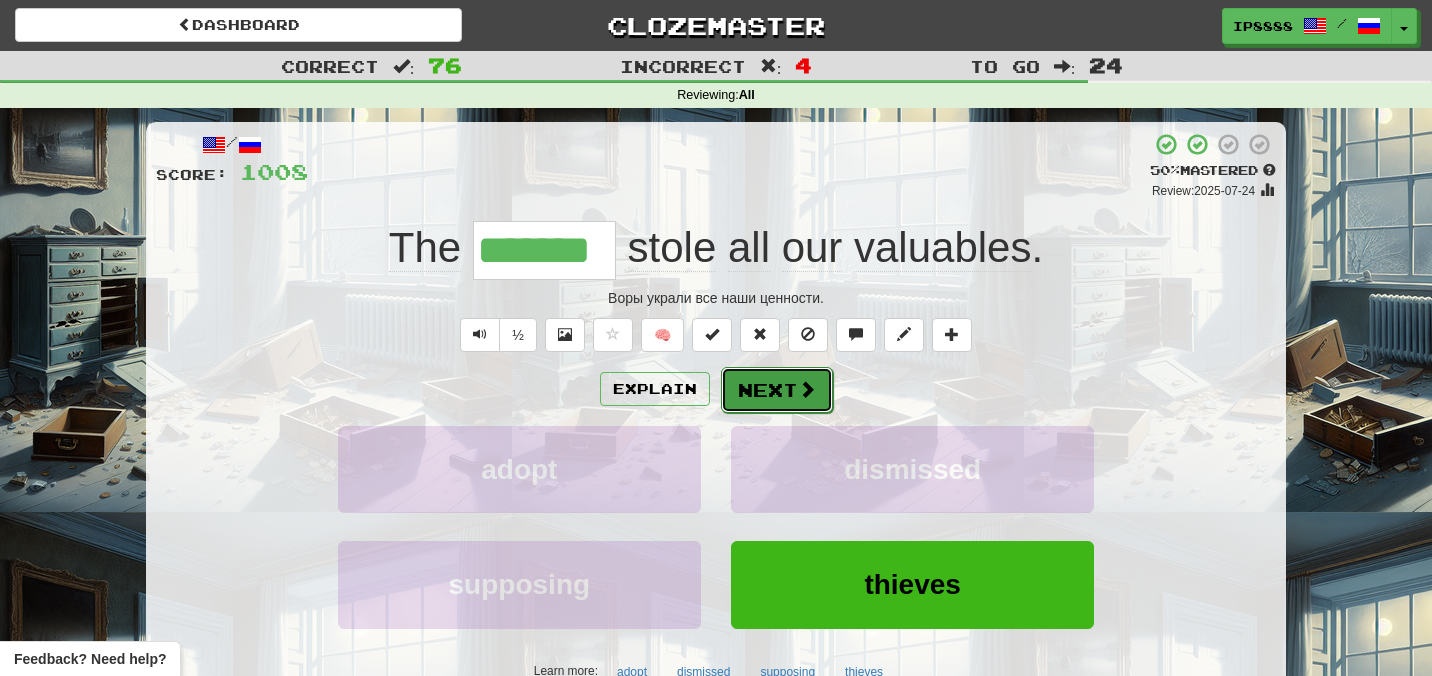 click on "Next" at bounding box center (777, 390) 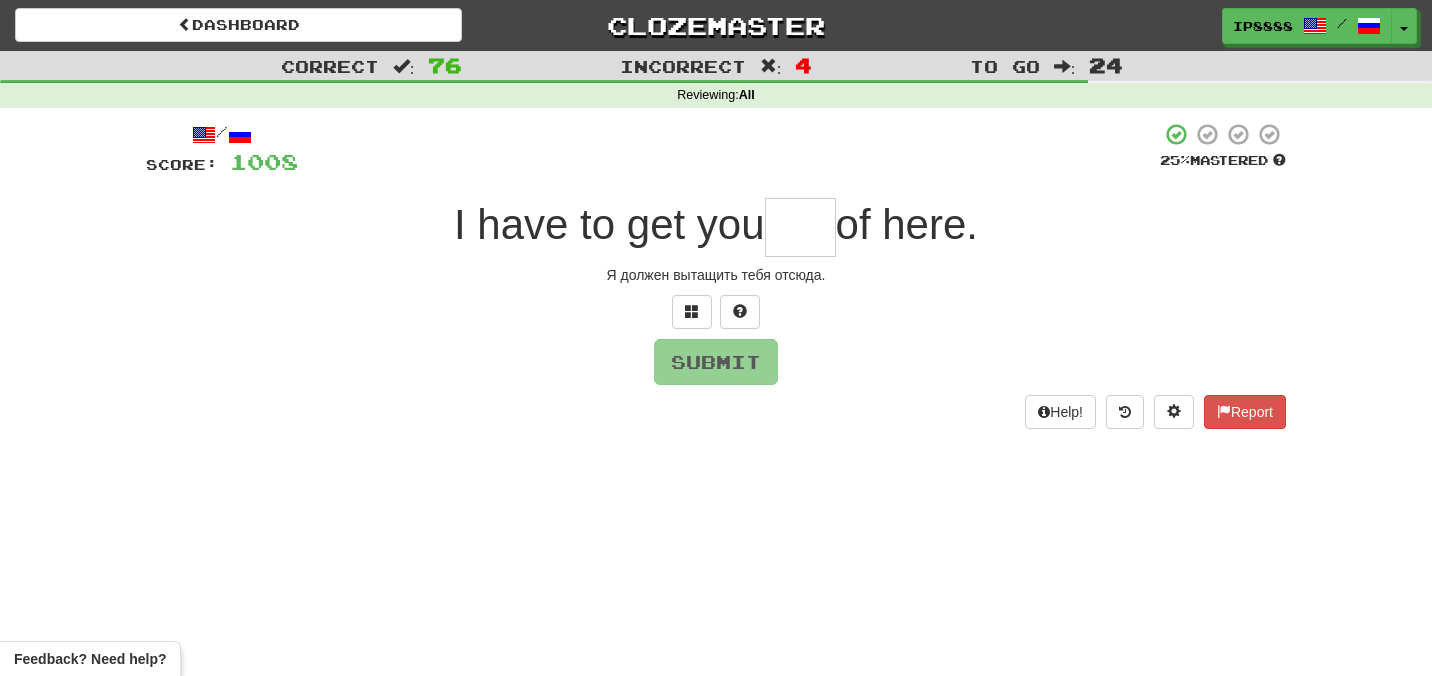 click at bounding box center [800, 227] 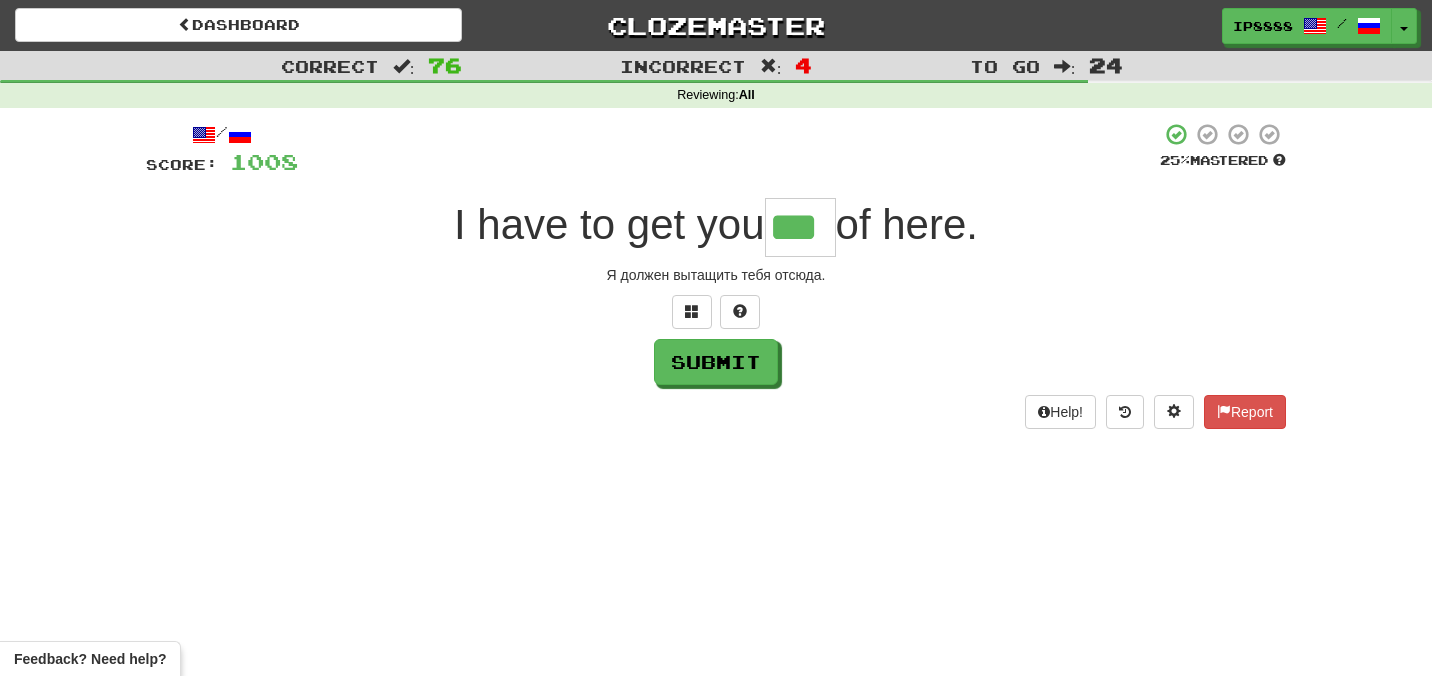 type on "***" 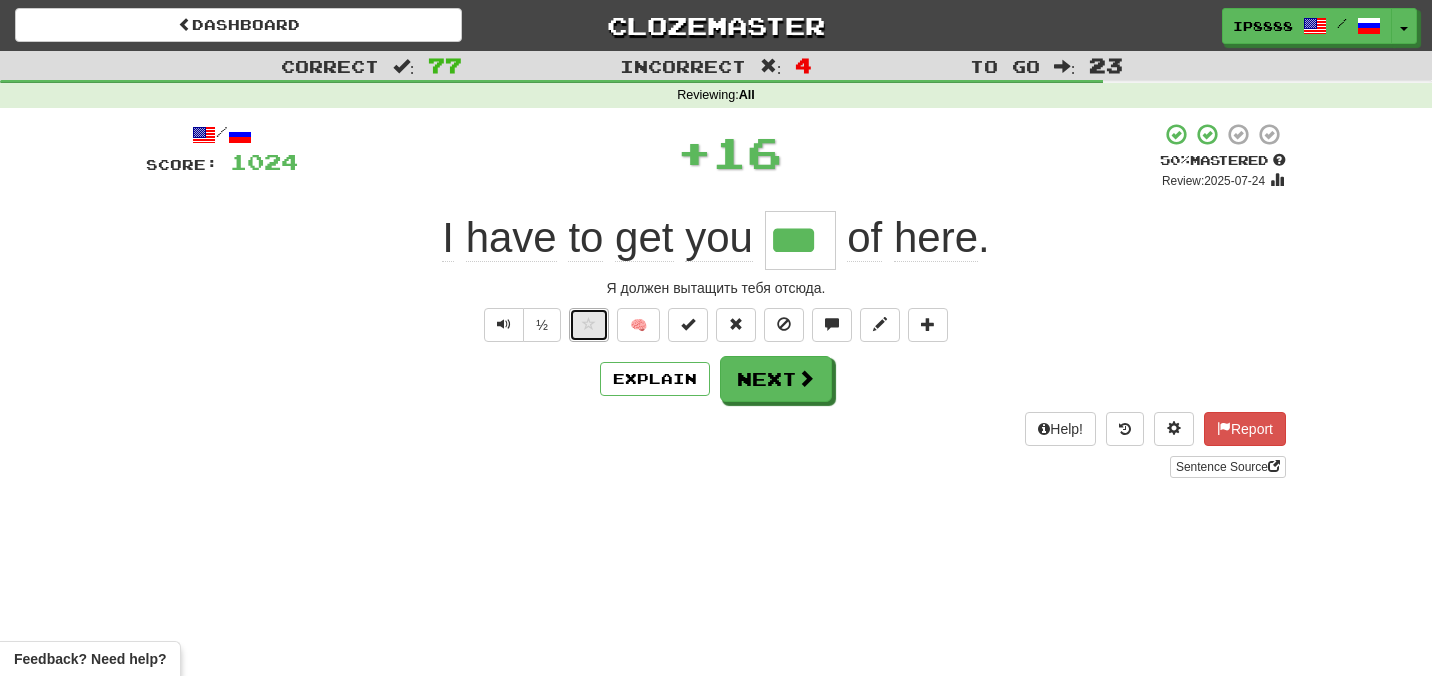click at bounding box center [589, 325] 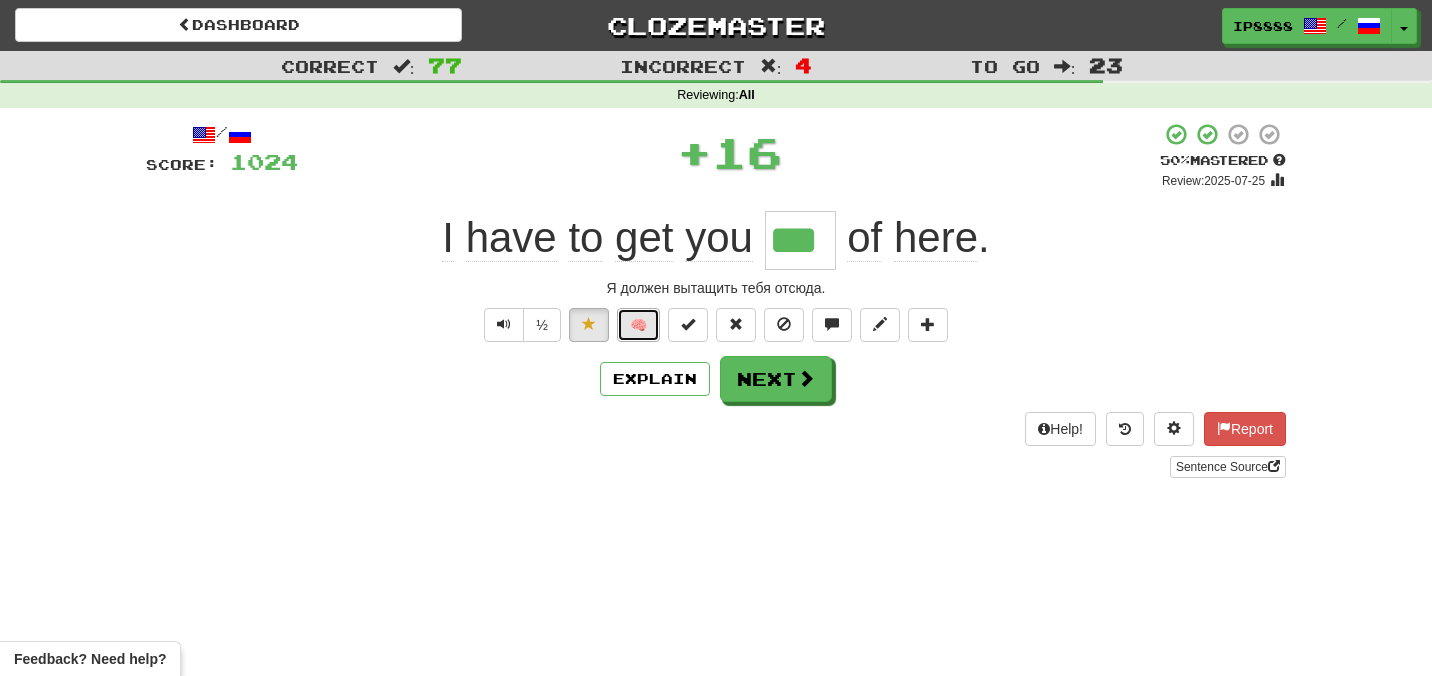 click on "🧠" at bounding box center (638, 325) 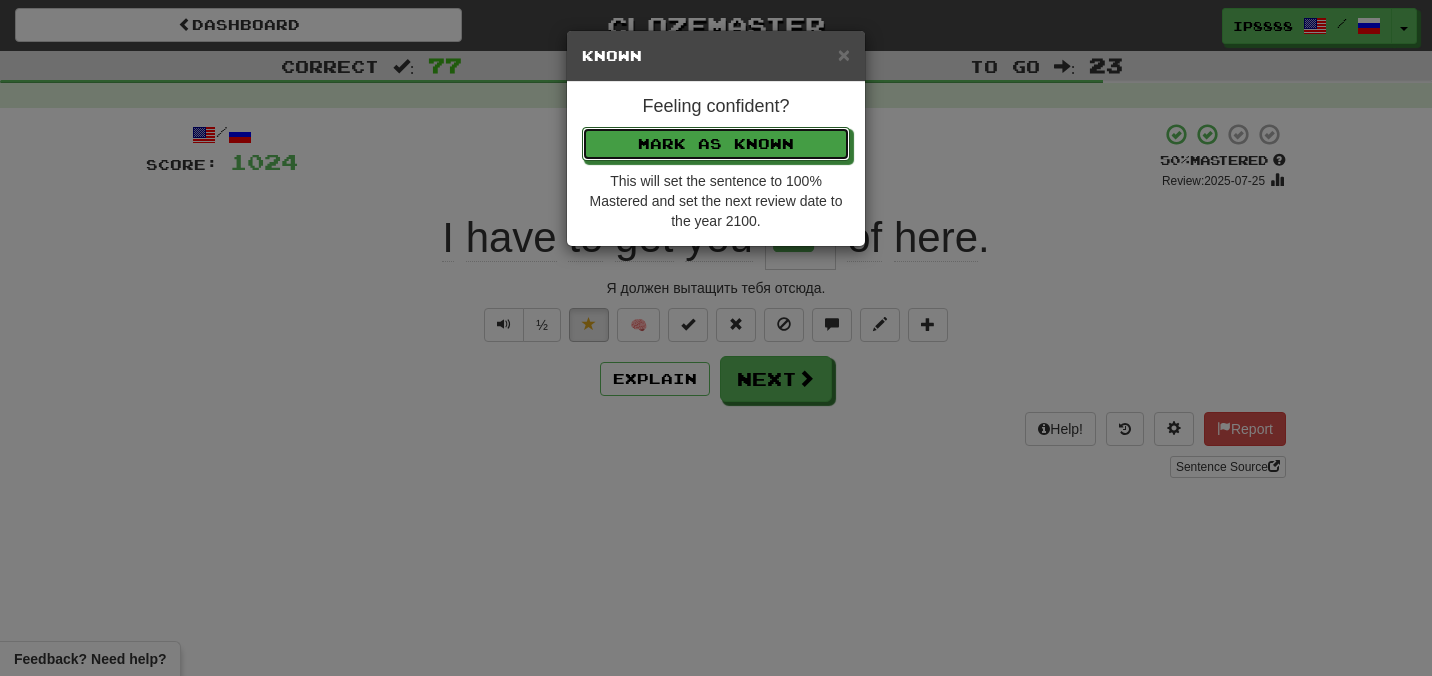 type 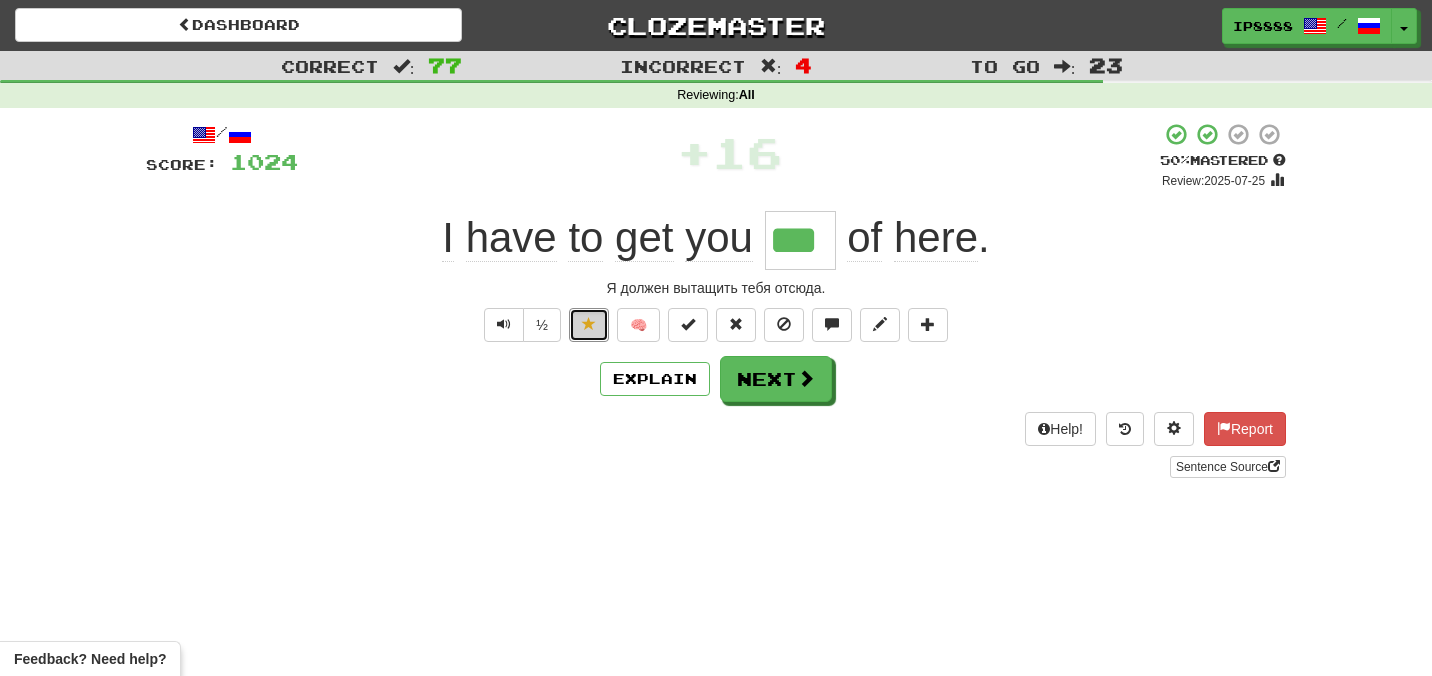 click at bounding box center [589, 324] 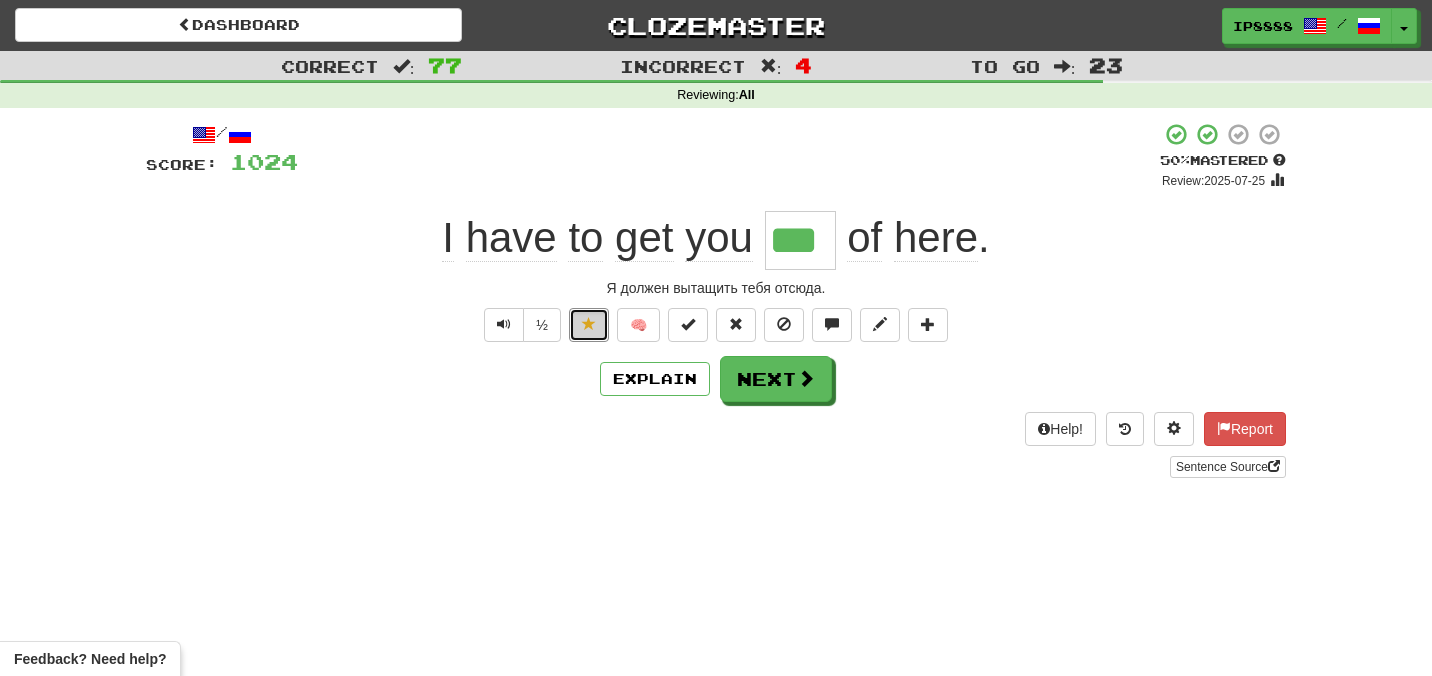 click at bounding box center [589, 324] 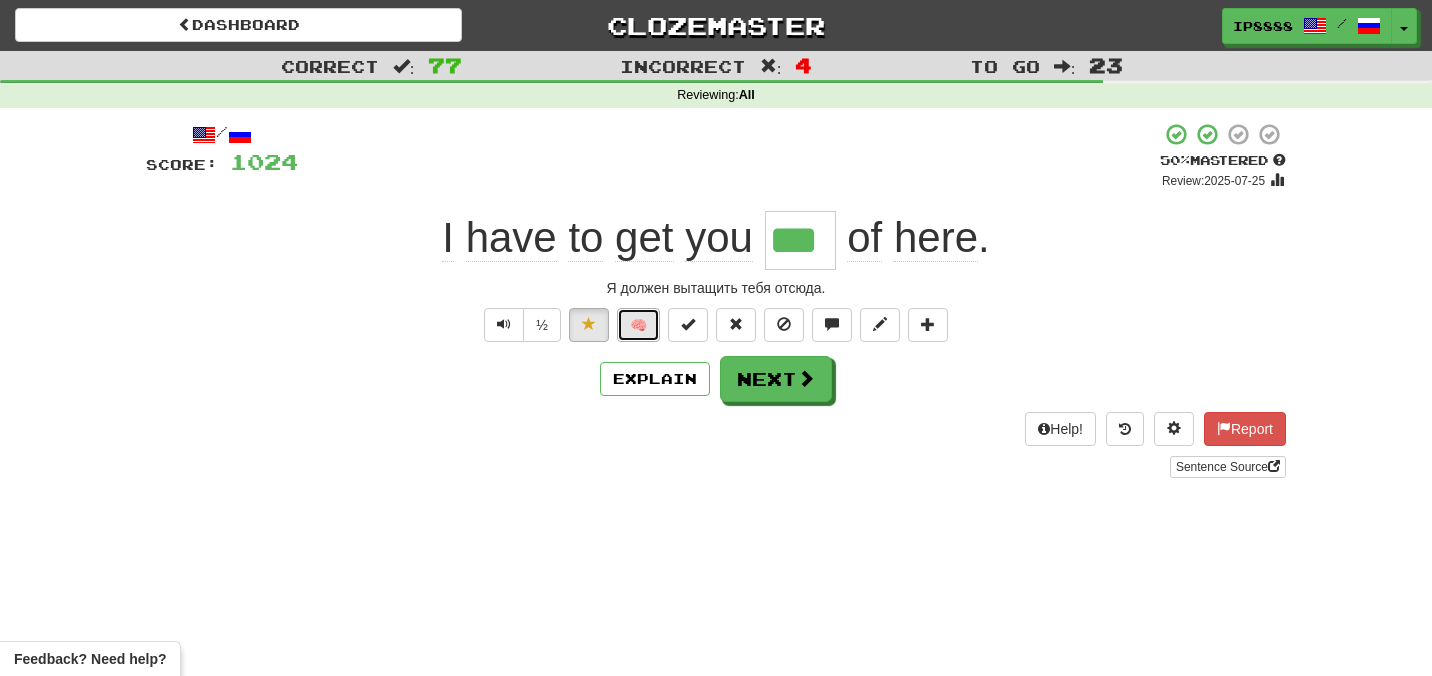 click on "🧠" at bounding box center [638, 325] 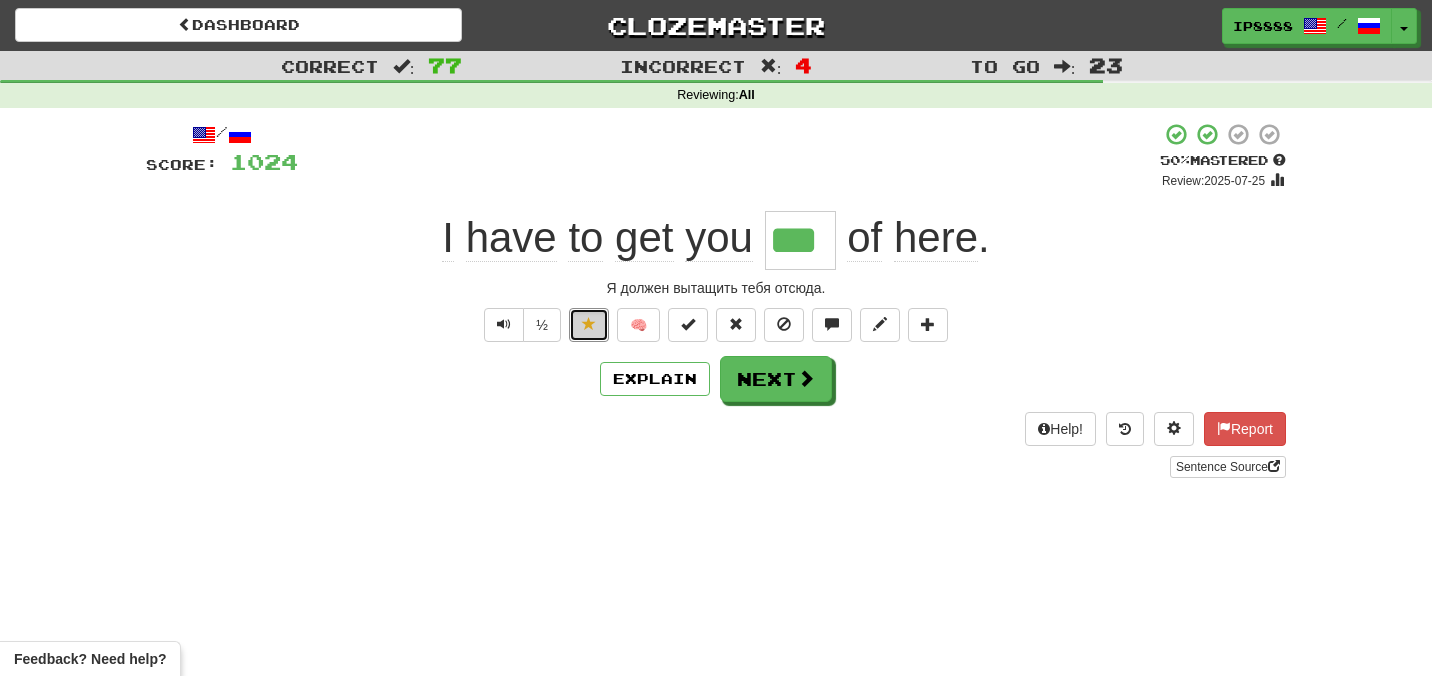 click at bounding box center (589, 324) 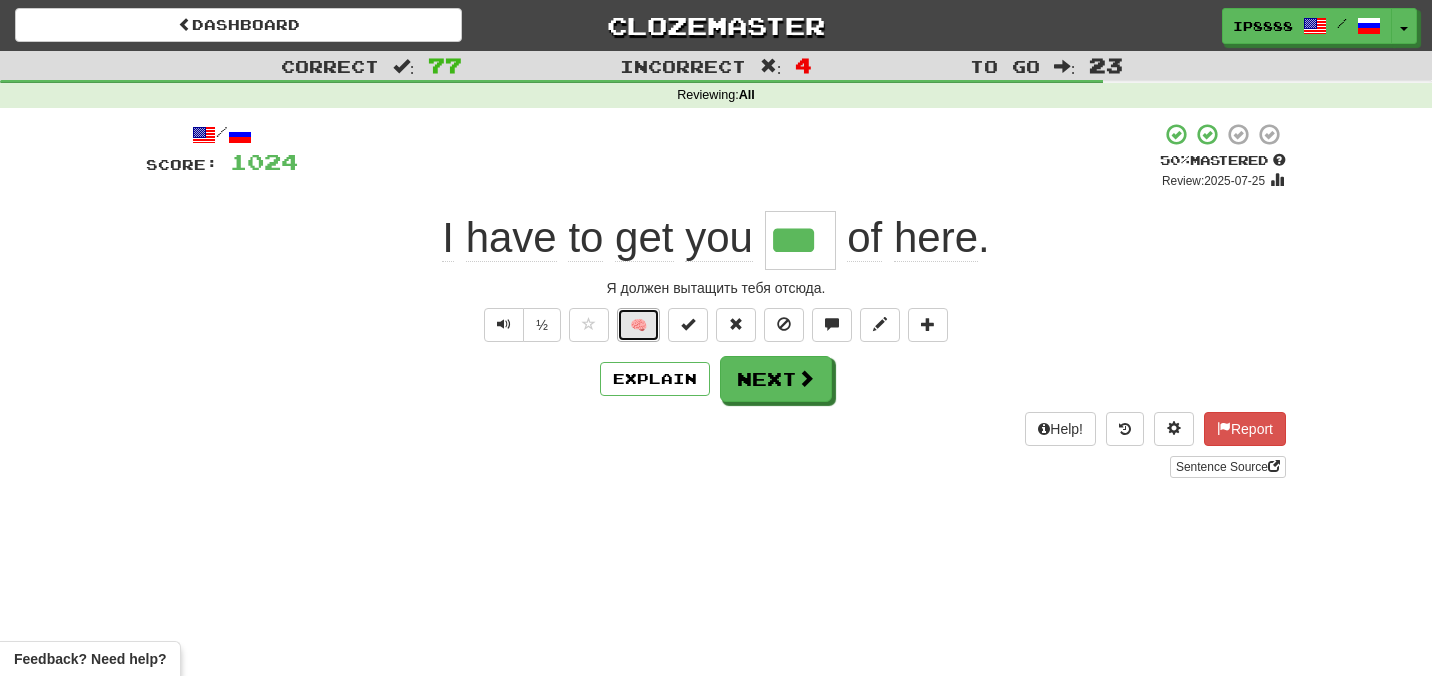 click on "🧠" at bounding box center [638, 325] 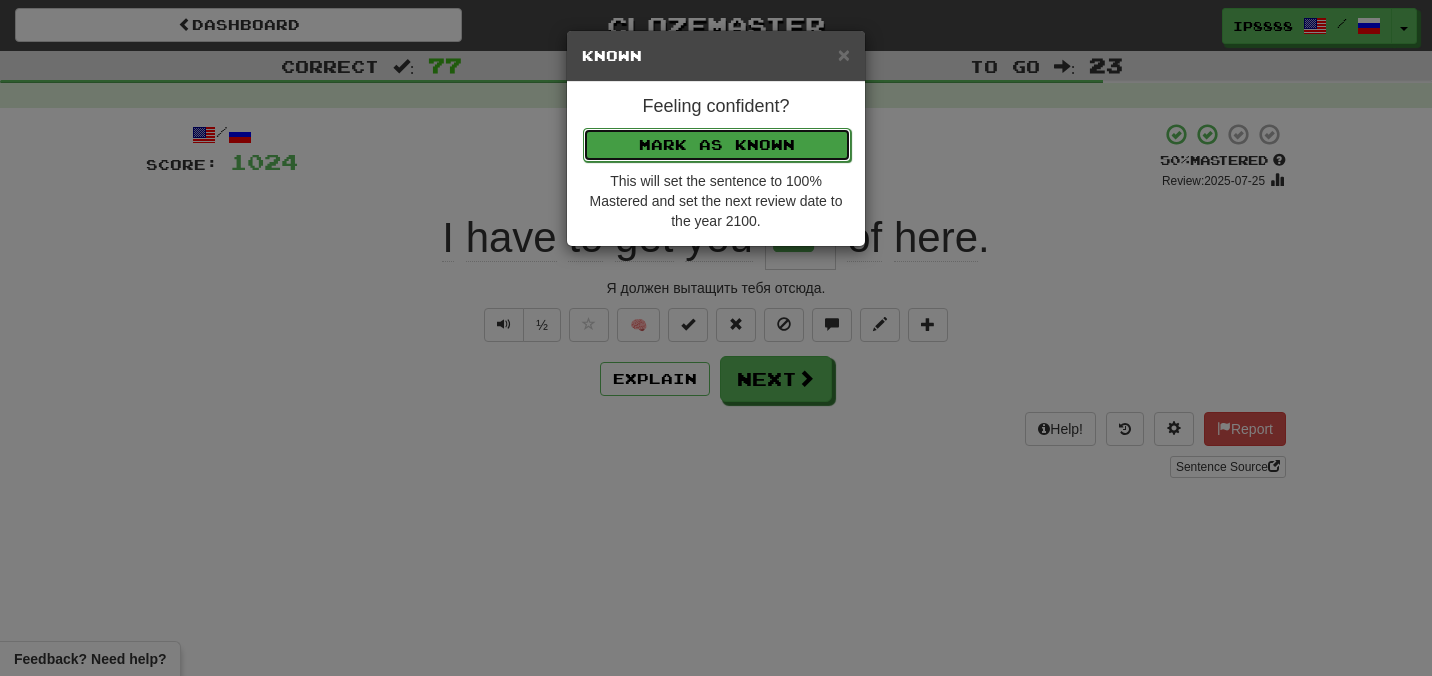 click on "Mark as Known" at bounding box center (717, 145) 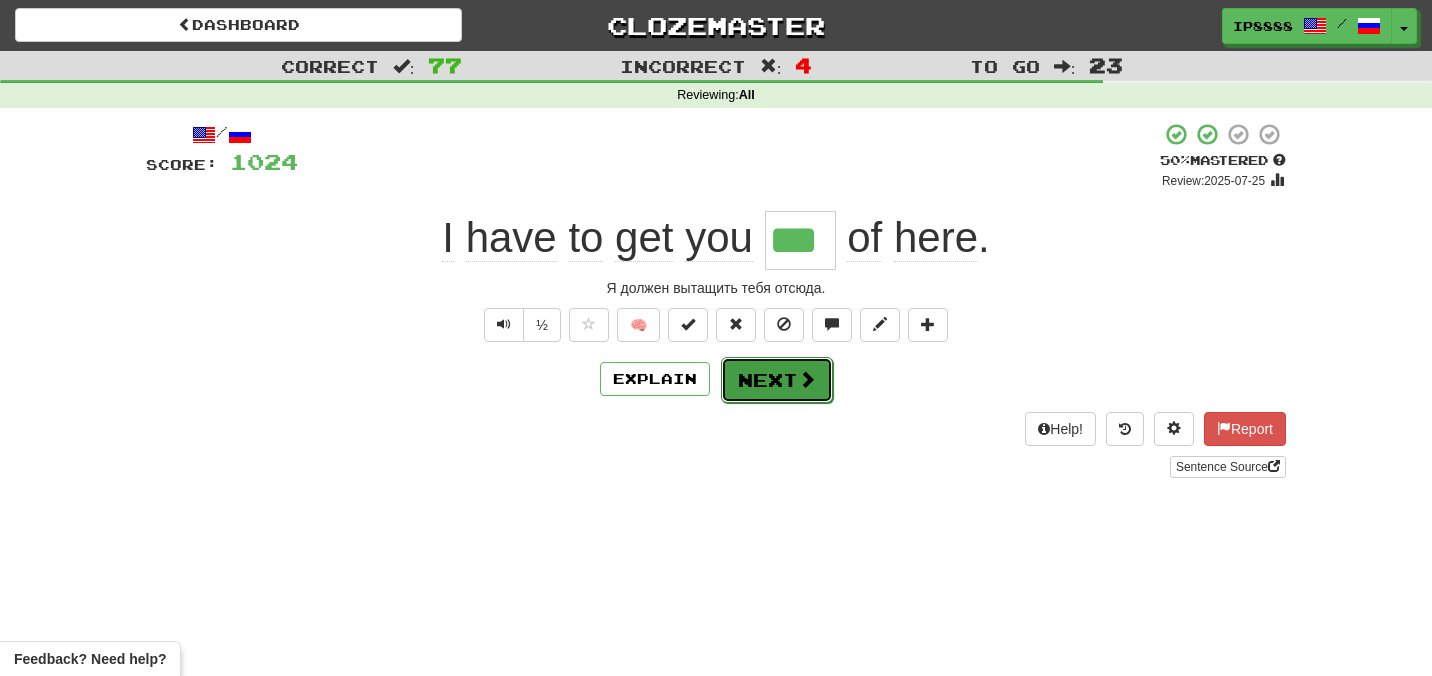 click on "Next" at bounding box center [777, 380] 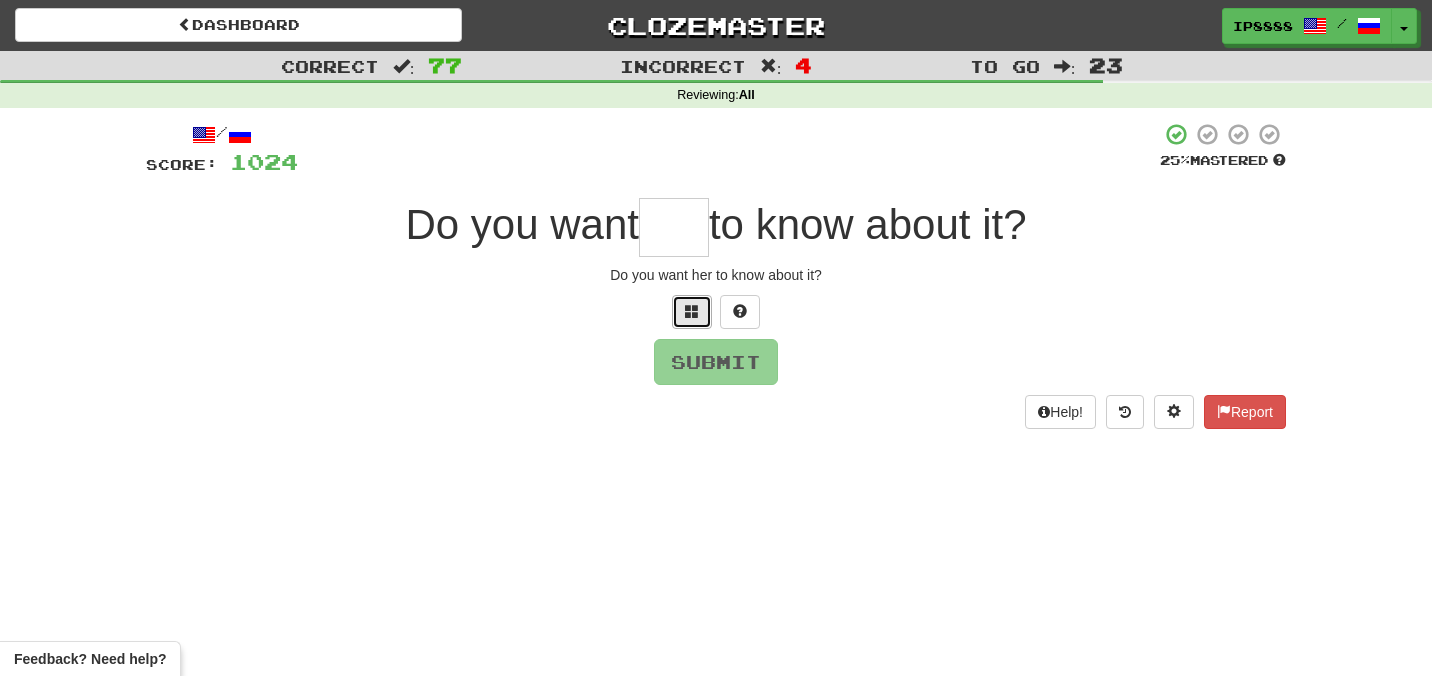 click at bounding box center (692, 312) 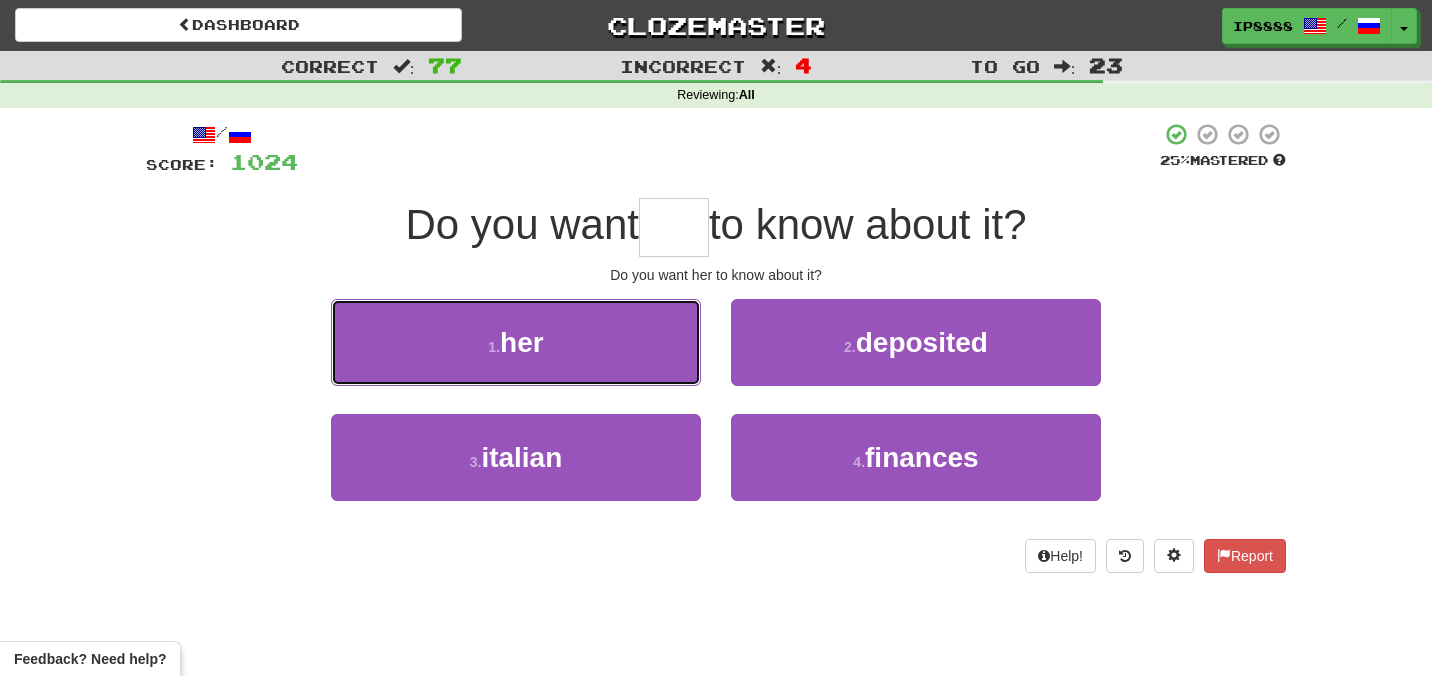 click on "1 .  her" at bounding box center [516, 342] 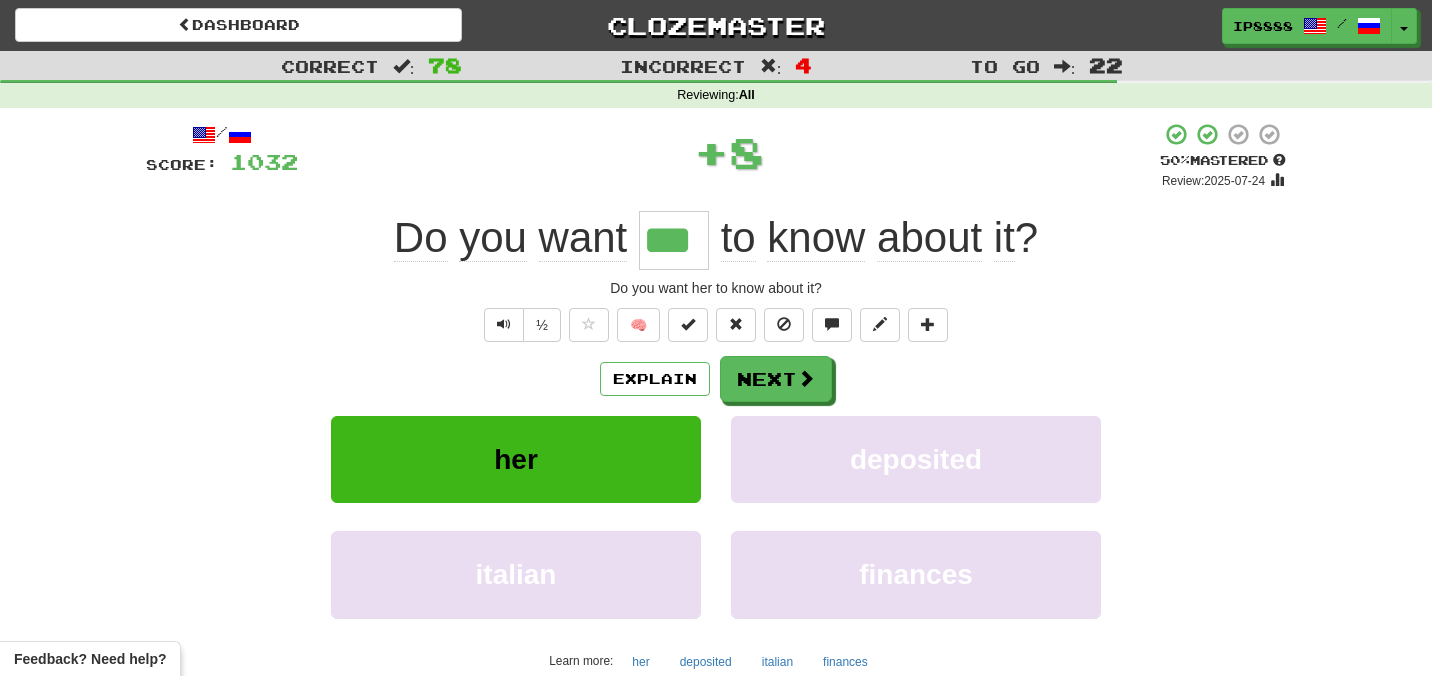 click on "/  Score:   1032 + 8 50 %  Mastered Review:  2025-07-24 Do   you   want   ***   to   know   about   it ? Ты хочешь, чтобы она об этом знала? ½ 🧠 Explain Next her deposited italian finances Learn more: her deposited italian finances  Help!  Report Sentence Source" at bounding box center (716, 437) 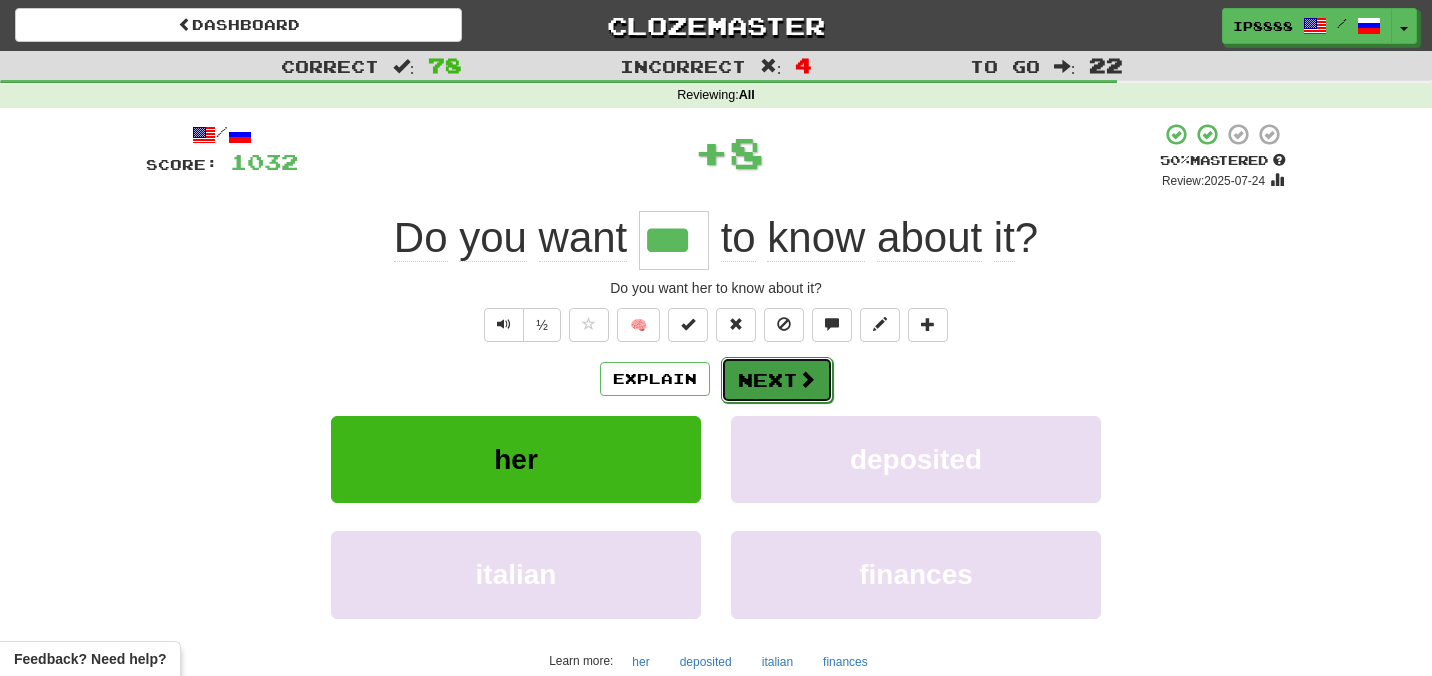click on "Next" at bounding box center [777, 380] 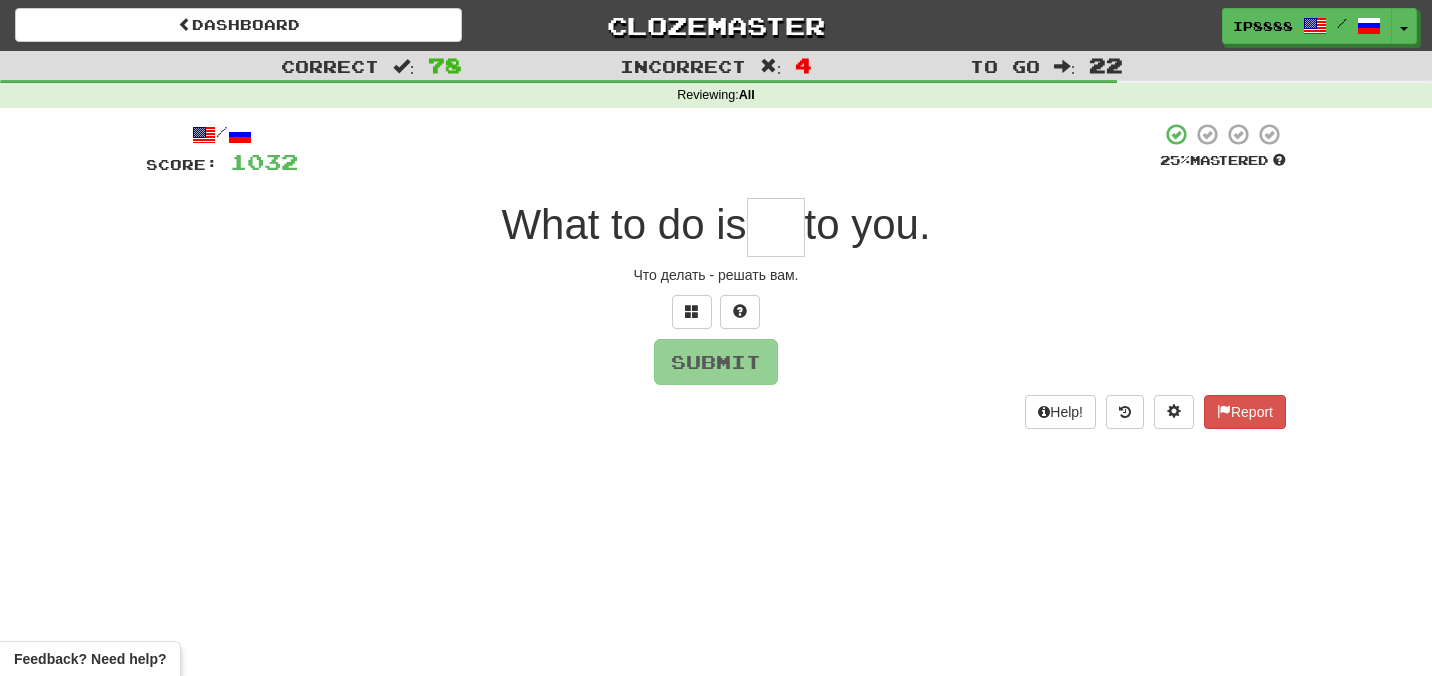 click at bounding box center (776, 227) 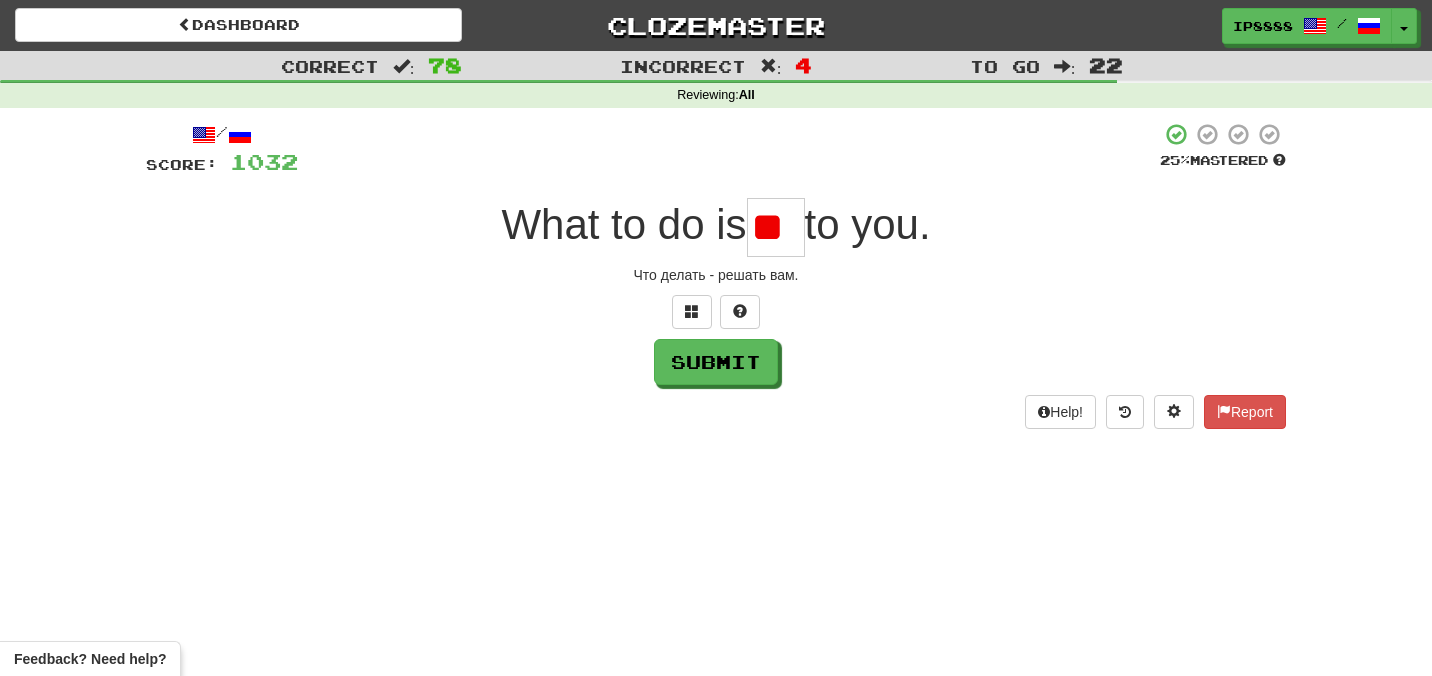 type on "*" 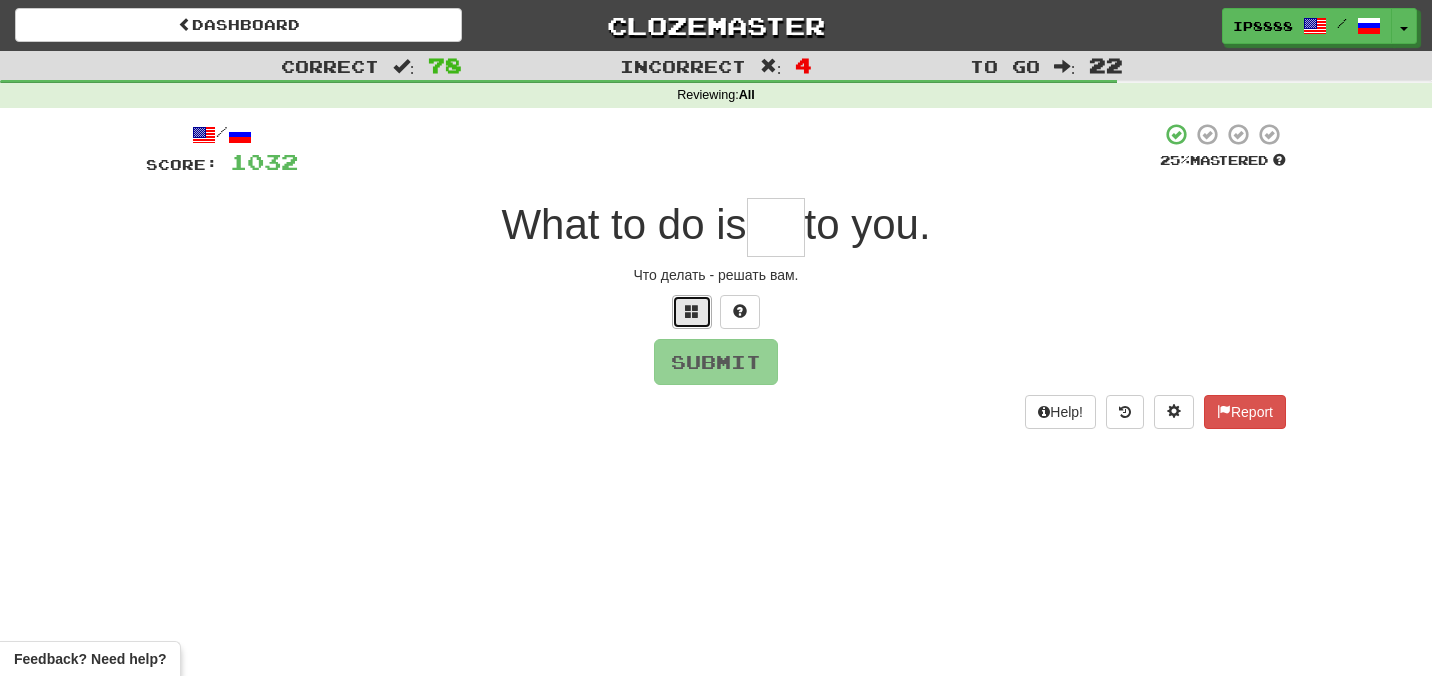 click at bounding box center (692, 312) 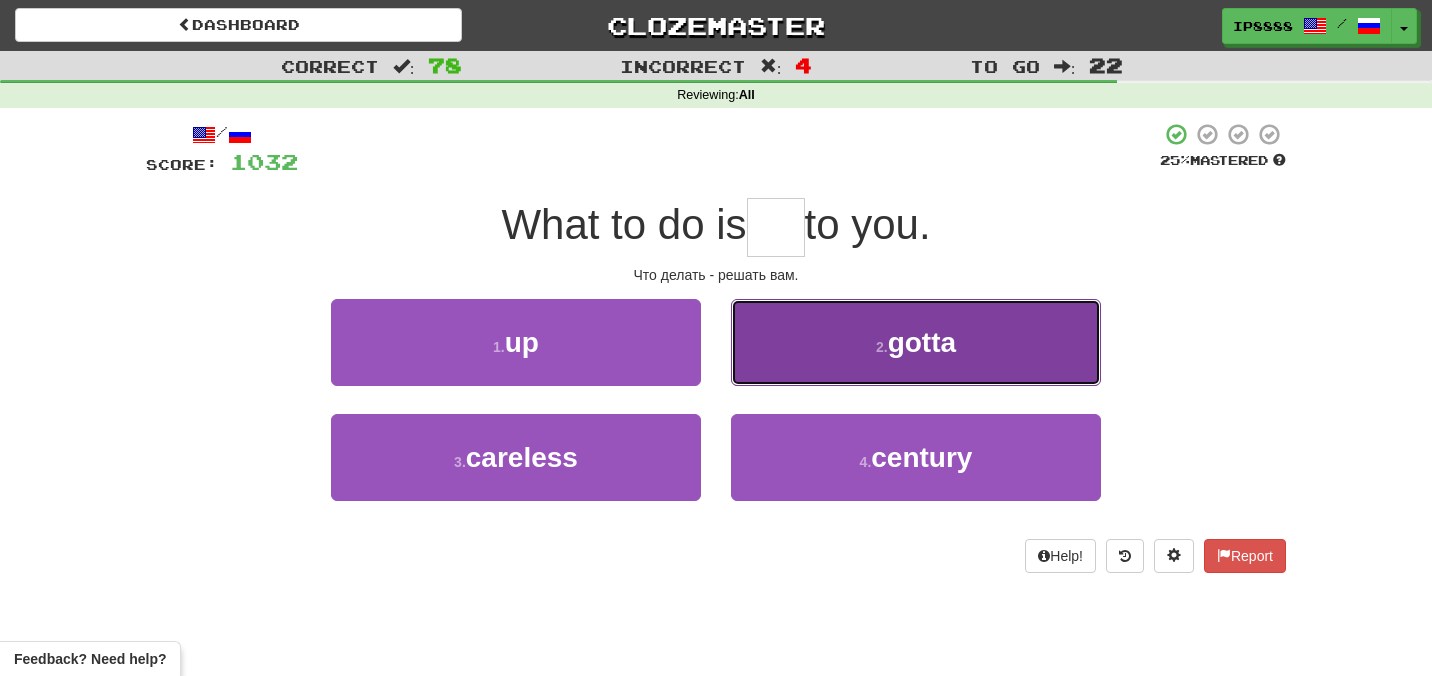 click on "2 .  gotta" at bounding box center (916, 342) 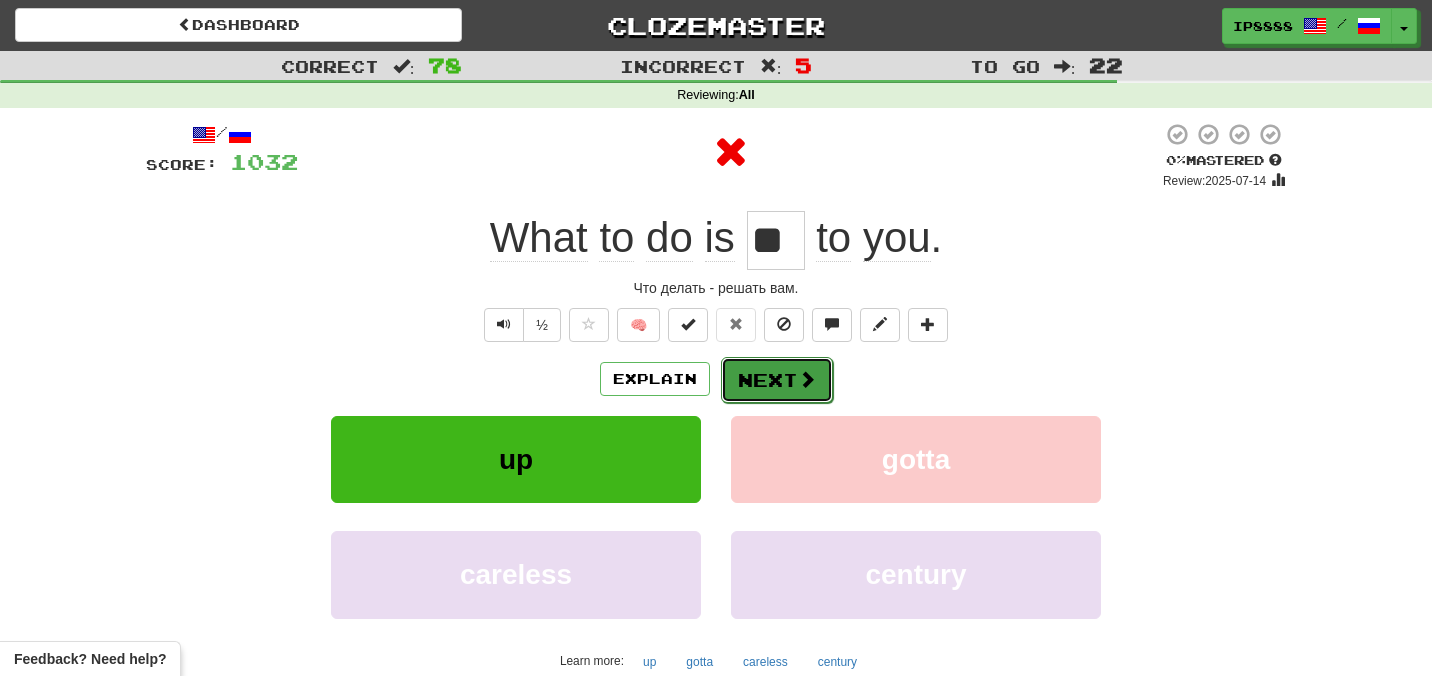 click on "Next" at bounding box center (777, 380) 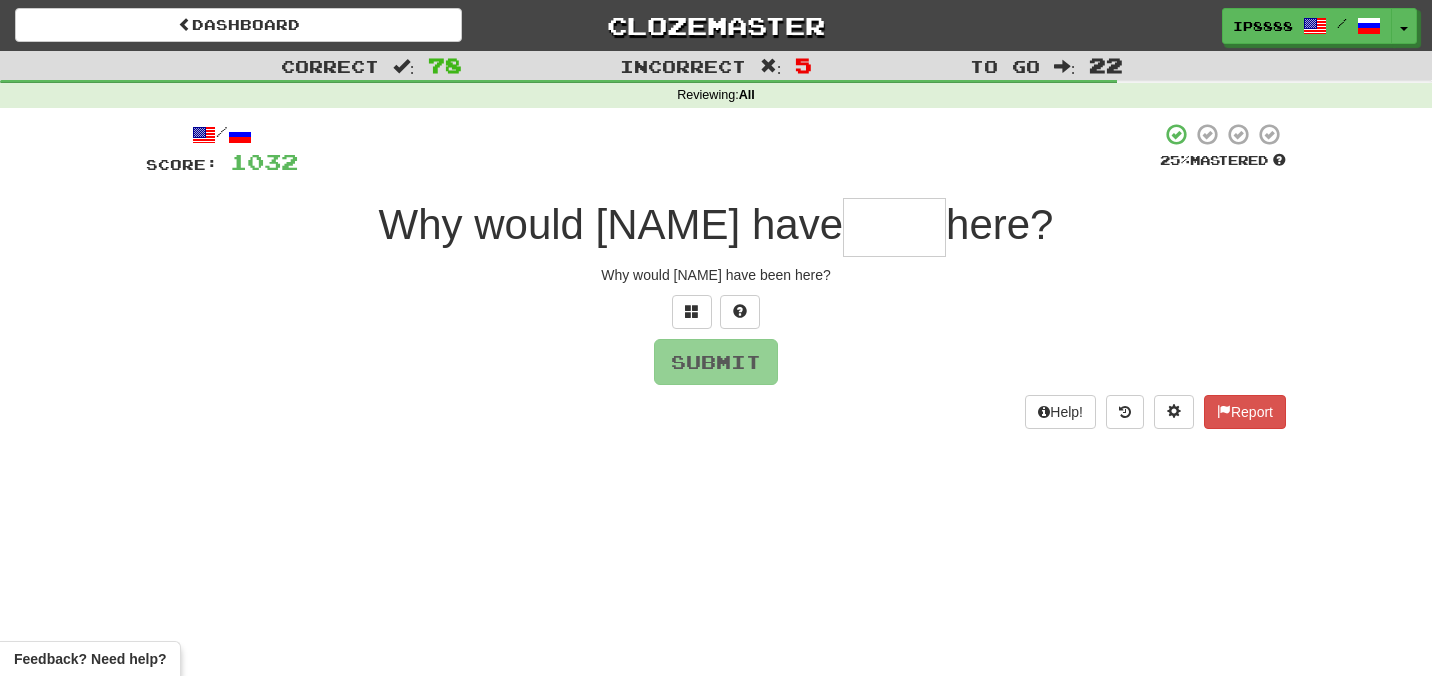 click on "here?" at bounding box center [999, 224] 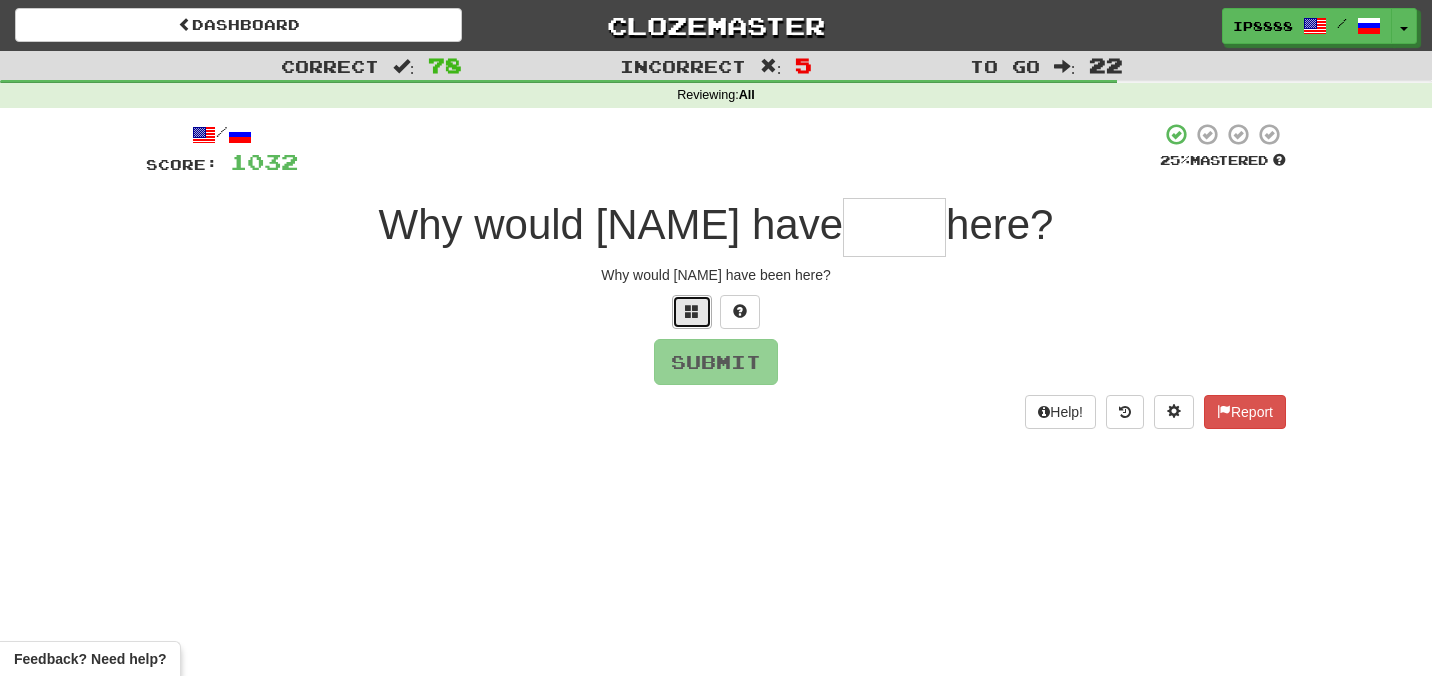 click at bounding box center (692, 311) 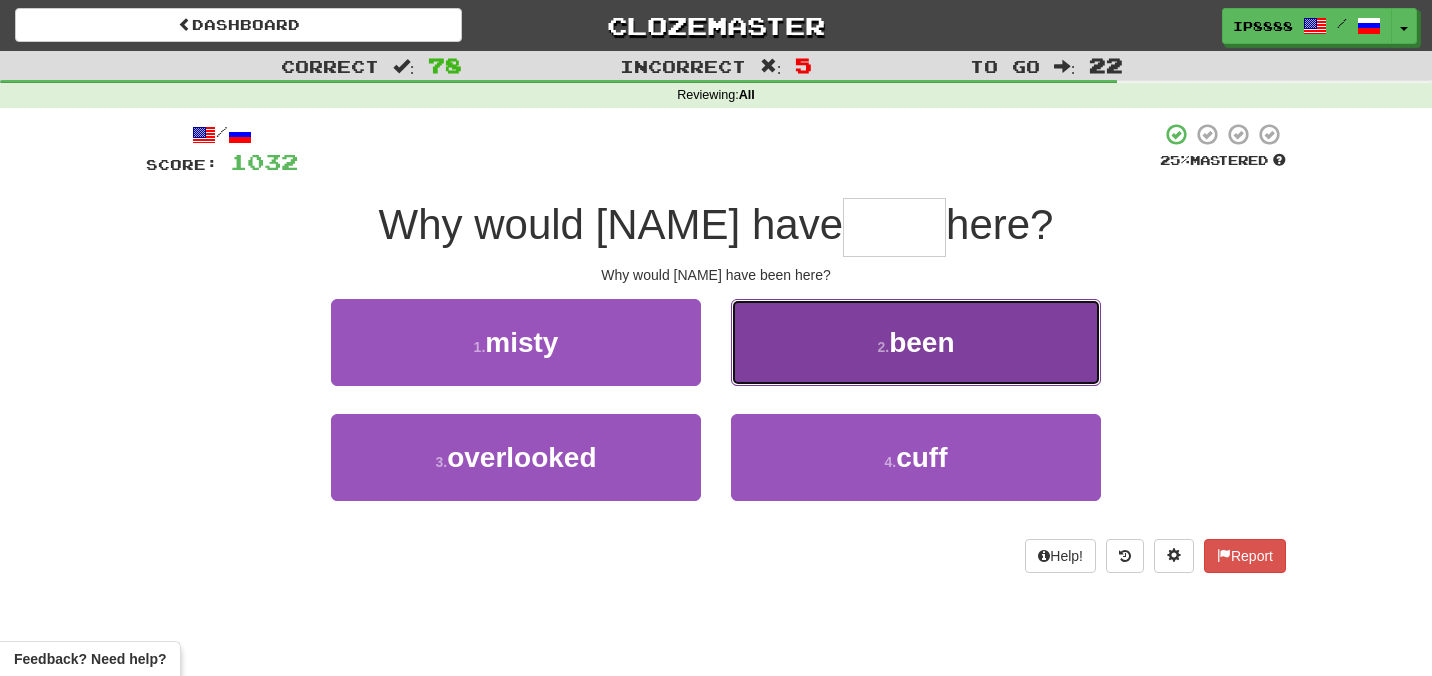 click on "2 .  been" at bounding box center [916, 342] 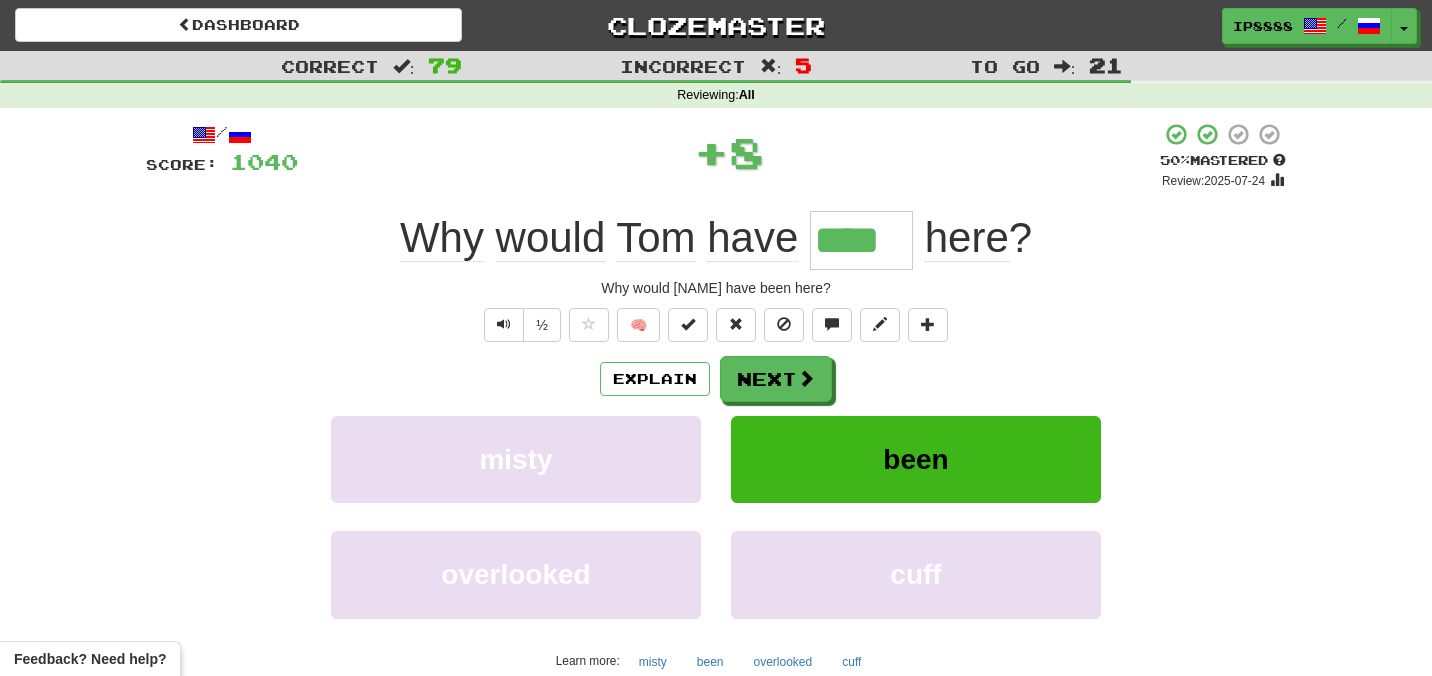 click on "Explain Next misty been overlooked cuff Learn more: misty been overlooked cuff" at bounding box center (716, 516) 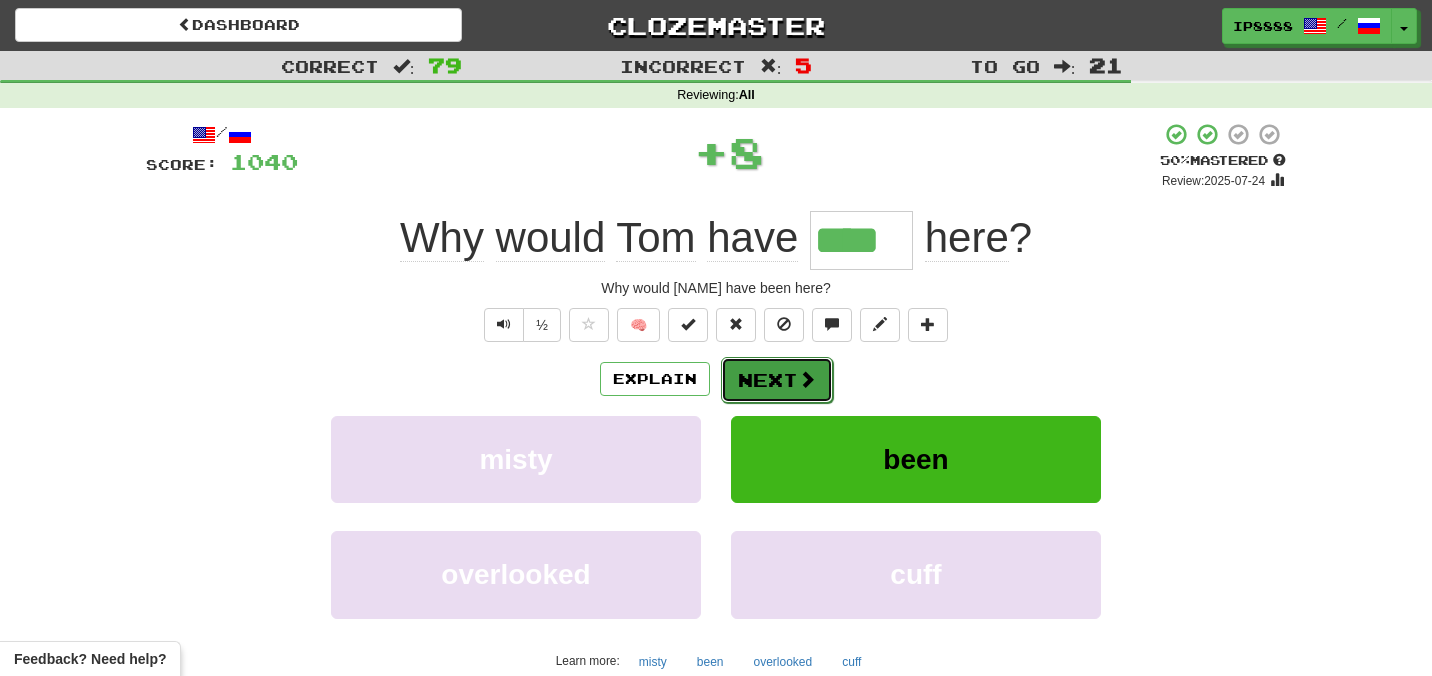 click on "Next" at bounding box center [777, 380] 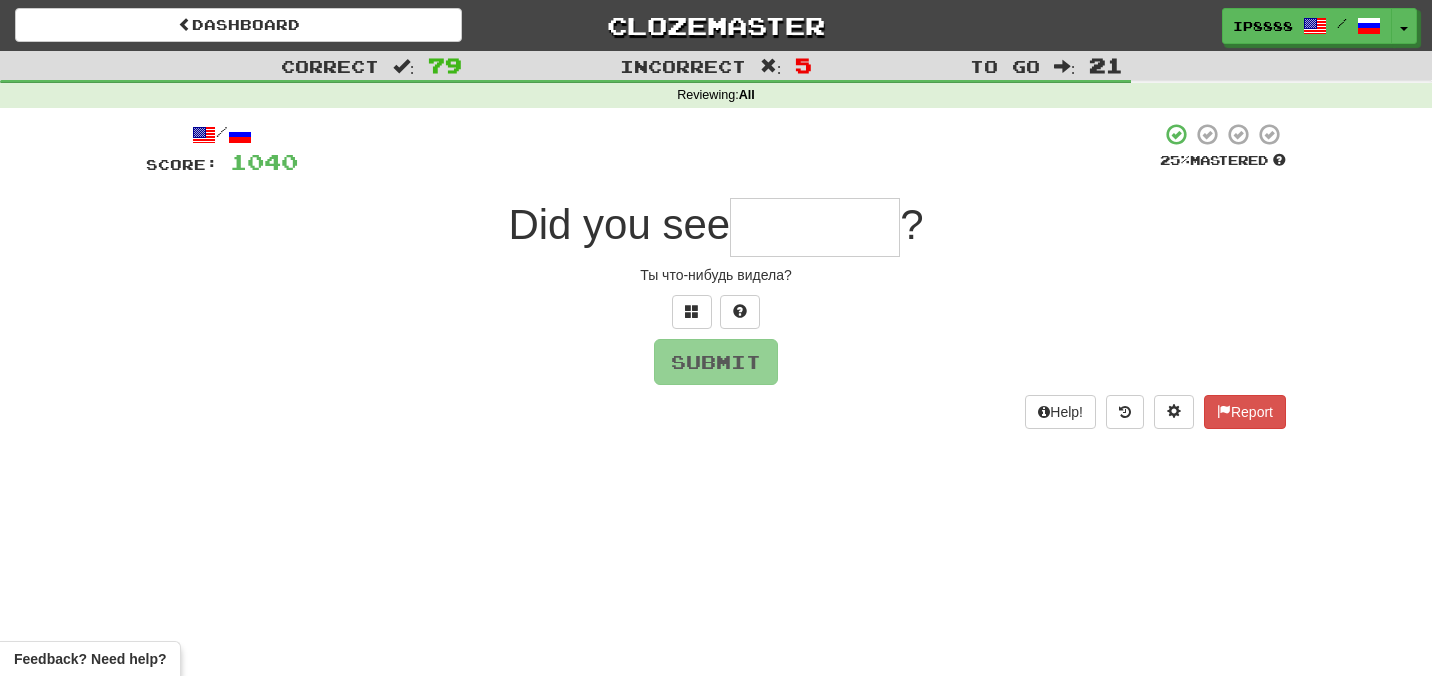 click at bounding box center (815, 227) 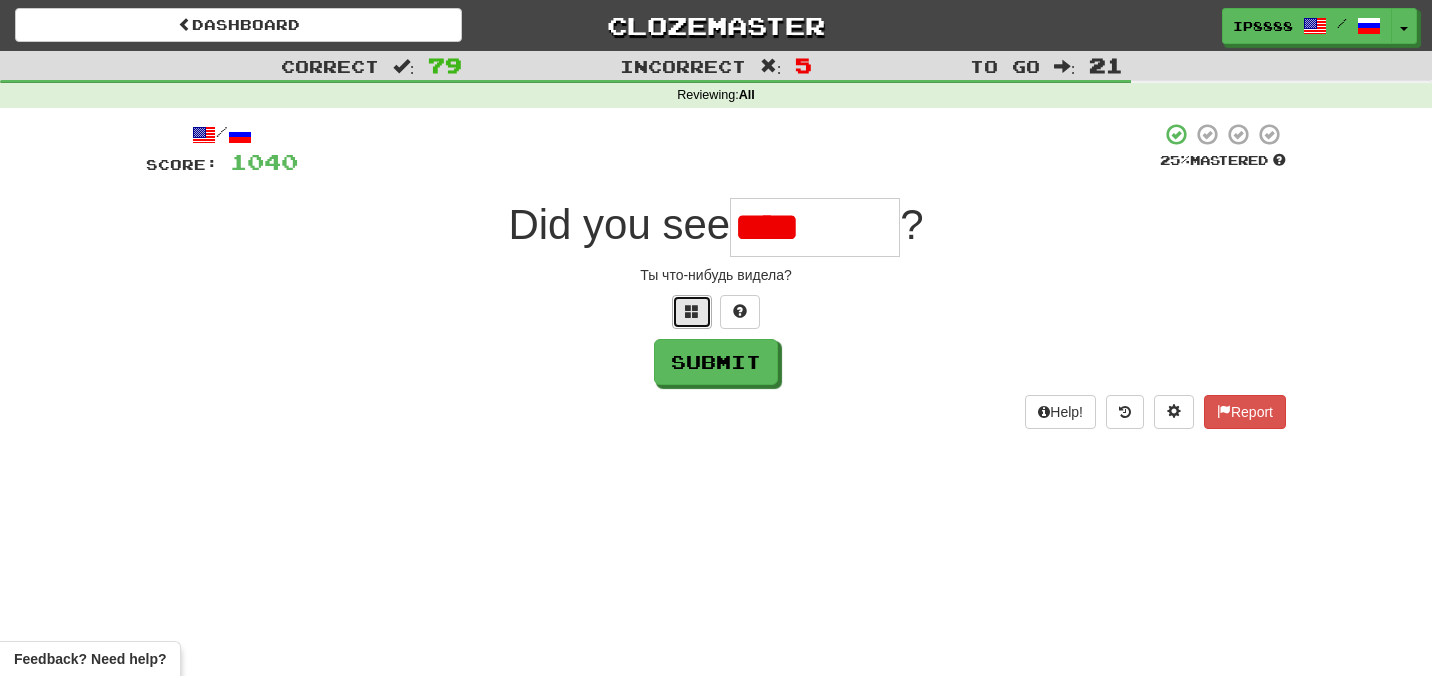 click at bounding box center [692, 311] 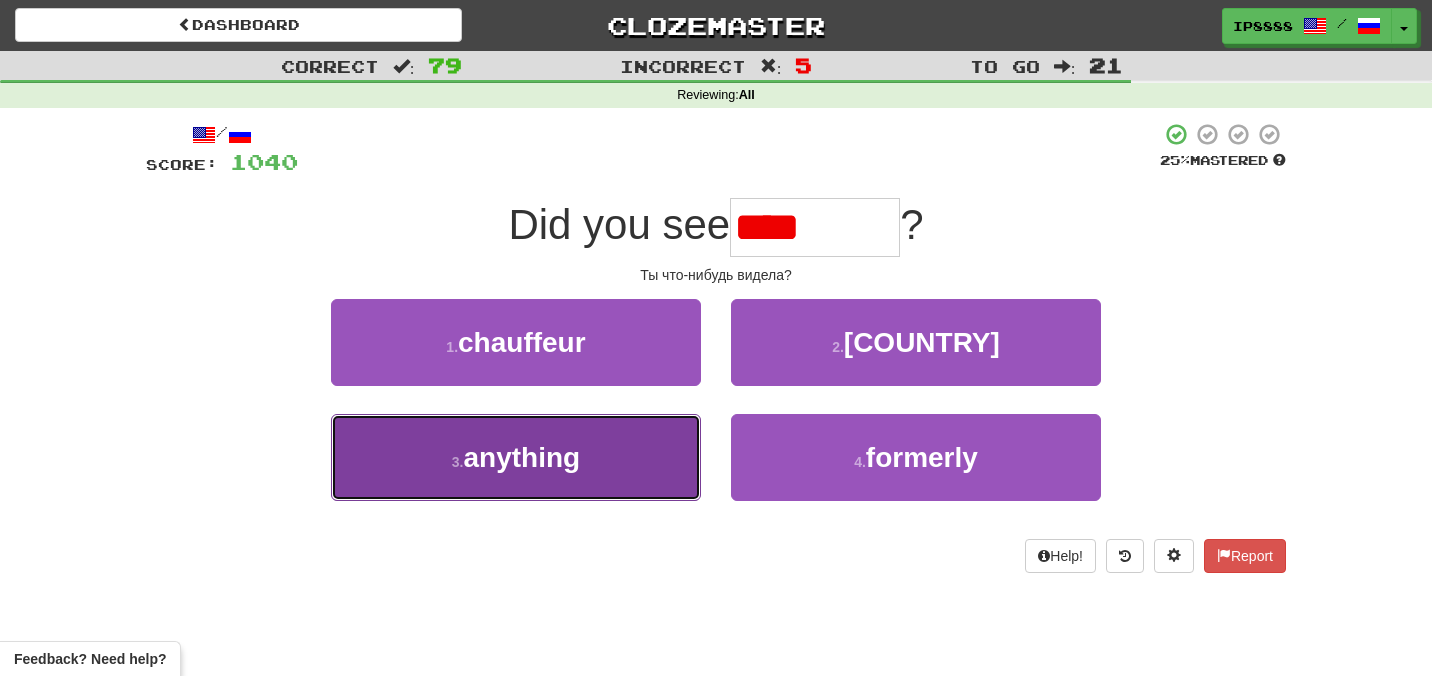 click on "3 .  anything" at bounding box center [516, 457] 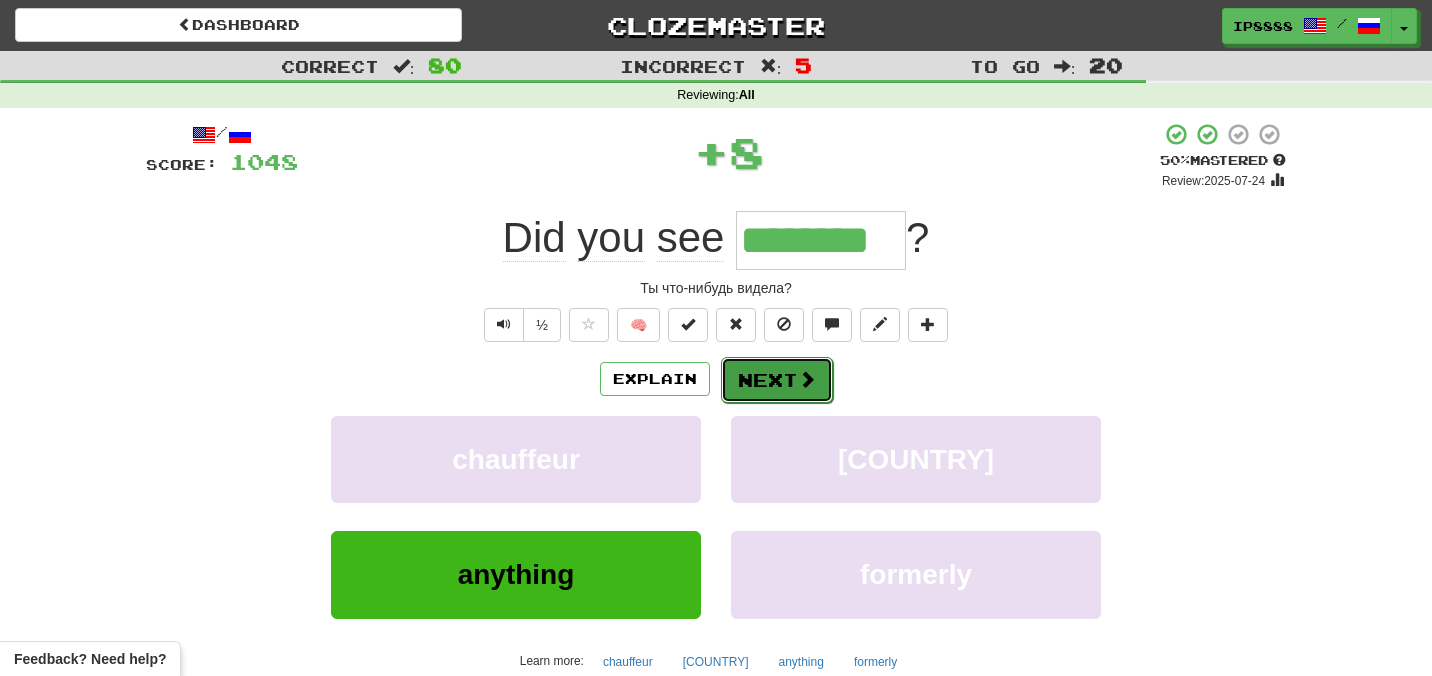 click on "Next" at bounding box center [777, 380] 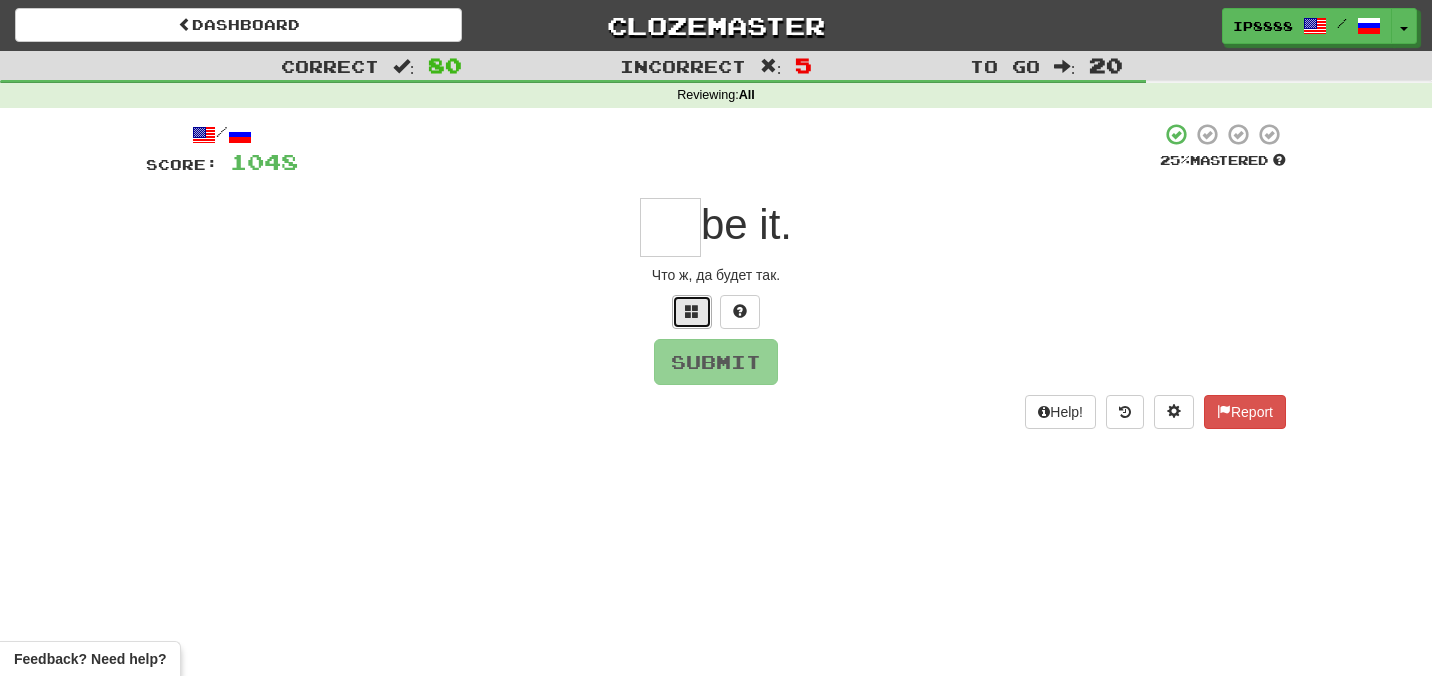 click at bounding box center (692, 311) 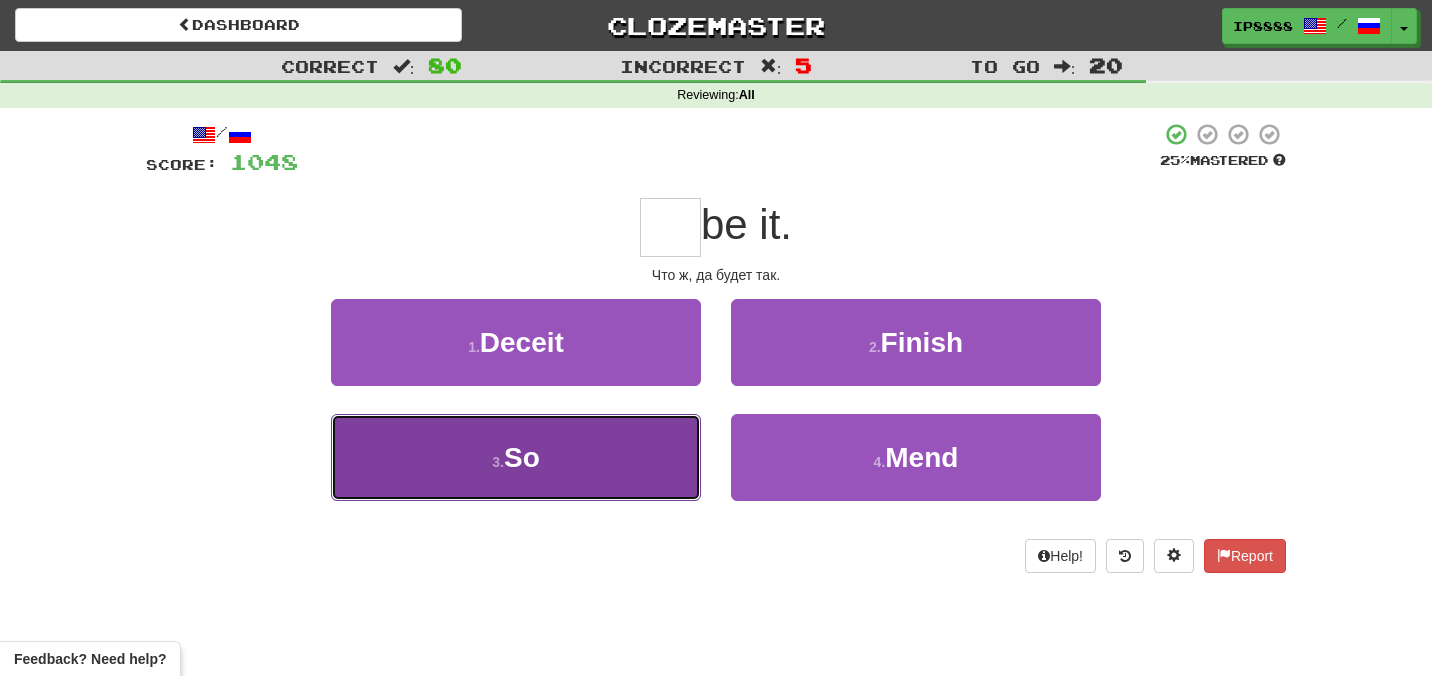 click on "3 .  So" at bounding box center (516, 457) 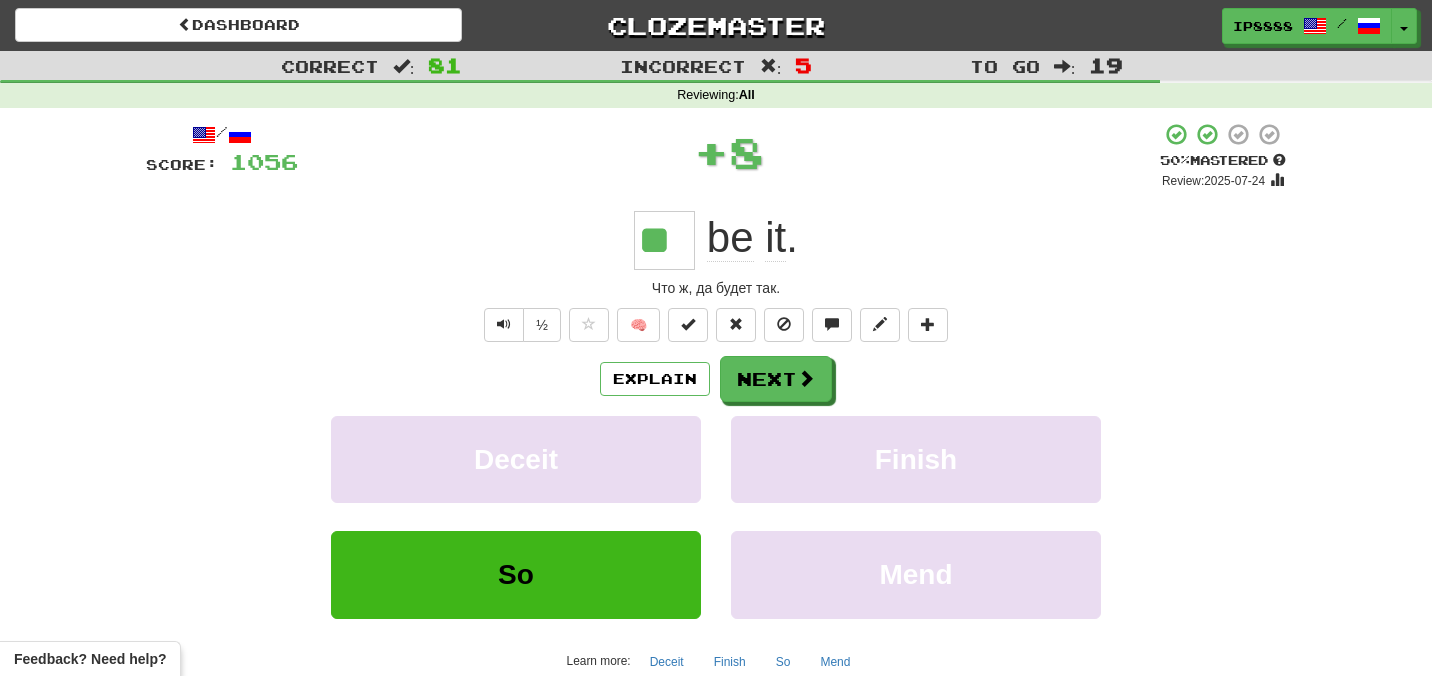 click on "/  Score:   1056 + 8 50 %  Mastered Review:  2025-07-24 **   be   it . Что ж, да будет так. ½ 🧠 Explain Next Deceit Finish So Mend Learn more: Deceit Finish So Mend  Help!  Report Sentence Source" at bounding box center [716, 437] 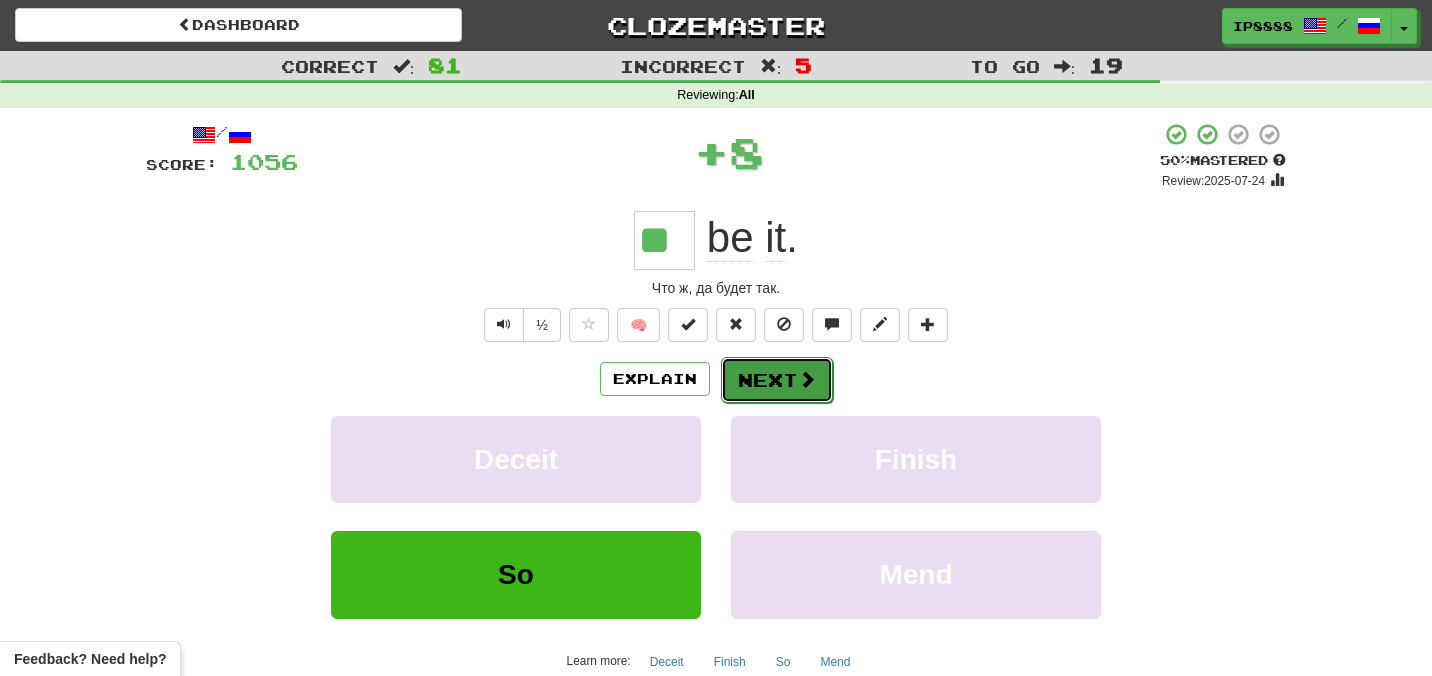 click on "Next" at bounding box center [777, 380] 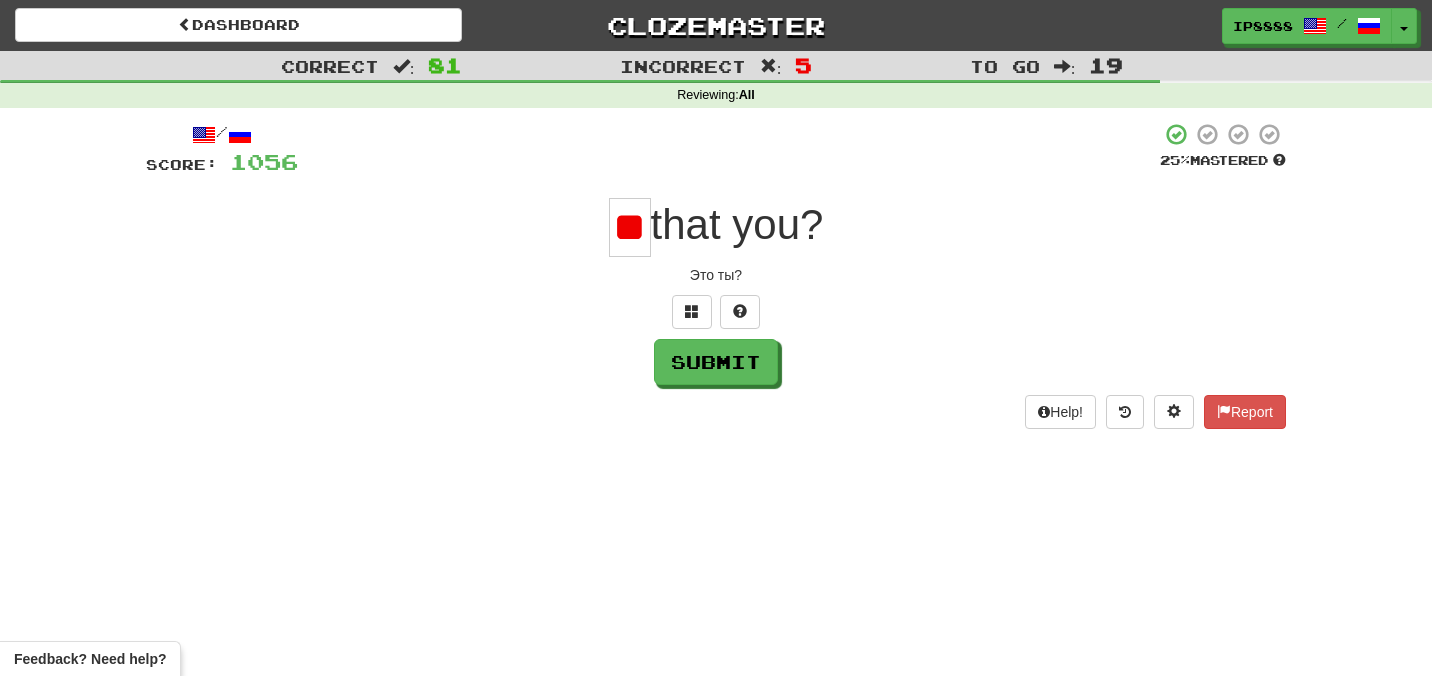 scroll, scrollTop: 0, scrollLeft: 2, axis: horizontal 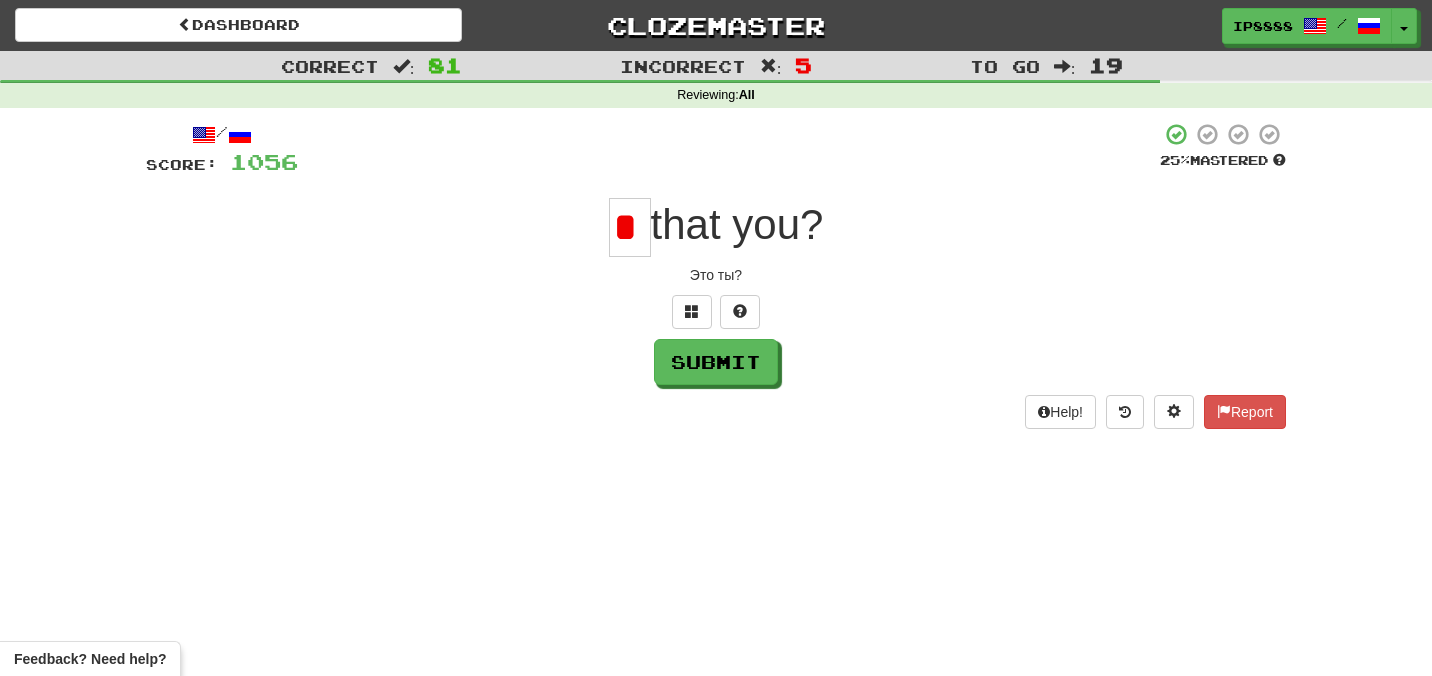 type on "**" 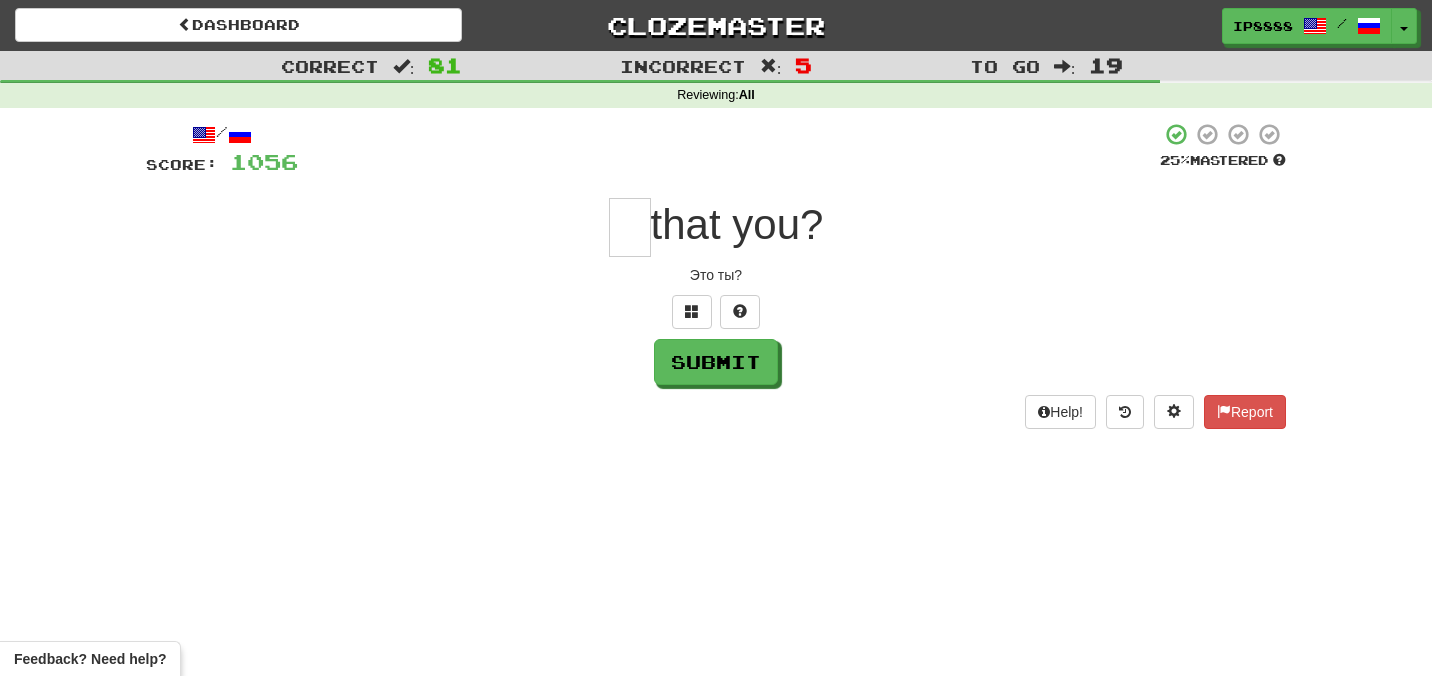 scroll, scrollTop: 0, scrollLeft: 0, axis: both 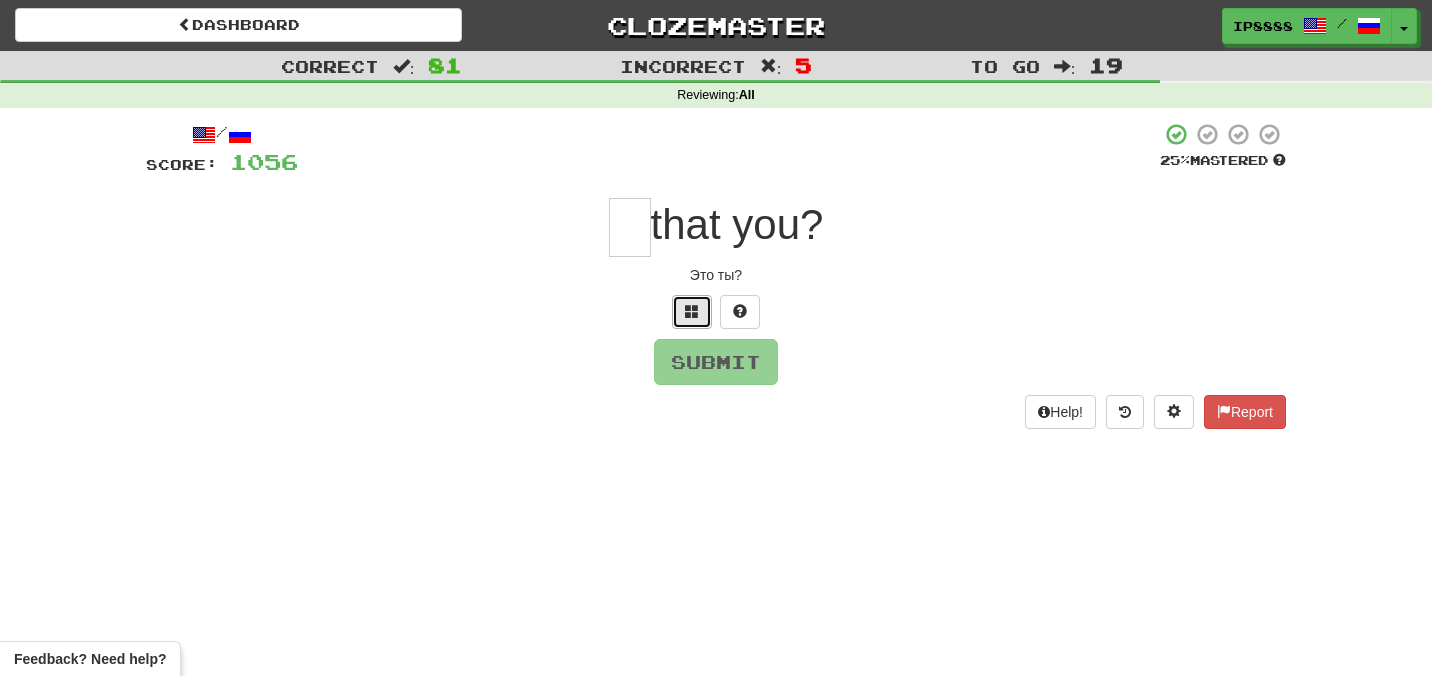 click at bounding box center [692, 311] 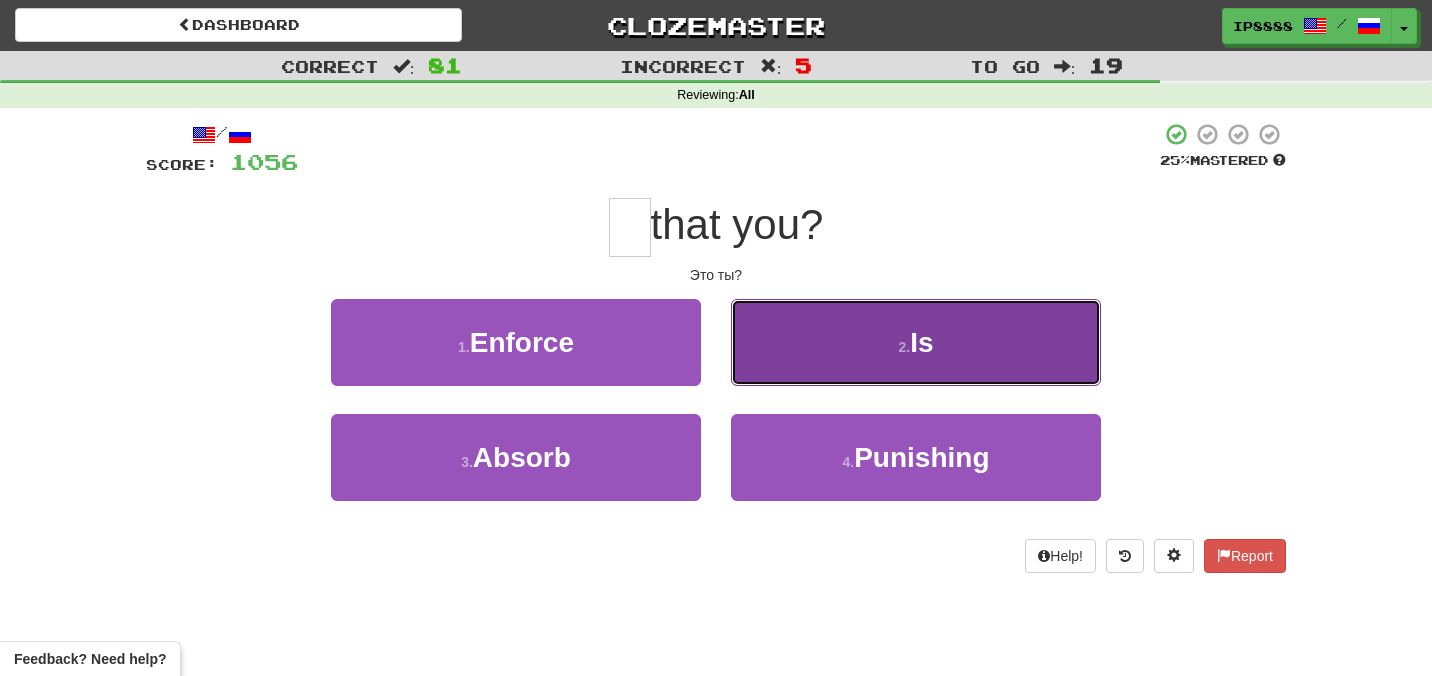 click on "2 .  Is" at bounding box center [916, 342] 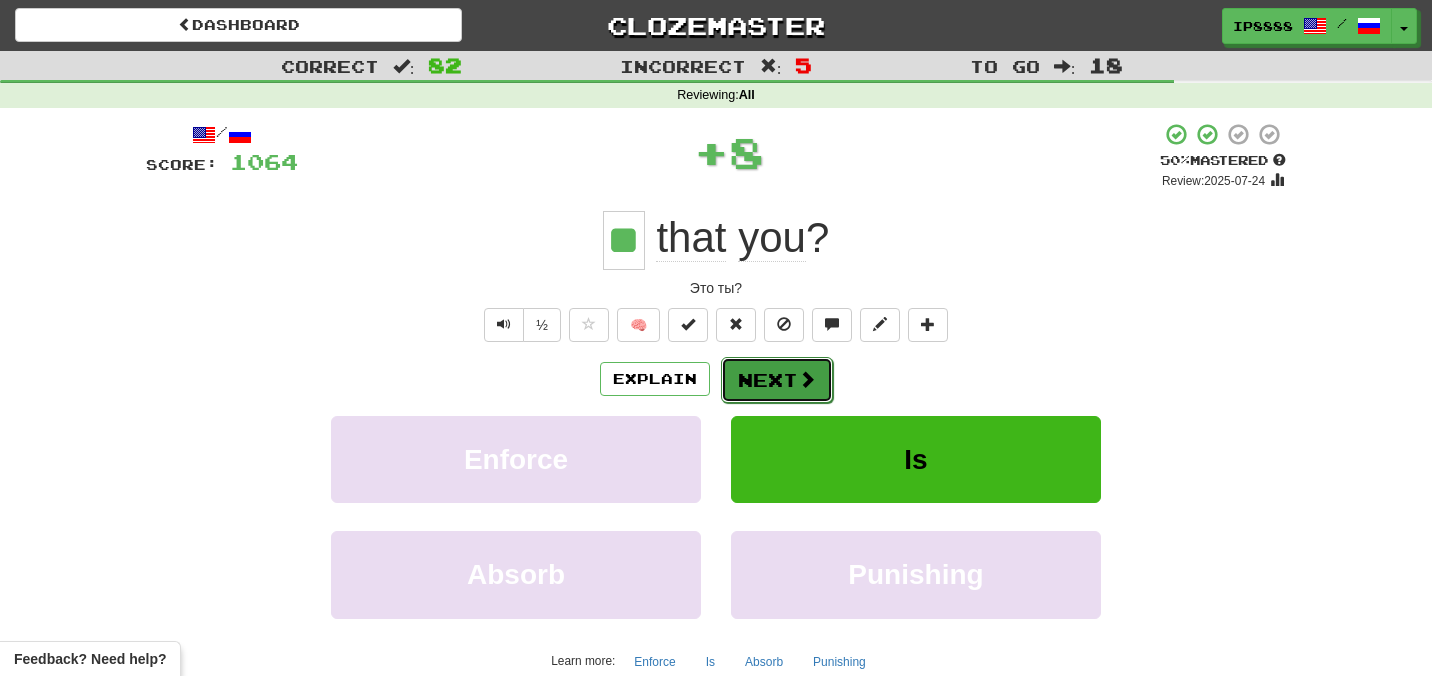click on "Next" at bounding box center [777, 380] 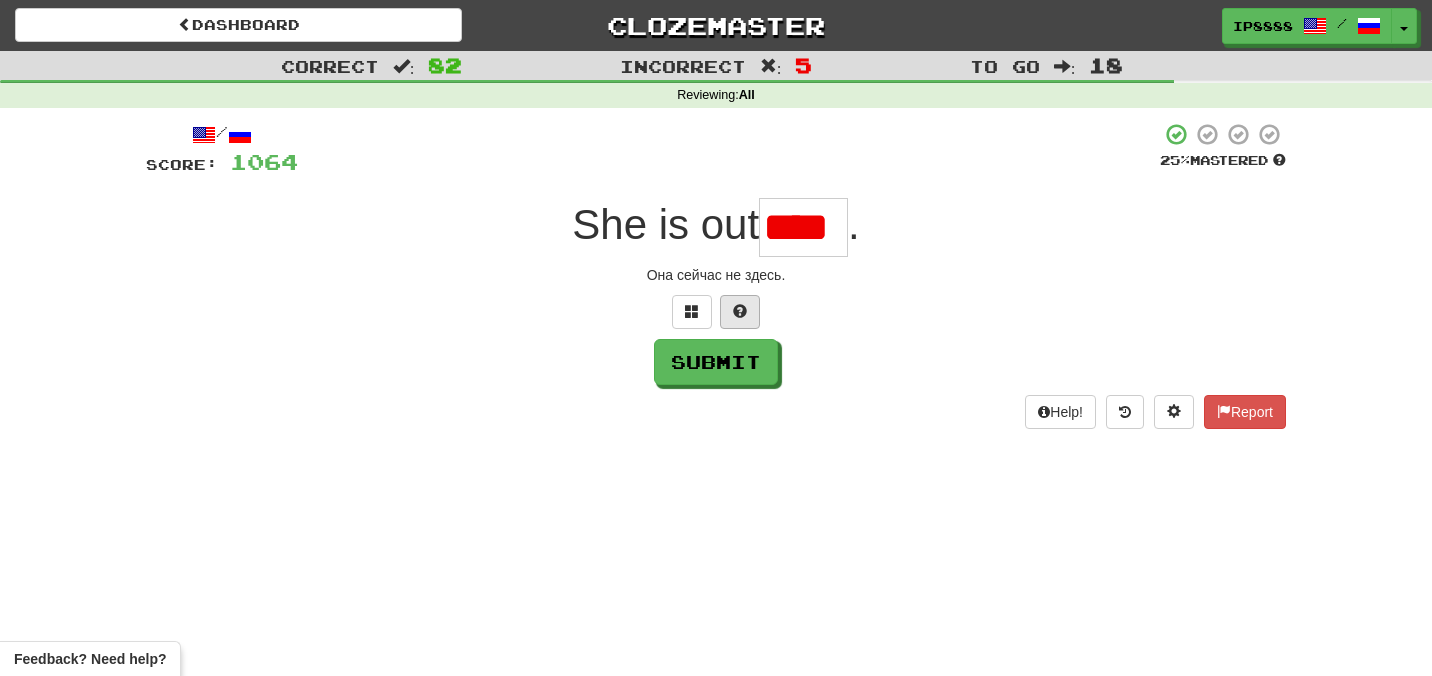 type on "***" 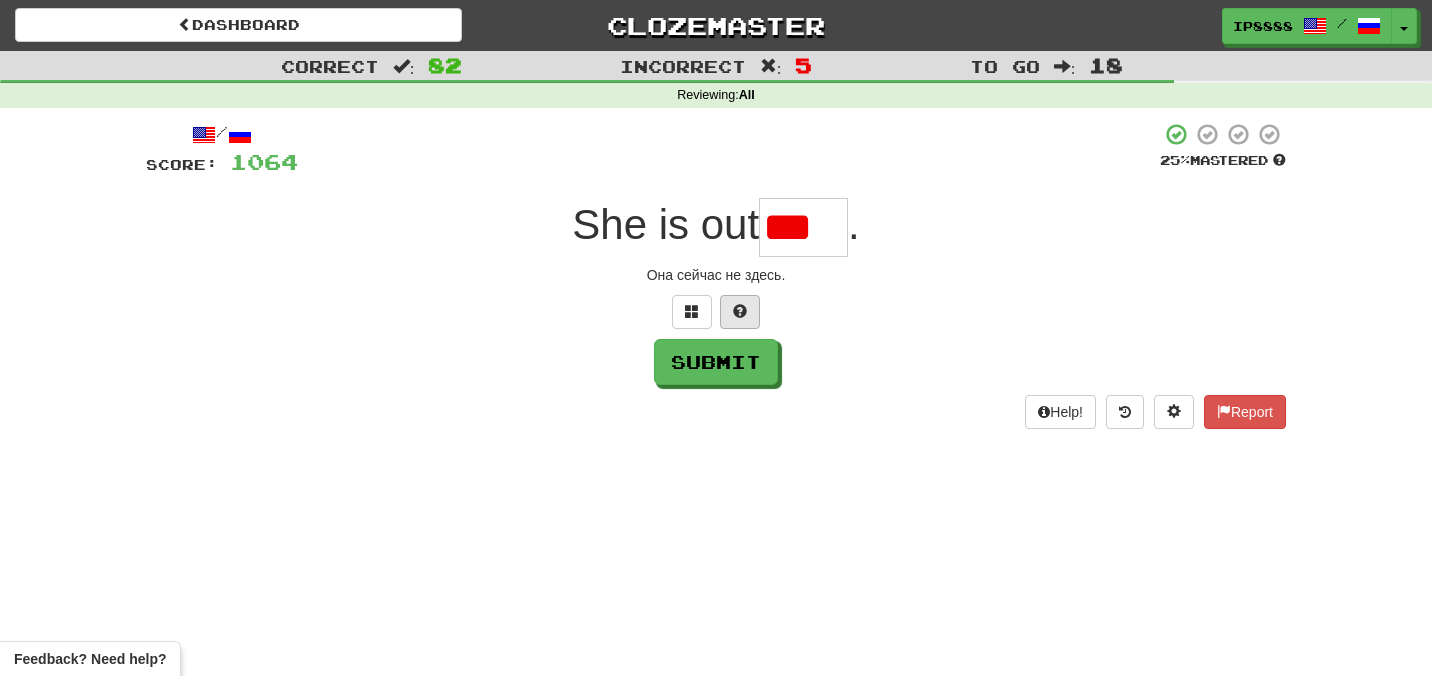 scroll, scrollTop: 0, scrollLeft: 0, axis: both 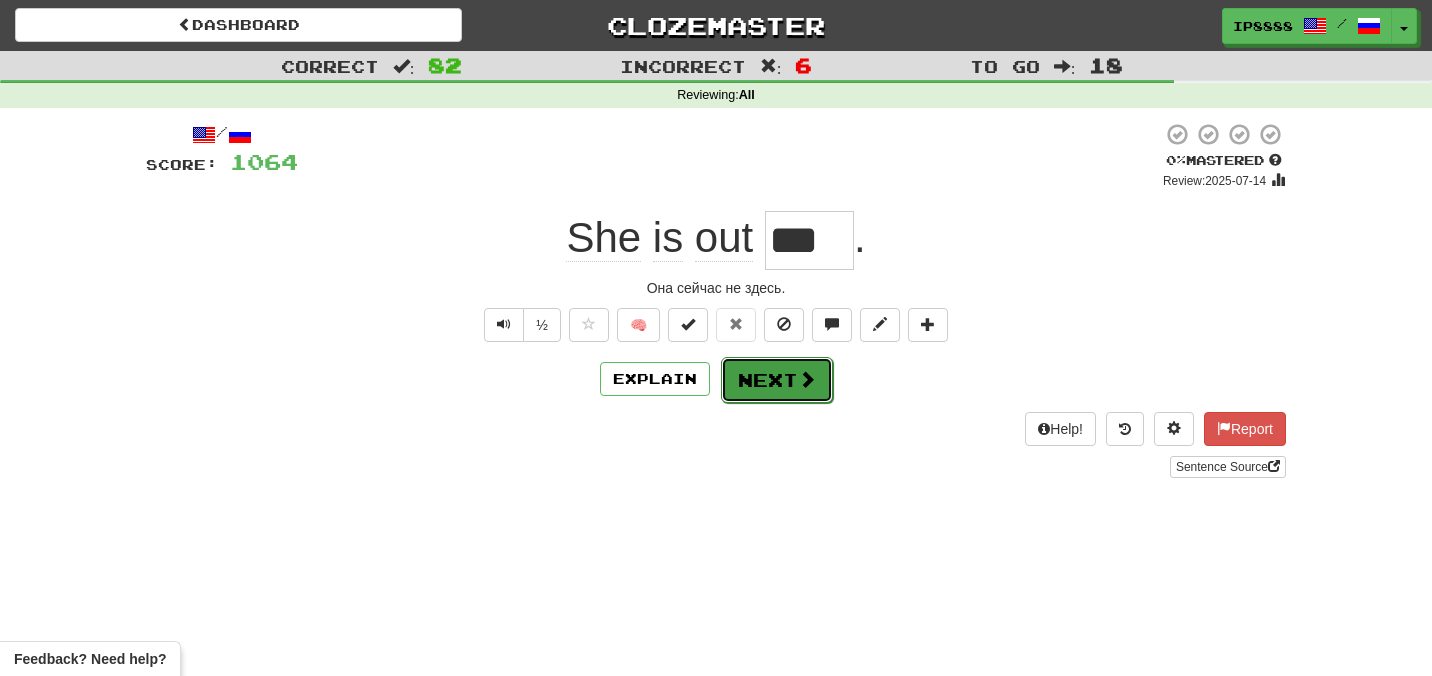click on "Next" at bounding box center (777, 380) 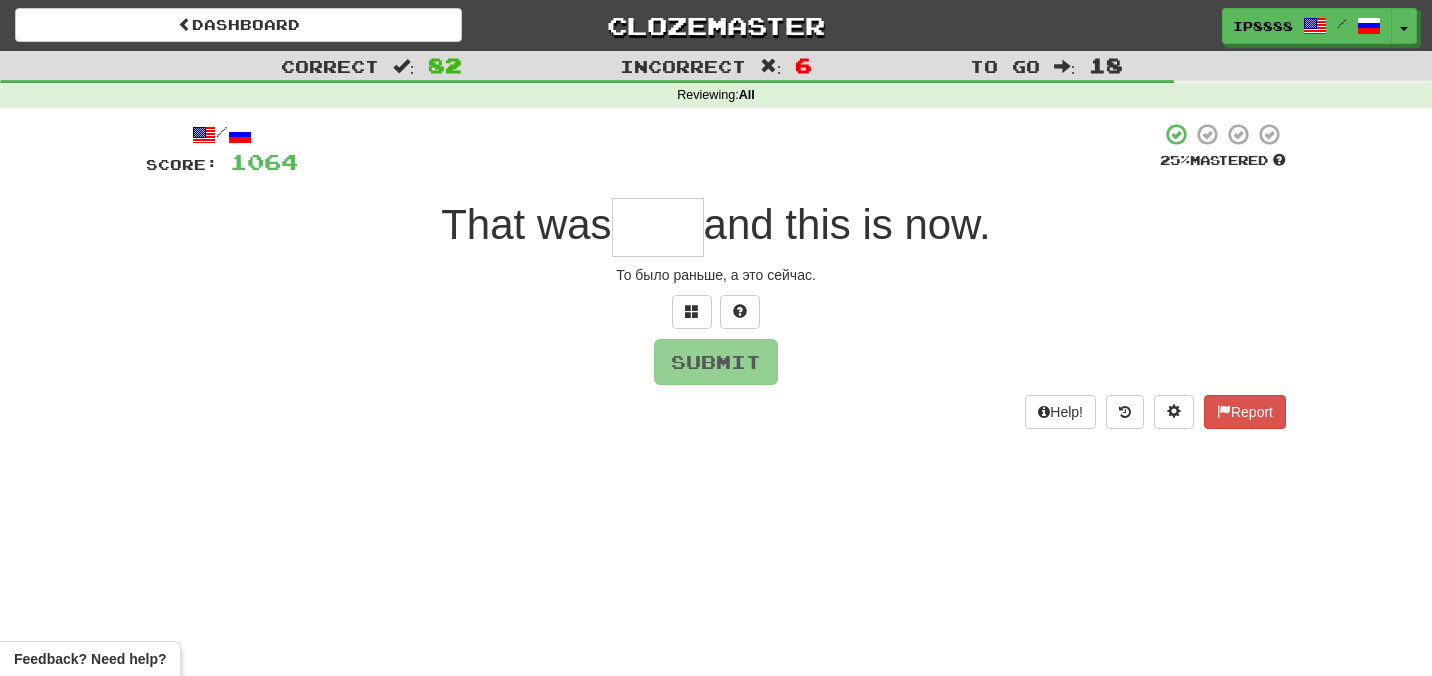 click on "То было раньше, а это сейчас." at bounding box center (716, 275) 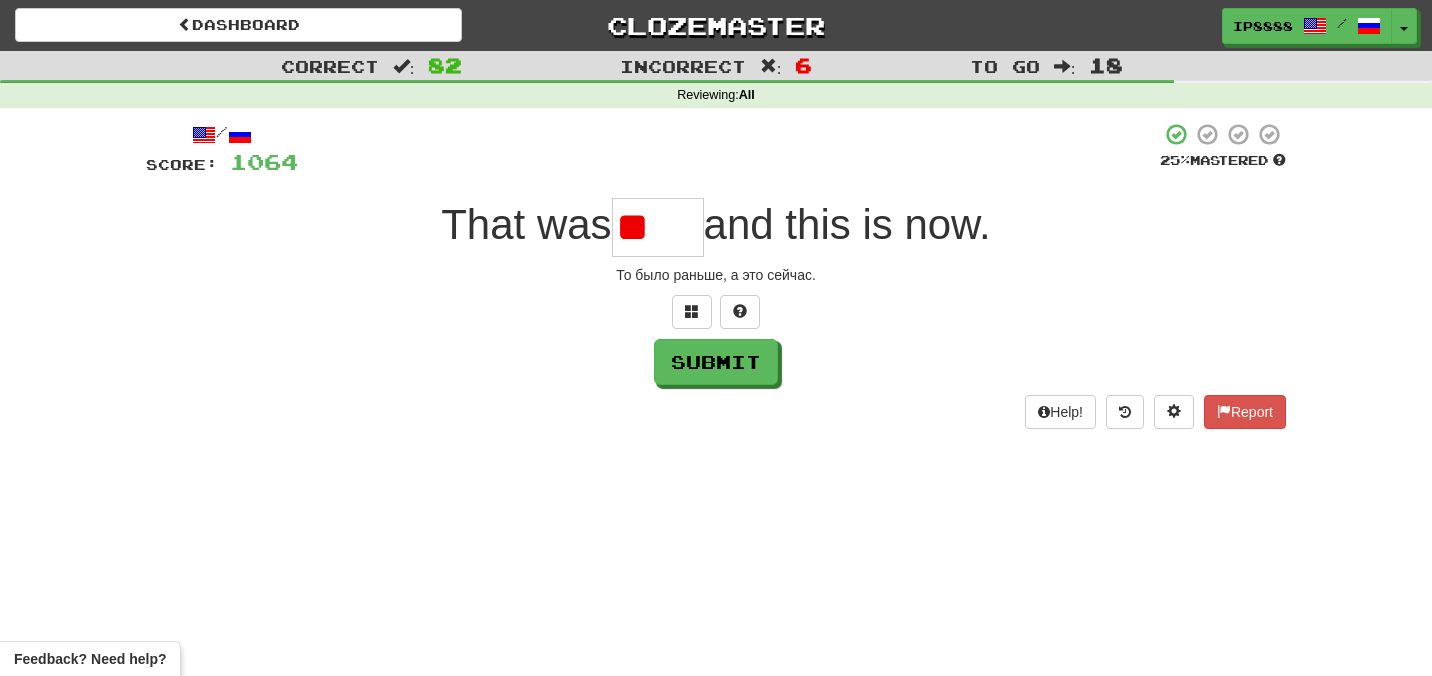 type on "*" 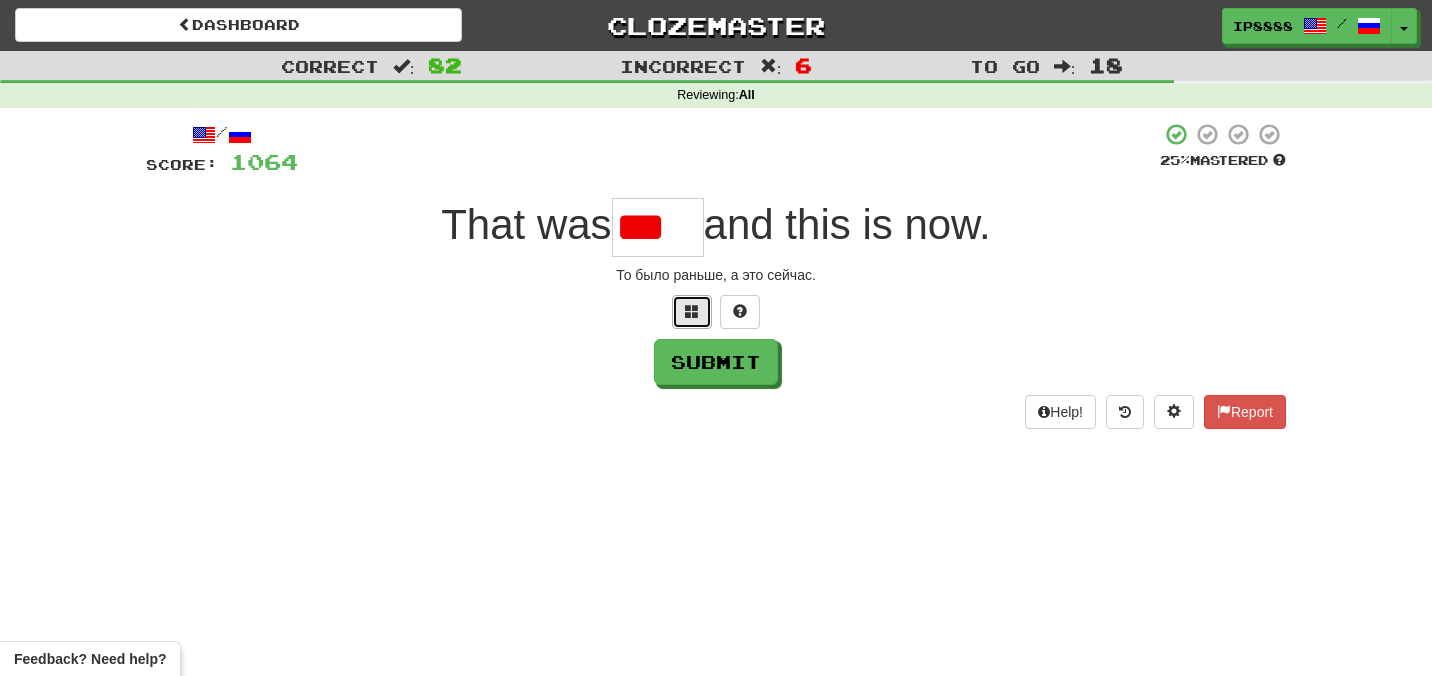click at bounding box center (692, 312) 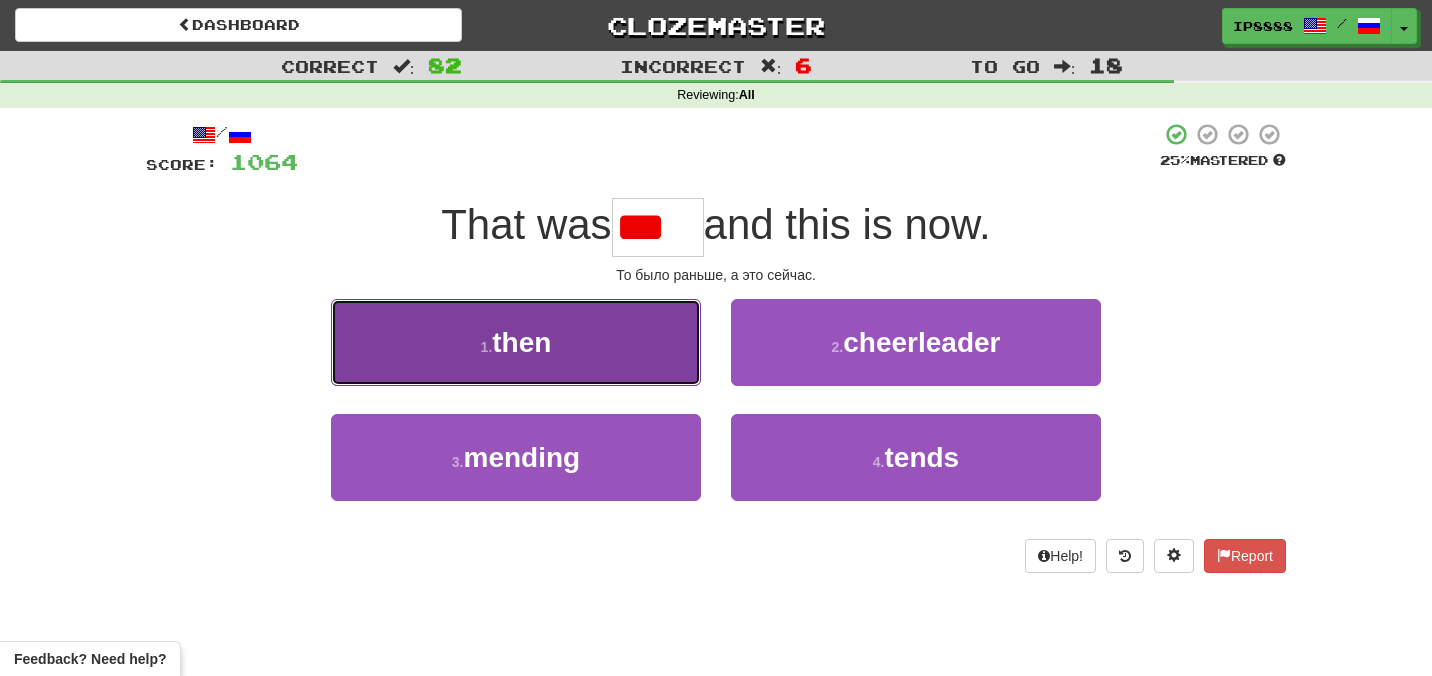 click on "1 .  then" at bounding box center [516, 342] 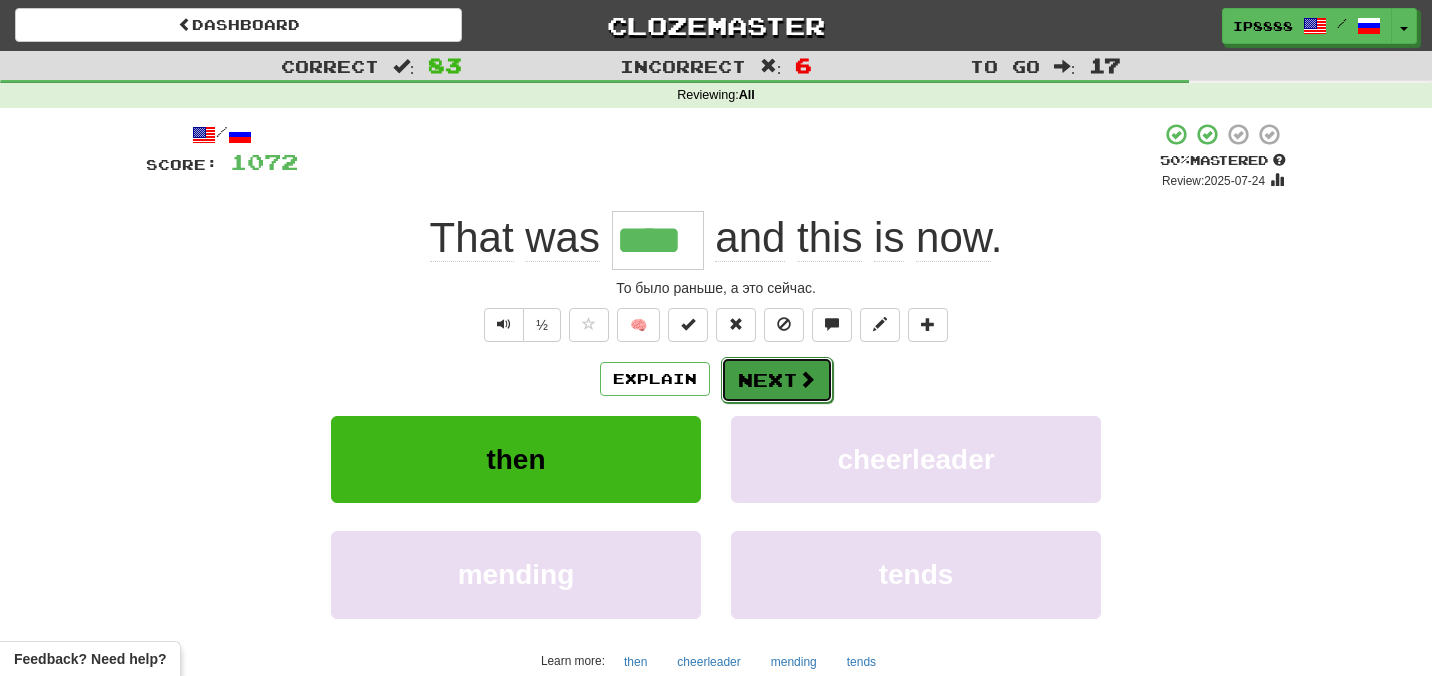 click on "Next" at bounding box center (777, 380) 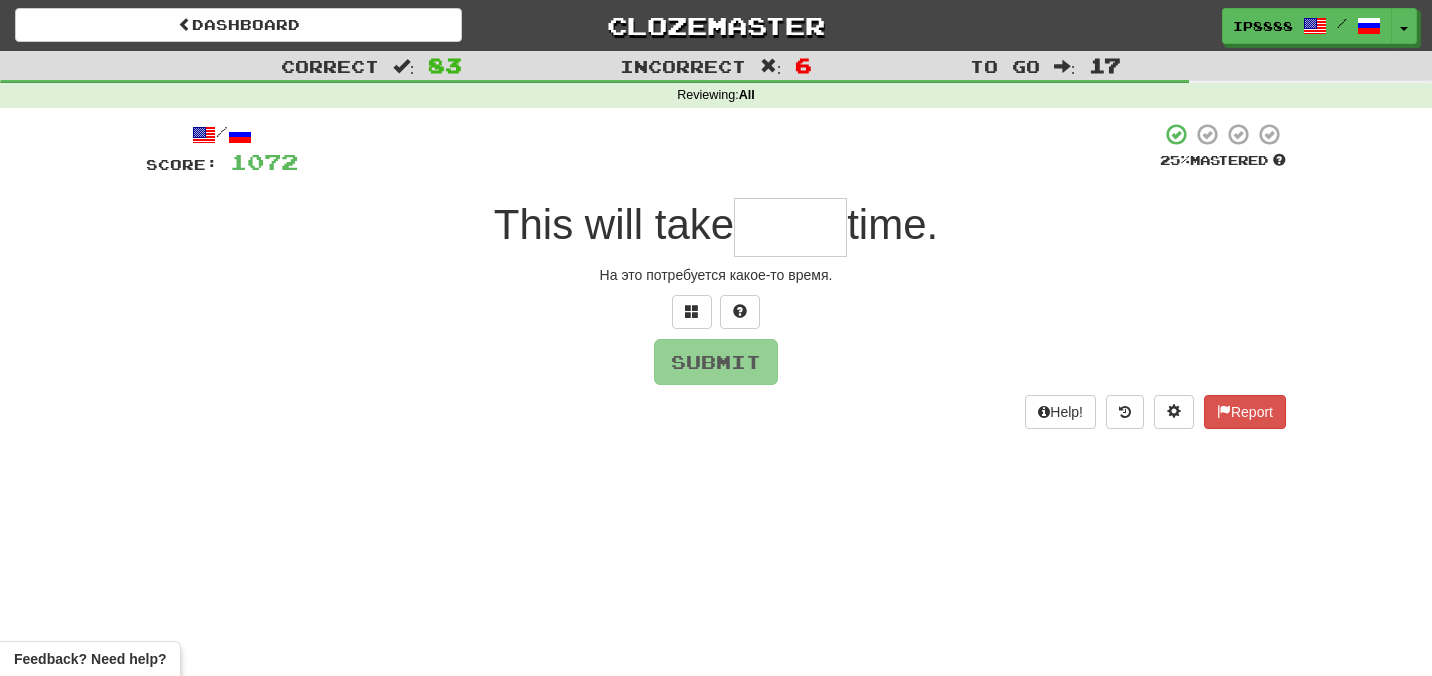 click at bounding box center [790, 227] 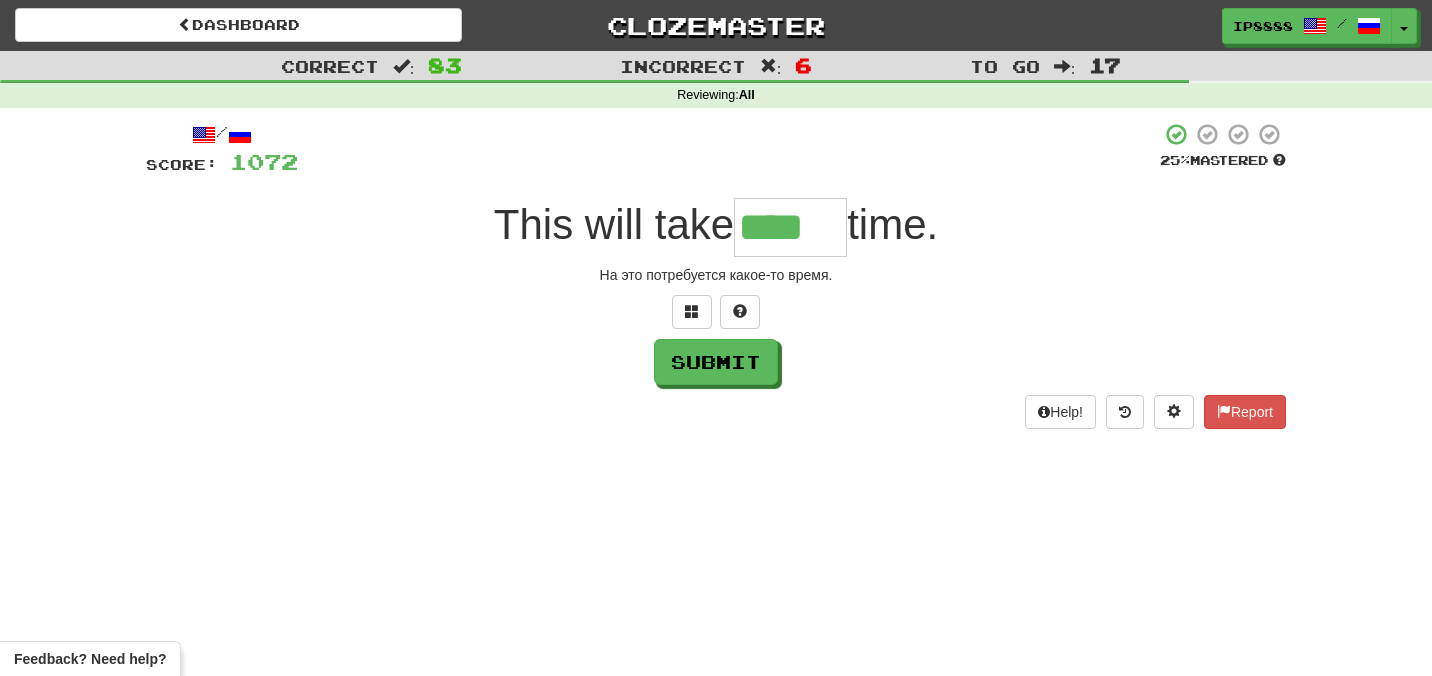 type on "****" 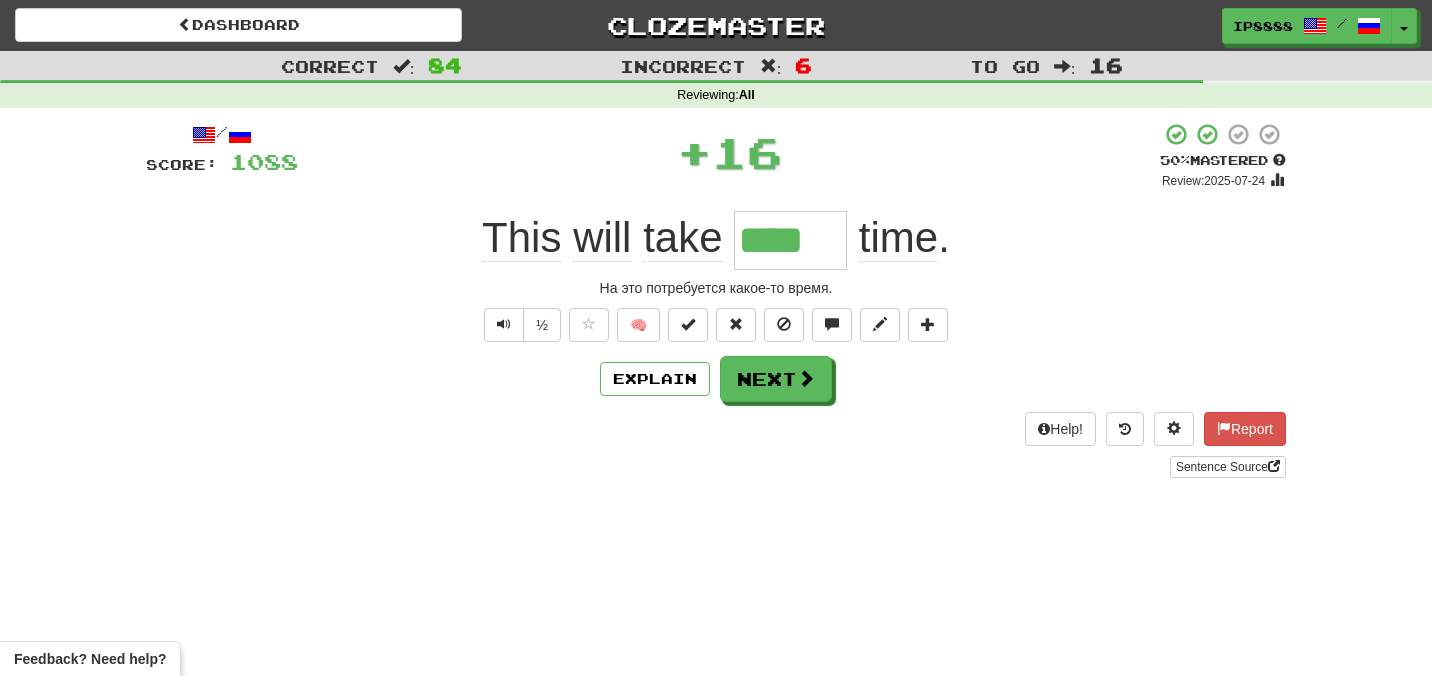 click on "/  Score:   1088 + 16 50 %  Mastered Review:  2025-07-24 This   will   take   ****   time . На это потребуется какое-то время. ½ 🧠 Explain Next  Help!  Report Sentence Source" at bounding box center (716, 300) 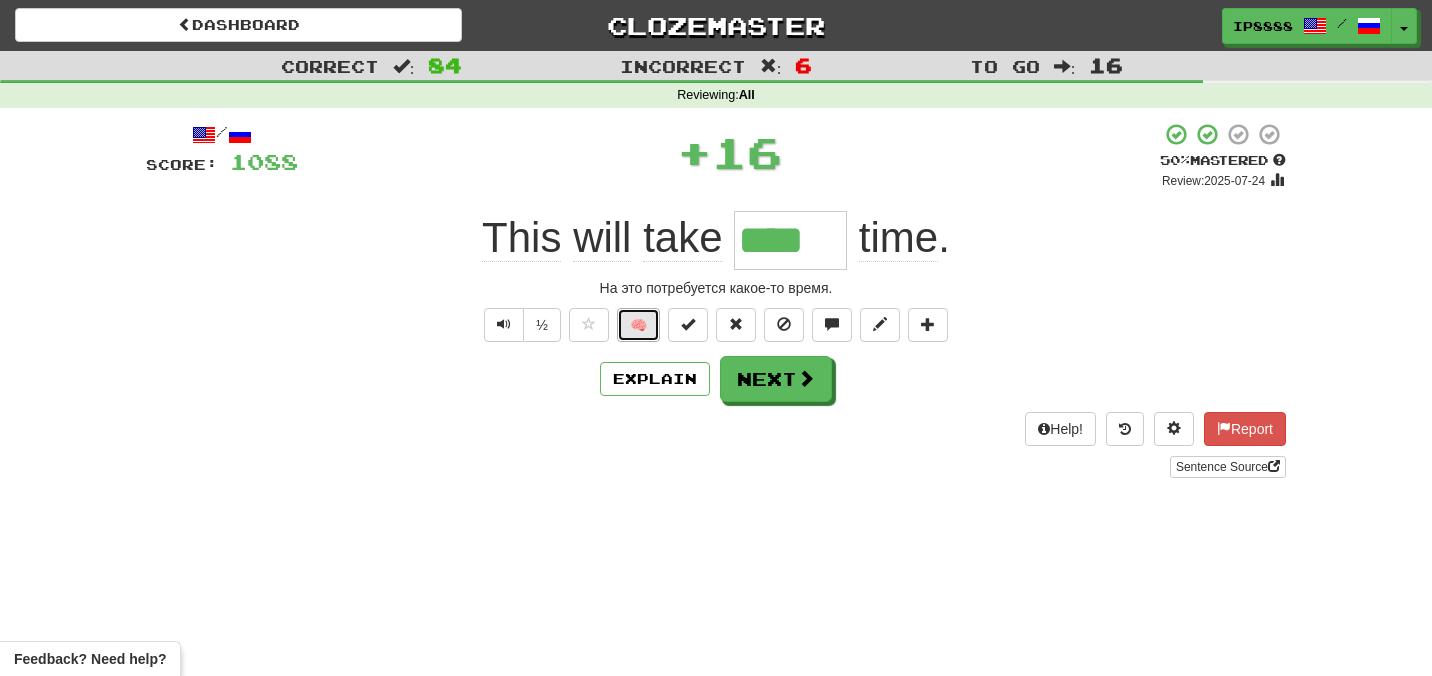 click on "🧠" at bounding box center [638, 325] 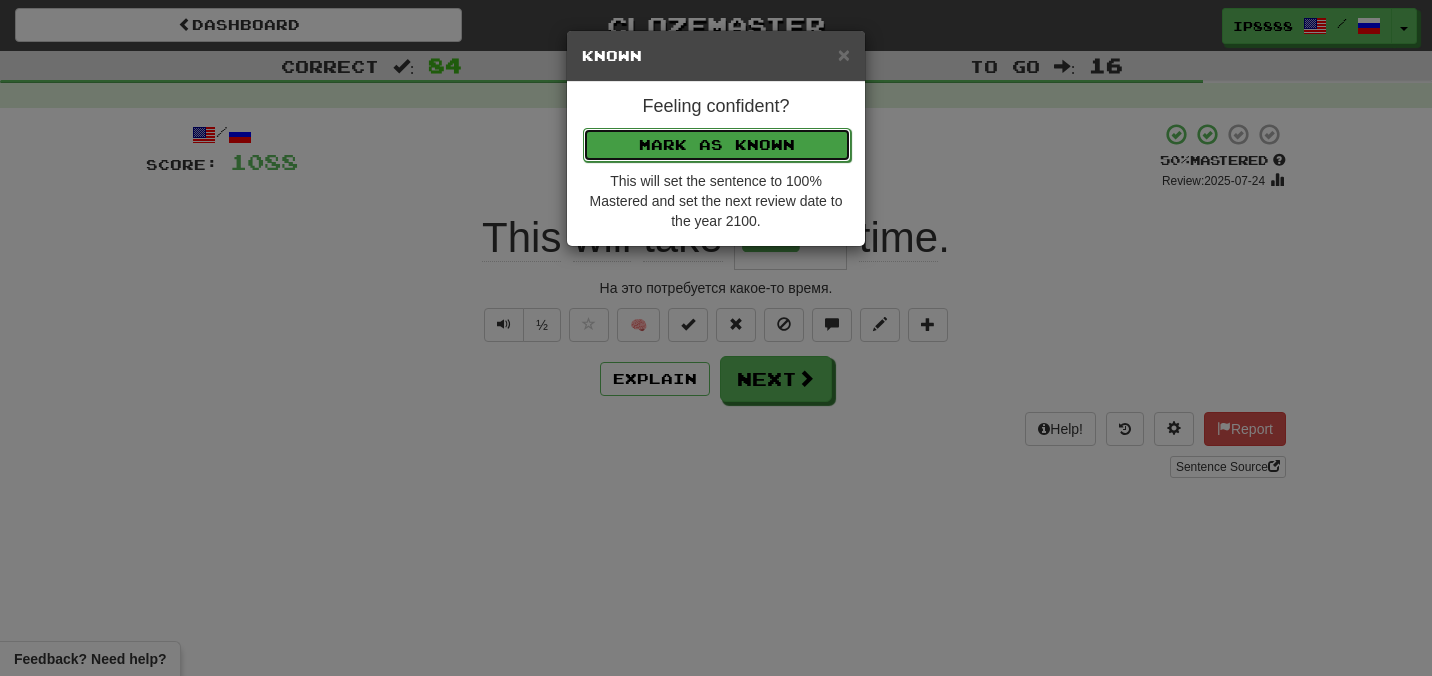 click on "Mark as Known" at bounding box center [717, 145] 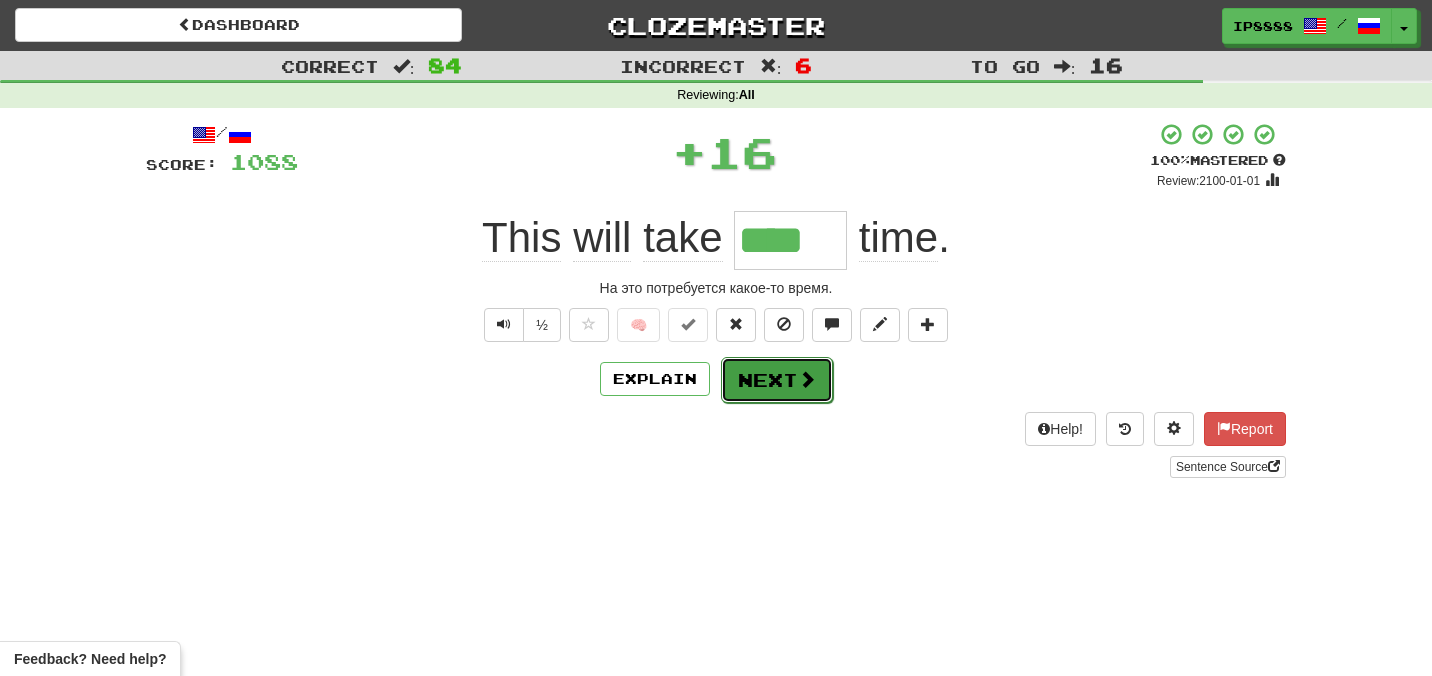 click on "Next" at bounding box center [777, 380] 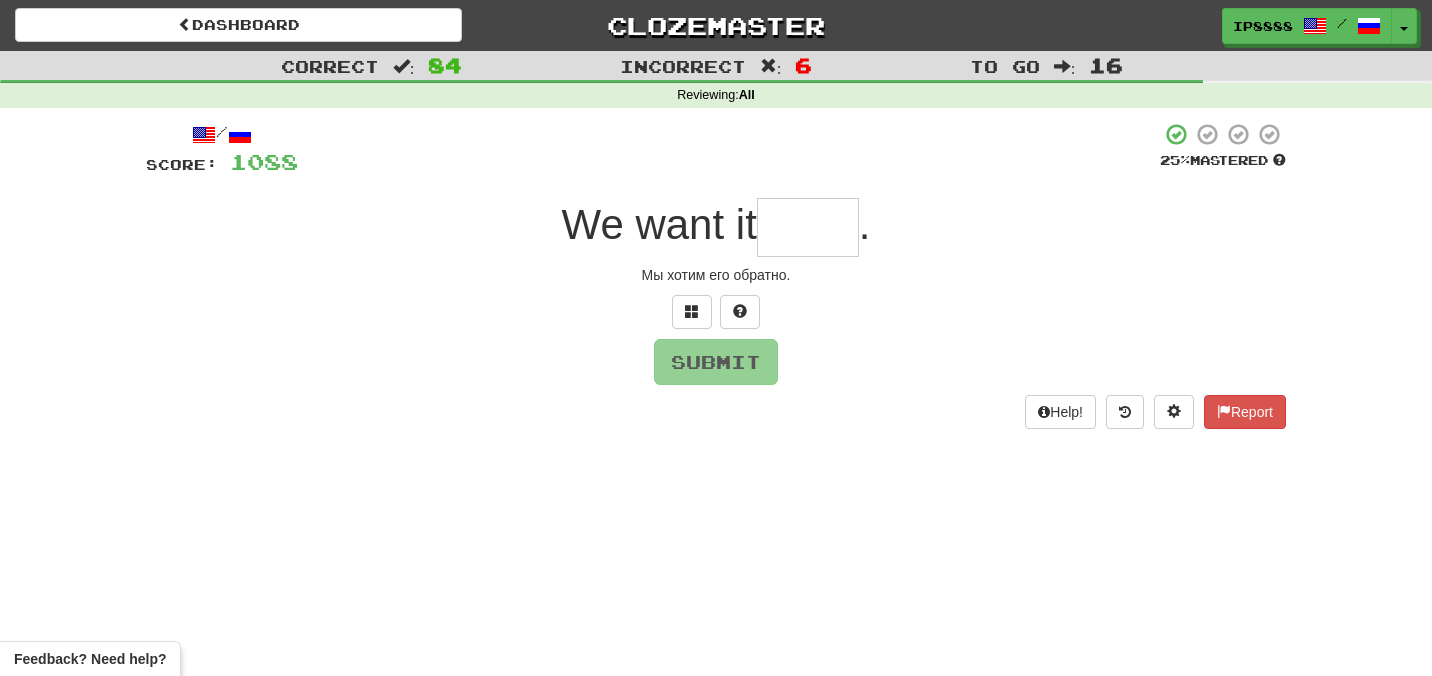 click at bounding box center [808, 227] 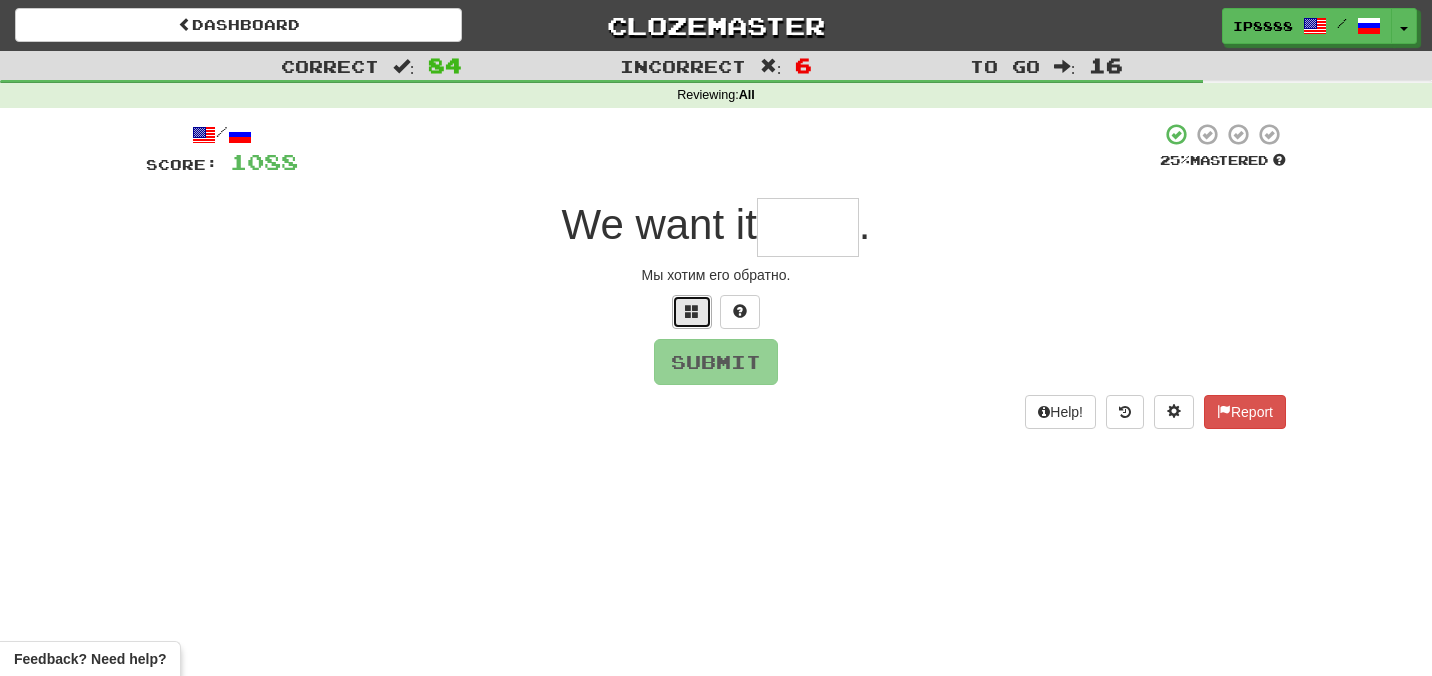 click at bounding box center [692, 312] 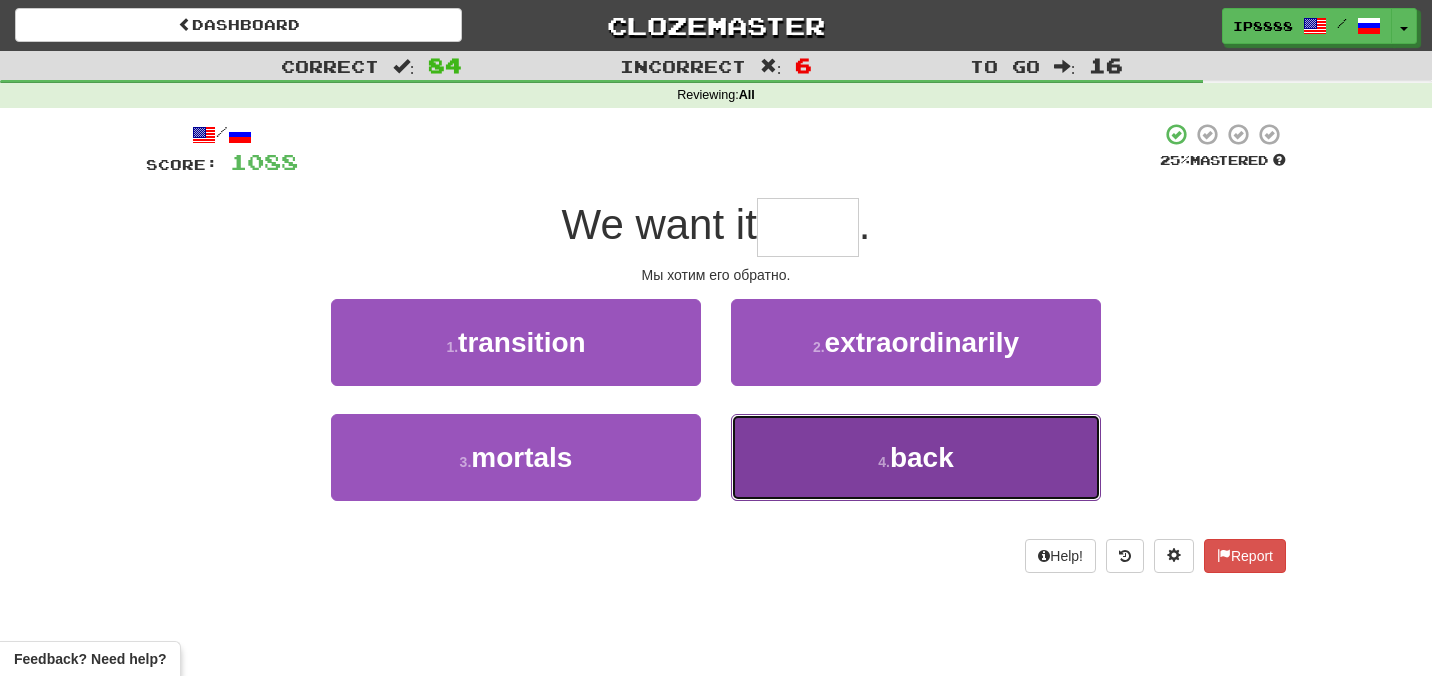 click on "4 .  back" at bounding box center (916, 457) 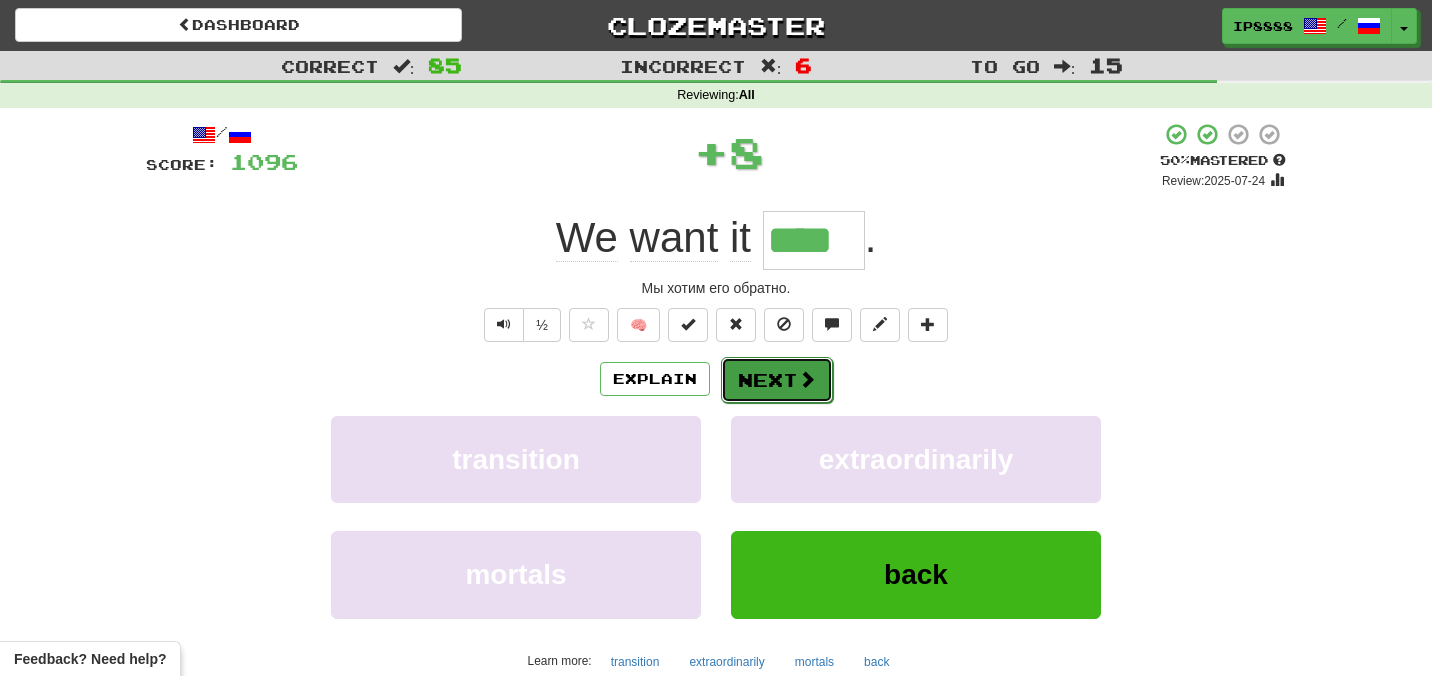 click on "Next" at bounding box center [777, 380] 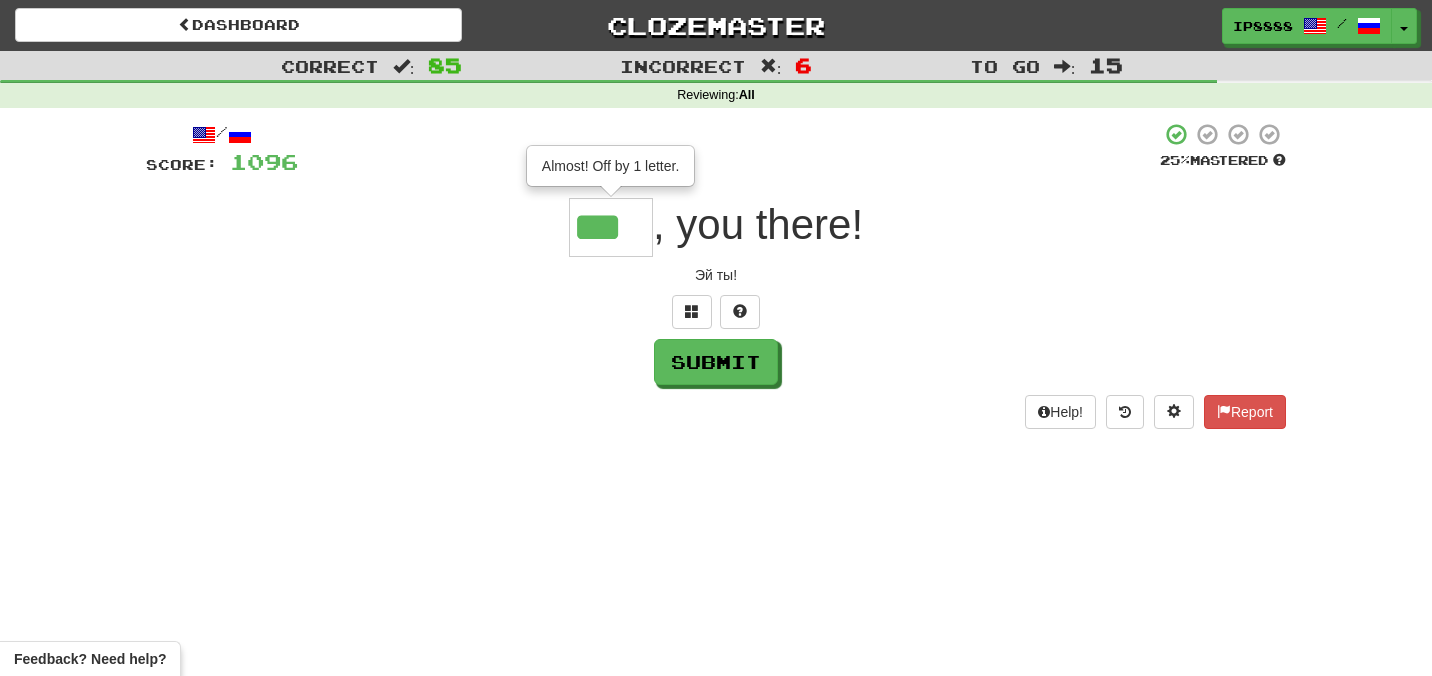 type on "***" 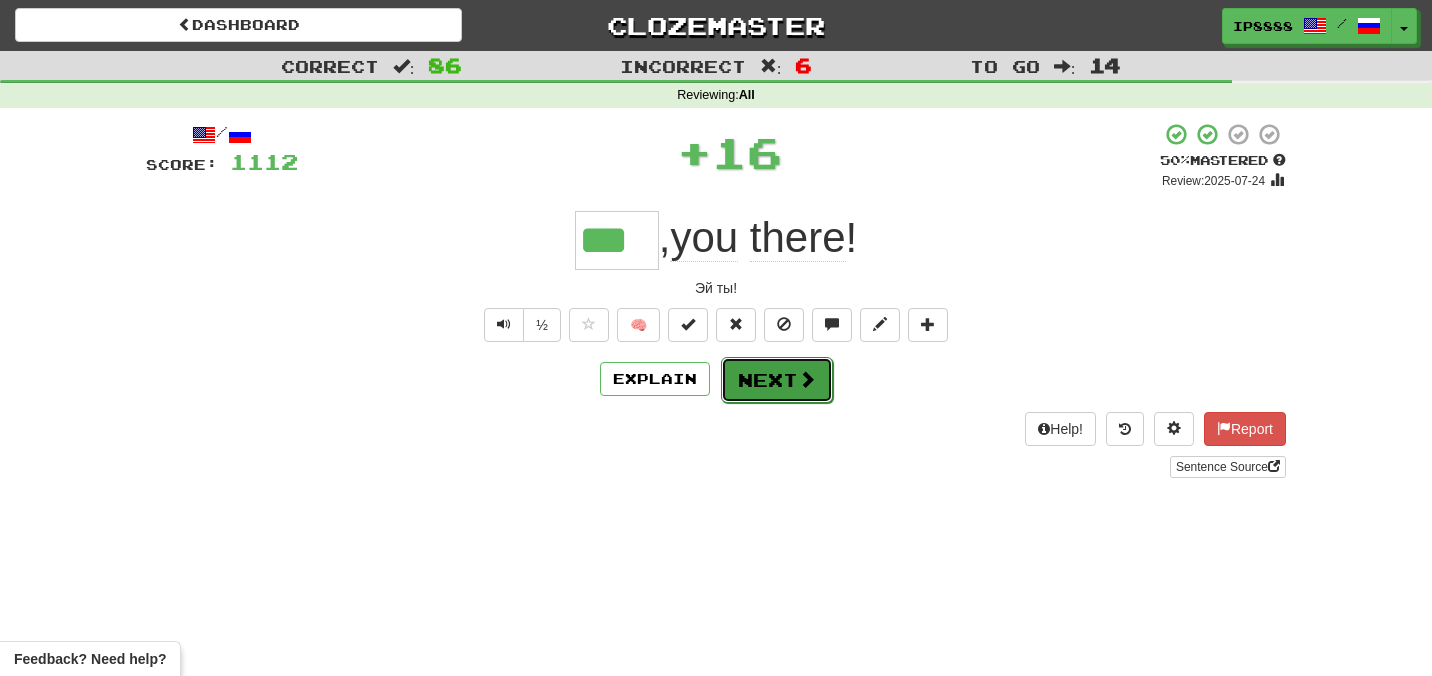 click on "Next" at bounding box center (777, 380) 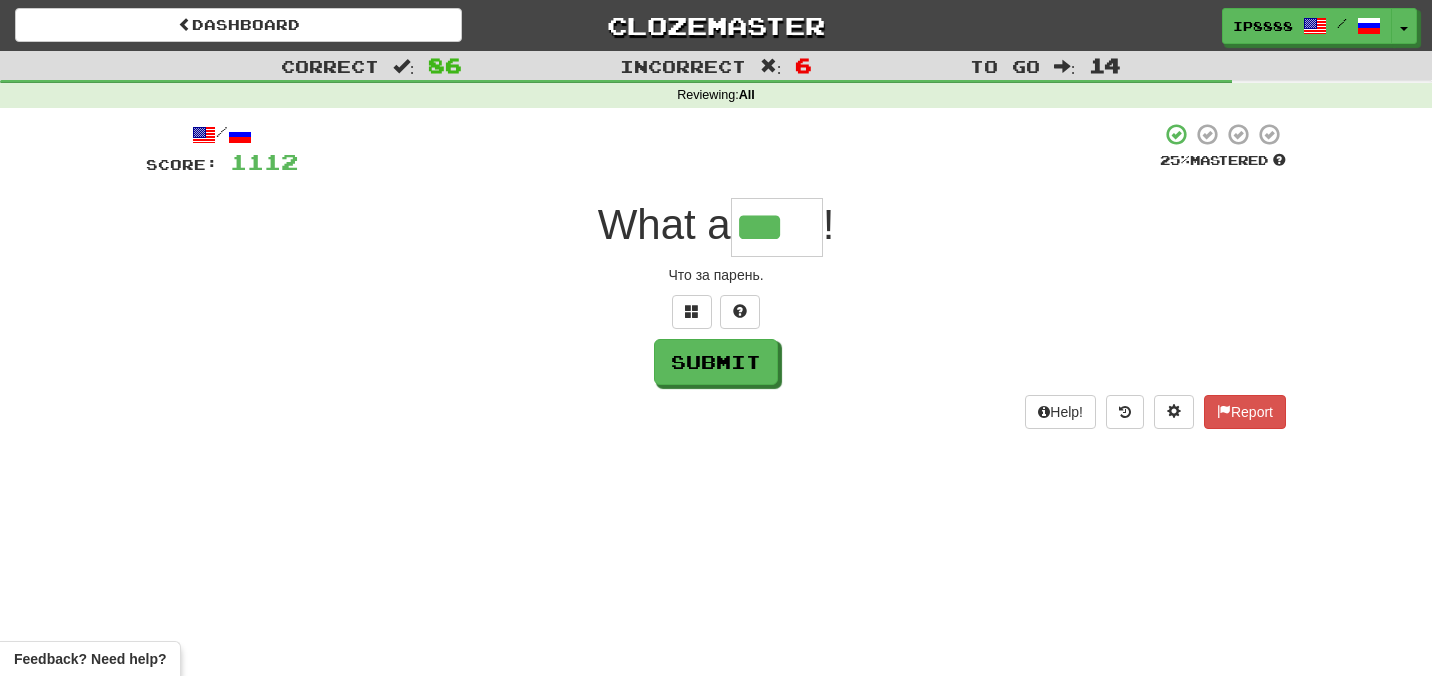 type on "***" 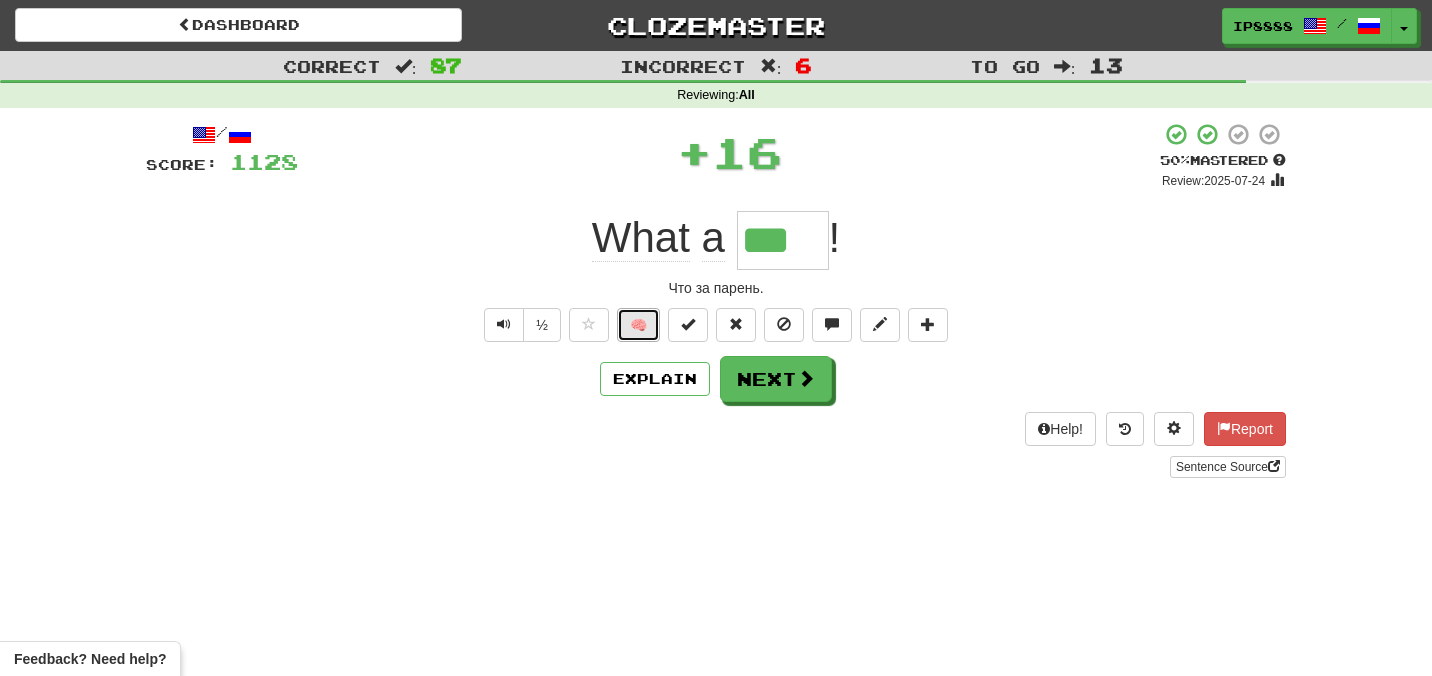 click on "🧠" at bounding box center [638, 325] 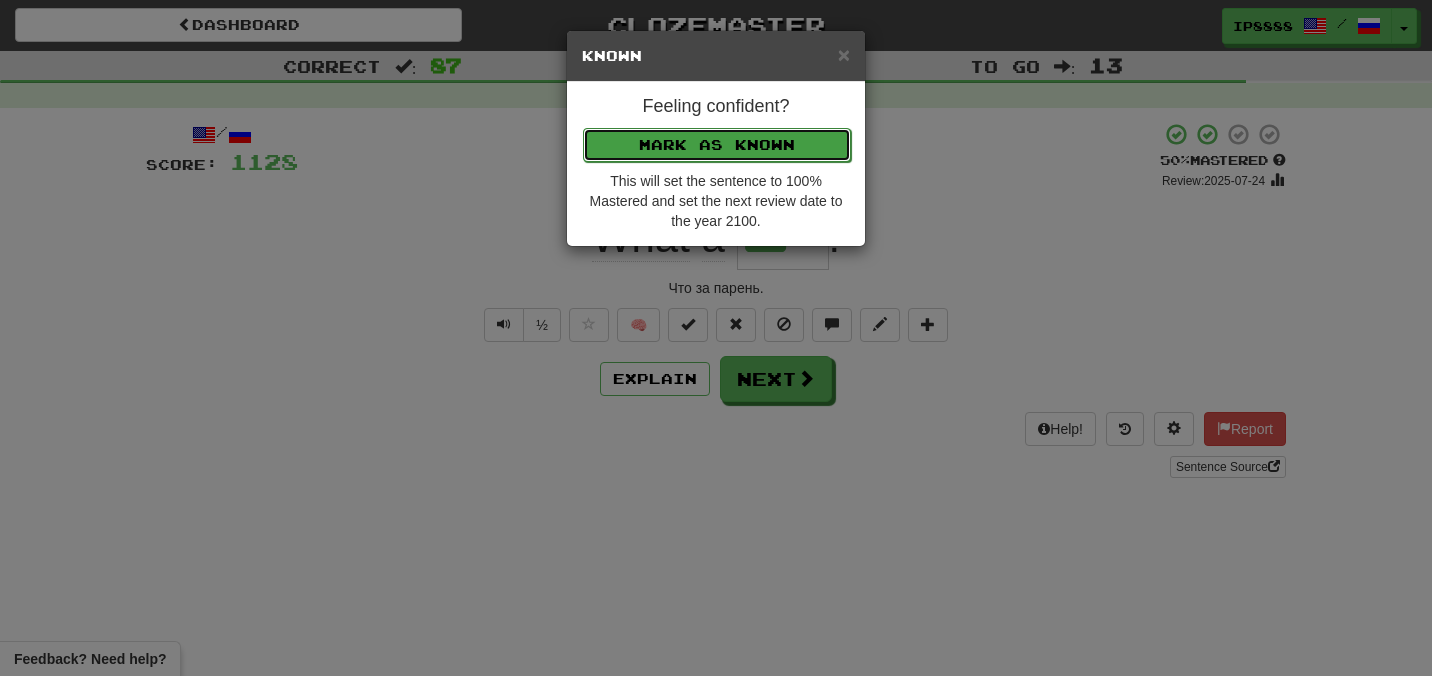 click on "Mark as Known" at bounding box center (717, 145) 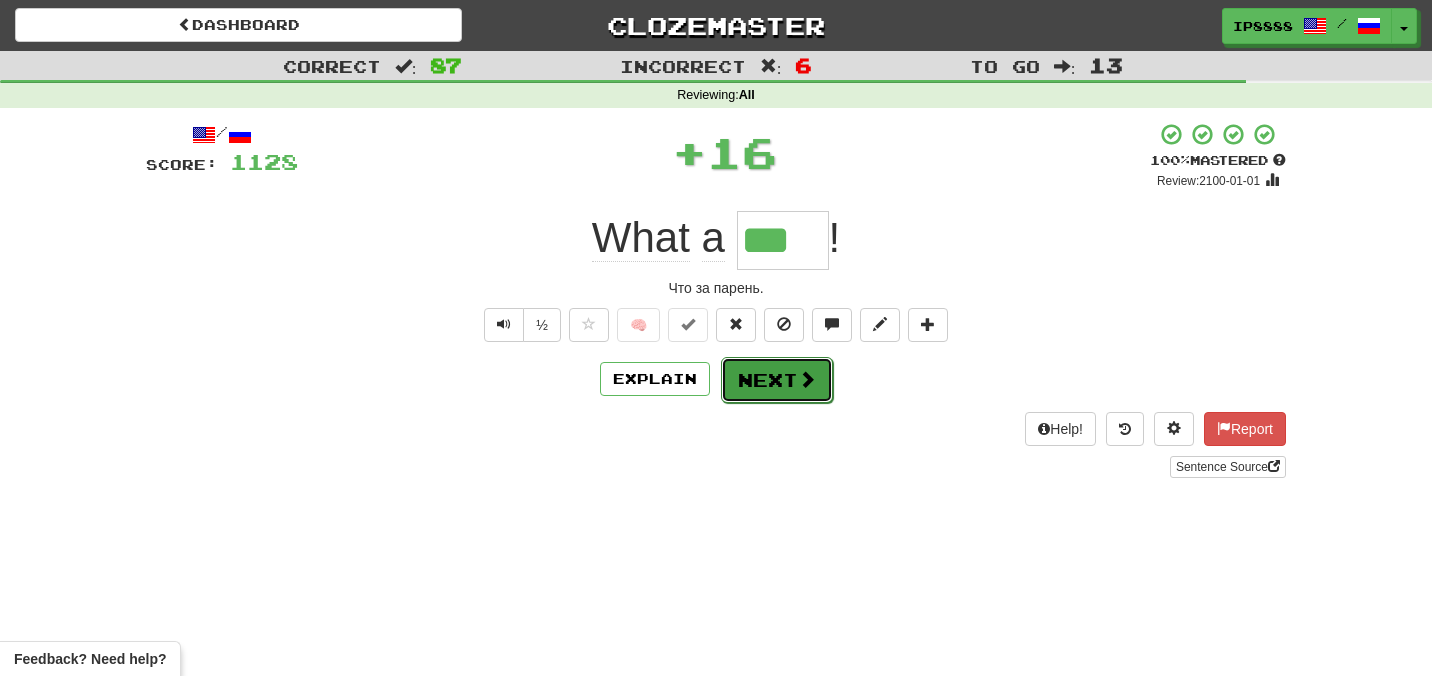 click on "Next" at bounding box center [777, 380] 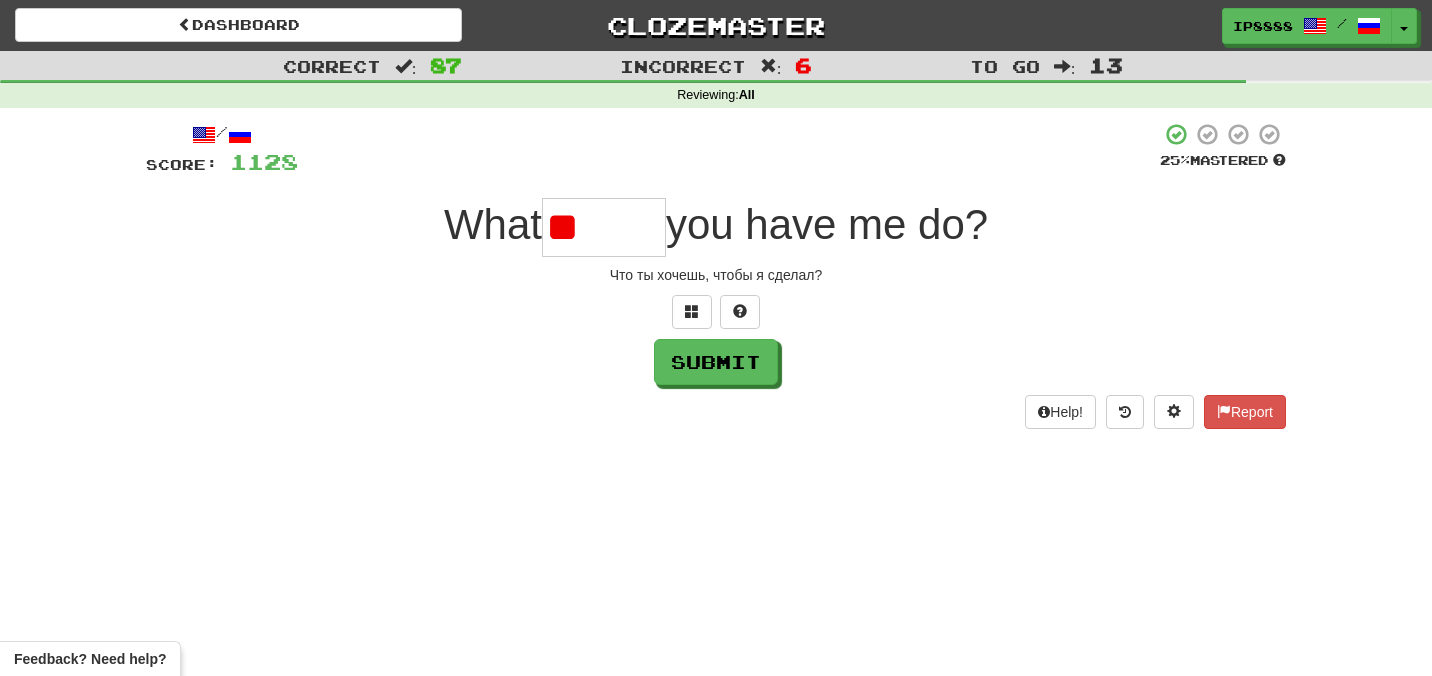 type on "*" 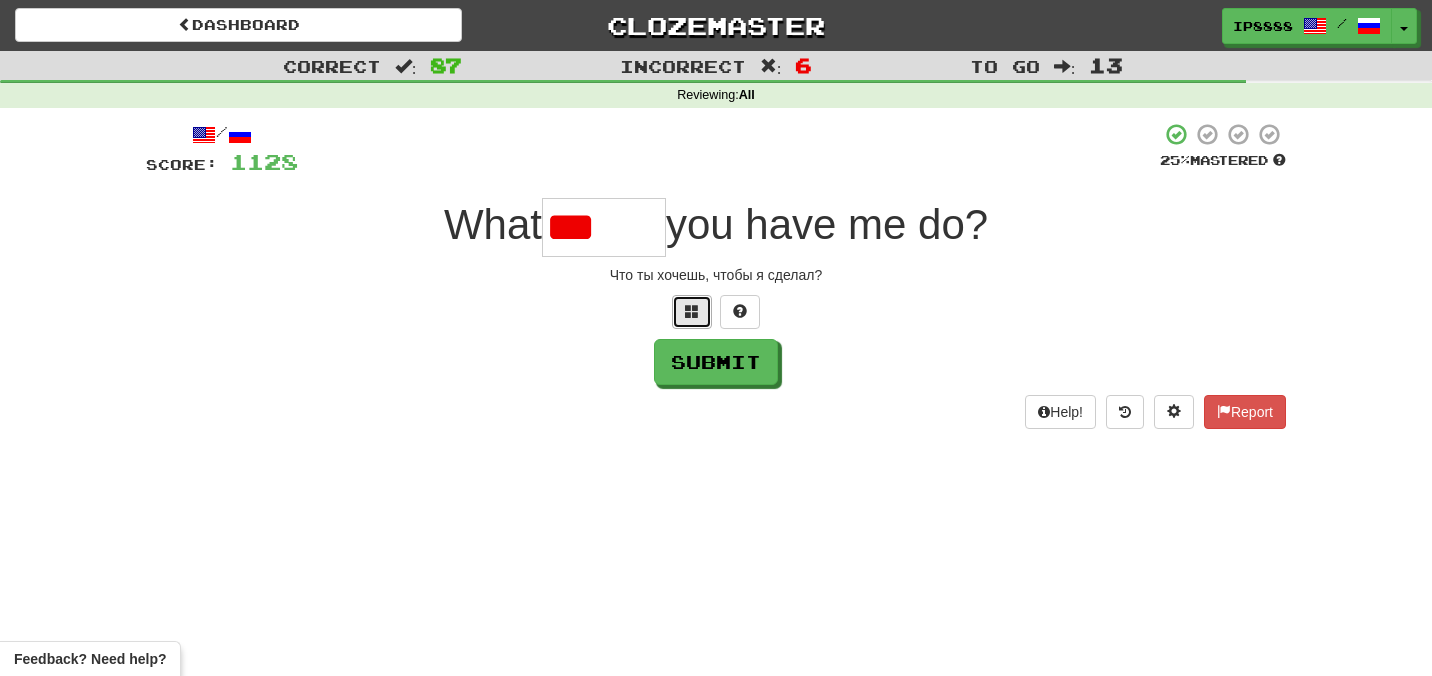click at bounding box center [692, 312] 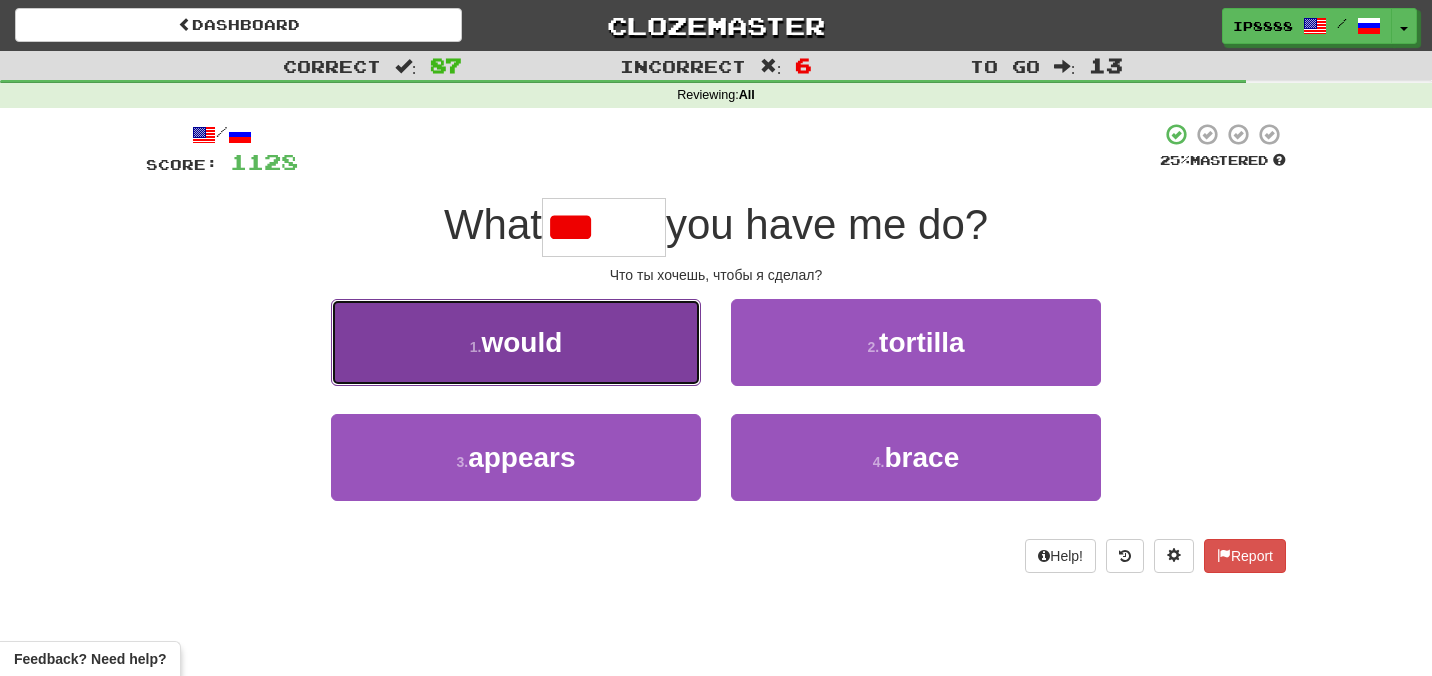 click on "1 .  would" at bounding box center (516, 342) 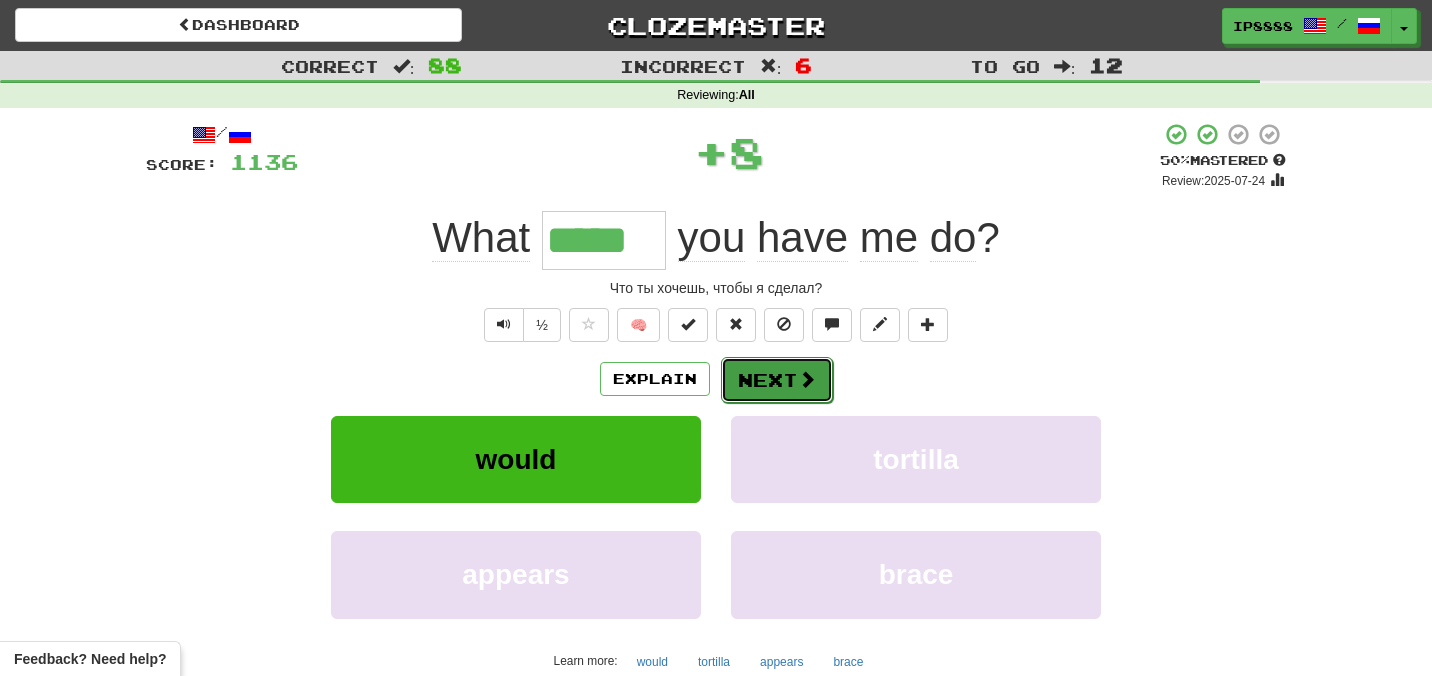 click on "Next" at bounding box center [777, 380] 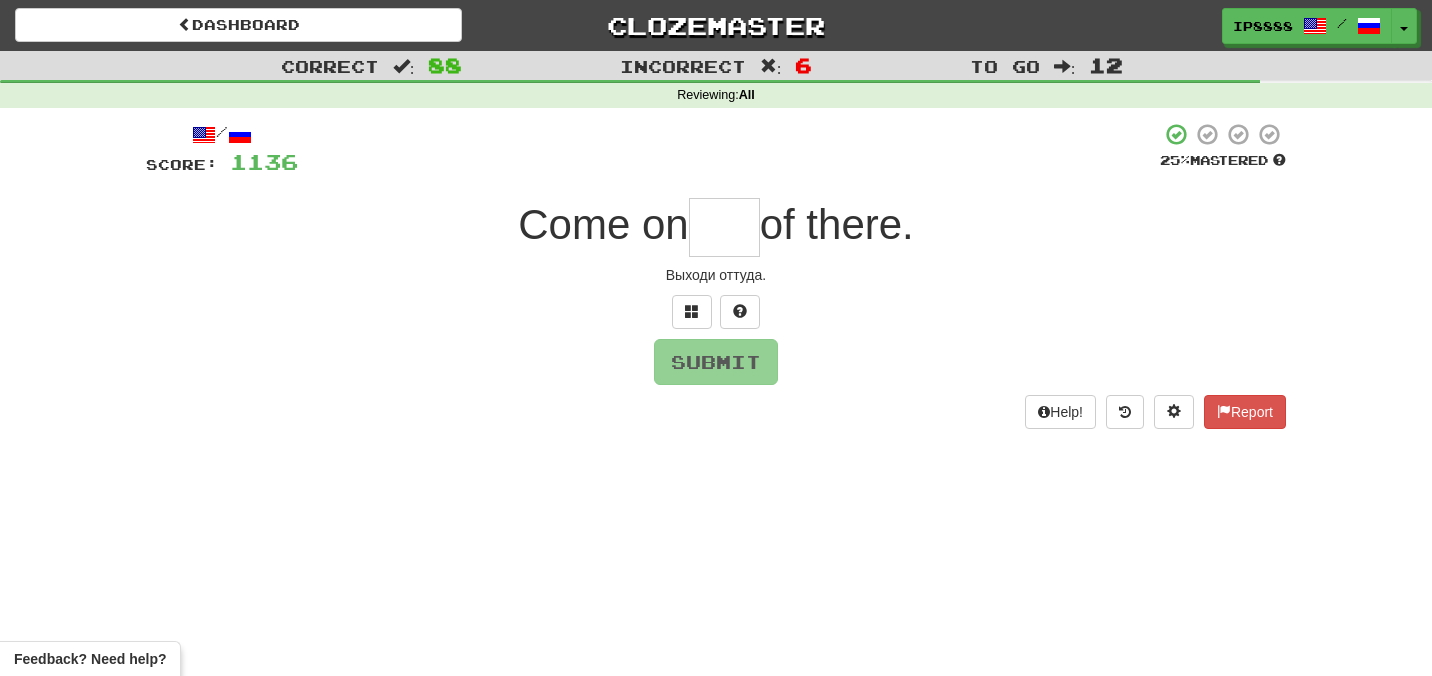 click on "/  Score:   1136 25 %  Mastered Come on   of there. Выходи оттуда. Submit  Help!  Report" at bounding box center (716, 275) 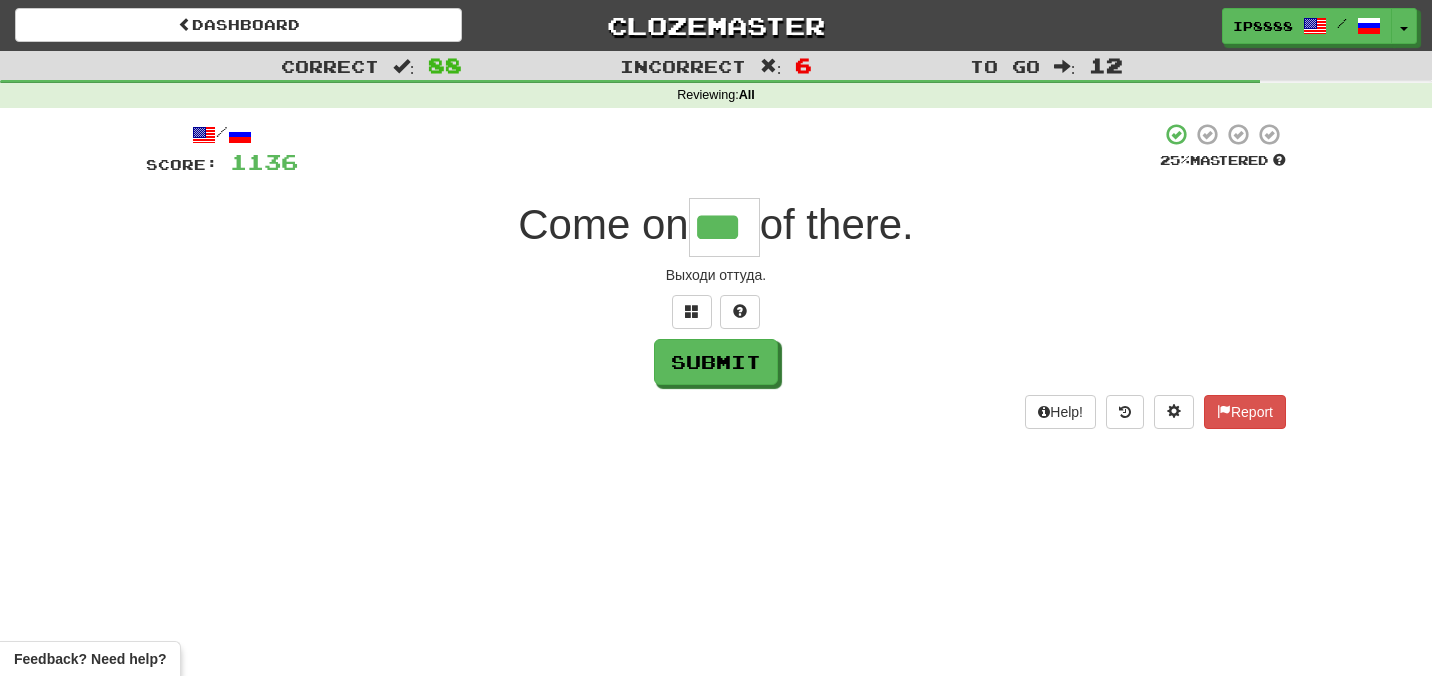 type on "***" 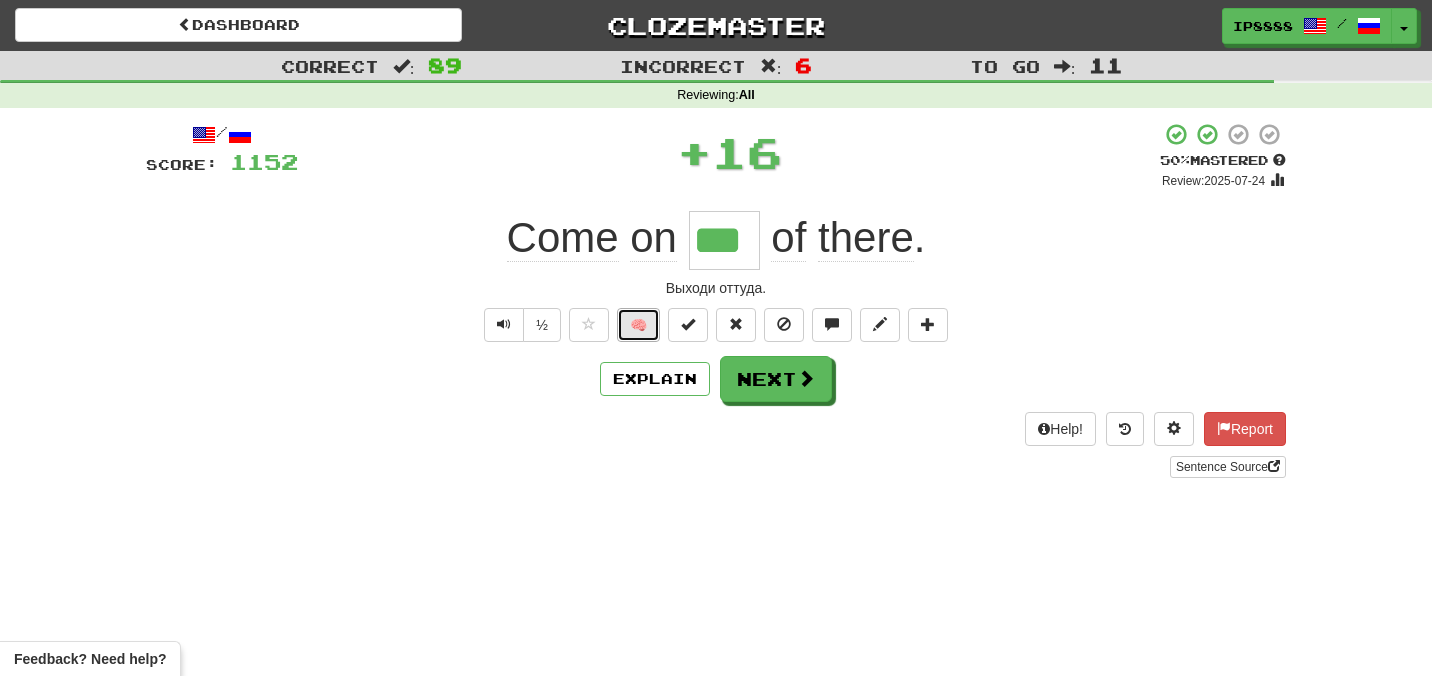 click on "🧠" at bounding box center (638, 325) 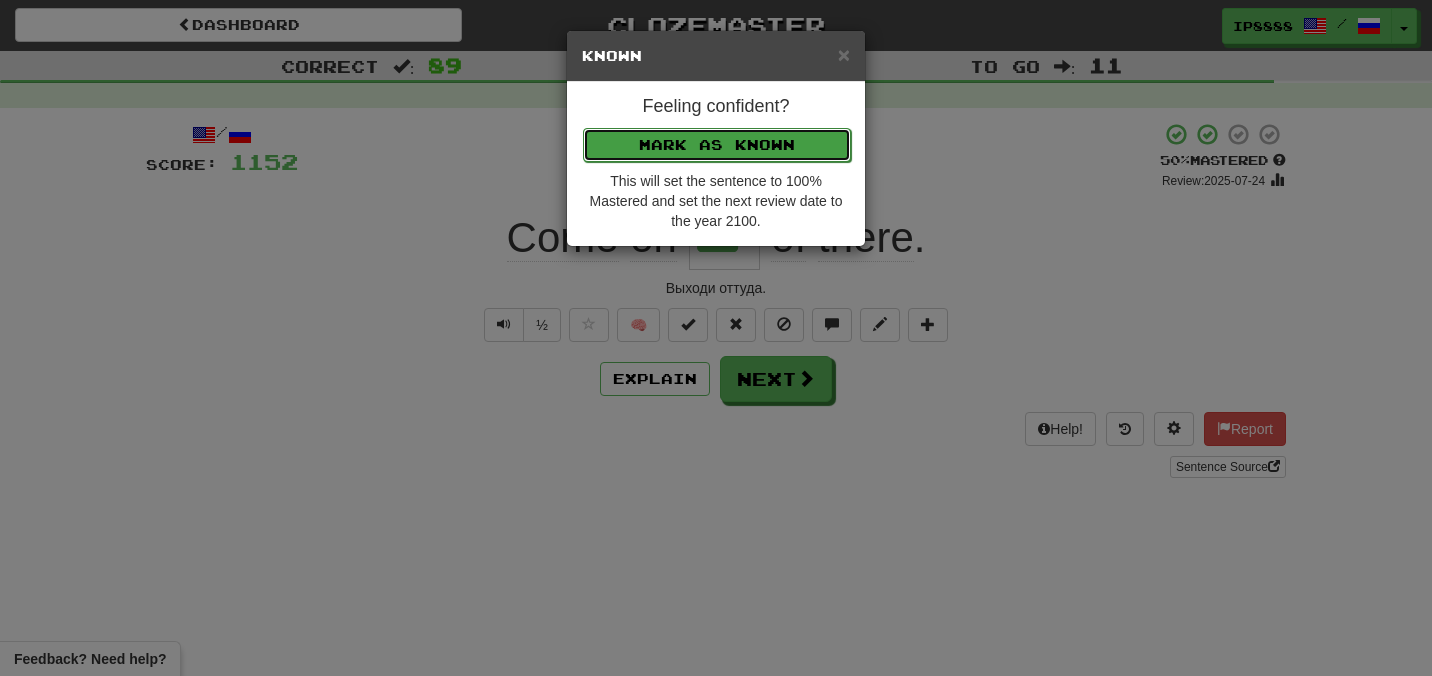 click on "Mark as Known" at bounding box center (717, 145) 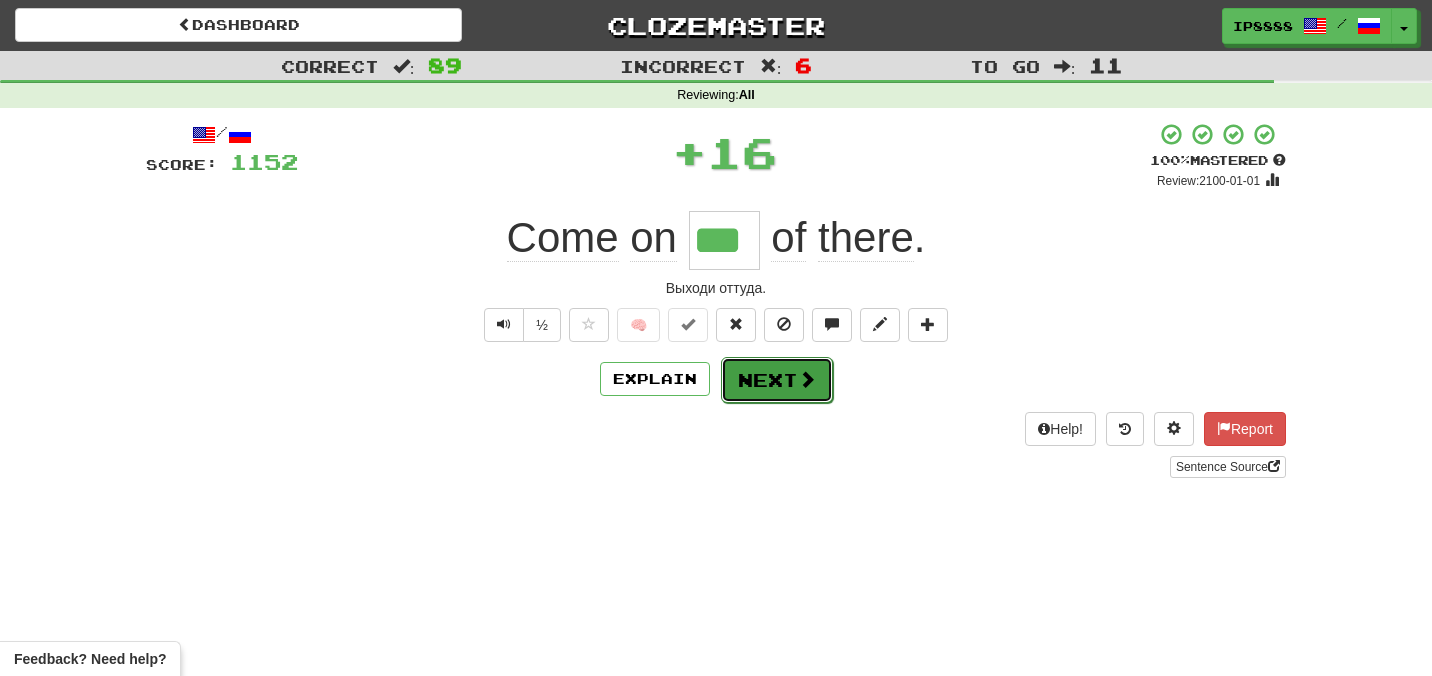 click on "Next" at bounding box center (777, 380) 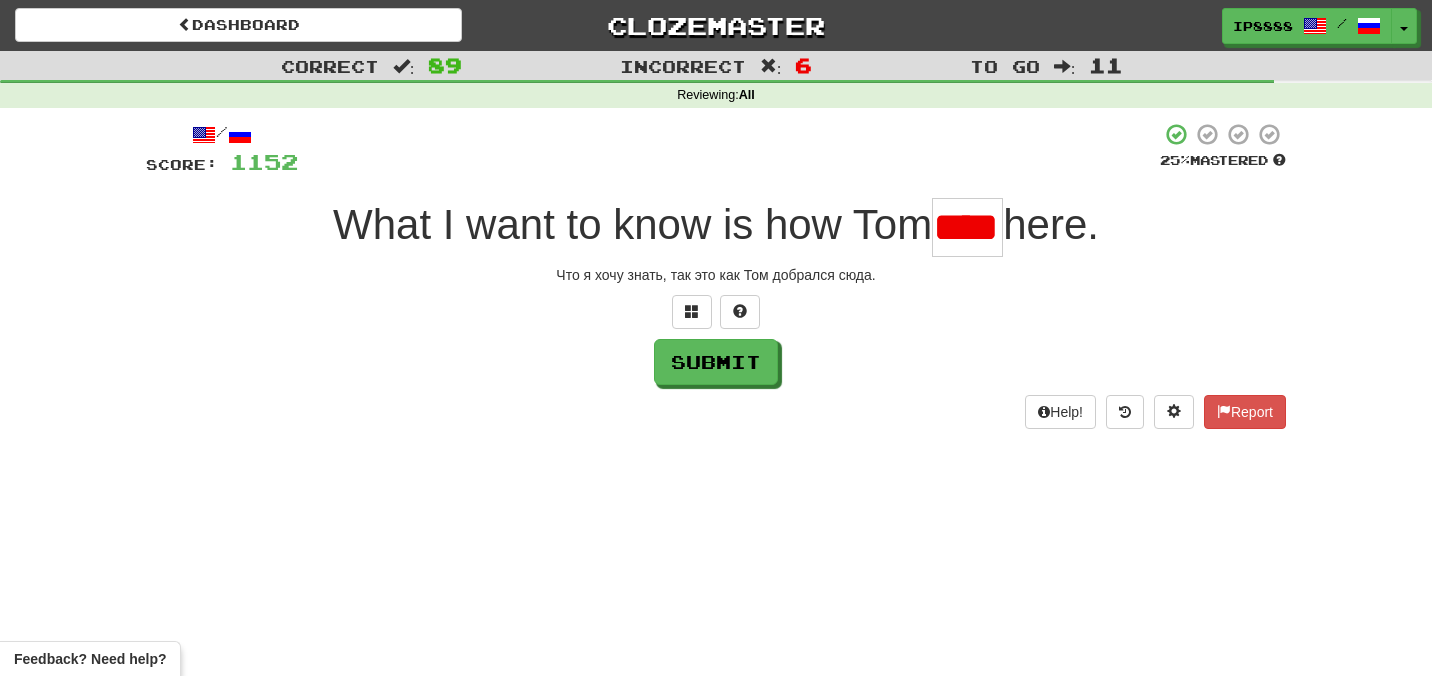 type on "*****" 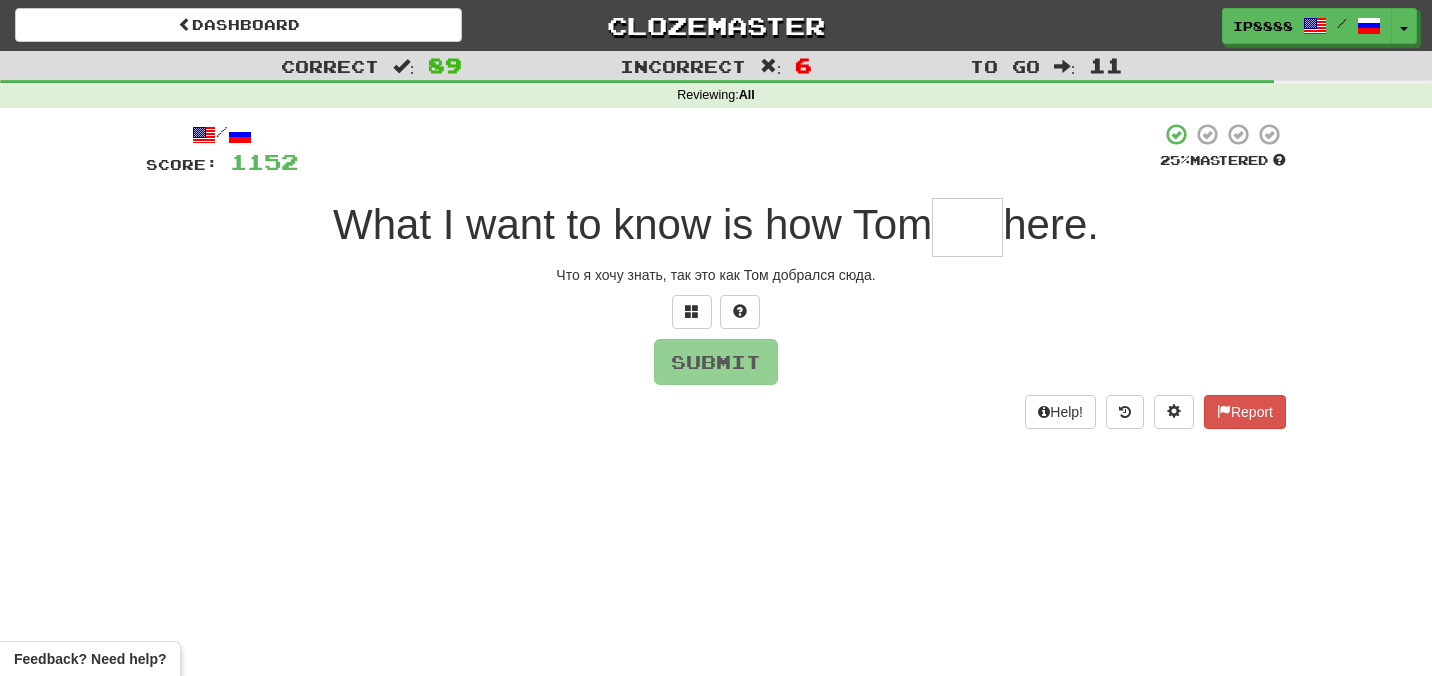 scroll, scrollTop: 0, scrollLeft: 0, axis: both 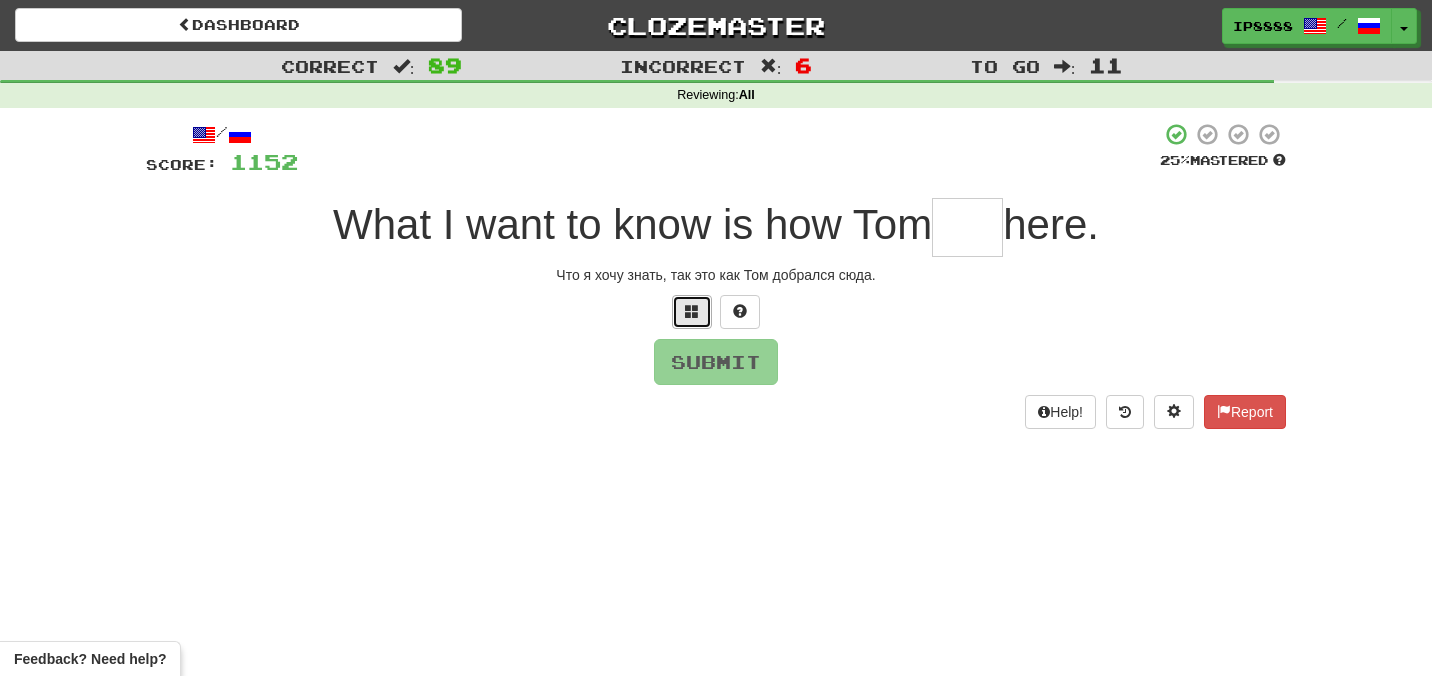 click at bounding box center [692, 311] 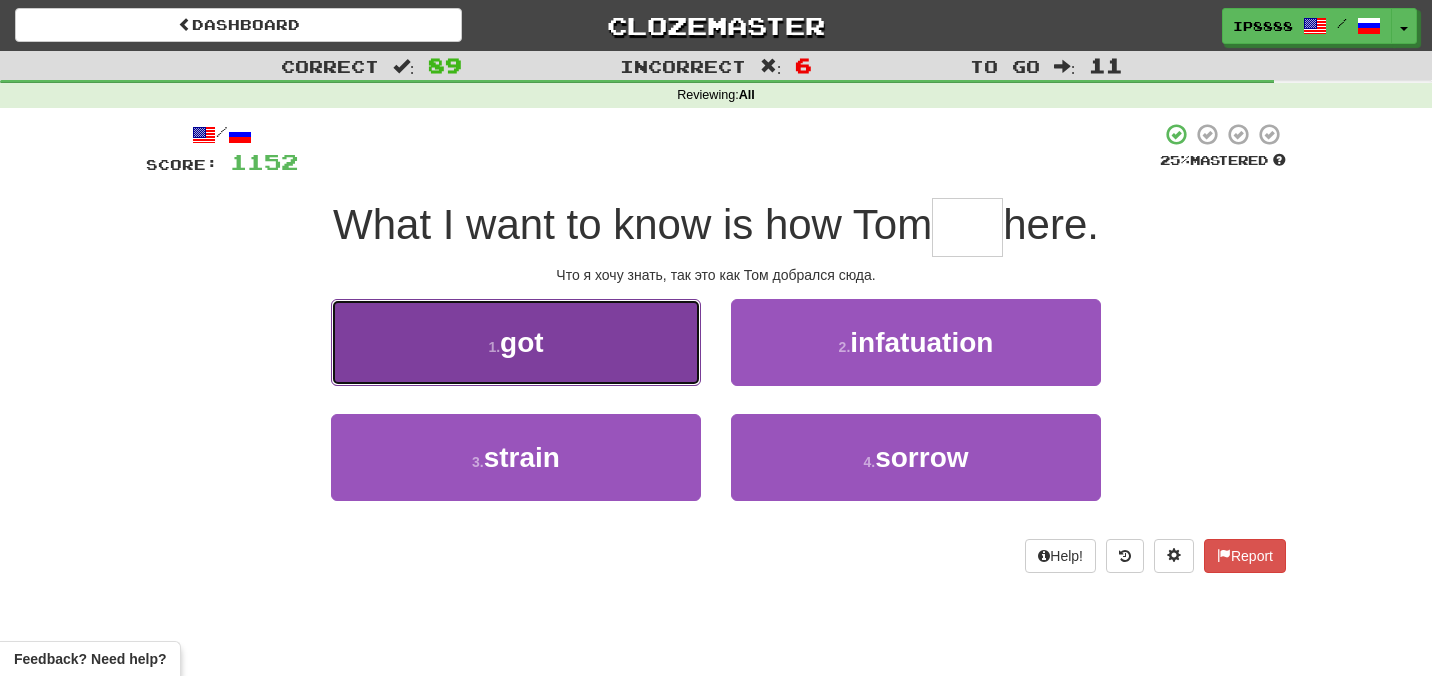 click on "1 .  got" at bounding box center [516, 342] 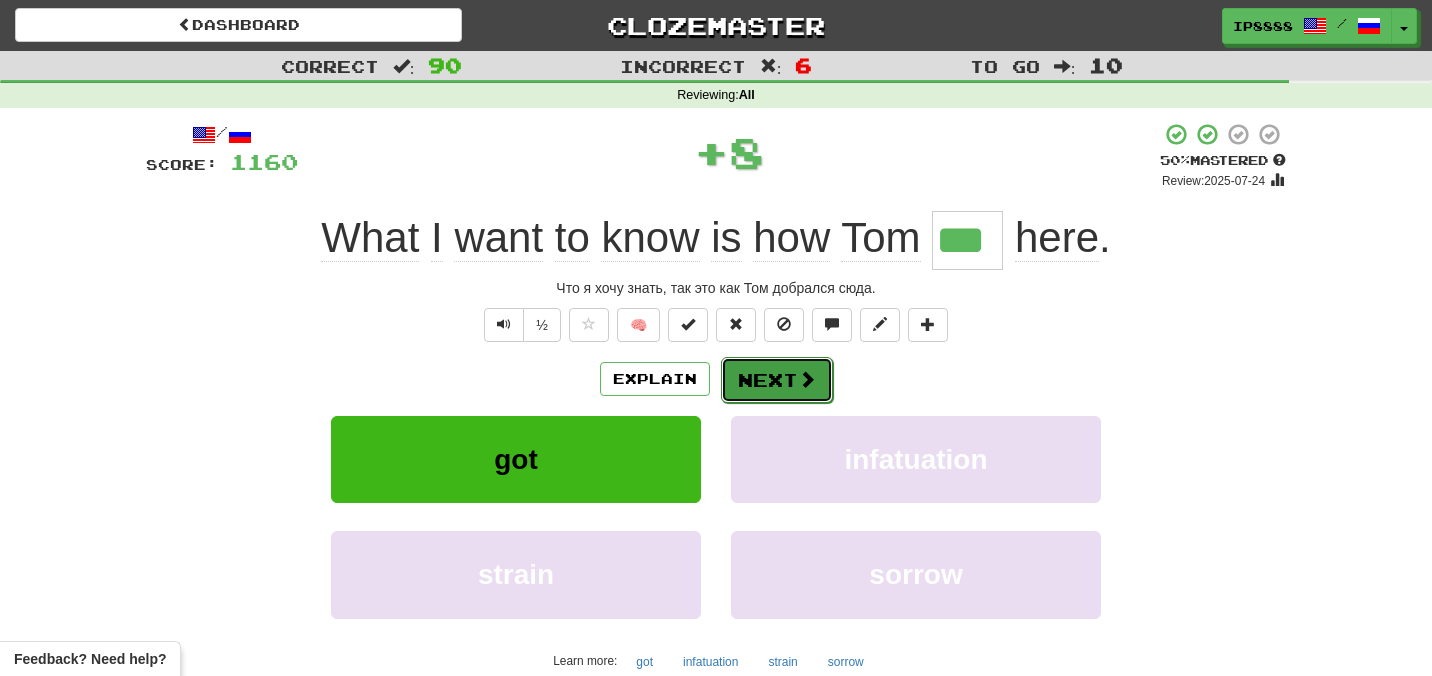 click on "Next" at bounding box center [777, 380] 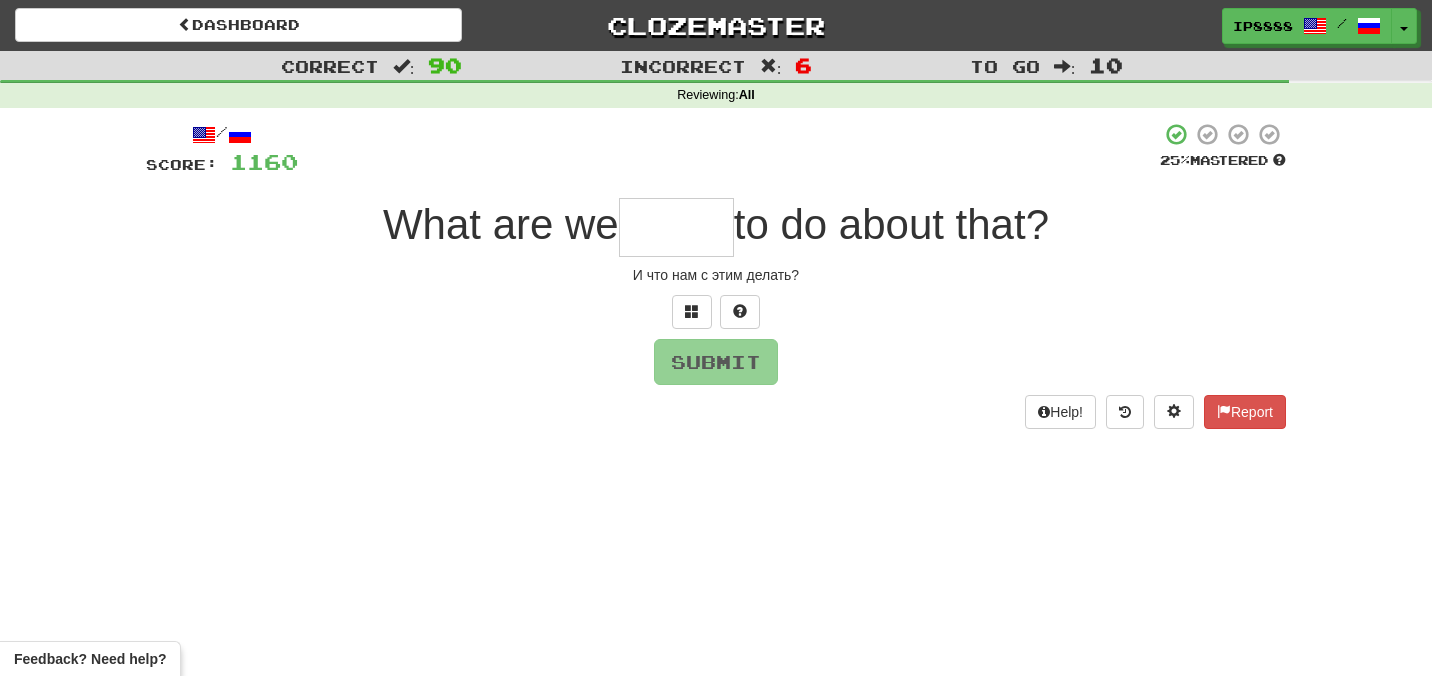 click at bounding box center (676, 227) 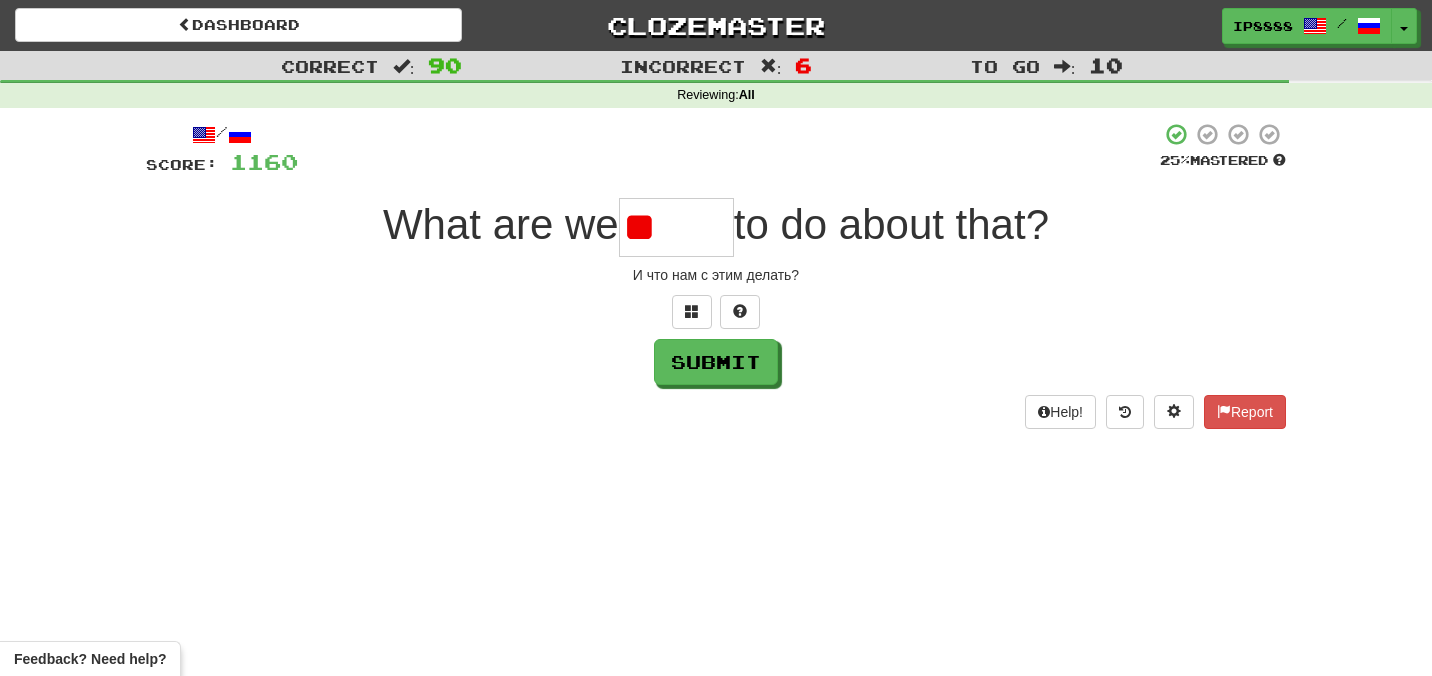 type on "*" 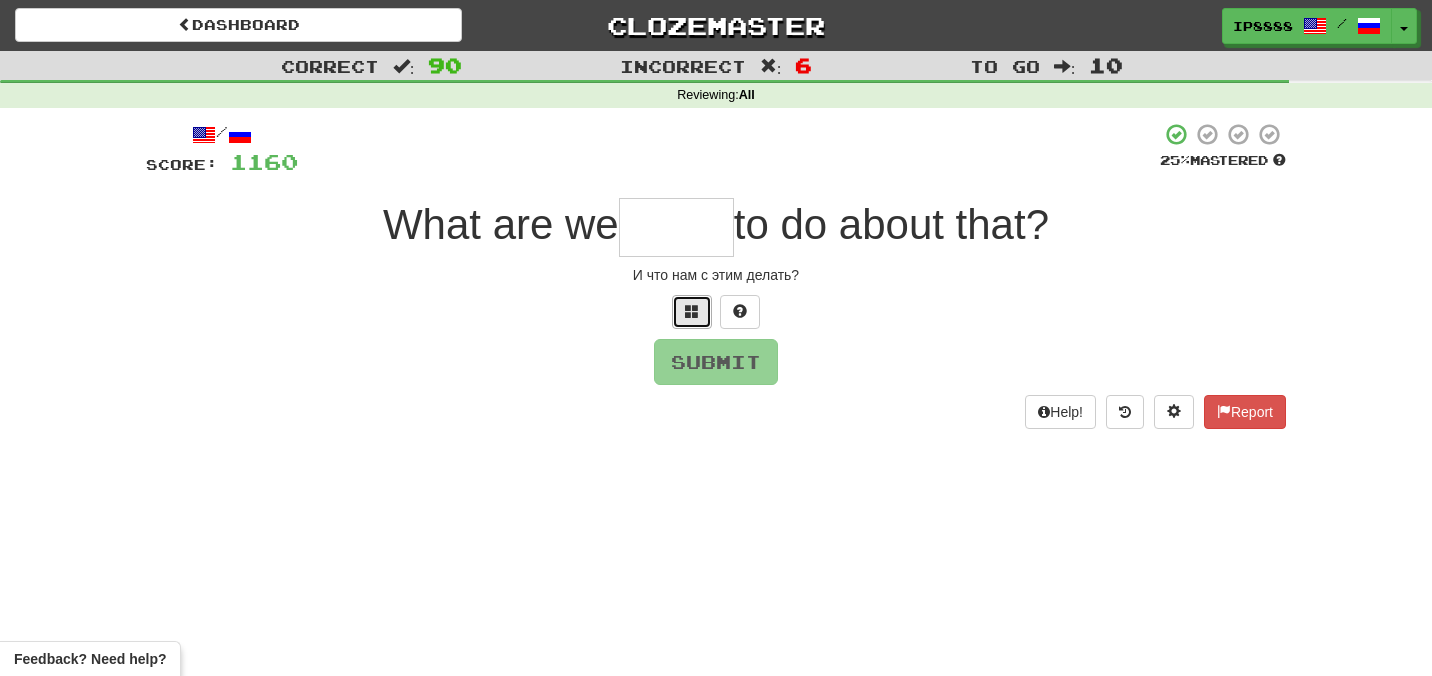 click at bounding box center (692, 311) 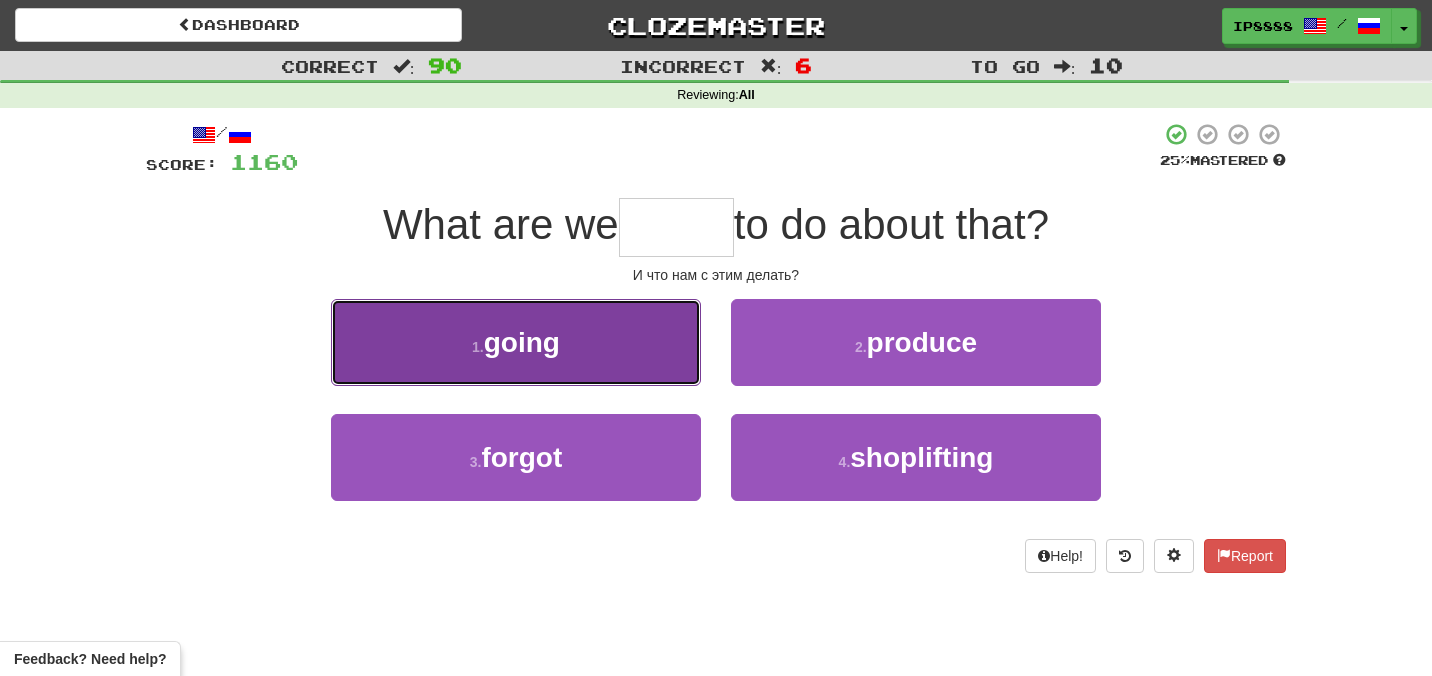 click on "1 .  going" at bounding box center [516, 342] 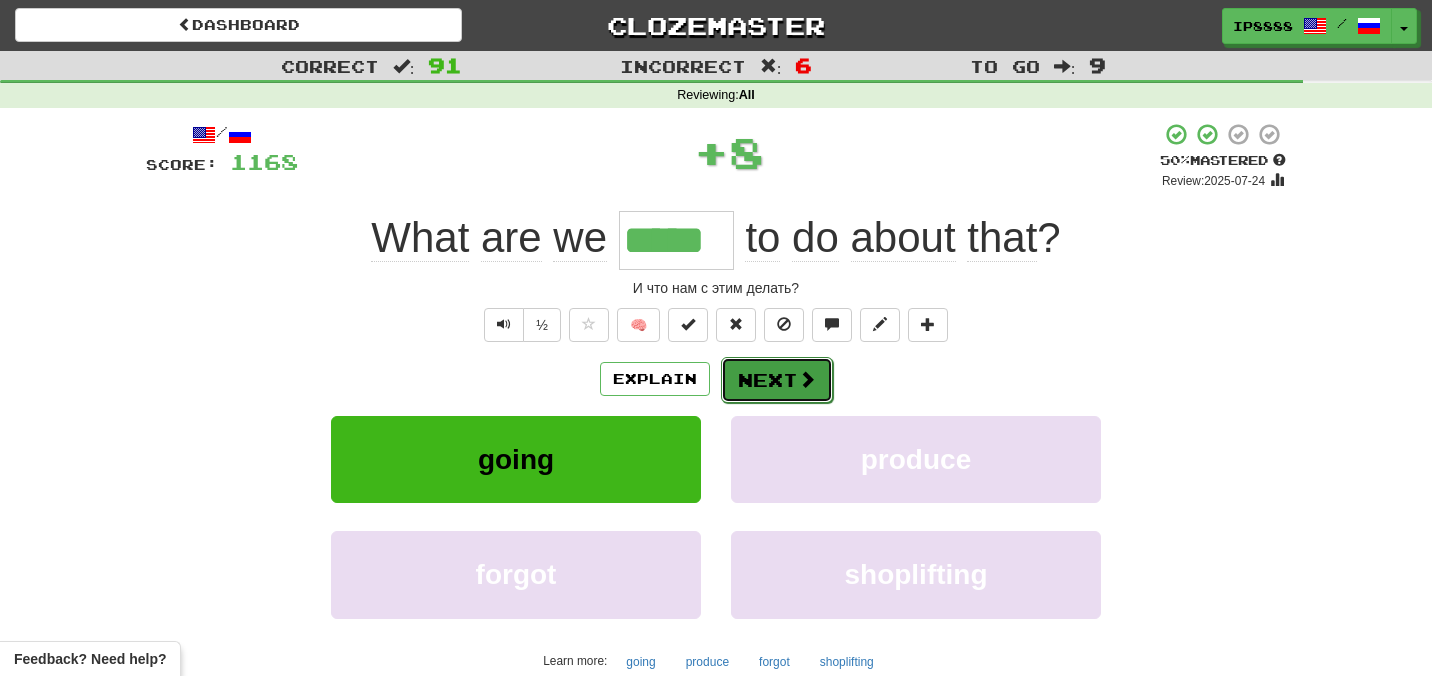 click on "Next" at bounding box center [777, 380] 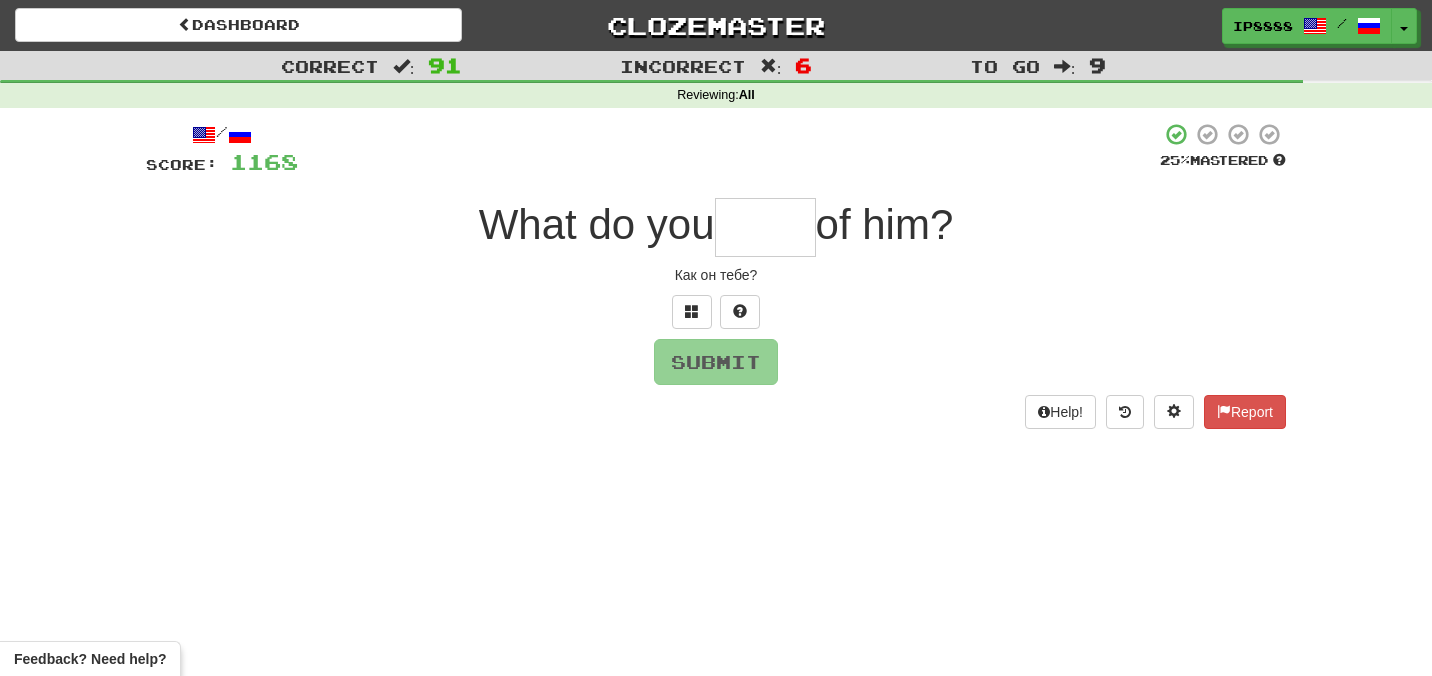 click at bounding box center [765, 227] 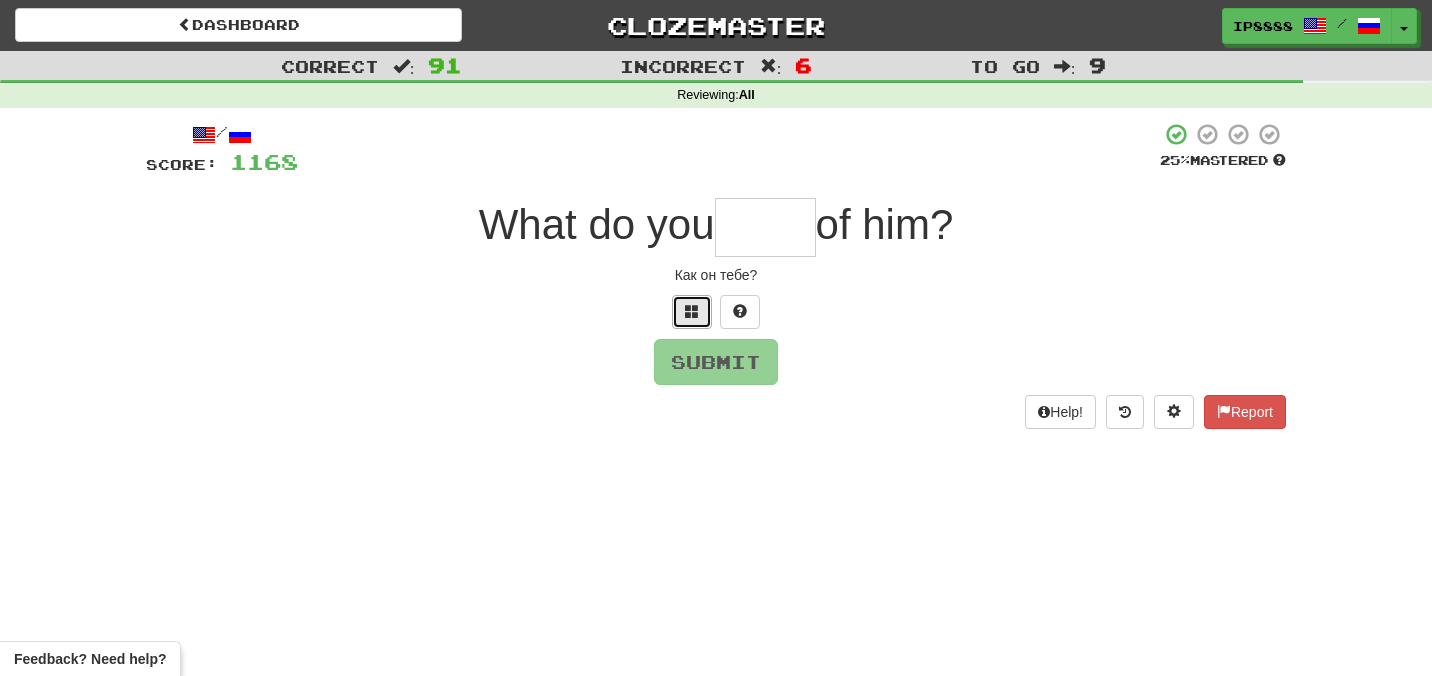 click at bounding box center (692, 312) 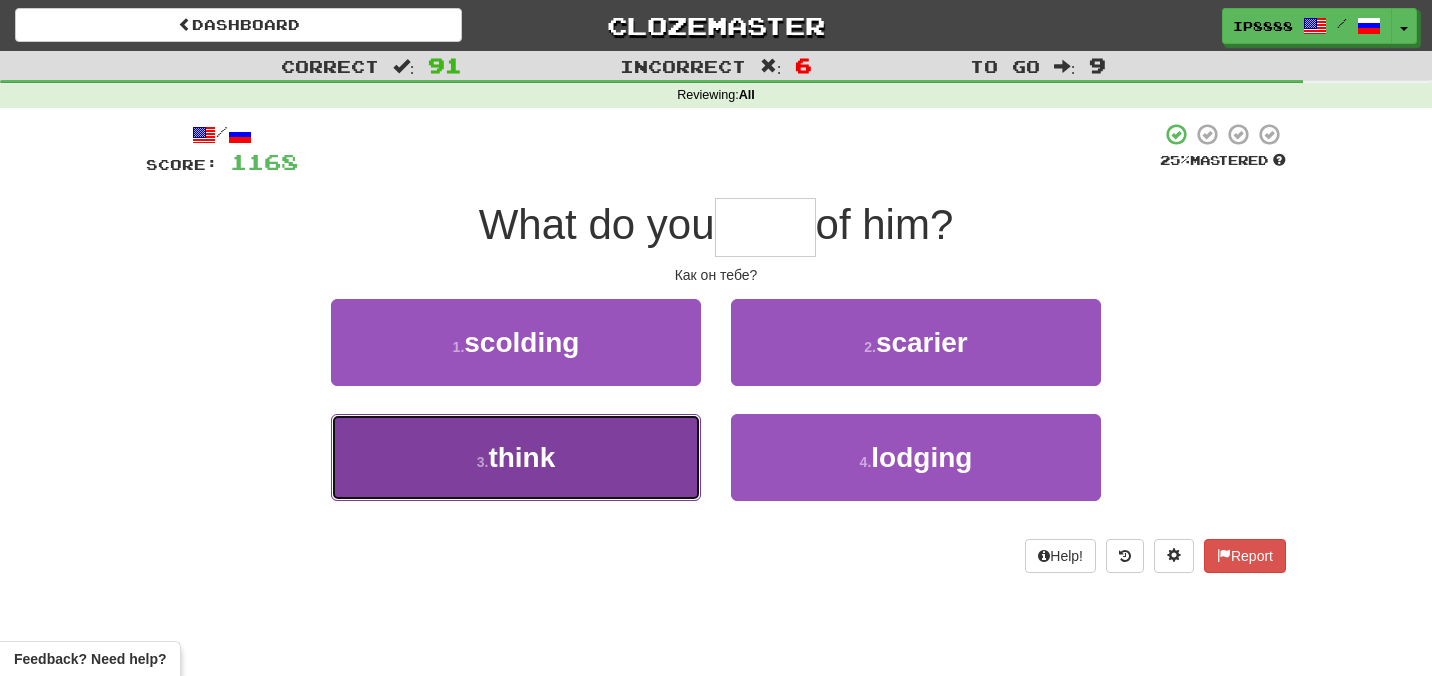 click on "3 .  think" at bounding box center [516, 457] 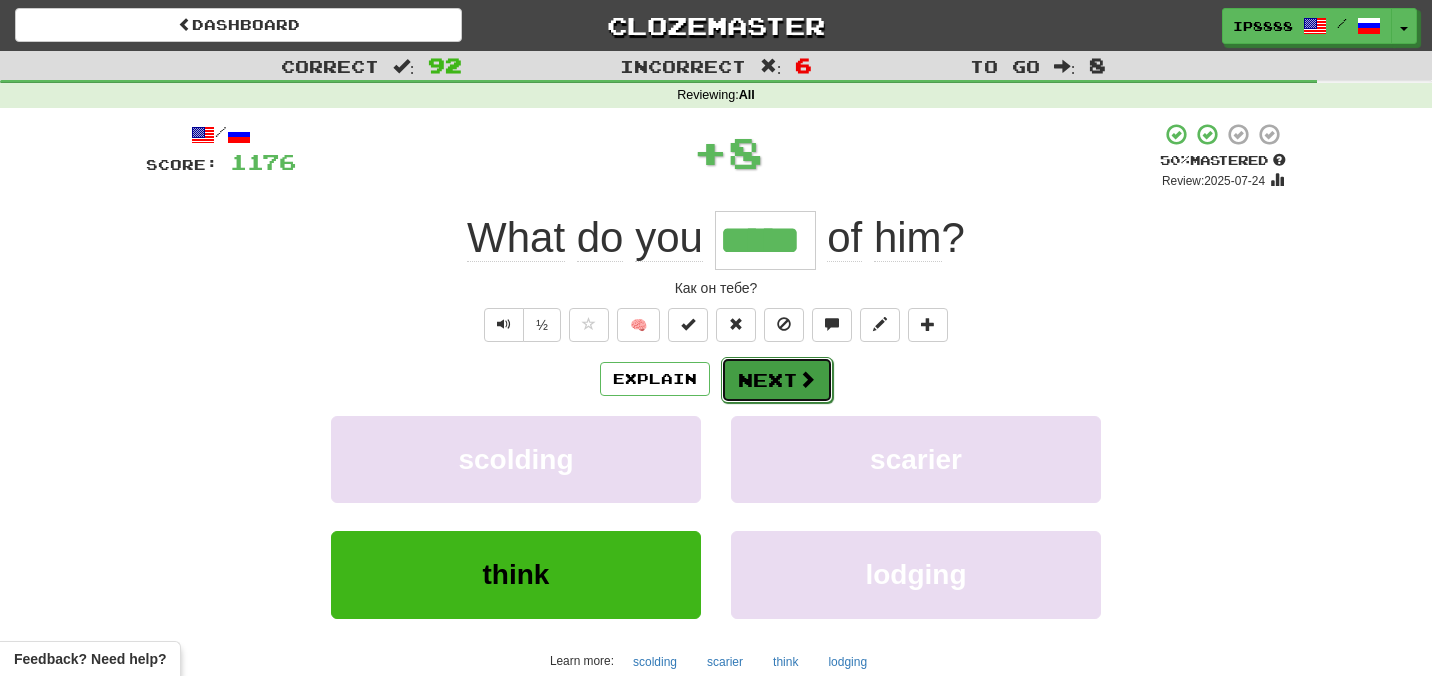 click on "Next" at bounding box center [777, 380] 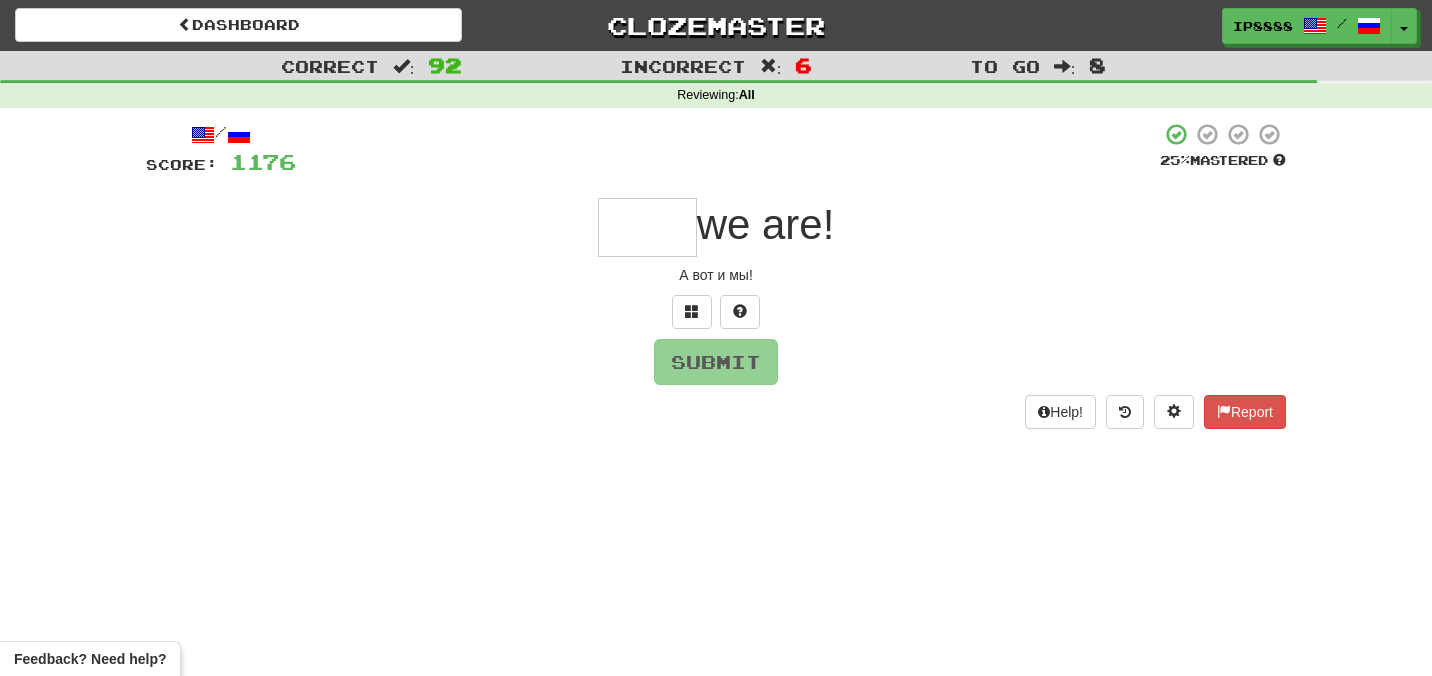 type on "*" 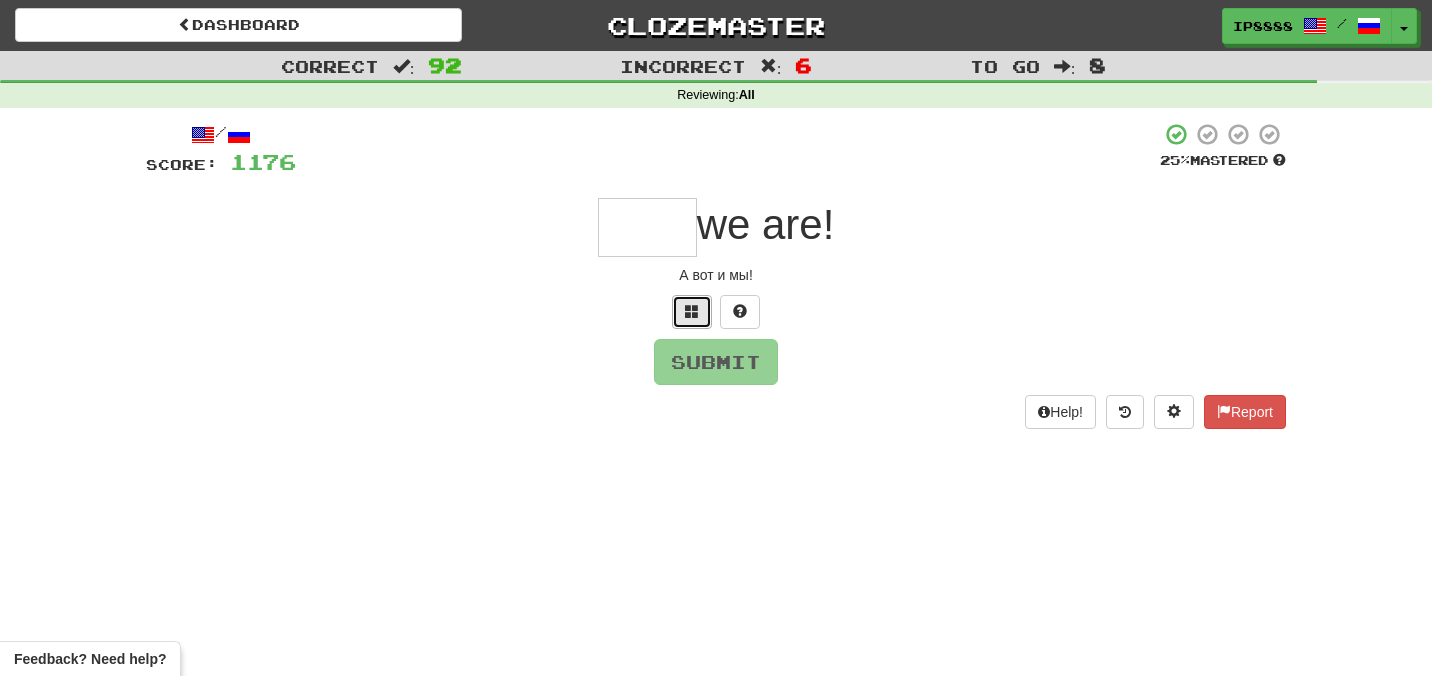 click at bounding box center [692, 312] 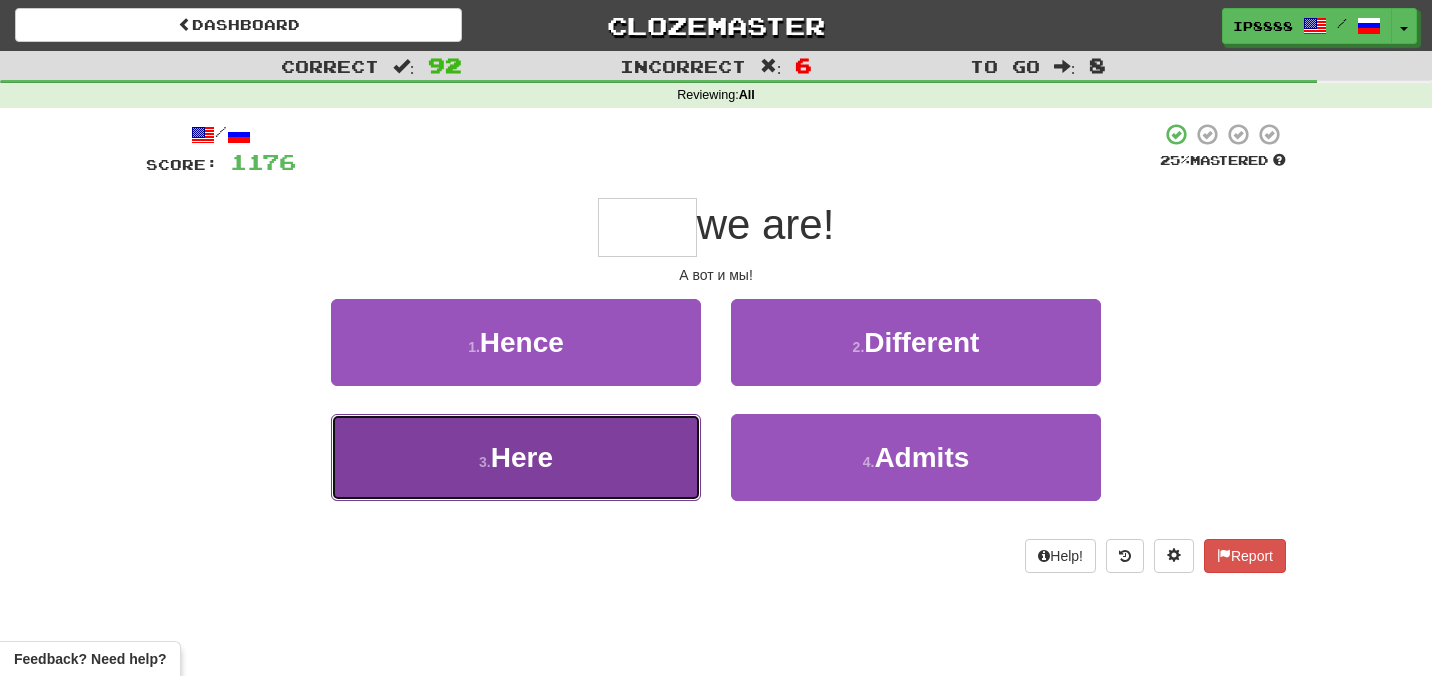 click on "3 .  Here" at bounding box center [516, 457] 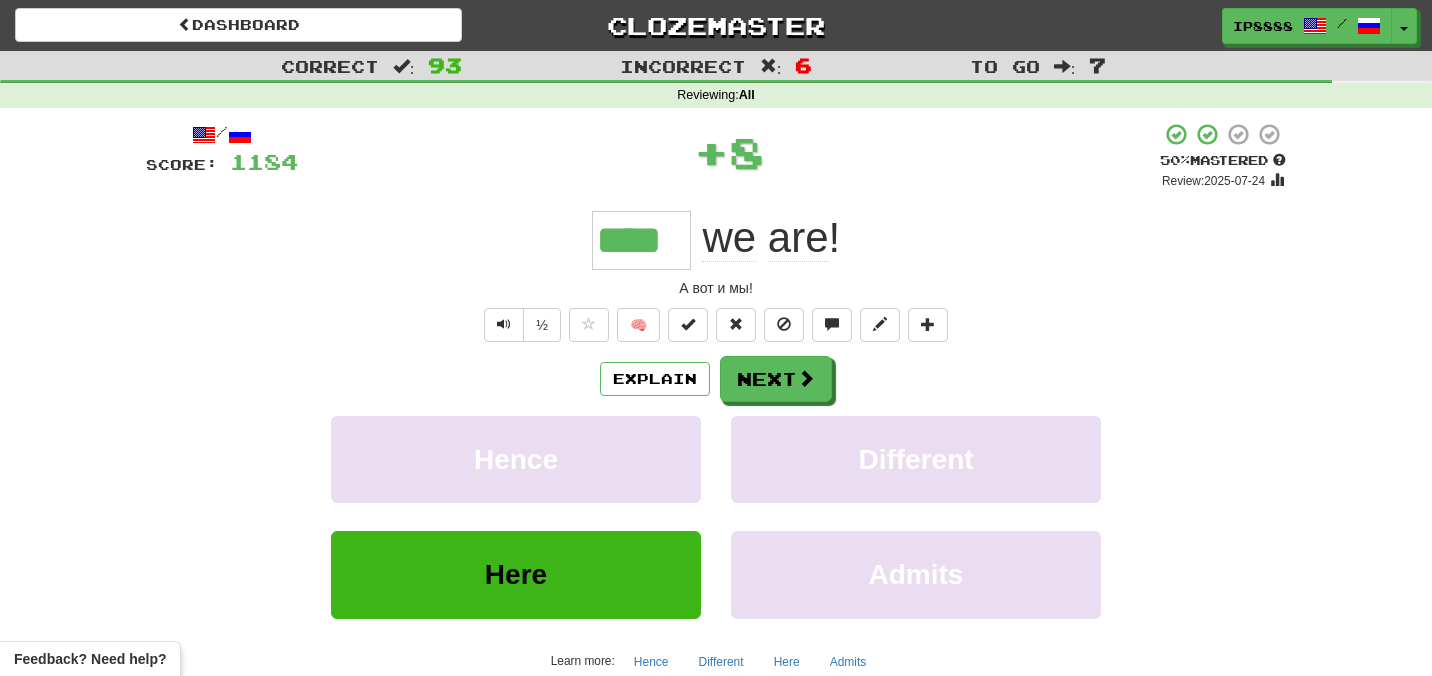drag, startPoint x: 768, startPoint y: 343, endPoint x: 755, endPoint y: 353, distance: 16.40122 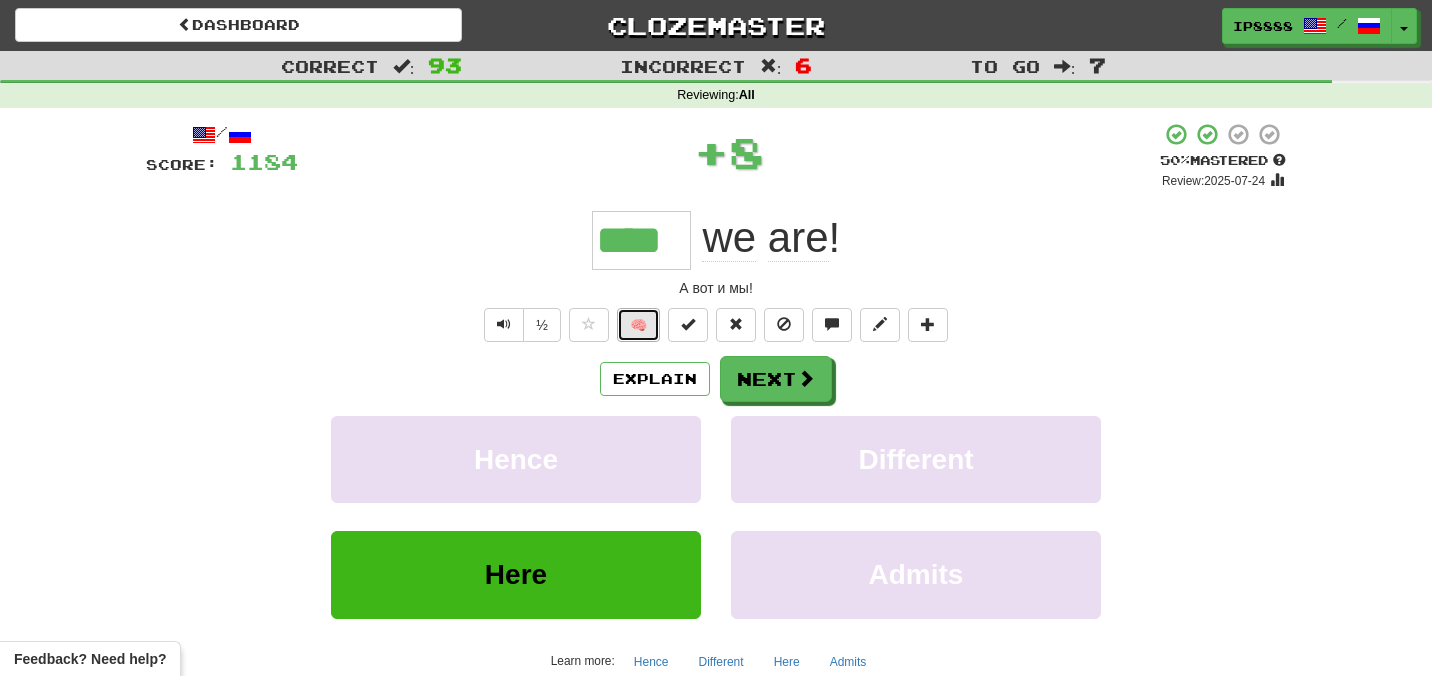click on "🧠" at bounding box center [638, 325] 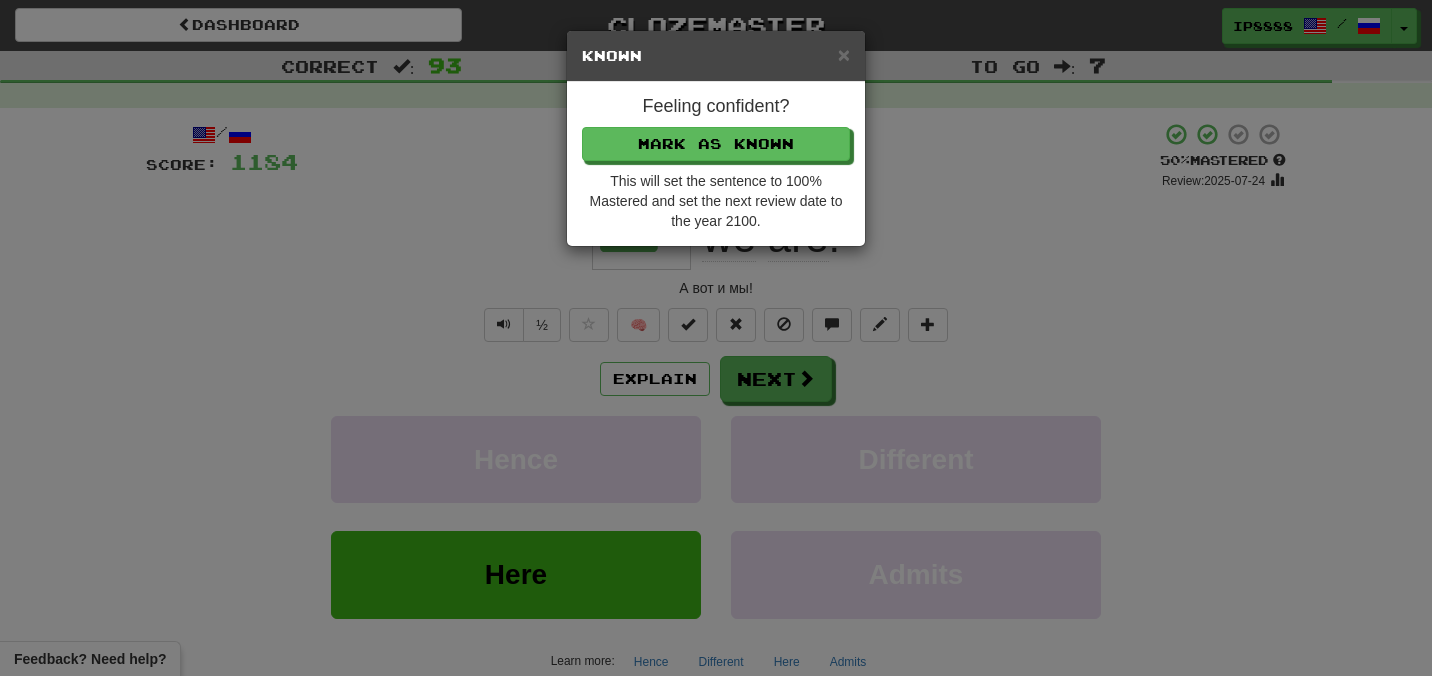 click on "Feeling confident? Mark as Known This will set the sentence to 100% Mastered and set the next review date to the year 2100." at bounding box center [716, 164] 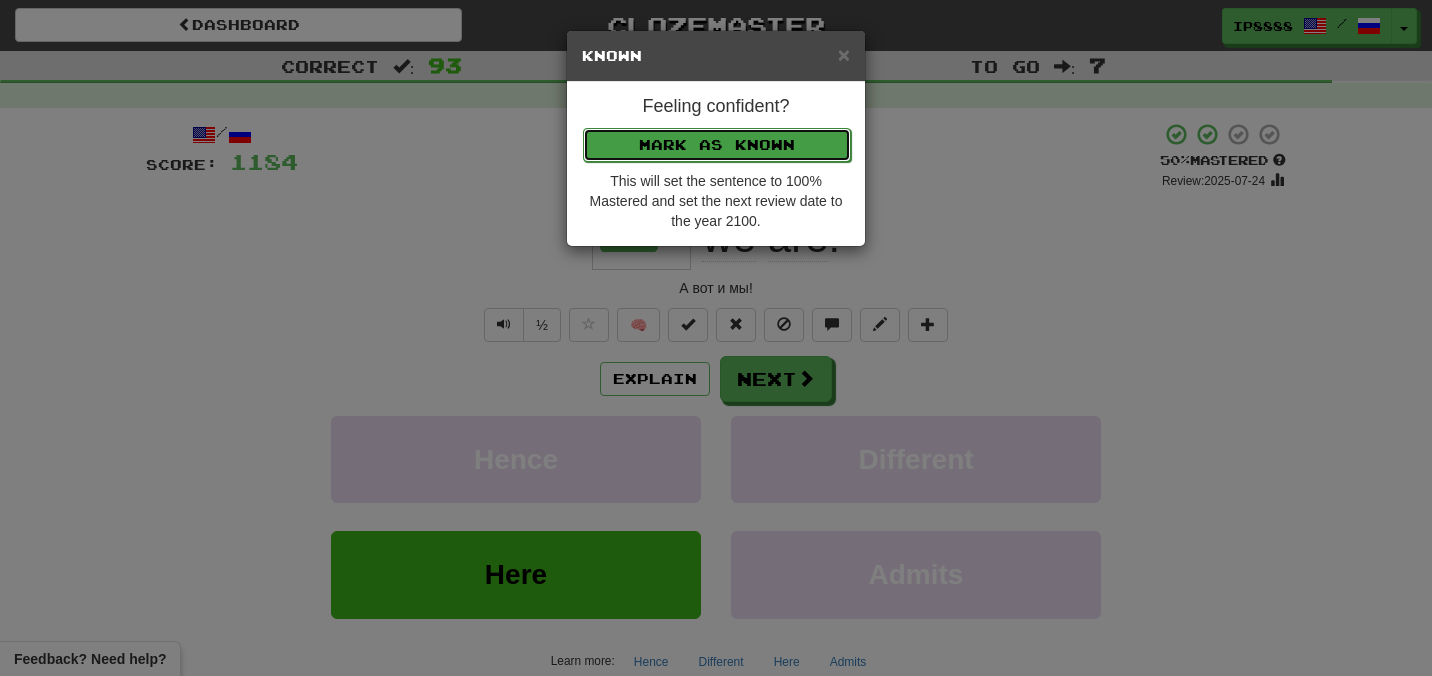 click on "Mark as Known" at bounding box center (717, 145) 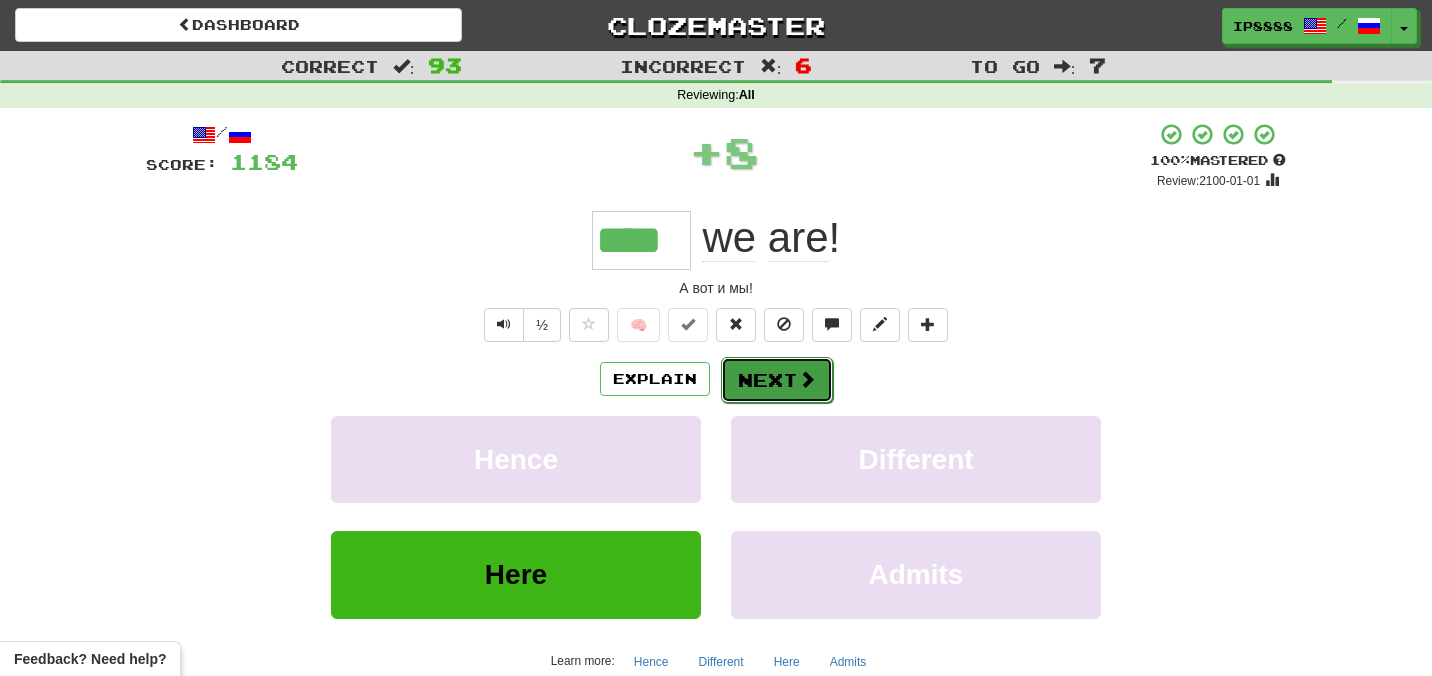 click at bounding box center [807, 379] 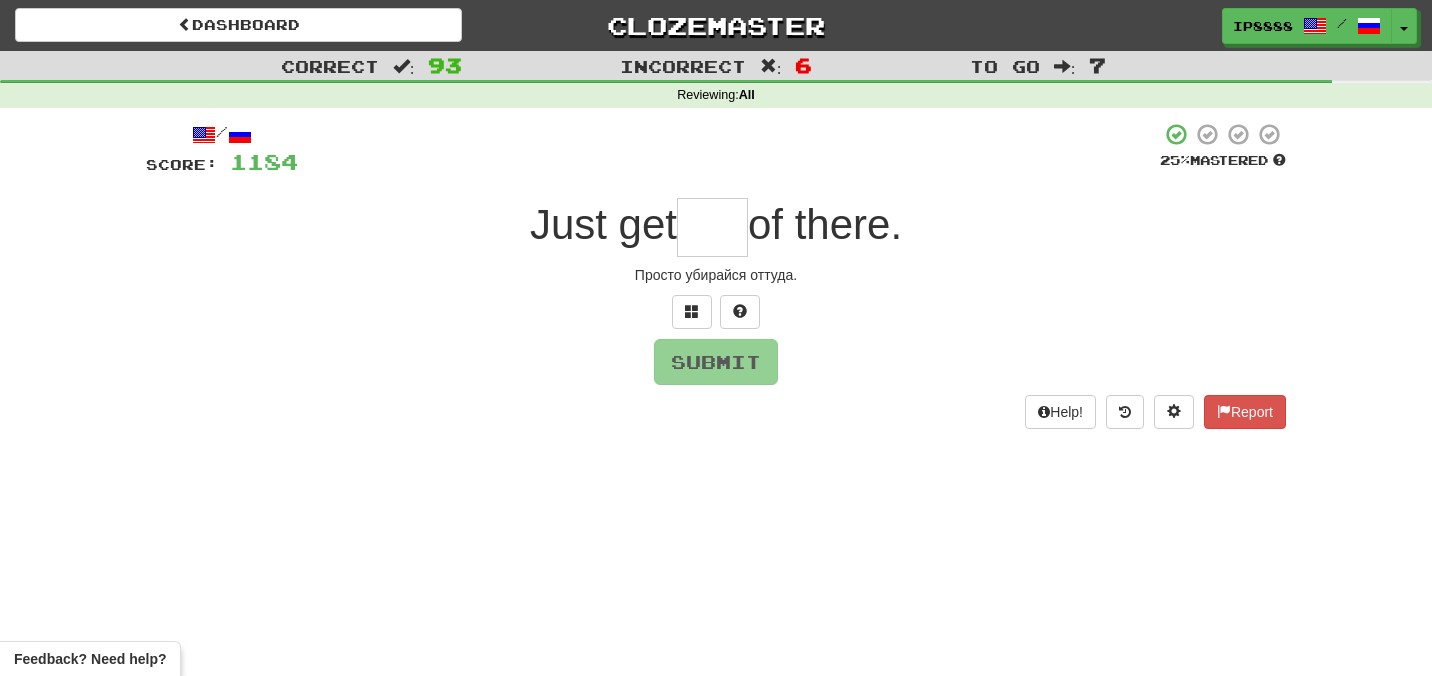 click at bounding box center (712, 227) 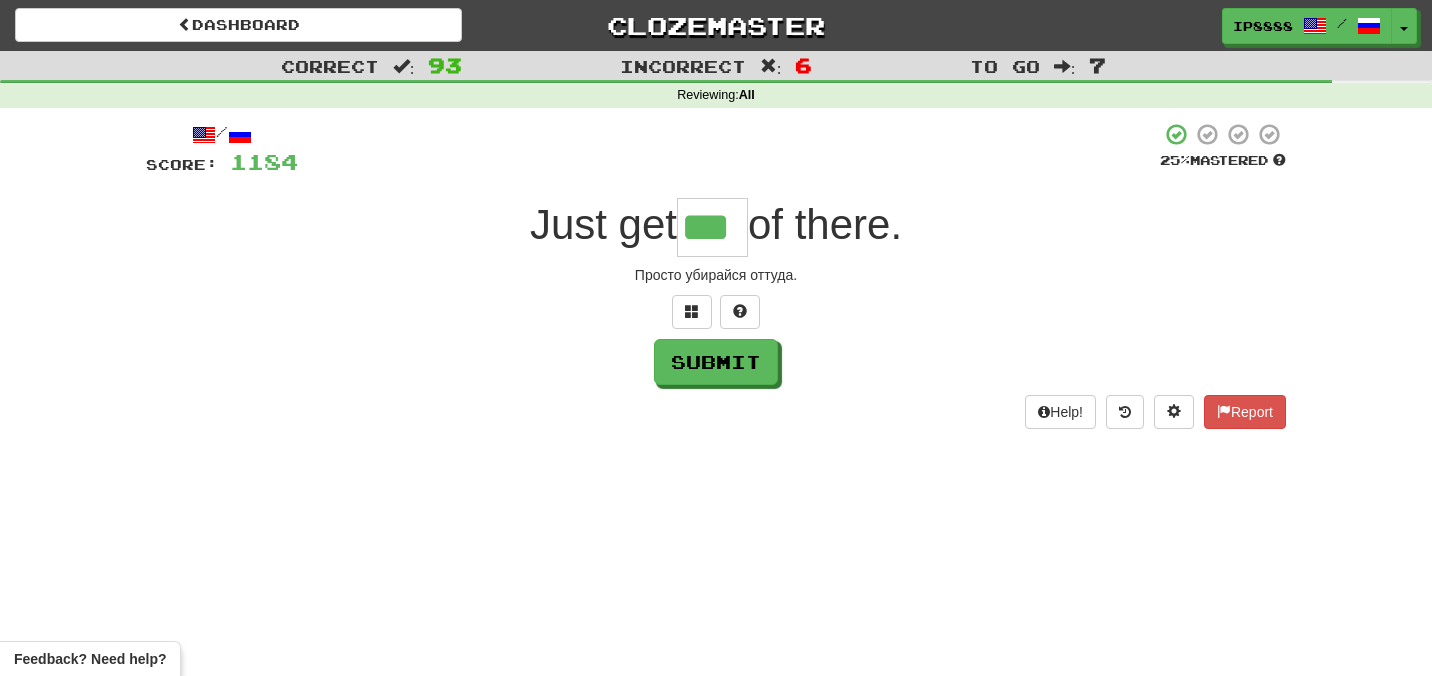 type on "***" 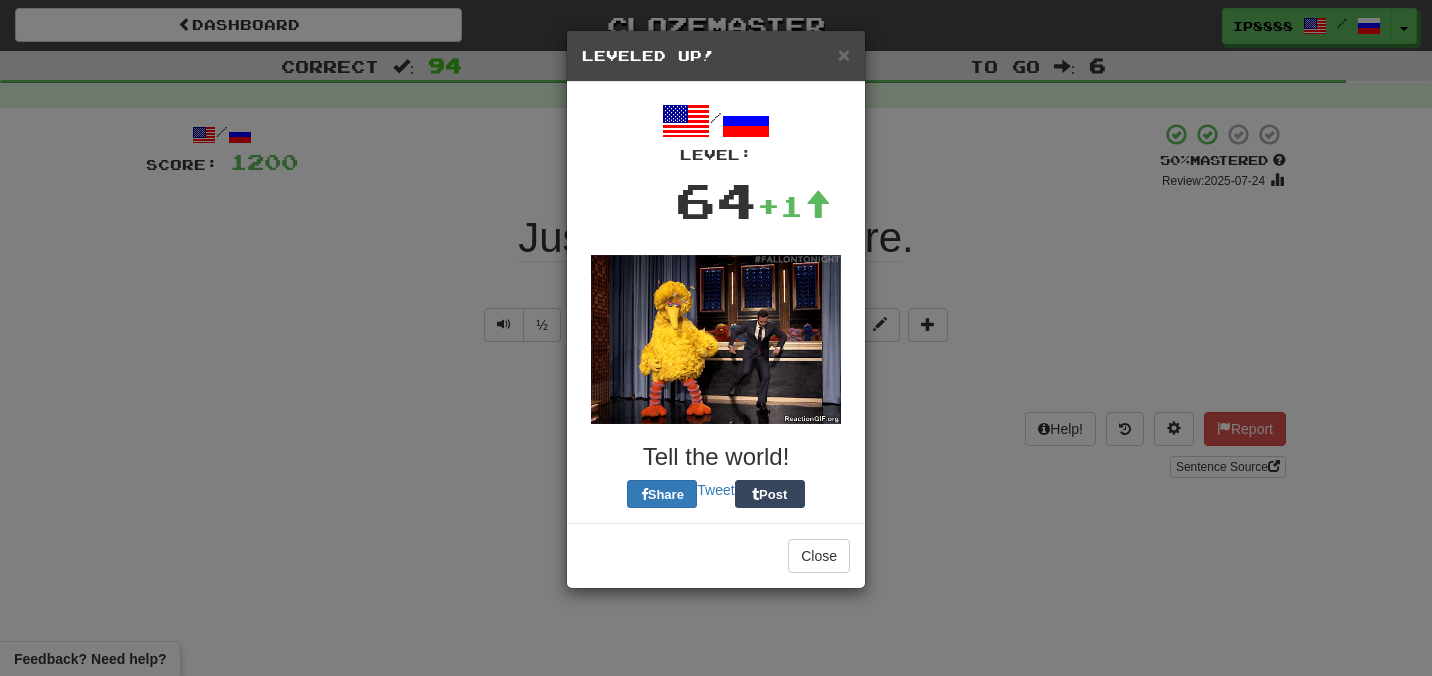 click on "Dashboard
Clozemaster
IP8888
/
Toggle Dropdown
Dashboard
Leaderboard
Activity Feed
Notifications
Profile
Discussions
English
/
Русский
Streak:
40
Review:
141
Daily Goal:  0 /1008
Languages
Account
Logout
IP8888
/
Toggle Dropdown
Dashboard
Leaderboard
Activity Feed
Notifications
Profile
Discussions
English
/
Русский
Streak:
40
Review:
141
Daily Goal:  0 /1008
Languages
Account
Logout
clozemaster
Correct   :   94 Incorrect   :   6 To go   :   6 Reviewing :  All  /  Score:   1200 + 16 50 %  Mastered Review:  2025-07-24 Just   get   ***   of   there . Просто убирайся оттуда. ½ 🧠 Explain Next" at bounding box center [716, 693] 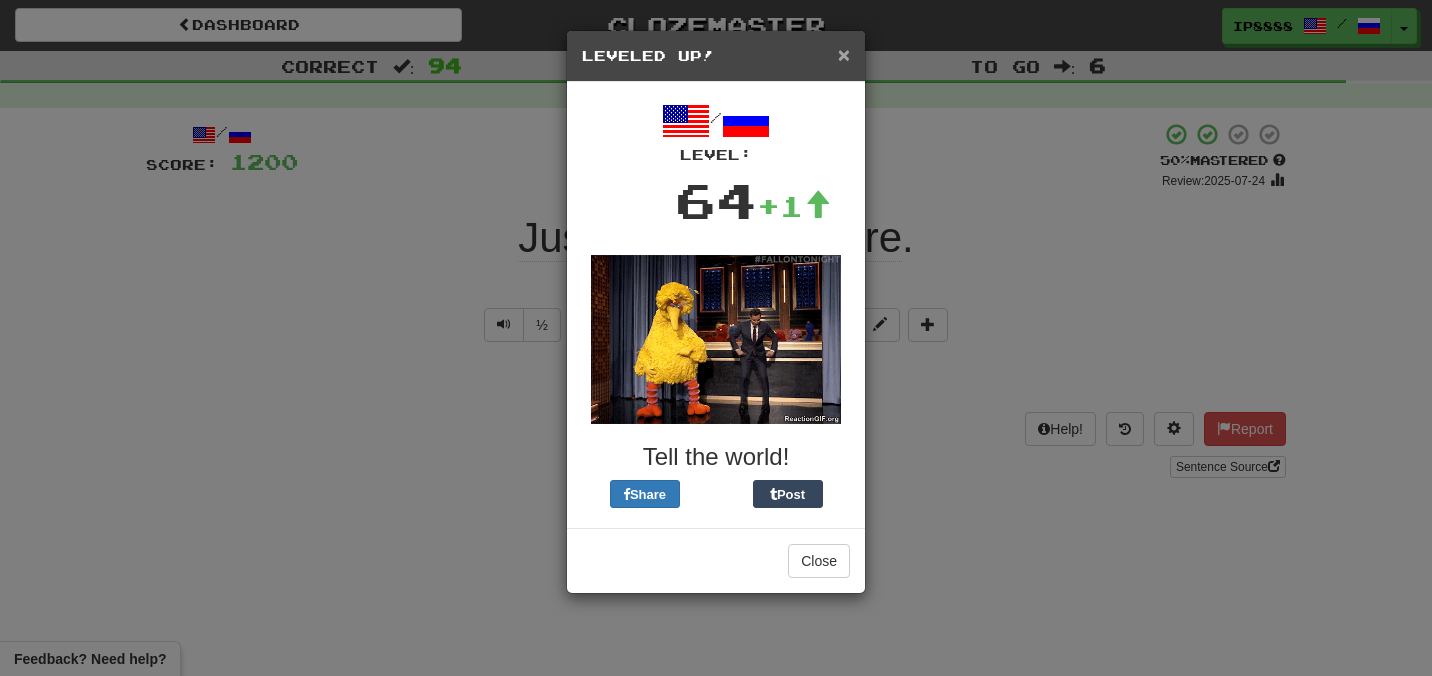 click on "×" at bounding box center (844, 54) 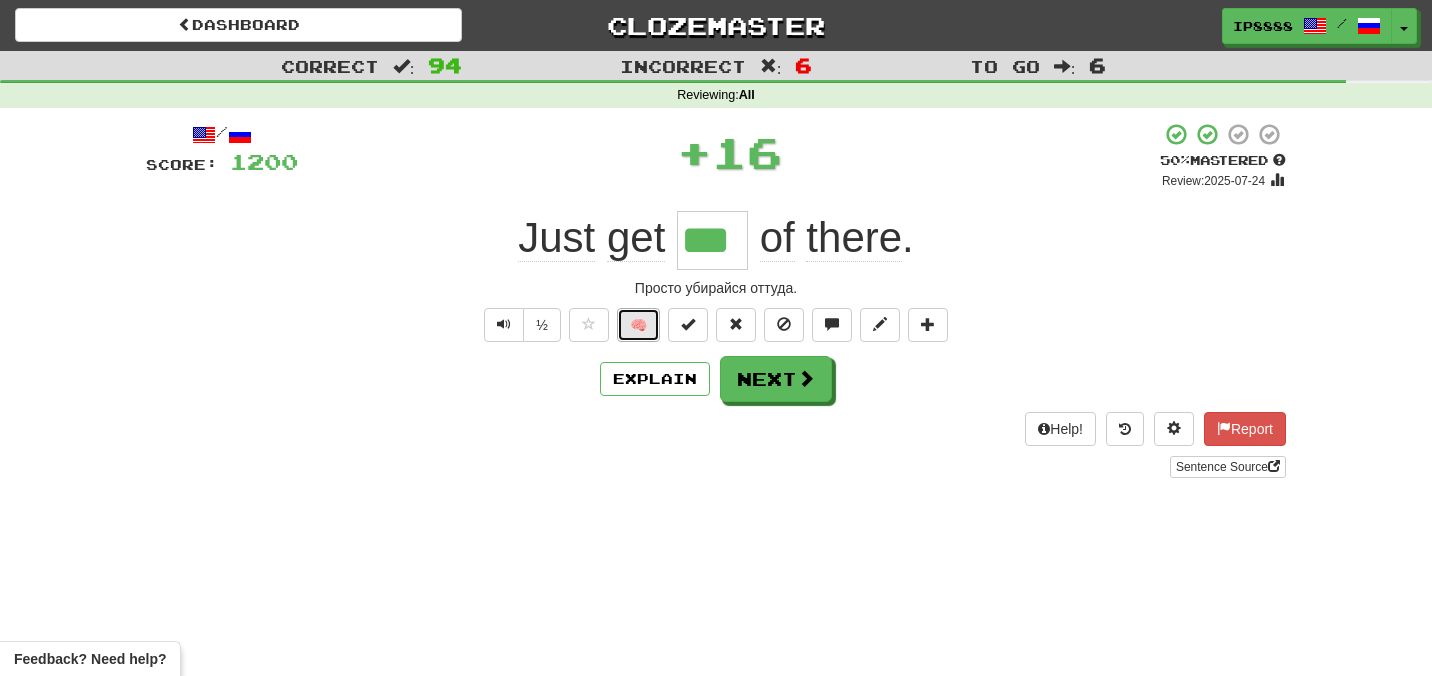 click on "🧠" at bounding box center (638, 325) 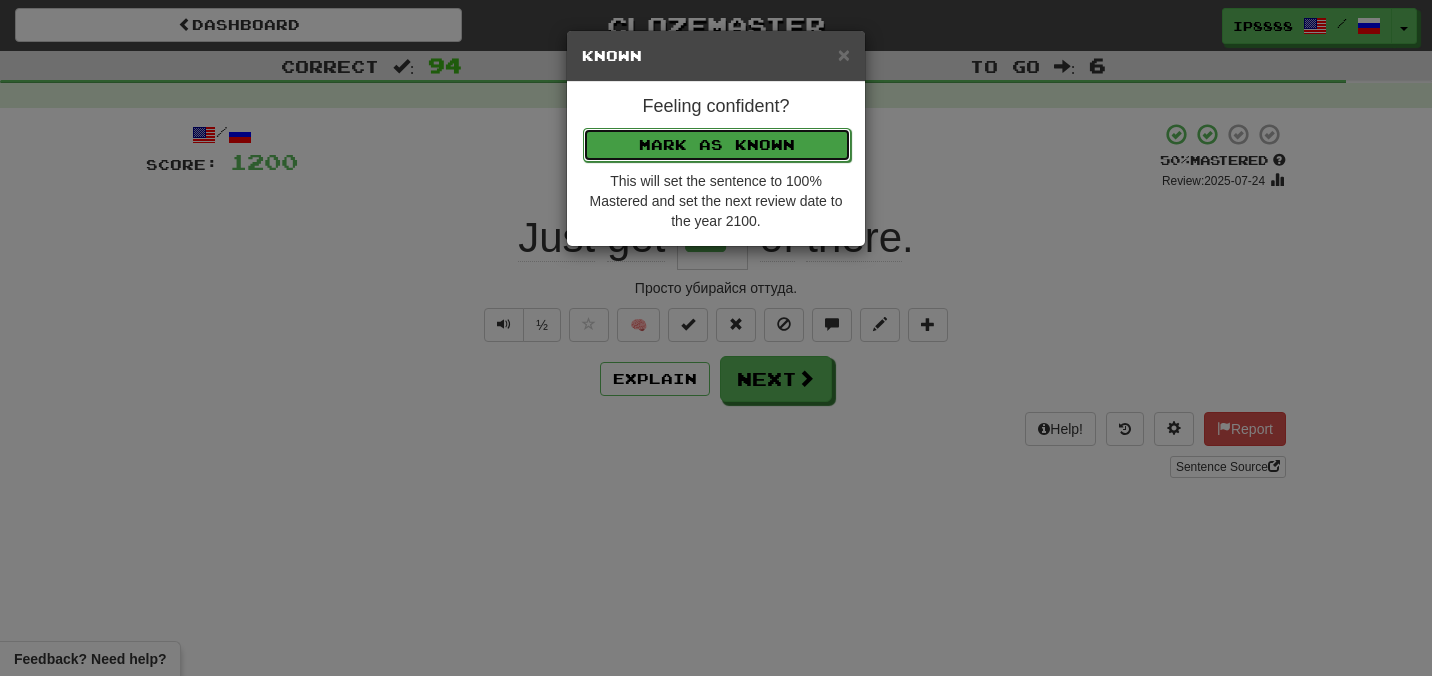 click on "Mark as Known" at bounding box center (717, 145) 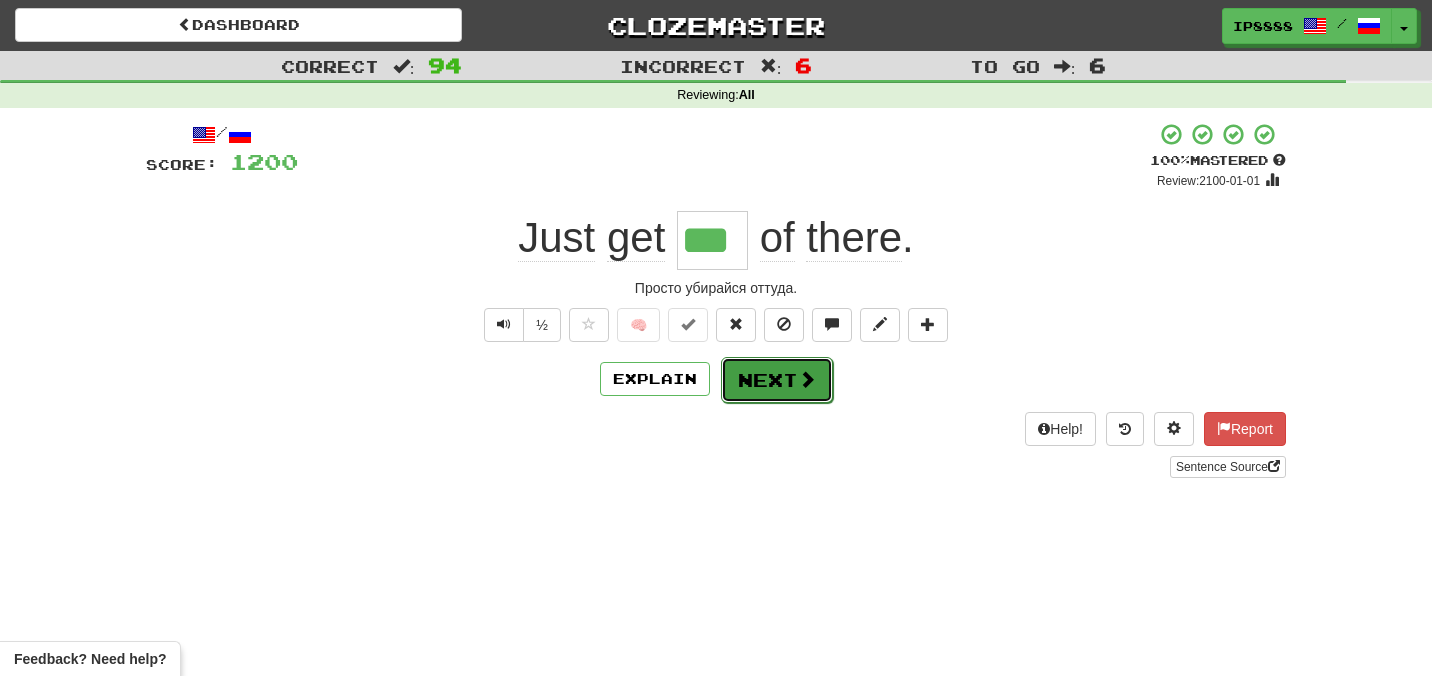 click on "Next" at bounding box center (777, 380) 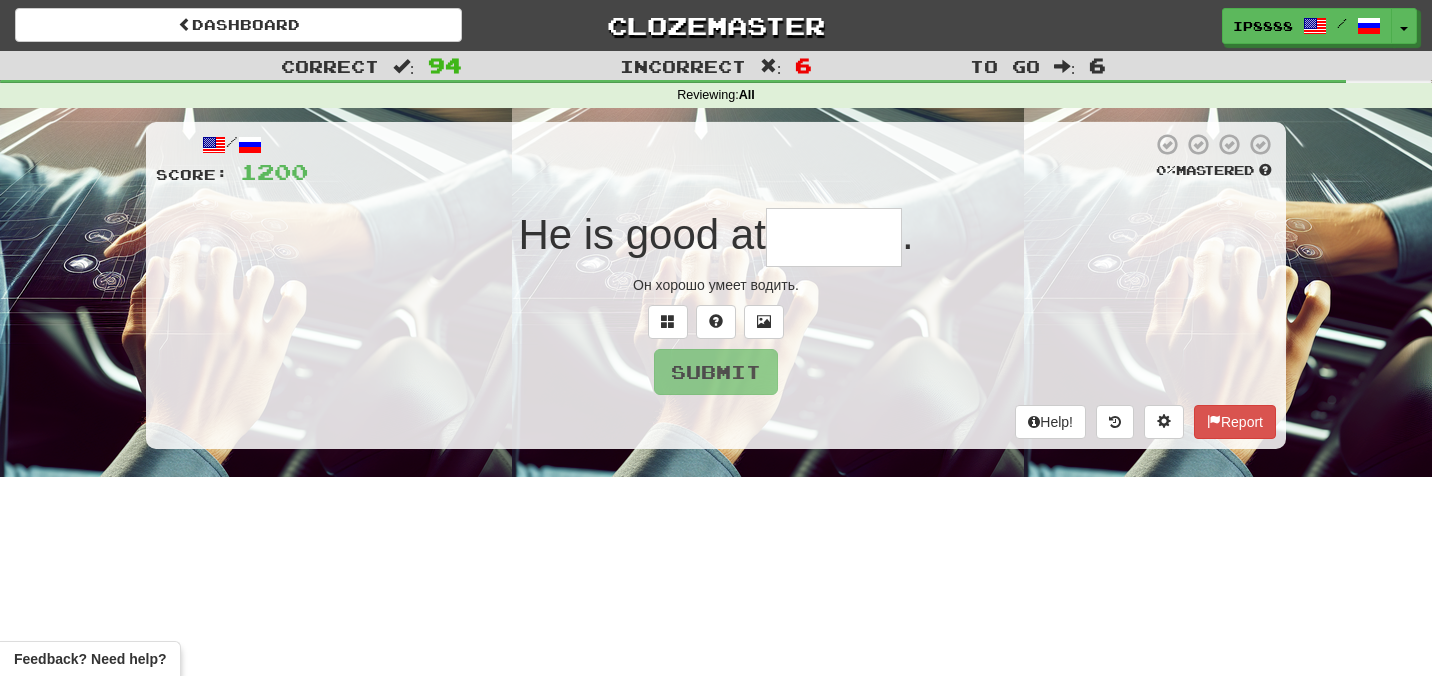 click at bounding box center [834, 237] 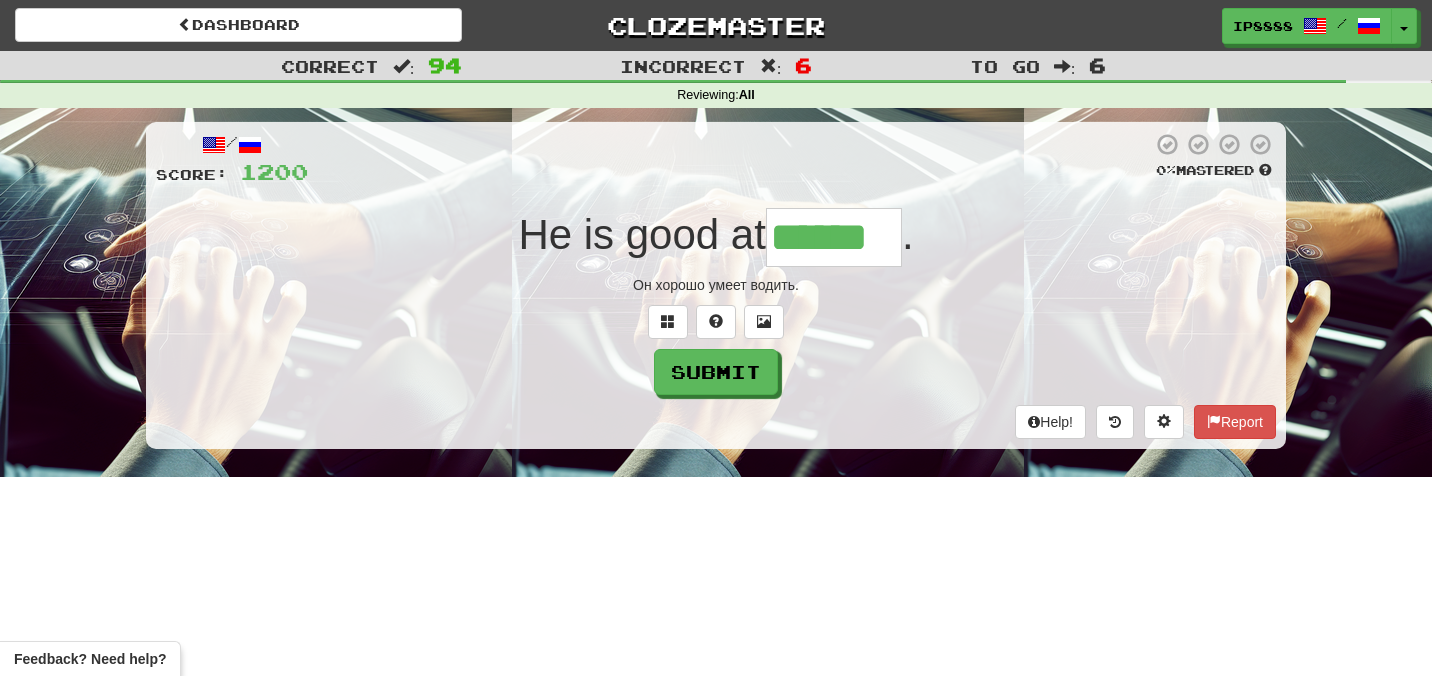 type on "*******" 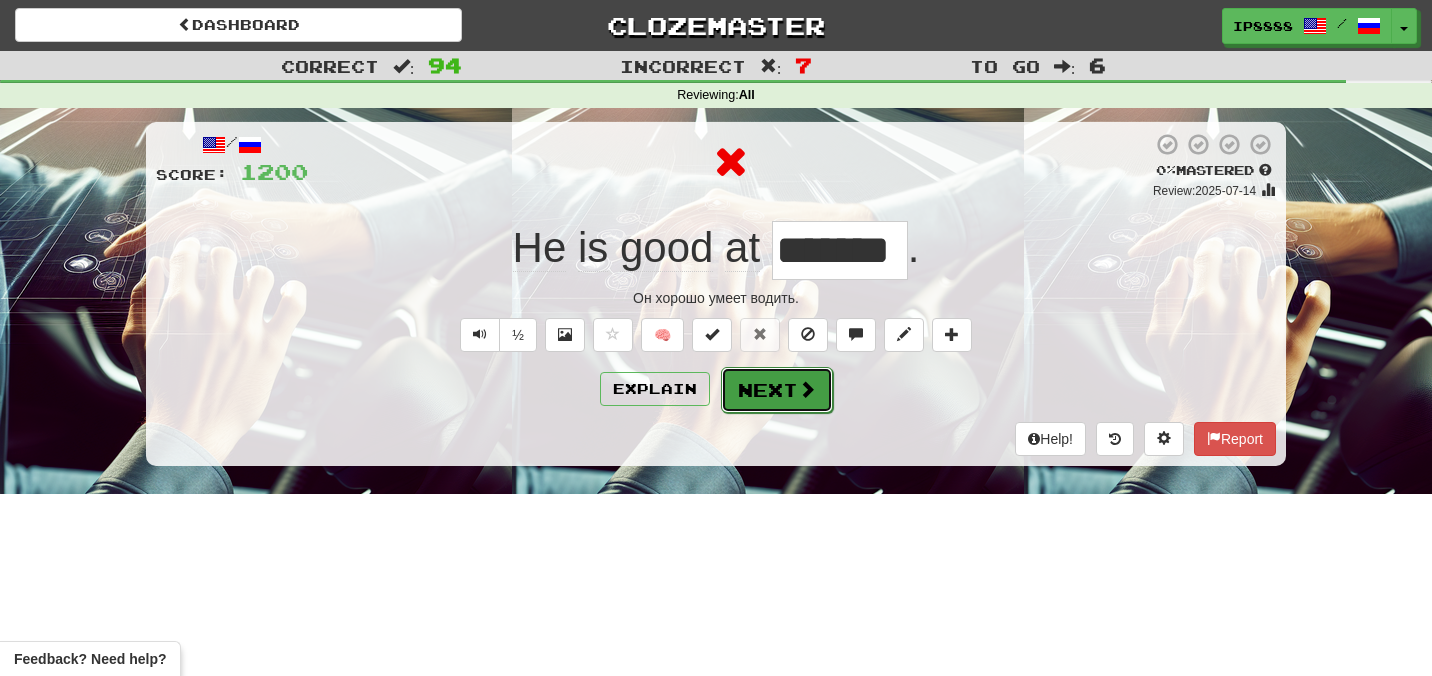 click on "Next" at bounding box center [777, 390] 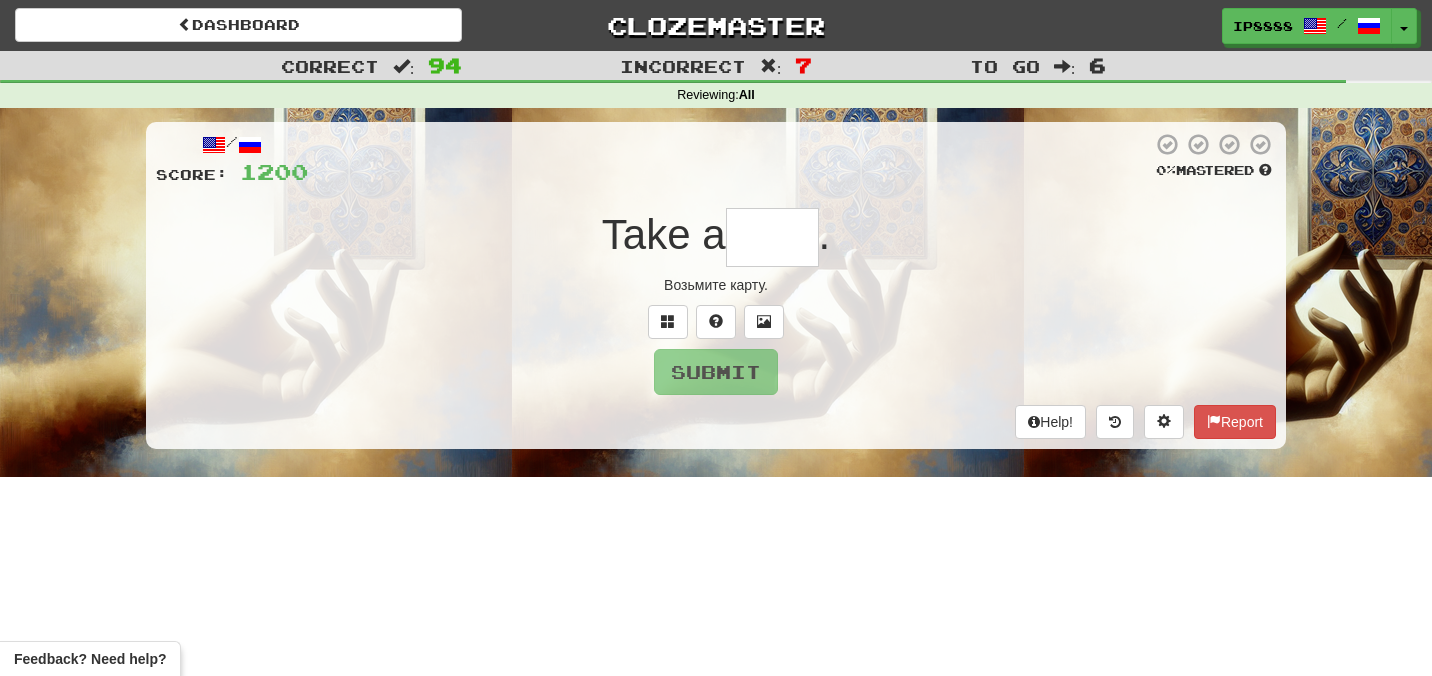 click at bounding box center [772, 237] 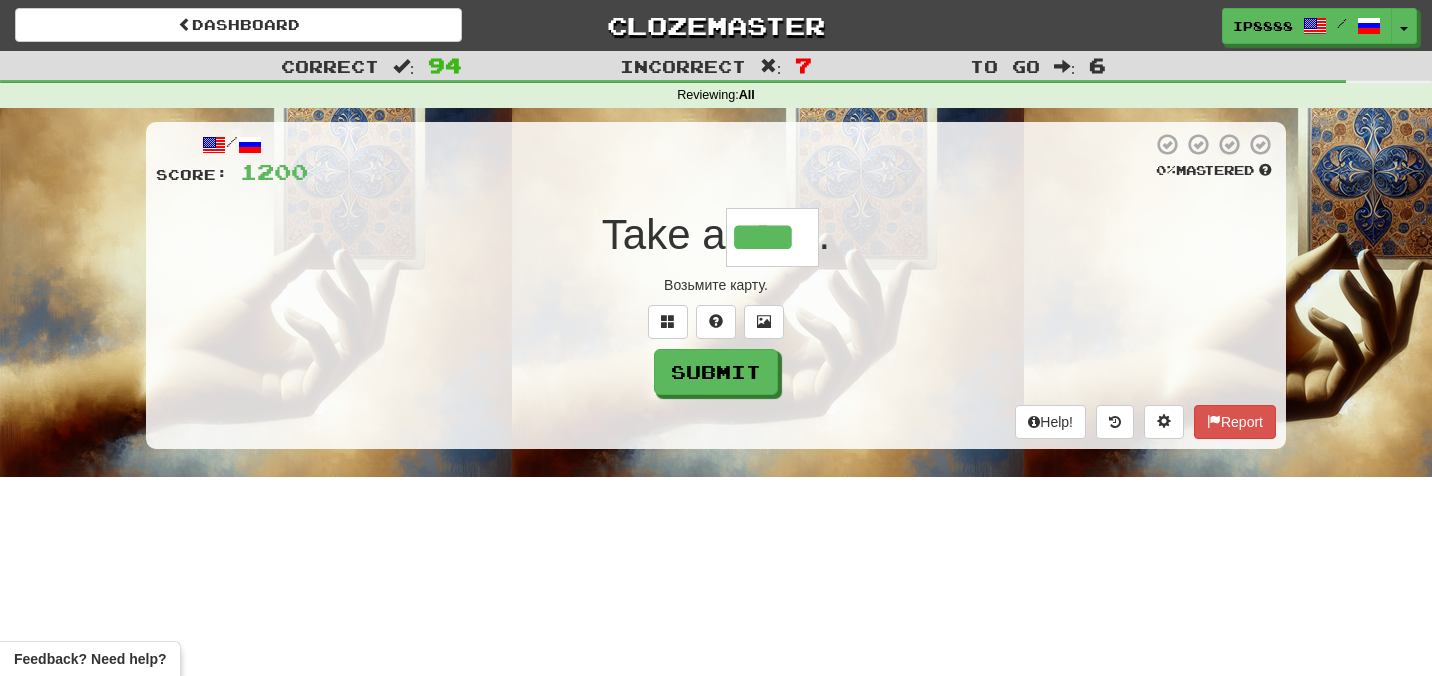 type on "****" 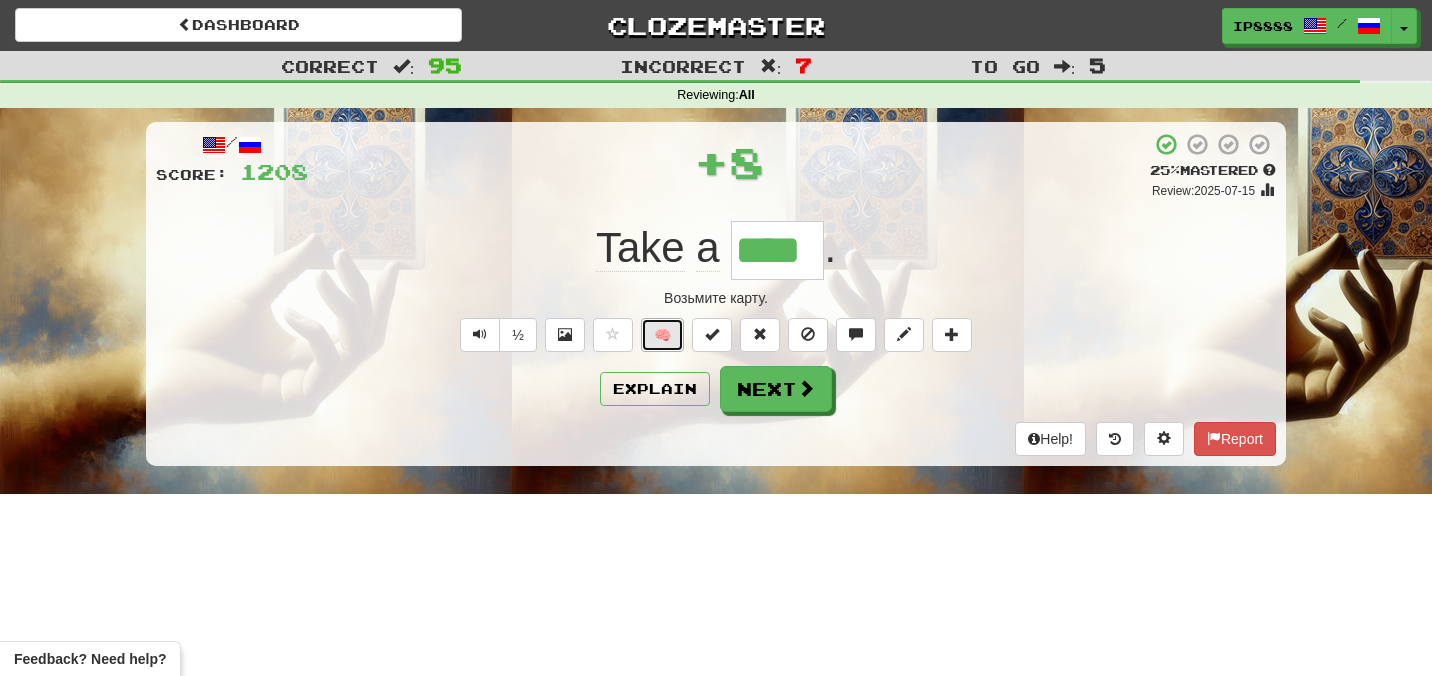 click on "🧠" at bounding box center [662, 335] 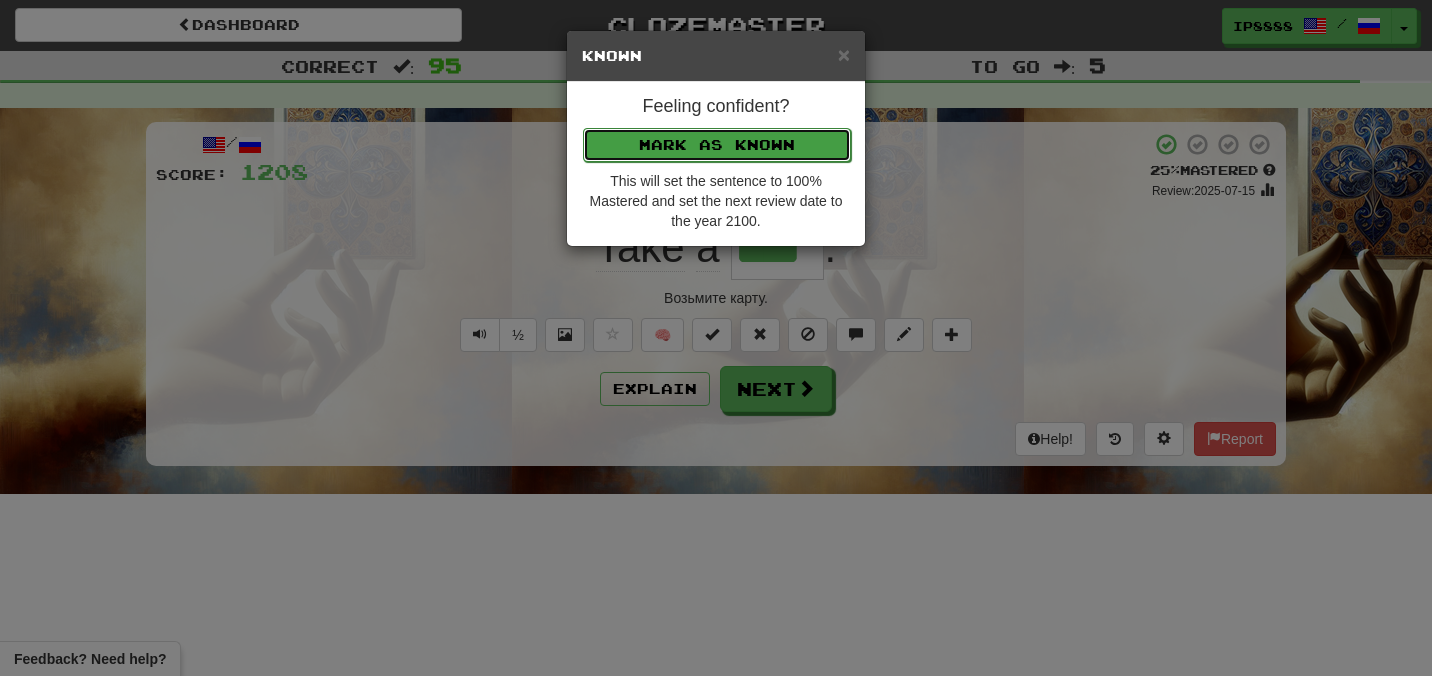 click on "Mark as Known" at bounding box center (717, 145) 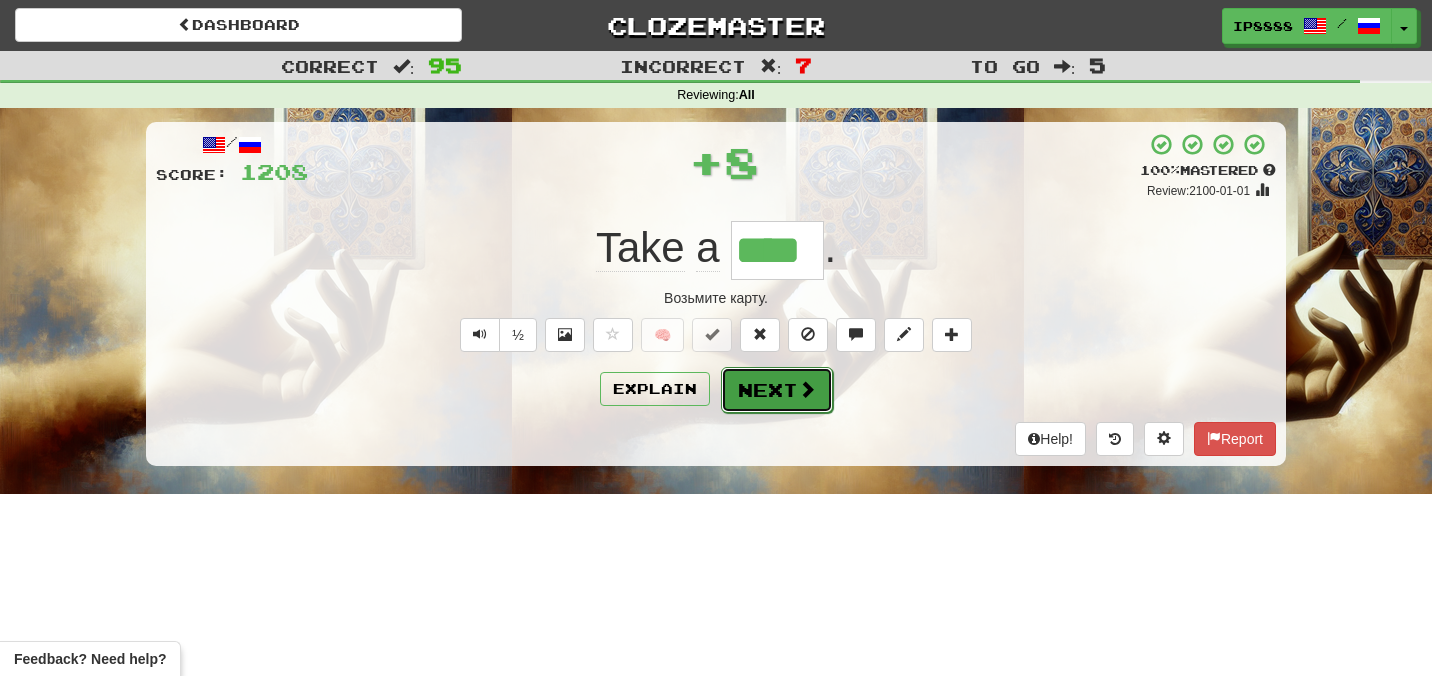 click on "Next" at bounding box center [777, 390] 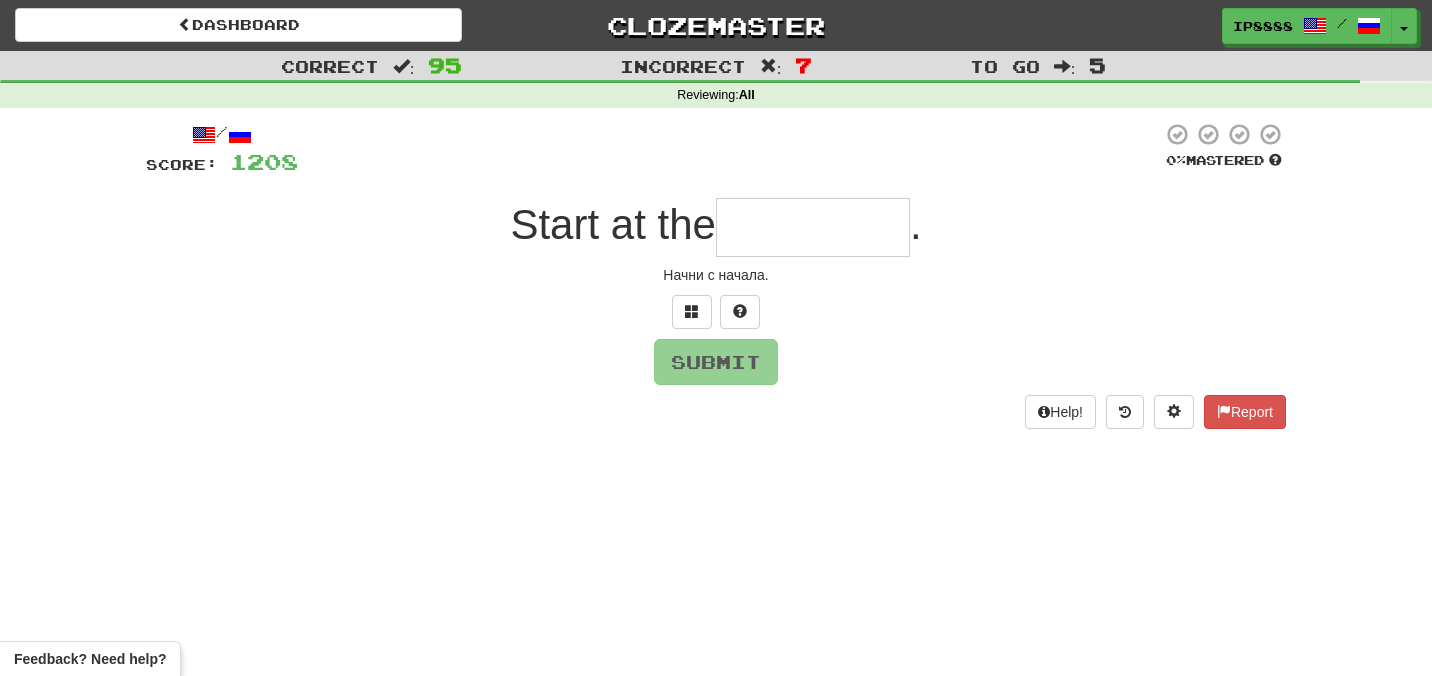 click at bounding box center (813, 227) 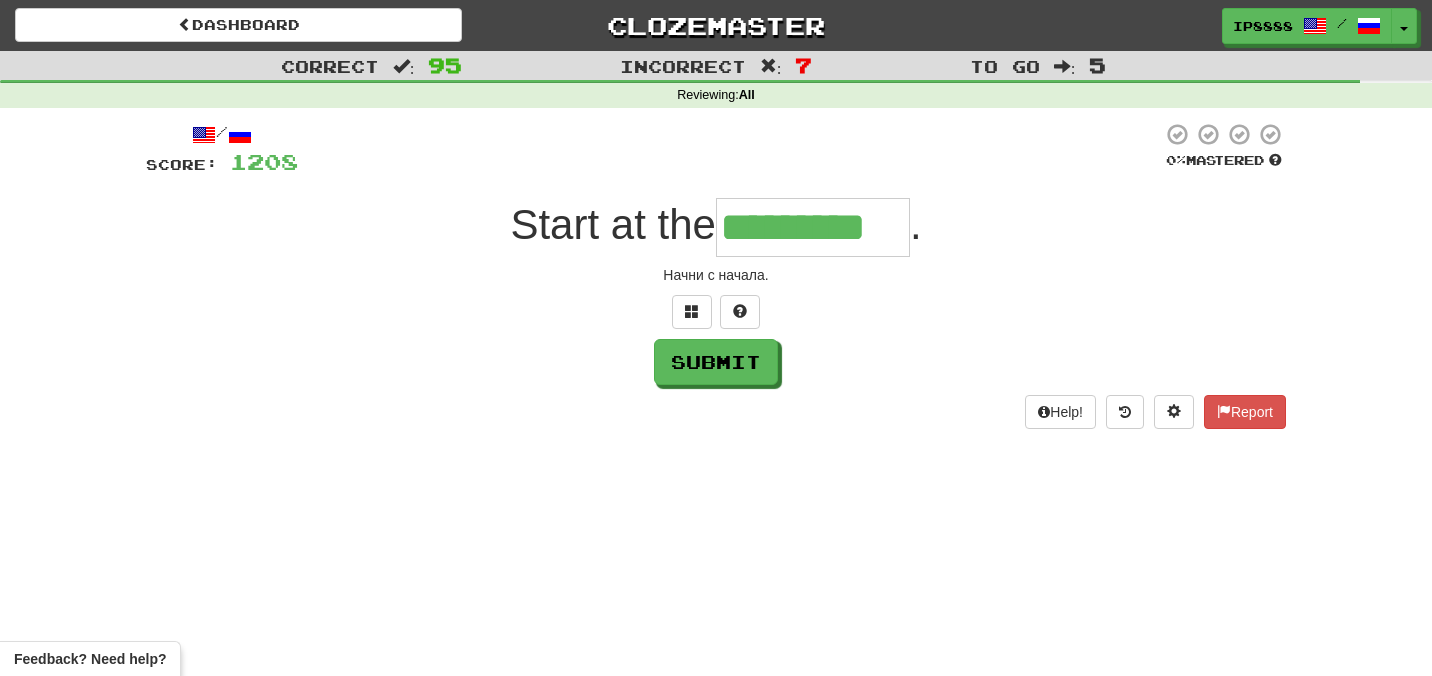 type on "*********" 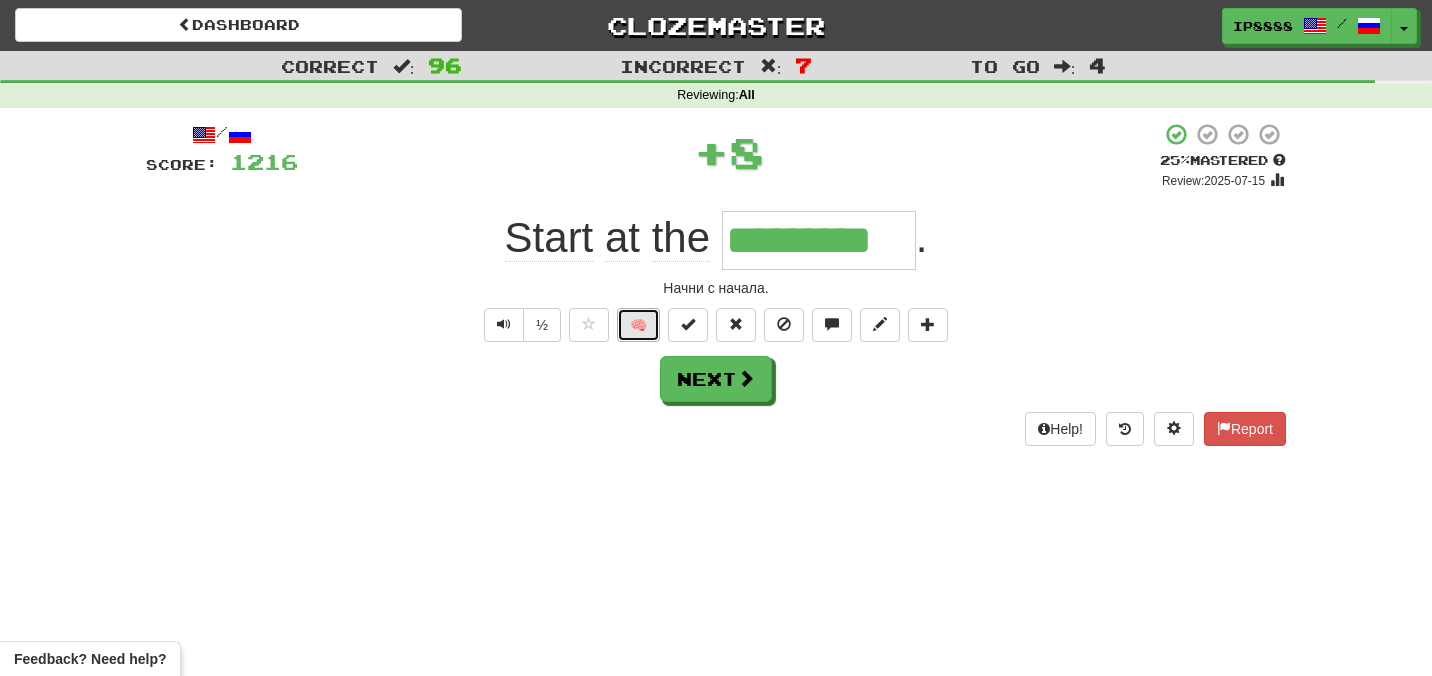 click on "🧠" at bounding box center (638, 325) 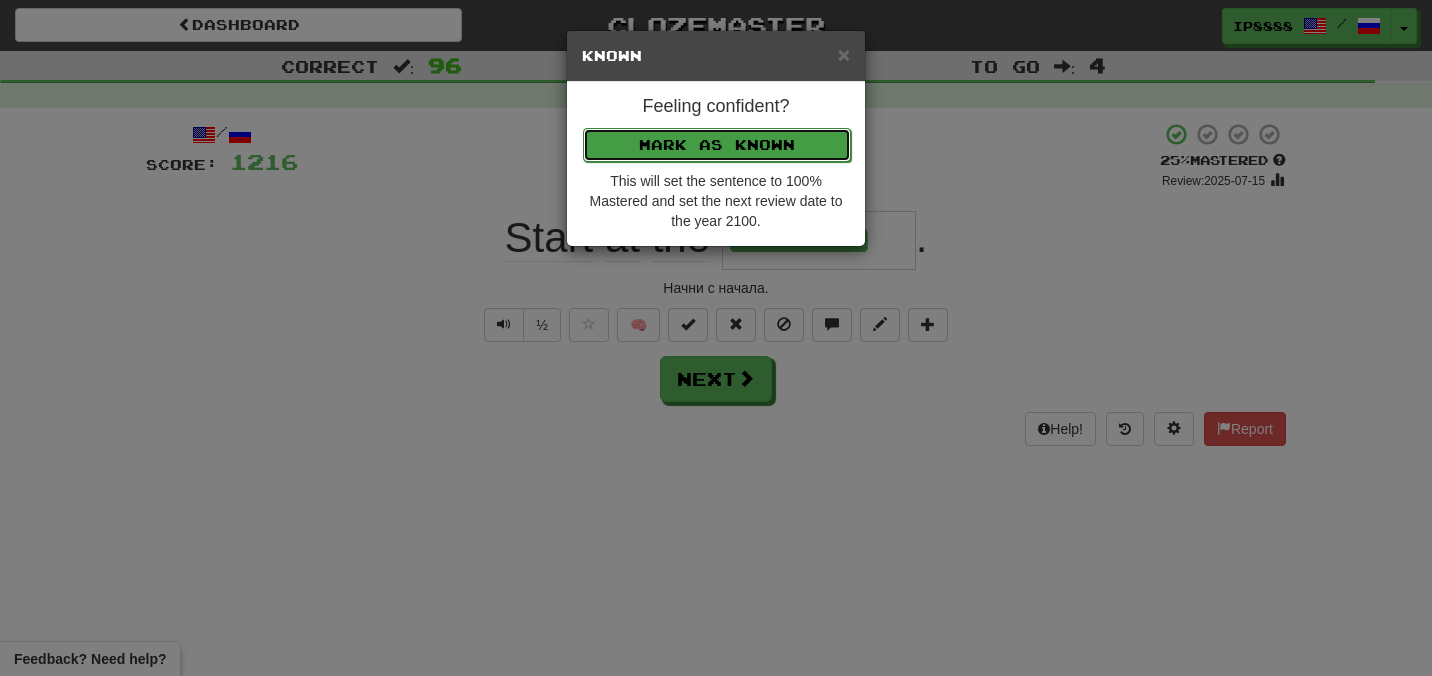 click on "Mark as Known" at bounding box center [717, 145] 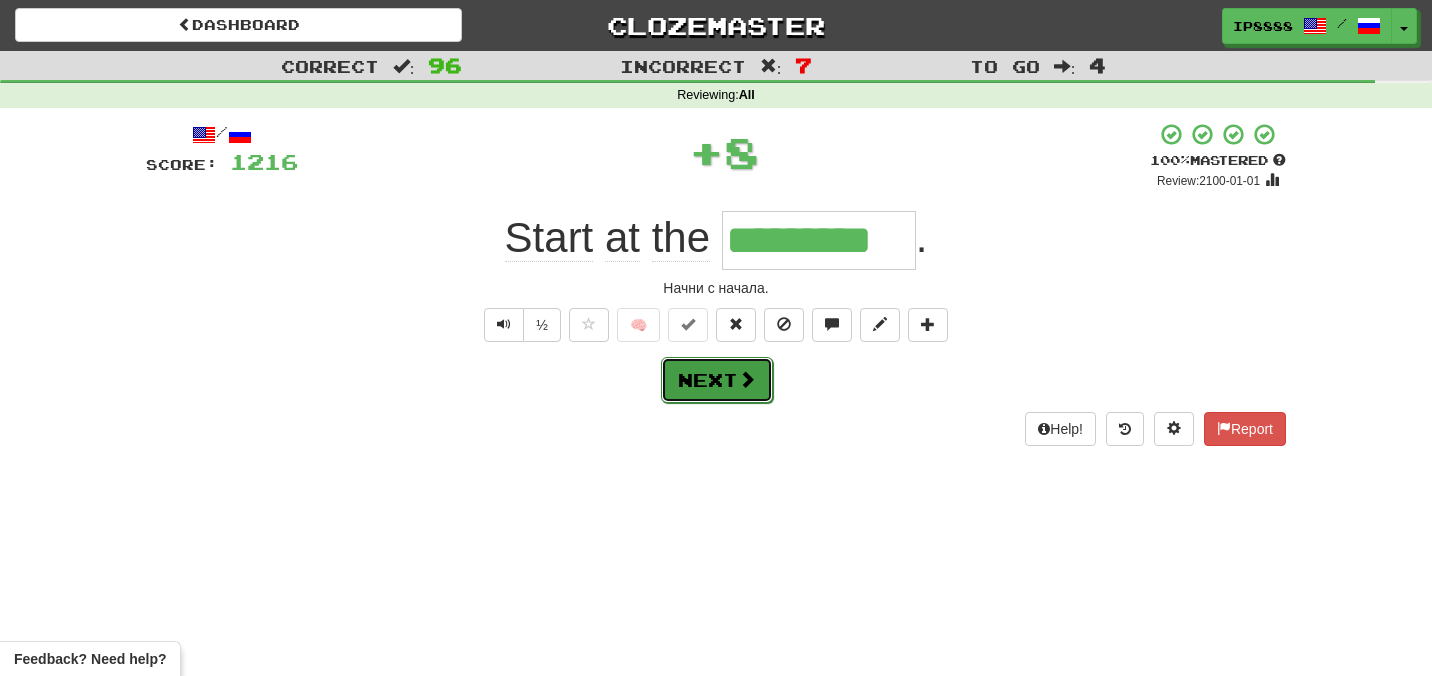 click on "Next" at bounding box center (717, 380) 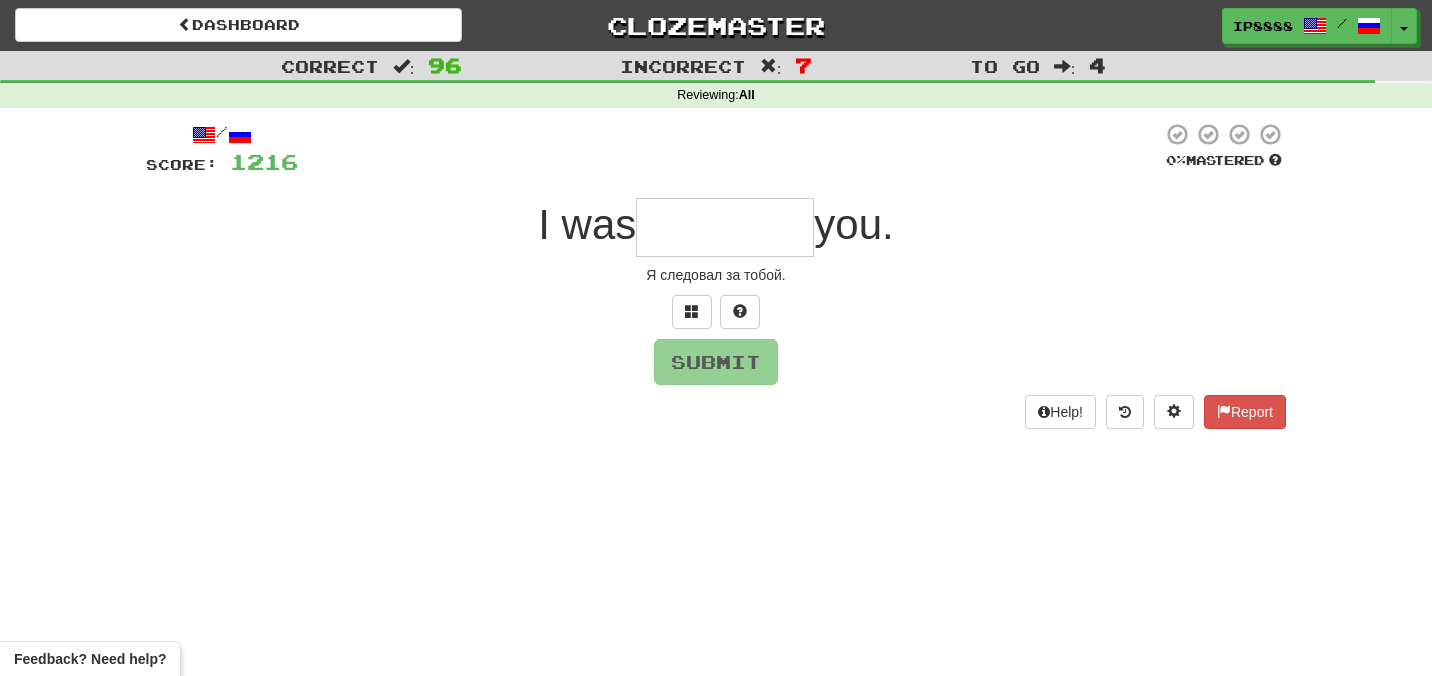 click at bounding box center (725, 227) 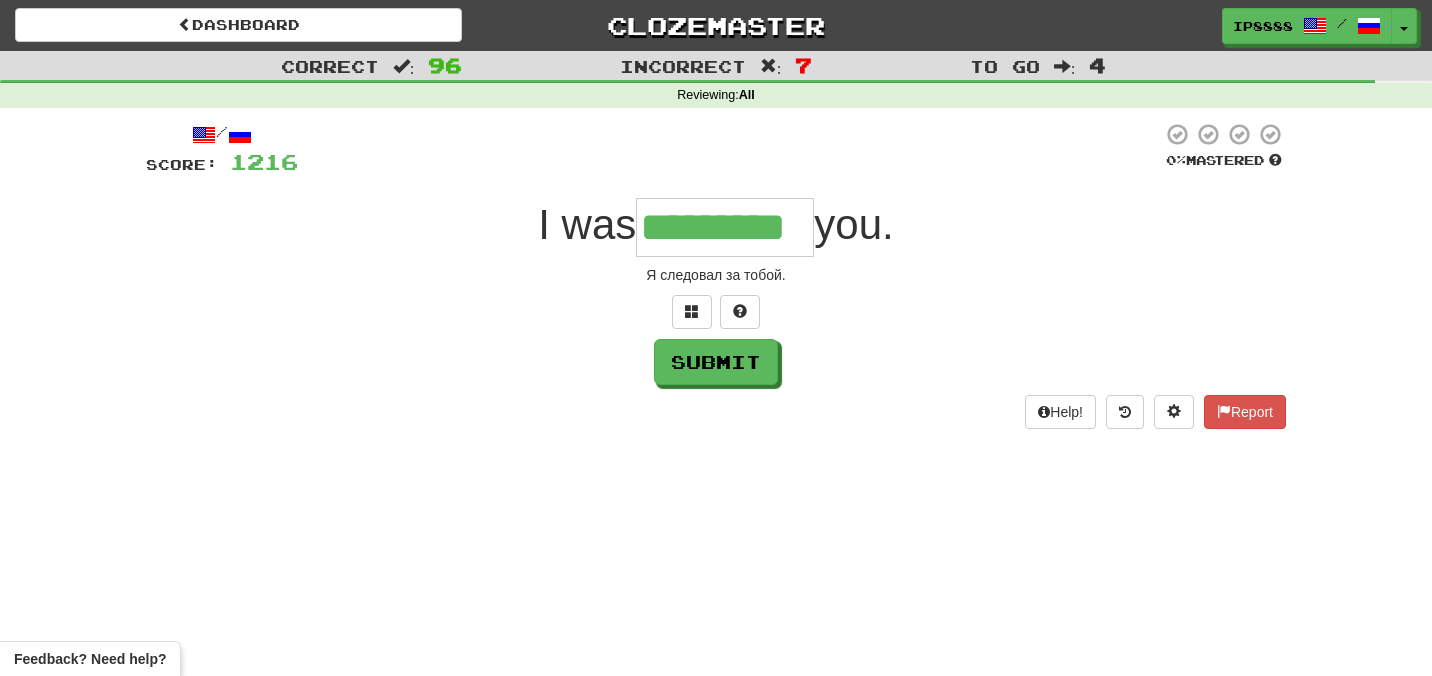 type on "*********" 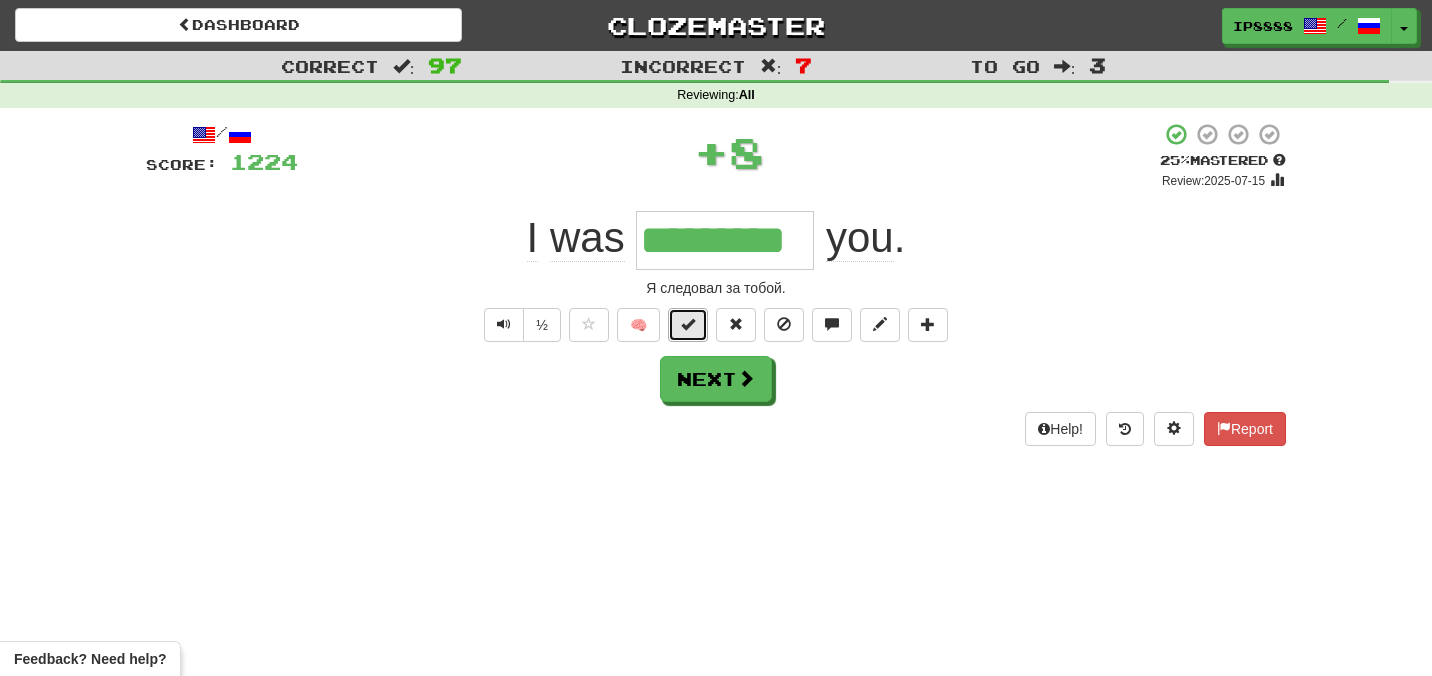 click at bounding box center [688, 325] 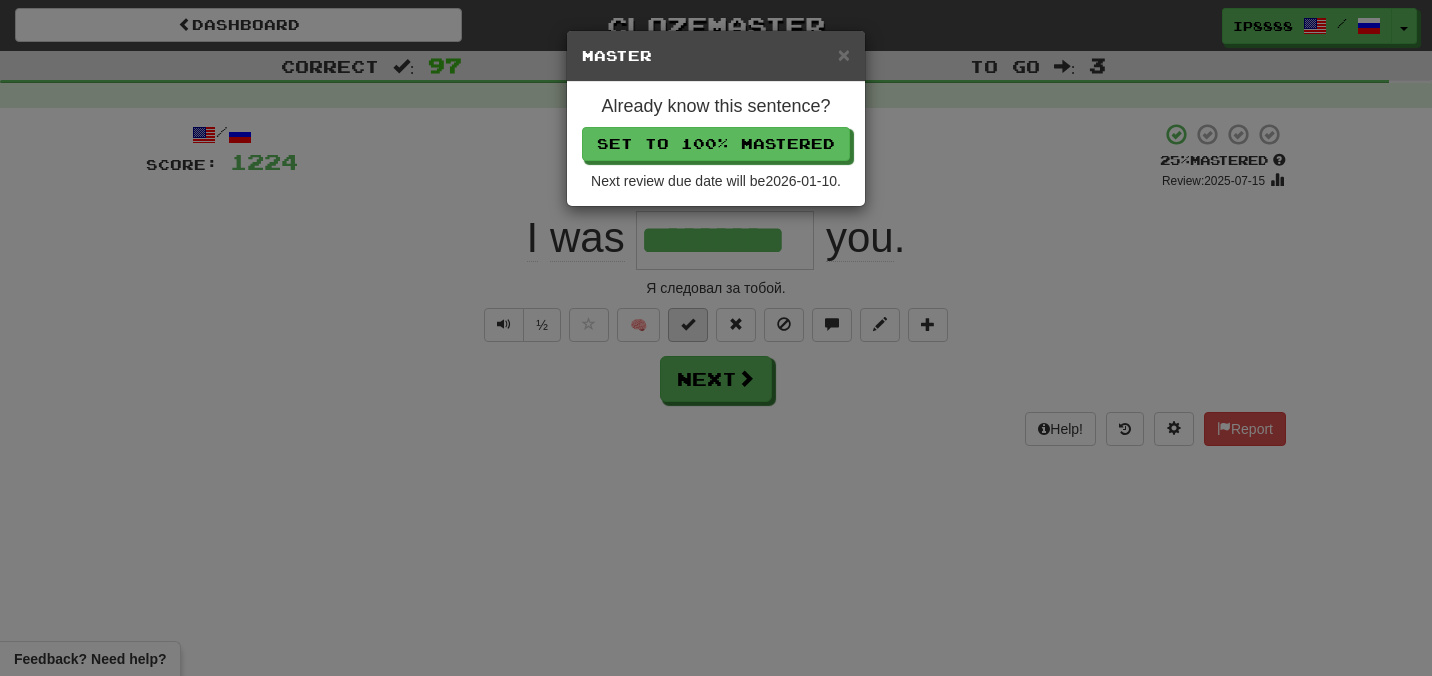 click on "Dashboard
Clozemaster
IP8888
/
Toggle Dropdown
Dashboard
Leaderboard
Activity Feed
Notifications
Profile
Discussions
English
/
Русский
Streak:
40
Review:
141
Daily Goal:  0 /1008
Languages
Account
Logout
IP8888
/
Toggle Dropdown
Dashboard
Leaderboard
Activity Feed
Notifications
Profile
Discussions
English
/
Русский
Streak:
40
Review:
141
Daily Goal:  0 /1008
Languages
Account
Logout
clozemaster
Correct   :   97 Incorrect   :   7 To go   :   3 Reviewing :  All  /  Score:   1224 + 8 25 %  Mastered Review:  2025-07-15 I   was   *********   you . Я следовал за тобой. ½ 🧠 Next  Help!  Report" at bounding box center [716, 693] 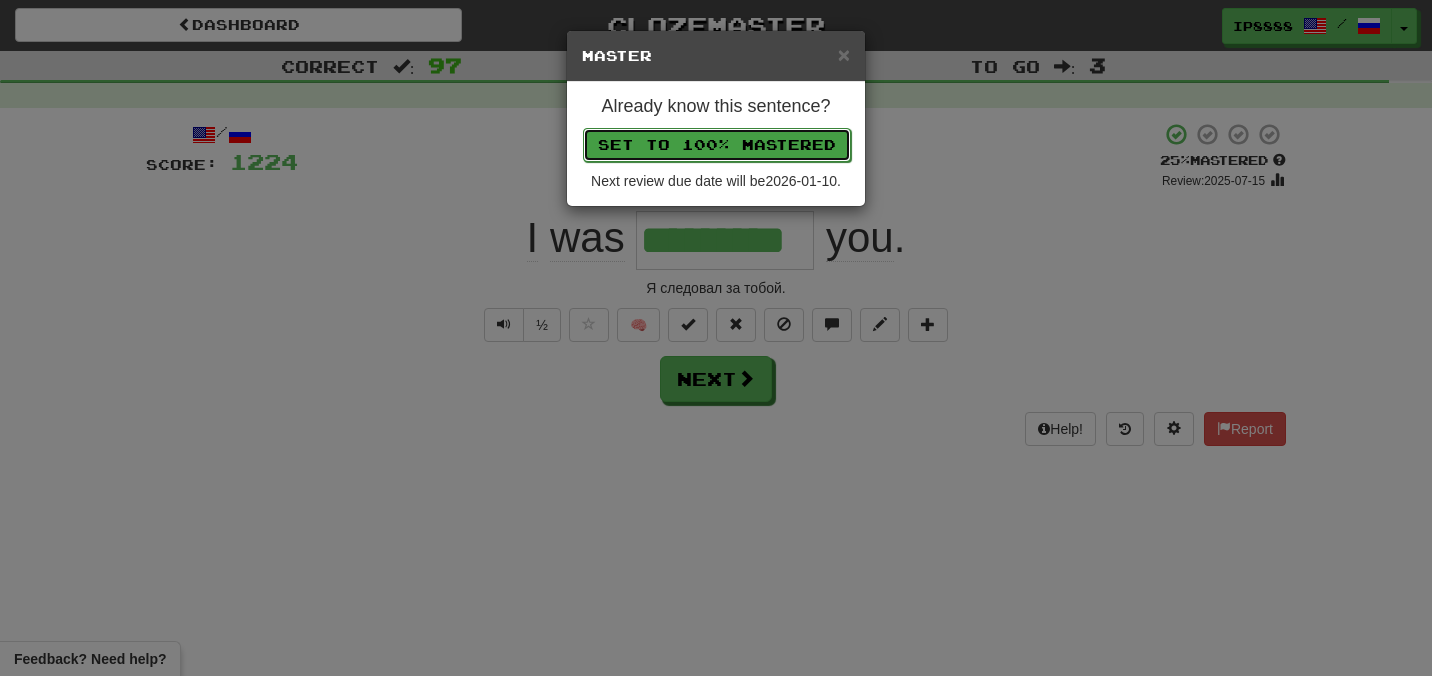 click on "Set to 100% Mastered" at bounding box center [717, 145] 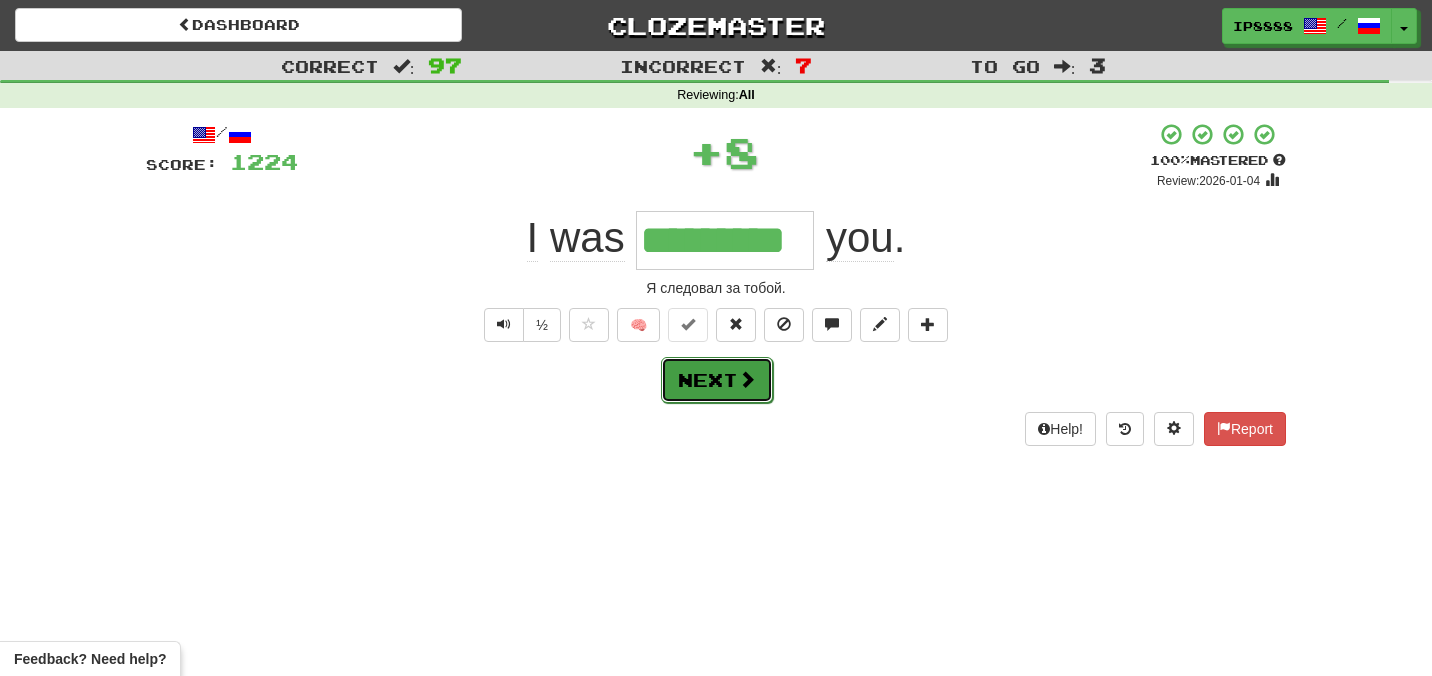 click on "Next" at bounding box center (717, 380) 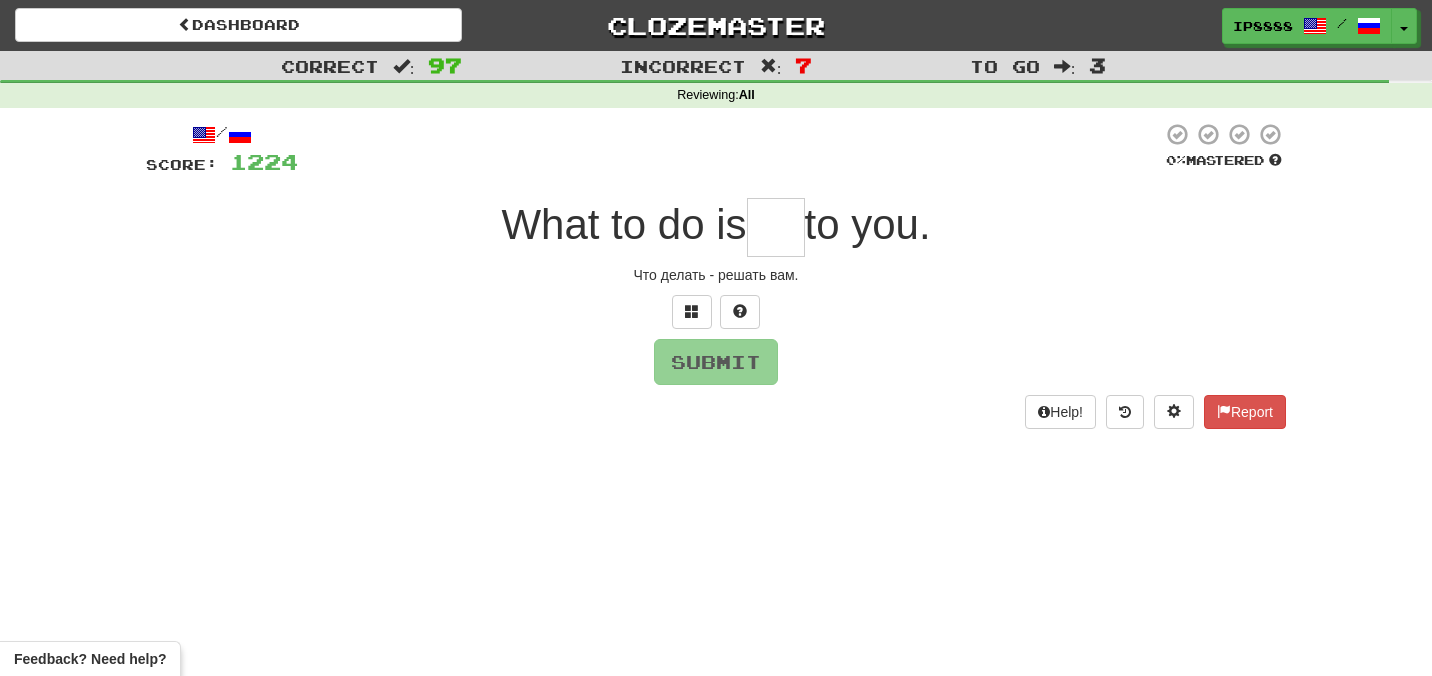 click at bounding box center (776, 227) 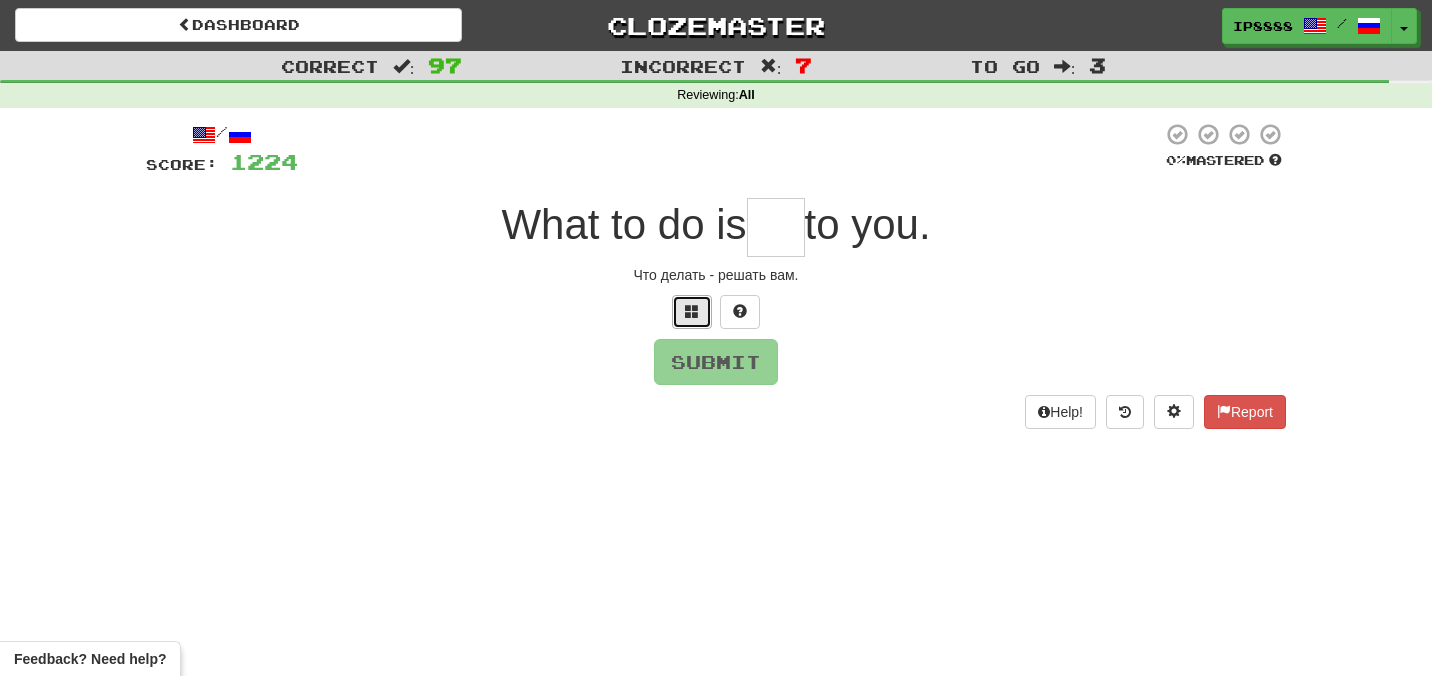 click at bounding box center [692, 312] 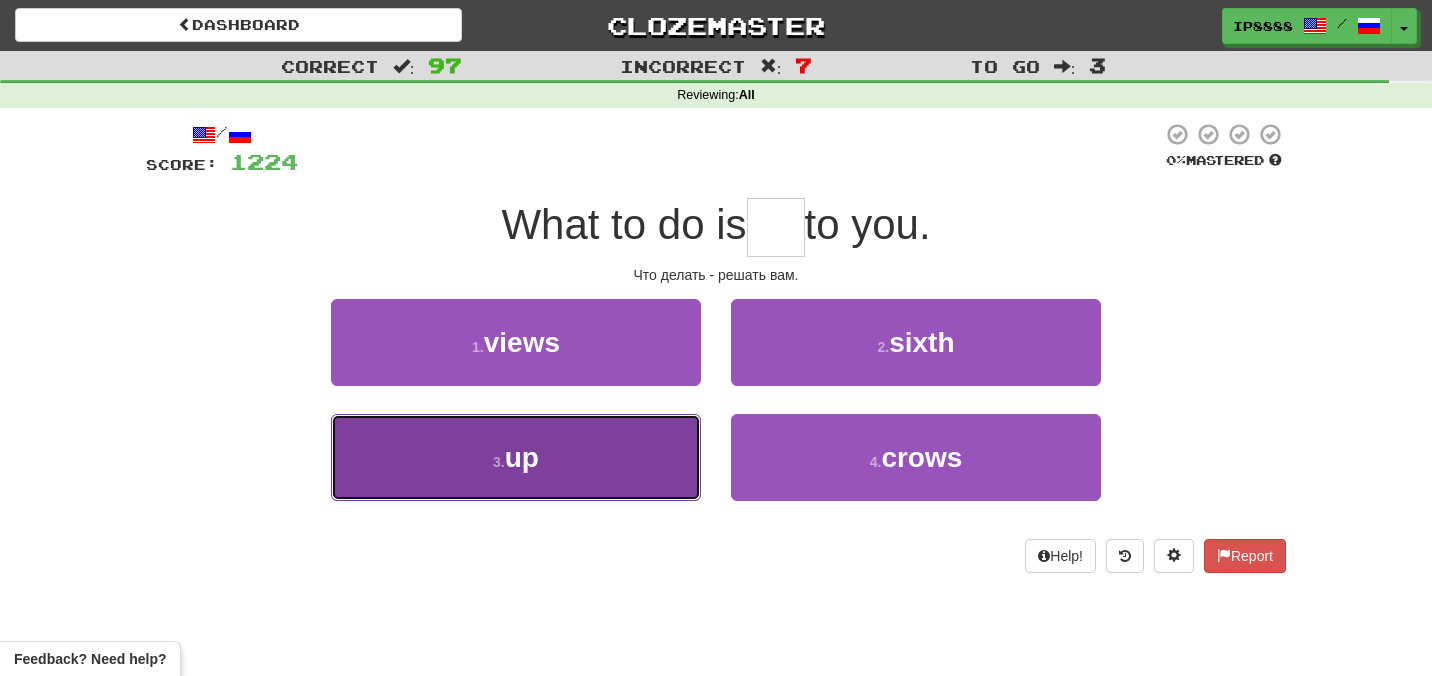 click on "3 .  up" at bounding box center (516, 457) 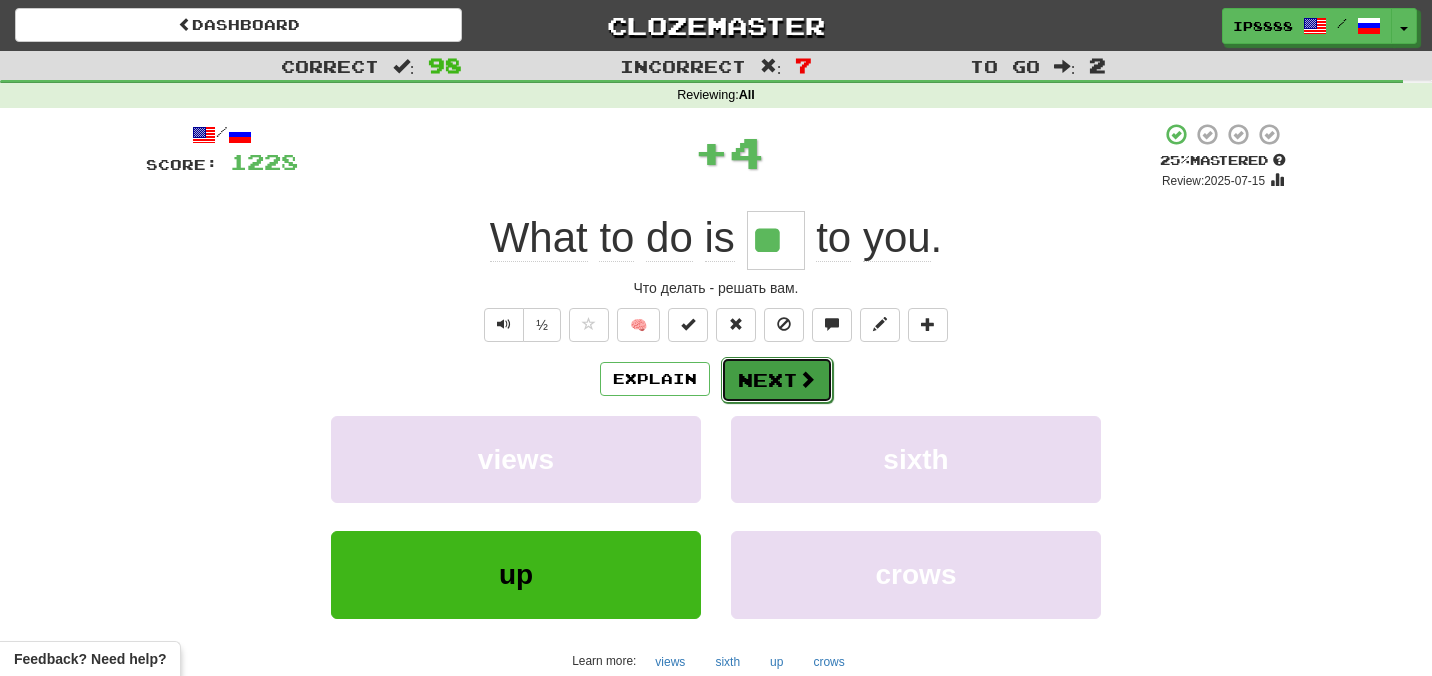 click on "Next" at bounding box center [777, 380] 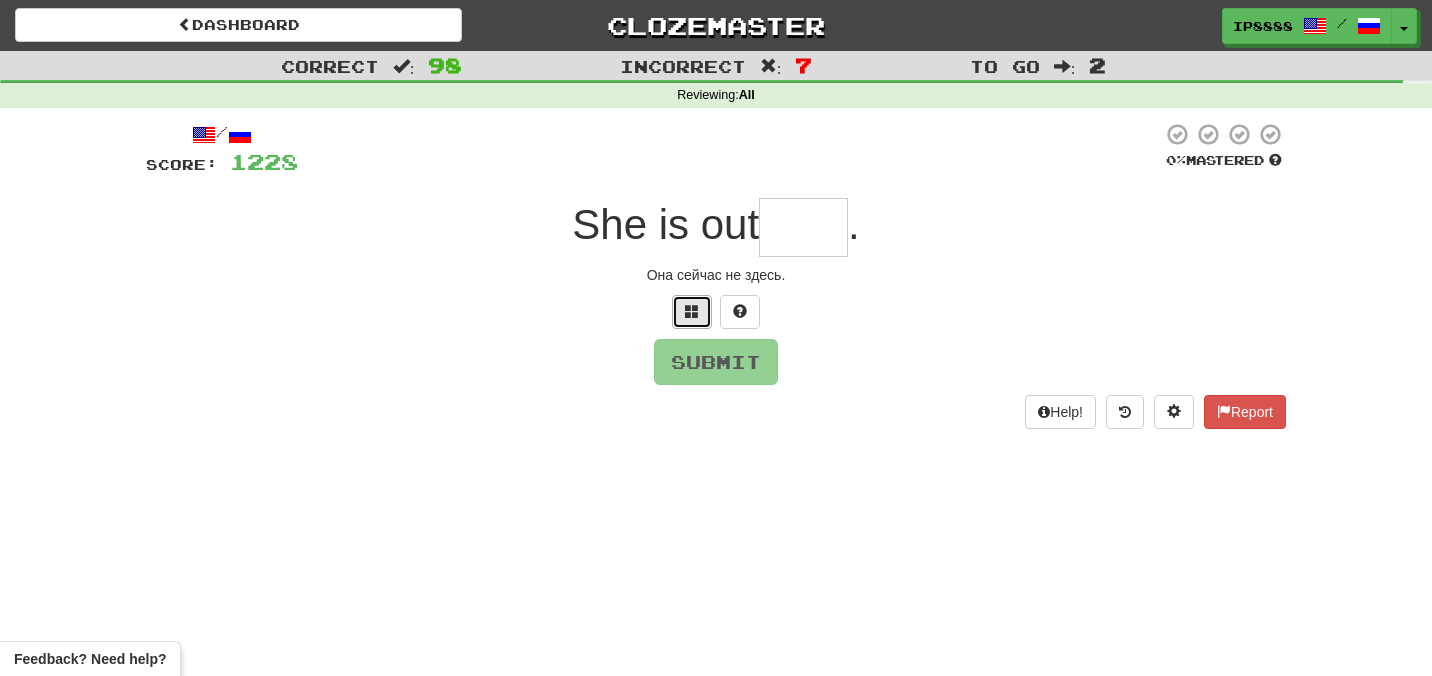 click at bounding box center [692, 312] 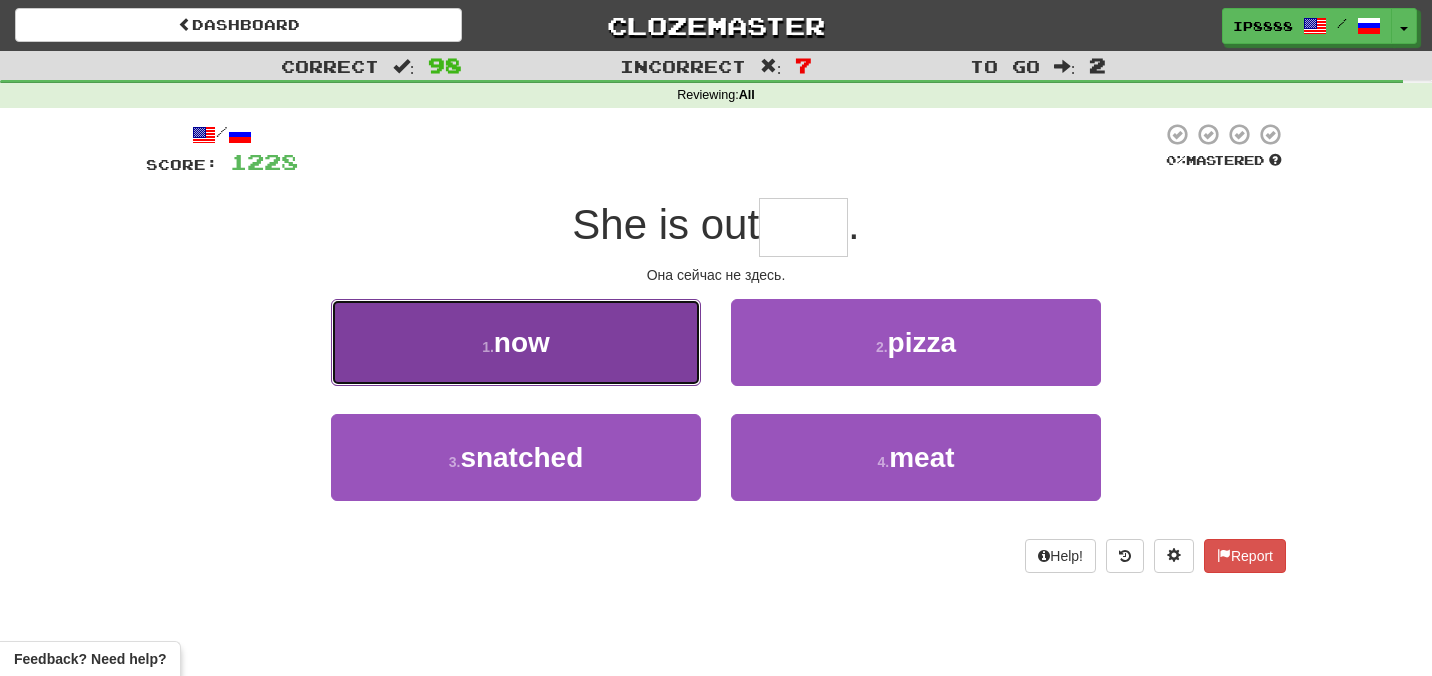 click on "1 .  now" at bounding box center (516, 342) 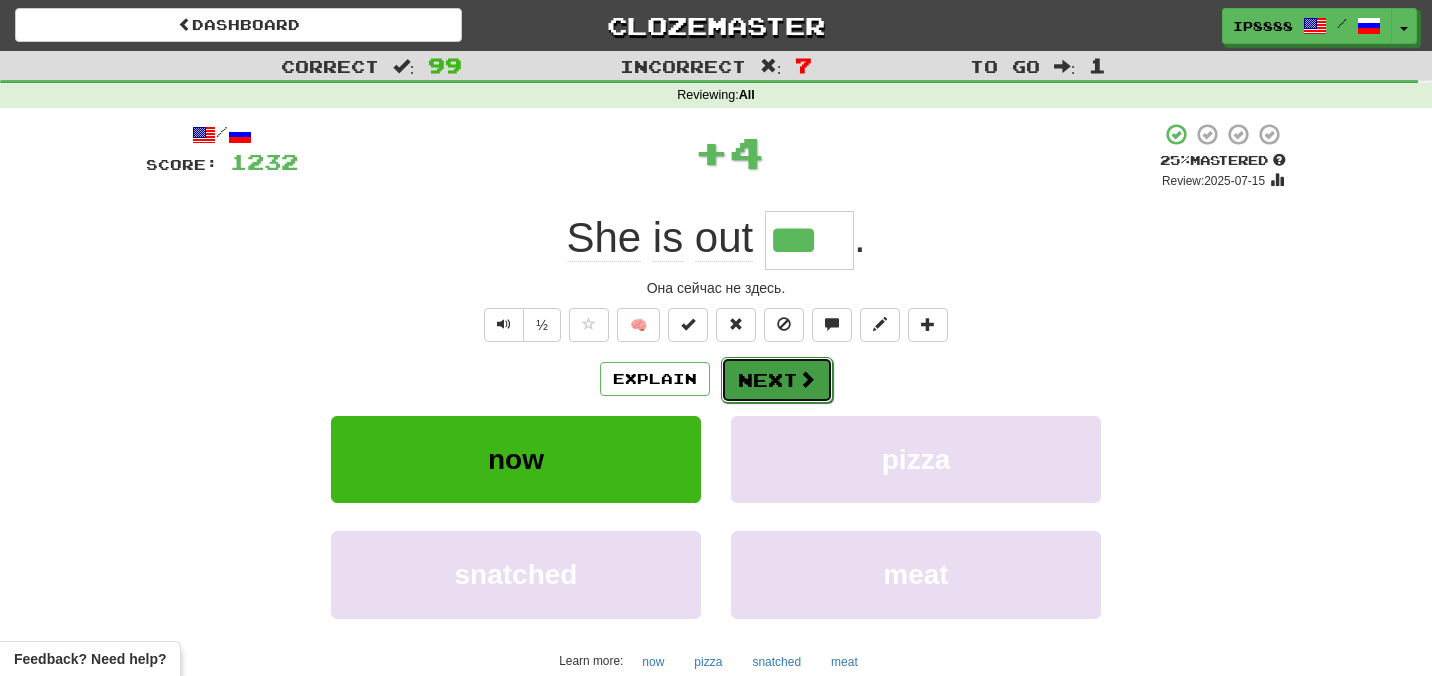 click on "Next" at bounding box center (777, 380) 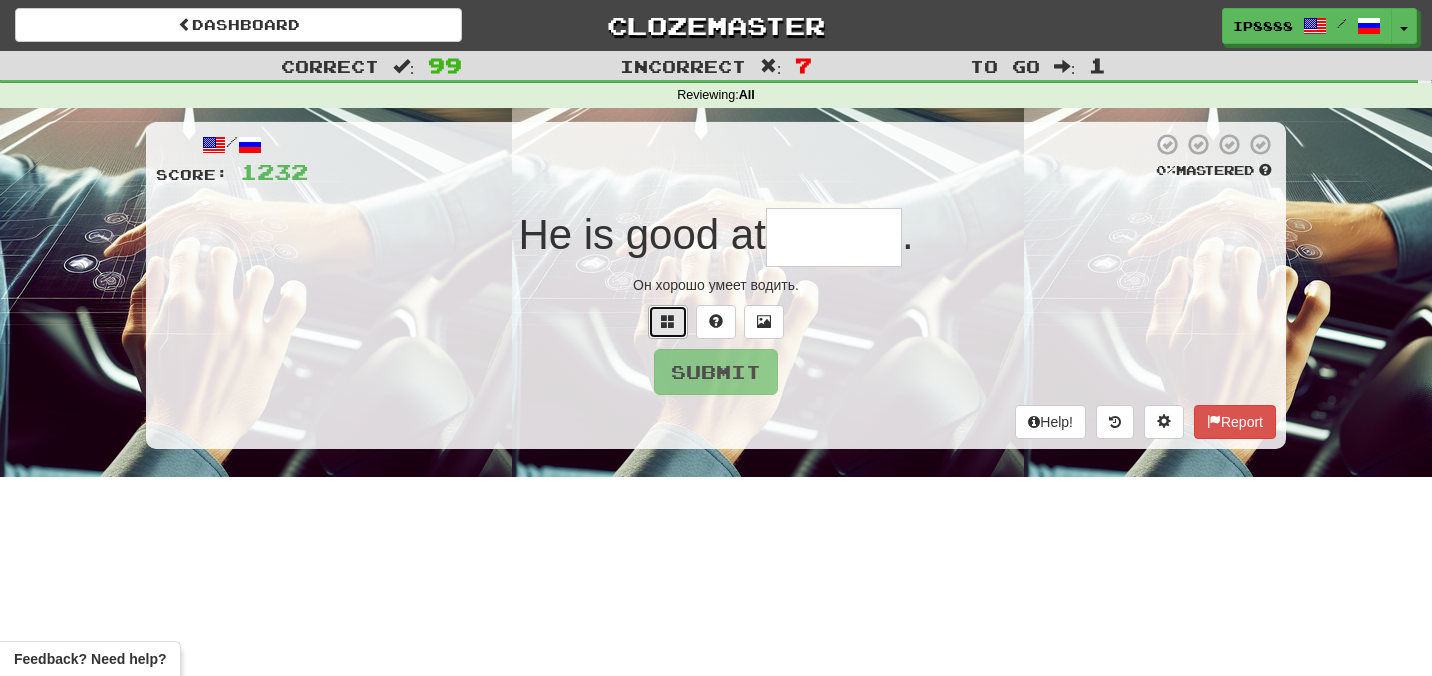 click at bounding box center [668, 321] 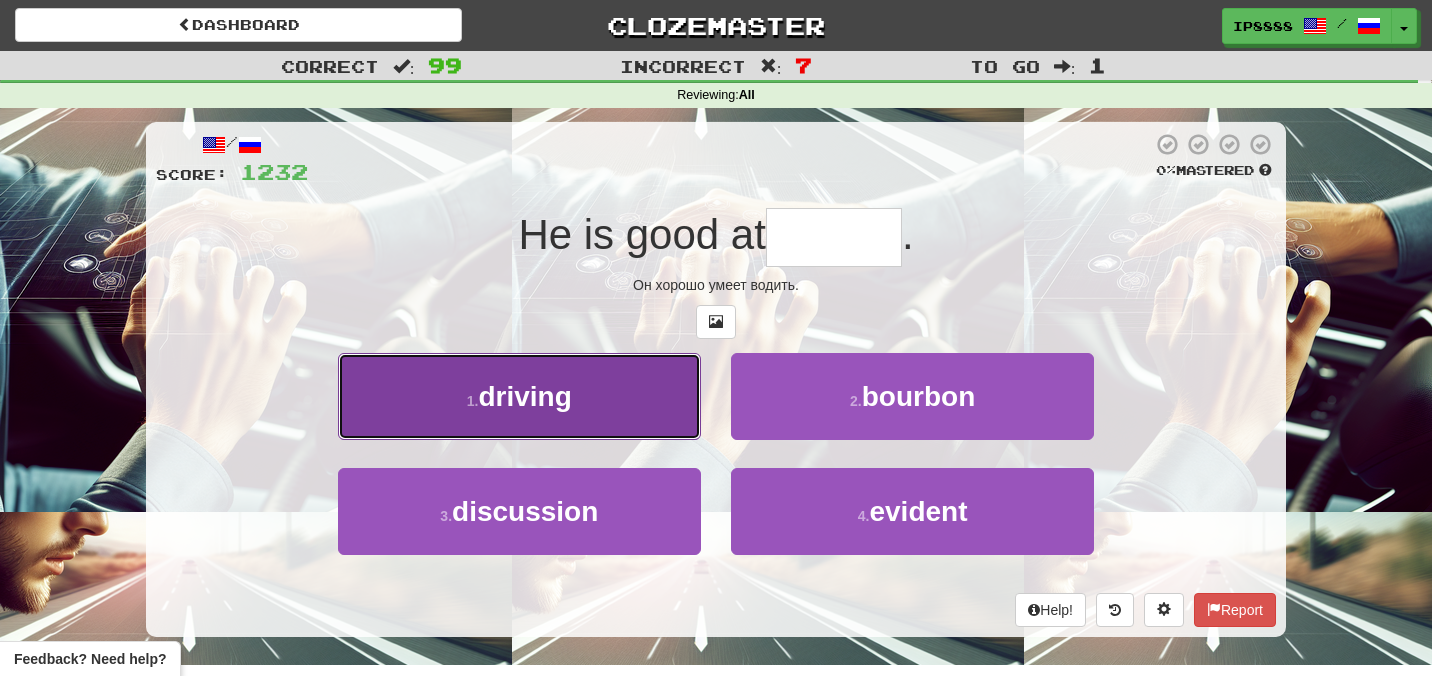 click on "1 .  driving" at bounding box center (519, 396) 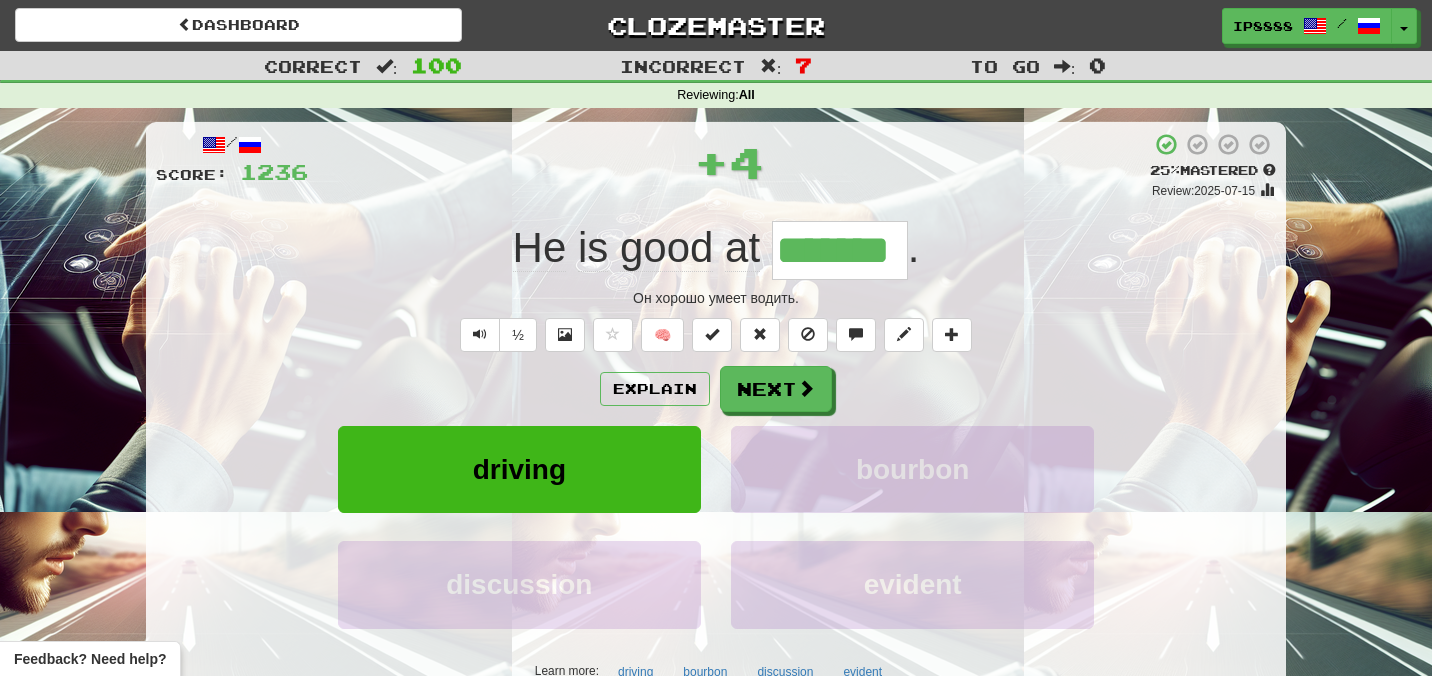 click on "Explain Next driving bourbon discussion evident Learn more: driving bourbon discussion evident" at bounding box center [716, 526] 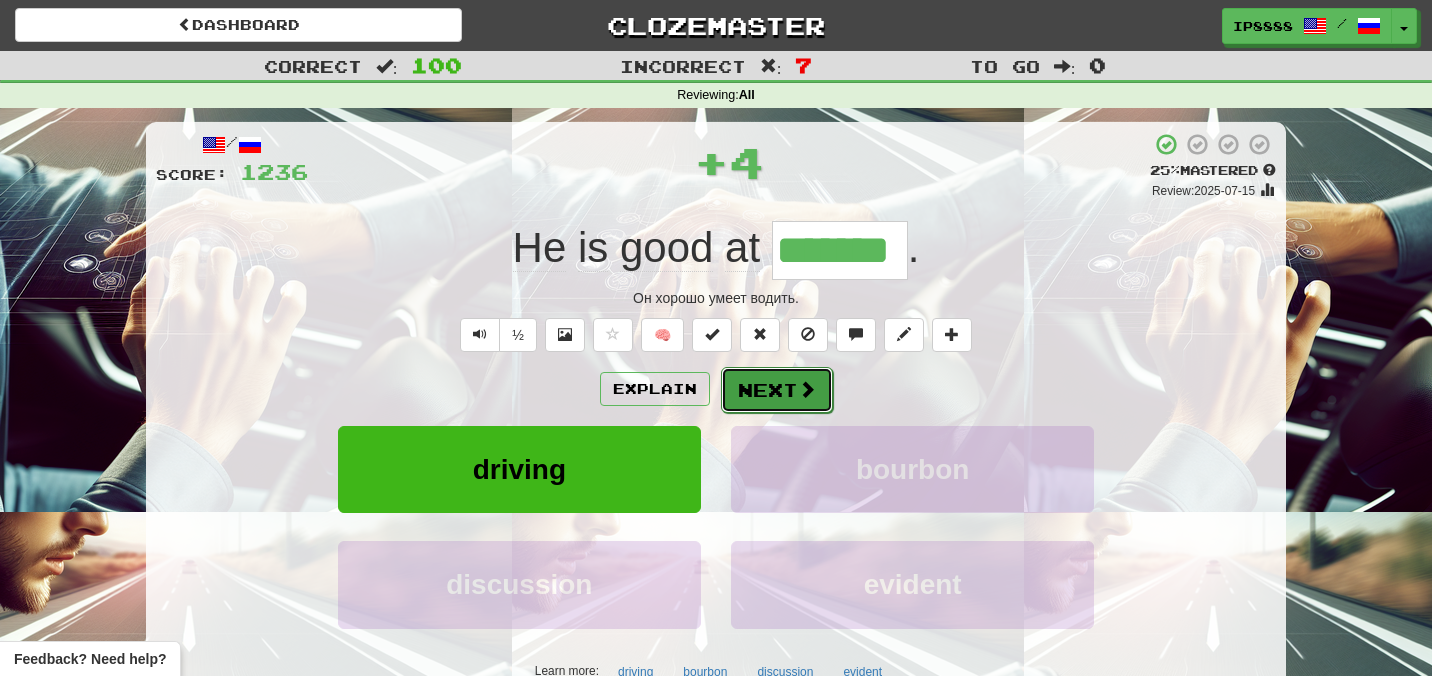 click on "Next" at bounding box center [777, 390] 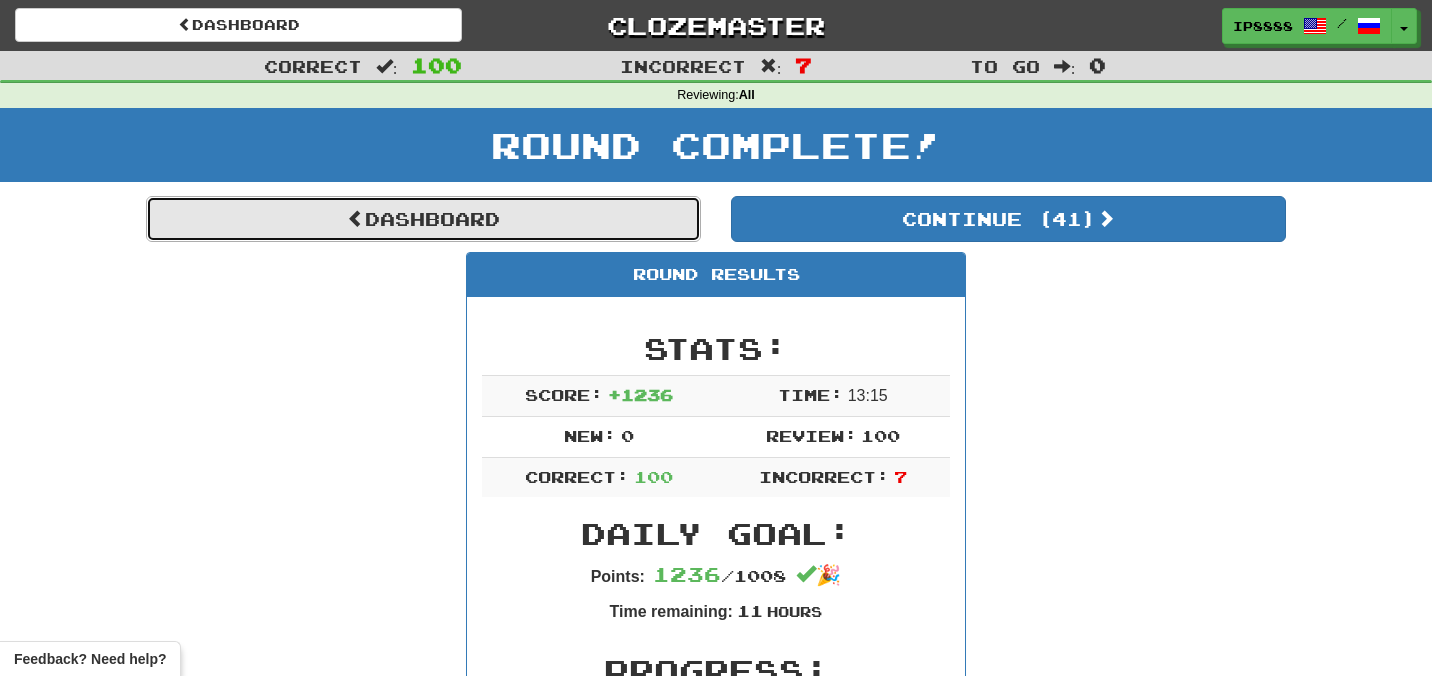 click on "Dashboard" at bounding box center (423, 219) 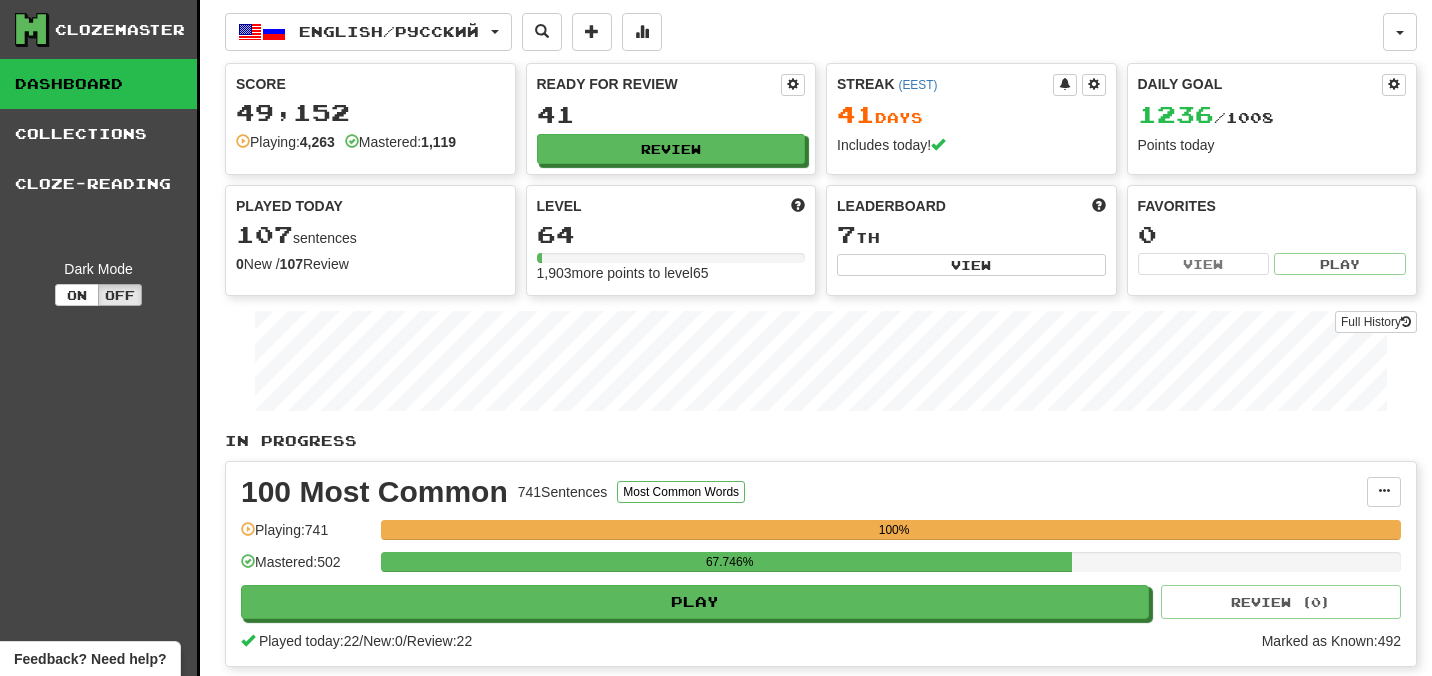 scroll, scrollTop: 0, scrollLeft: 0, axis: both 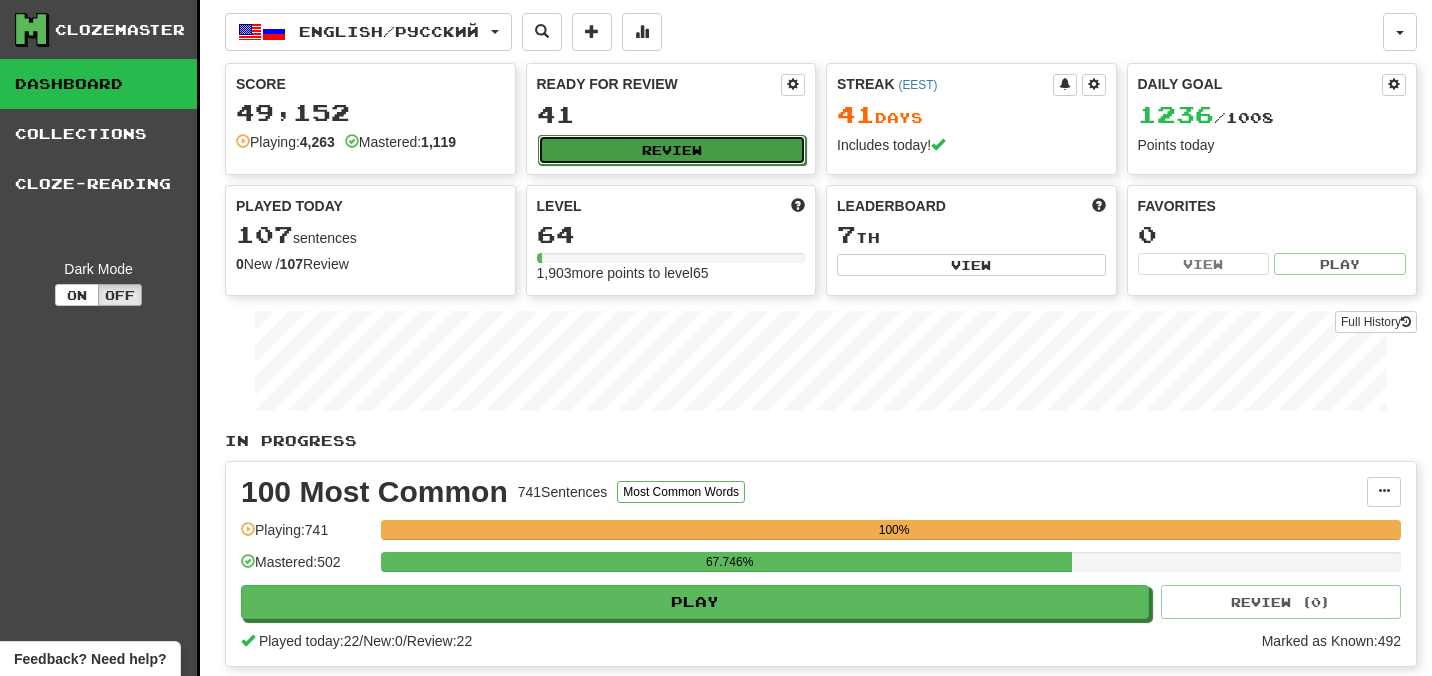 click on "Review" at bounding box center [672, 150] 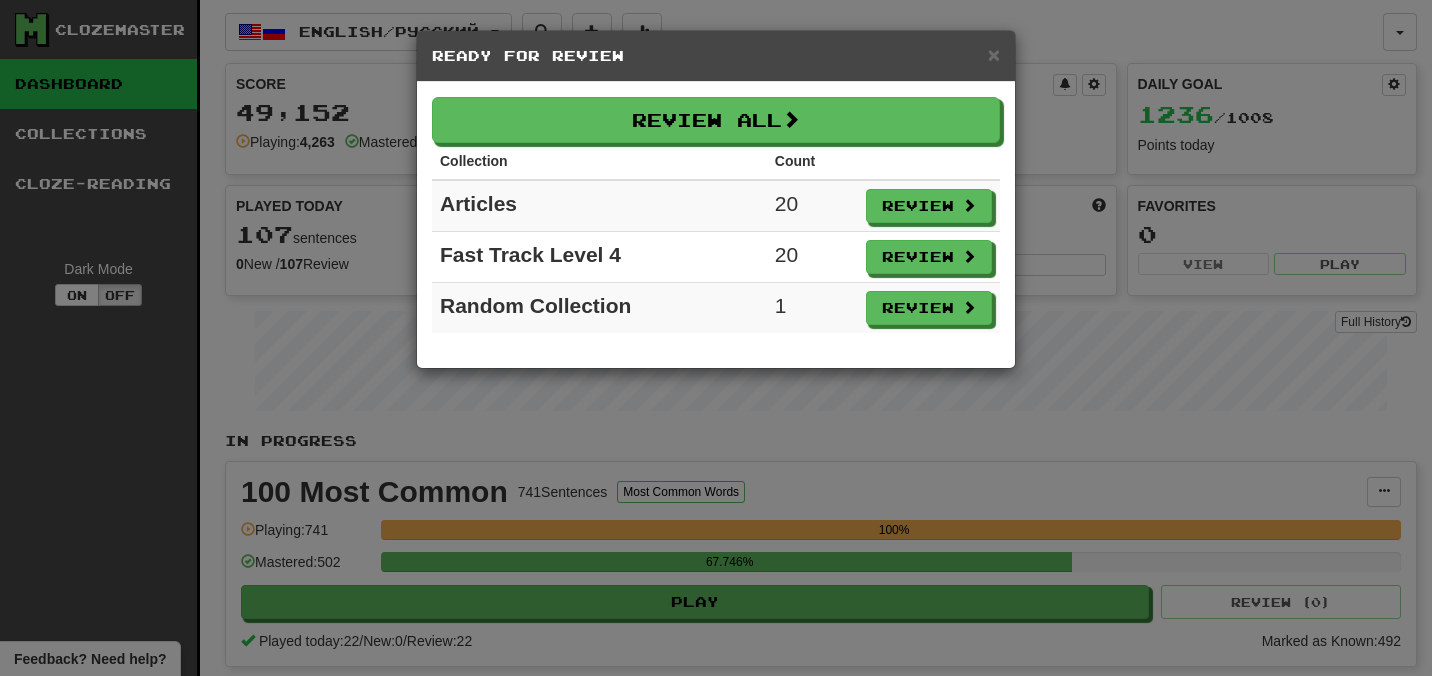 click at bounding box center [929, 161] 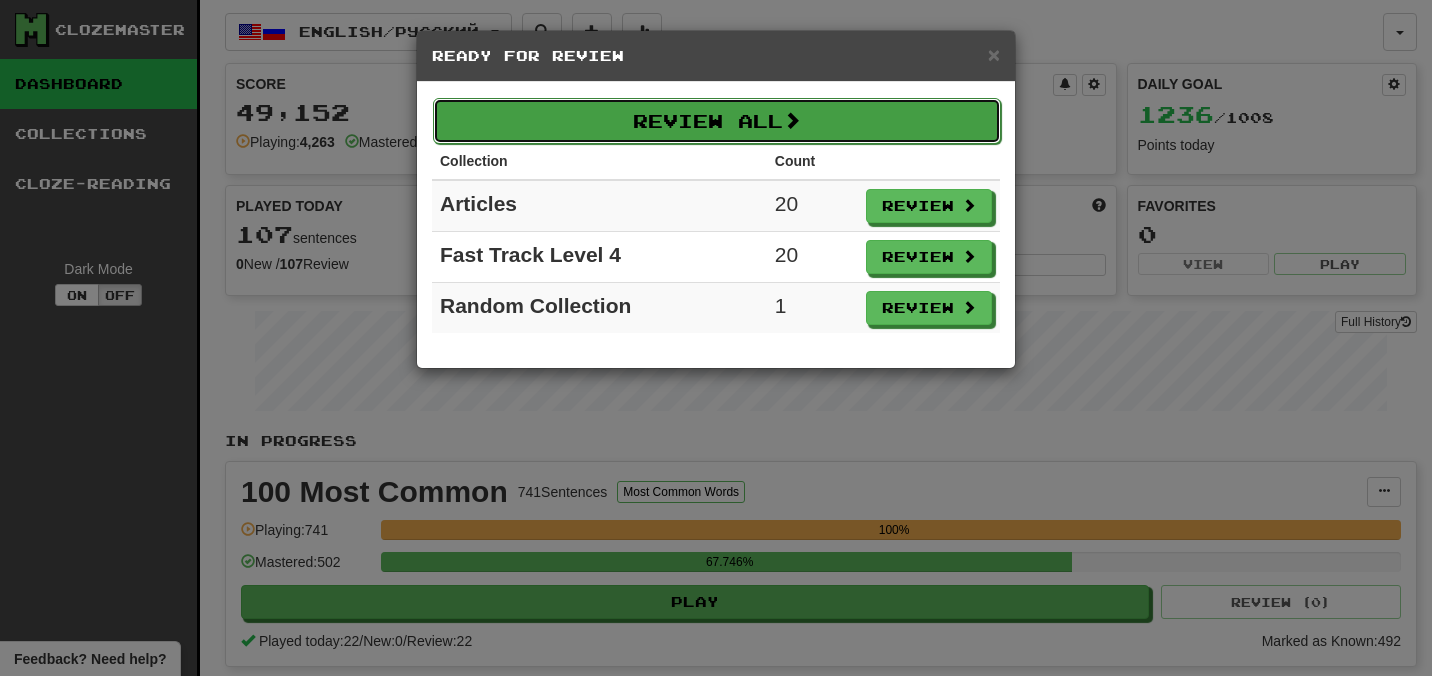 click on "Review All" at bounding box center [717, 121] 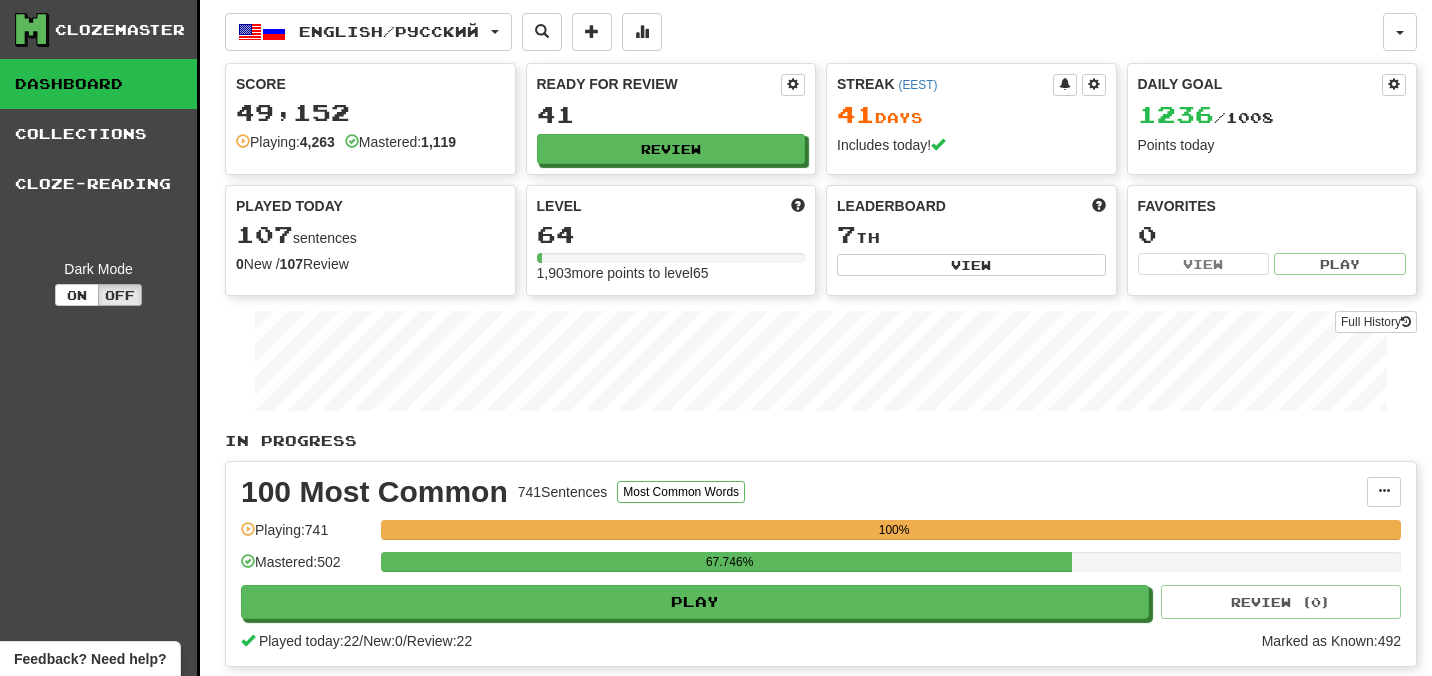 select on "***" 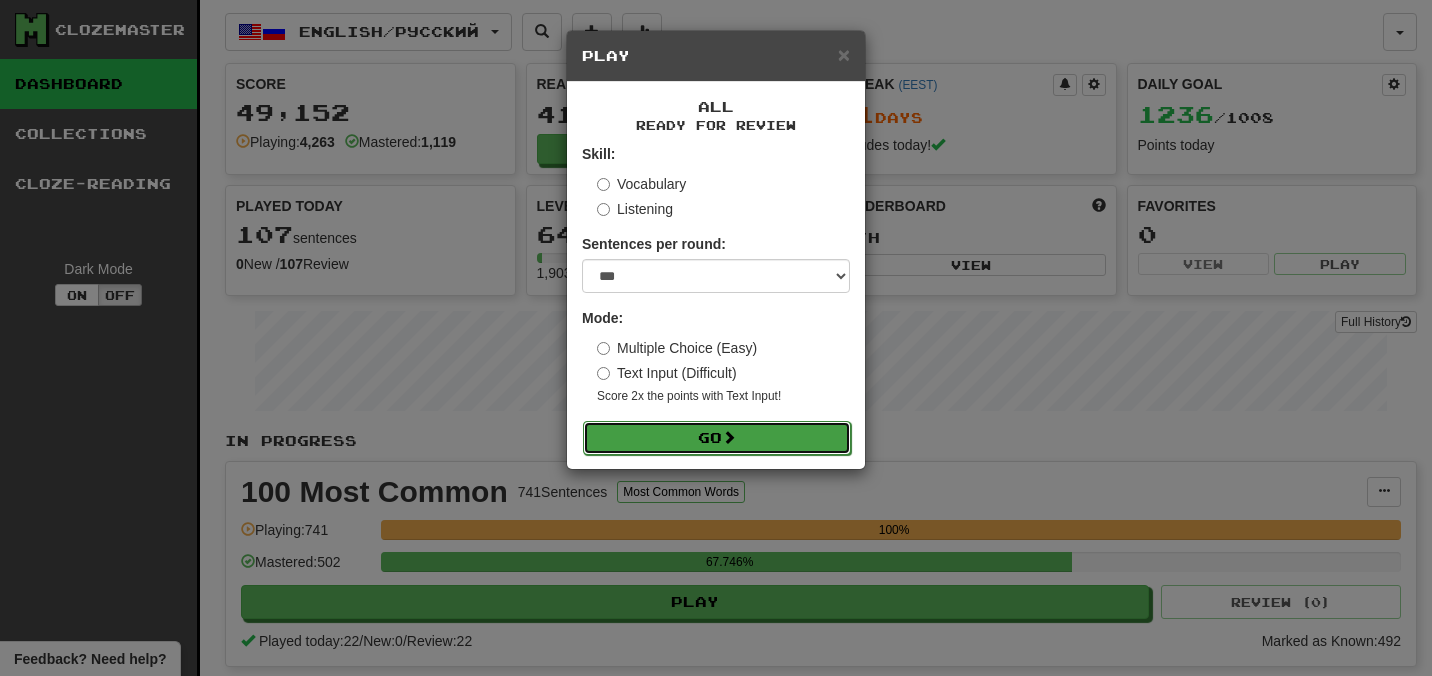 click on "Go" at bounding box center (717, 438) 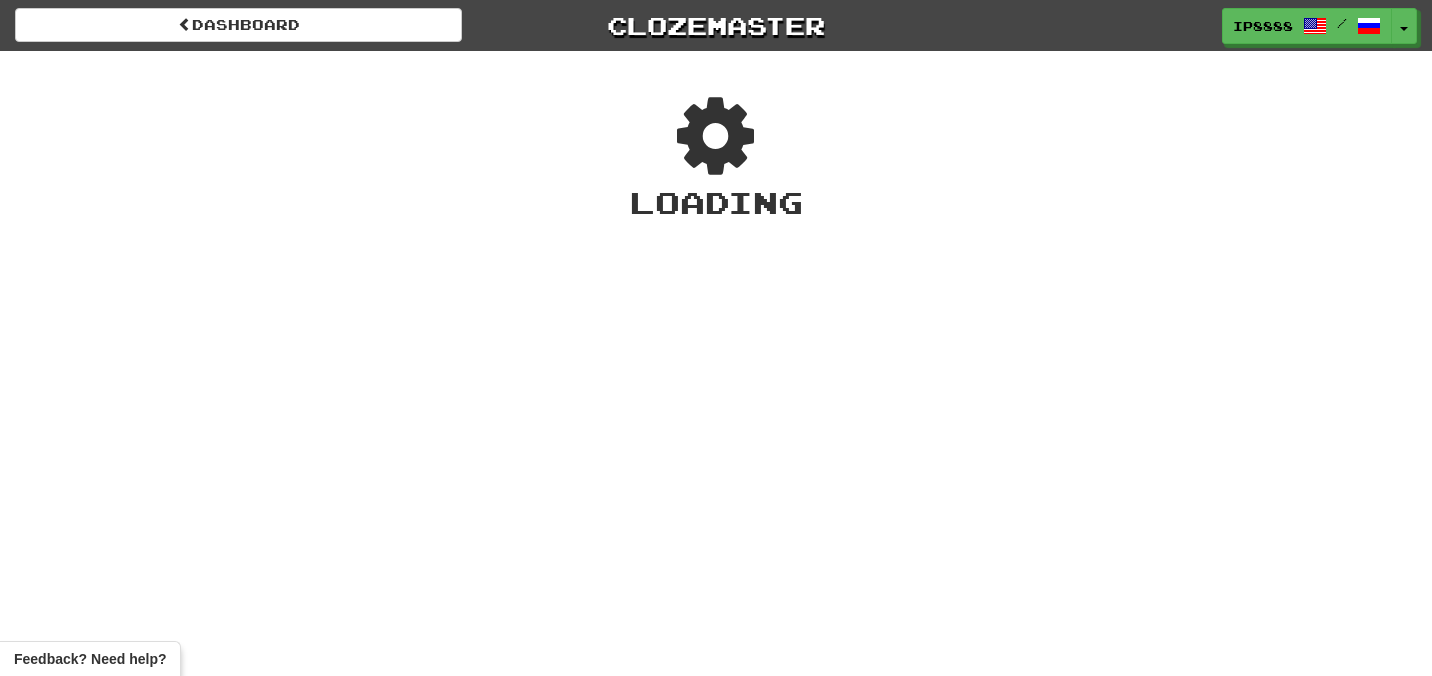 scroll, scrollTop: 0, scrollLeft: 0, axis: both 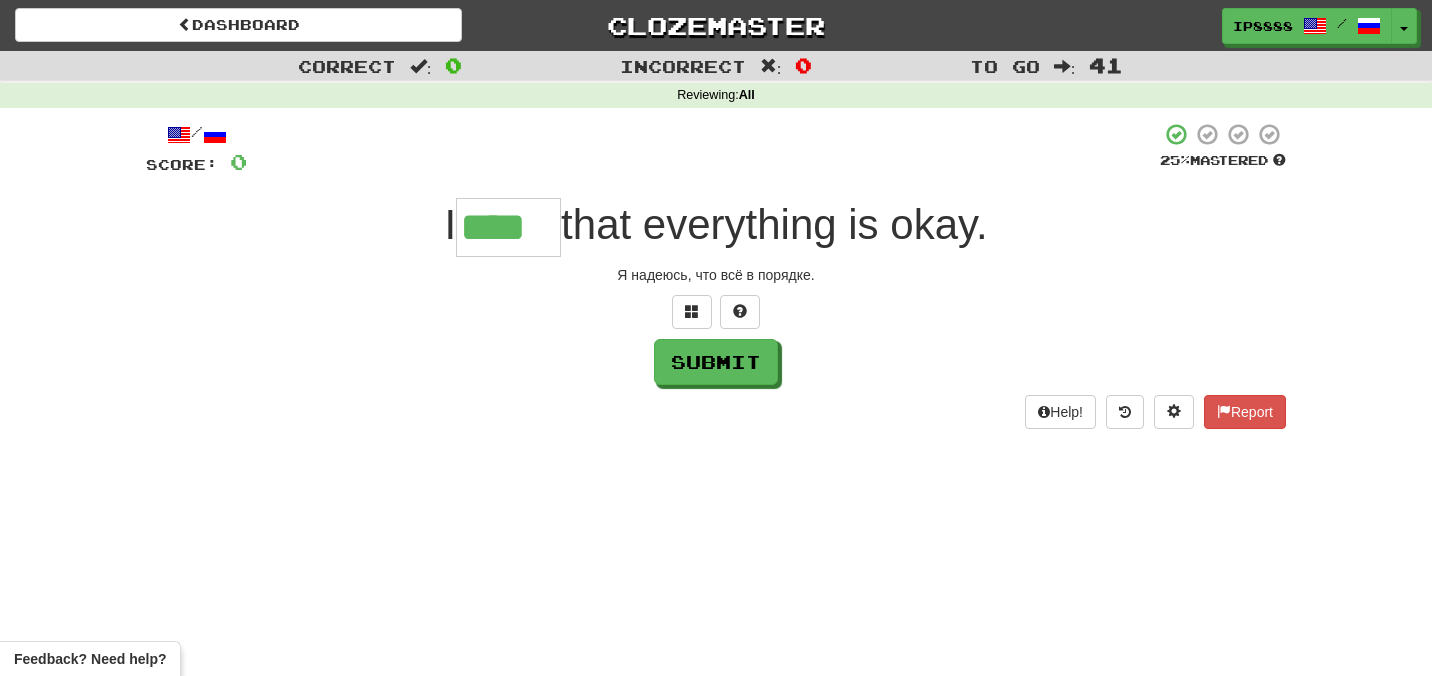 type on "****" 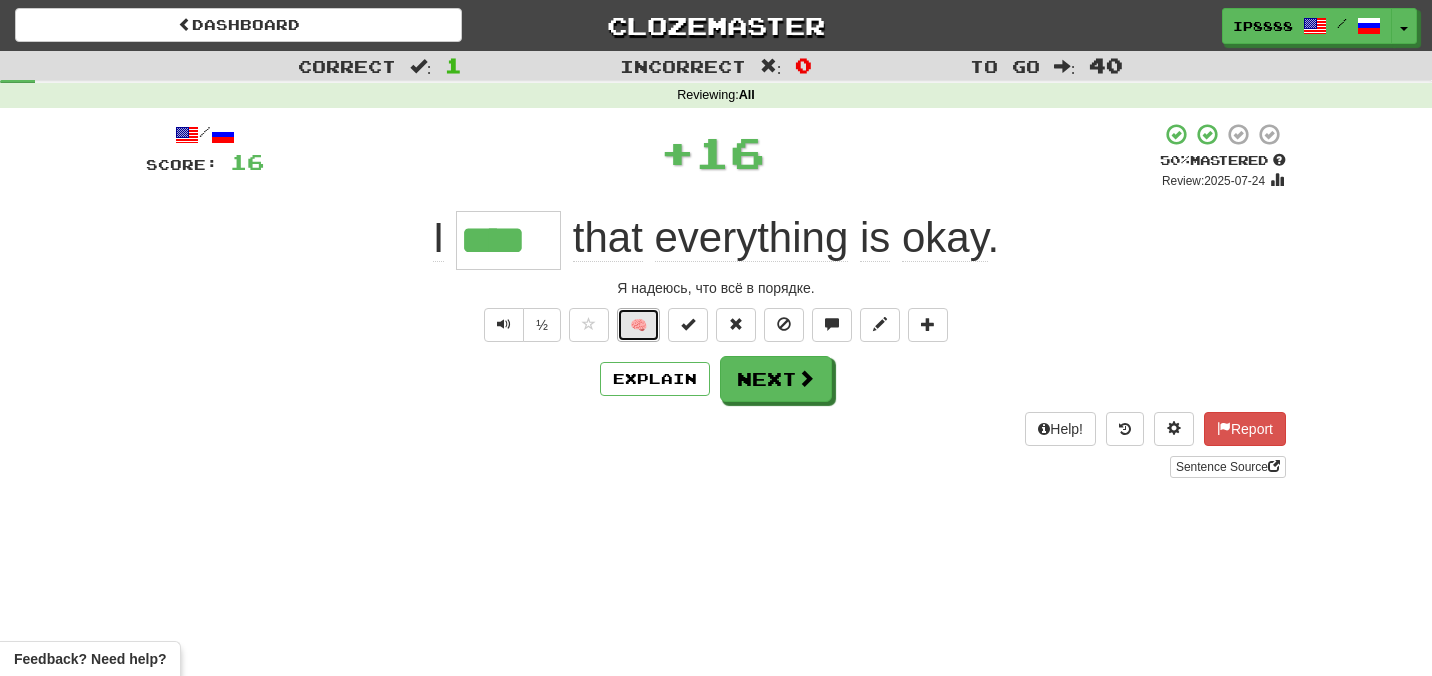 click on "🧠" at bounding box center [638, 325] 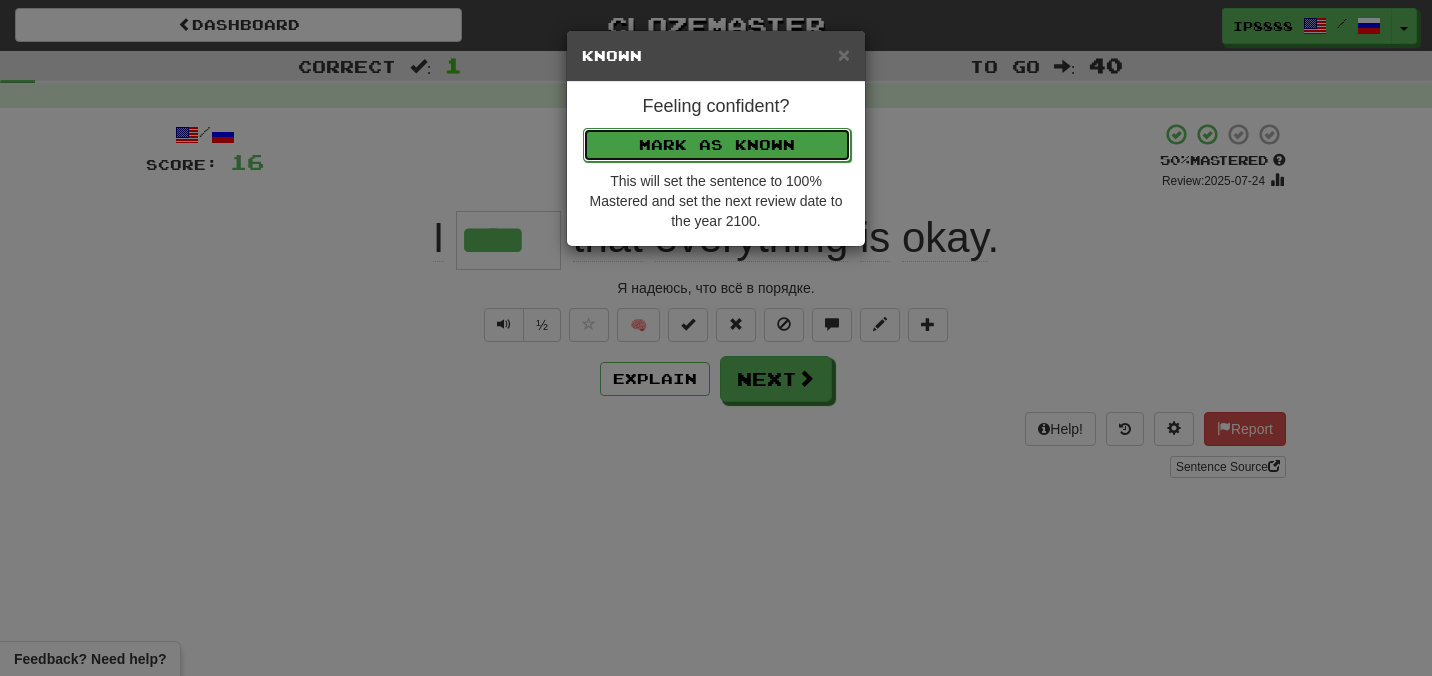 click on "Mark as Known" at bounding box center [717, 145] 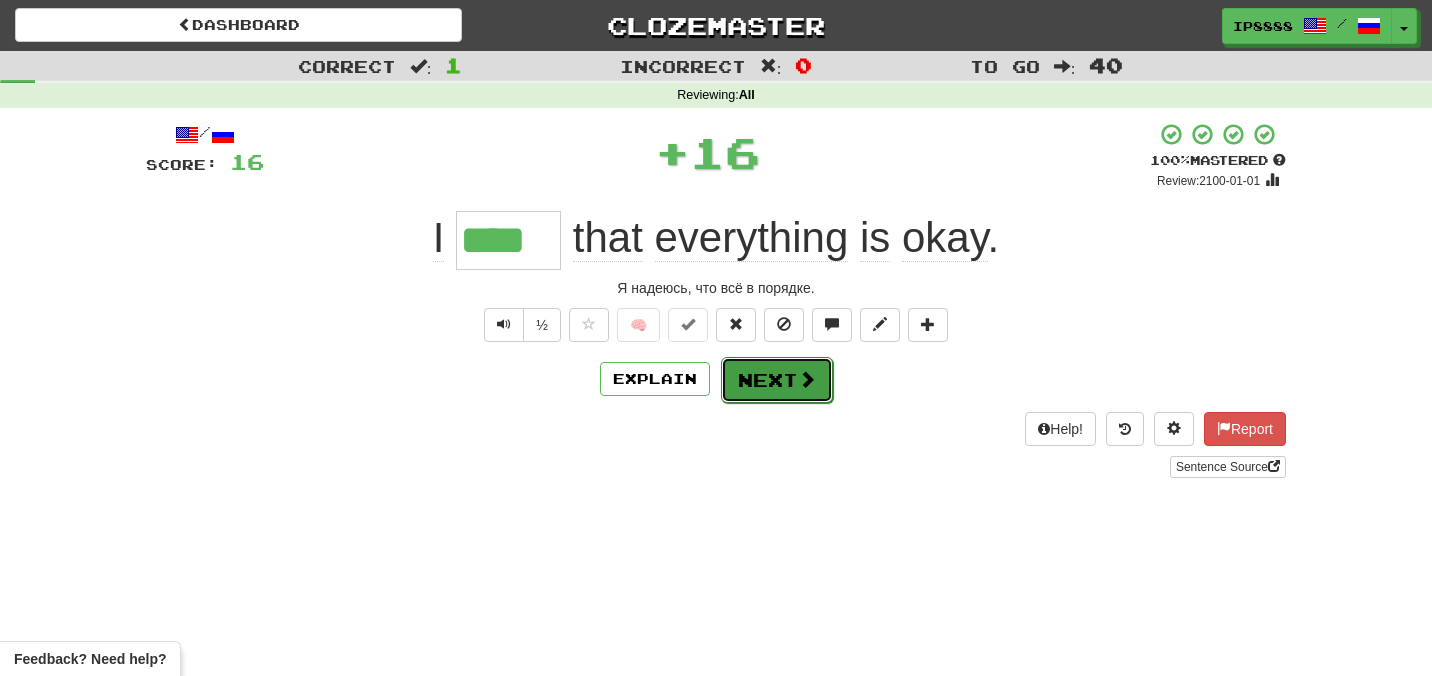 click on "Next" at bounding box center [777, 380] 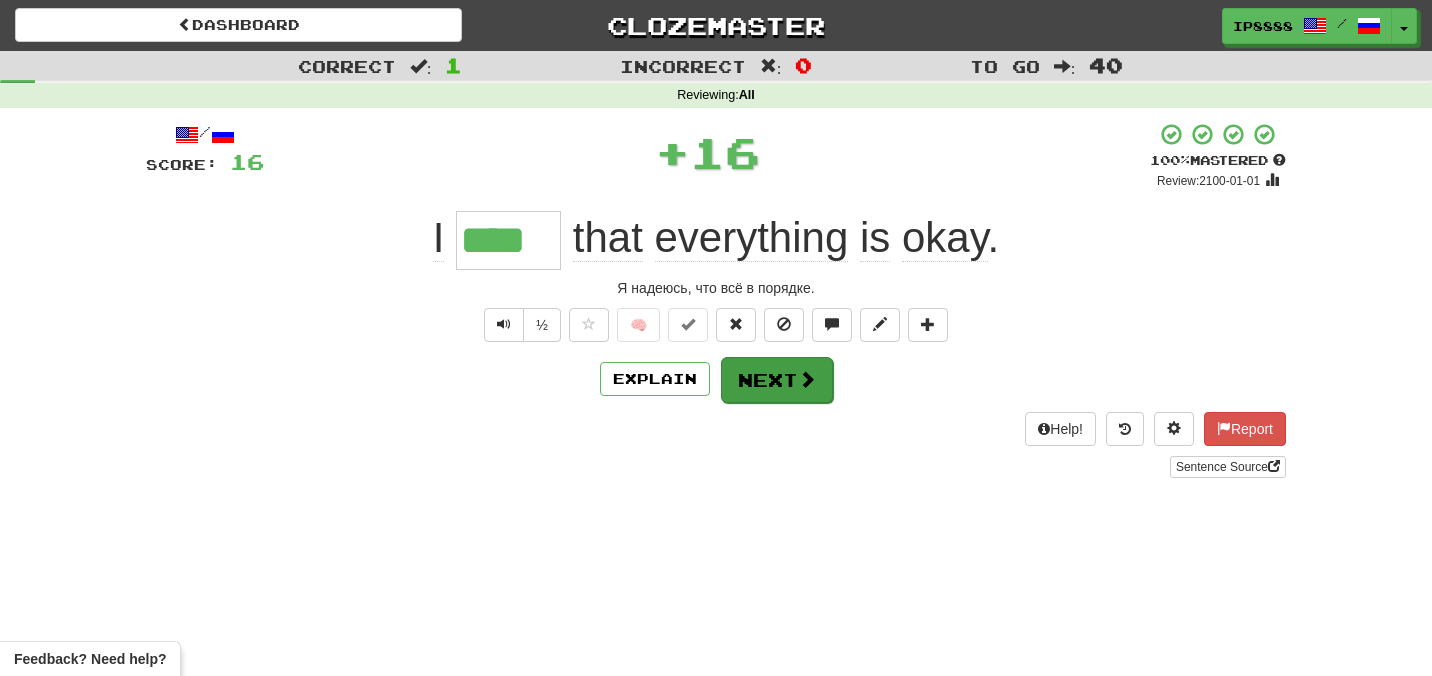 type 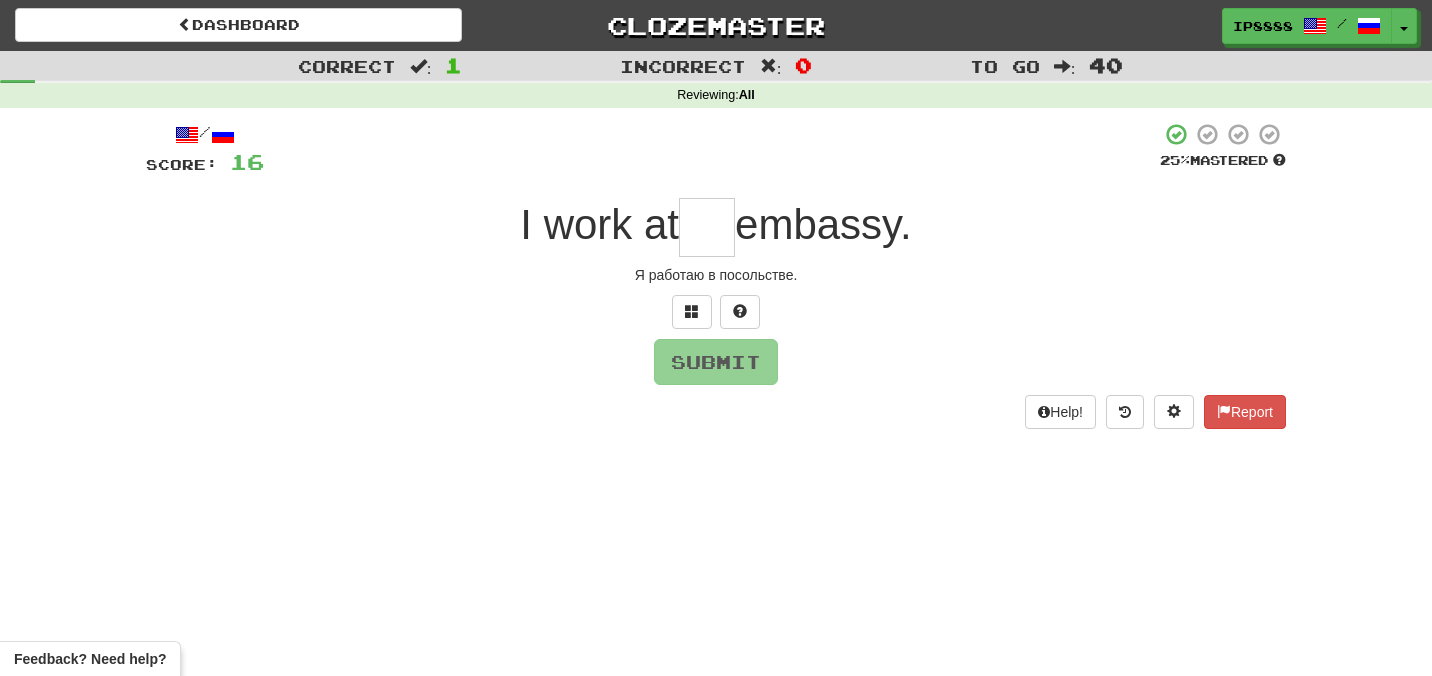 click at bounding box center [707, 227] 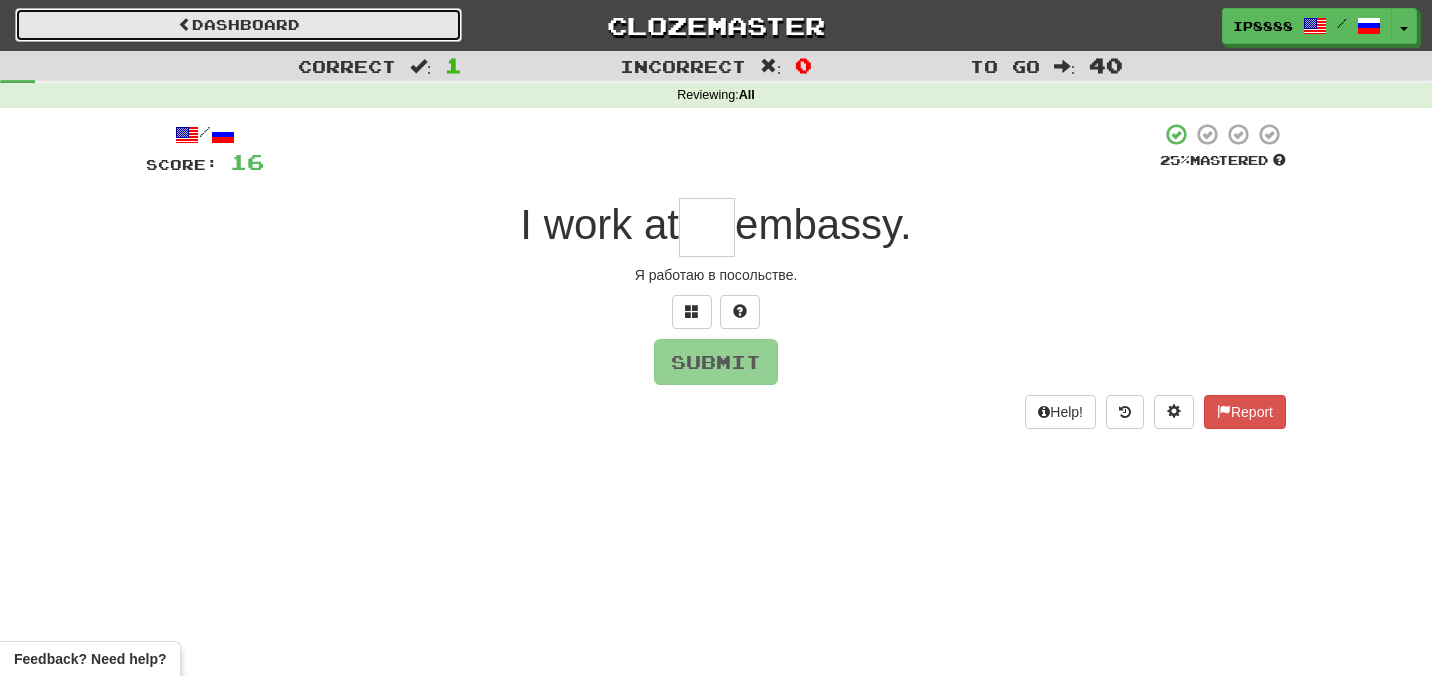 click on "Dashboard" at bounding box center [238, 25] 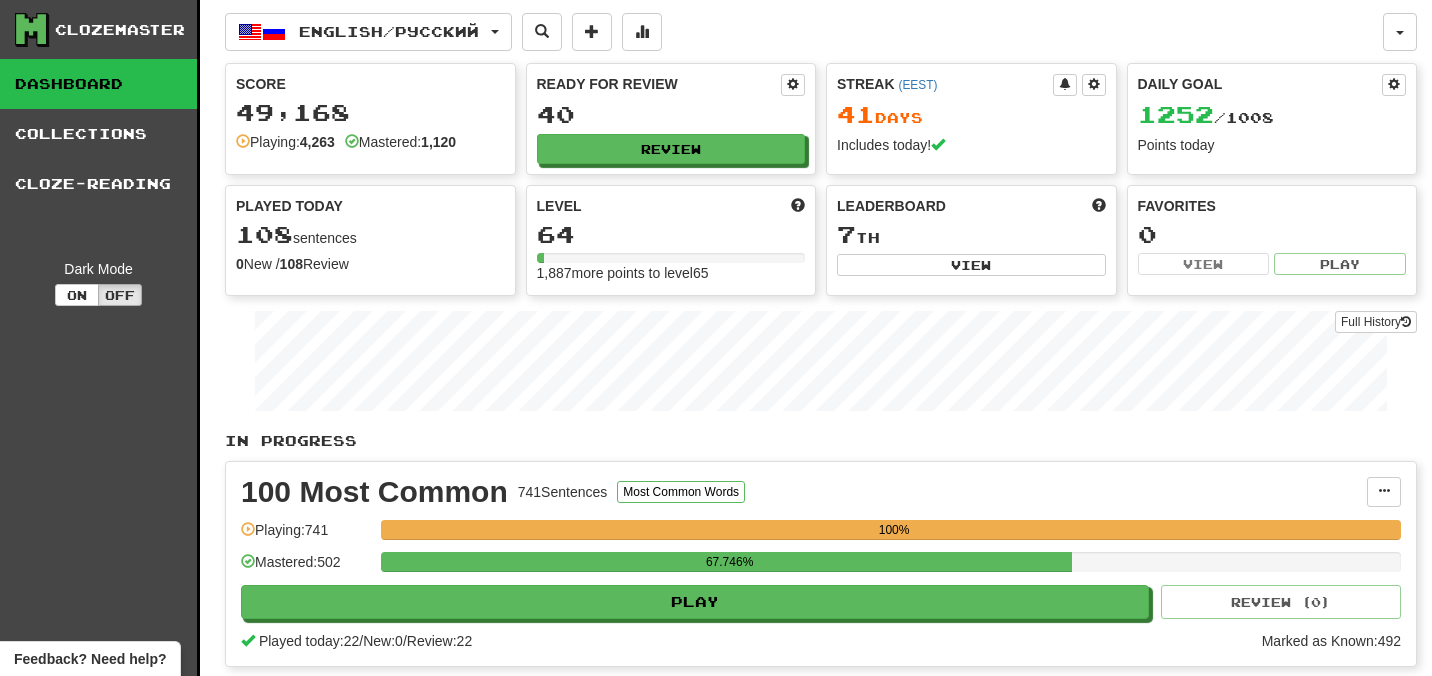 scroll, scrollTop: 0, scrollLeft: 0, axis: both 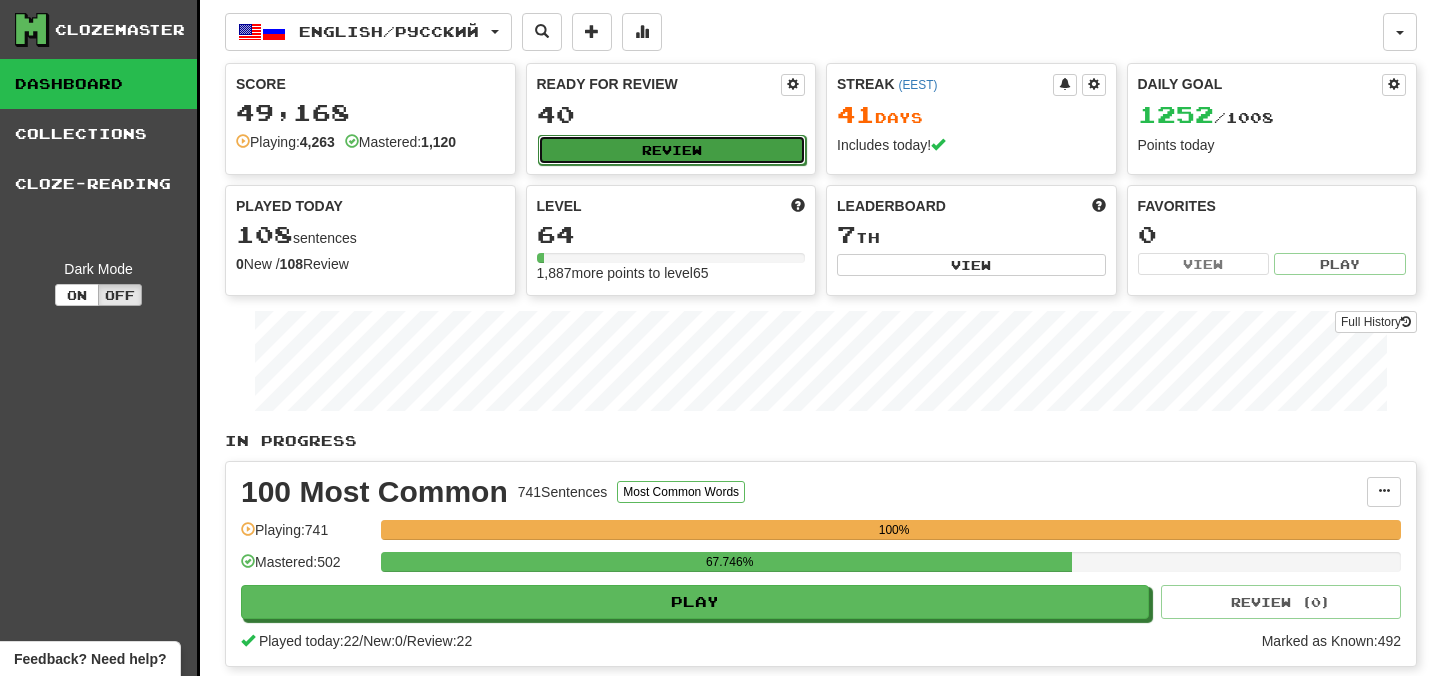 click on "Review" at bounding box center (672, 150) 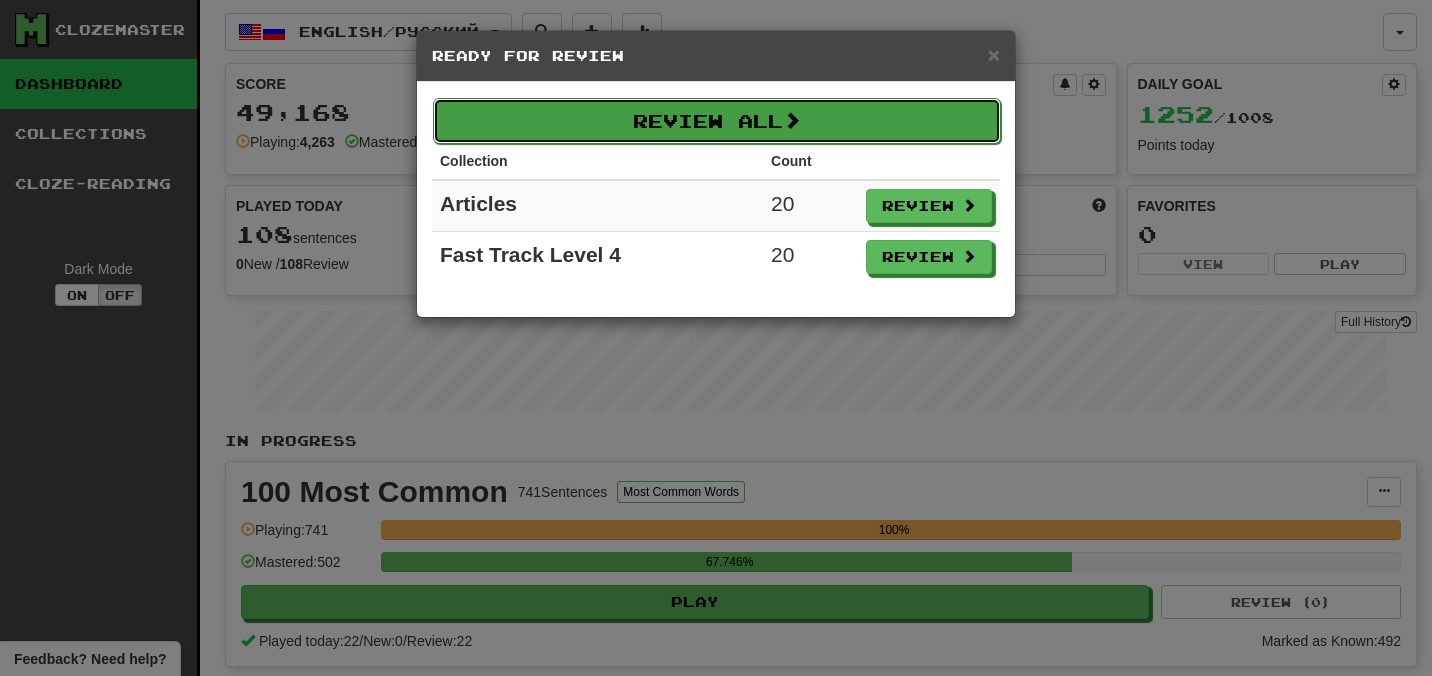click on "Review All" at bounding box center [717, 121] 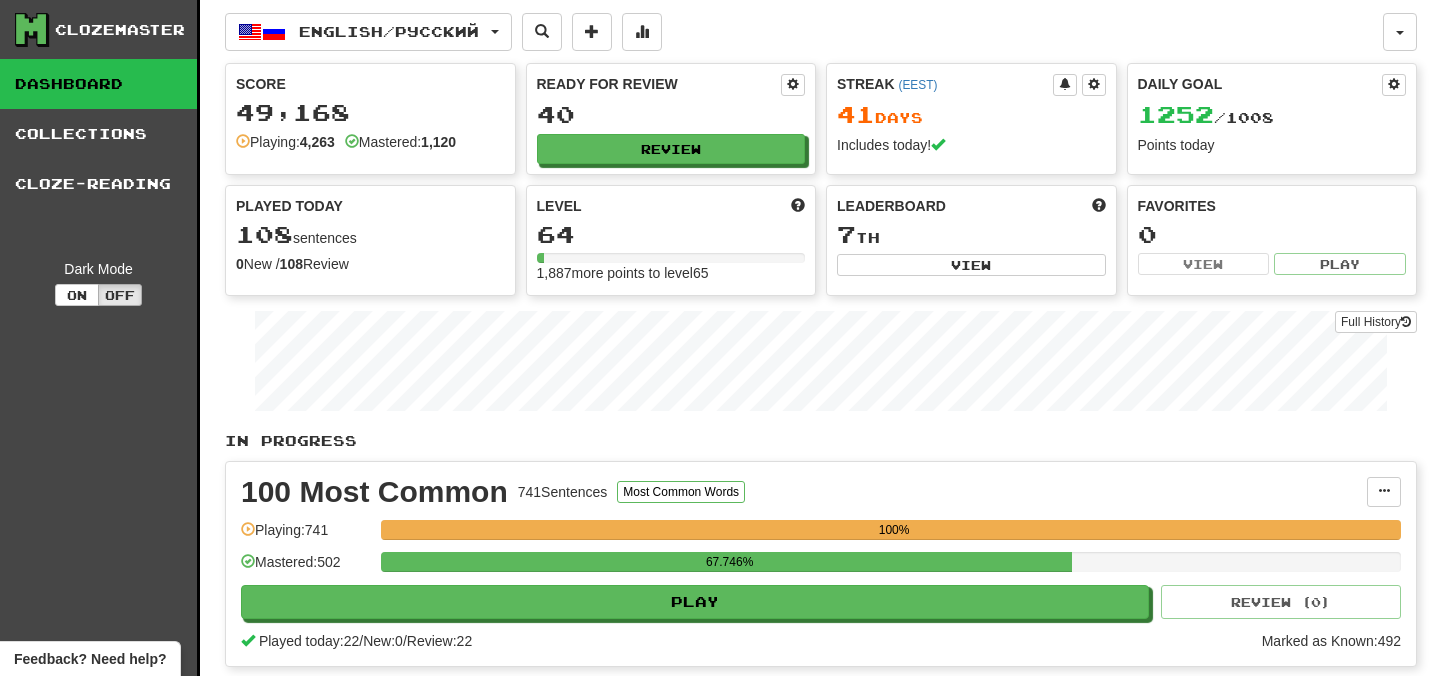 select on "***" 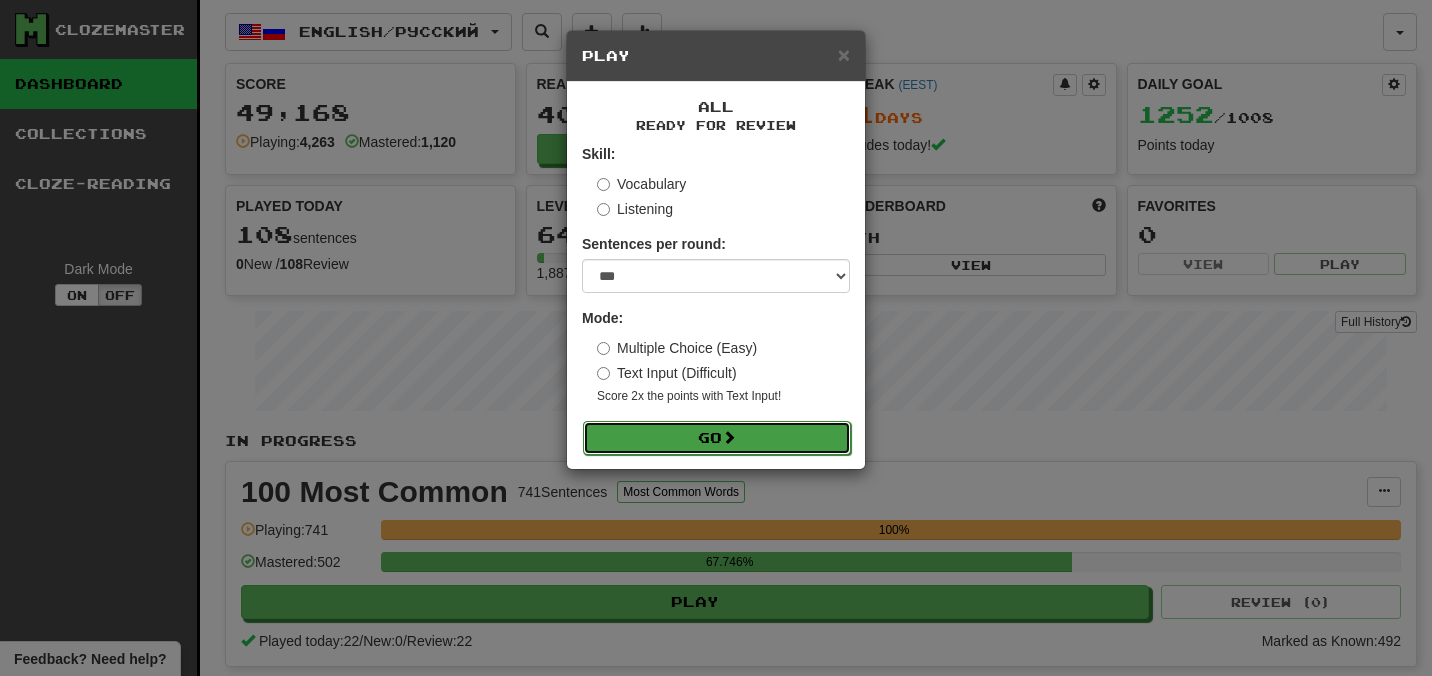 click on "Go" at bounding box center [717, 438] 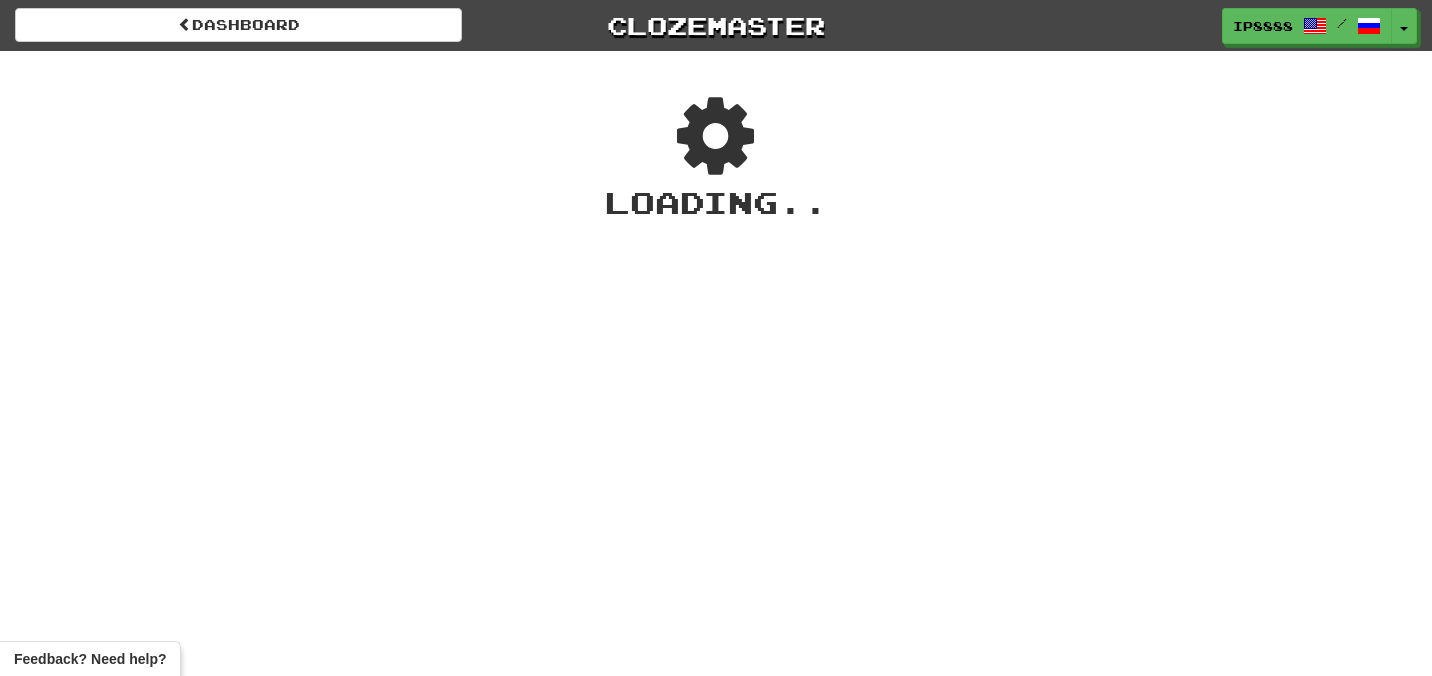 scroll, scrollTop: 0, scrollLeft: 0, axis: both 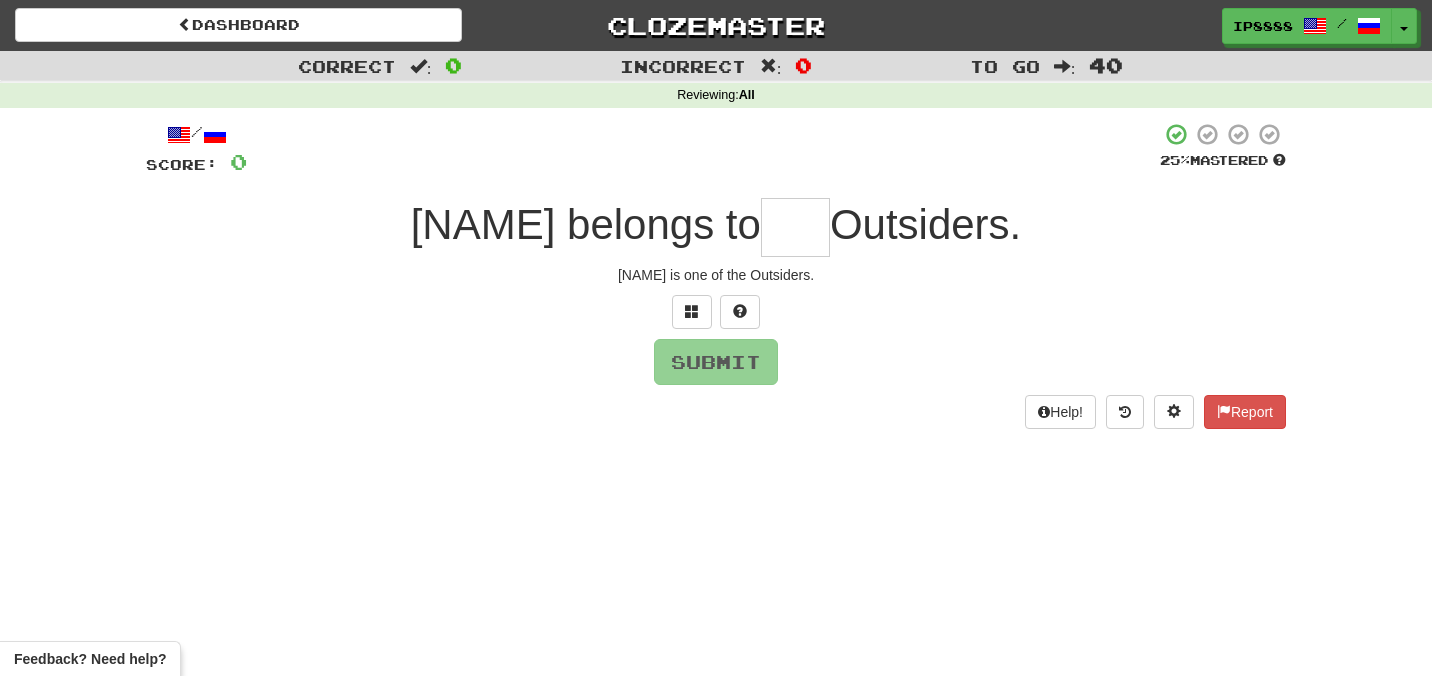 click at bounding box center [795, 227] 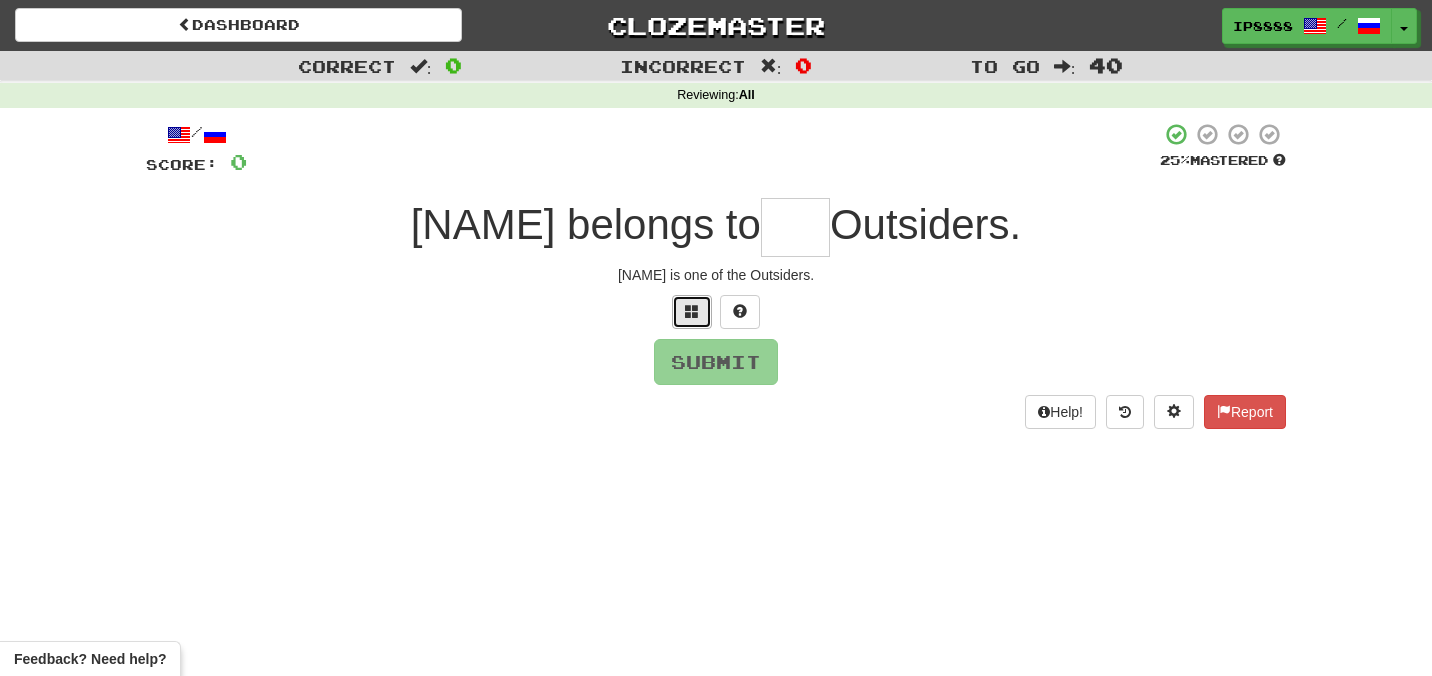 click at bounding box center [692, 311] 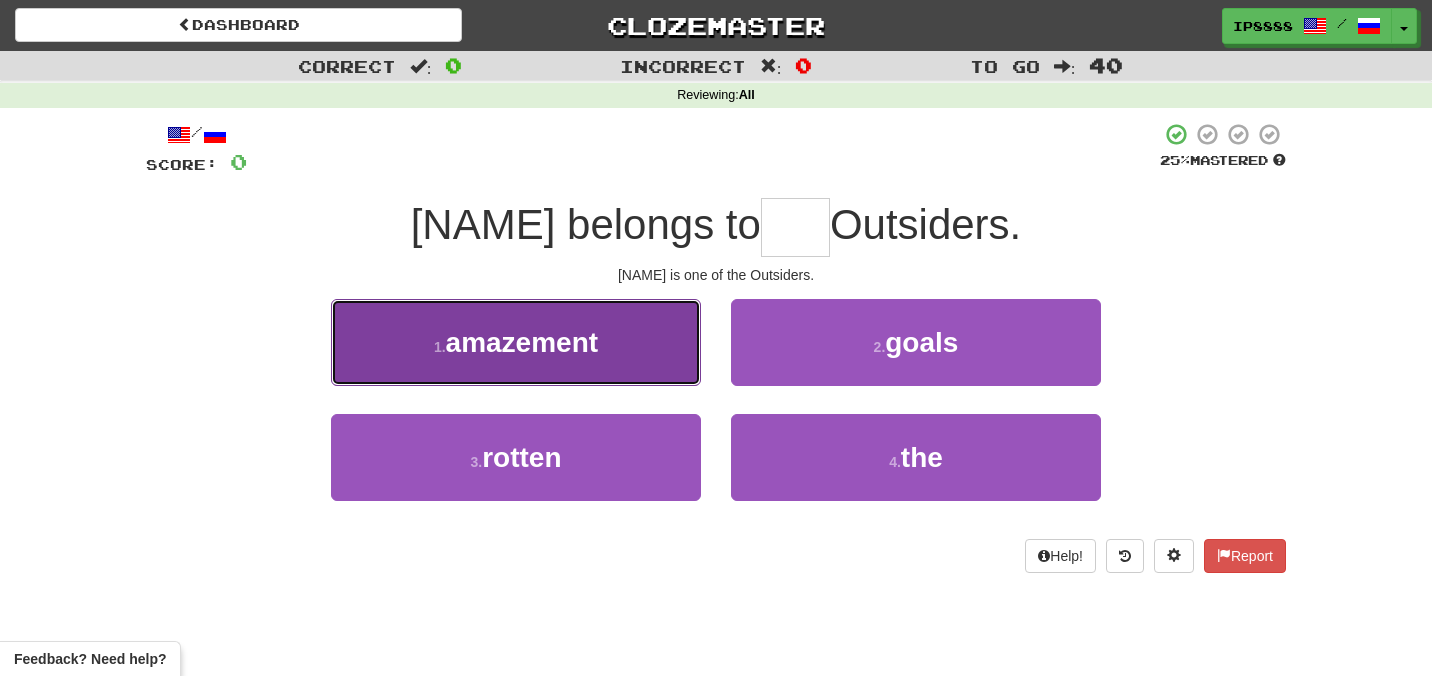 click on "1 .  amazement" at bounding box center (516, 342) 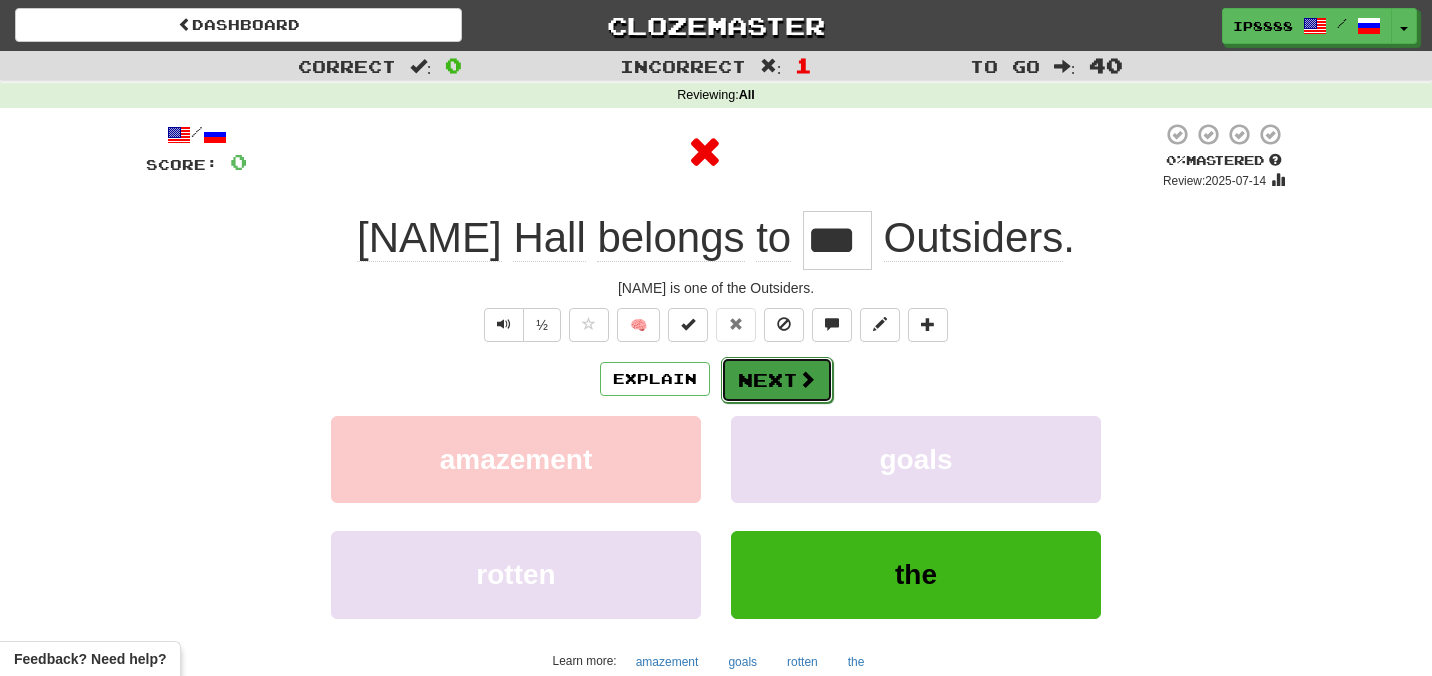 click on "Next" at bounding box center [777, 380] 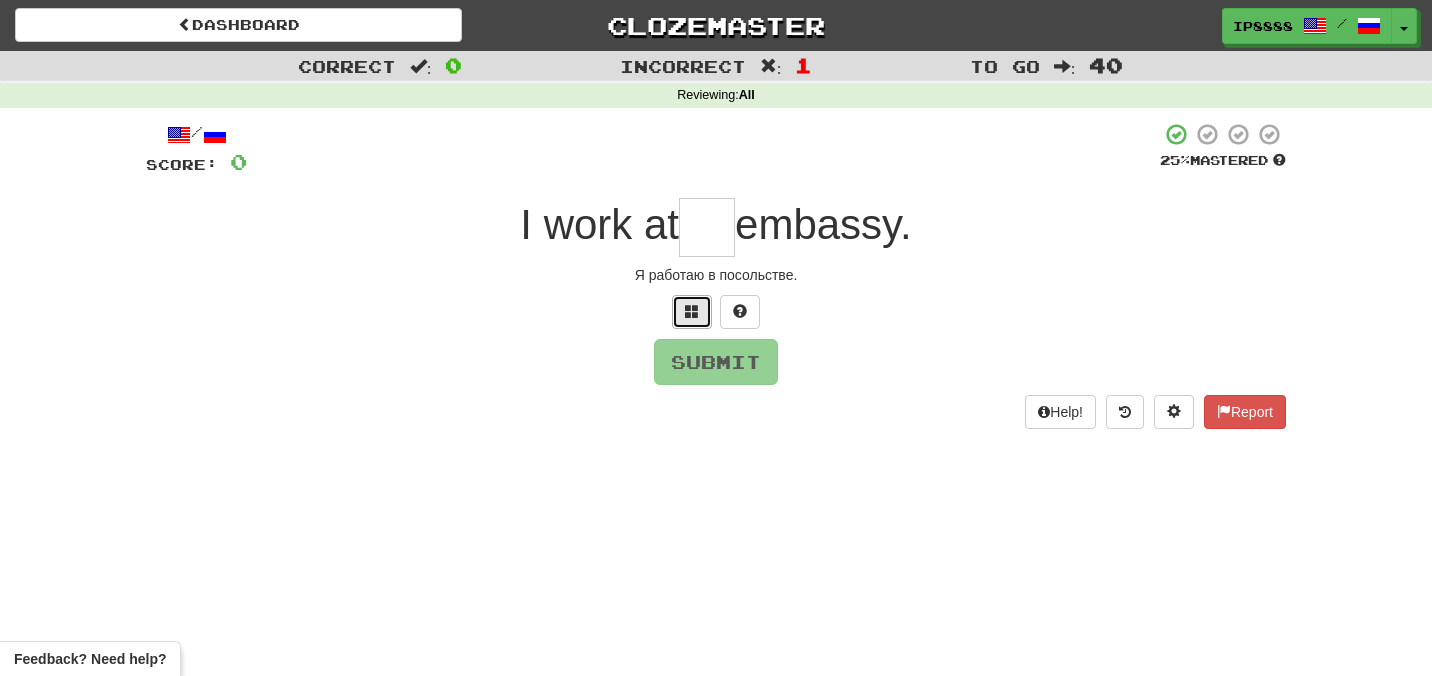 click at bounding box center (692, 311) 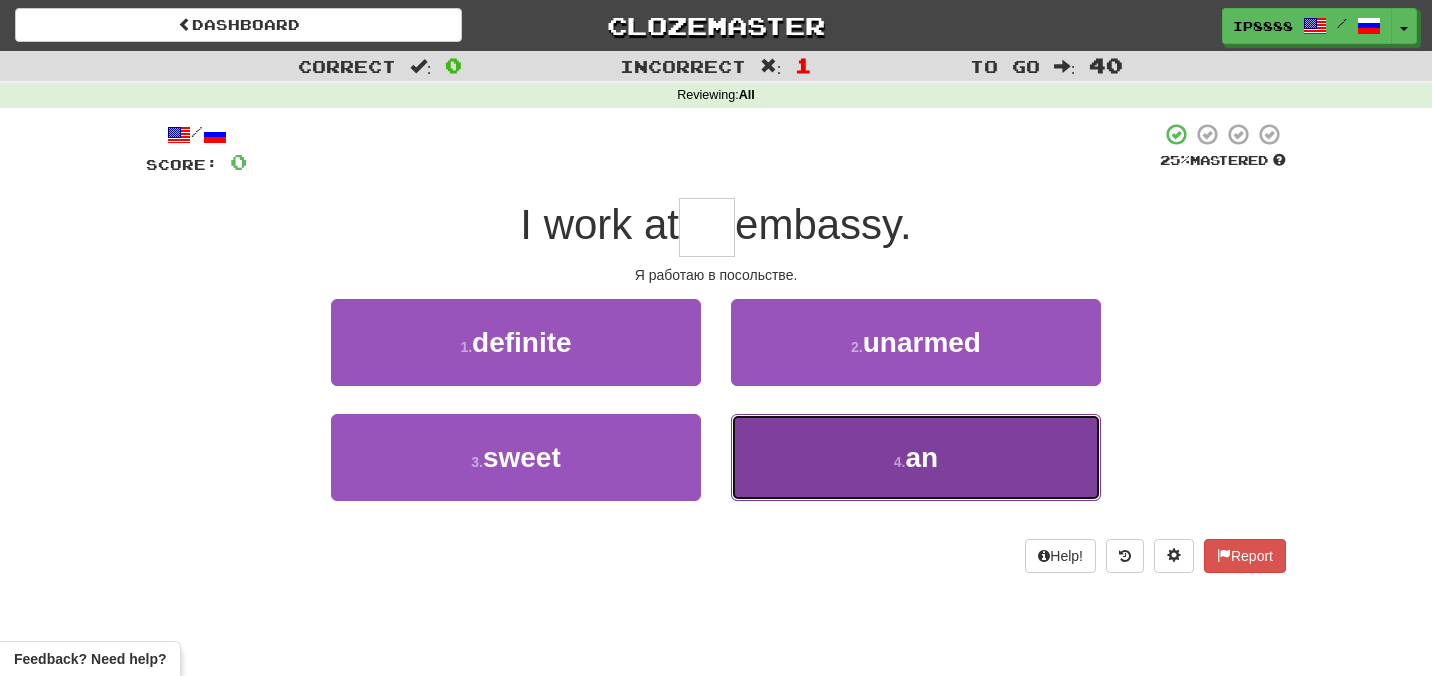 click on "4 .  an" at bounding box center (916, 457) 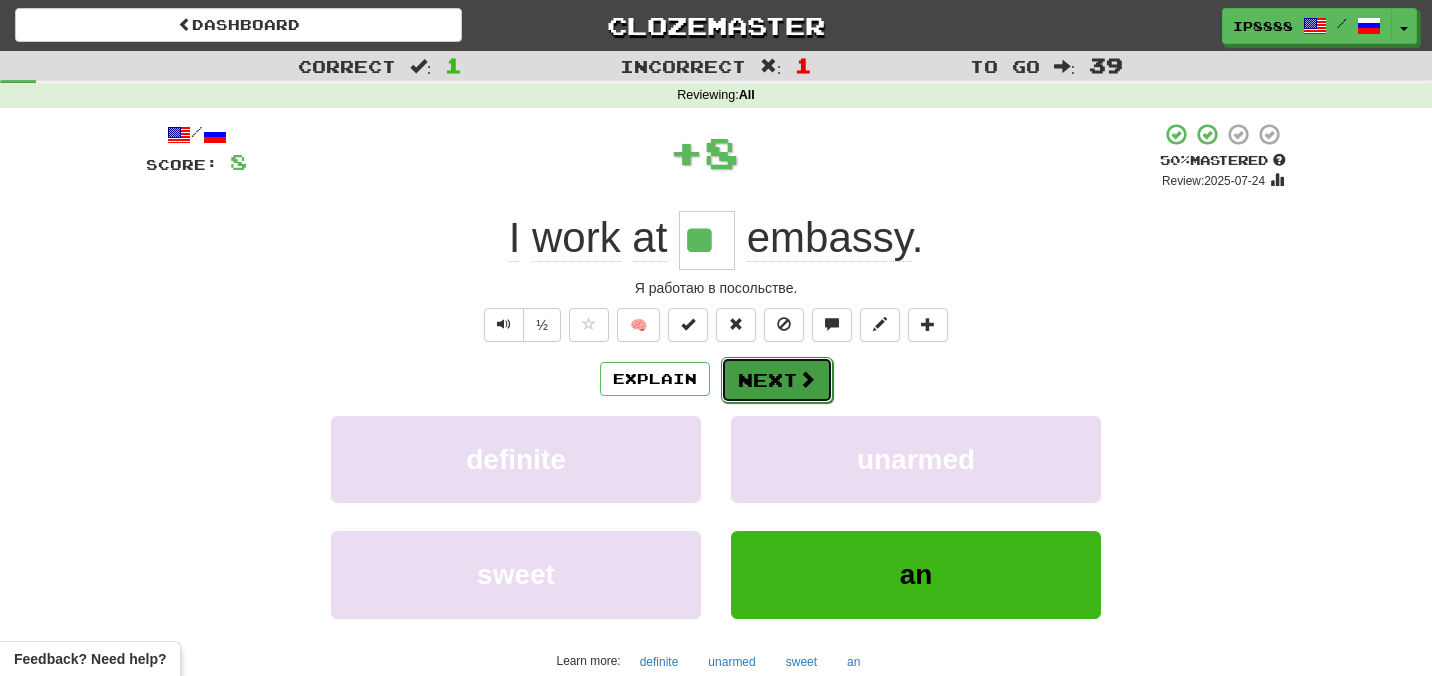 click on "Next" at bounding box center (777, 380) 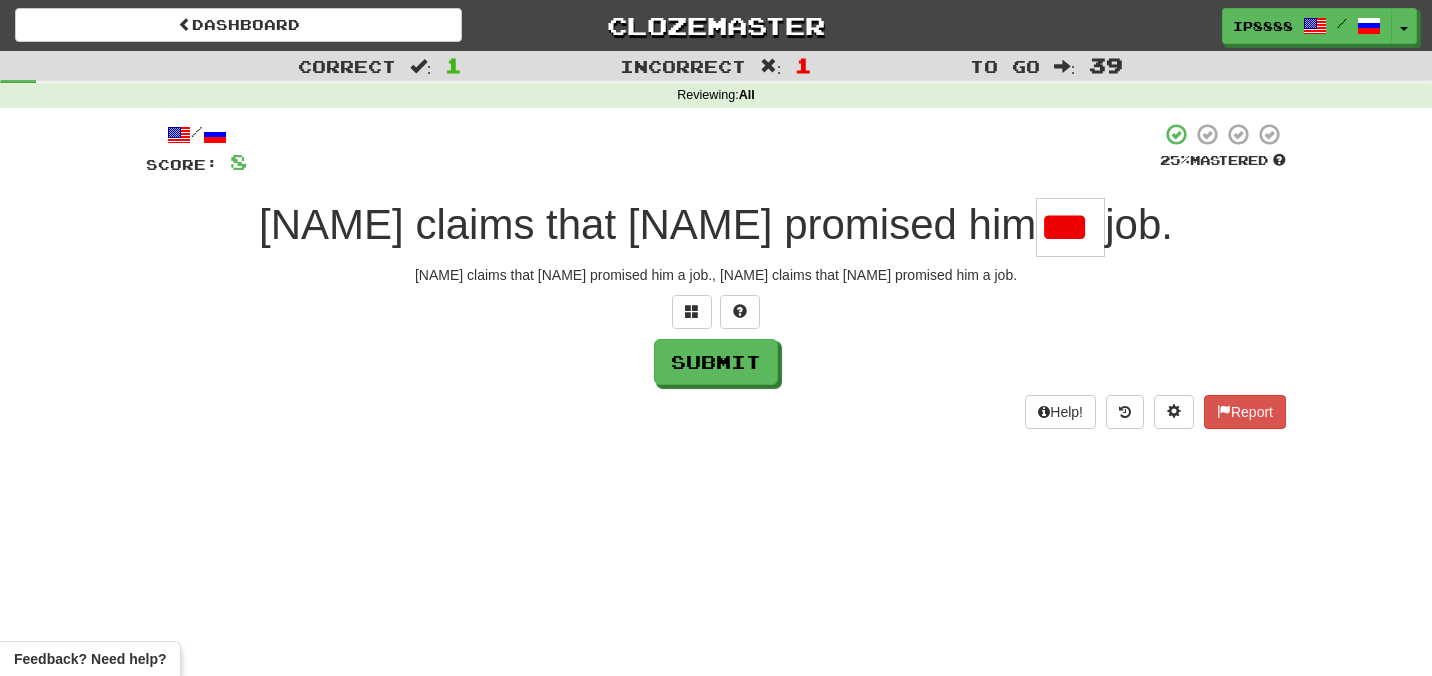 scroll, scrollTop: 0, scrollLeft: 7, axis: horizontal 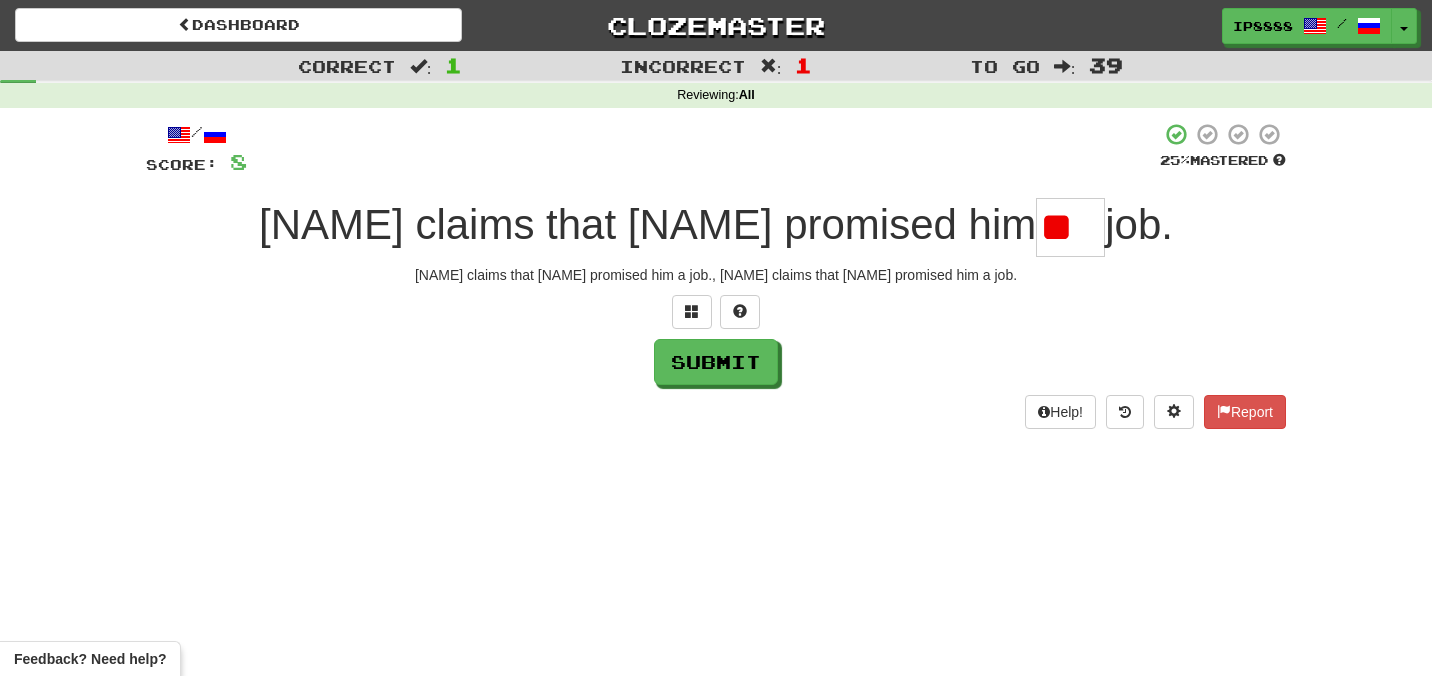 type on "*" 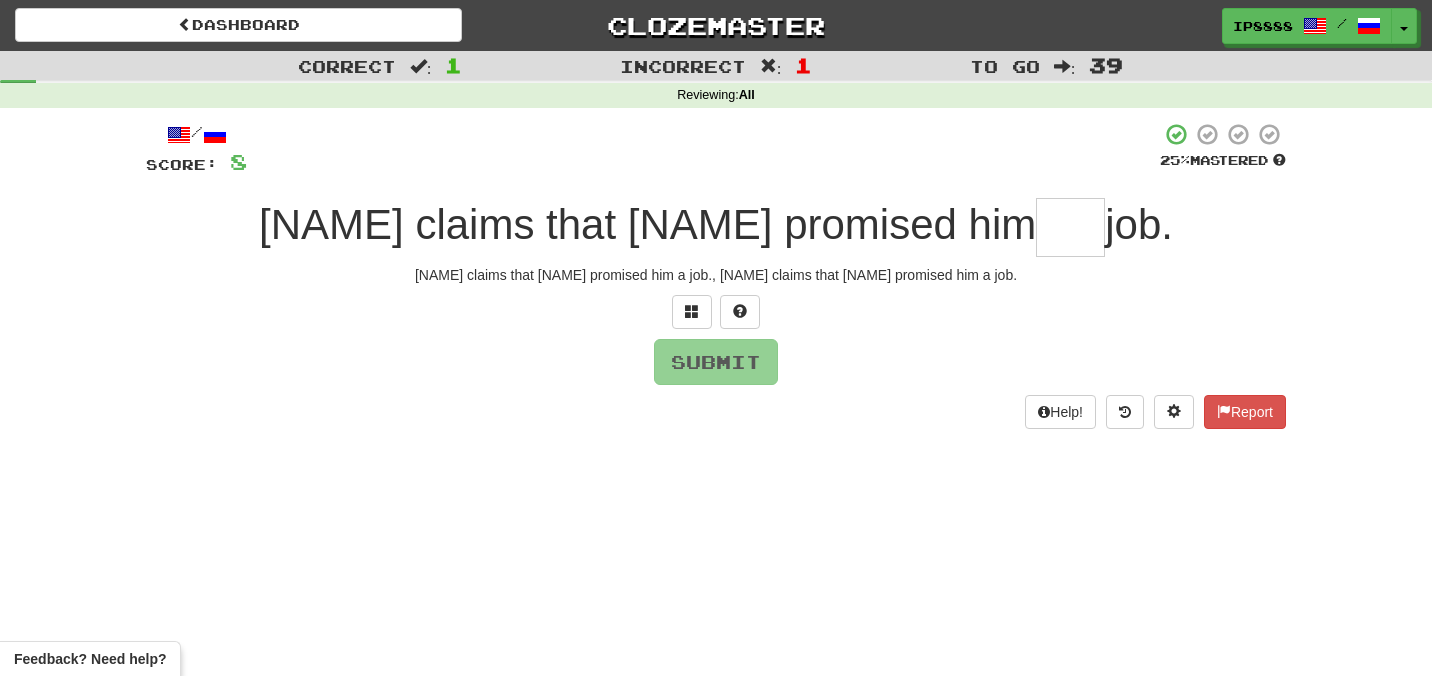 click on "/  Score:   8 25 %  Mastered Tom claims that Mary promised him   job. Том утверждает, что Маша обещала ему работу., Том утверждает, что Маша пообещала ему работу. Submit  Help!  Report" at bounding box center (716, 275) 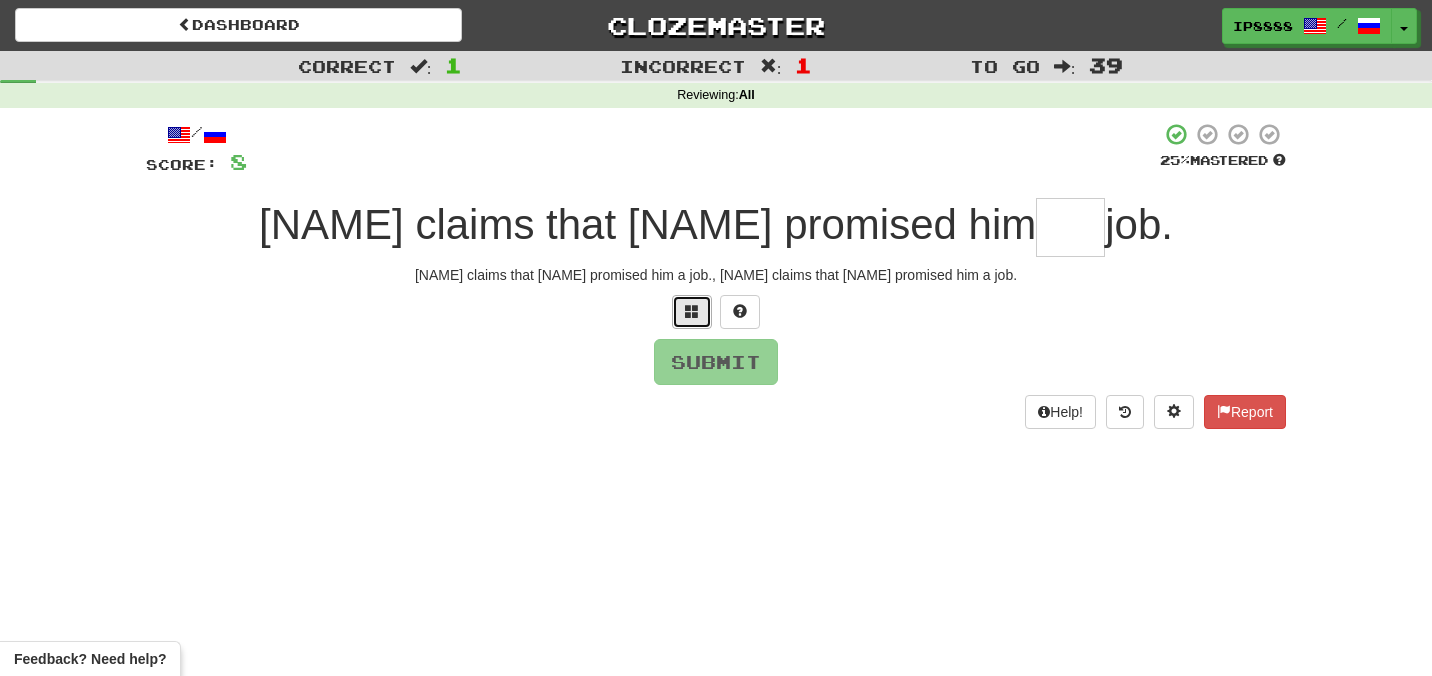 click at bounding box center (692, 311) 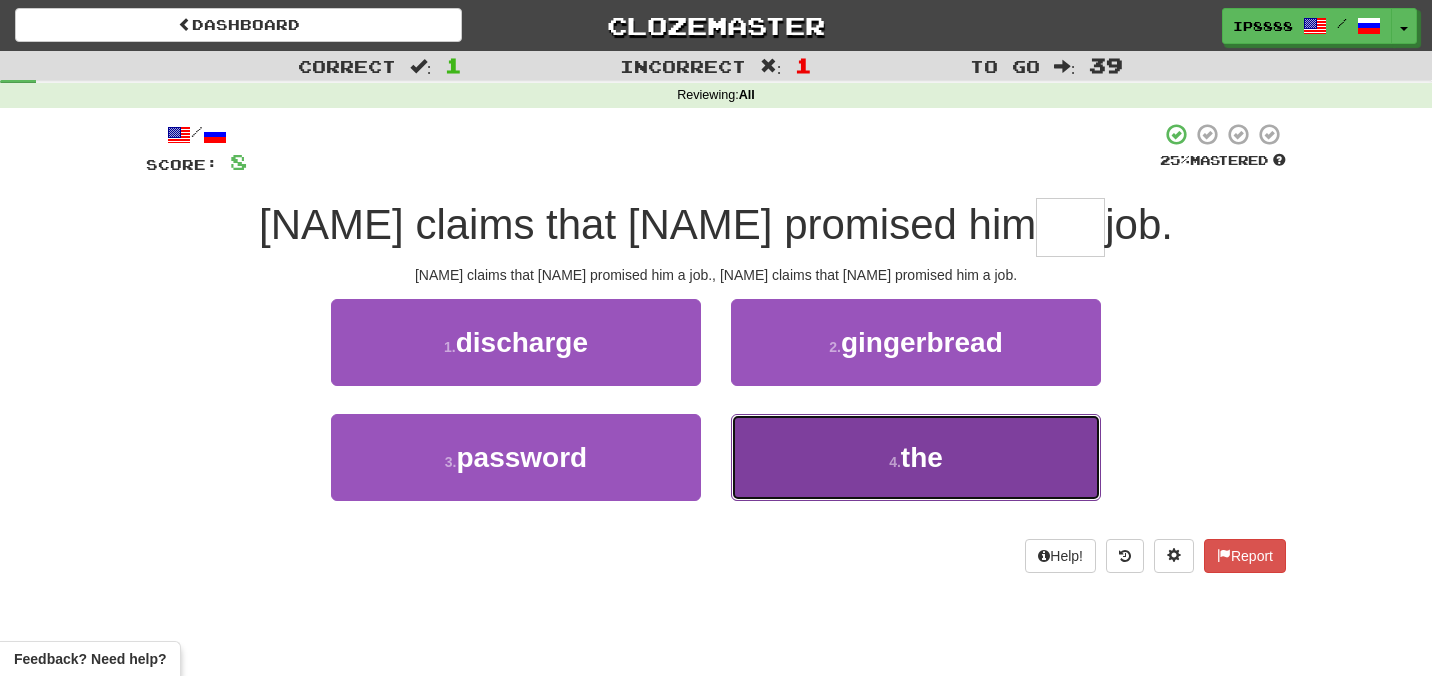click on "4 .  the" at bounding box center [916, 457] 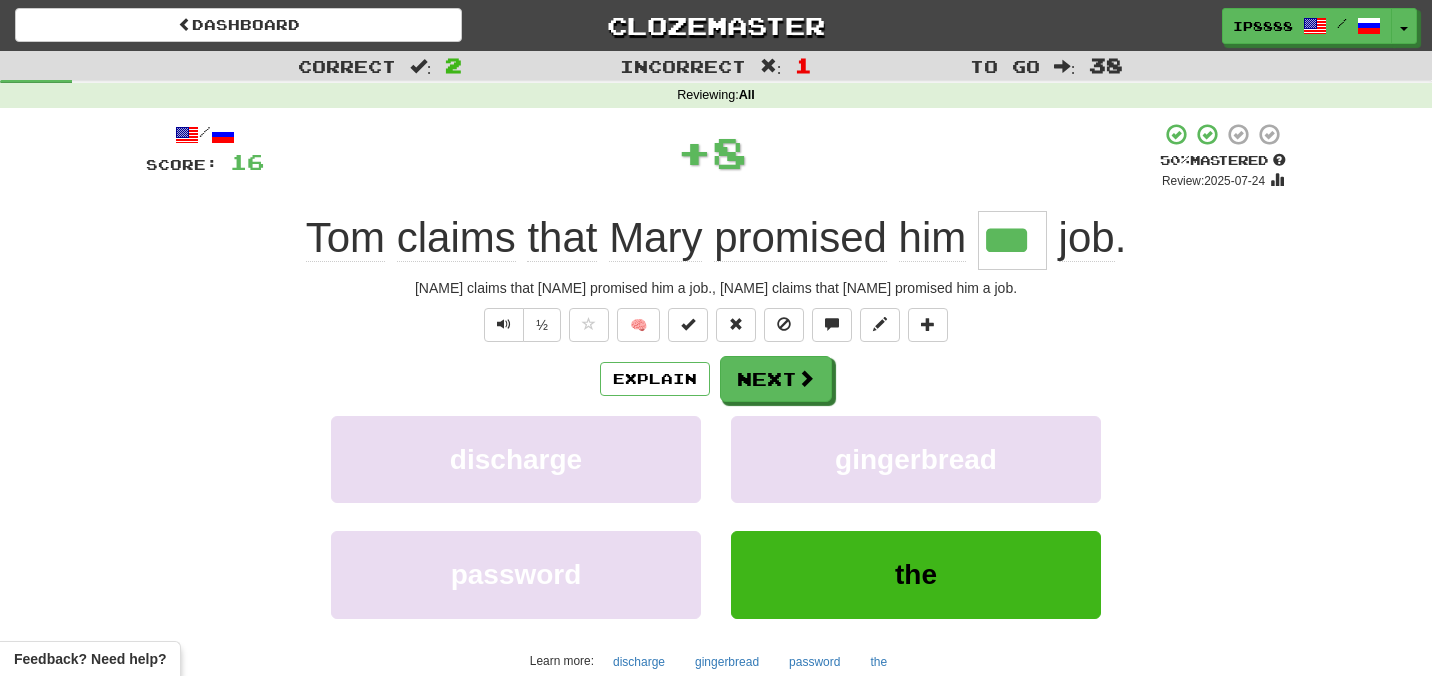 click on "/  Score:   16 + 8 50 %  Mastered Review:  2025-07-24 Tom   claims   that   Mary   promised   him   ***   job . Том утверждает, что Маша обещала ему работу., Том утверждает, что Маша пообещала ему работу. ½ 🧠 Explain Next discharge gingerbread password the Learn more: discharge gingerbread password the  Help!  Report Sentence Source" at bounding box center (716, 437) 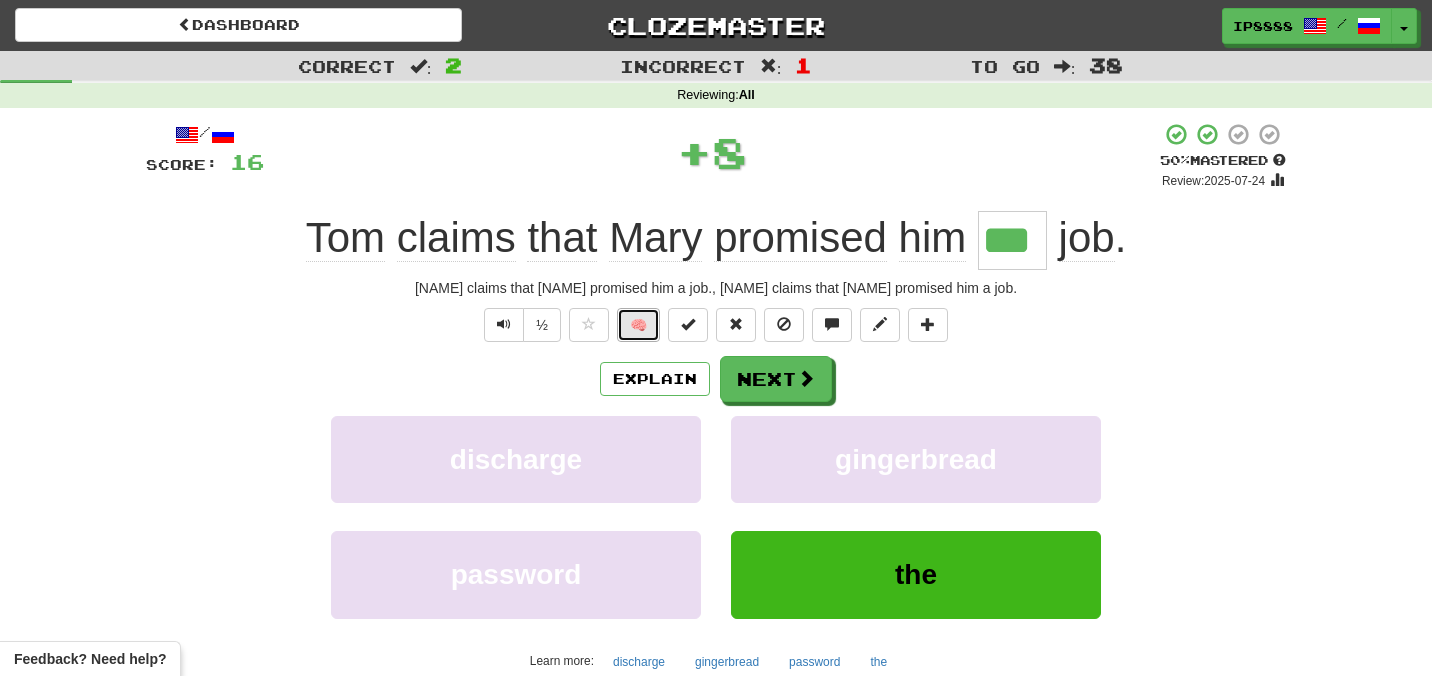 click on "🧠" at bounding box center (638, 325) 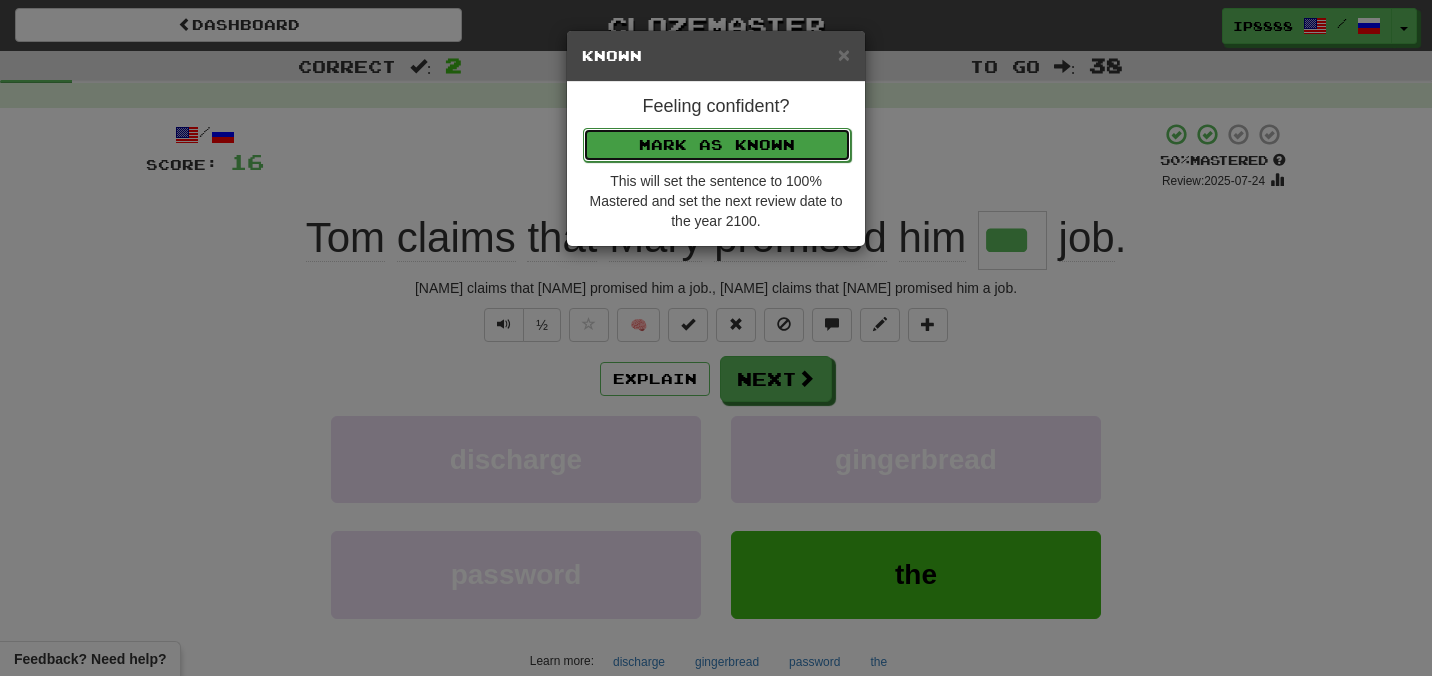 click on "Mark as Known" at bounding box center [717, 145] 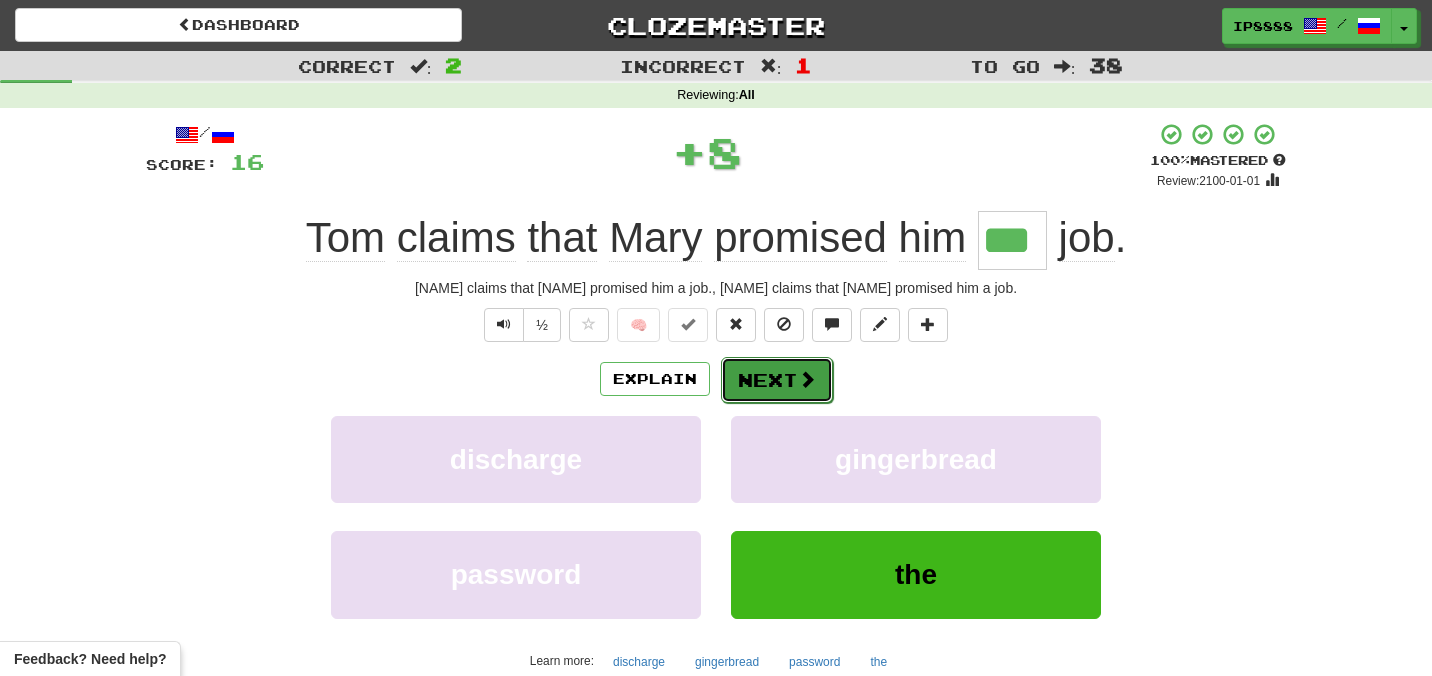 click on "Next" at bounding box center [777, 380] 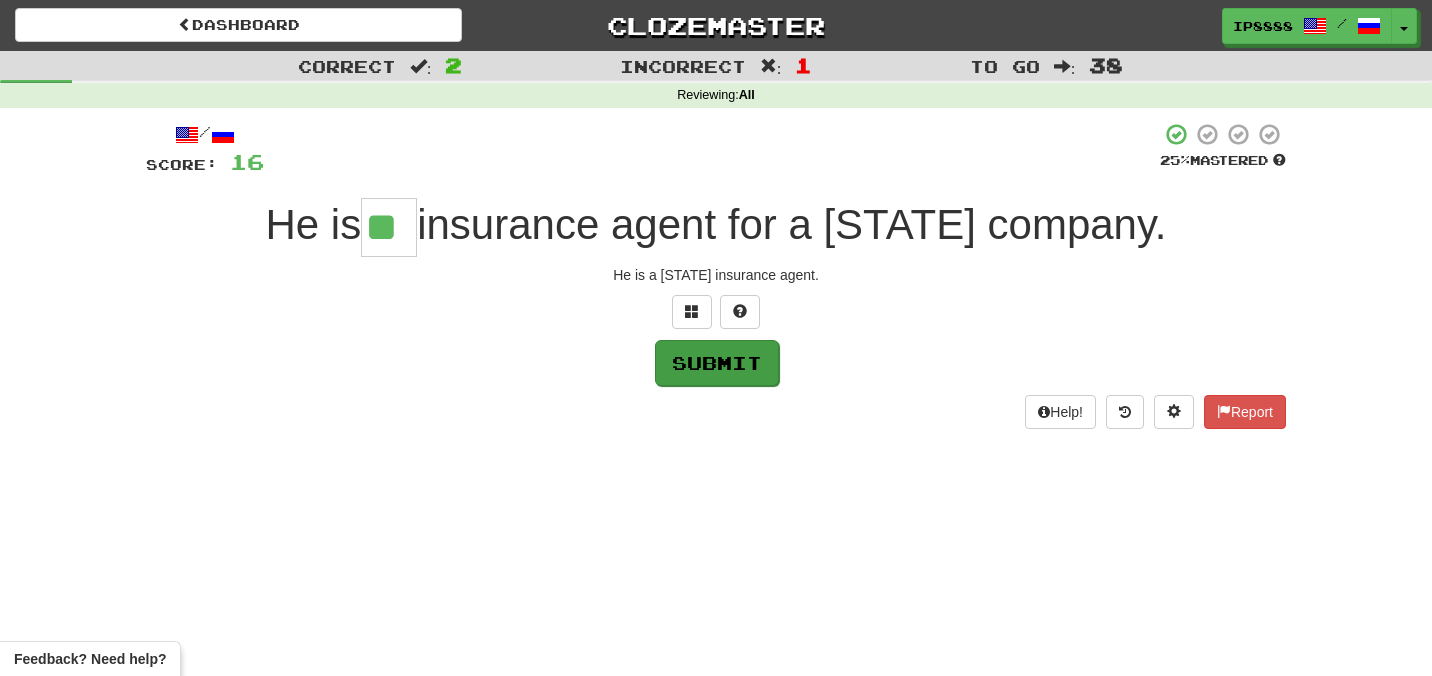 type on "**" 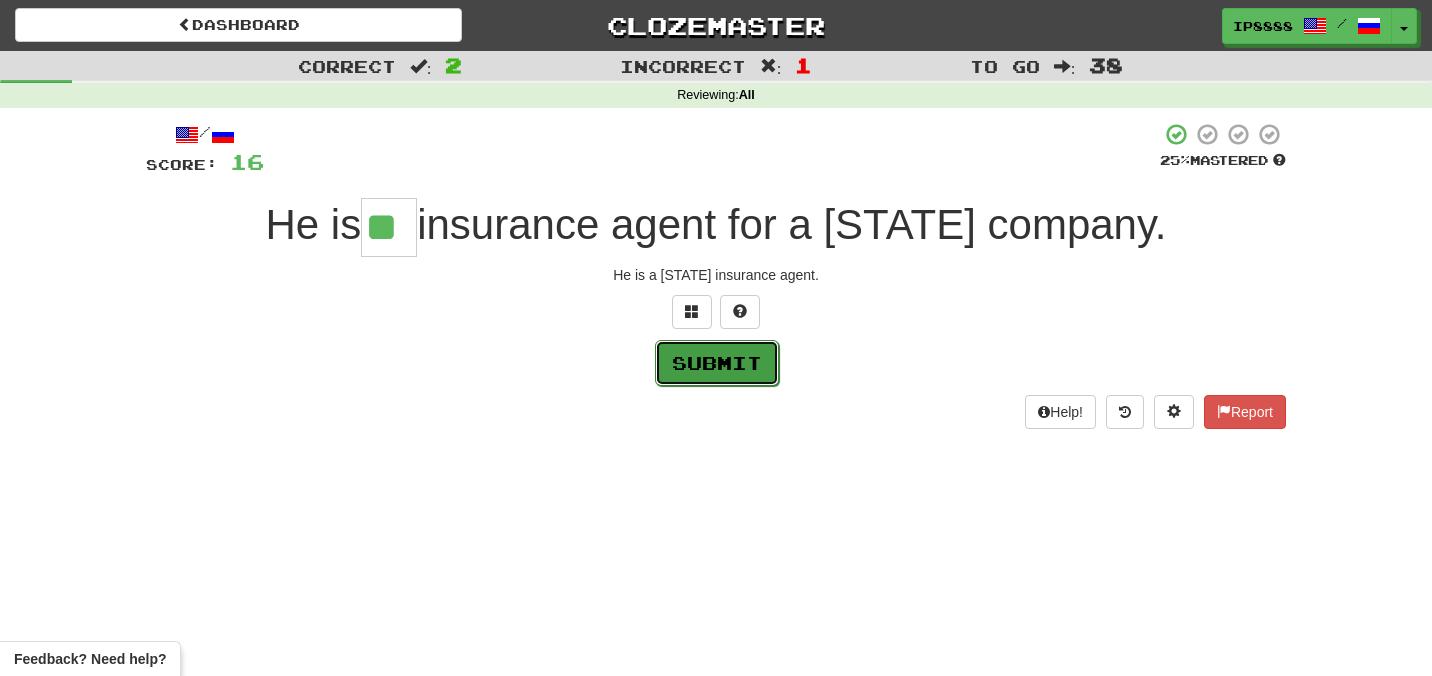 click on "Submit" at bounding box center [717, 363] 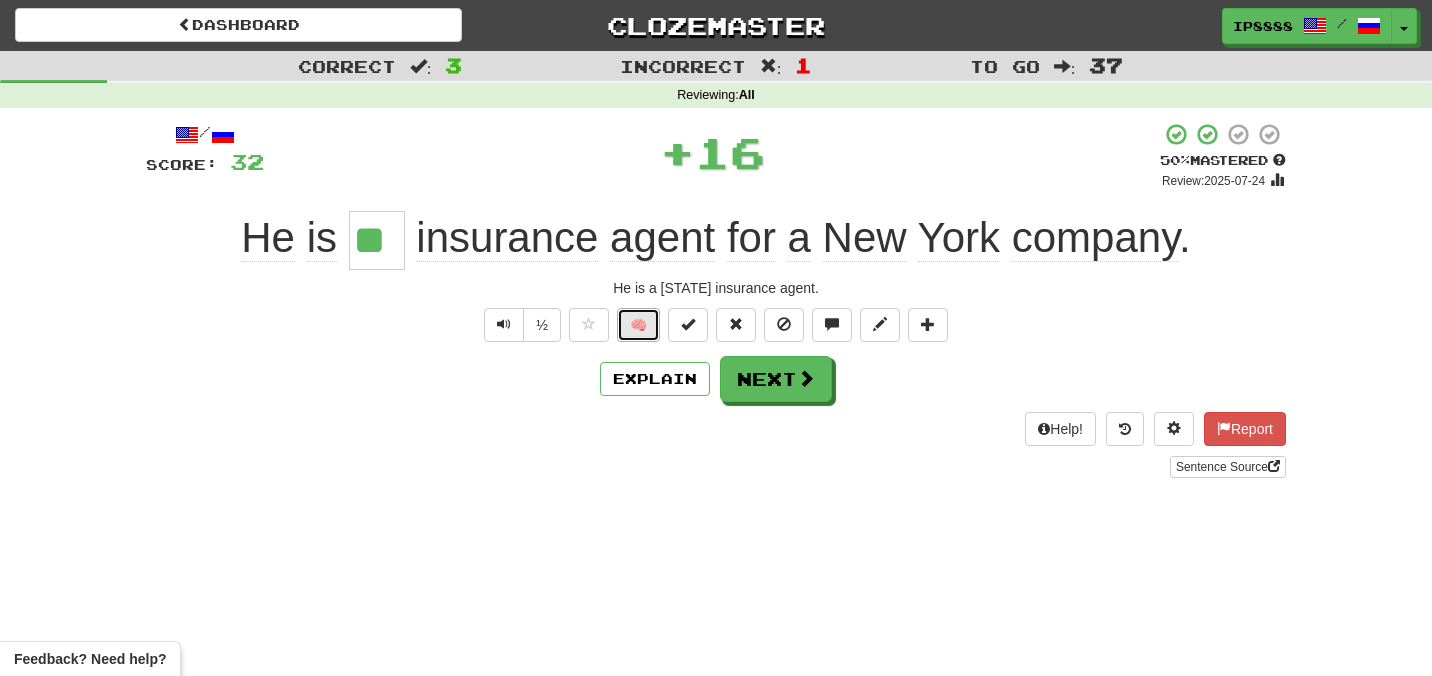 click on "🧠" at bounding box center (638, 325) 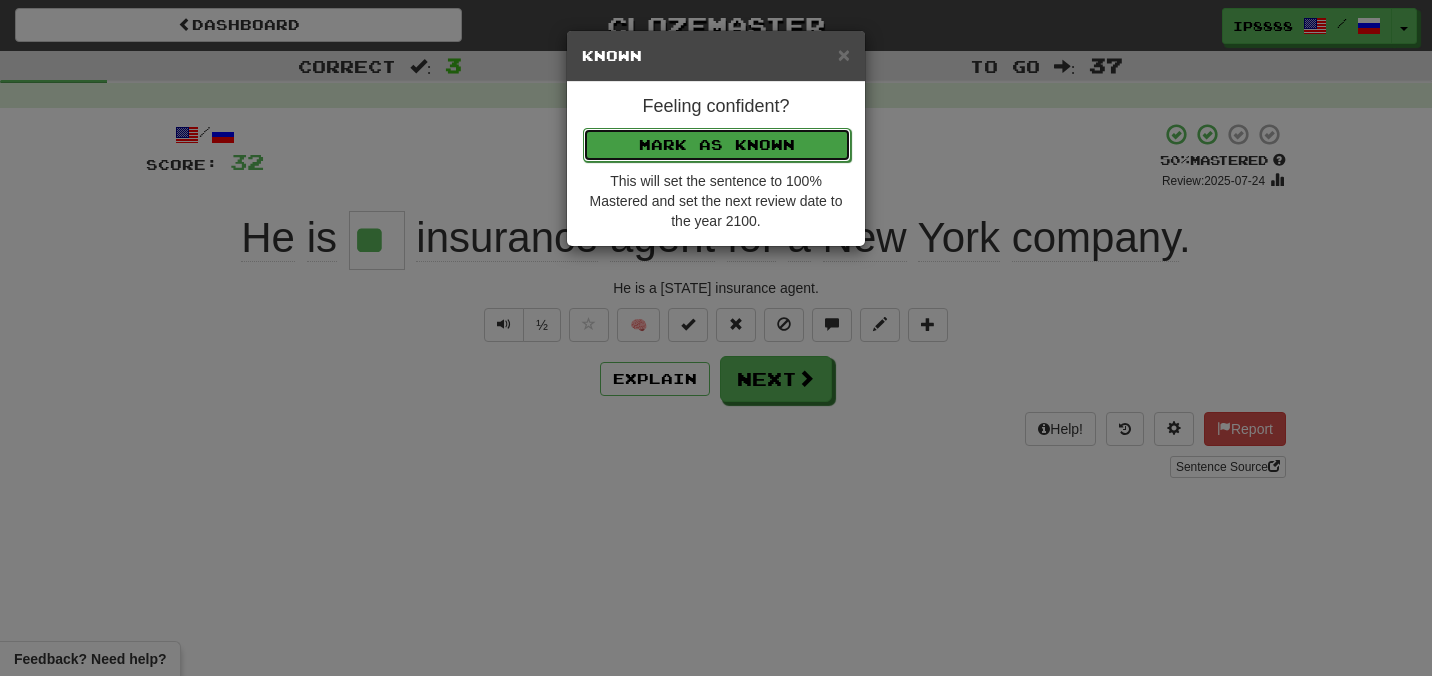 click on "Mark as Known" at bounding box center [717, 145] 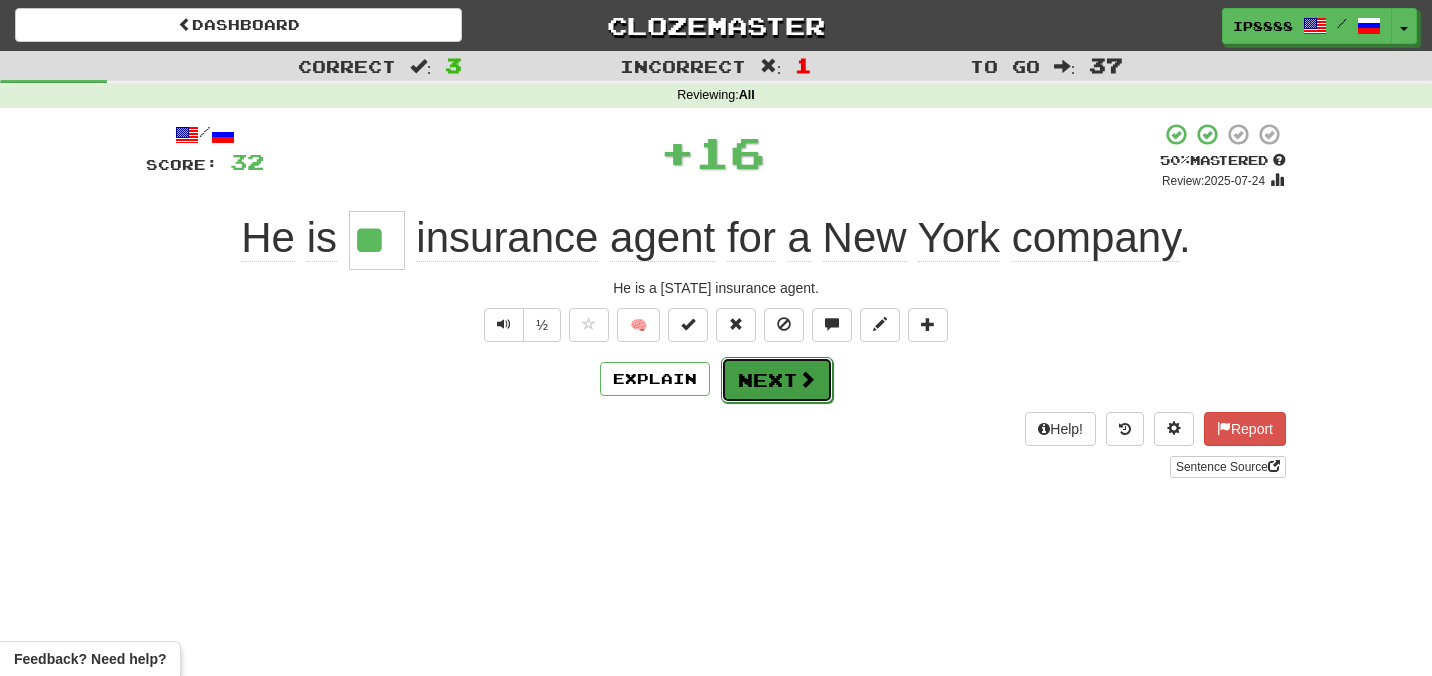 click on "Next" at bounding box center (777, 380) 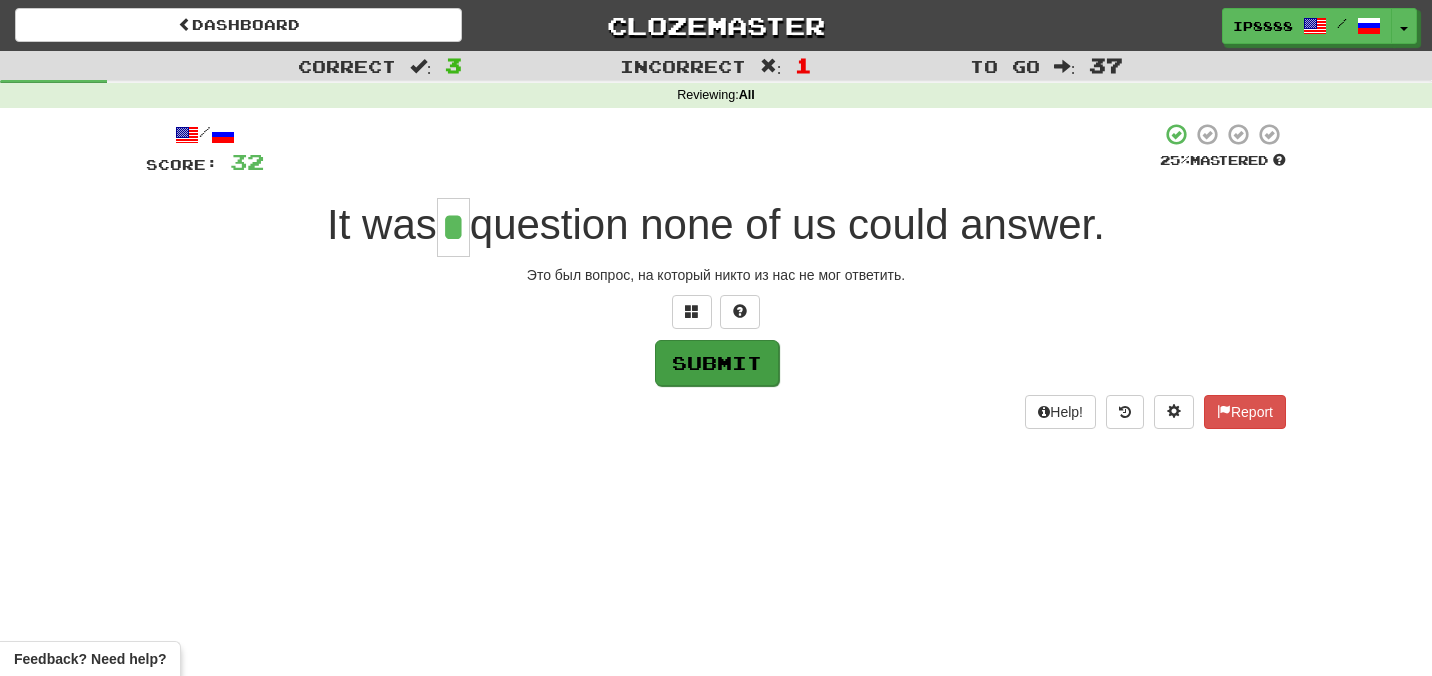 type on "*" 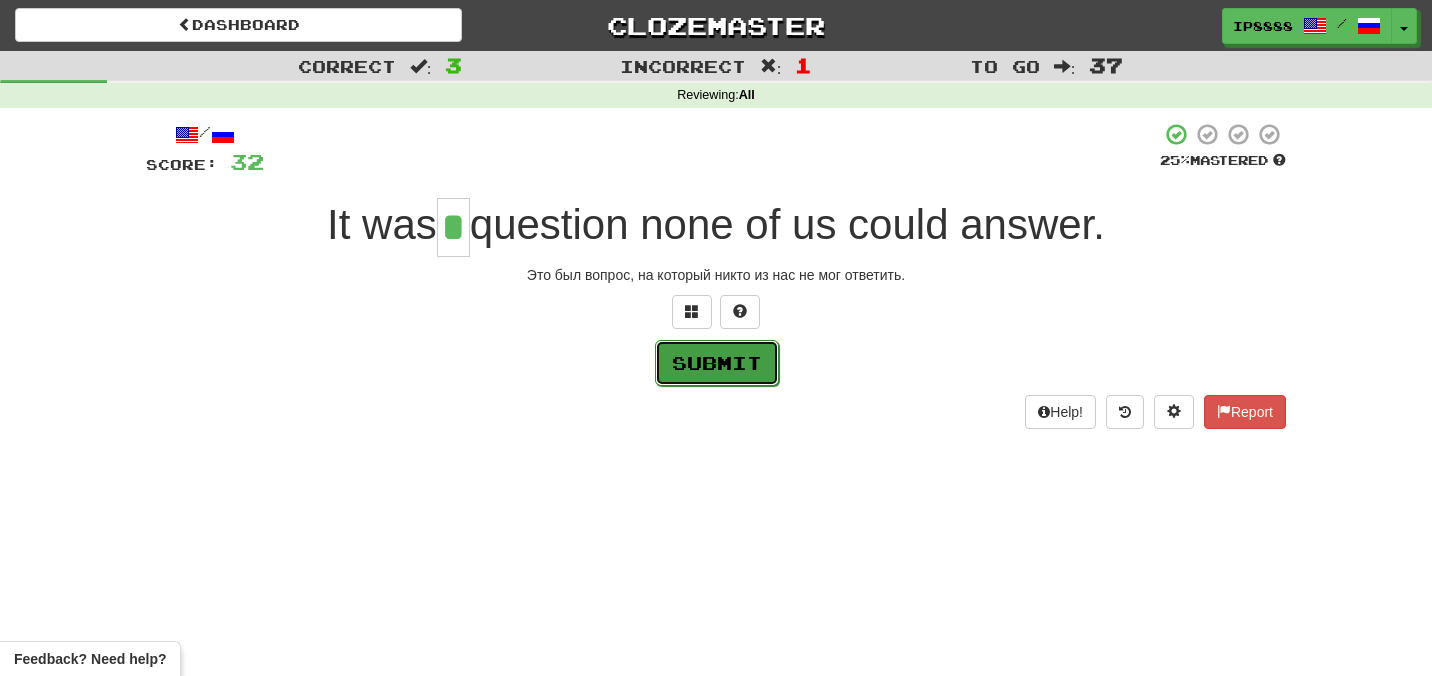 click on "Submit" at bounding box center [717, 363] 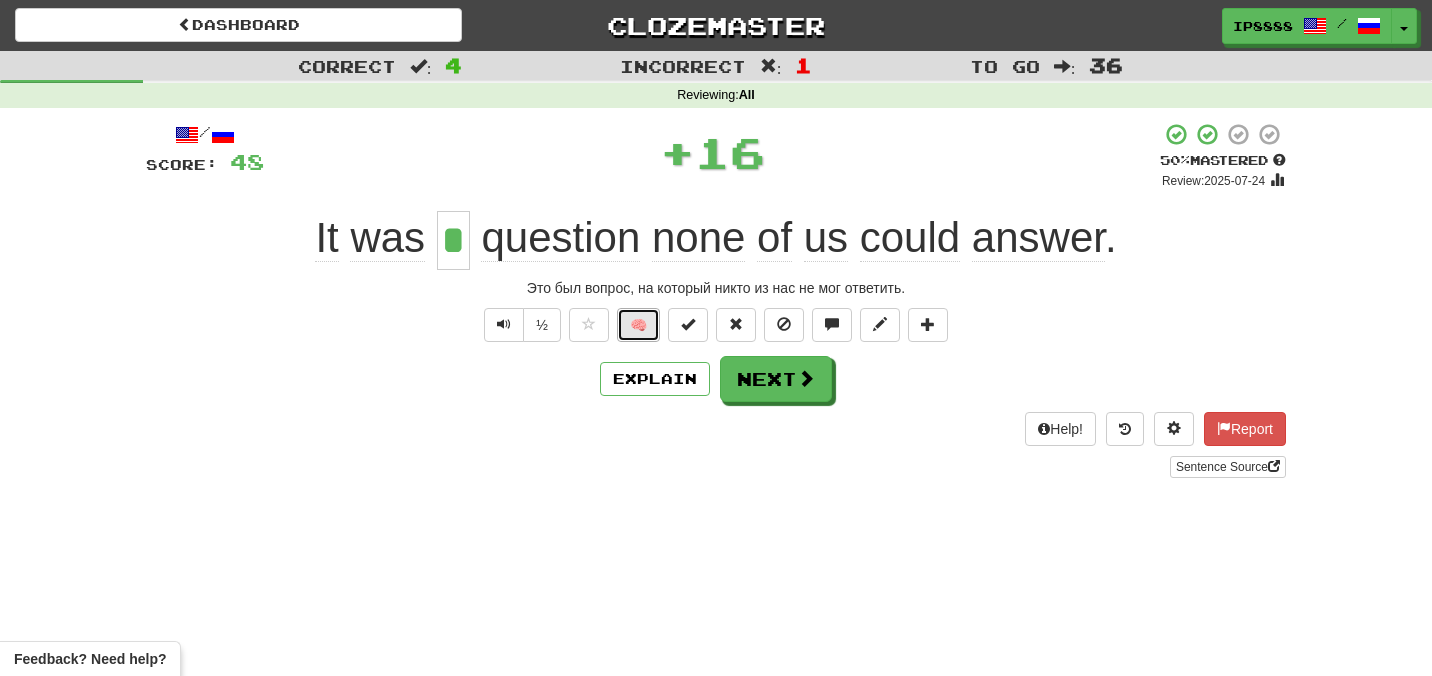 click on "🧠" at bounding box center (638, 325) 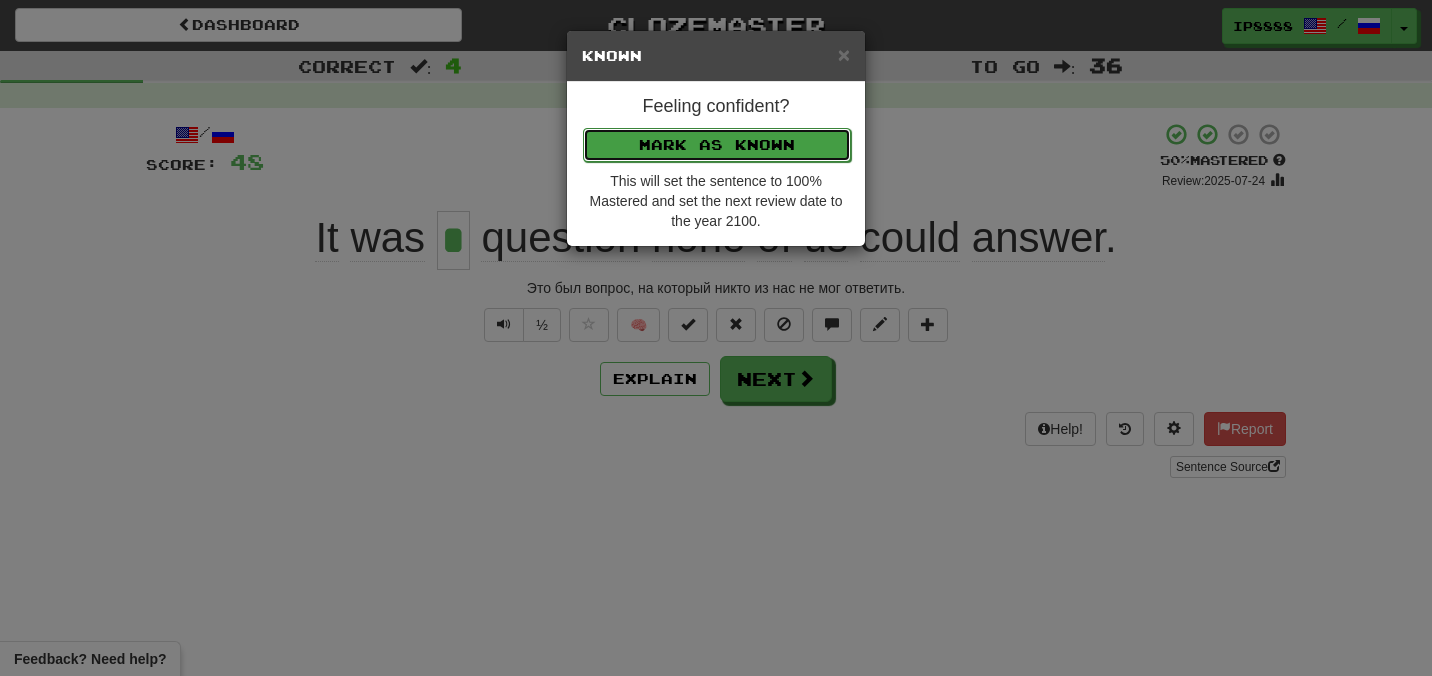 click on "Mark as Known" at bounding box center (717, 145) 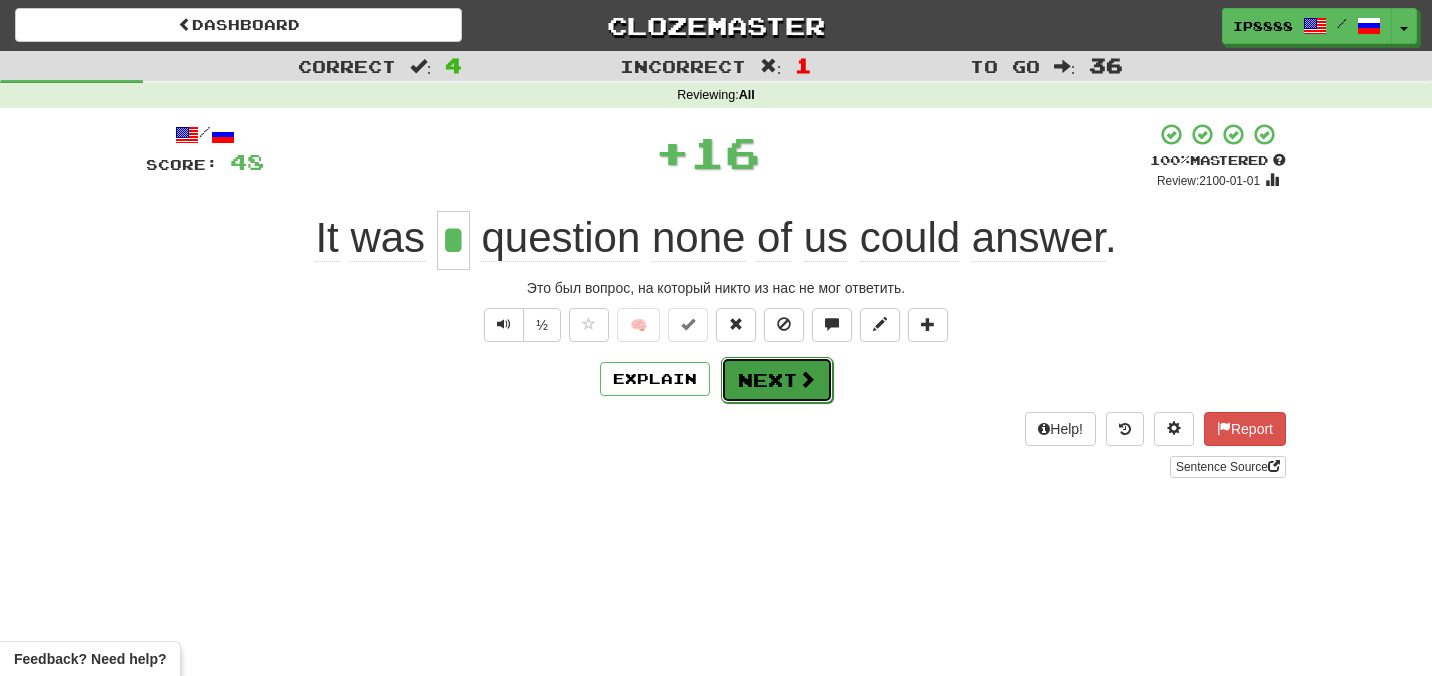click on "Next" at bounding box center (777, 380) 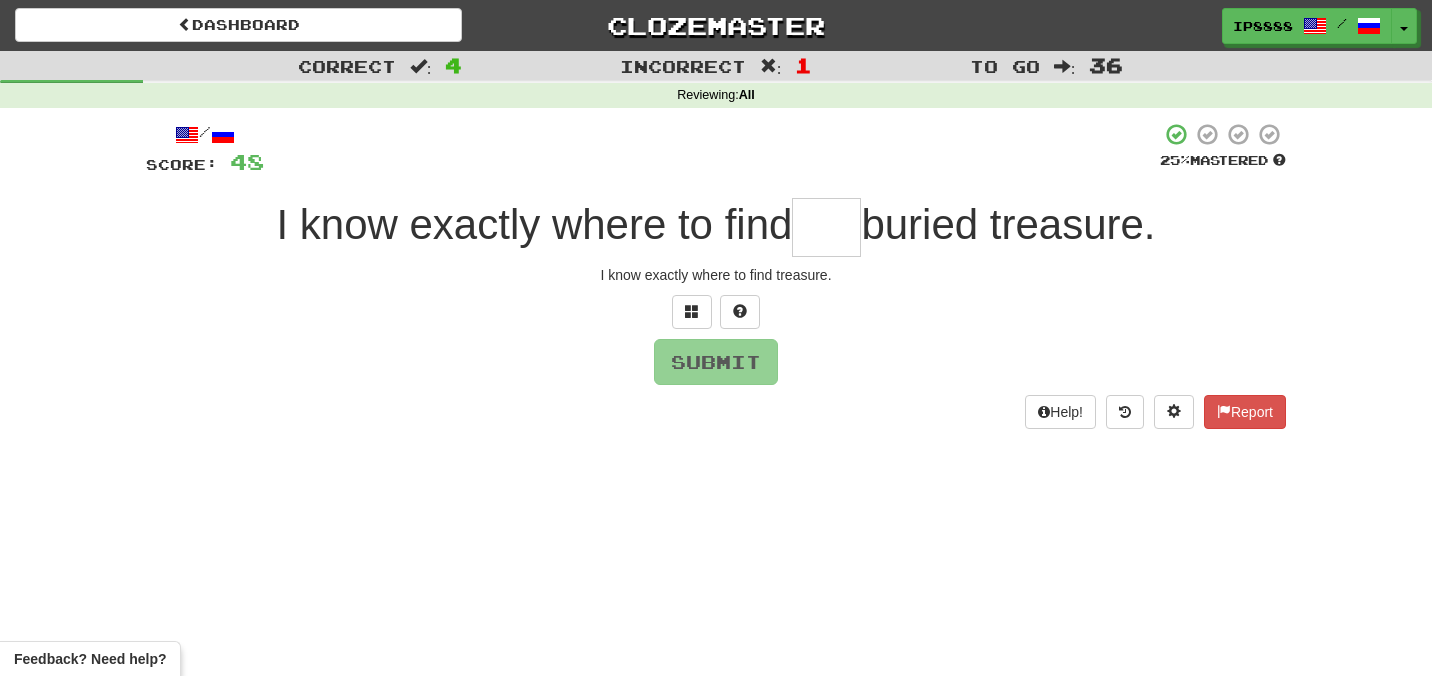 type on "*" 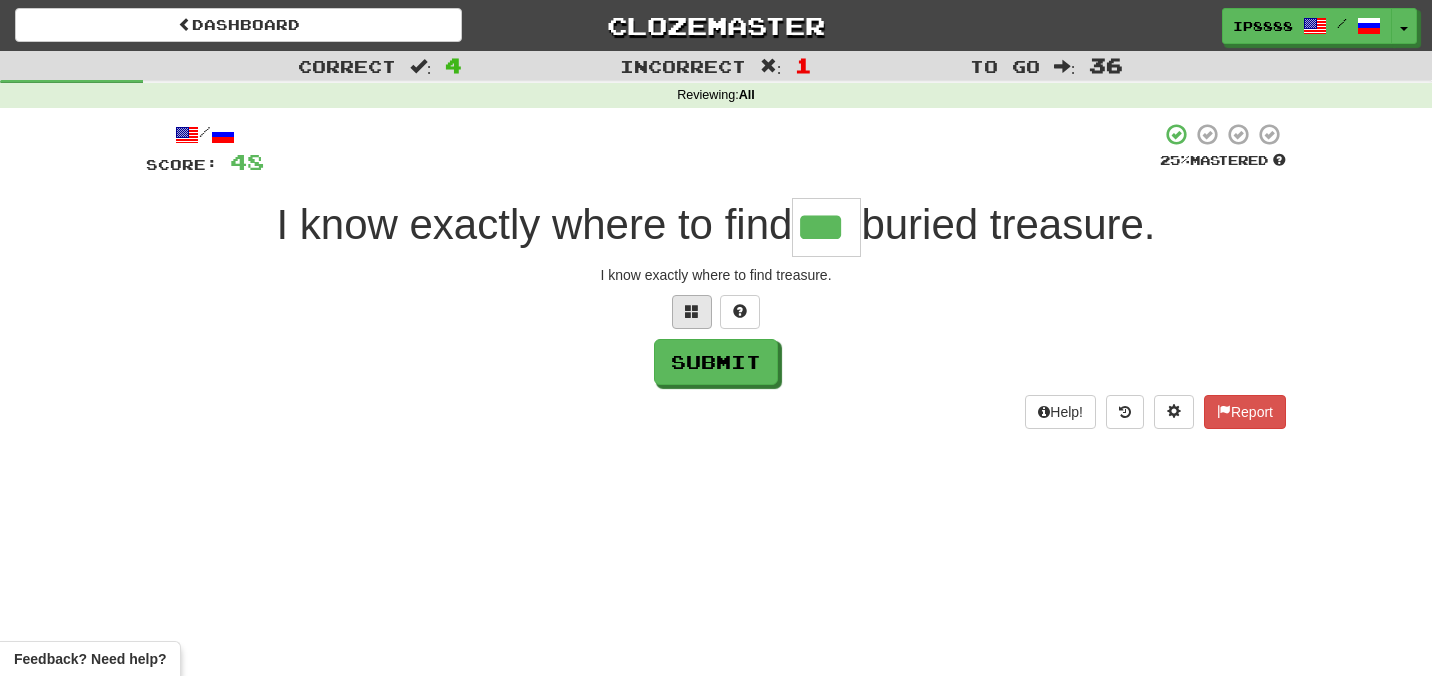 type on "***" 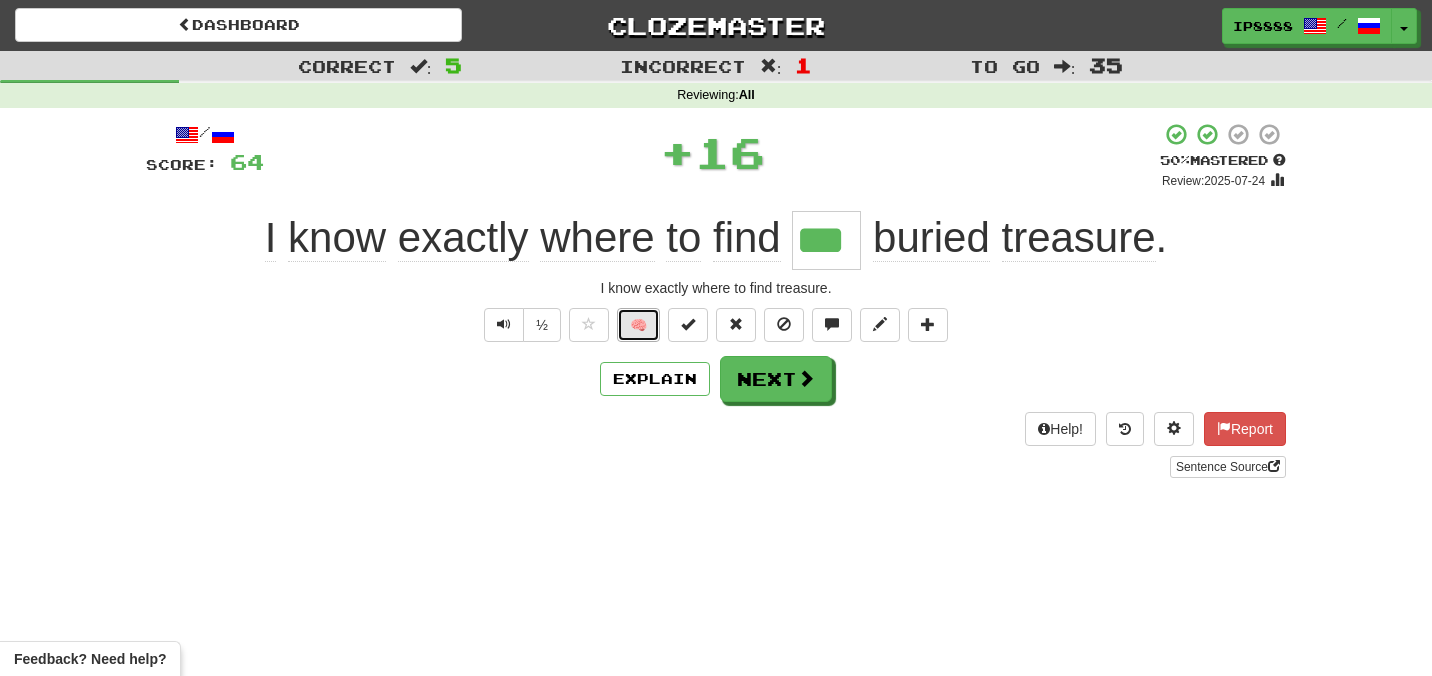 click on "🧠" at bounding box center [638, 325] 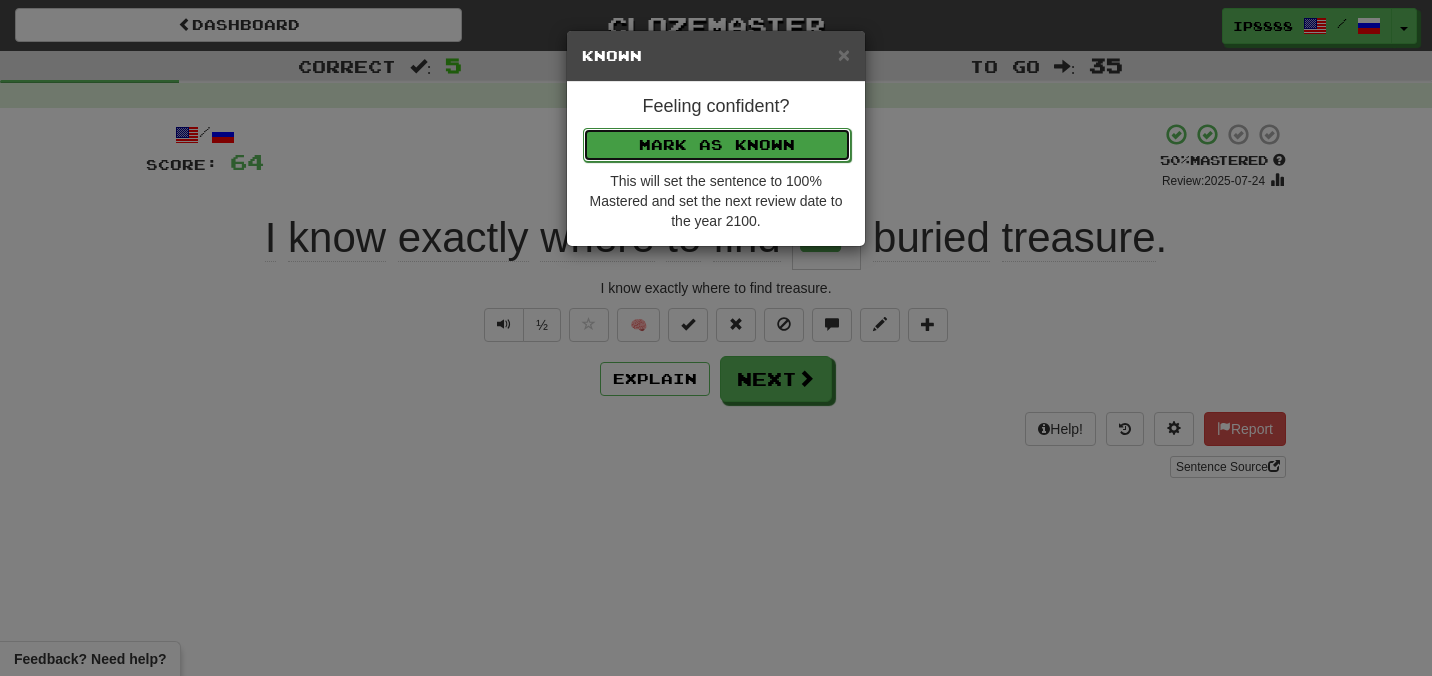 click on "Mark as Known" at bounding box center [717, 145] 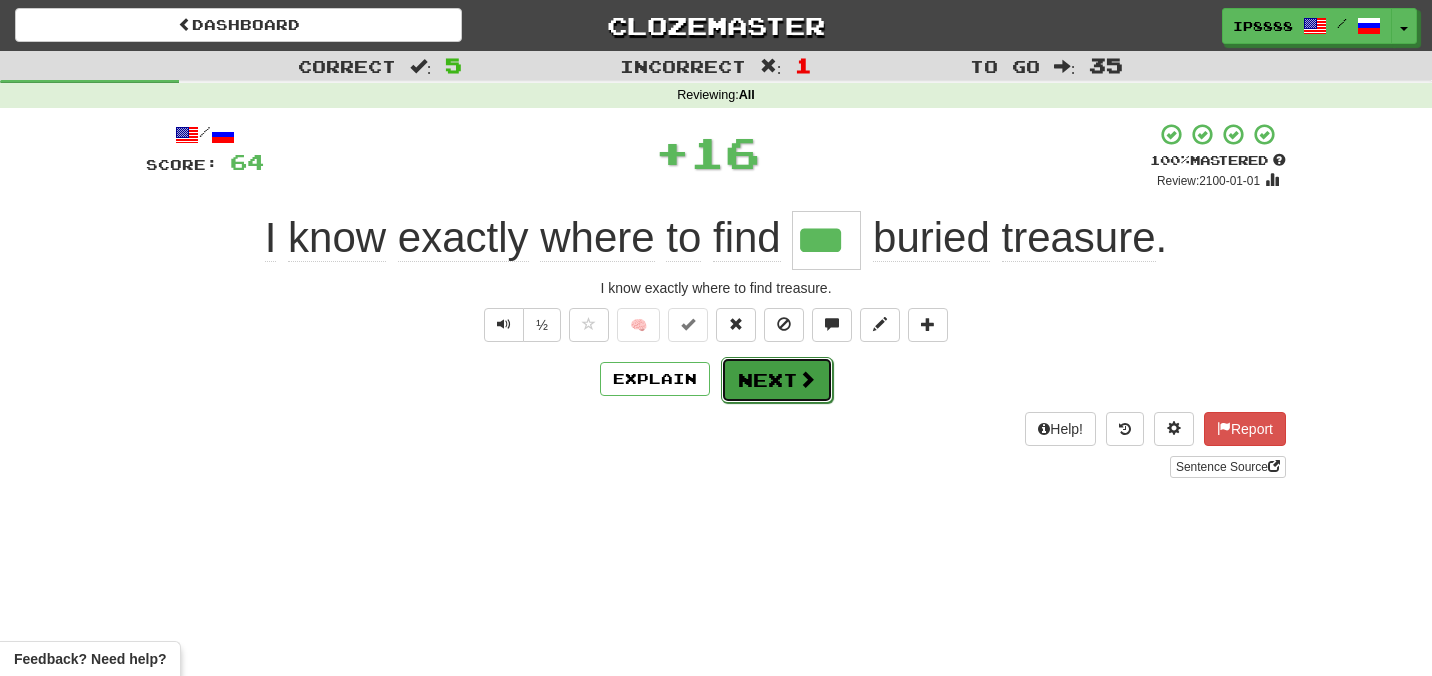 click on "Next" at bounding box center [777, 380] 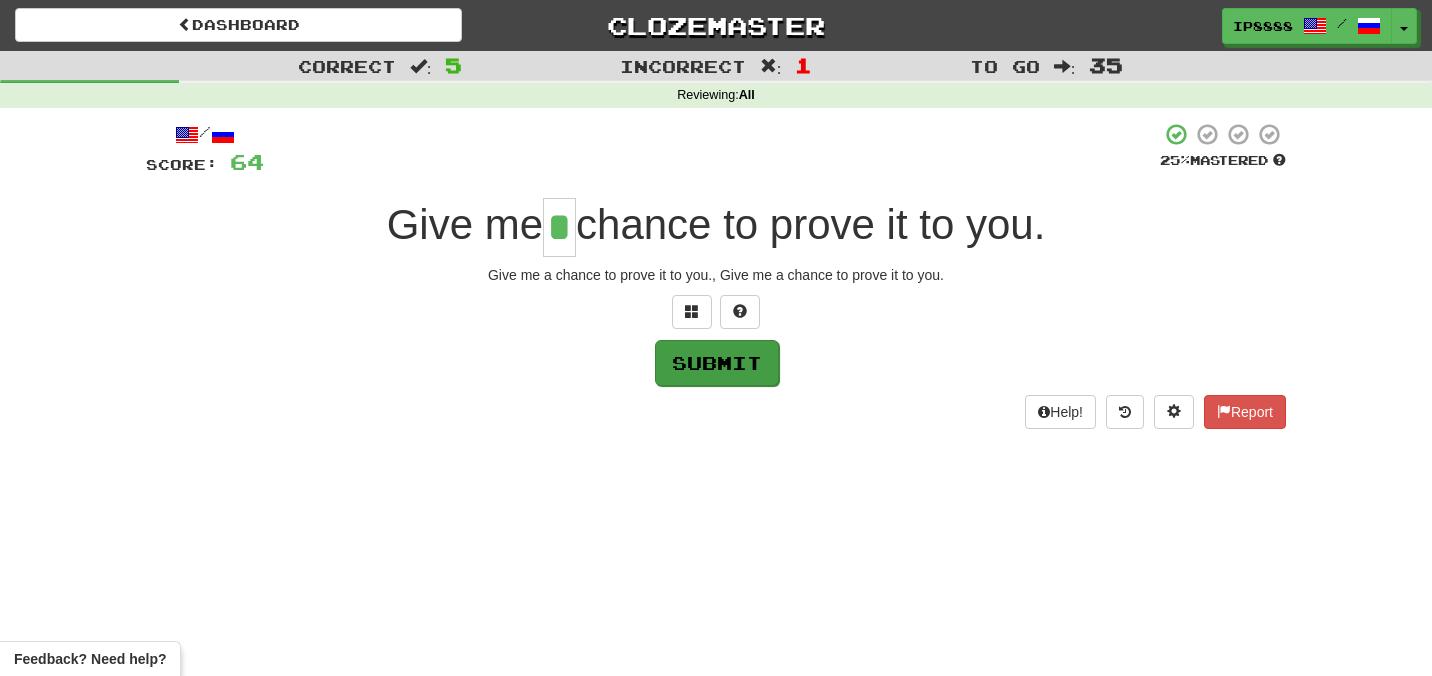 type on "*" 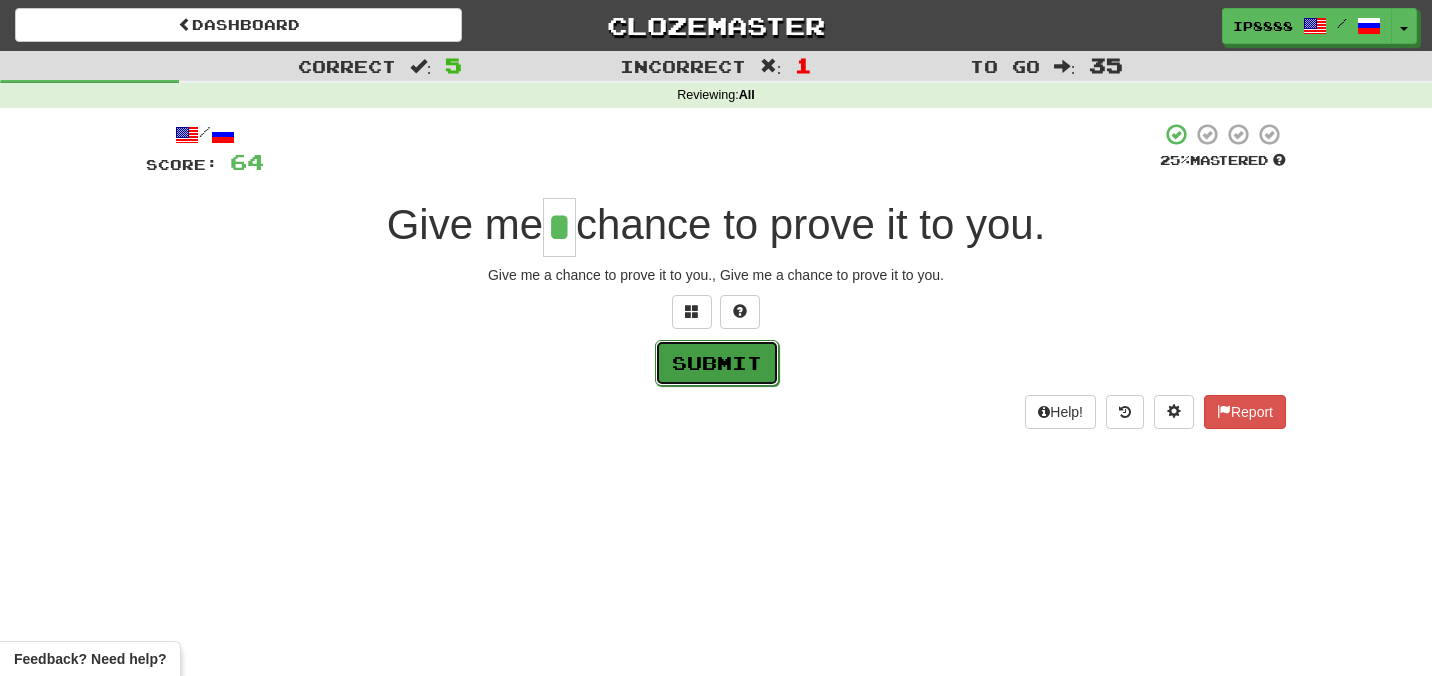 click on "Submit" at bounding box center (717, 363) 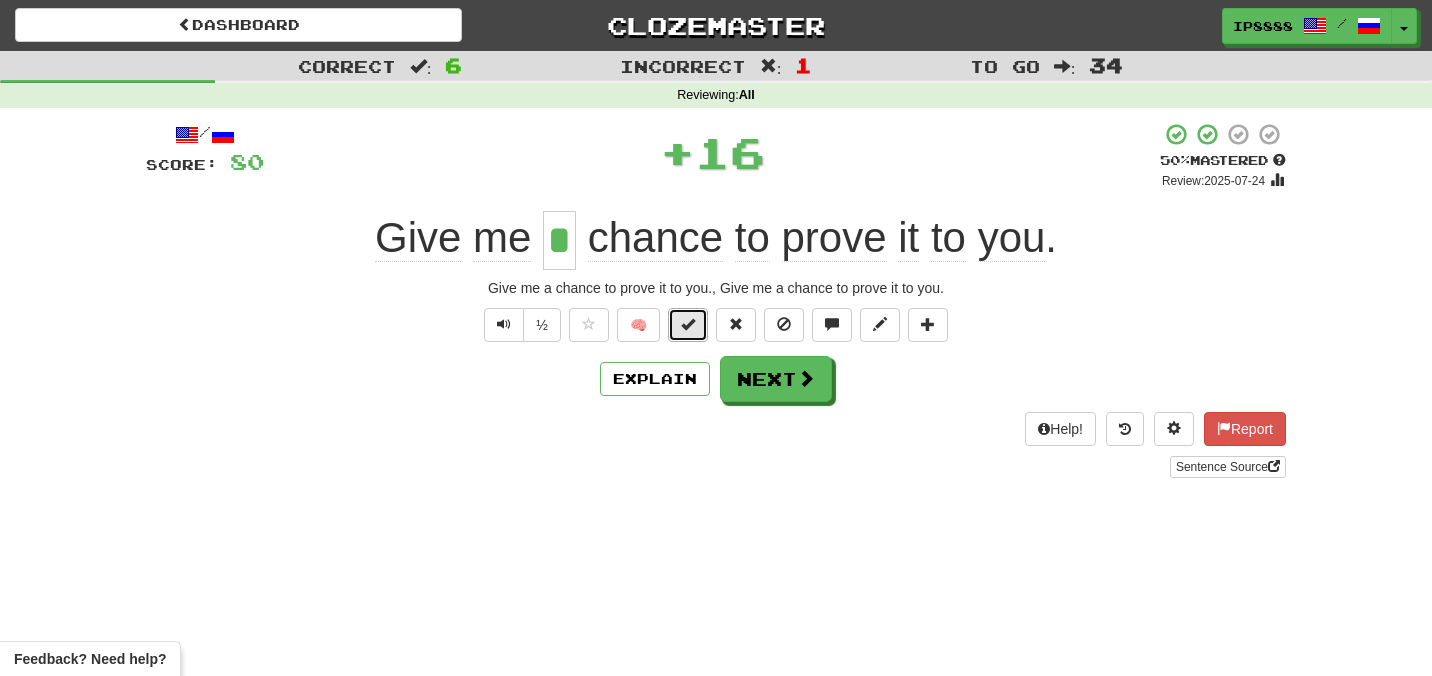 click at bounding box center [688, 324] 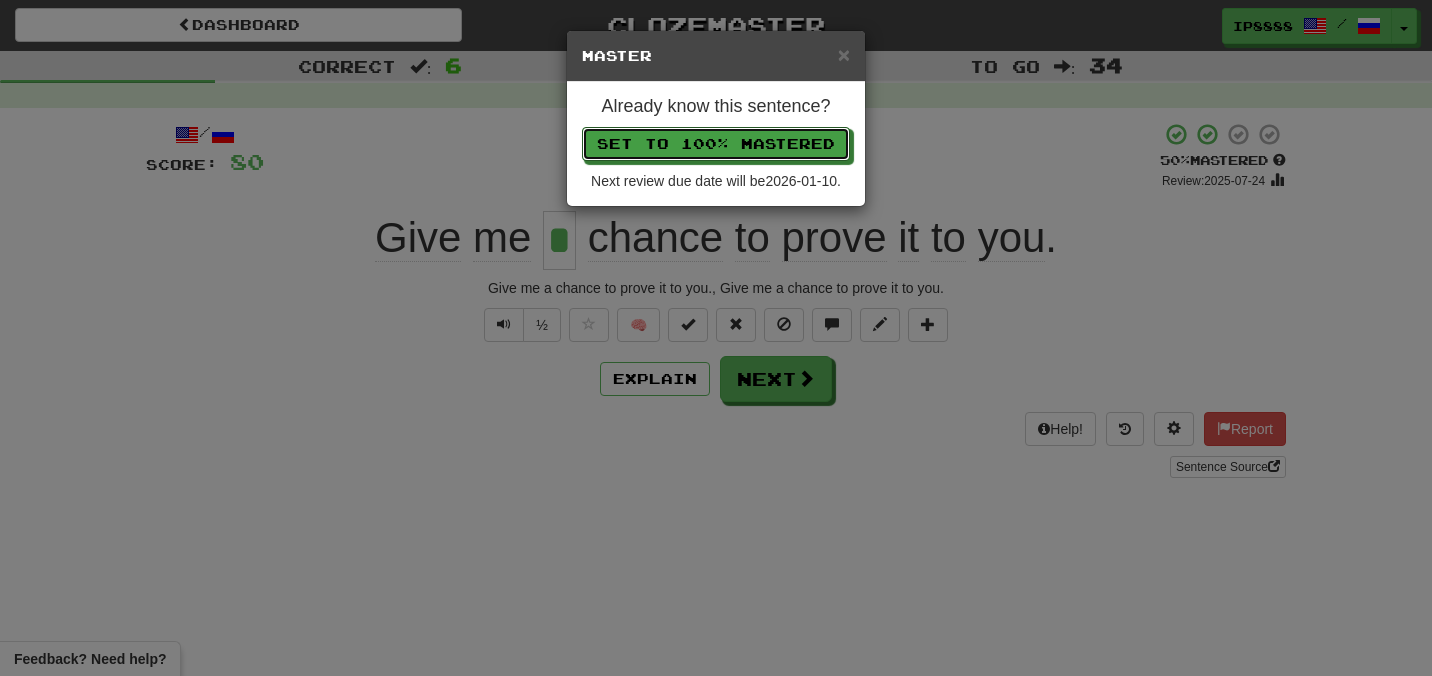type 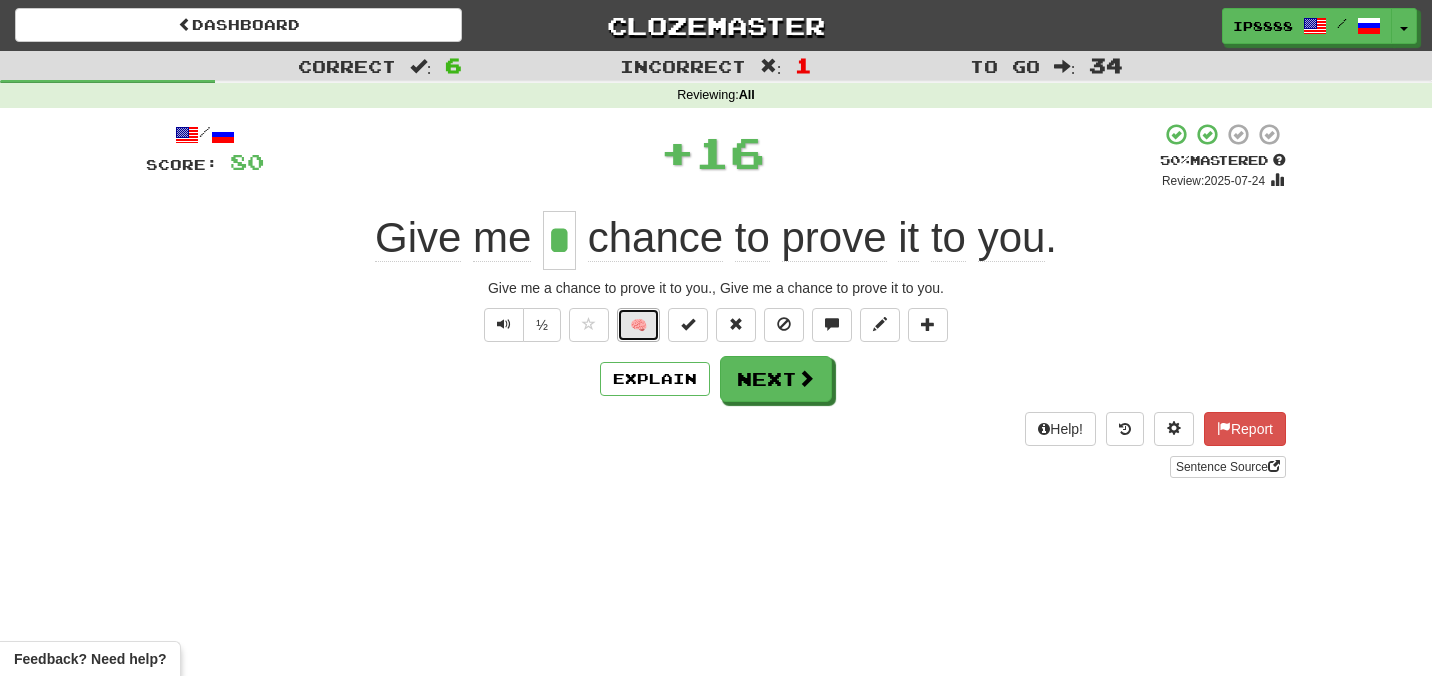 click on "🧠" at bounding box center [638, 325] 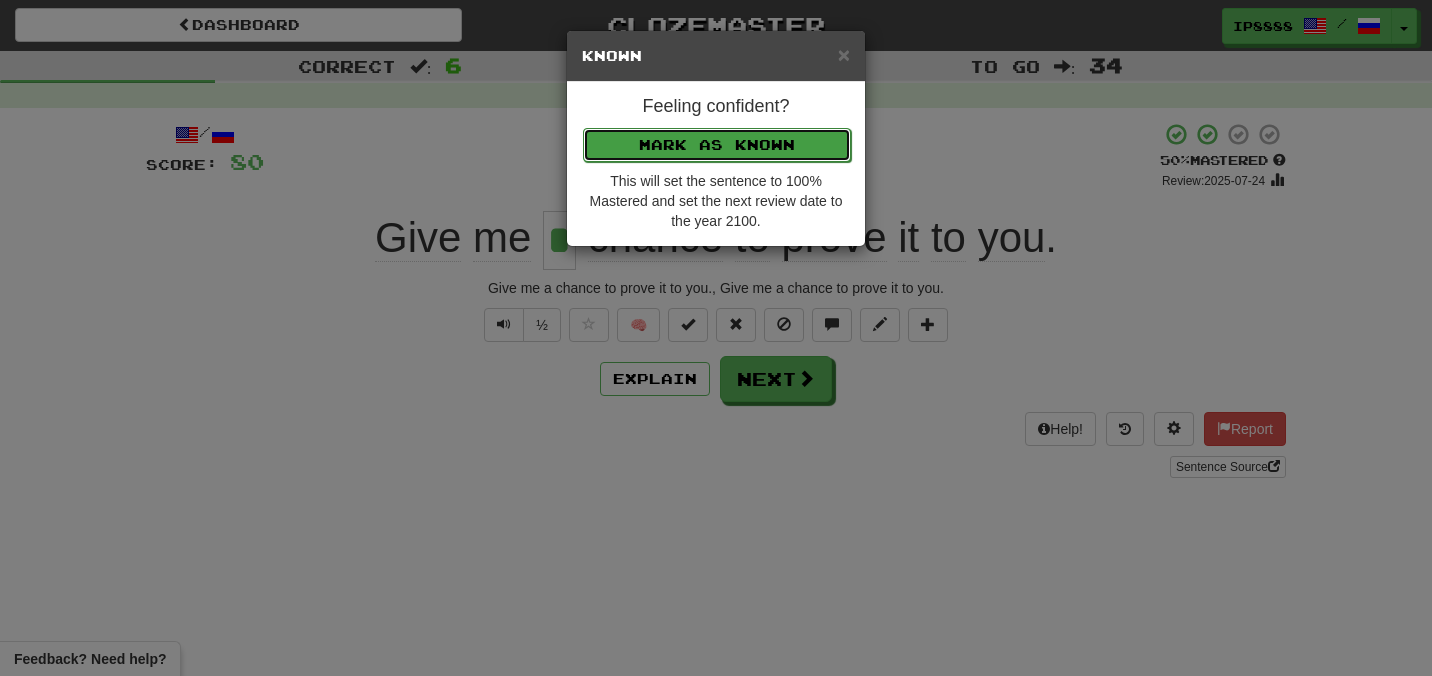 click on "Mark as Known" at bounding box center (717, 145) 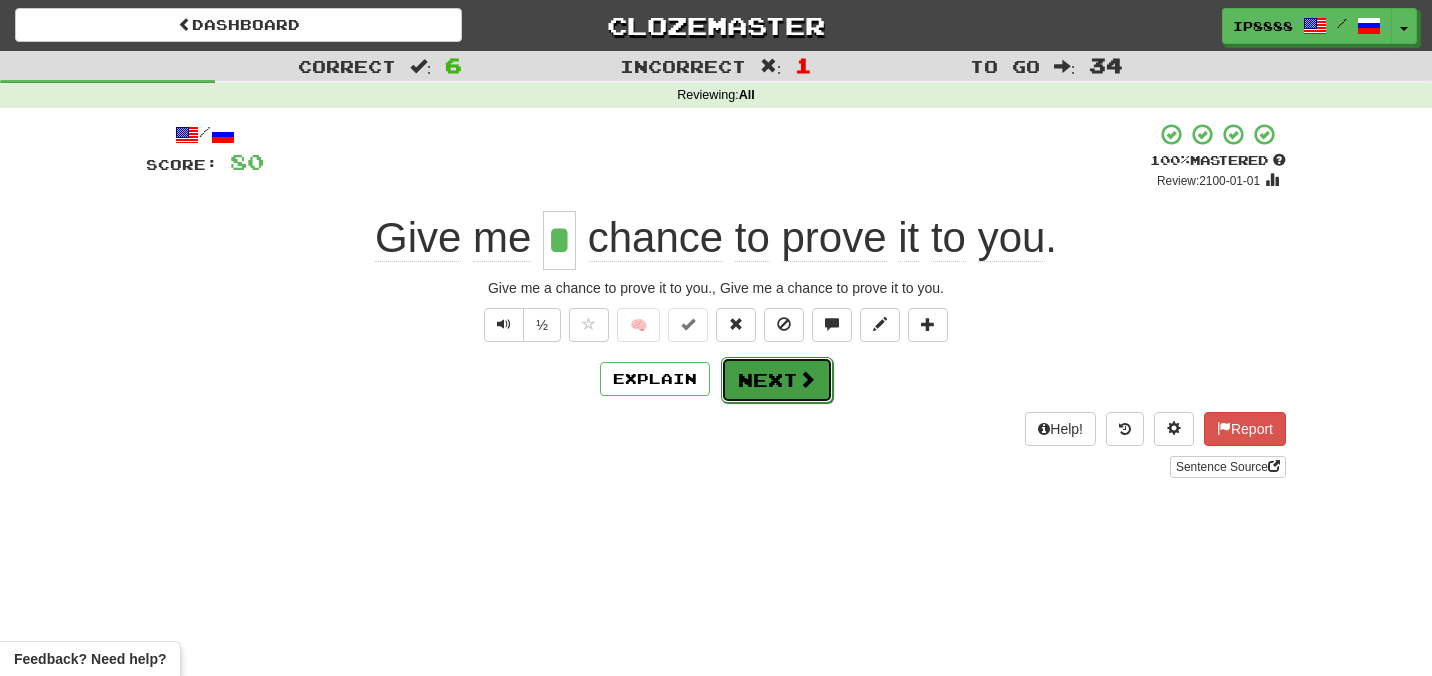 click at bounding box center (807, 379) 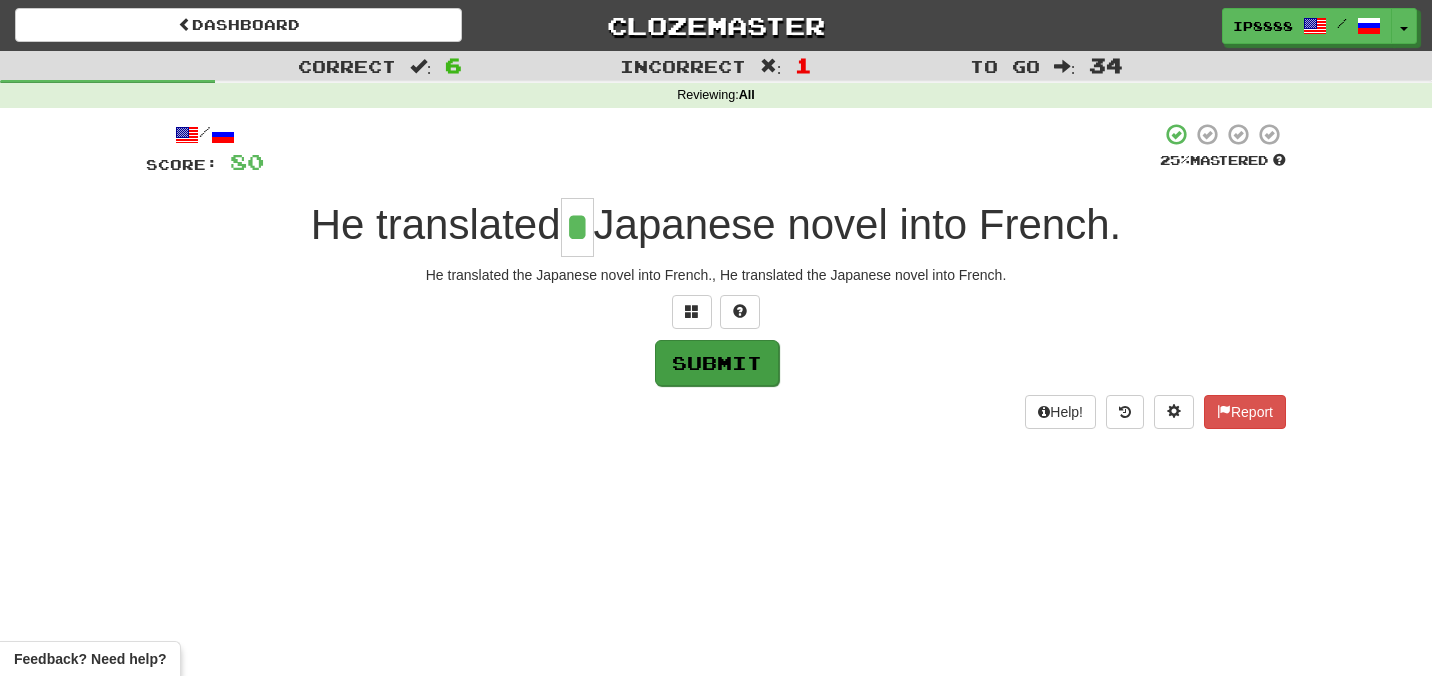 type on "*" 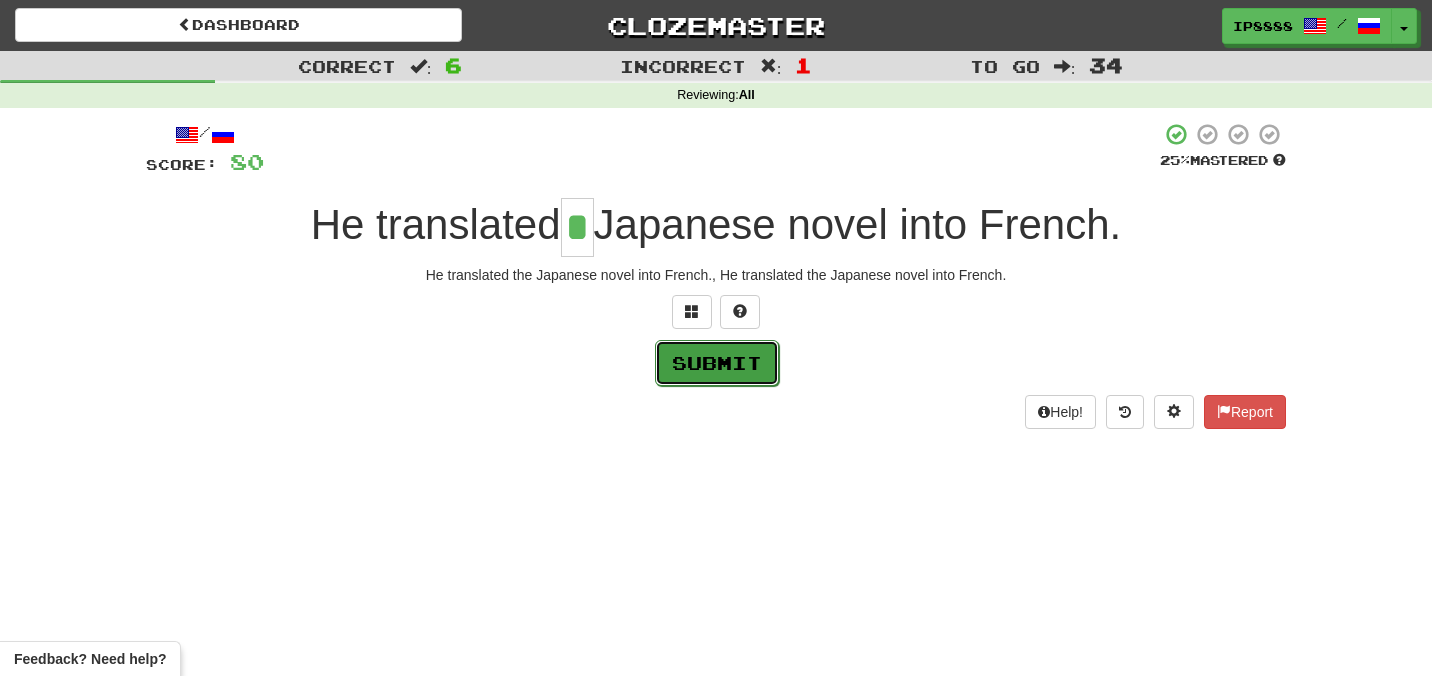 click on "Submit" at bounding box center (717, 363) 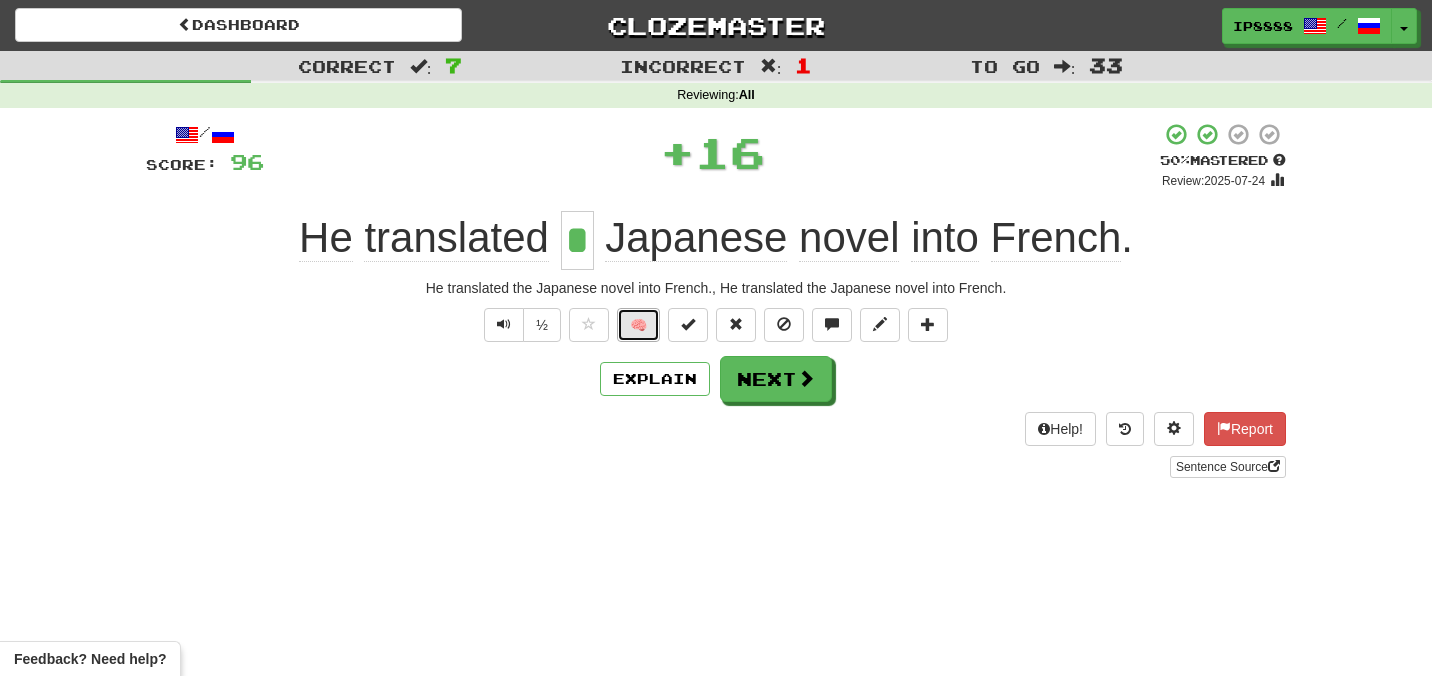 click on "🧠" at bounding box center [638, 325] 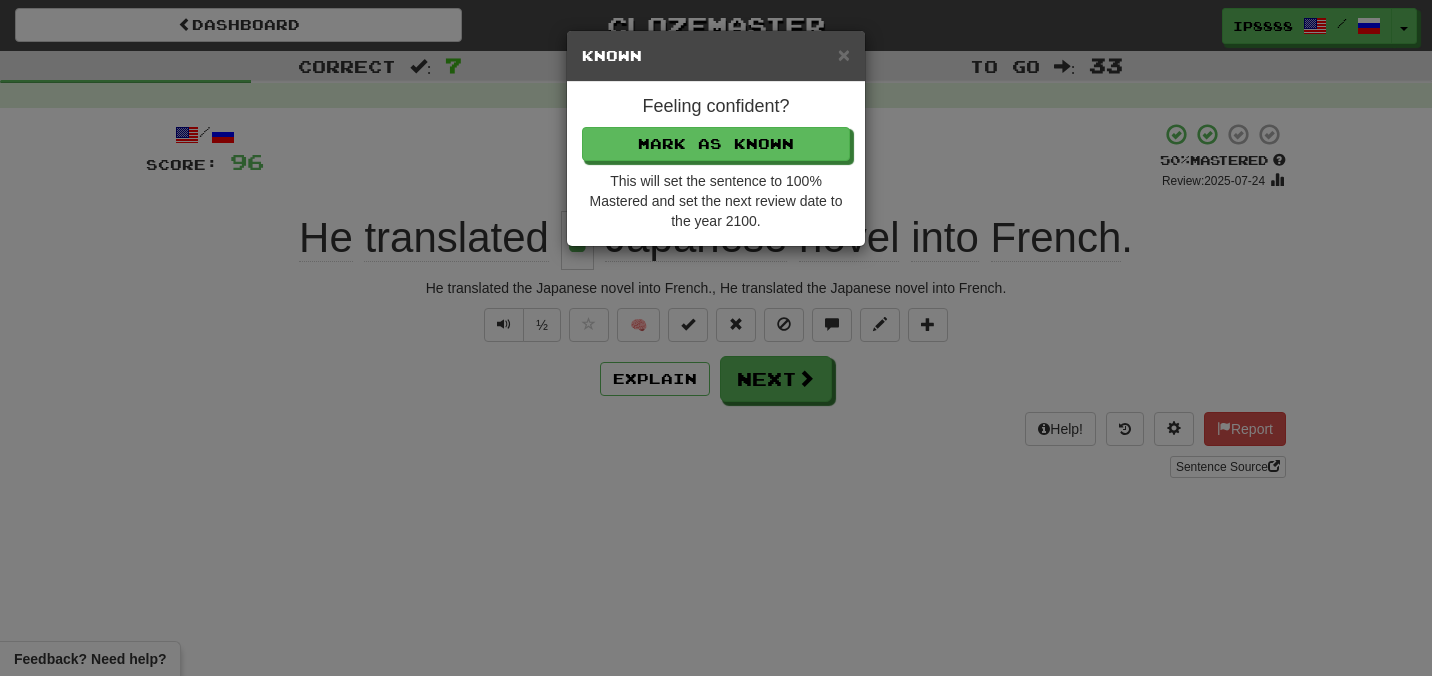 click on "Feeling confident? Mark as Known This will set the sentence to 100% Mastered and set the next review date to the year 2100." at bounding box center [716, 164] 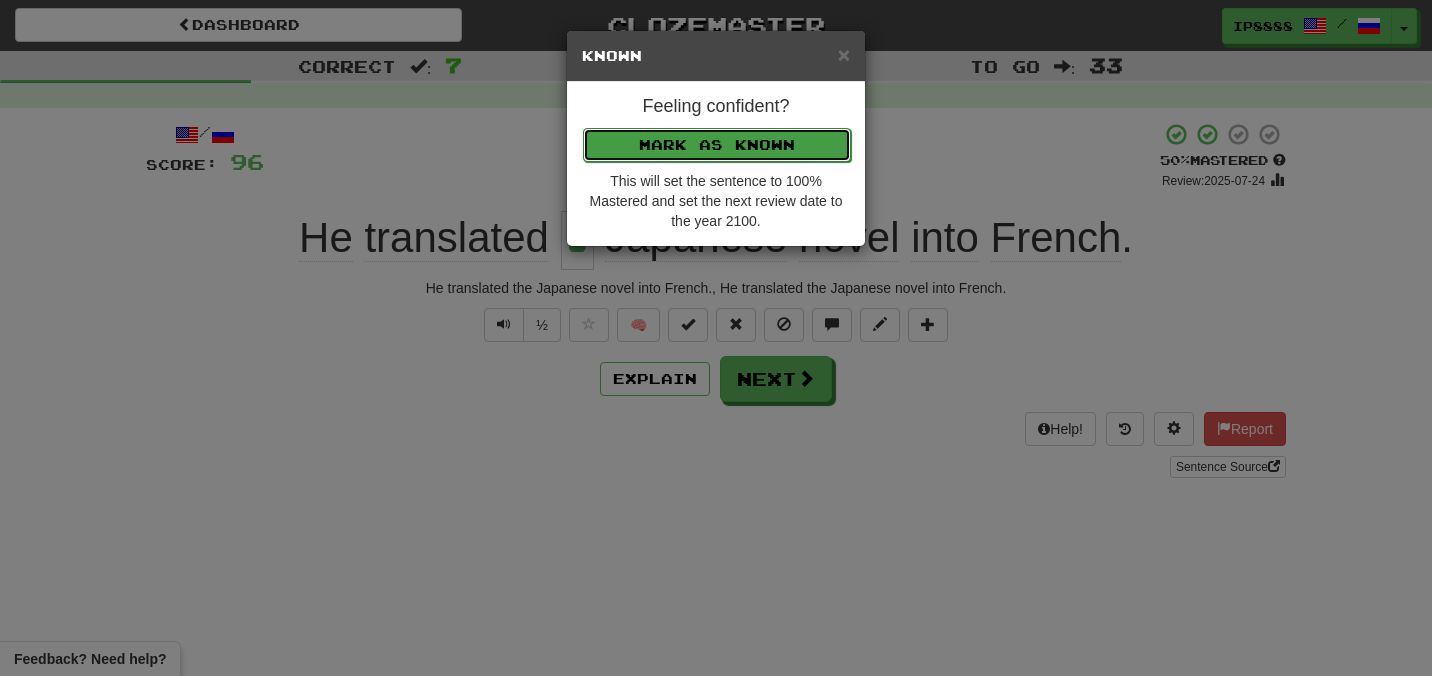 click on "Mark as Known" at bounding box center [717, 145] 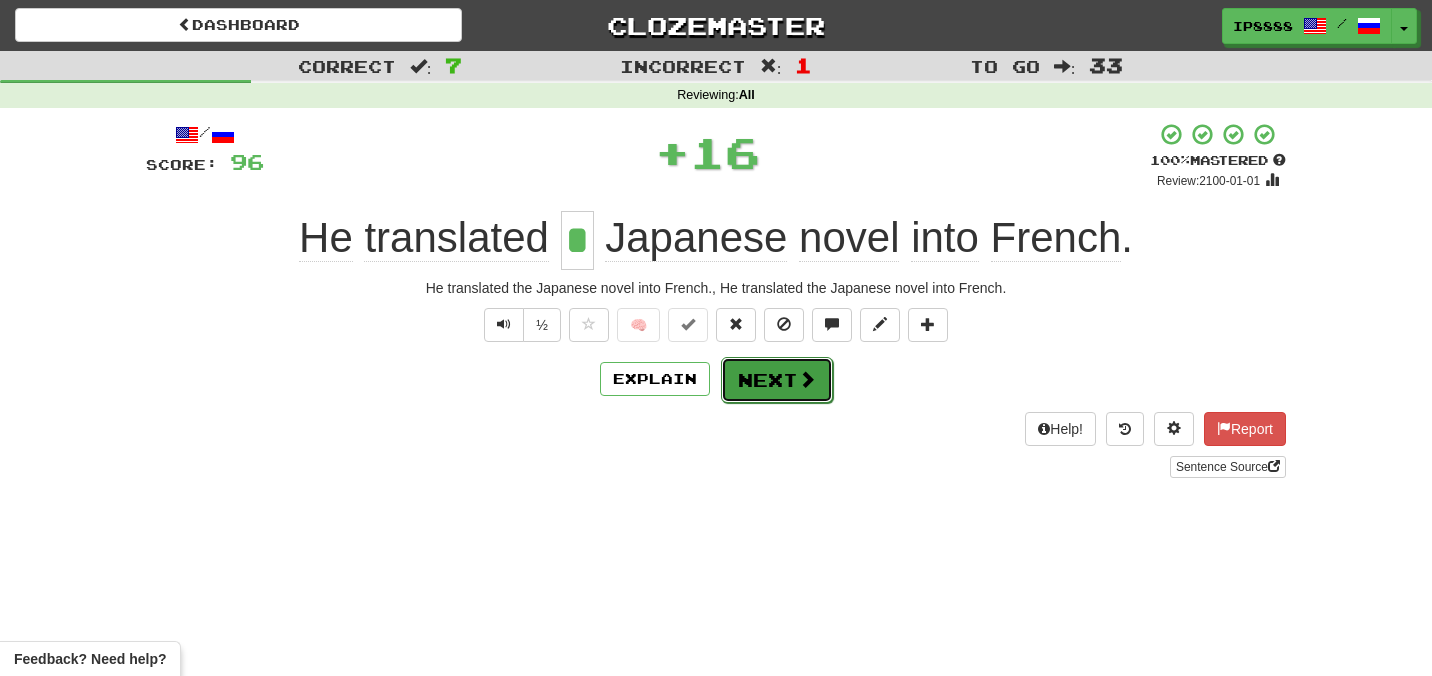 click on "Next" at bounding box center [777, 380] 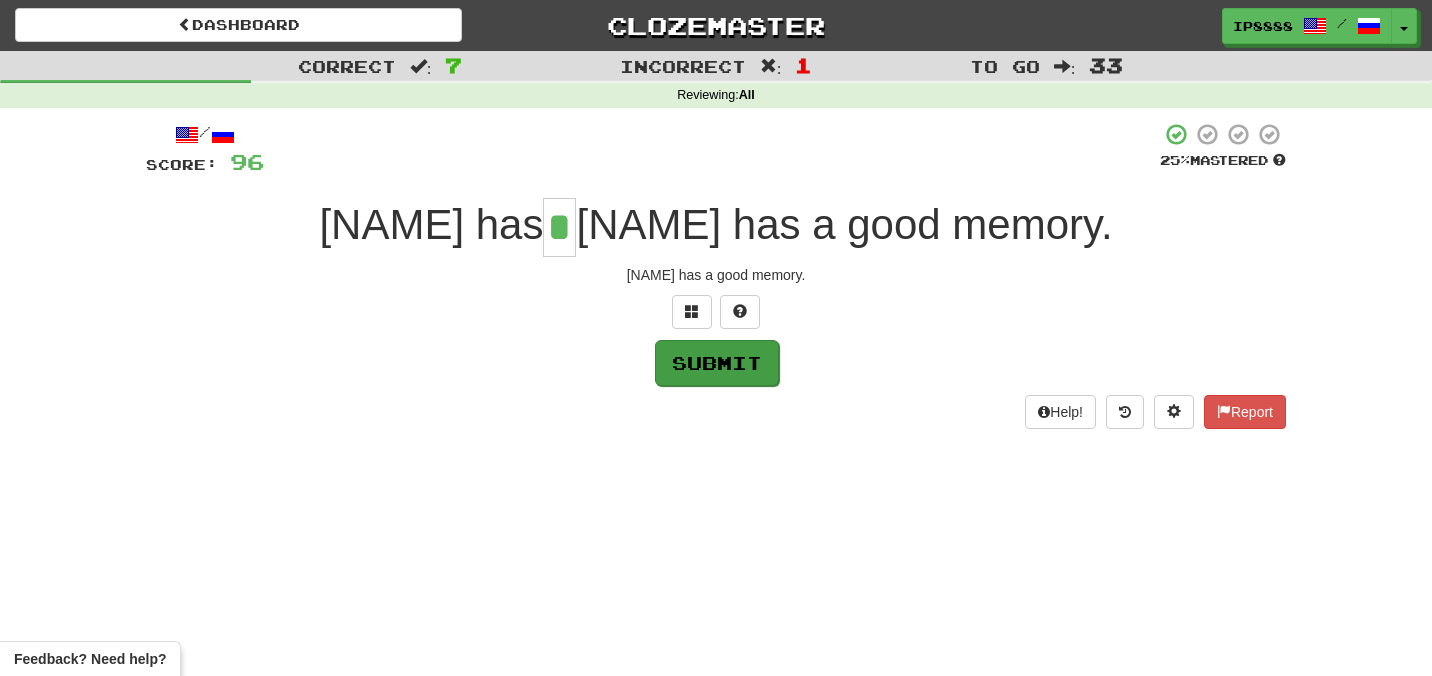 type on "*" 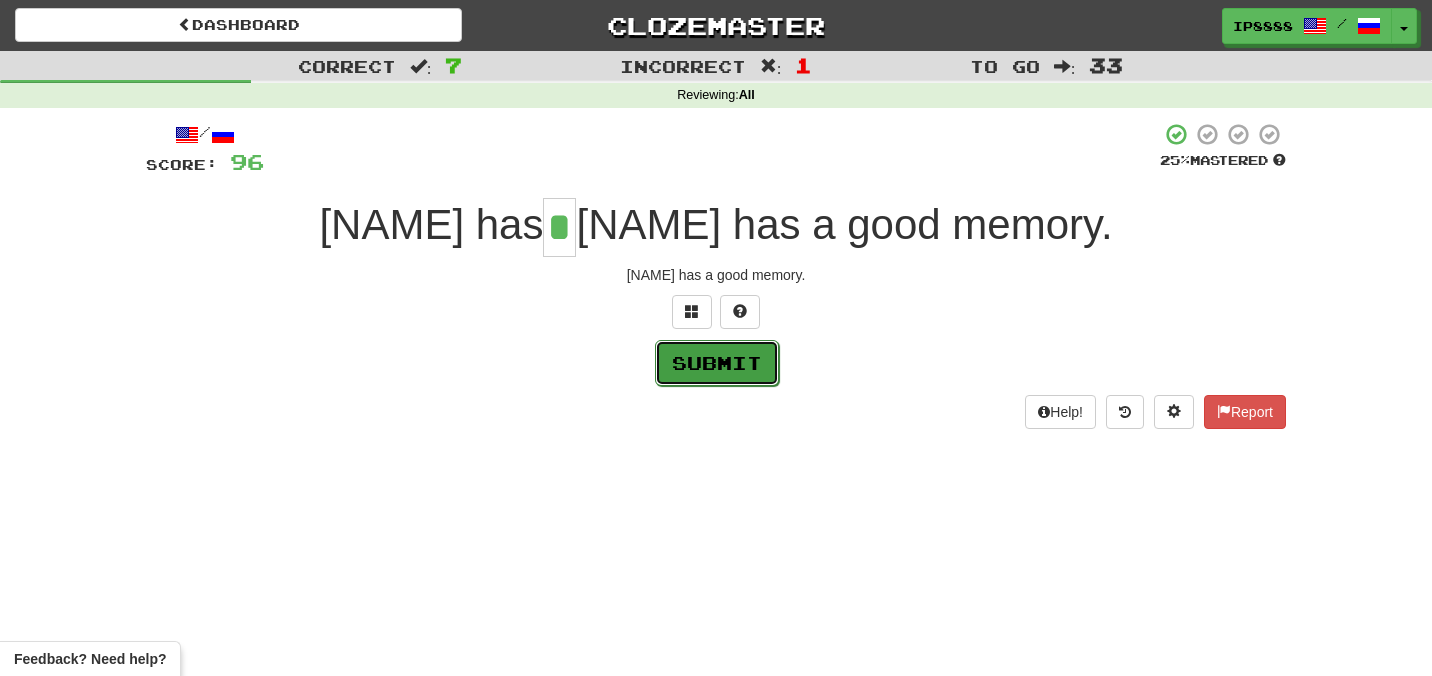 click on "Submit" at bounding box center (717, 363) 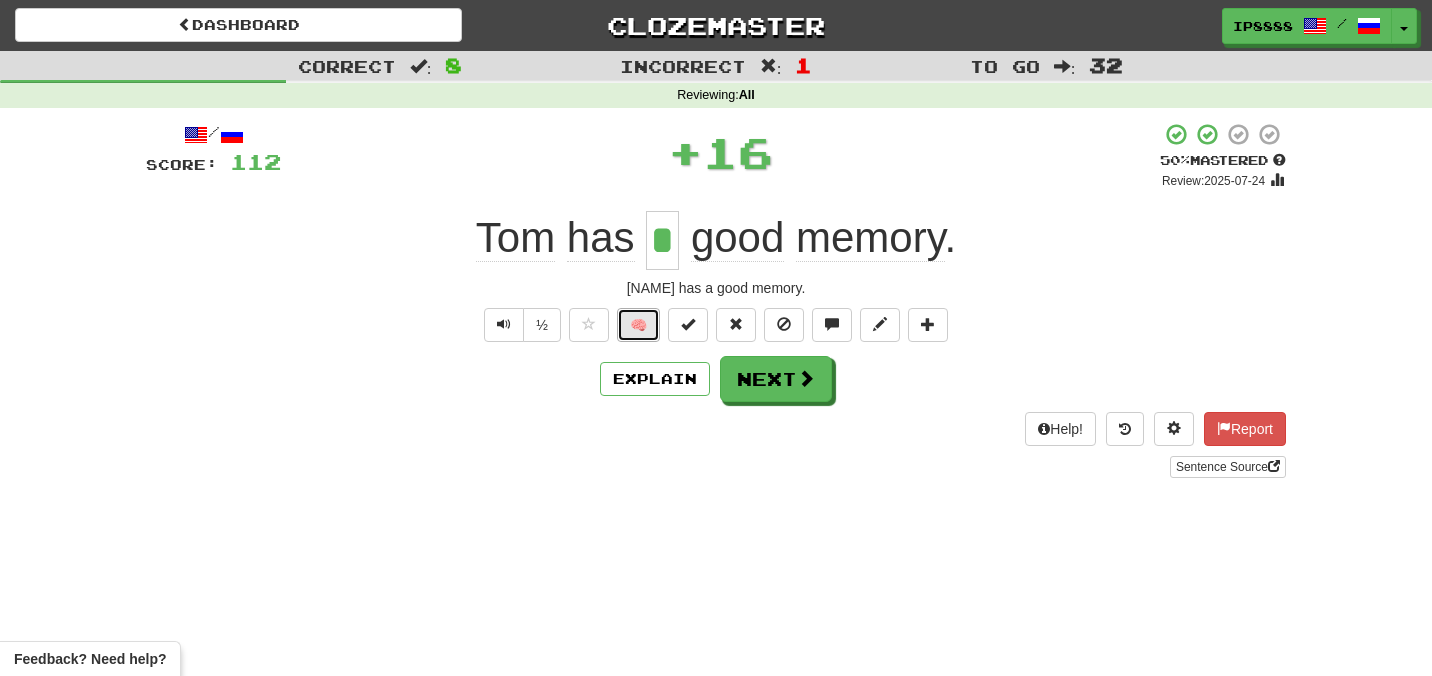 click on "🧠" at bounding box center [638, 325] 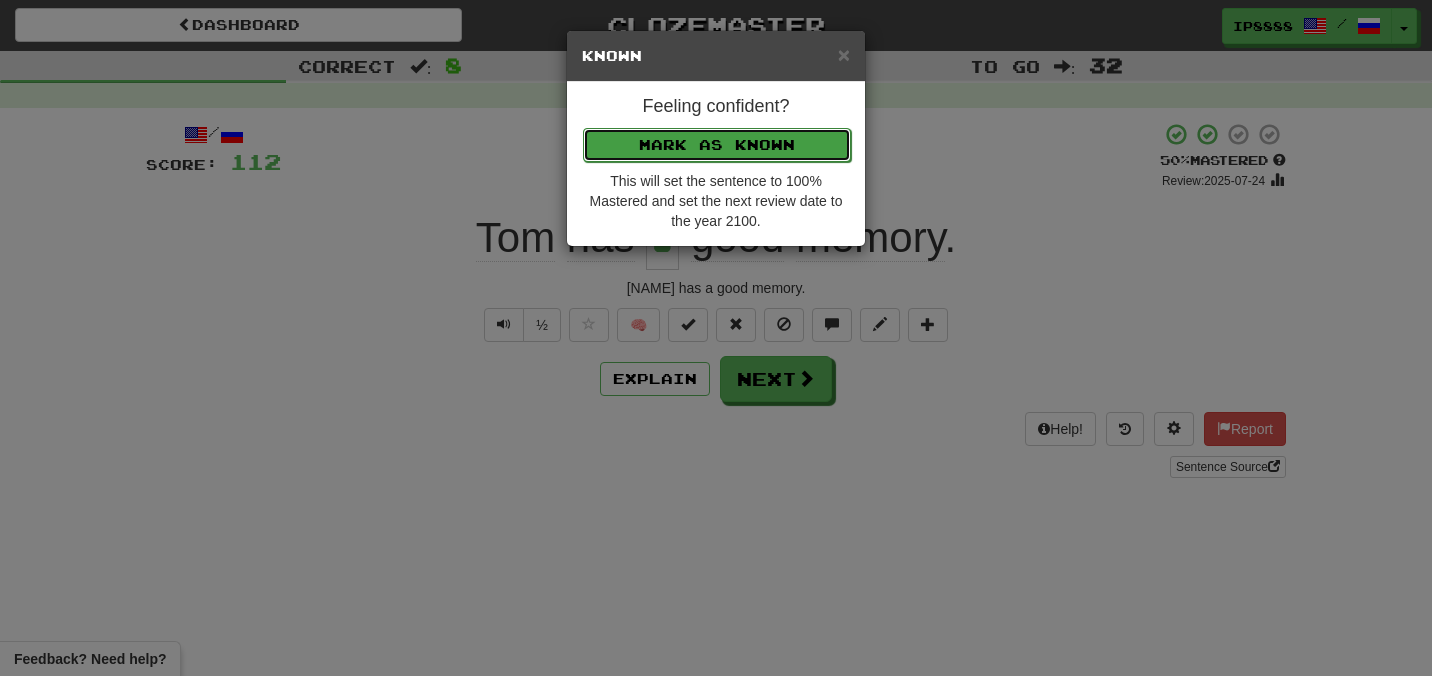 click on "Mark as Known" at bounding box center (717, 145) 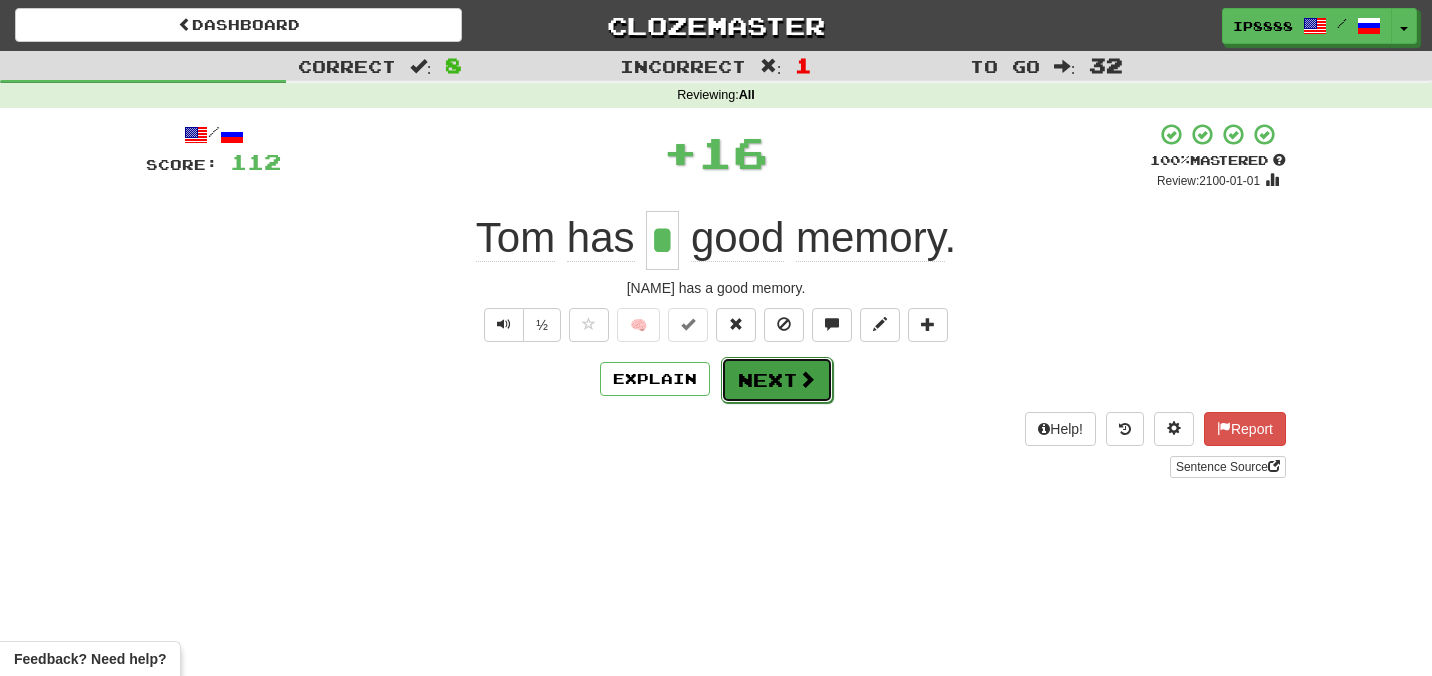 click on "Next" at bounding box center [777, 380] 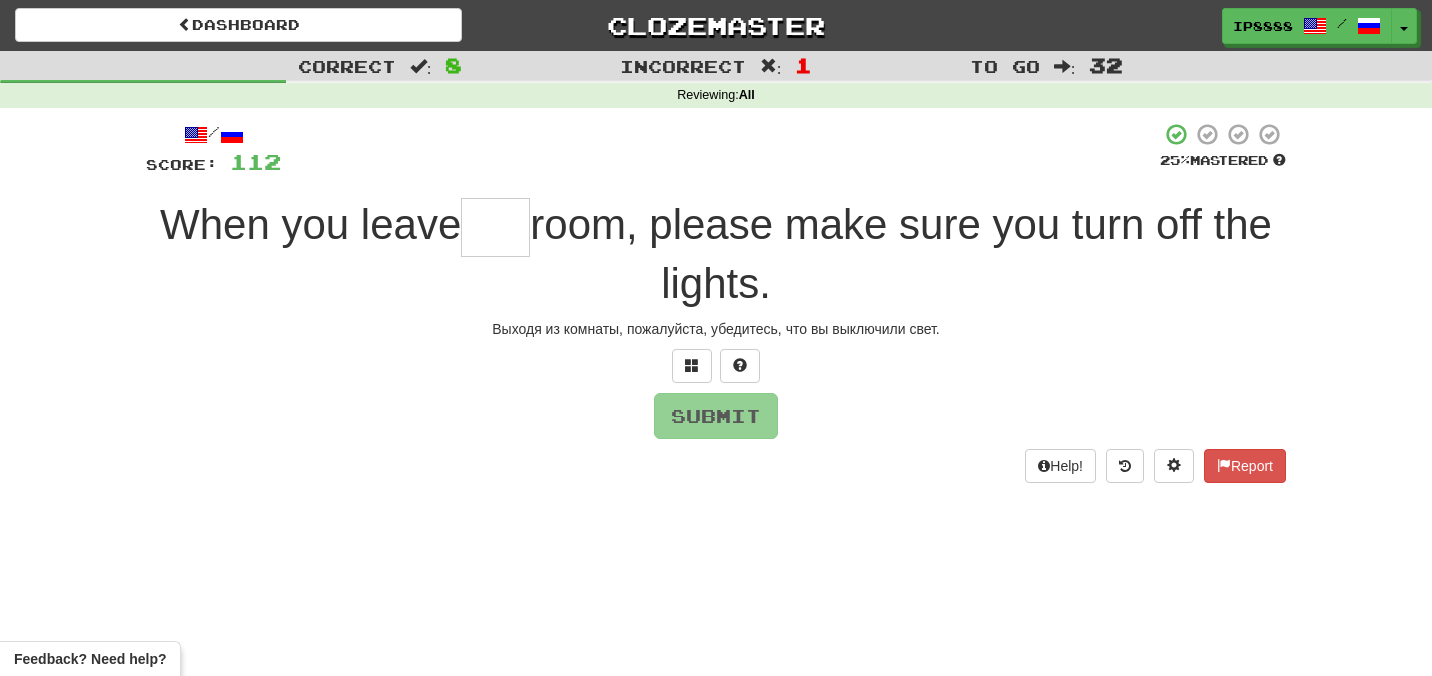 type on "*" 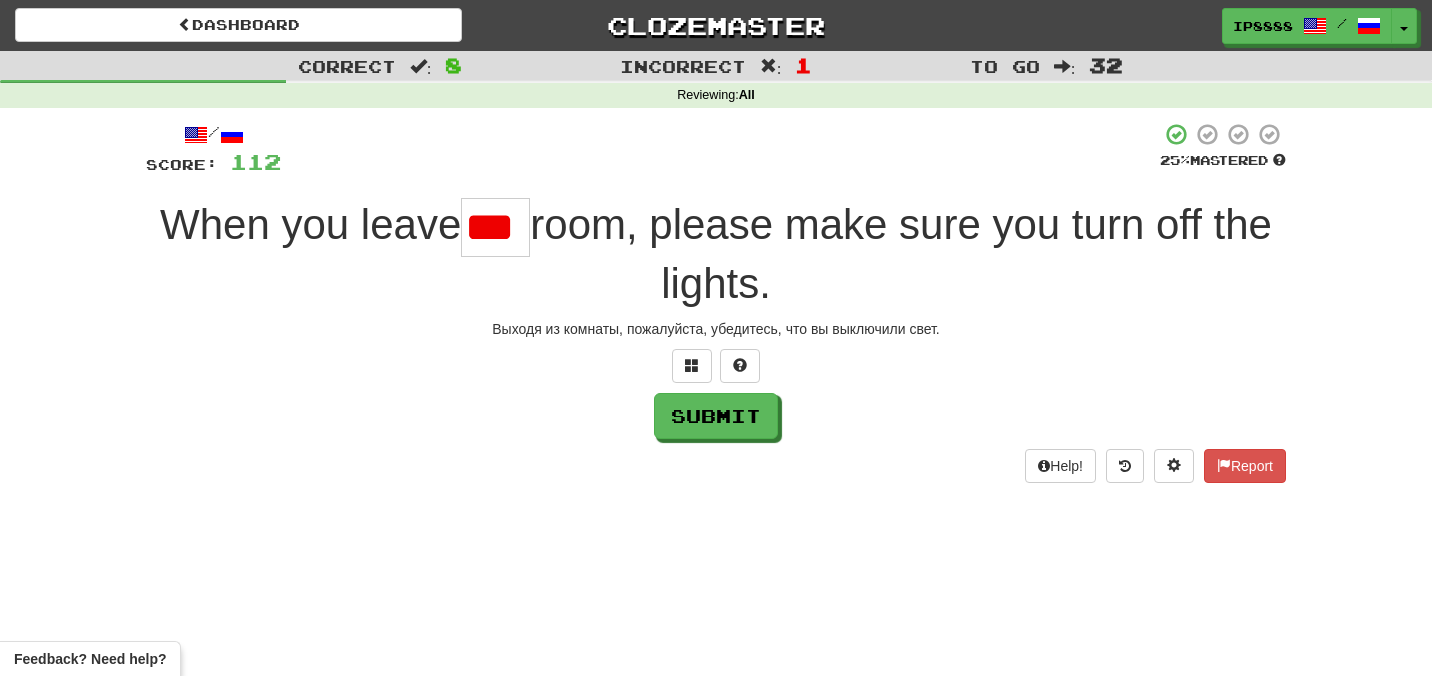 scroll, scrollTop: 0, scrollLeft: 0, axis: both 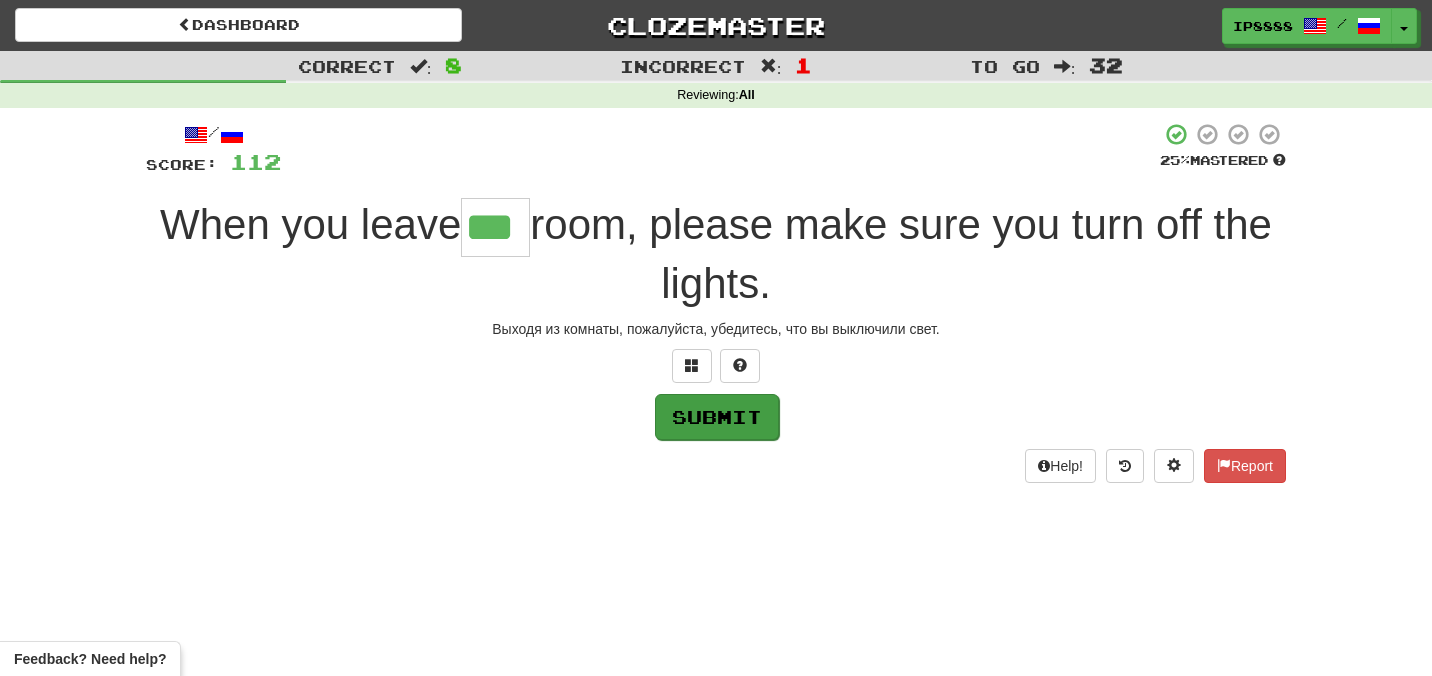 type on "***" 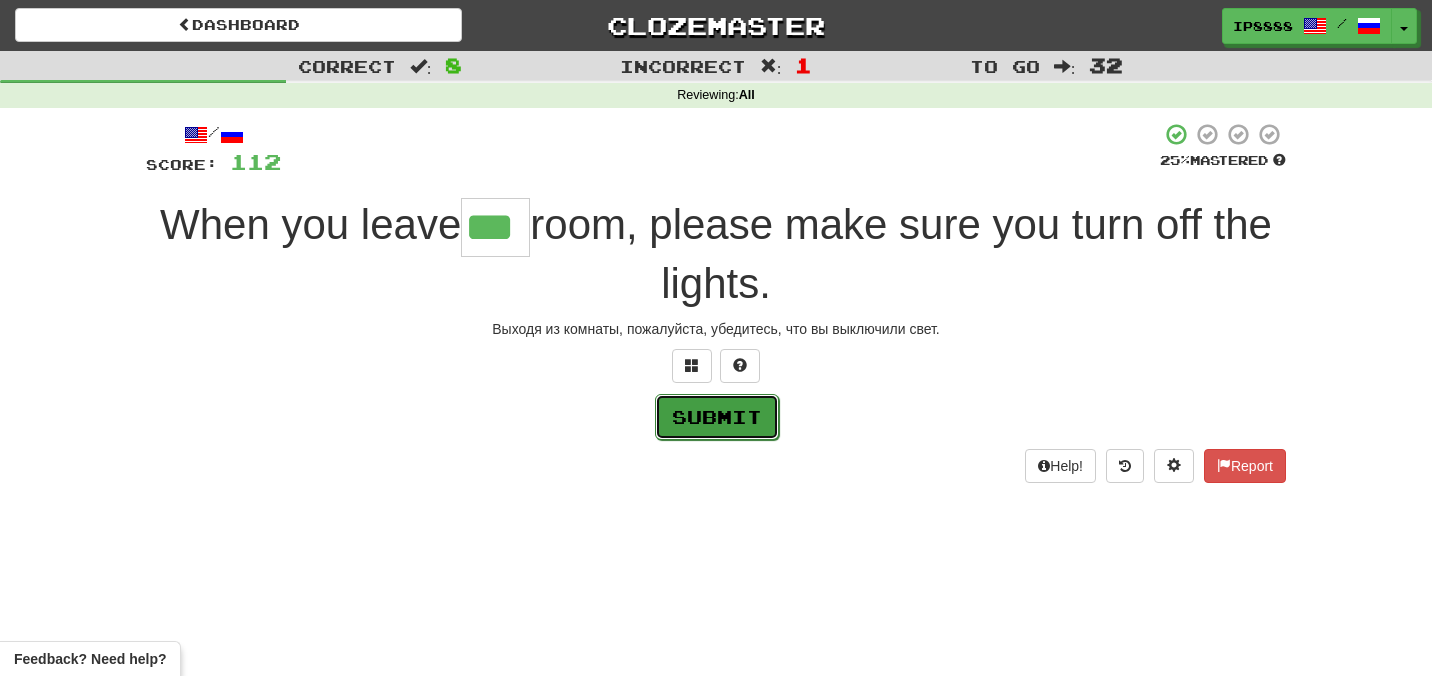 click on "Submit" at bounding box center (717, 417) 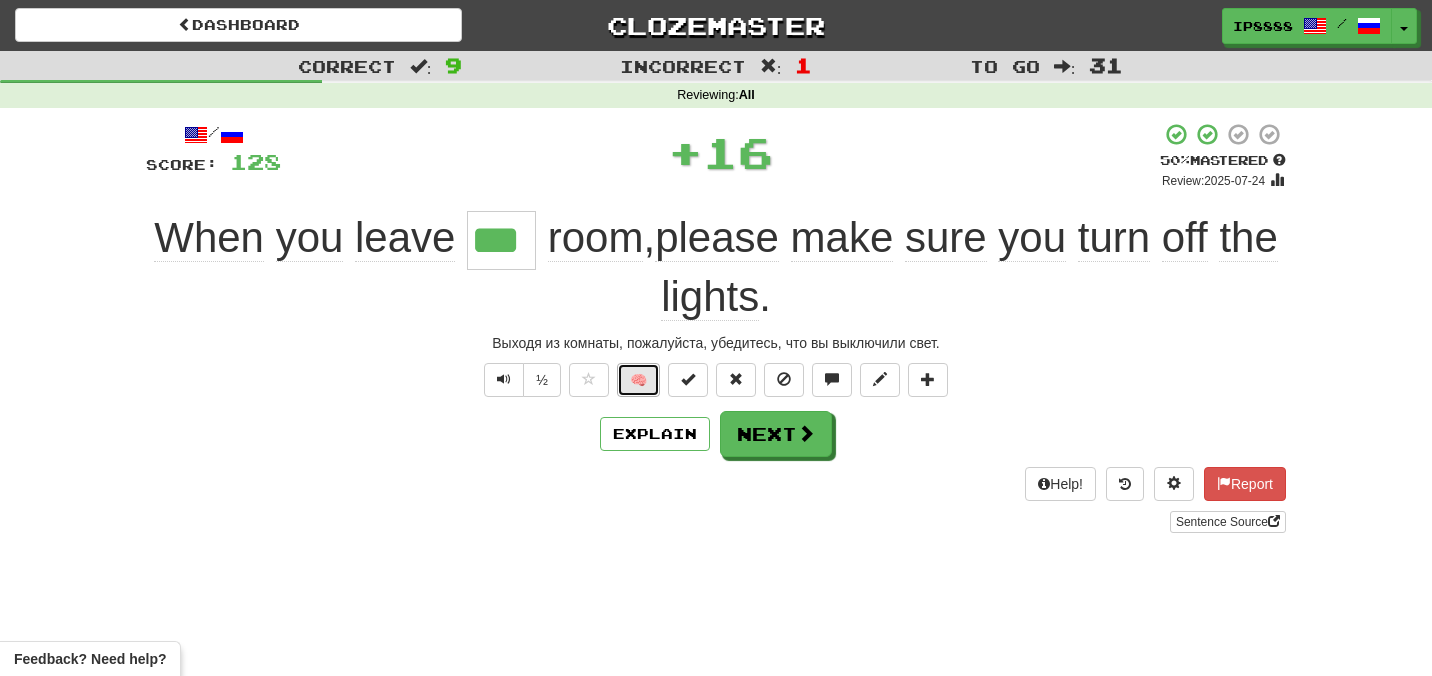 click on "🧠" at bounding box center [638, 380] 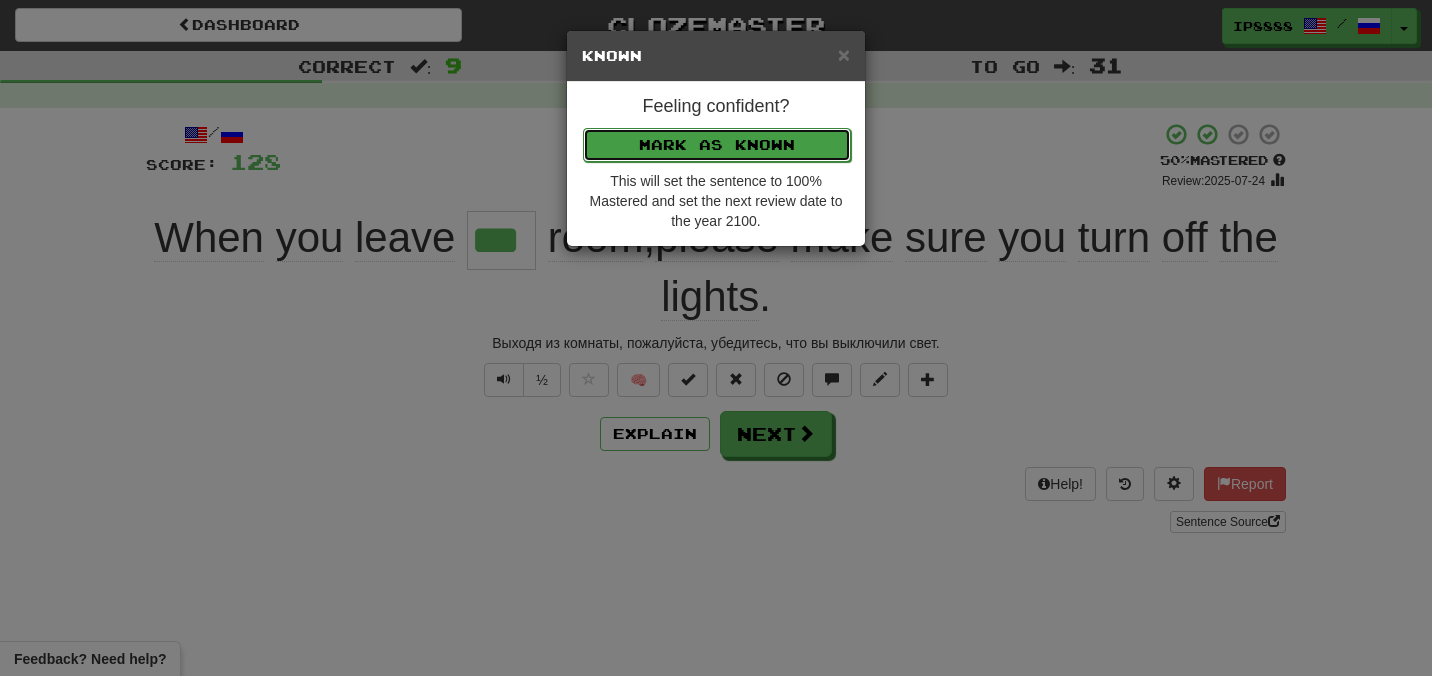 click on "Mark as Known" at bounding box center (717, 145) 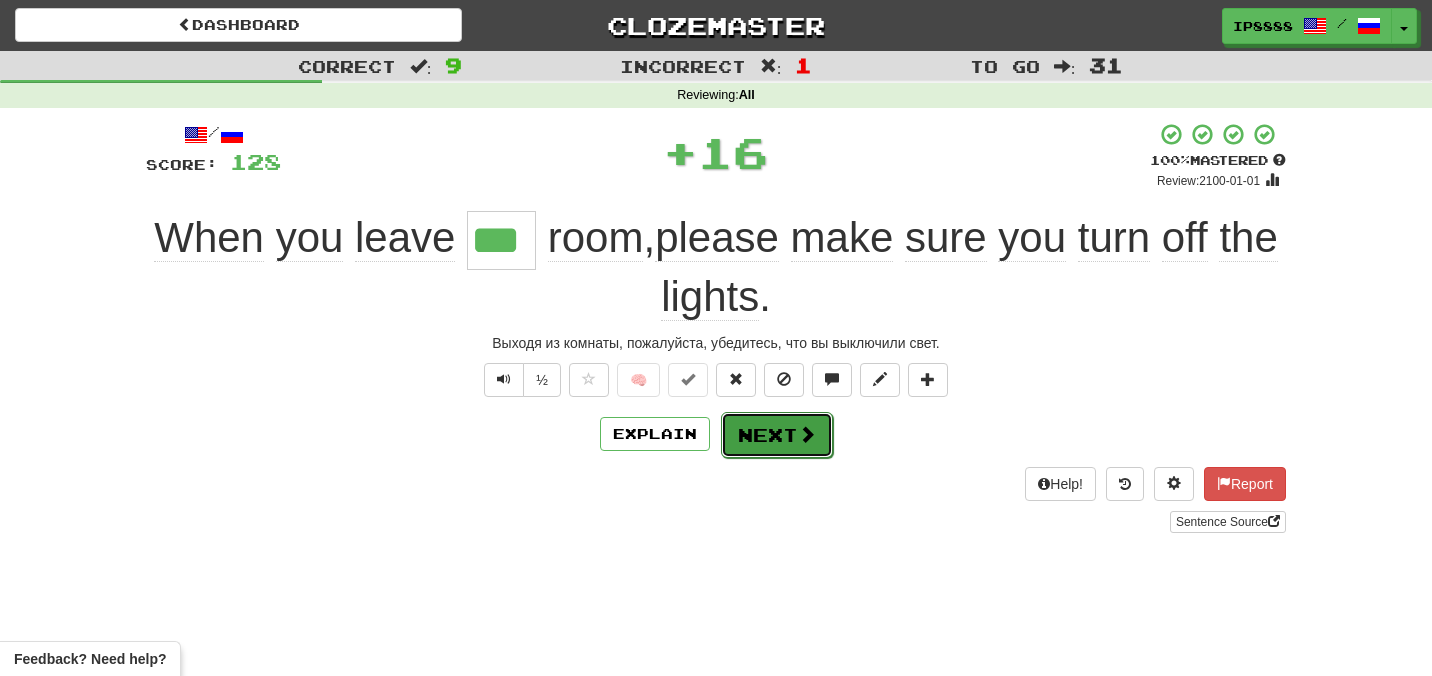 click on "Next" at bounding box center (777, 435) 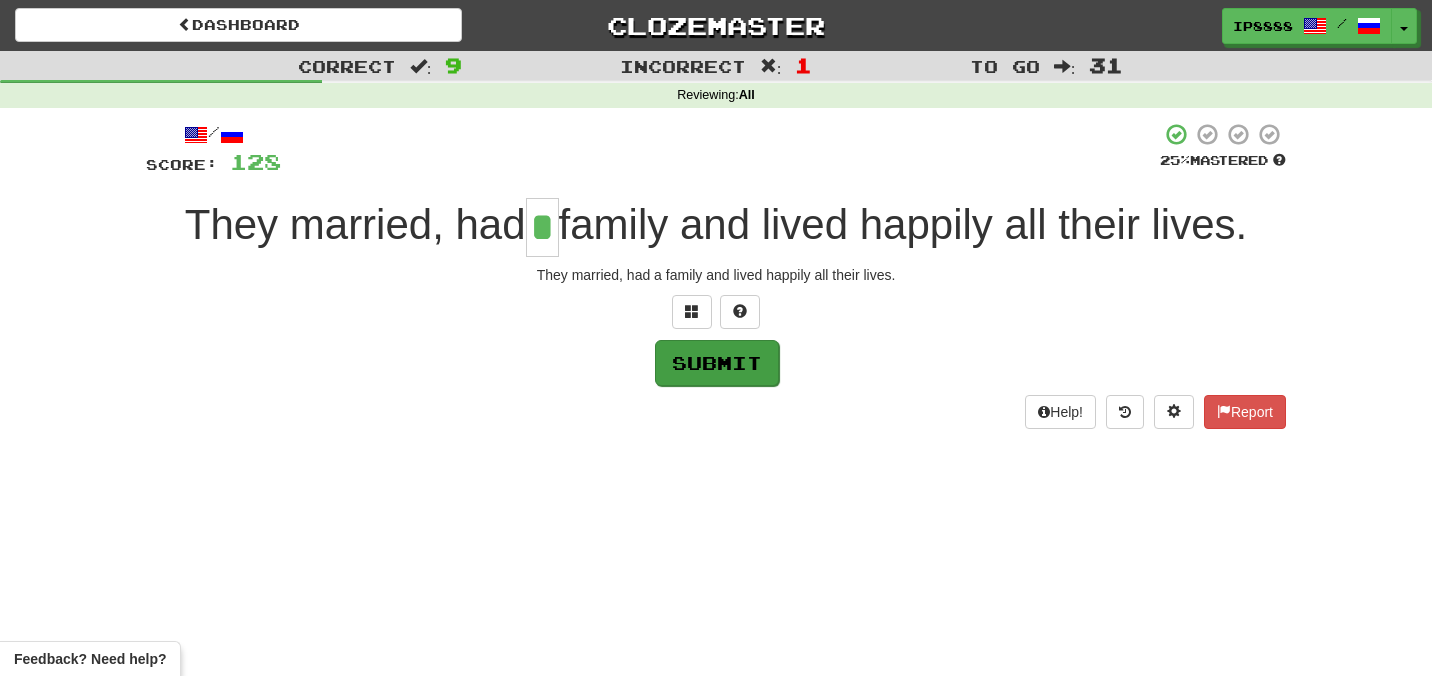 type on "*" 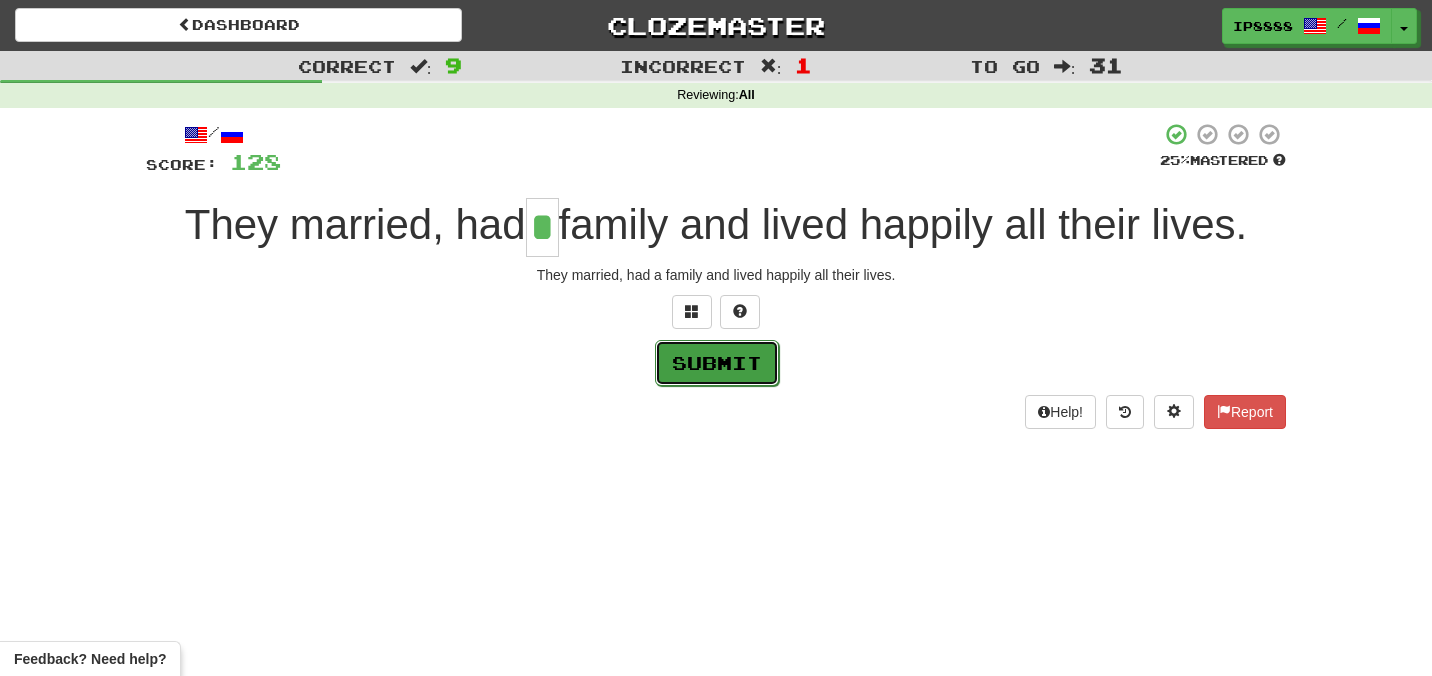 click on "Submit" at bounding box center (717, 363) 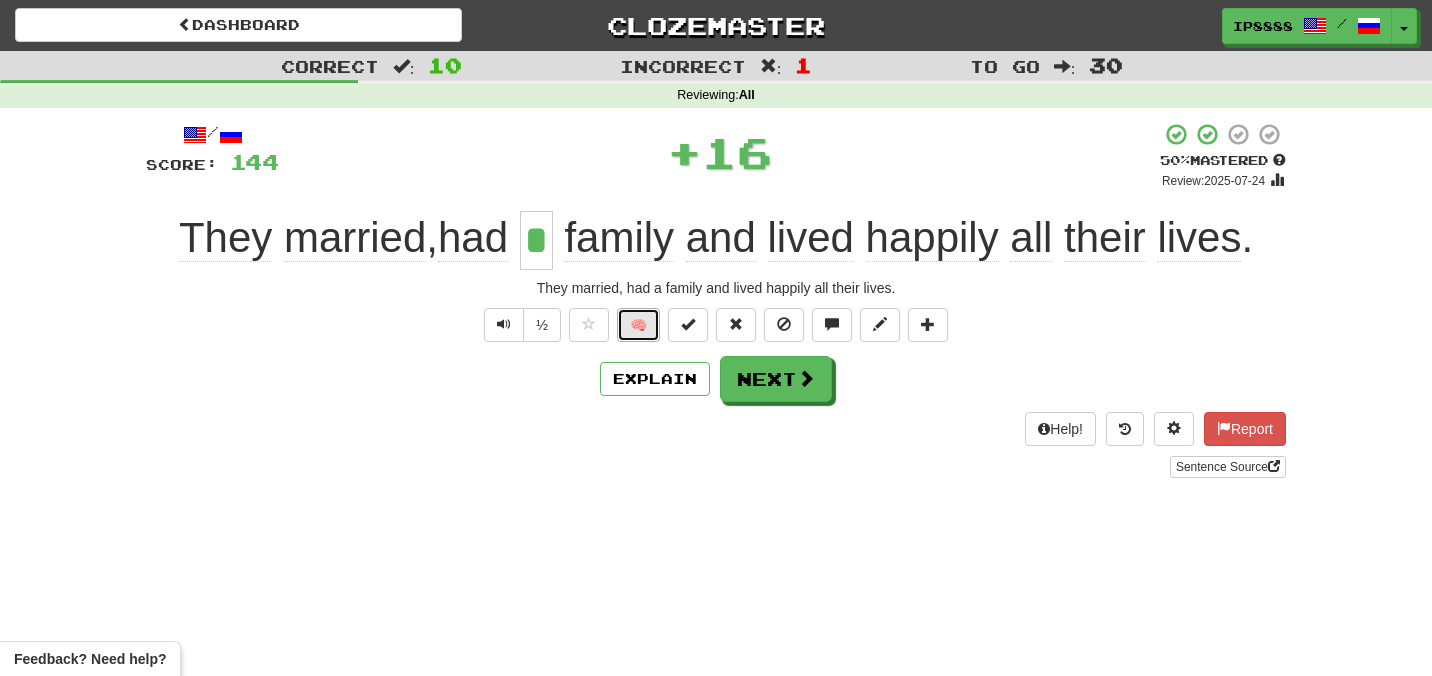 click on "🧠" at bounding box center [638, 325] 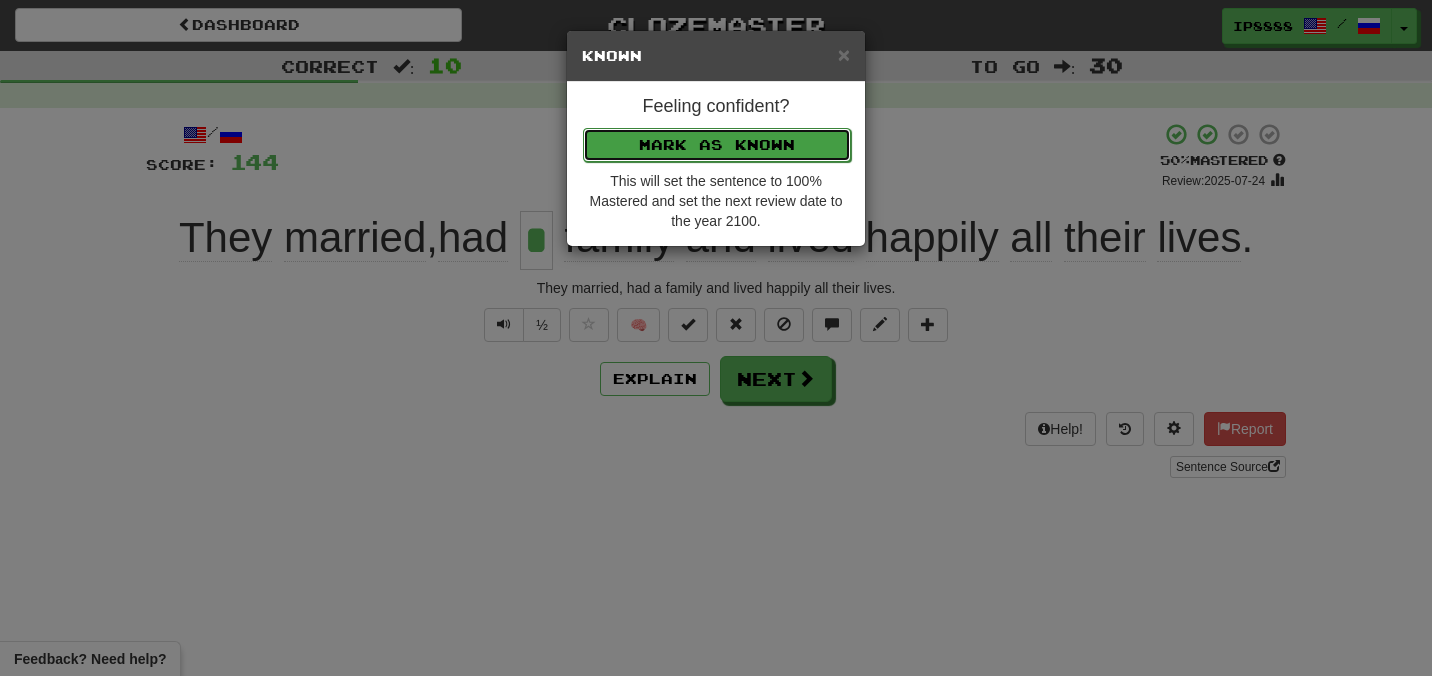 click on "Mark as Known" at bounding box center [717, 145] 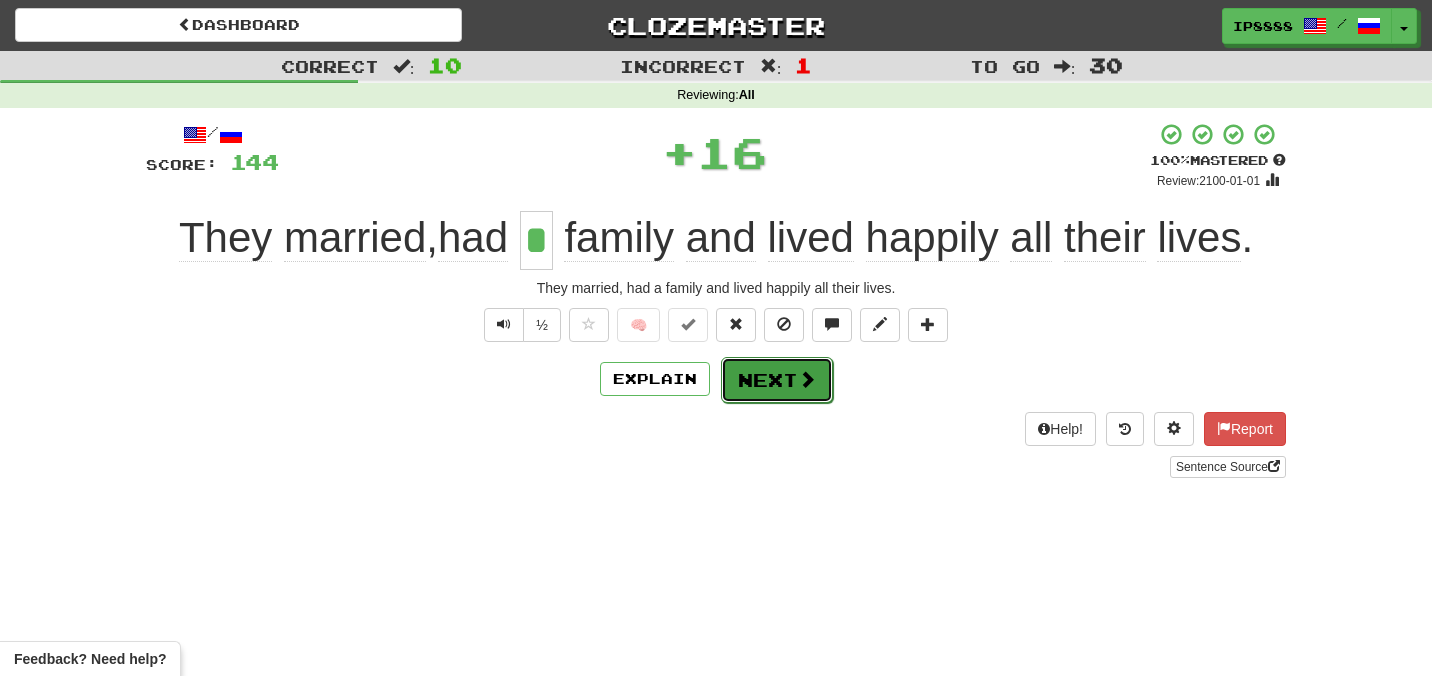 click on "Next" at bounding box center [777, 380] 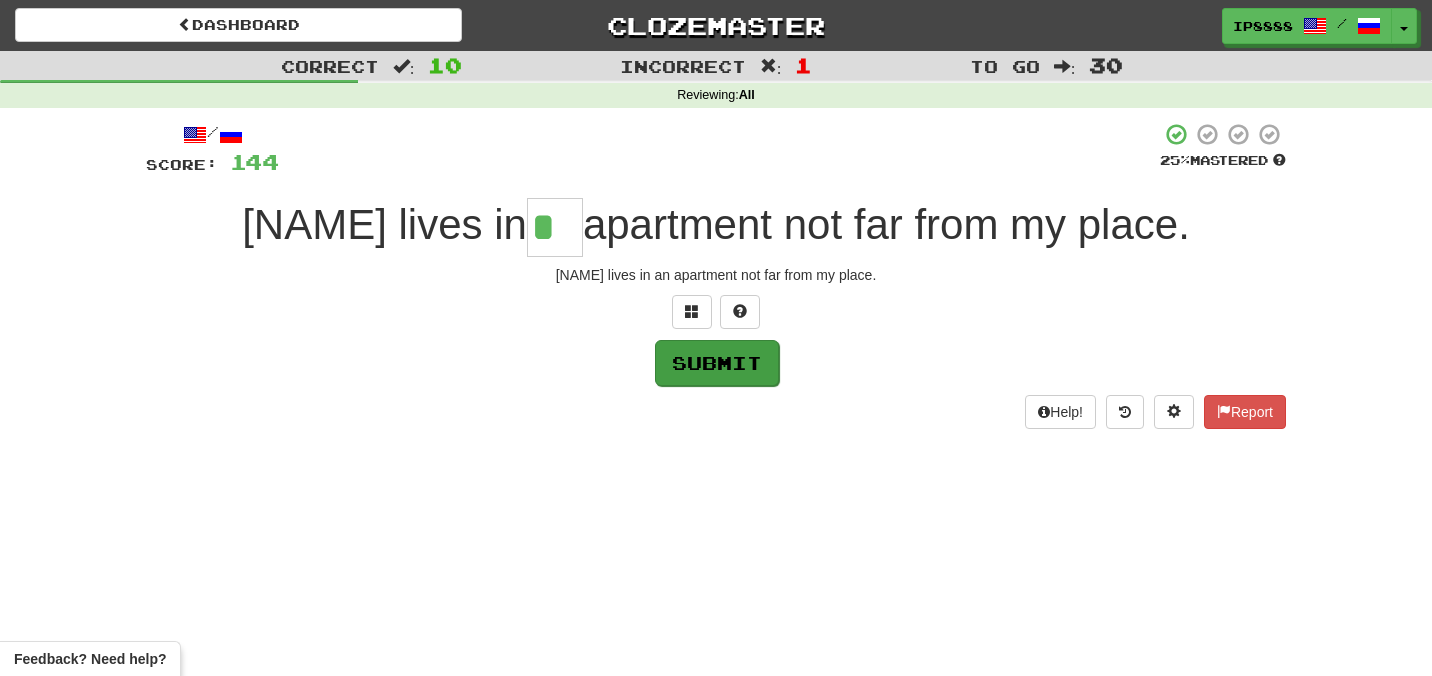 type on "*" 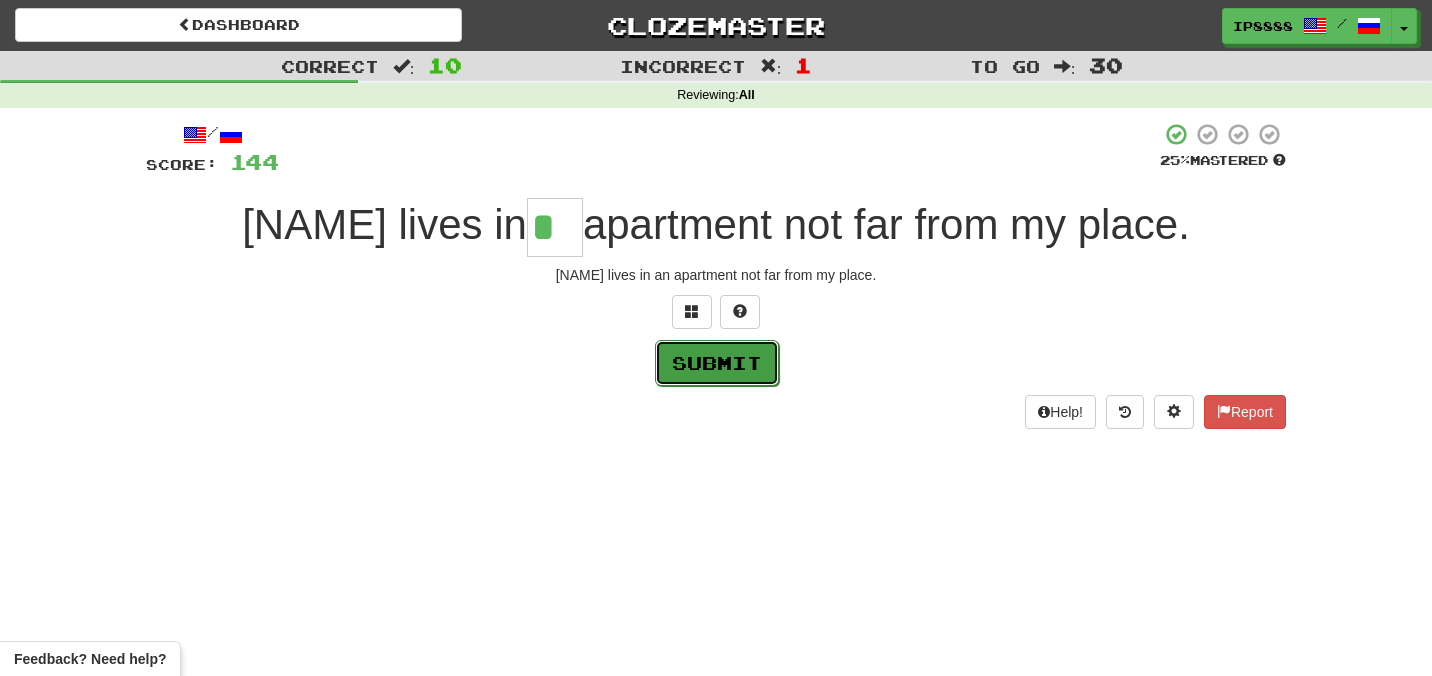 click on "Submit" at bounding box center [717, 363] 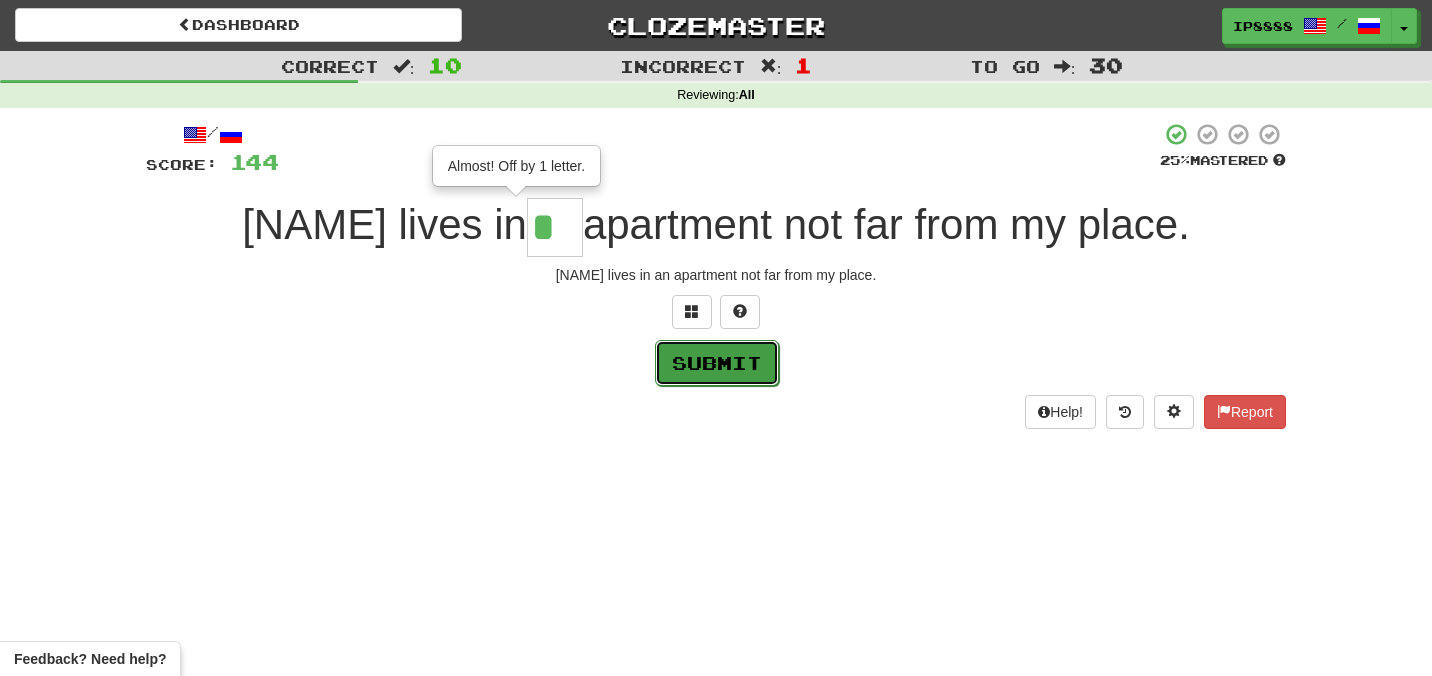 type 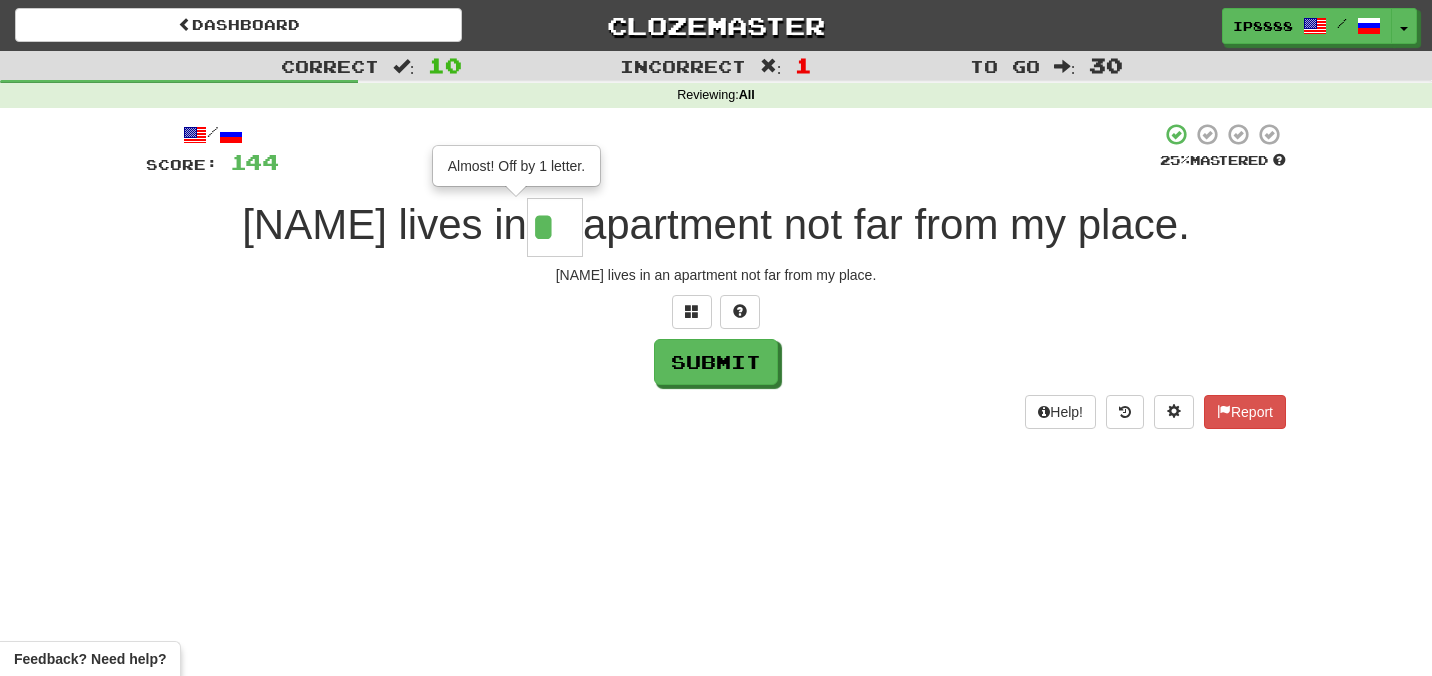 click on "*" at bounding box center [555, 227] 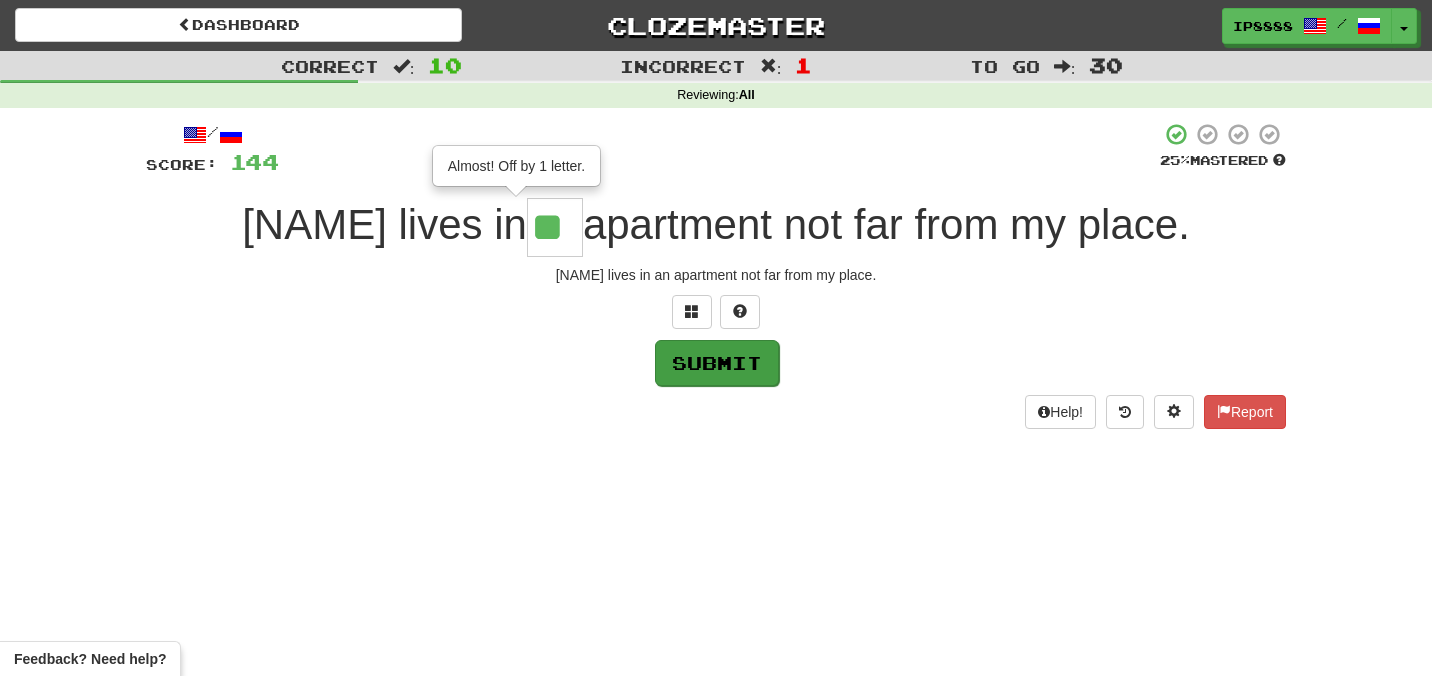 type on "**" 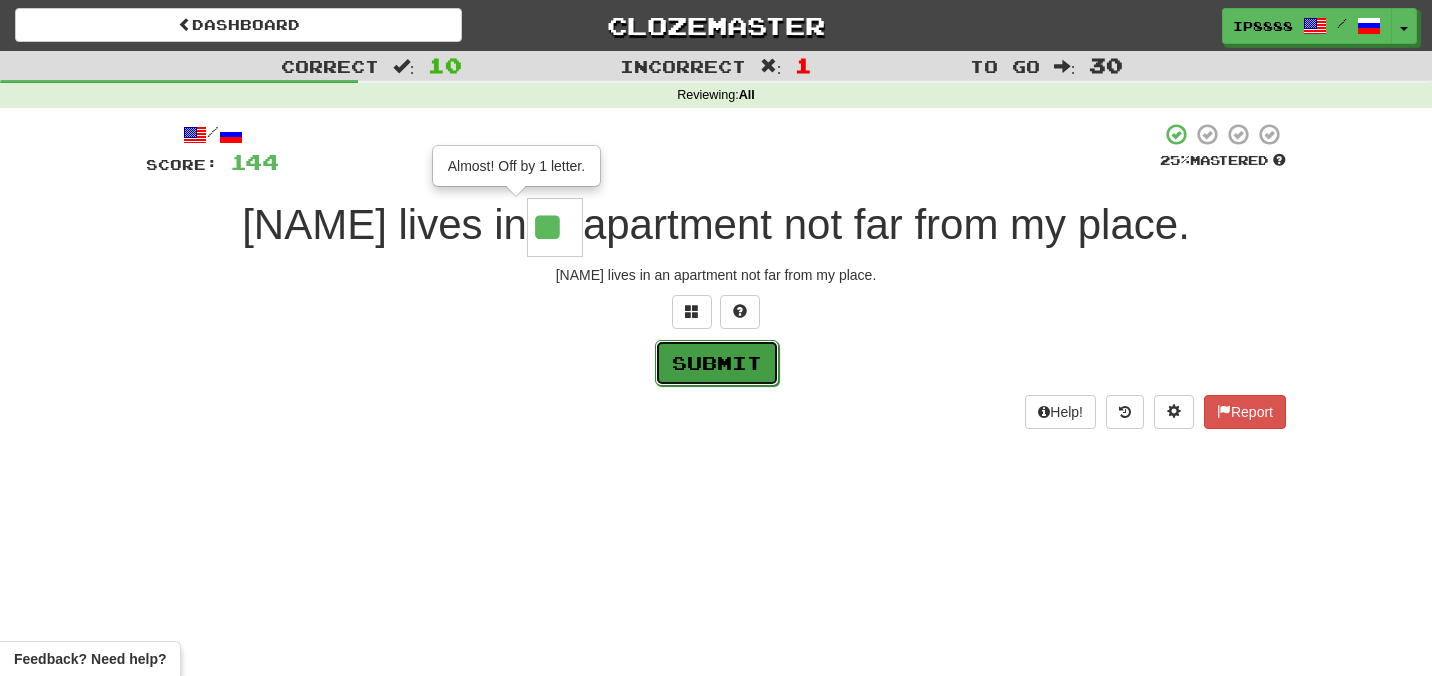 click on "Submit" at bounding box center [717, 363] 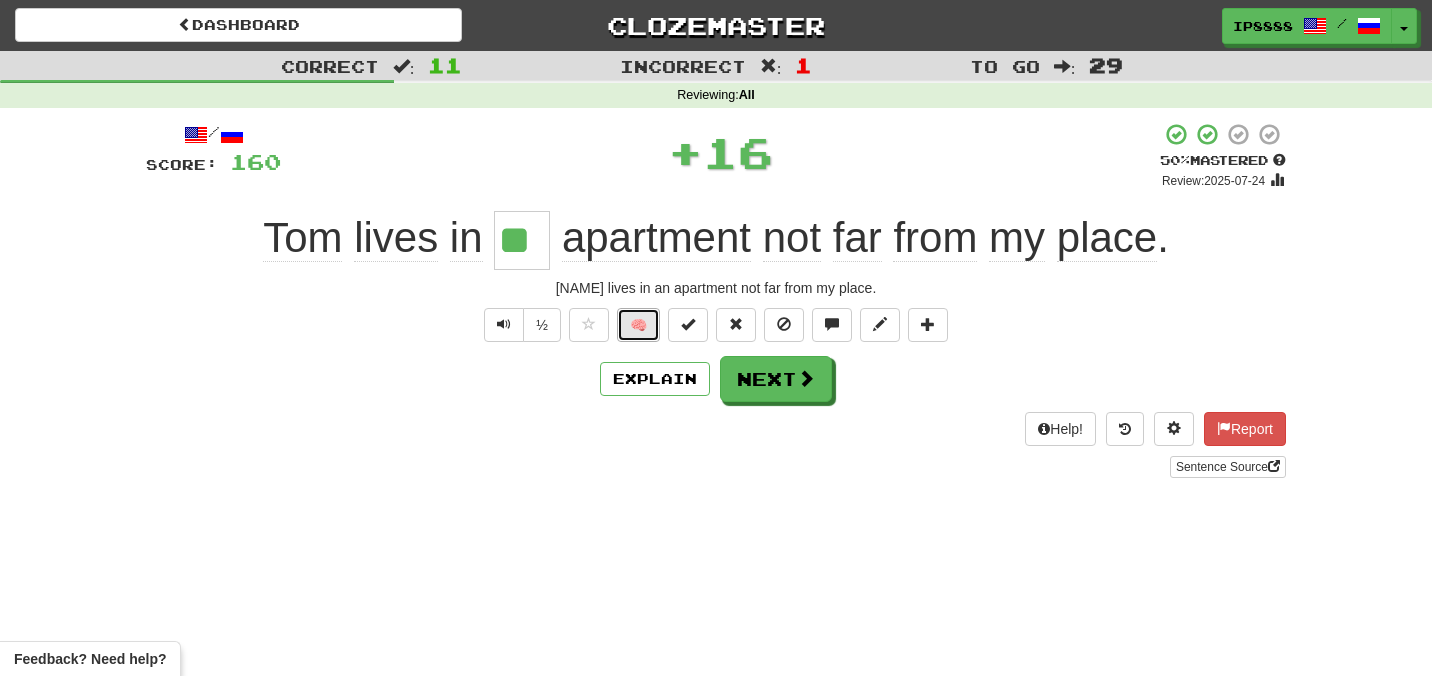 click on "🧠" at bounding box center (638, 325) 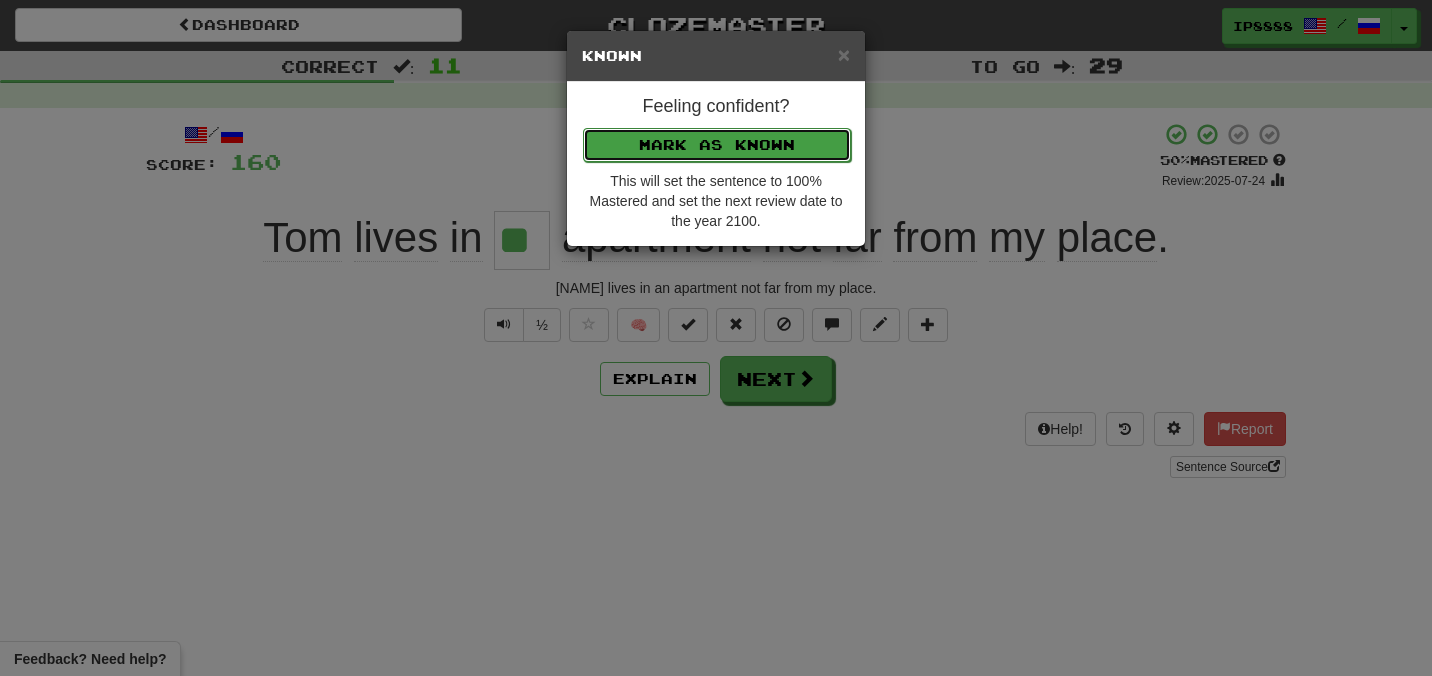click on "Mark as Known" at bounding box center (717, 145) 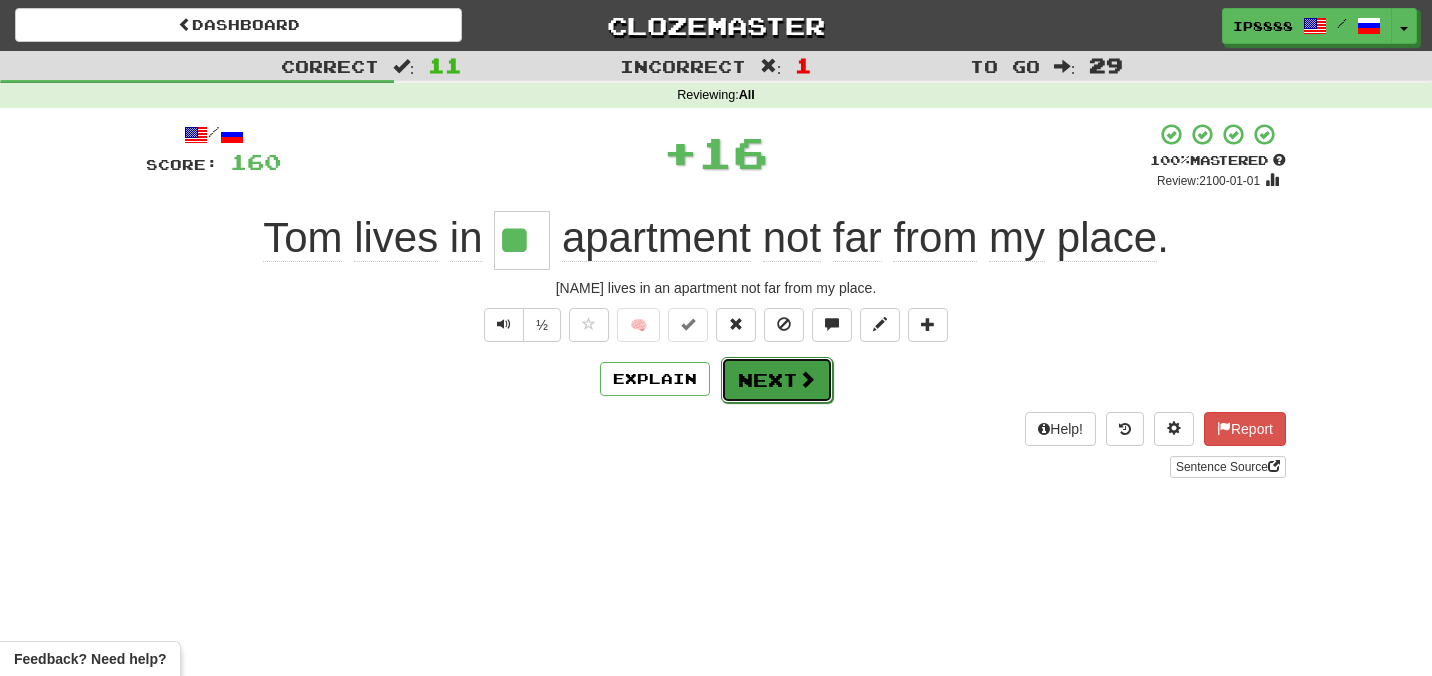 click on "Next" at bounding box center (777, 380) 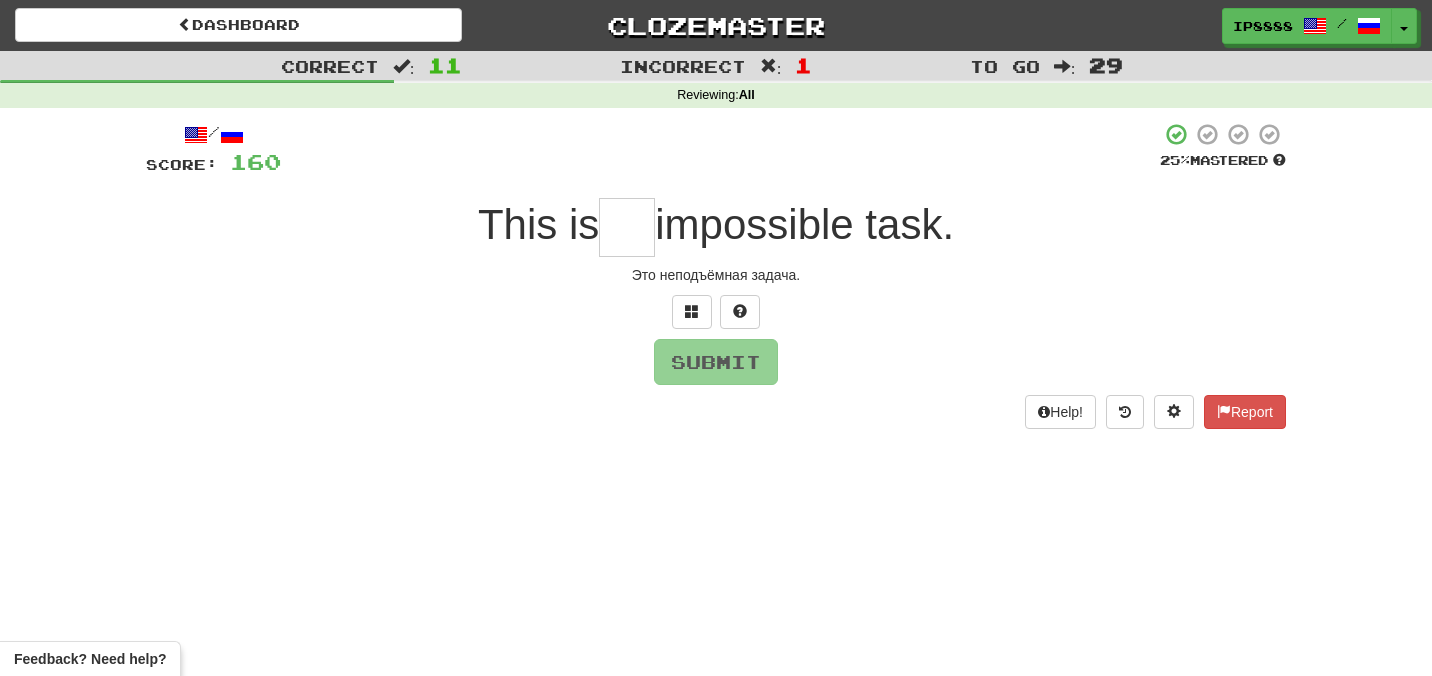 click at bounding box center [627, 227] 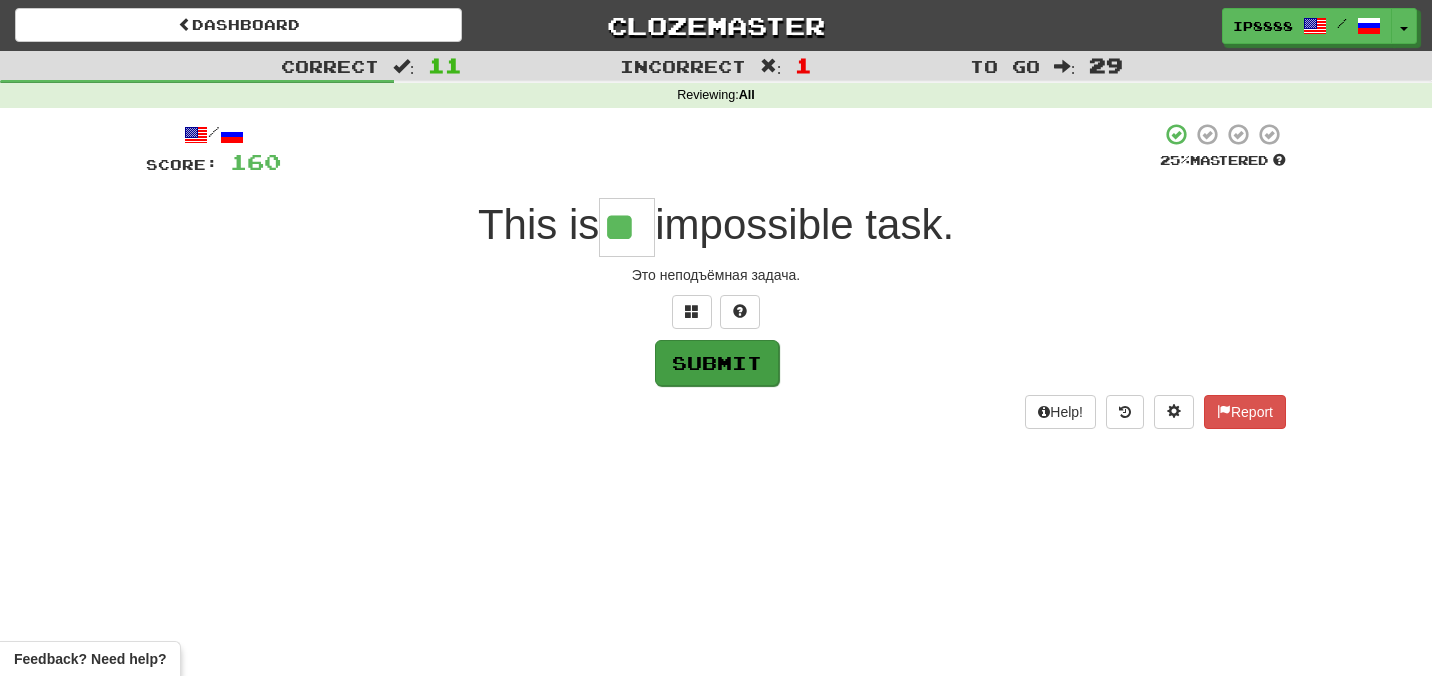 type on "**" 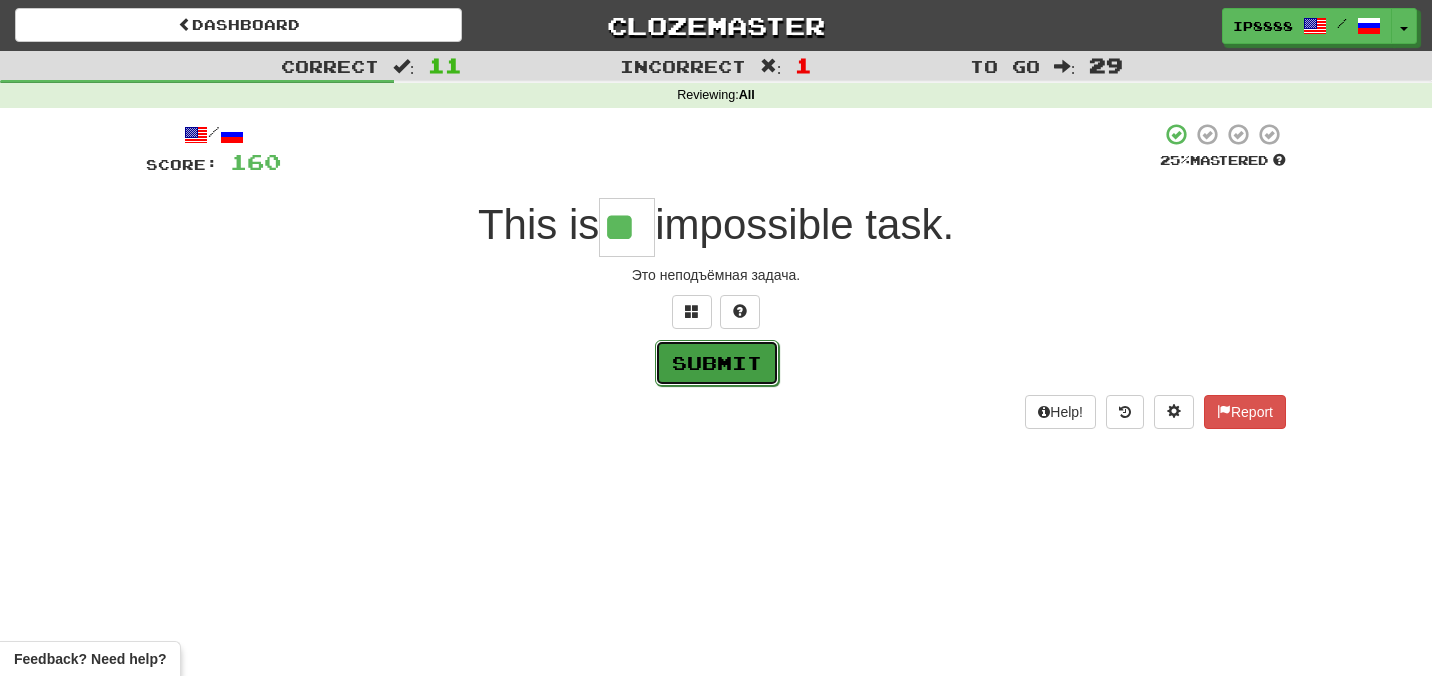 click on "Submit" at bounding box center [717, 363] 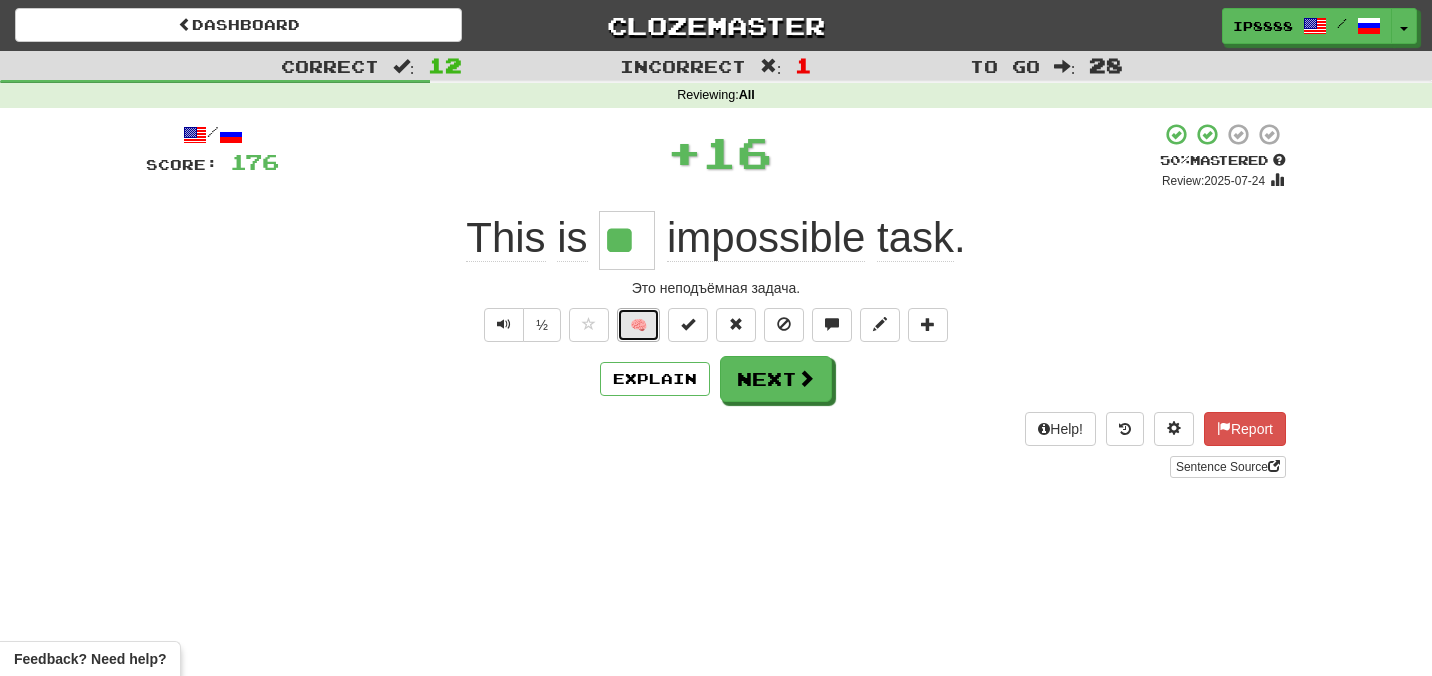 click on "🧠" at bounding box center [638, 325] 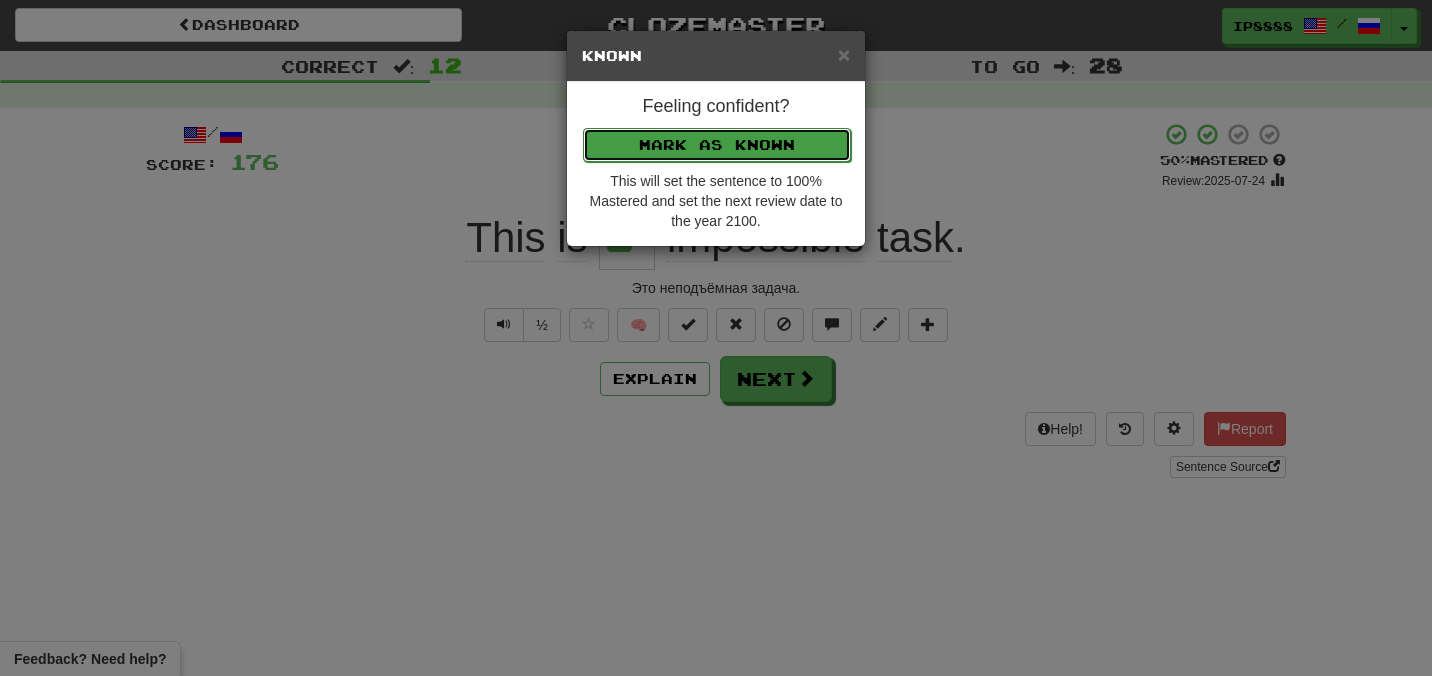 click on "Mark as Known" at bounding box center (717, 145) 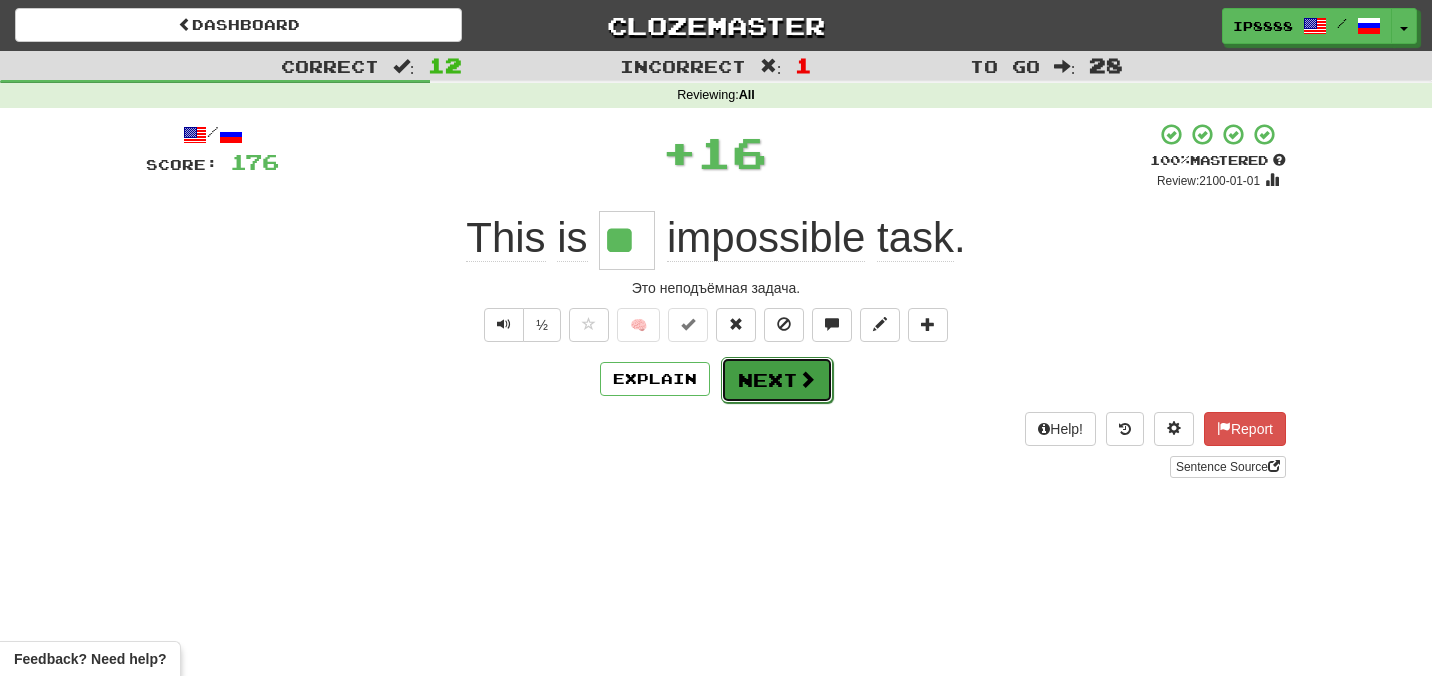 click on "Next" at bounding box center (777, 380) 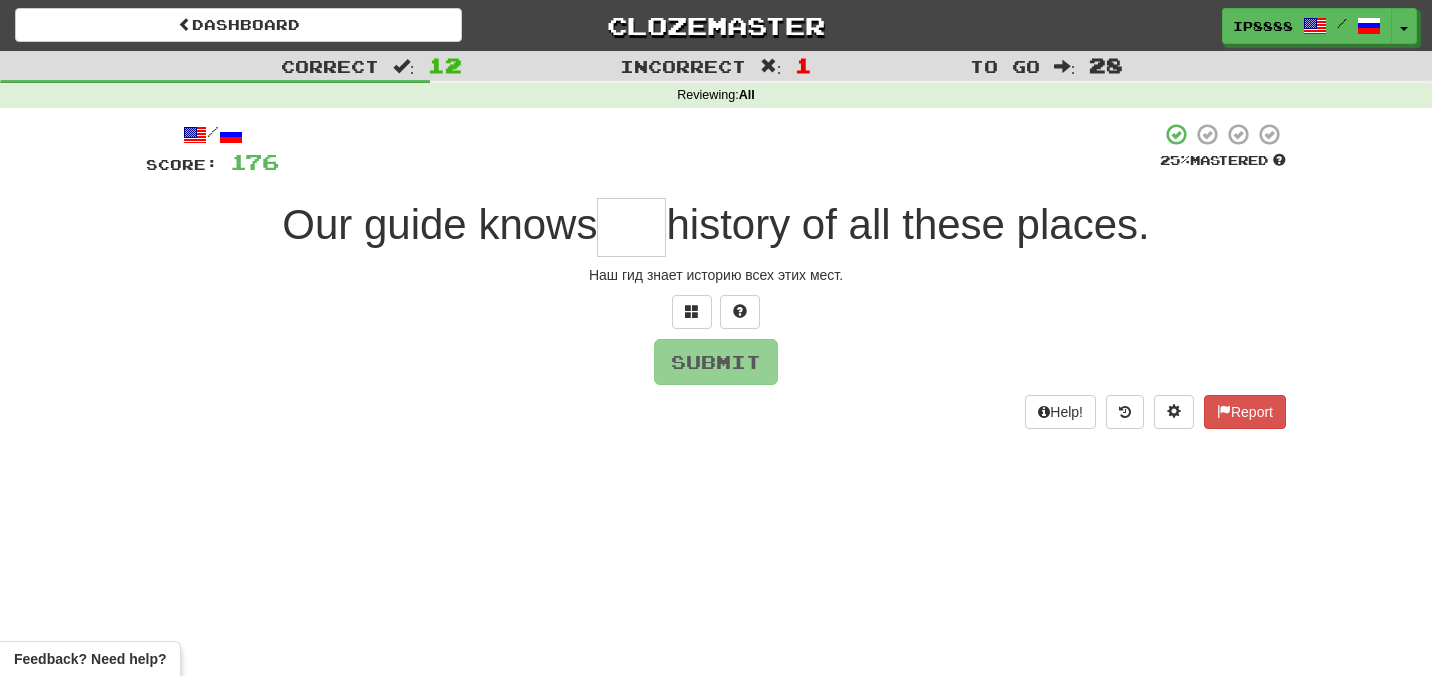 type on "*" 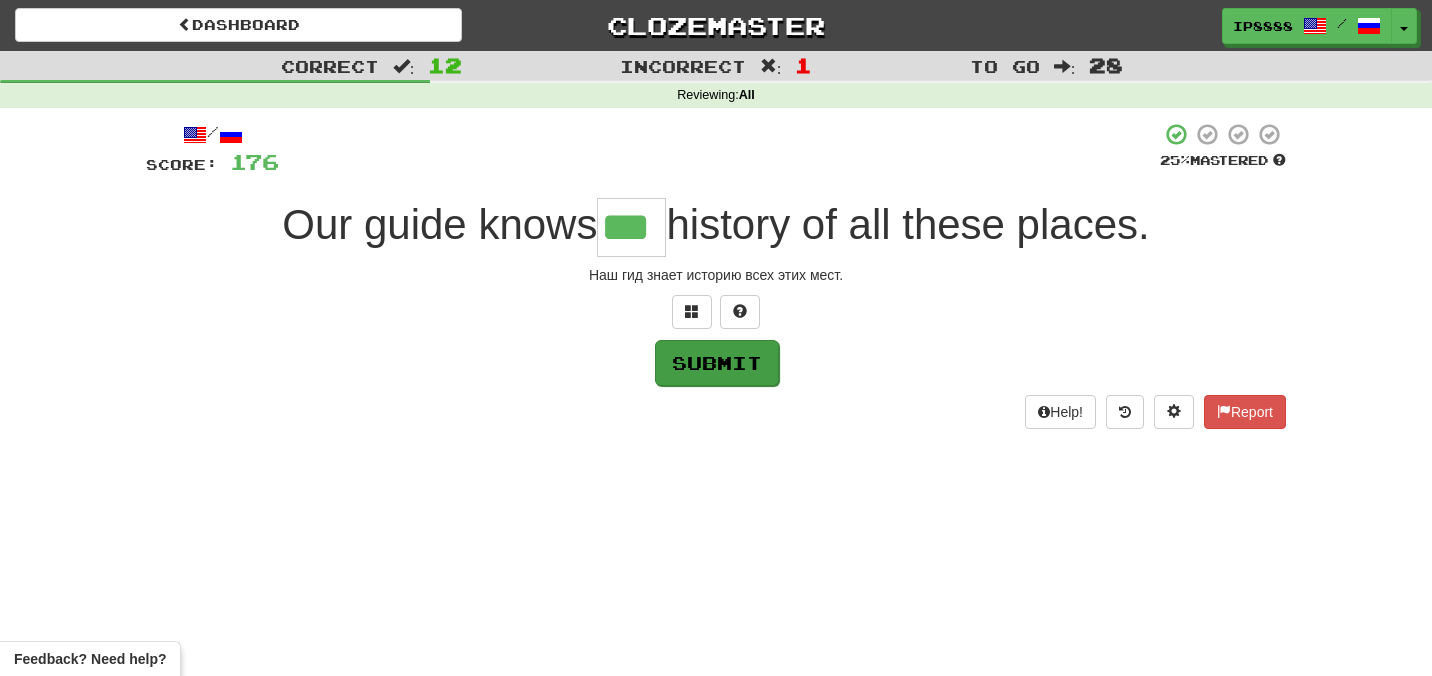 type on "***" 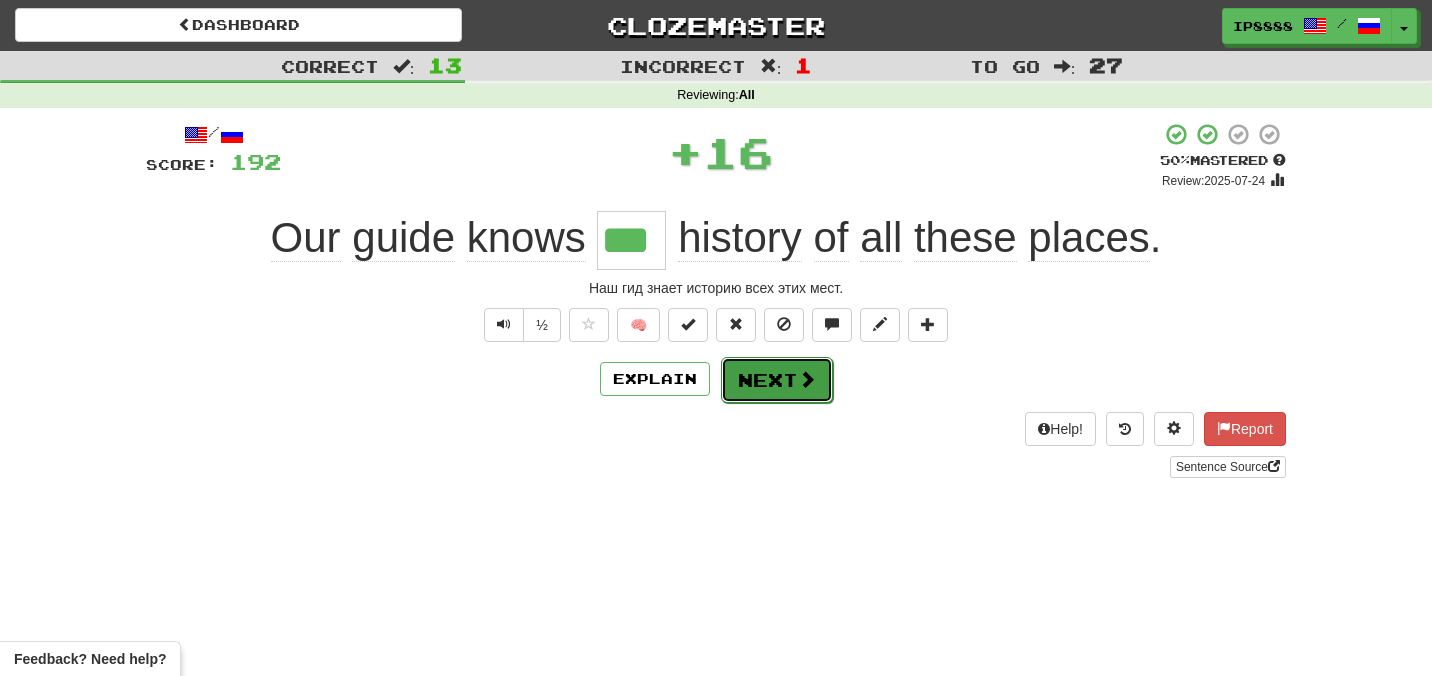 click on "Next" at bounding box center [777, 380] 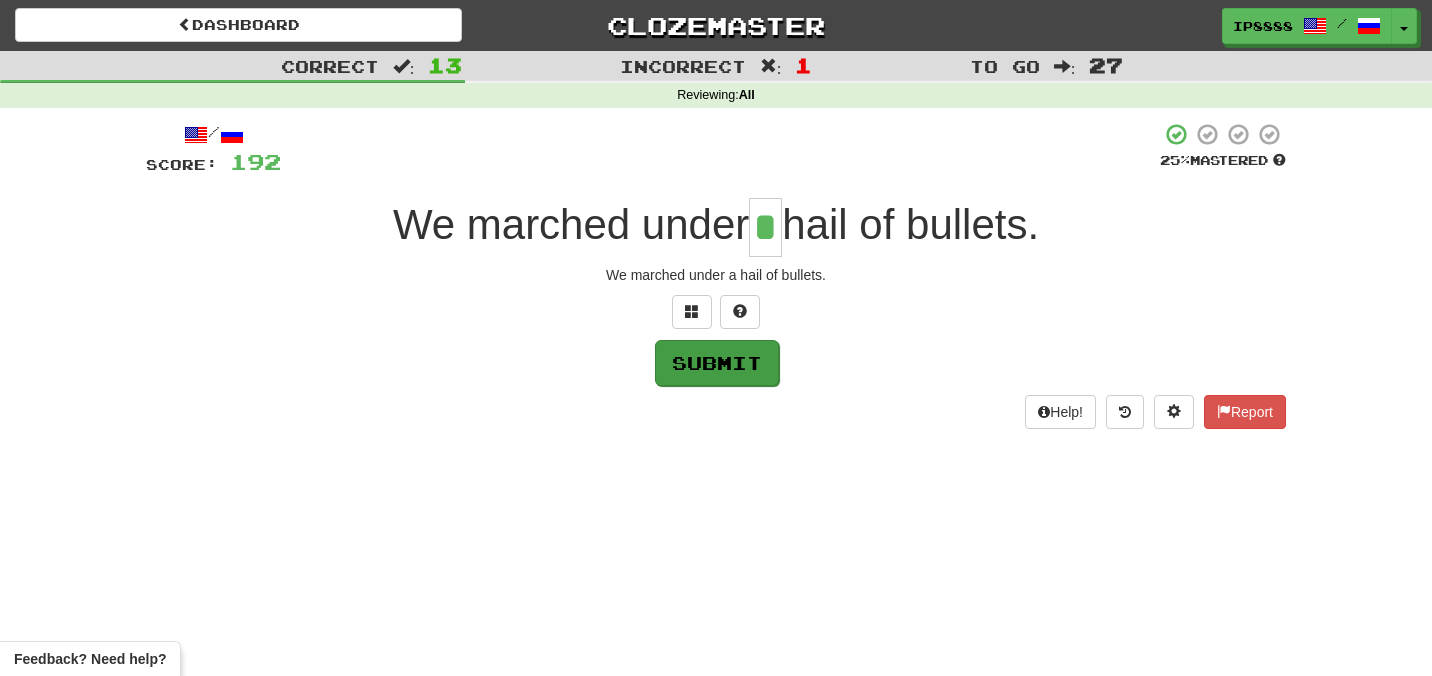 type on "*" 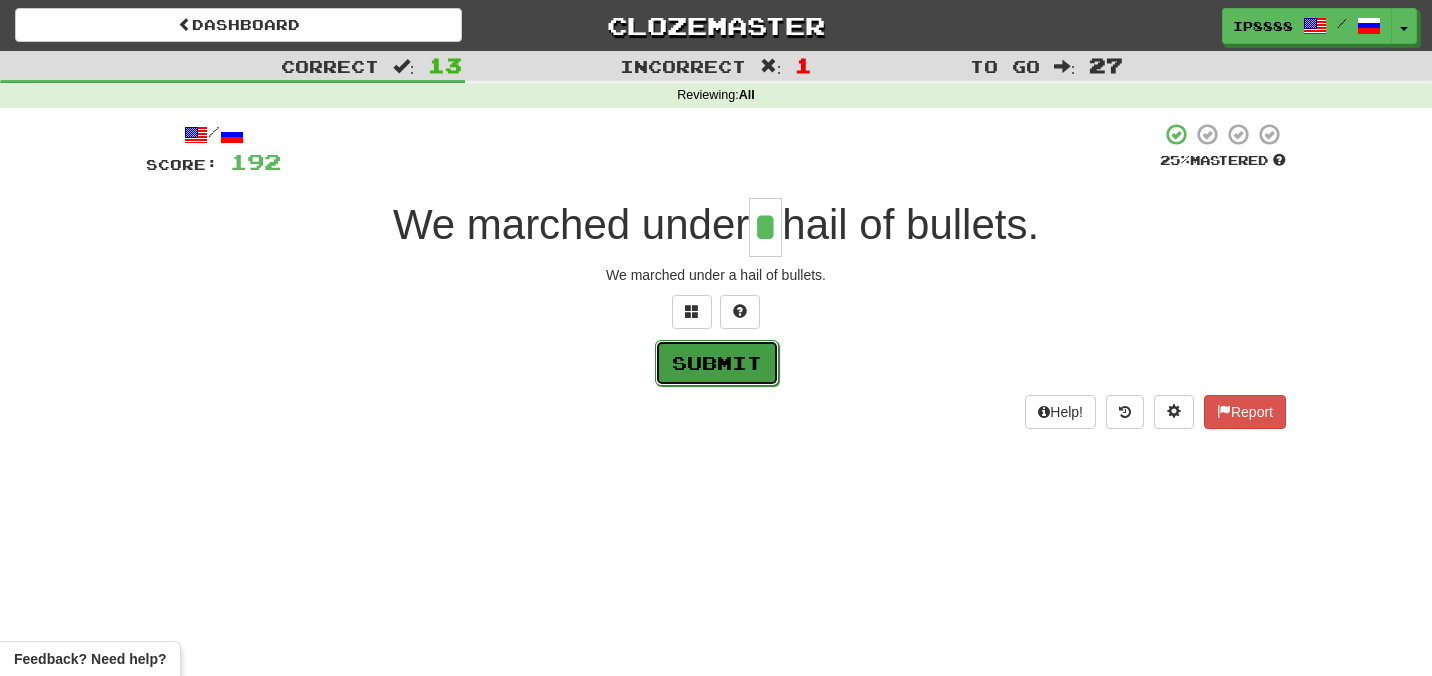 click on "Submit" at bounding box center (717, 363) 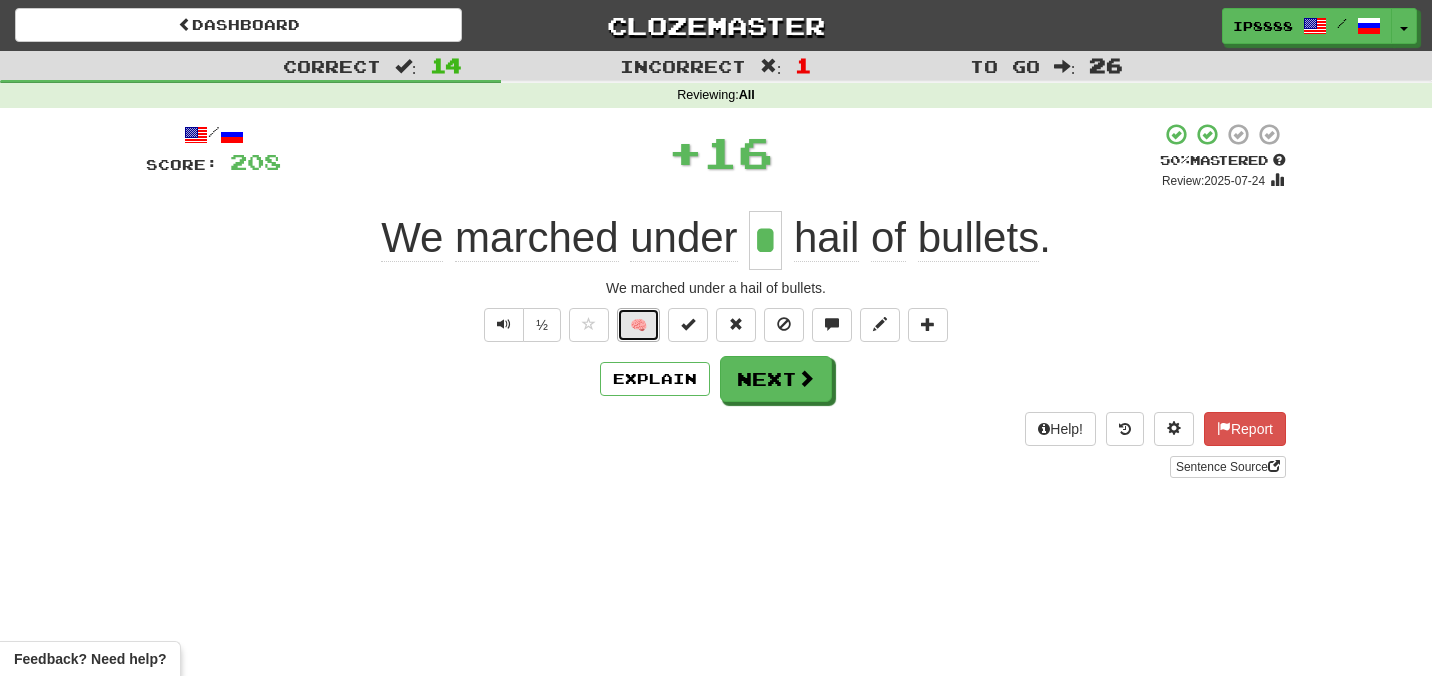 click on "🧠" at bounding box center (638, 325) 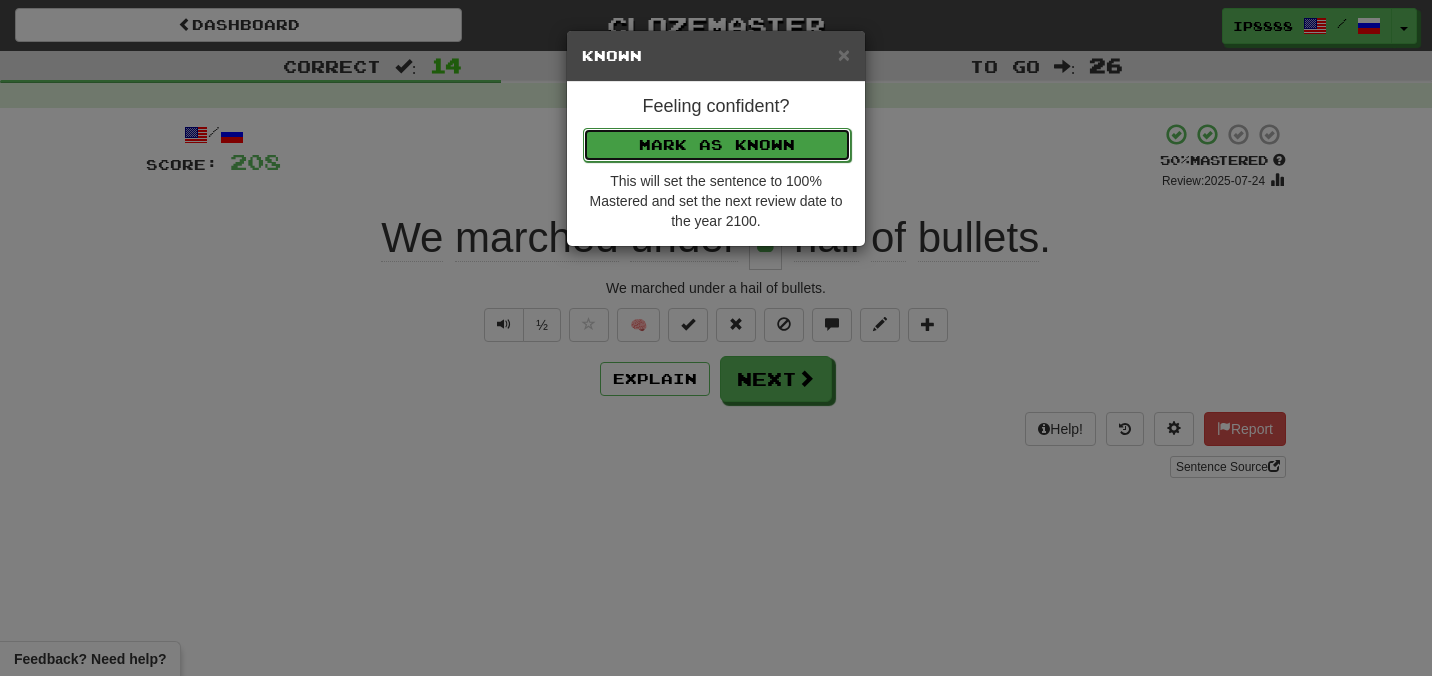 click on "Mark as Known" at bounding box center [717, 145] 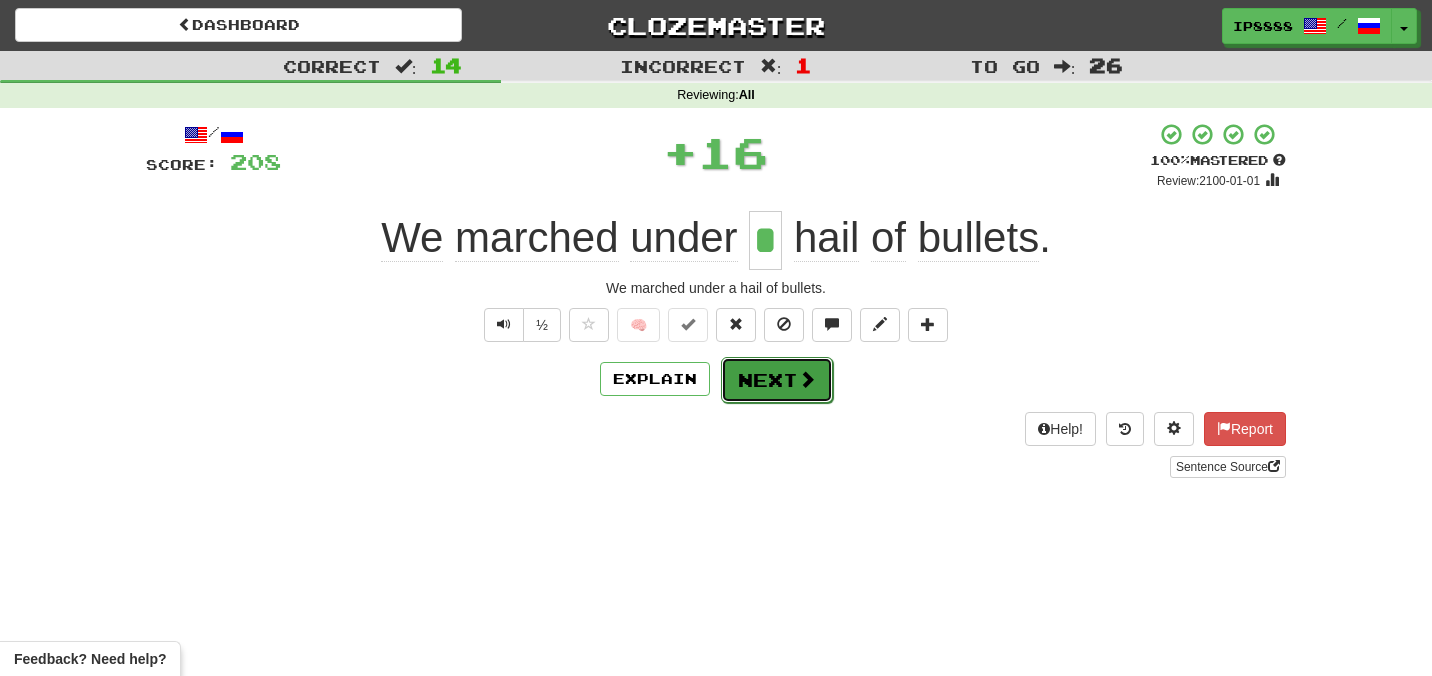 click on "Next" at bounding box center (777, 380) 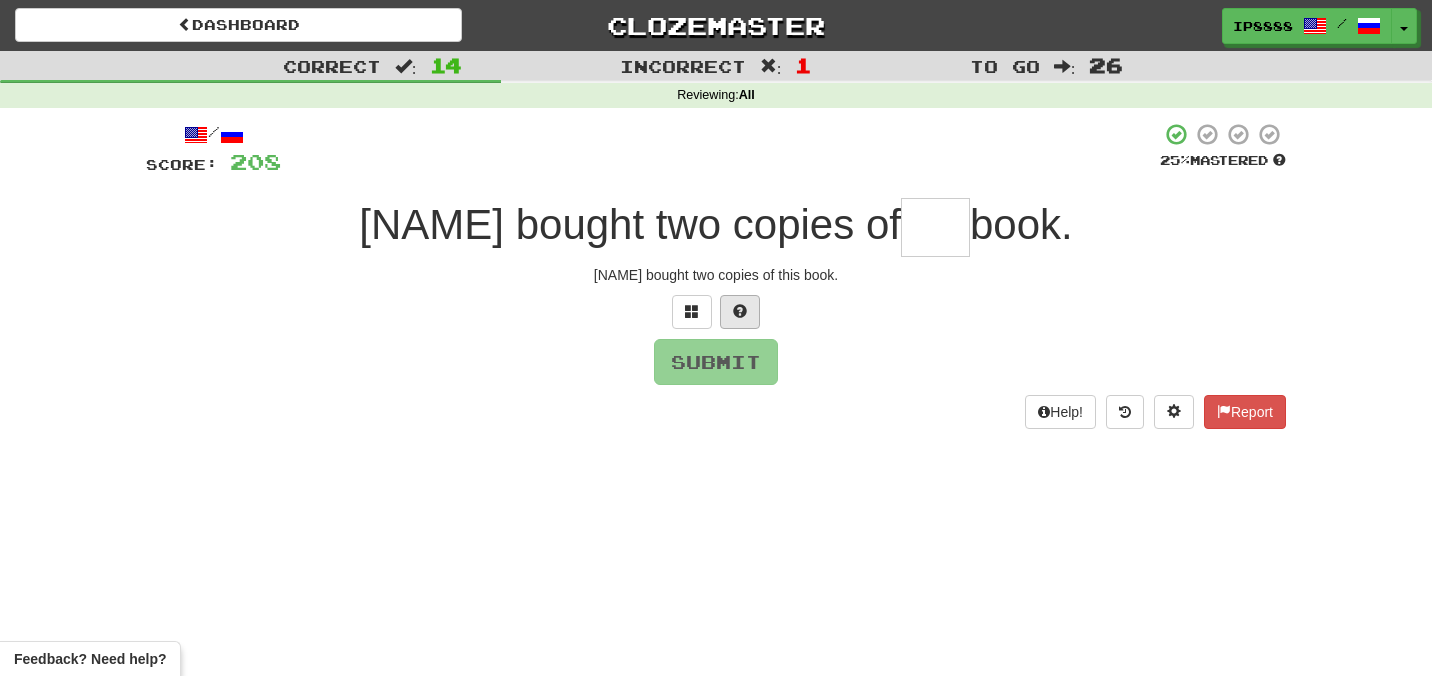 type on "*" 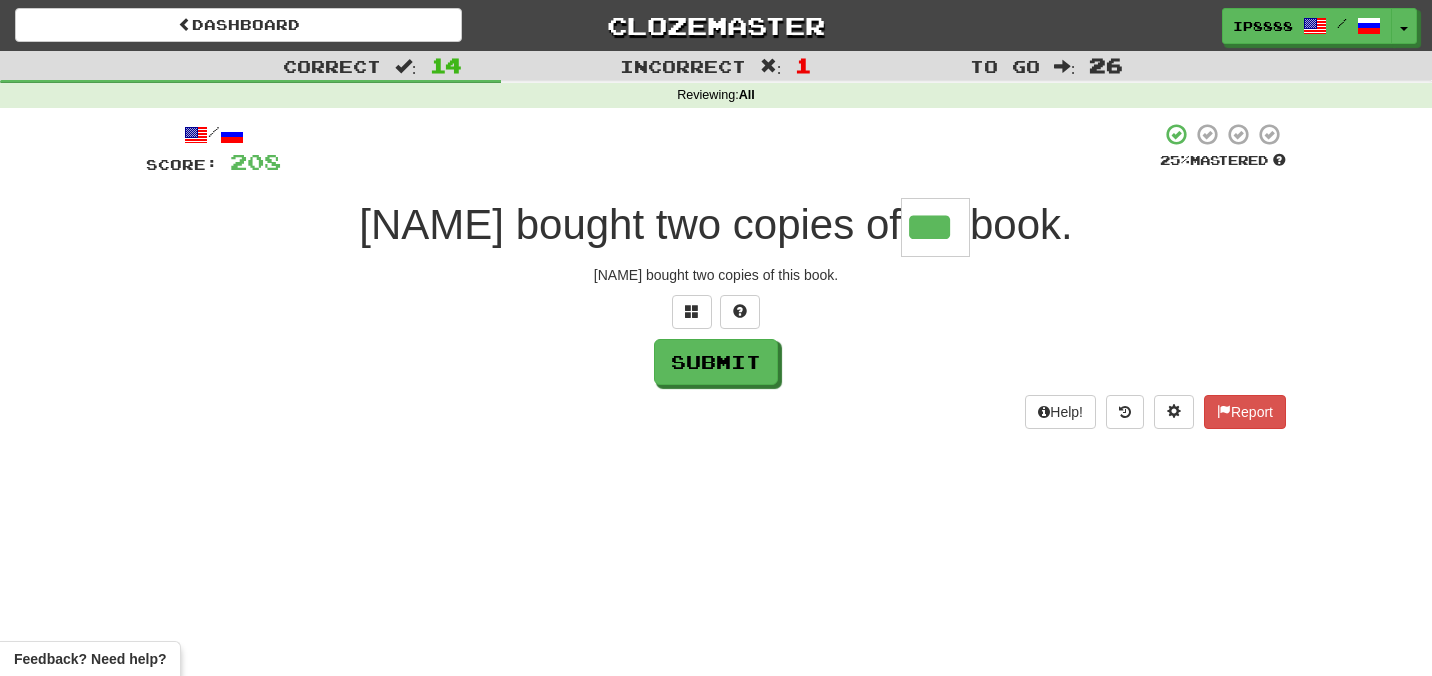 type on "***" 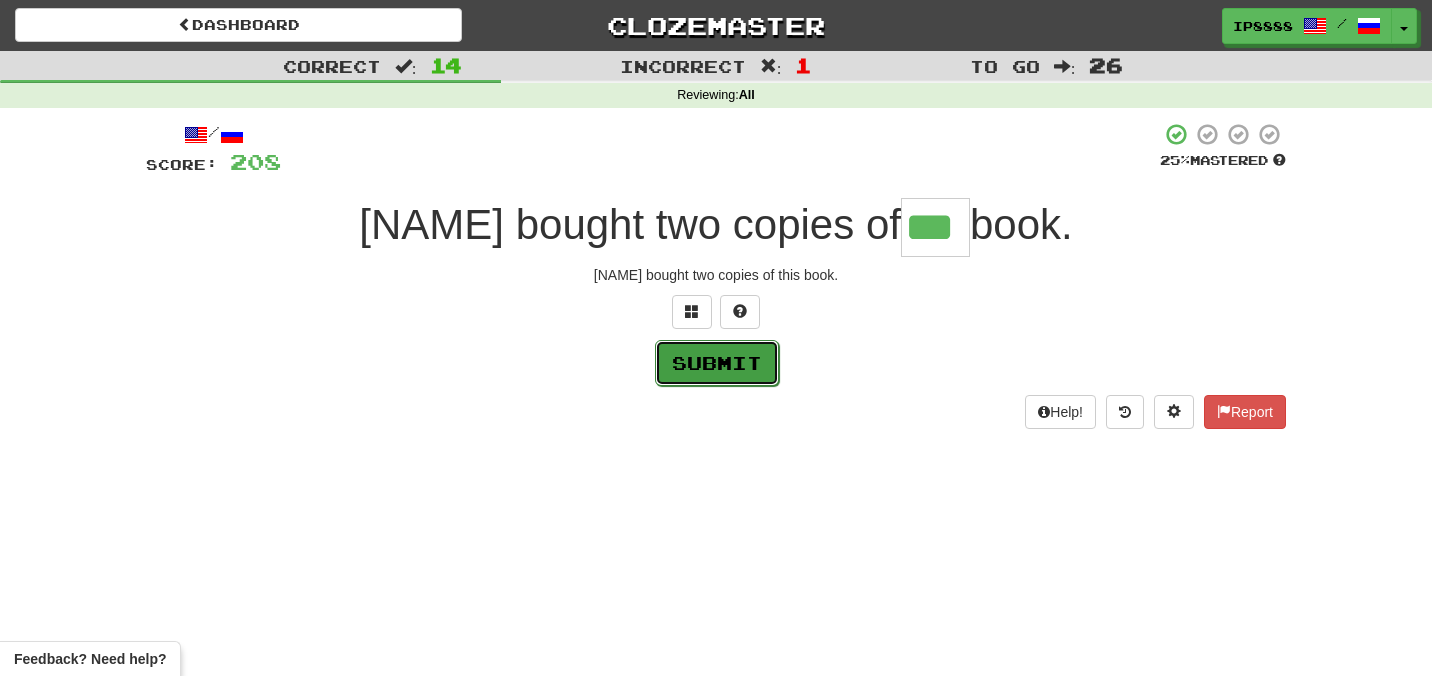click on "Submit" at bounding box center [717, 363] 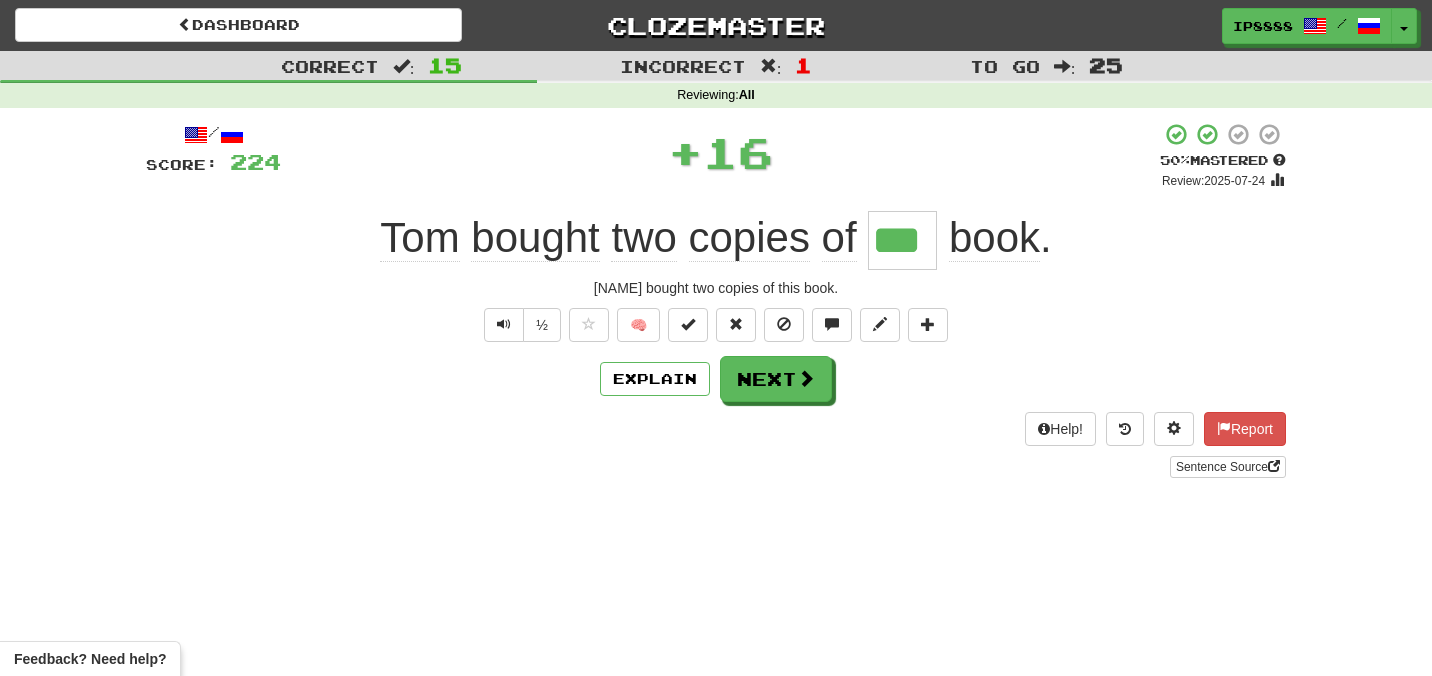 click on "/  Score:   224 + 16 50 %  Mastered Review:  2025-07-24 Tom   bought   two   copies   of   ***   book . Том купил два экземпляра этой книги. ½ 🧠 Explain Next  Help!  Report Sentence Source" at bounding box center [716, 300] 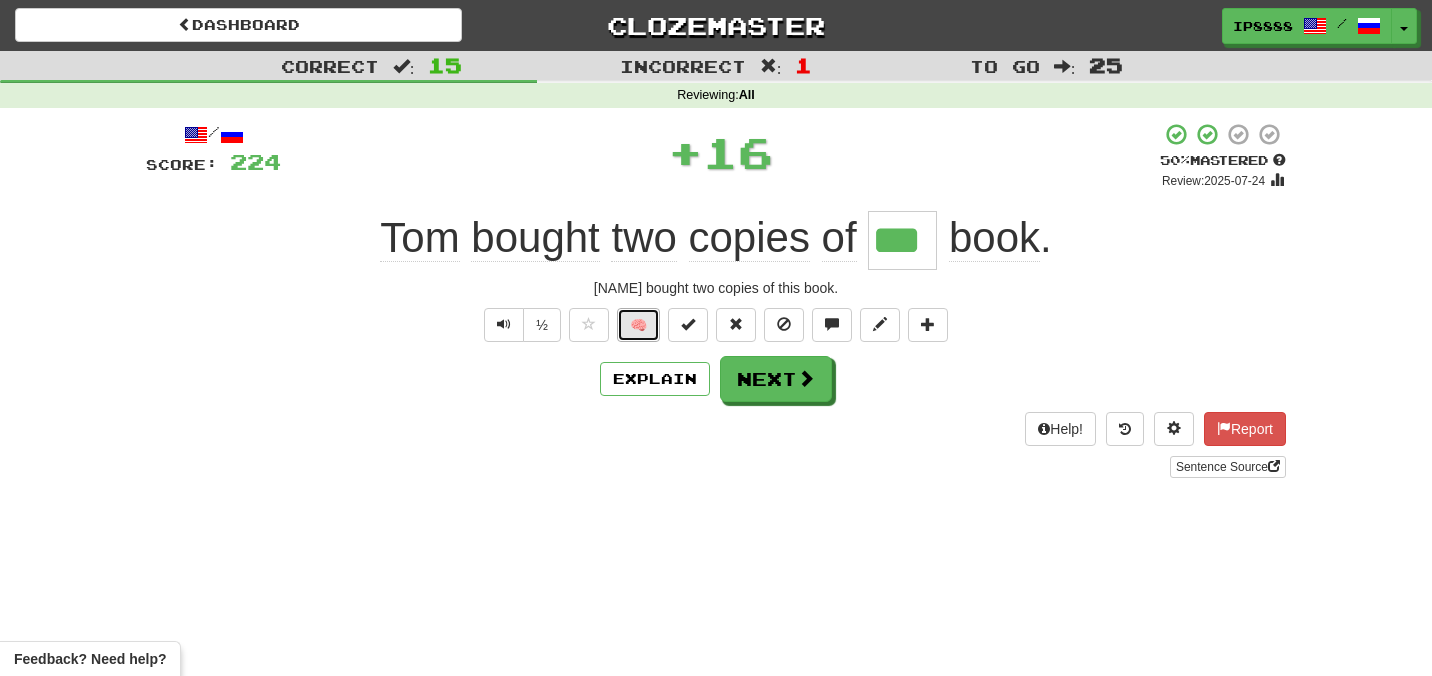 click on "🧠" at bounding box center (638, 325) 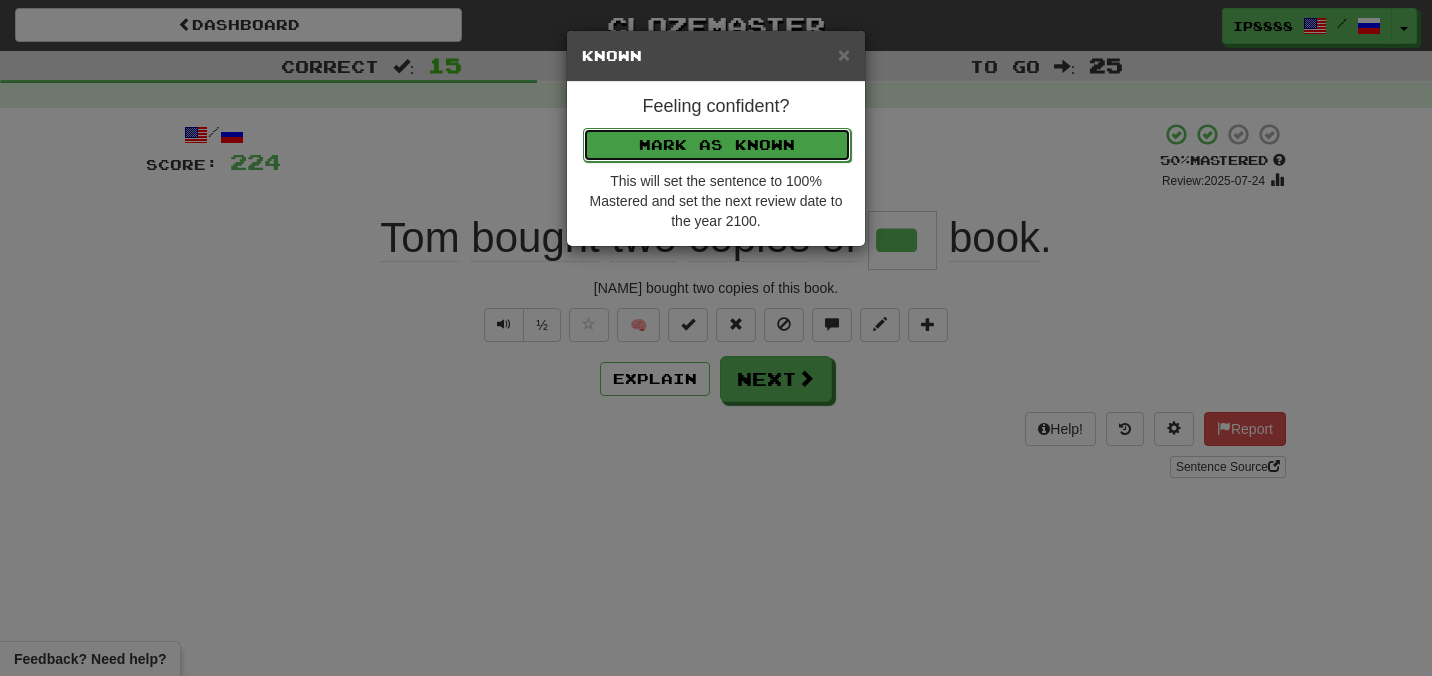 click on "Mark as Known" at bounding box center [717, 145] 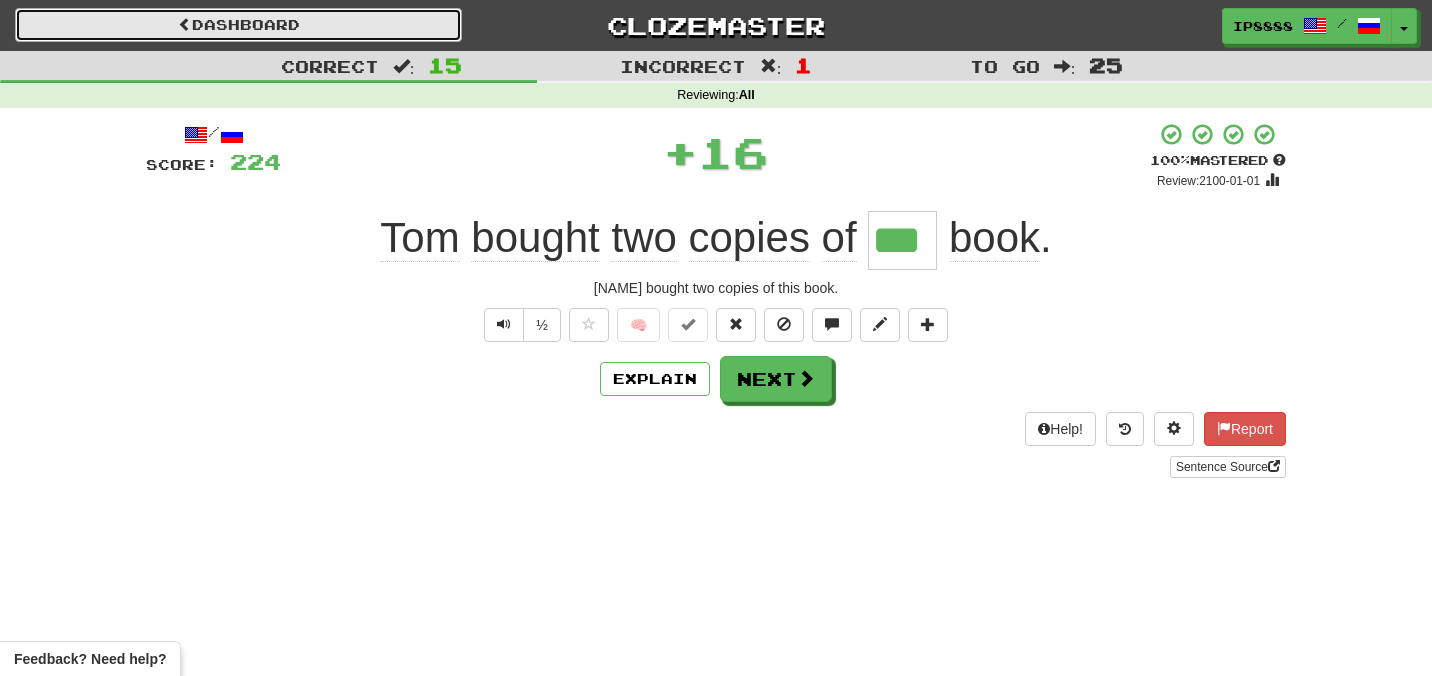 click on "Dashboard" at bounding box center (238, 25) 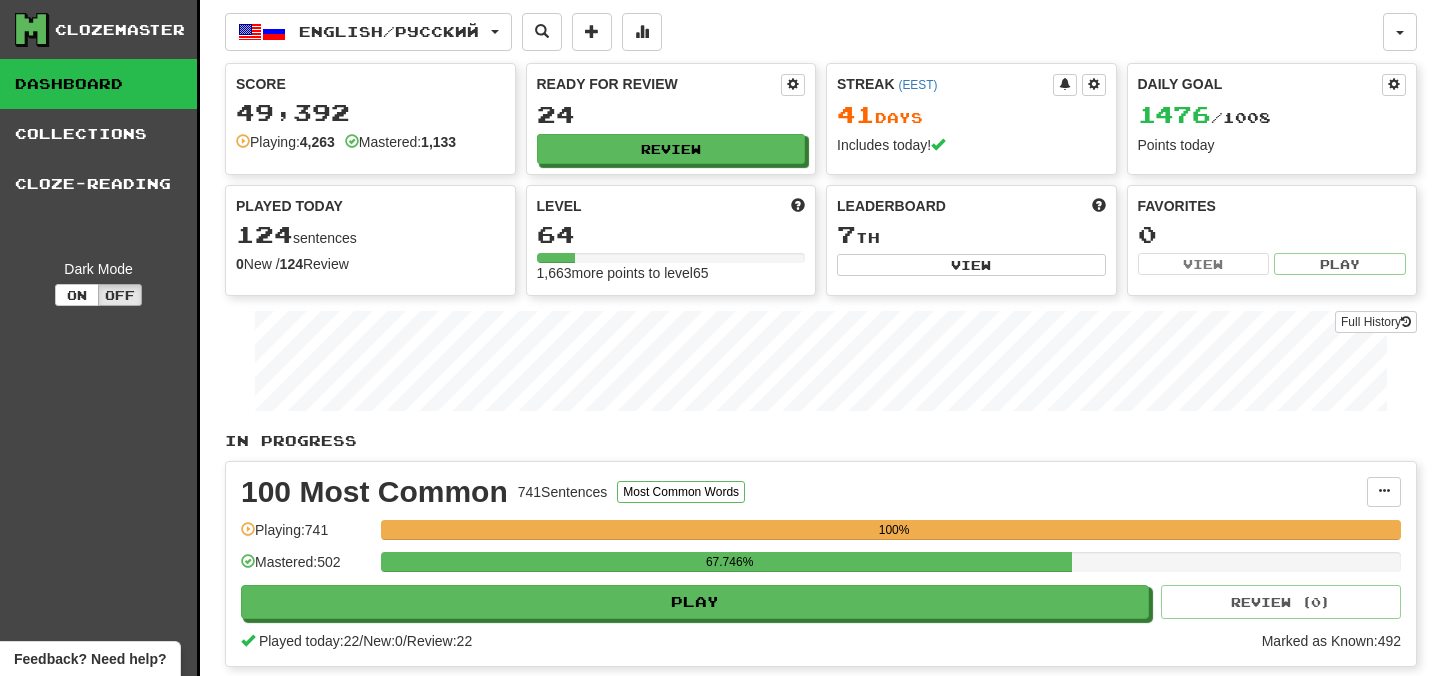 scroll, scrollTop: 0, scrollLeft: 0, axis: both 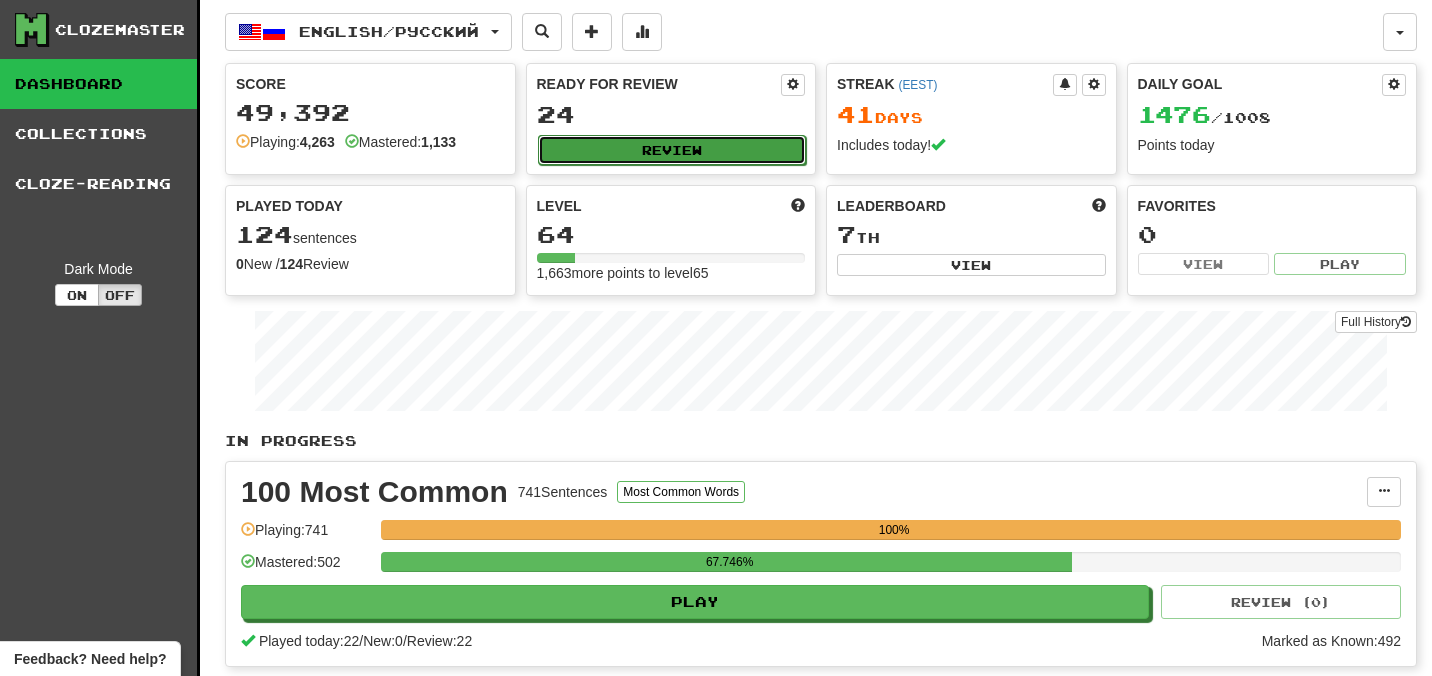 click on "Review" at bounding box center (672, 150) 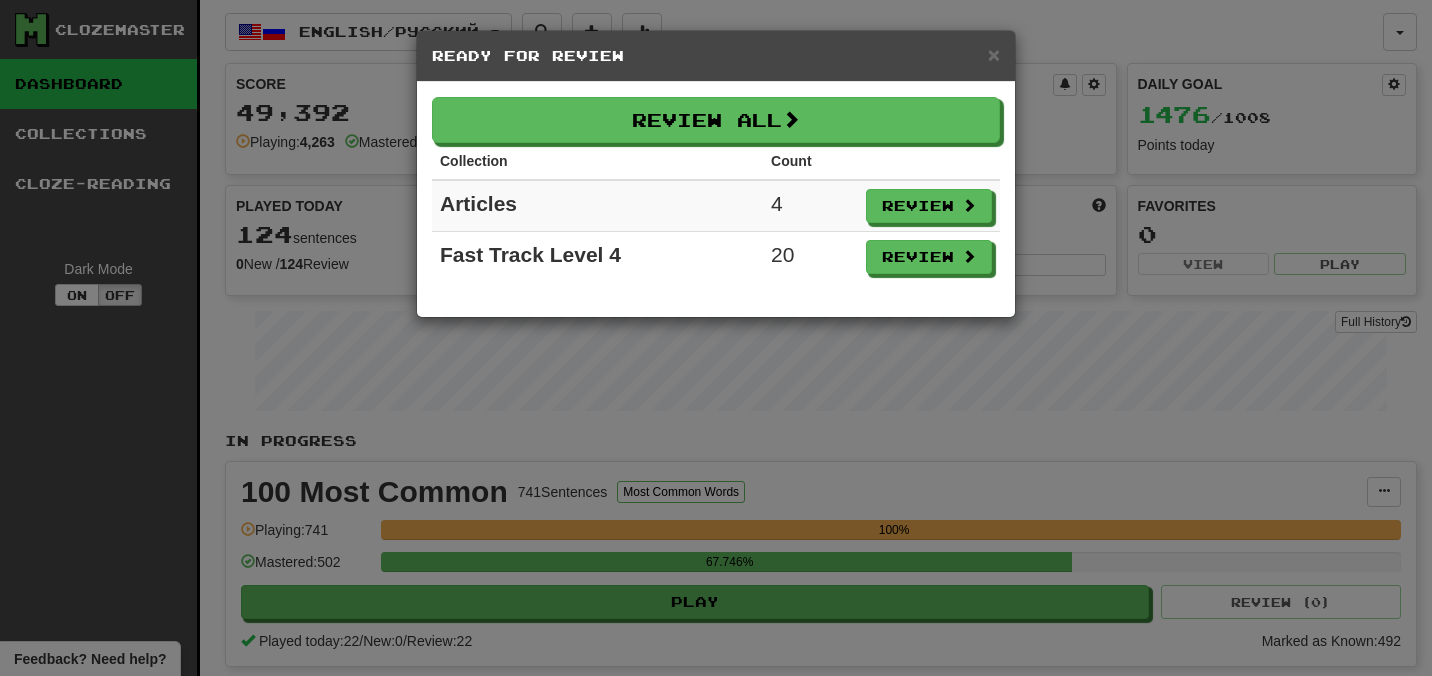 click on "Collection" at bounding box center (597, 161) 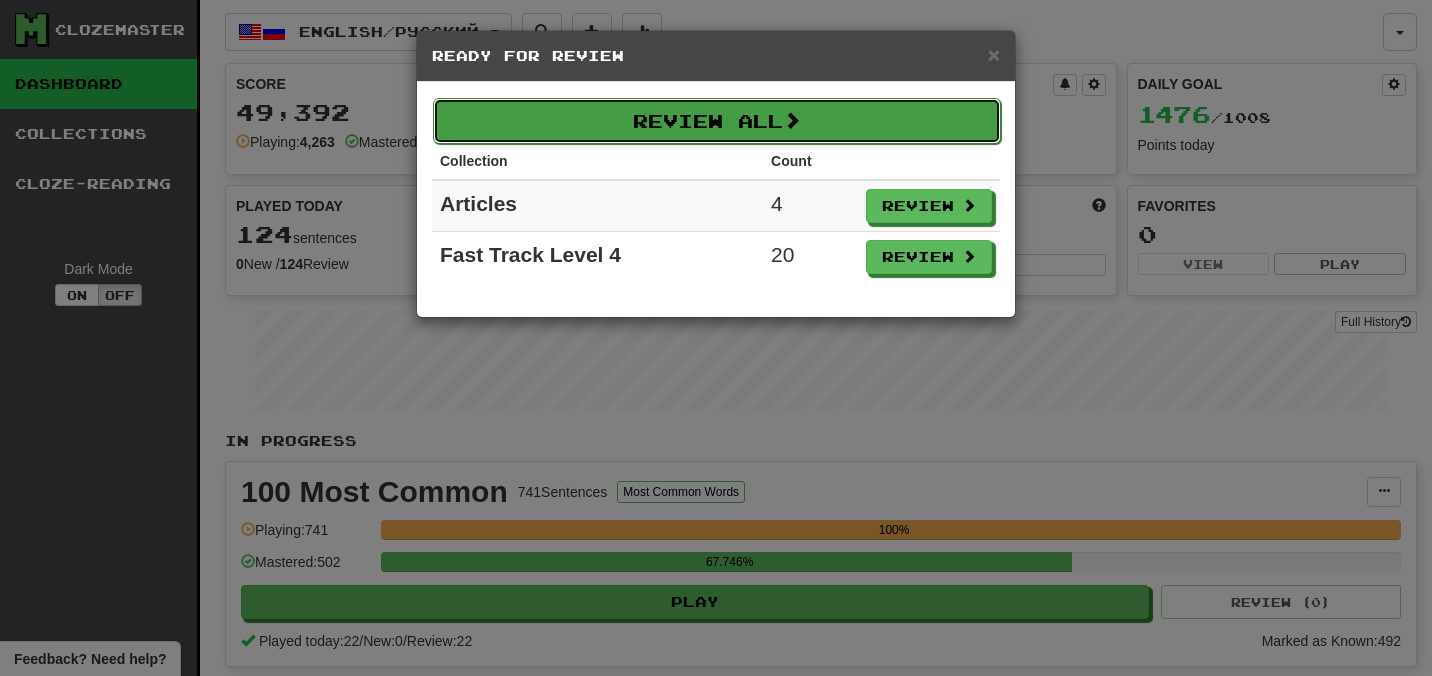 click on "Review All" at bounding box center (717, 121) 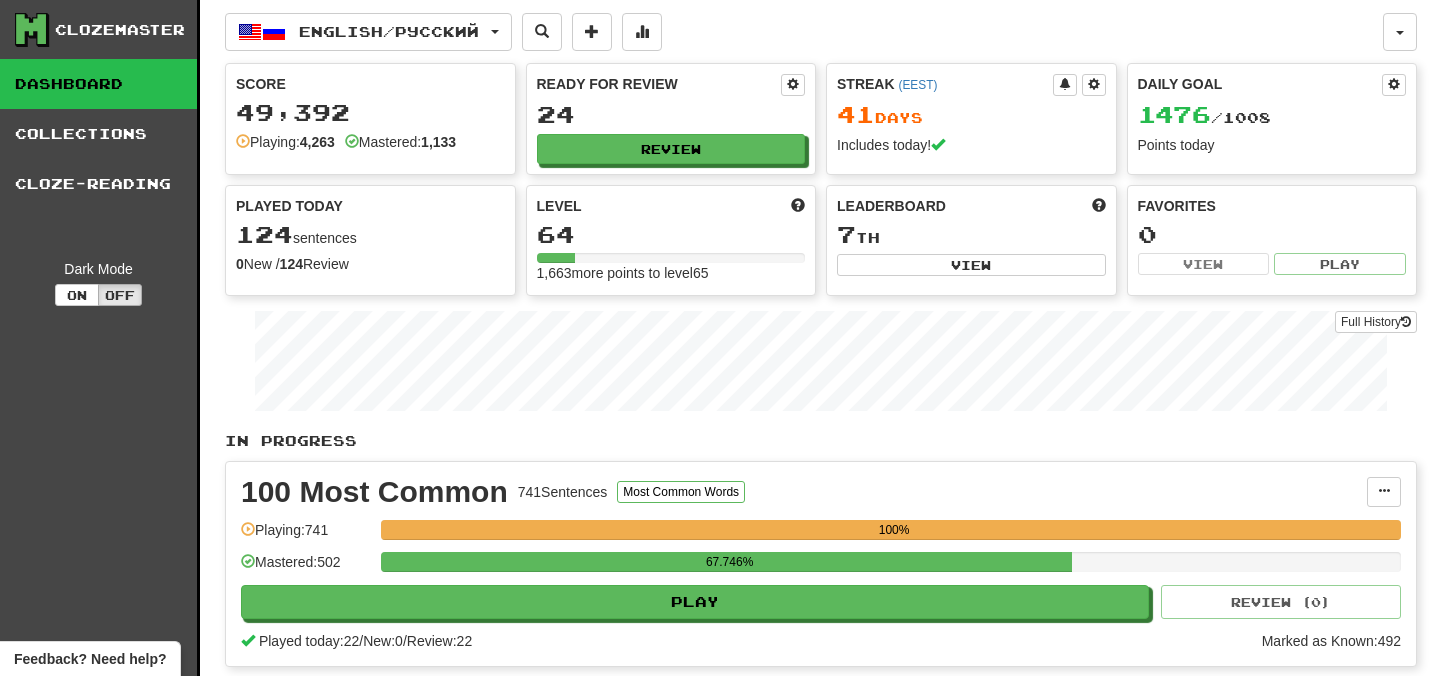 select on "***" 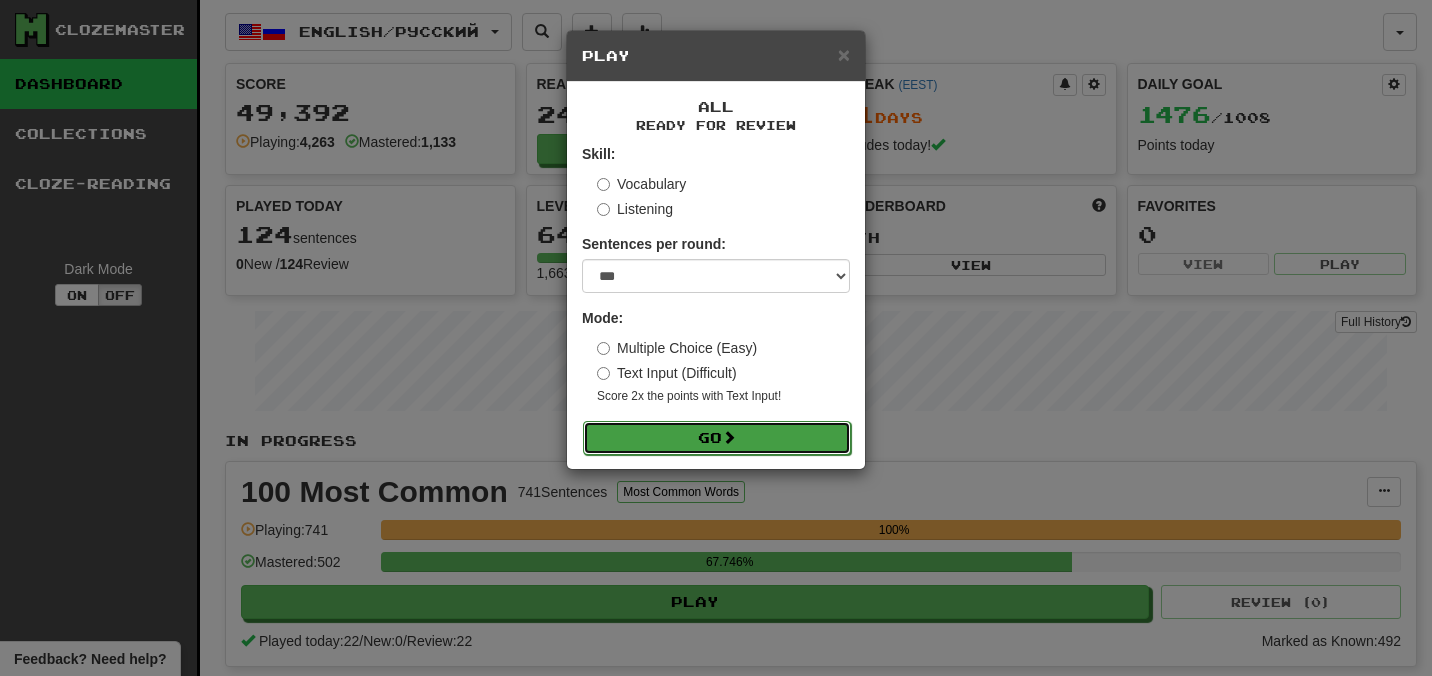 click on "Go" at bounding box center [717, 438] 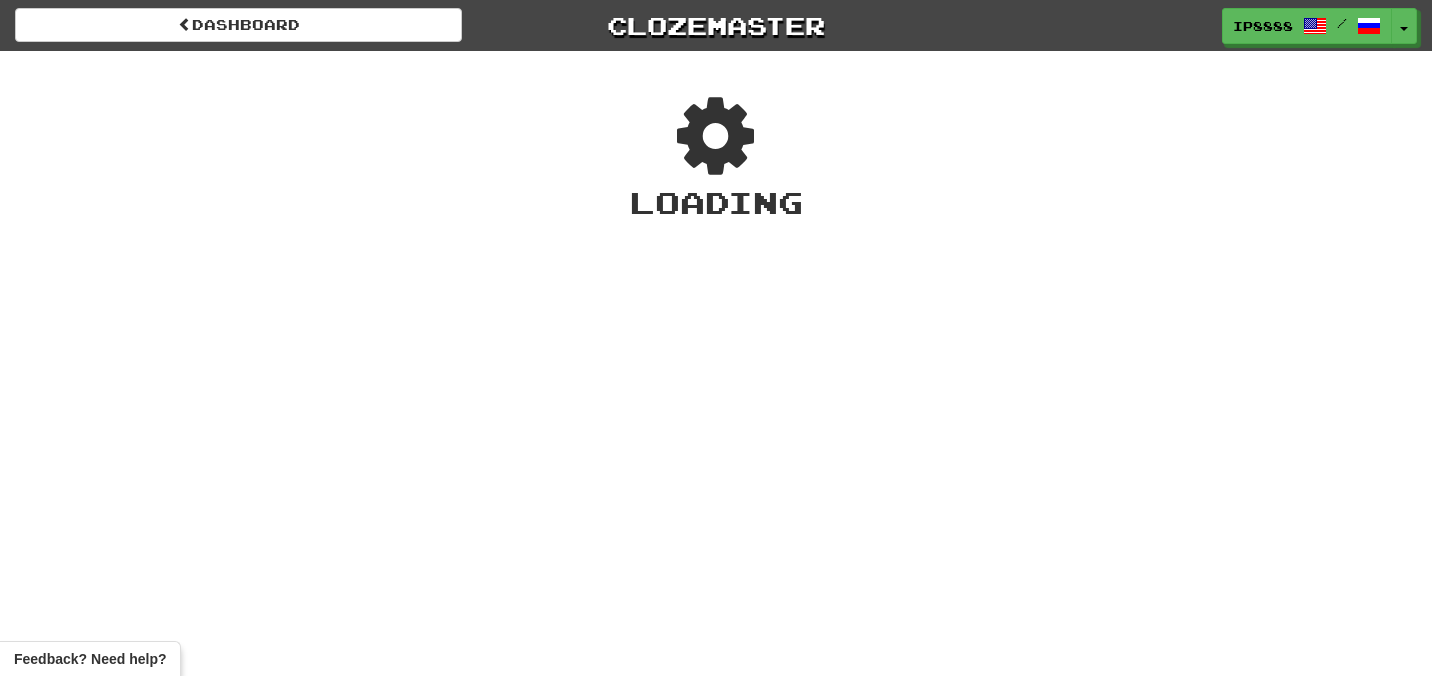 scroll, scrollTop: 0, scrollLeft: 0, axis: both 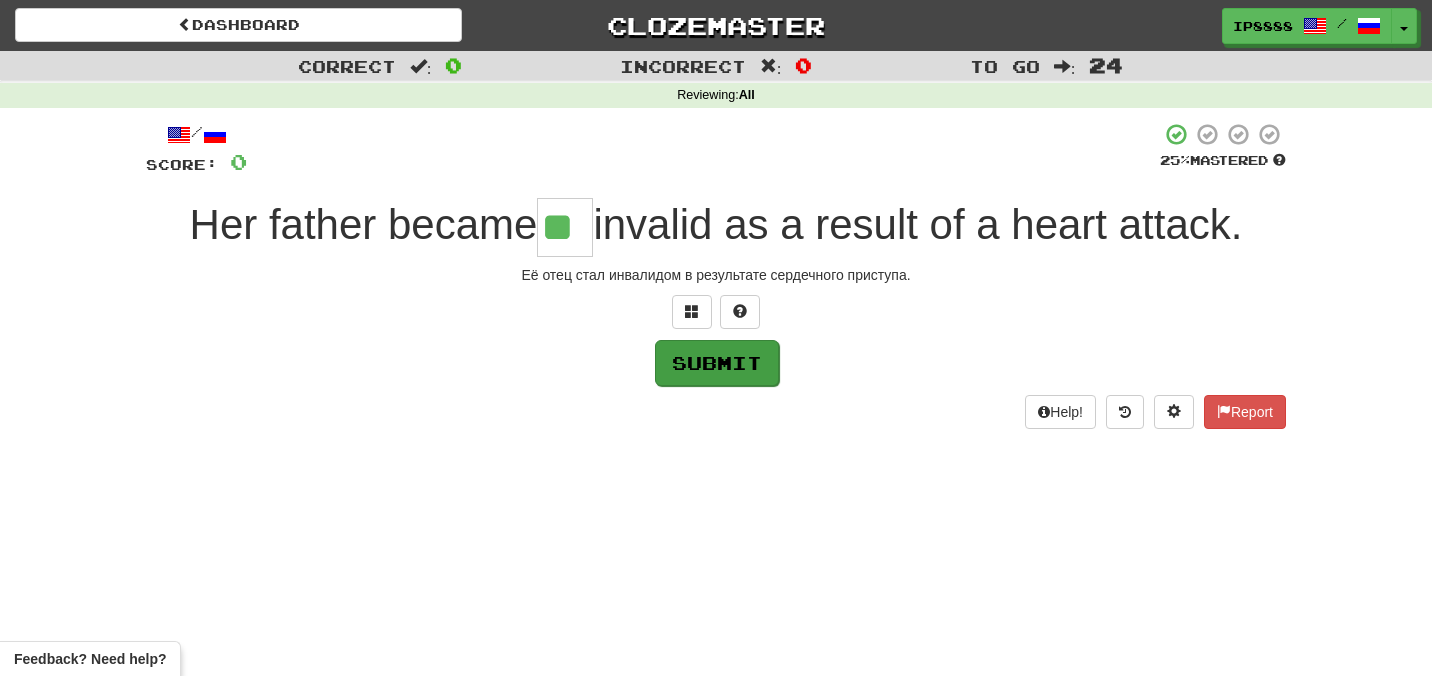 type on "**" 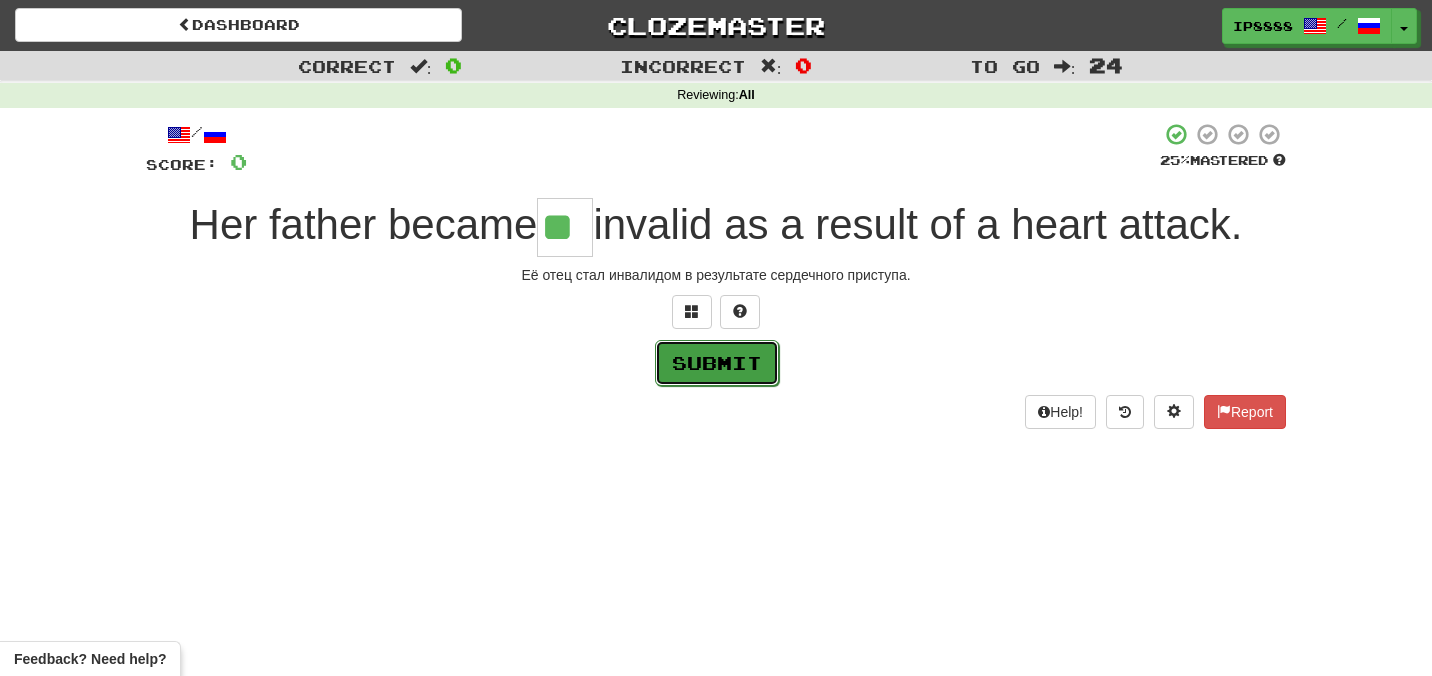 click on "Submit" at bounding box center [717, 363] 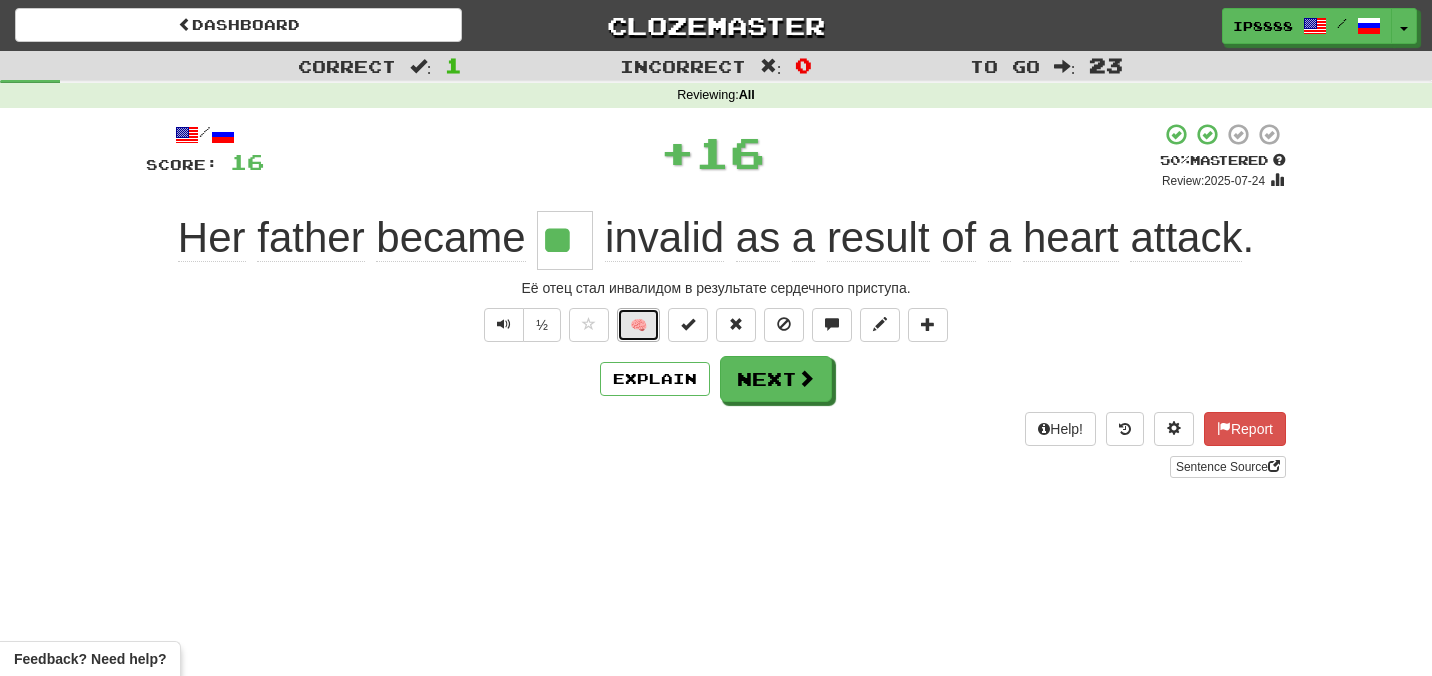 click on "🧠" at bounding box center [638, 325] 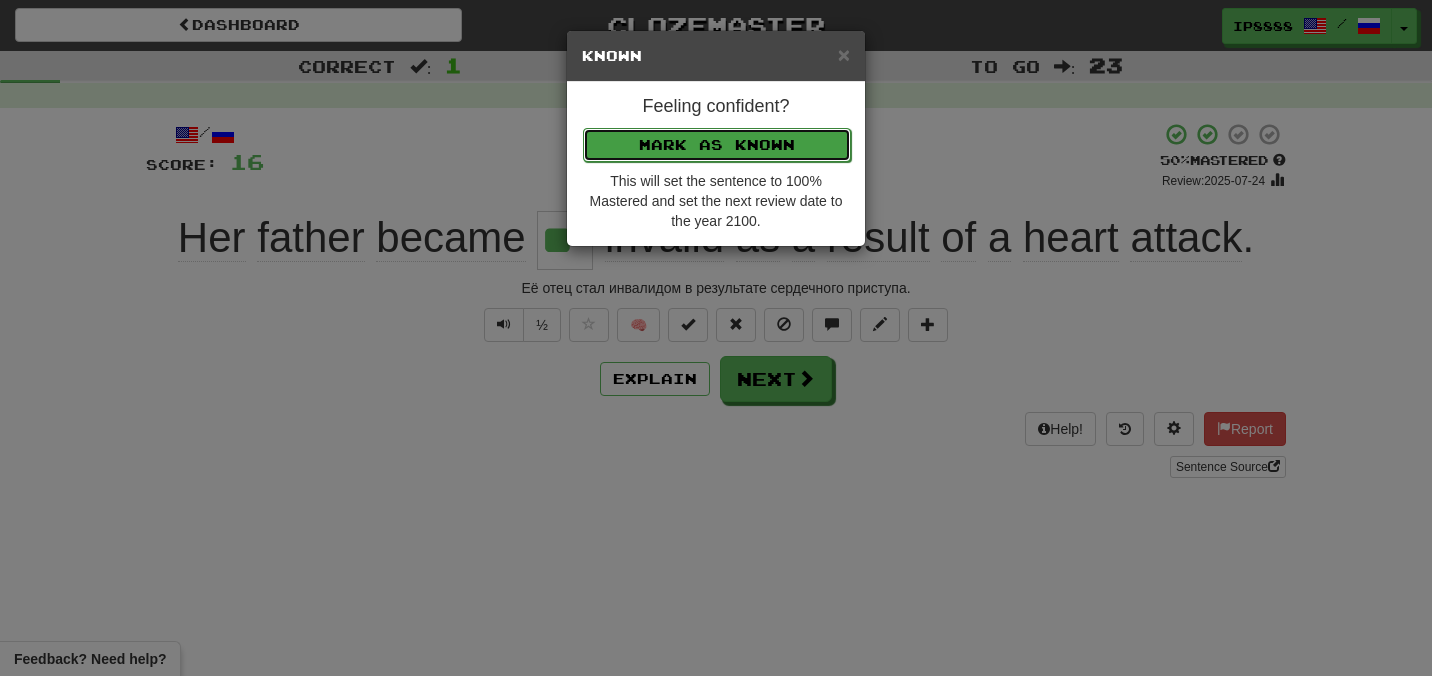 click on "Mark as Known" at bounding box center (717, 145) 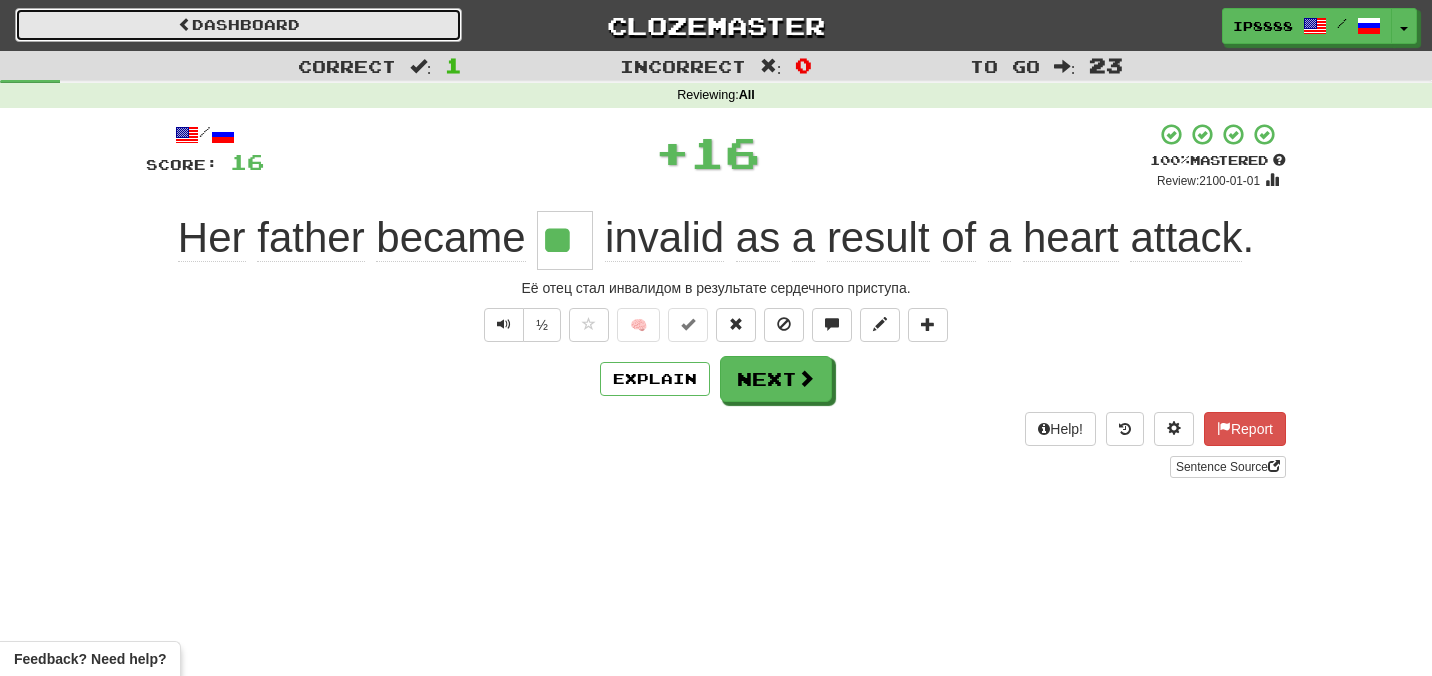 click on "Dashboard" at bounding box center (238, 25) 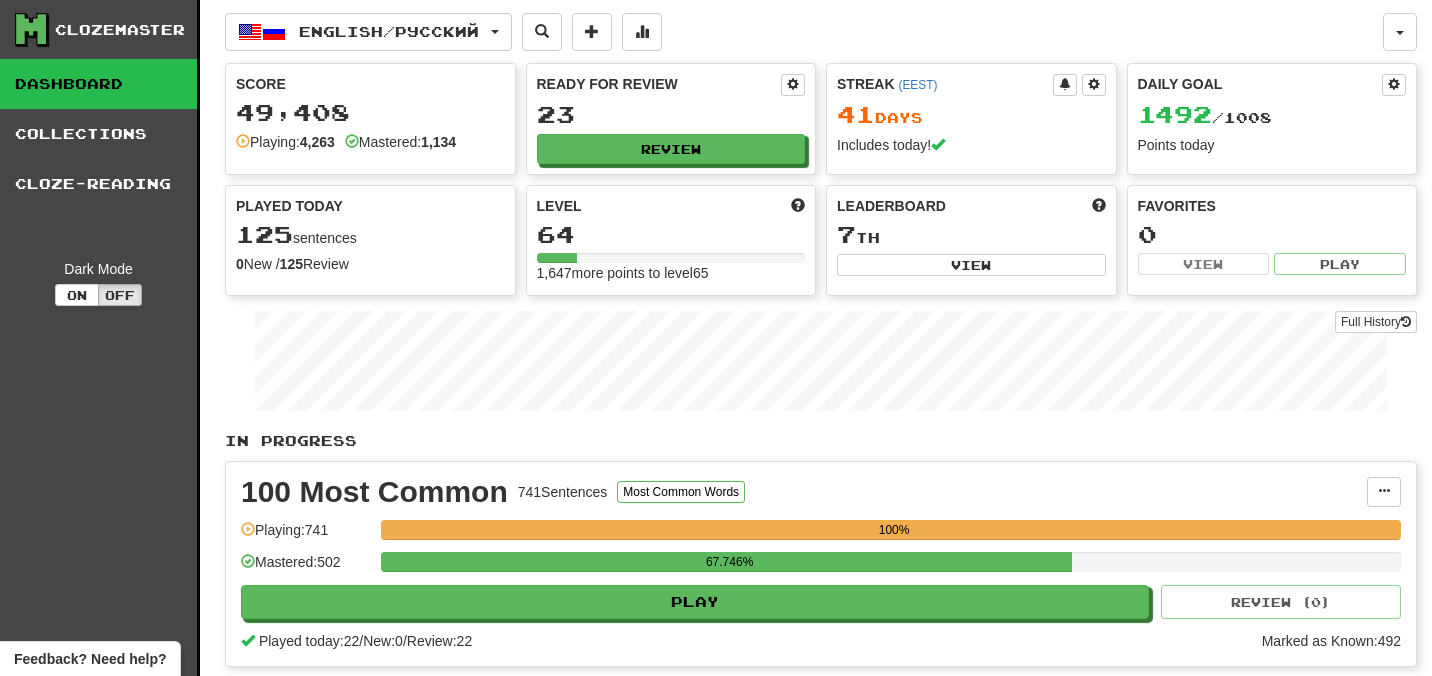 scroll, scrollTop: 0, scrollLeft: 0, axis: both 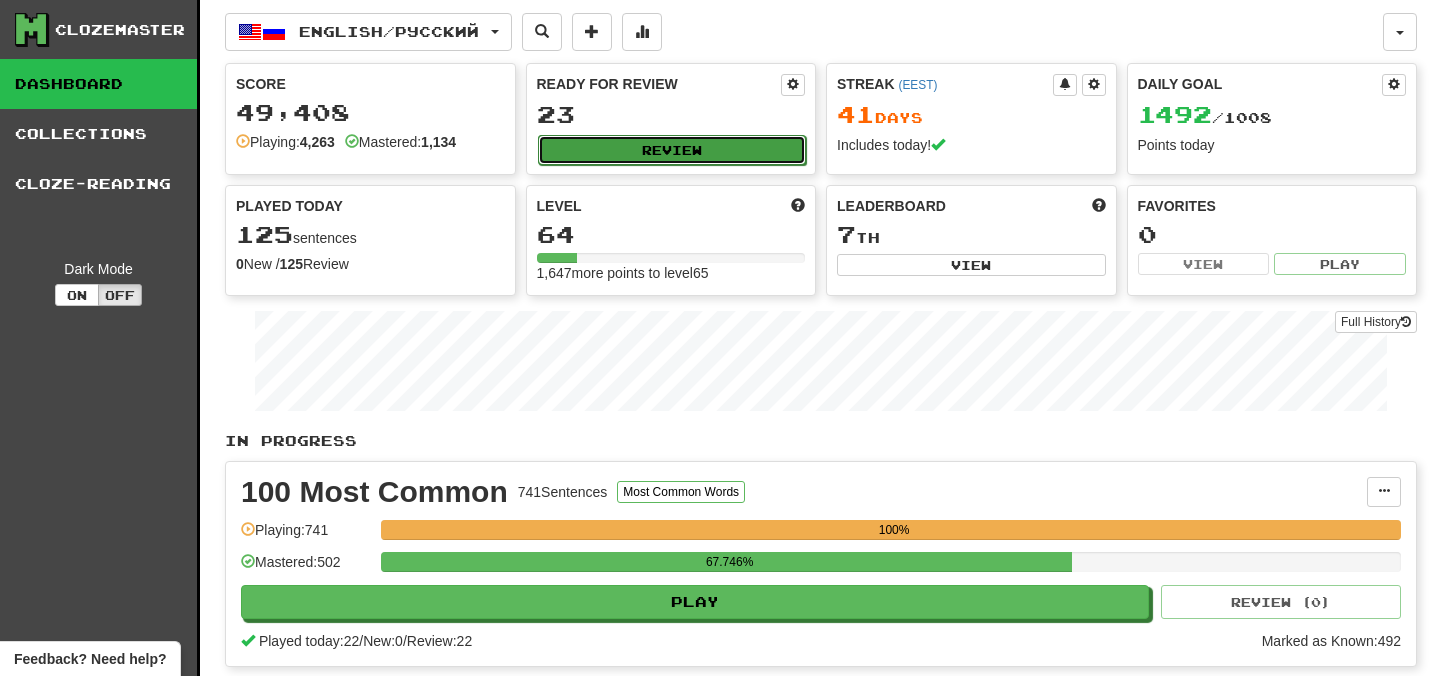 click on "Review" at bounding box center [672, 150] 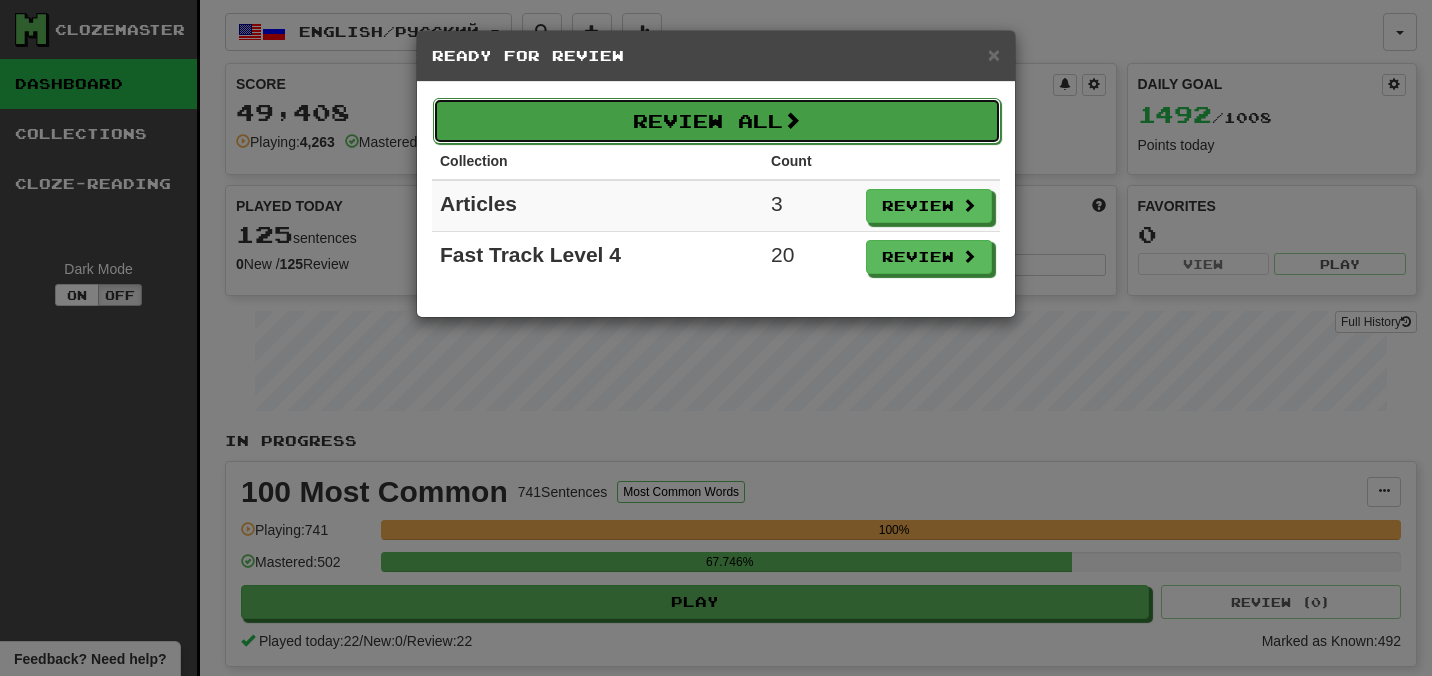 click on "Review All" at bounding box center [717, 121] 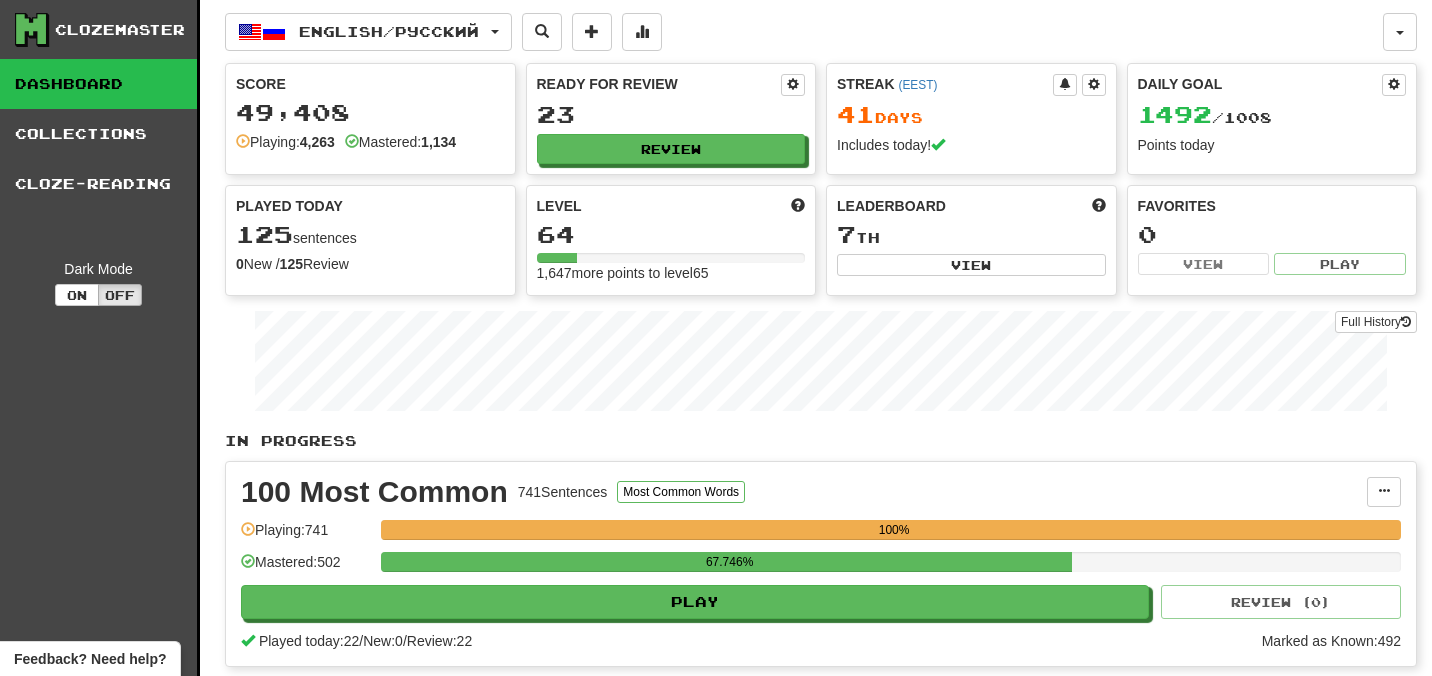 select on "***" 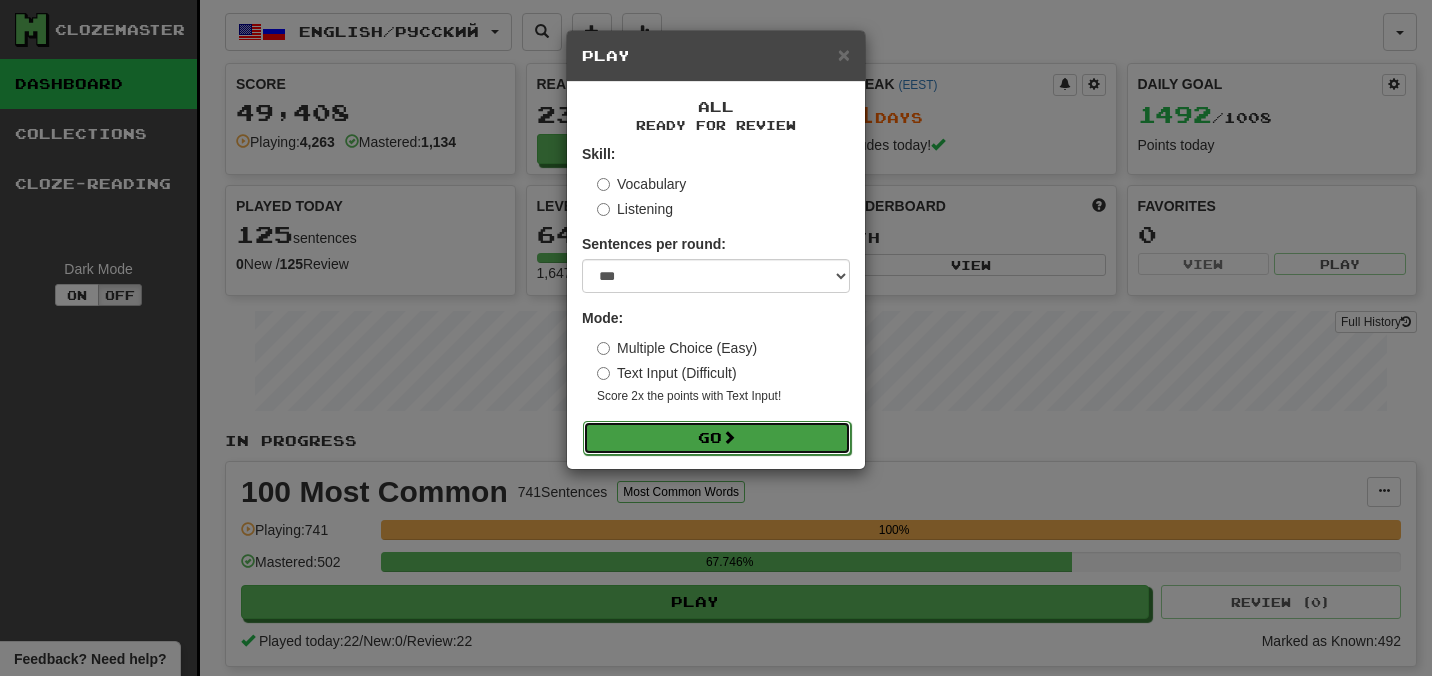 click on "Go" at bounding box center (717, 438) 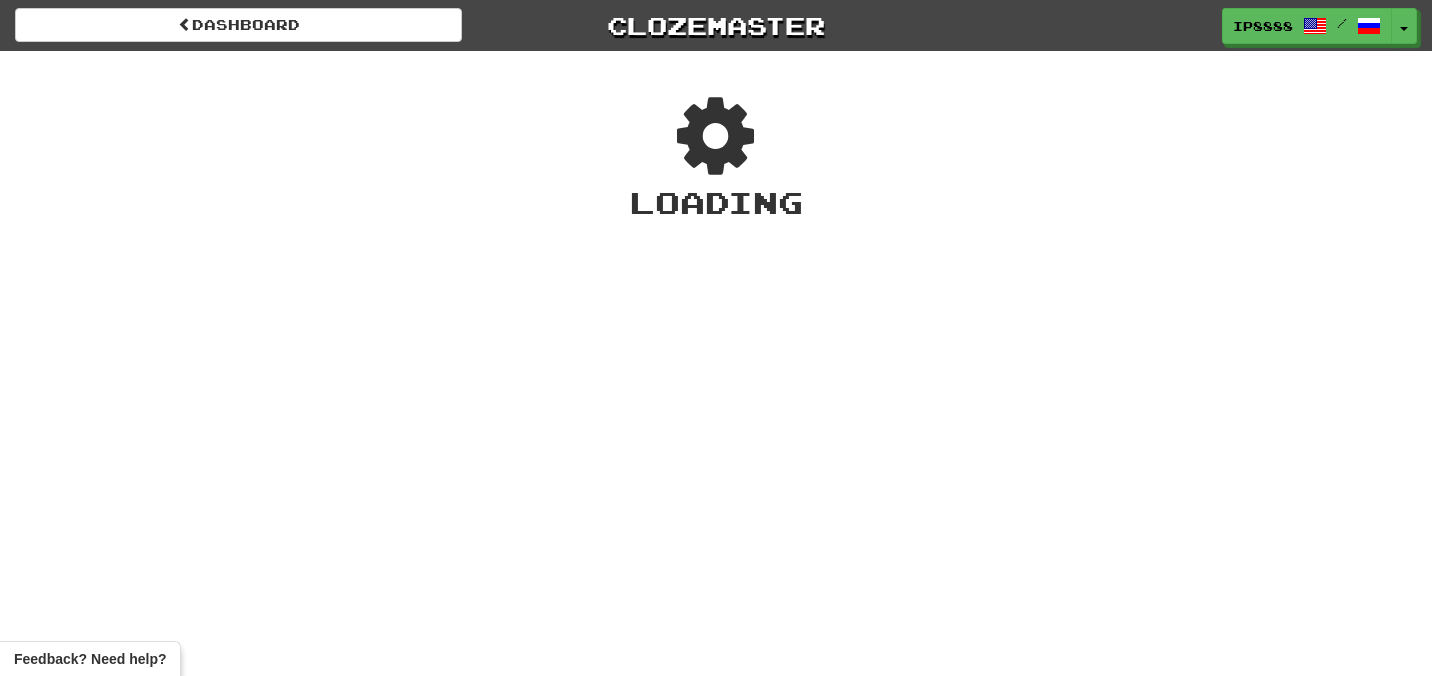scroll, scrollTop: 0, scrollLeft: 0, axis: both 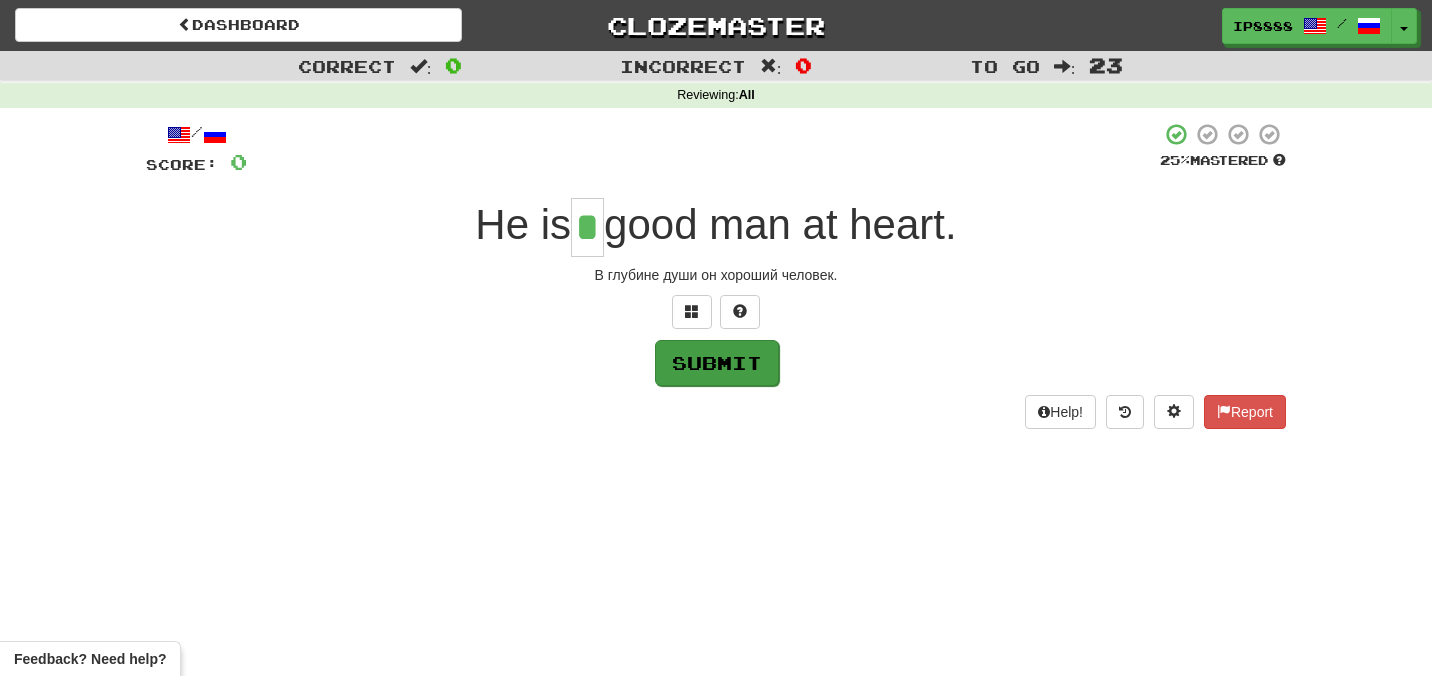 type on "*" 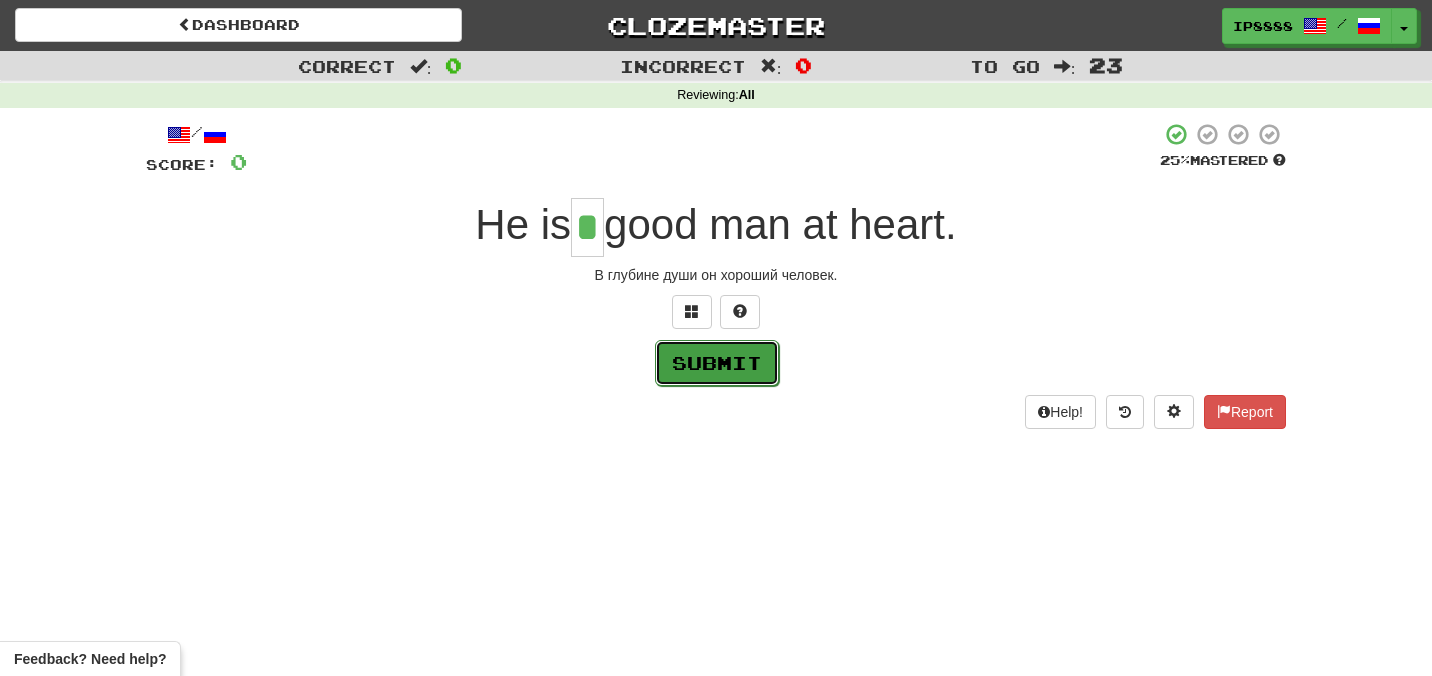 click on "Submit" at bounding box center [717, 363] 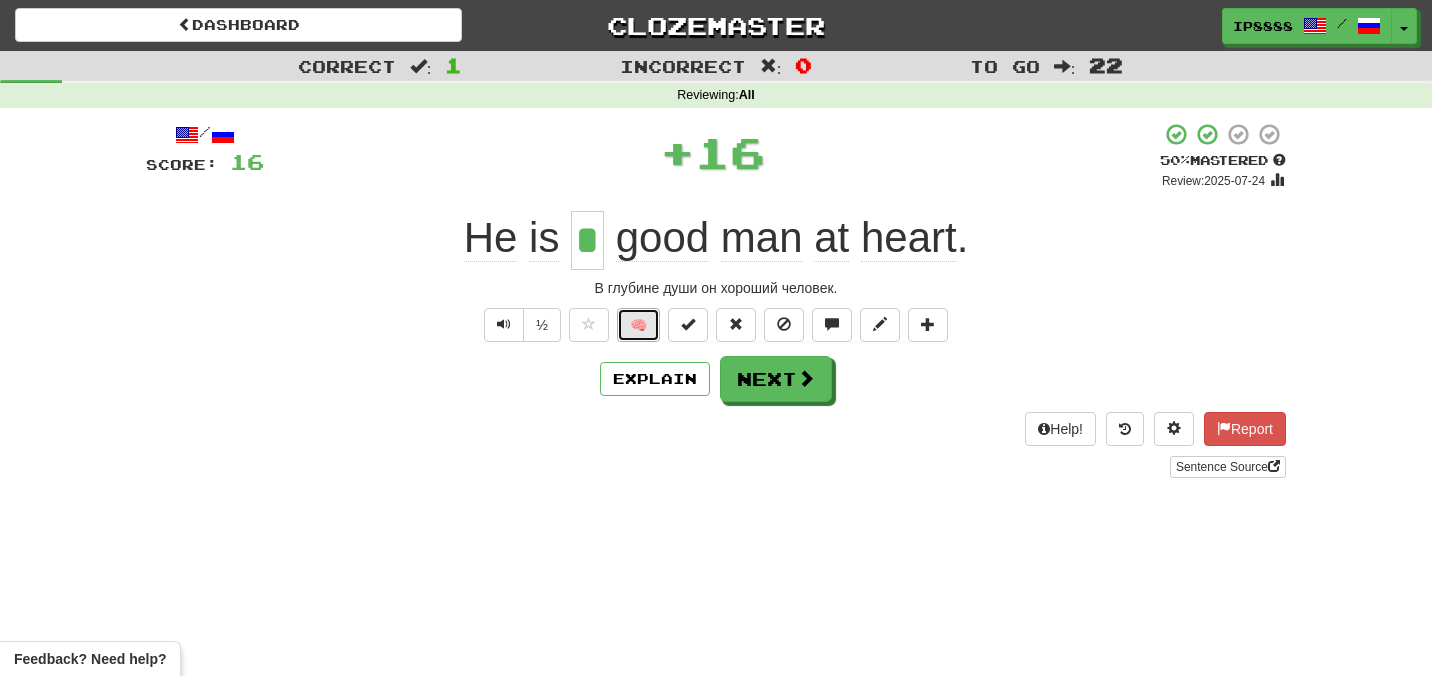 click on "🧠" at bounding box center (638, 325) 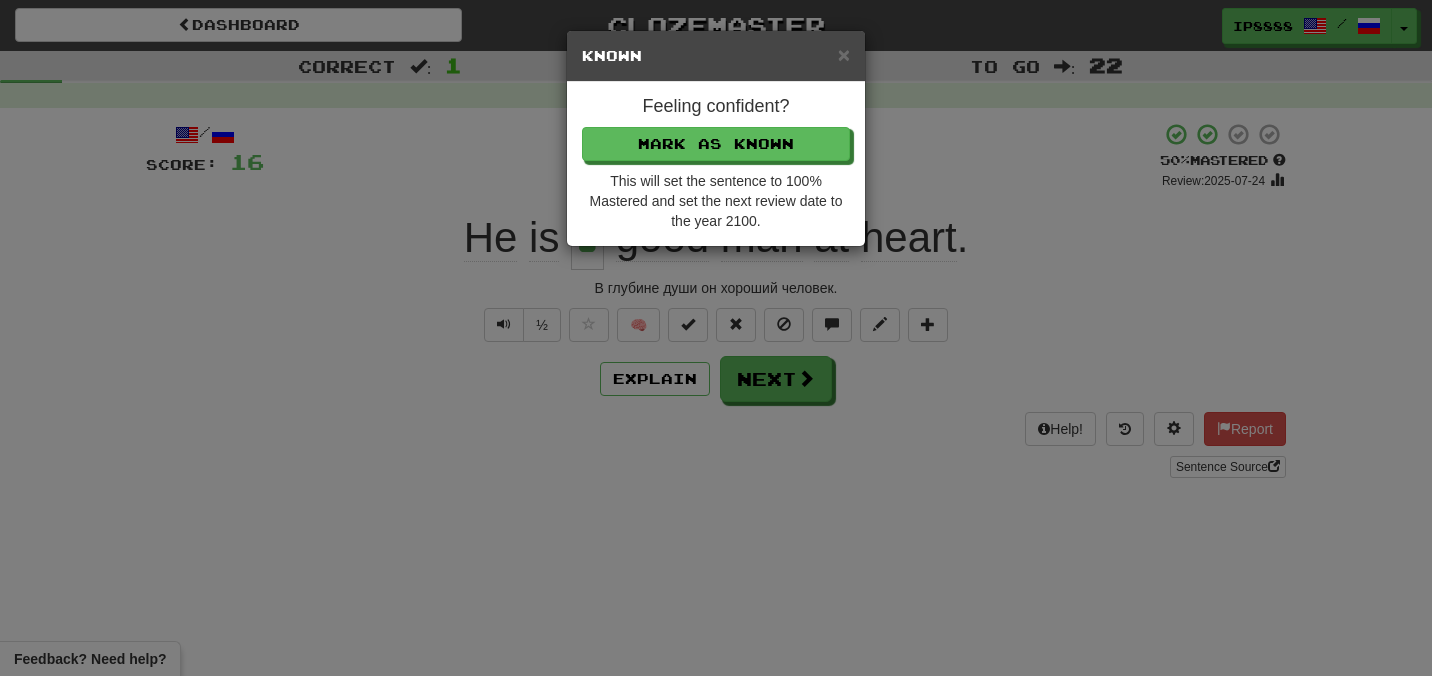 click on "Feeling confident? Mark as Known This will set the sentence to 100% Mastered and set the next review date to the year 2100." at bounding box center [716, 164] 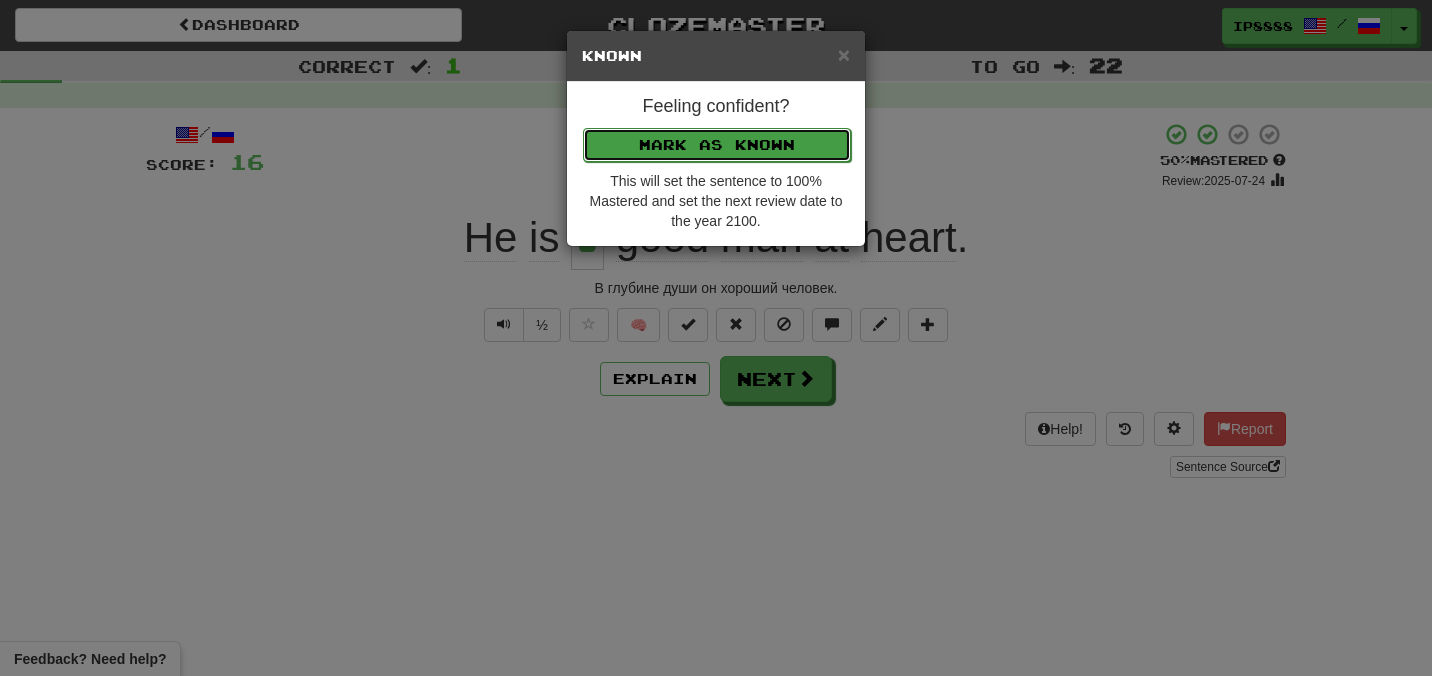 click on "Mark as Known" at bounding box center (717, 145) 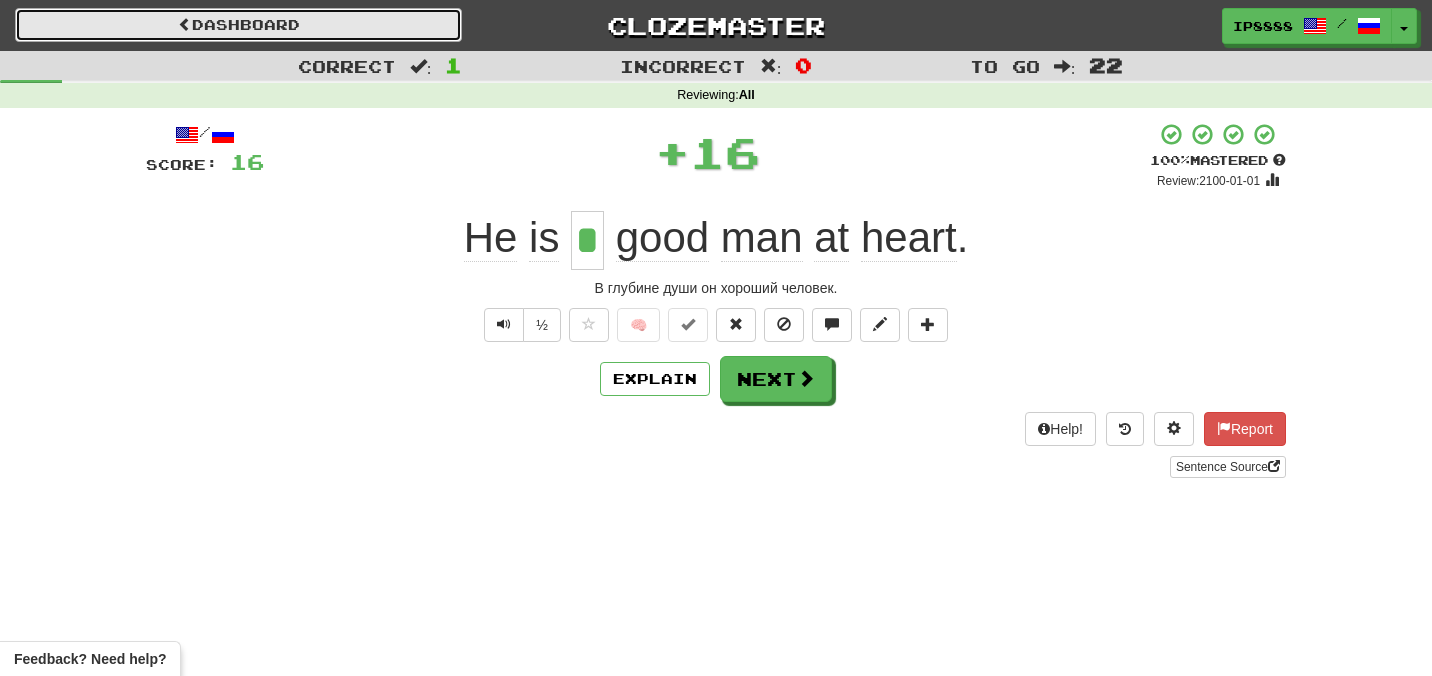 click on "Dashboard" at bounding box center [238, 25] 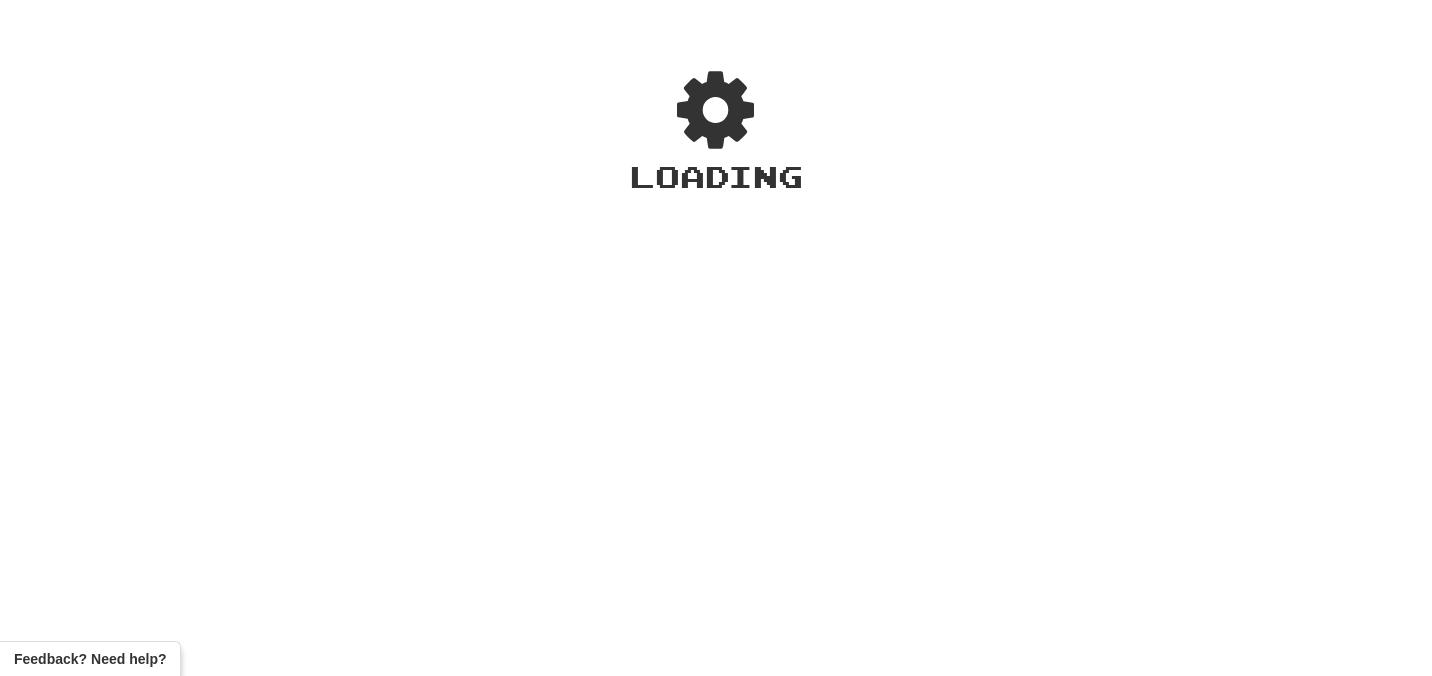 scroll, scrollTop: 0, scrollLeft: 0, axis: both 